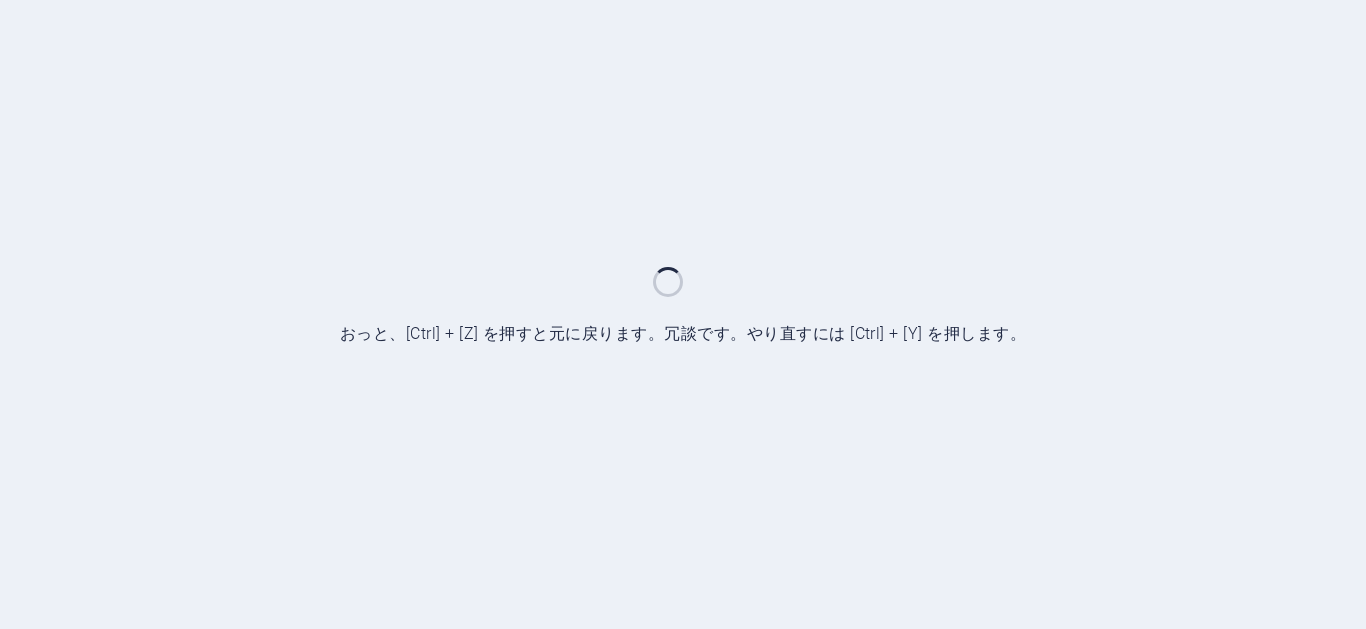 scroll, scrollTop: 0, scrollLeft: 0, axis: both 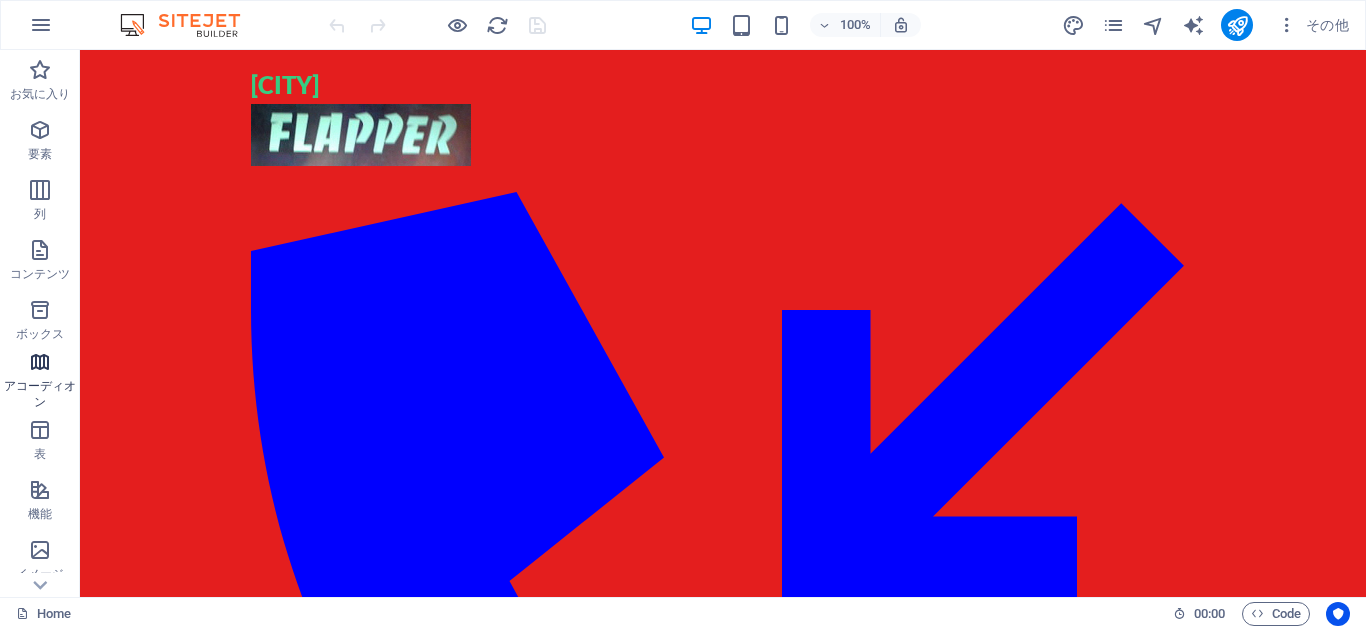 click at bounding box center (40, 362) 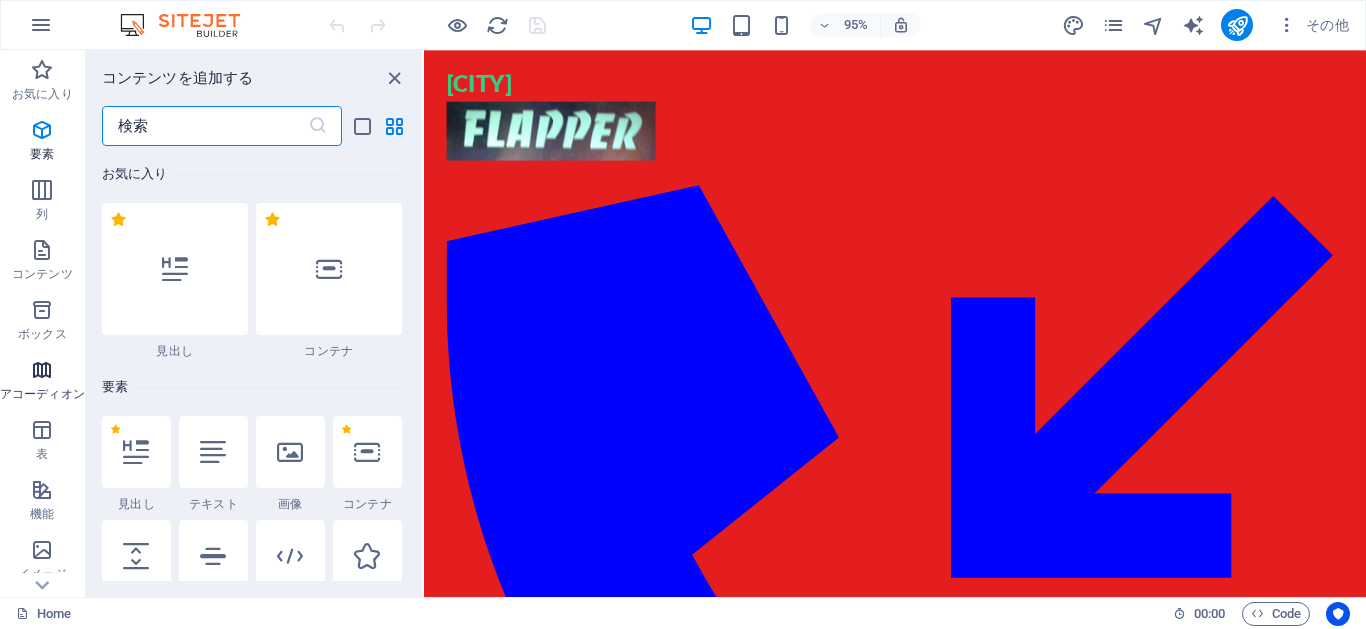 scroll, scrollTop: 18, scrollLeft: 0, axis: vertical 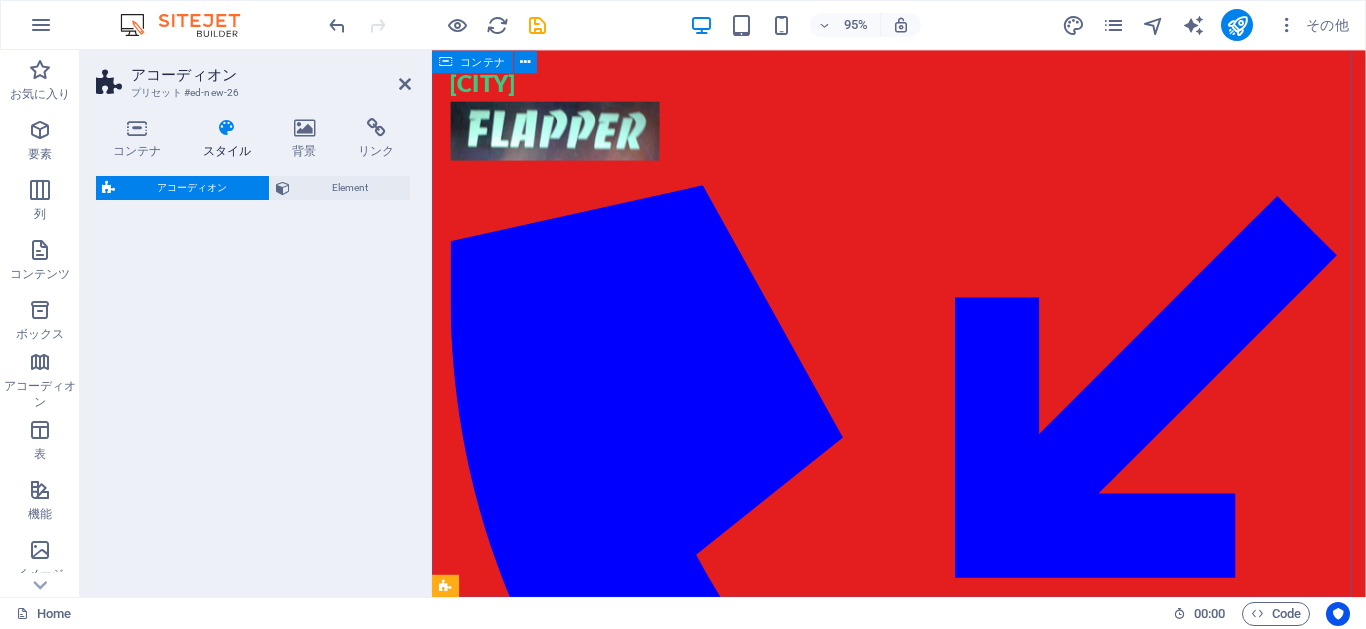 select on "rem" 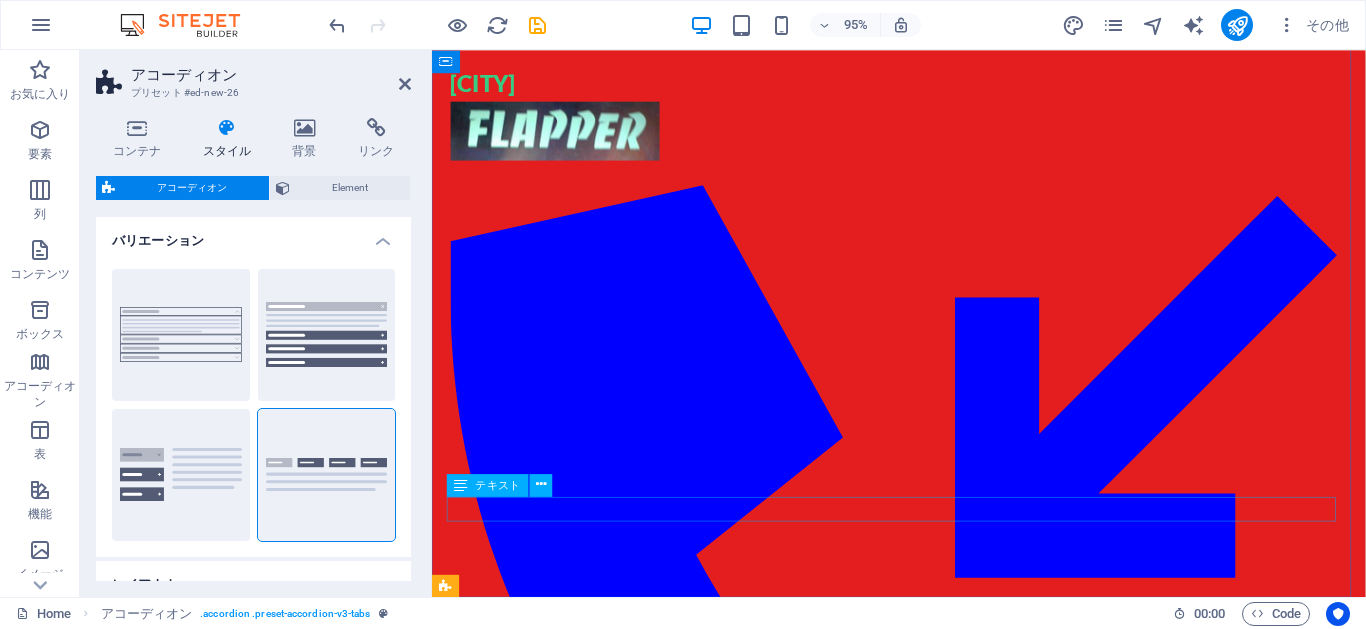scroll, scrollTop: 198, scrollLeft: 0, axis: vertical 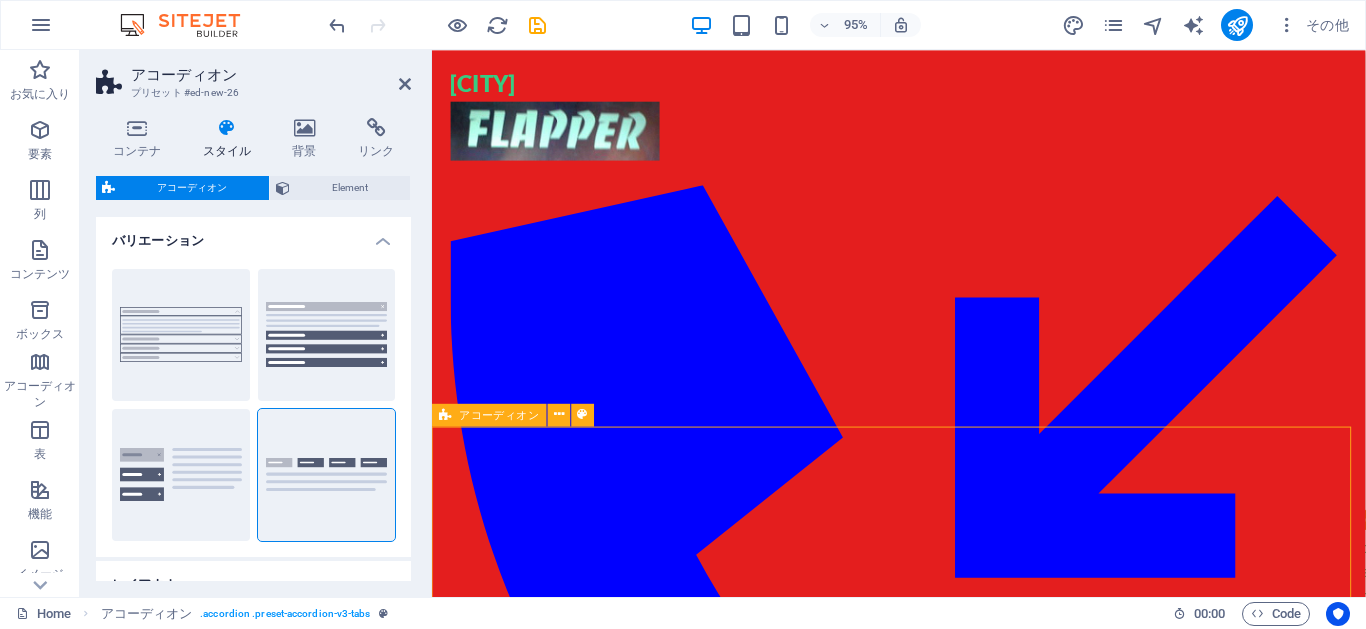 click on "Headline Lorem ipsum dolor sit amet, consectetur adipisicing elit. Maiores ipsum repellat minus nihil. Labore, delectus, nam dignissimos ea repudiandae minima voluptatum magni pariatur possimus quia accusamus harum facilis corporis animi nisi. Enim, pariatur, impedit quia repellat harum ipsam laboriosam voluptas dicta illum nisi obcaecati reprehenderit quis placeat recusandae tenetur aperiam. Headline Lorem ipsum dolor sit amet, consectetur adipisicing elit. Maiores ipsum repellat minus nihil. Labore, delectus, nam dignissimos ea repudiandae minima voluptatum magni pariatur possimus quia accusamus harum facilis corporis animi nisi. Enim, pariatur, impedit quia repellat harum ipsam laboriosam voluptas dicta illum nisi obcaecati reprehenderit quis placeat recusandae tenetur aperiam. Headline Headline" at bounding box center [923, 1017] 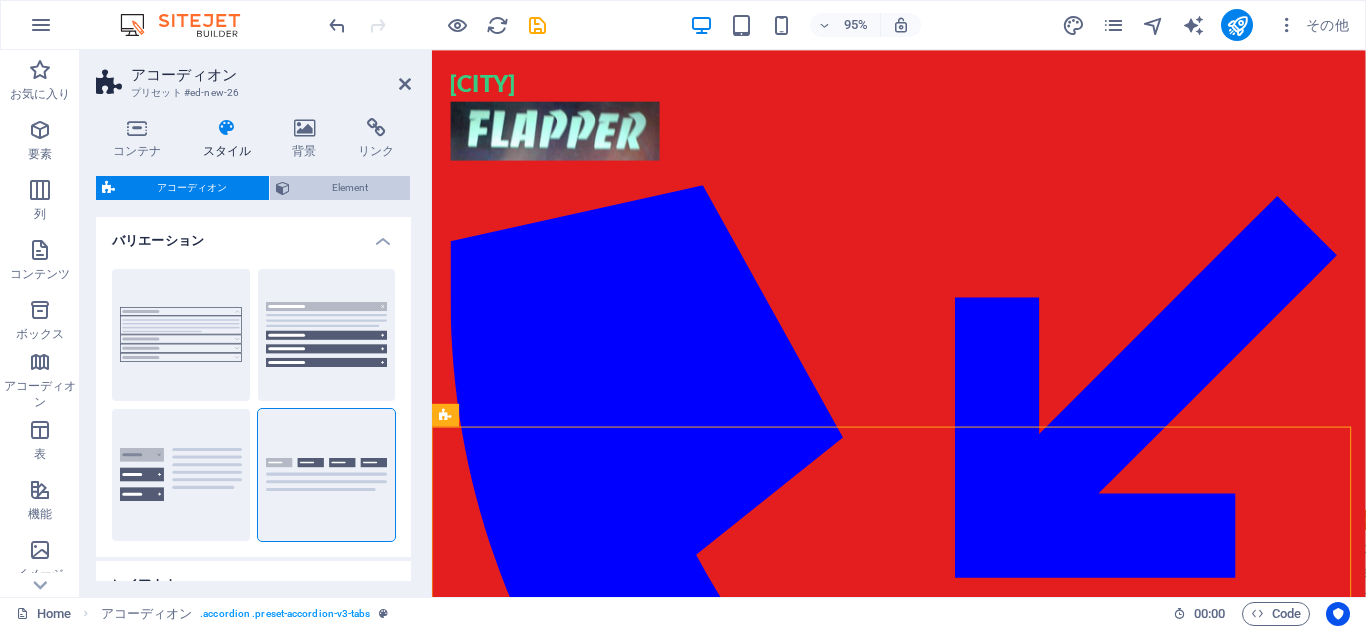click on "Element" at bounding box center [350, 188] 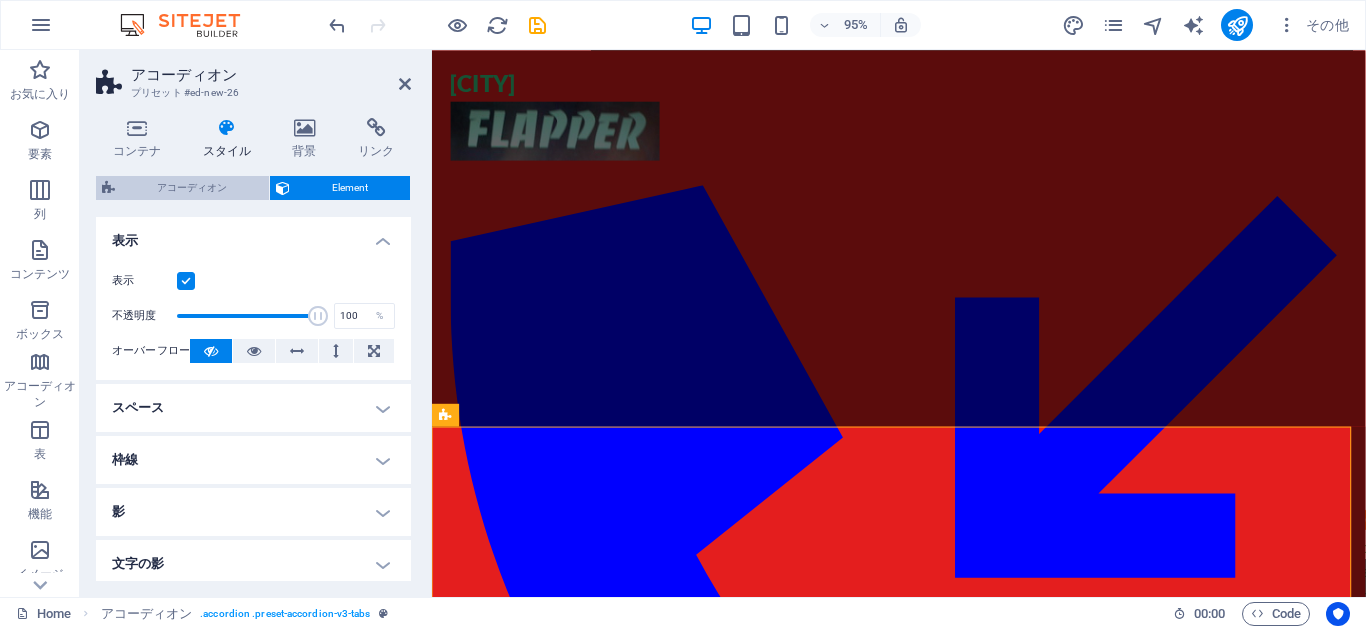 click on "アコーディオン" at bounding box center (192, 188) 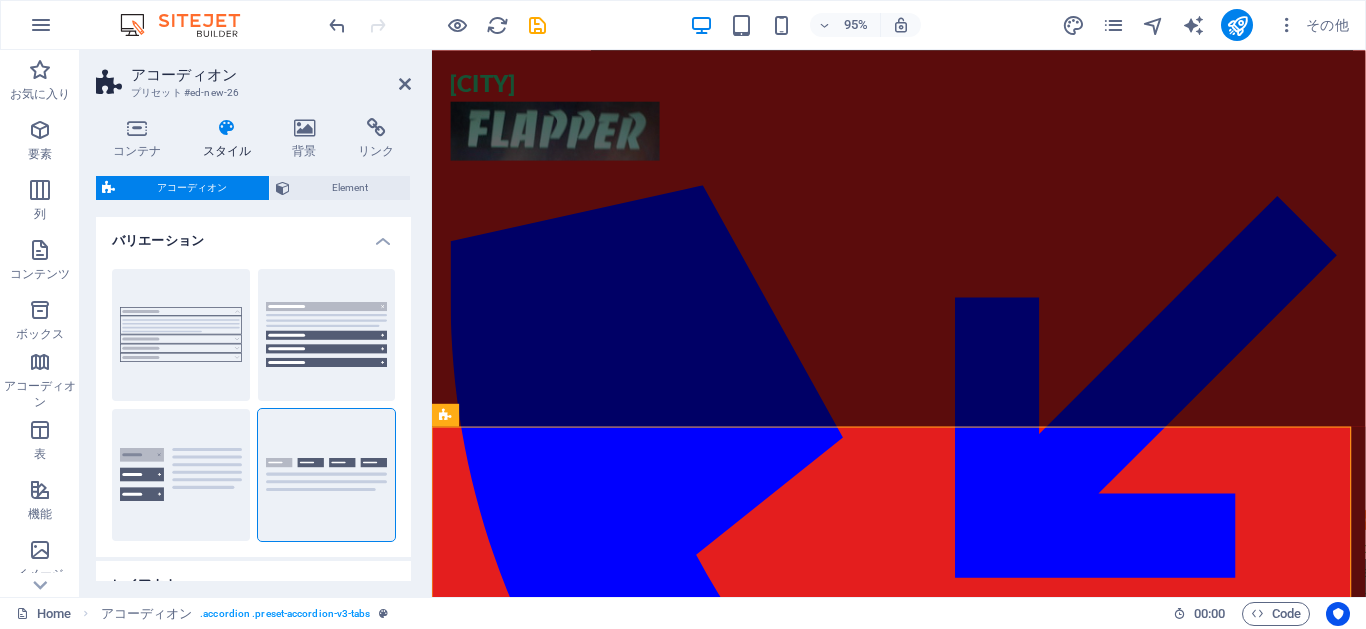 click on "アコーディオン" at bounding box center (192, 188) 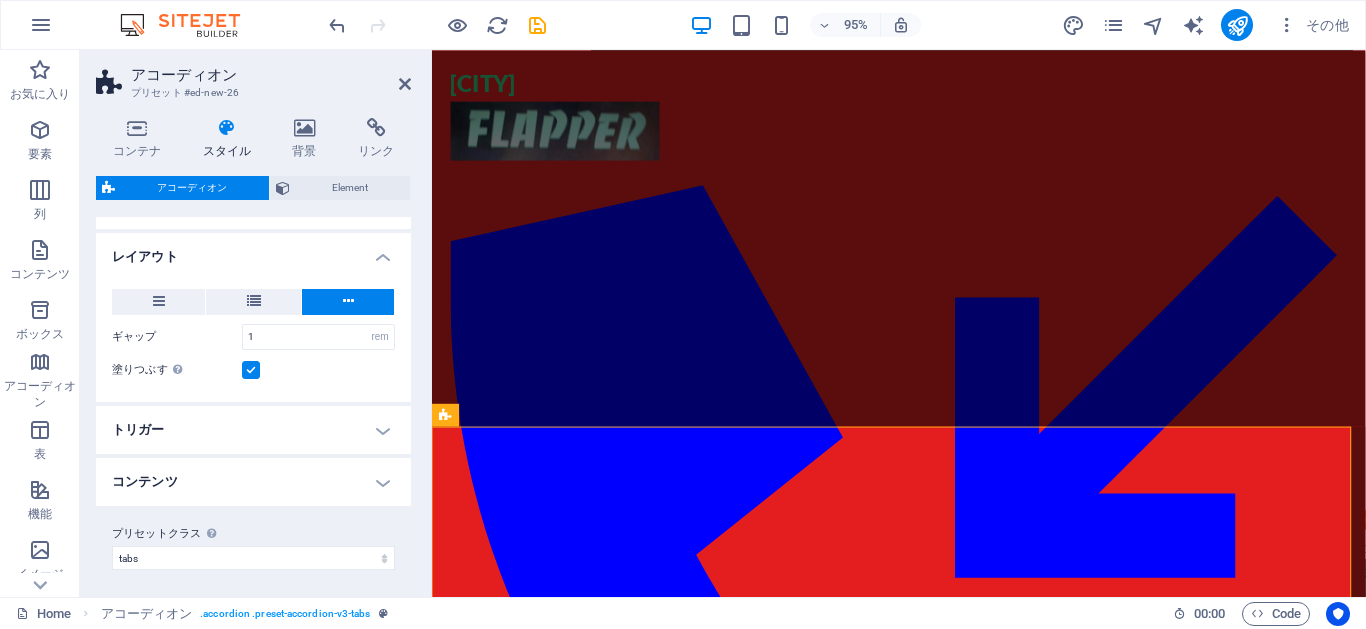 scroll, scrollTop: 333, scrollLeft: 0, axis: vertical 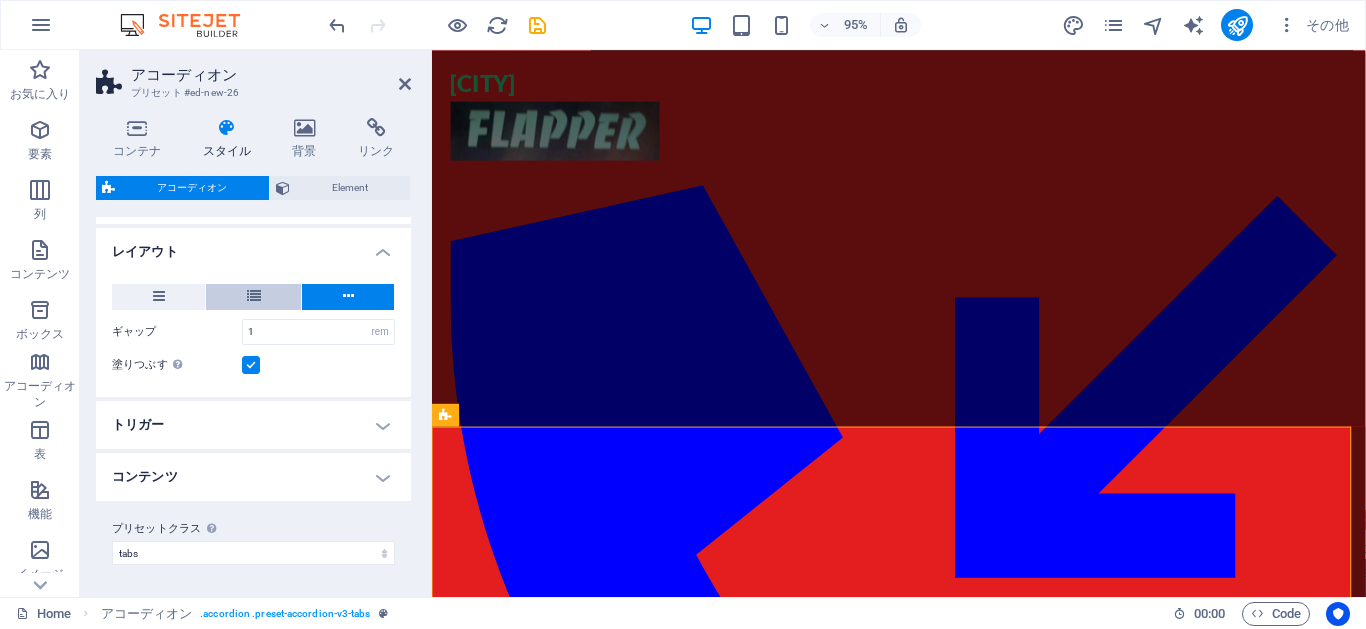 click at bounding box center [254, 296] 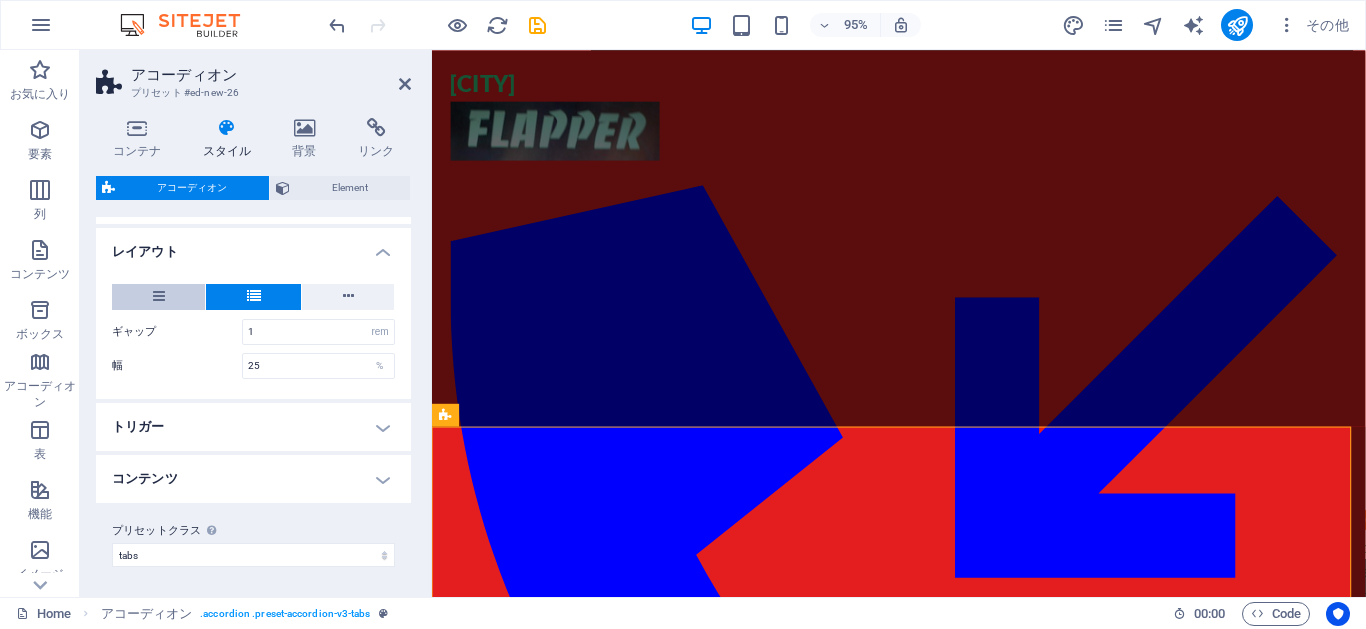 click at bounding box center [159, 296] 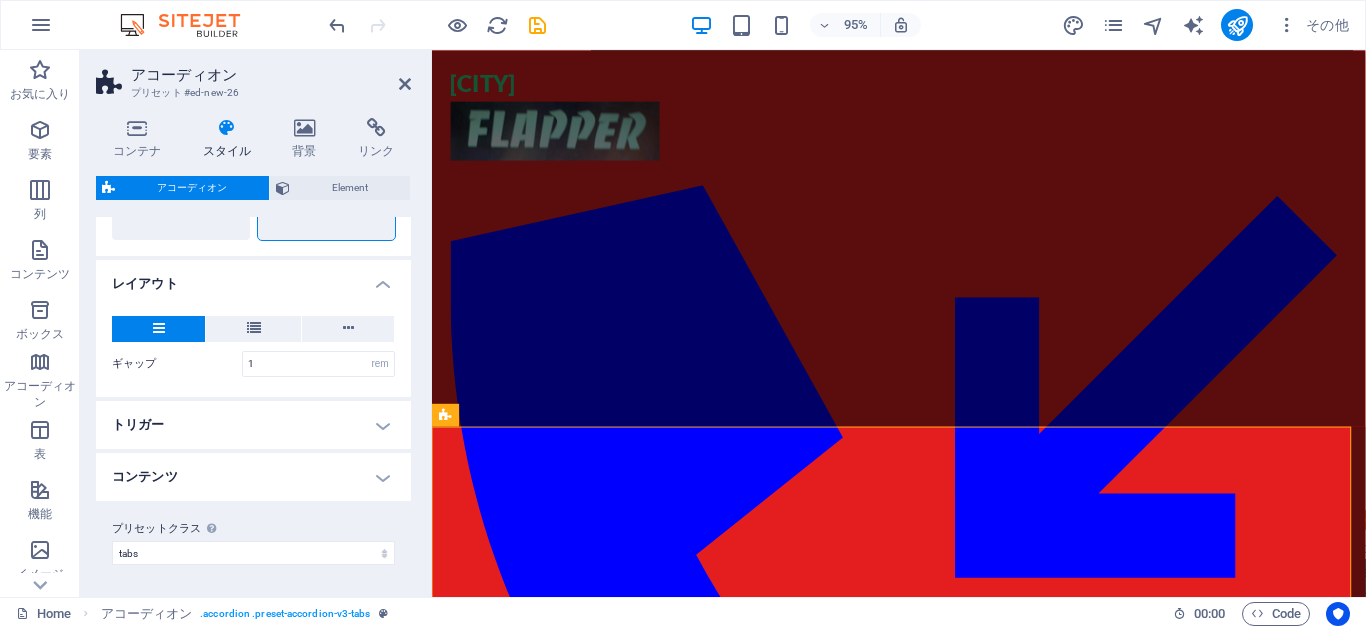 scroll, scrollTop: 301, scrollLeft: 0, axis: vertical 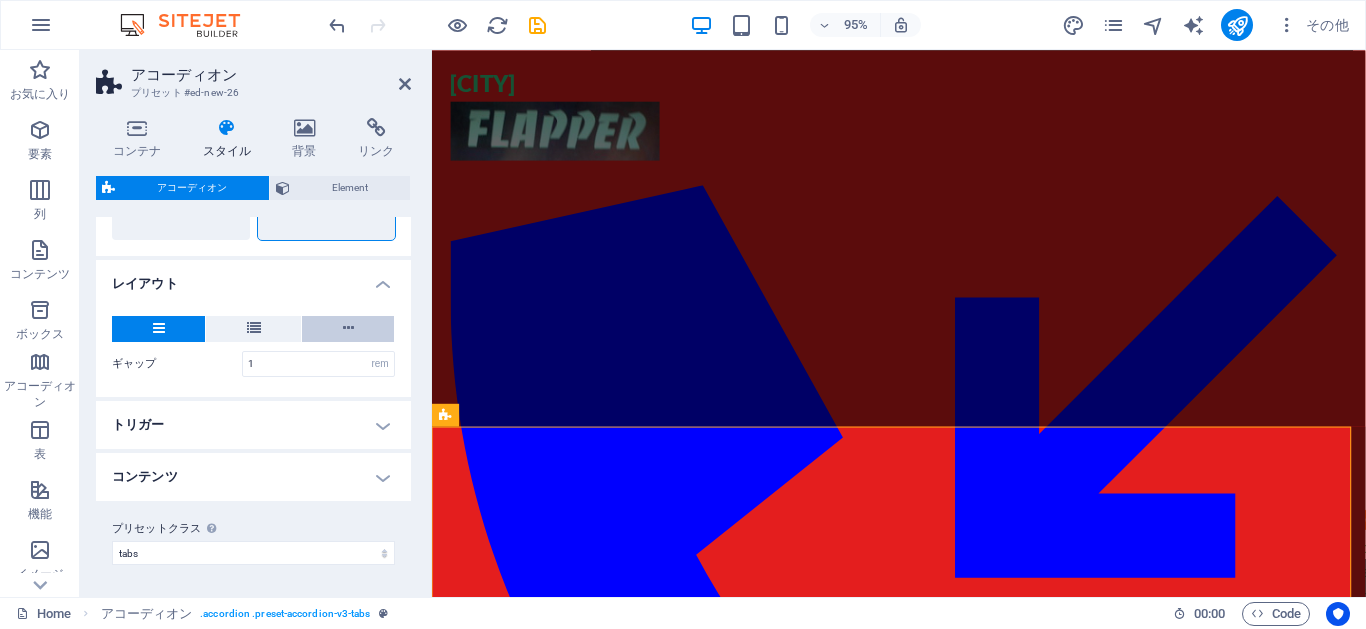 click at bounding box center (348, 328) 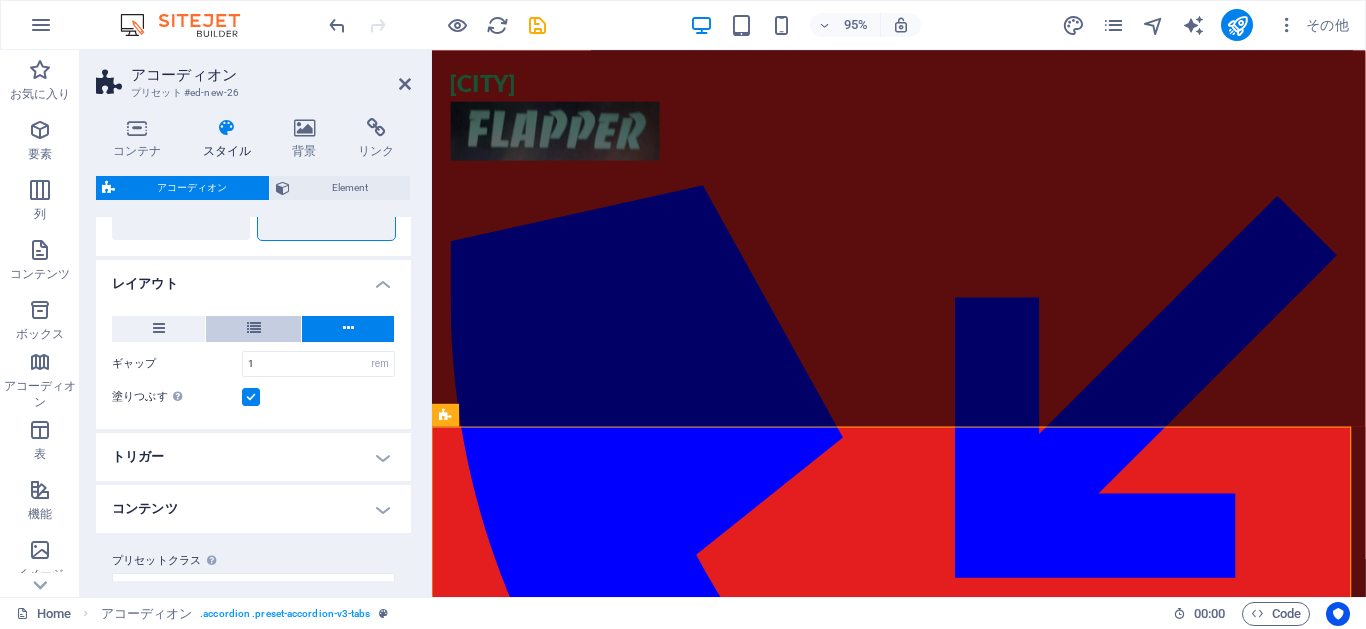 click at bounding box center [254, 328] 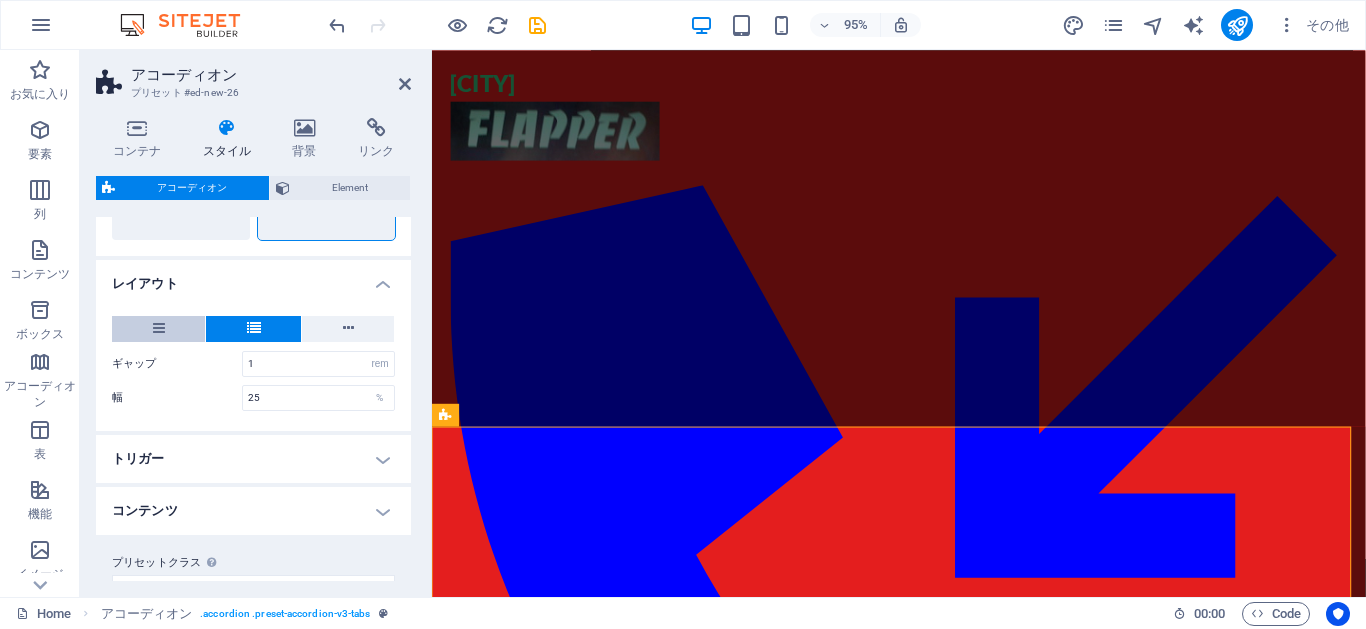 click at bounding box center [159, 328] 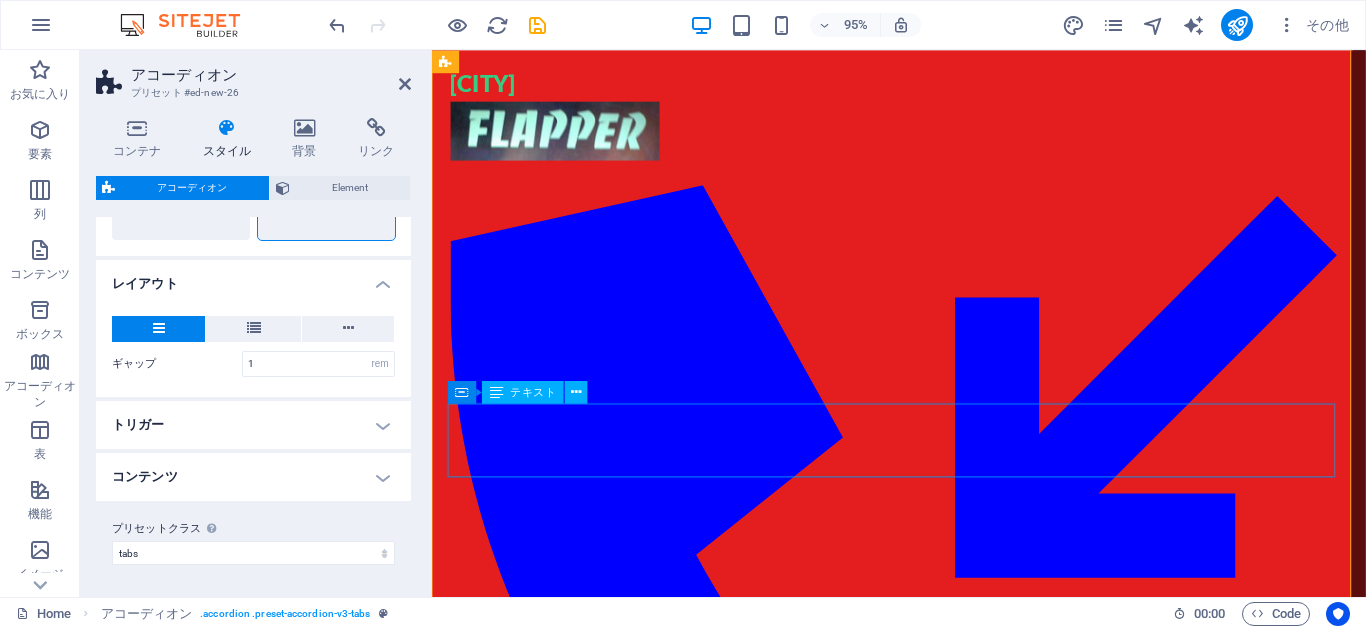 scroll, scrollTop: 738, scrollLeft: 0, axis: vertical 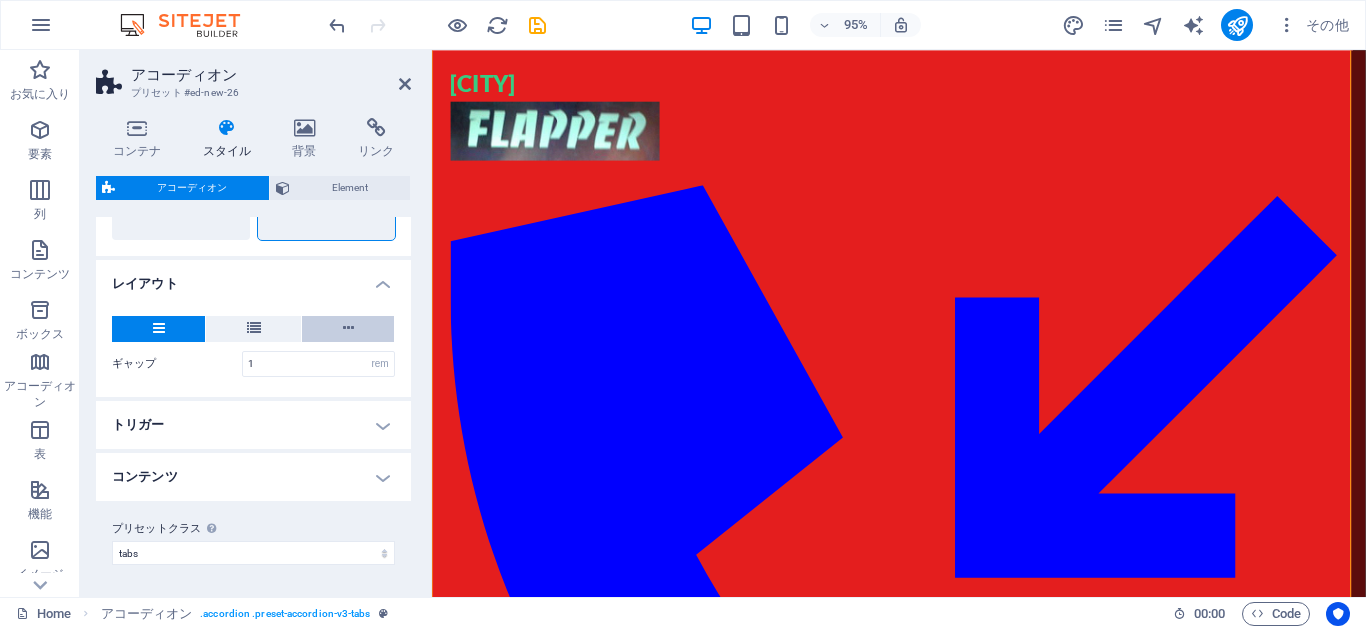 click at bounding box center (348, 328) 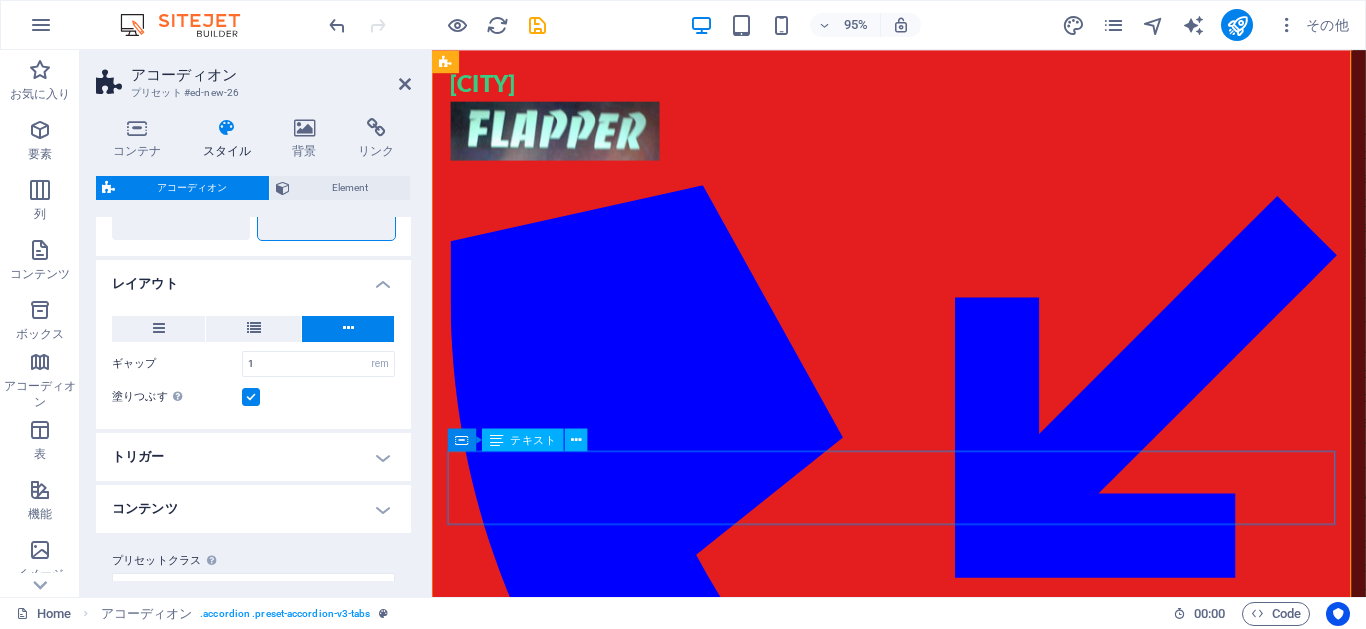 scroll, scrollTop: 253, scrollLeft: 0, axis: vertical 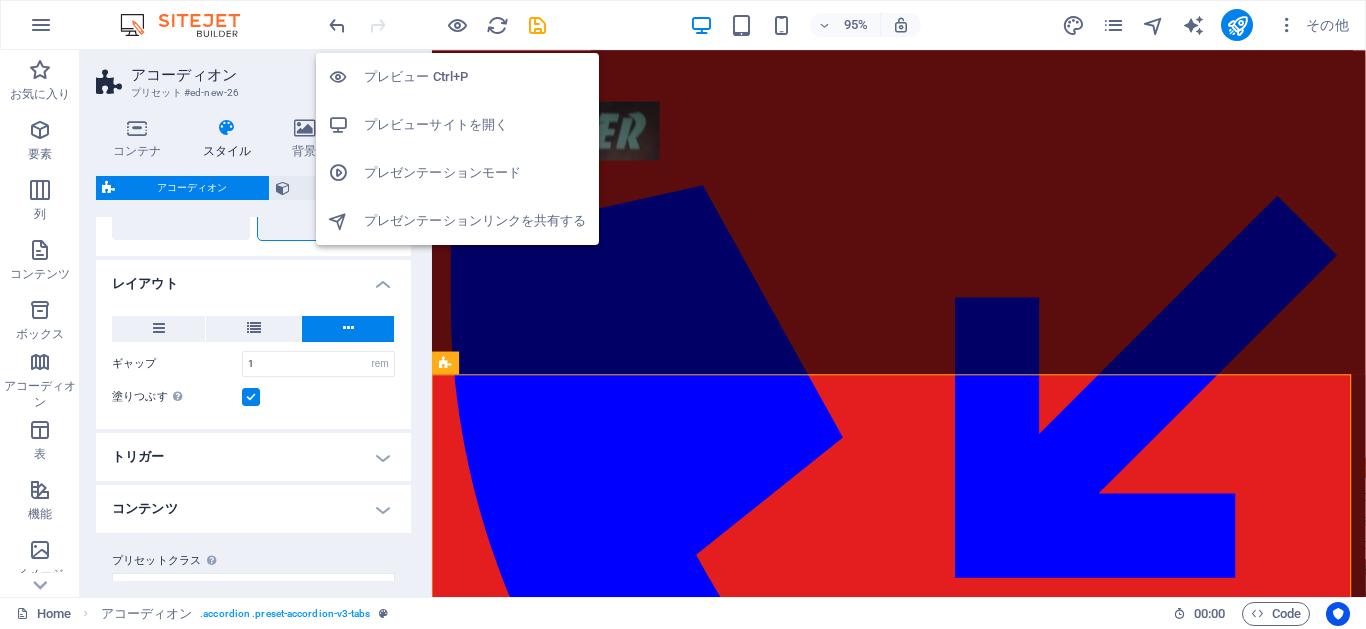 click at bounding box center [457, 25] 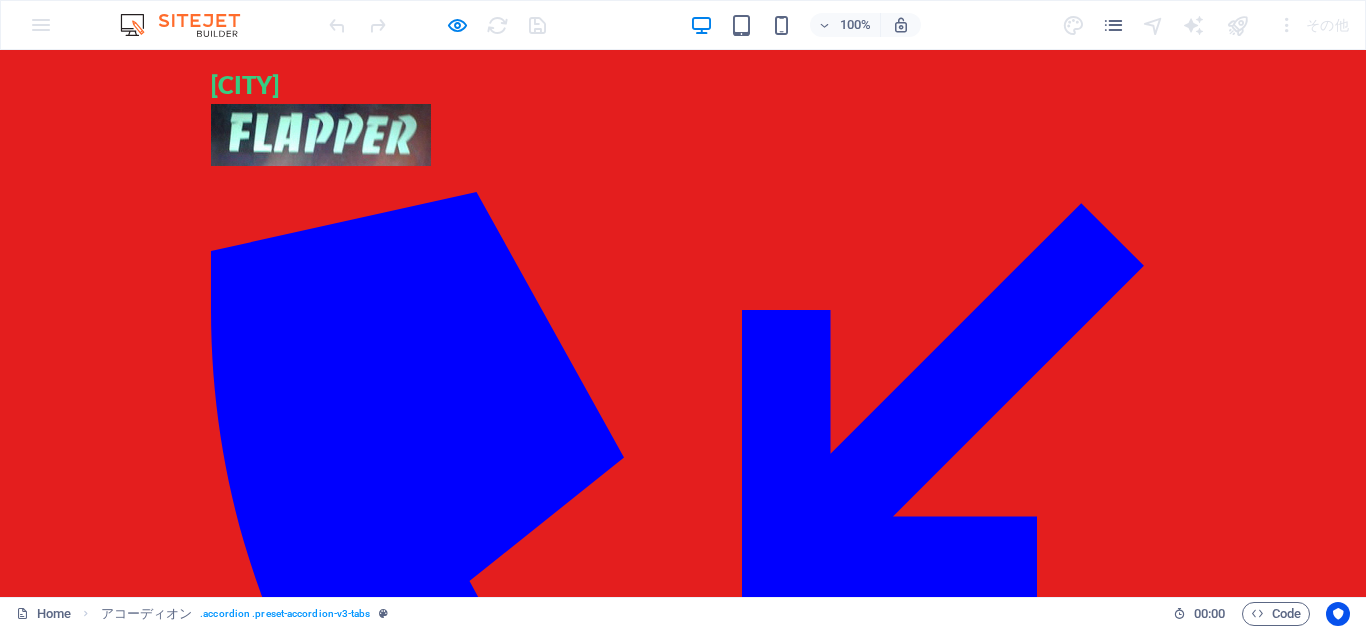 scroll, scrollTop: 166, scrollLeft: 0, axis: vertical 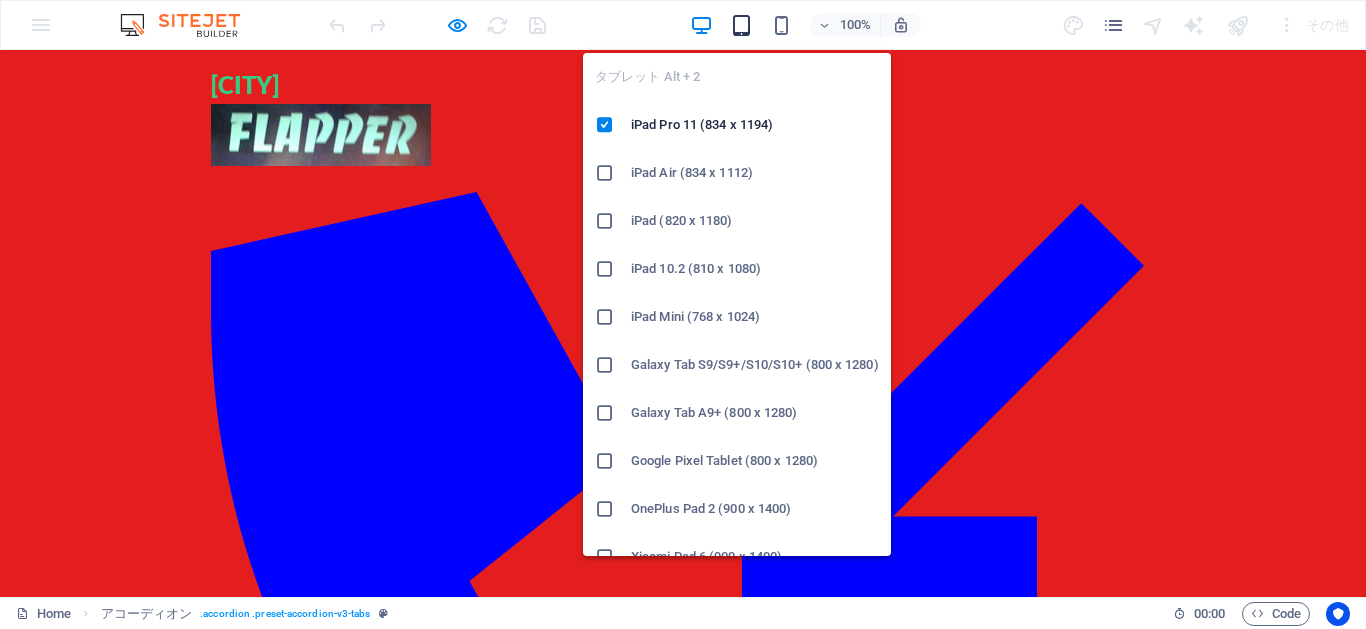 click at bounding box center [741, 25] 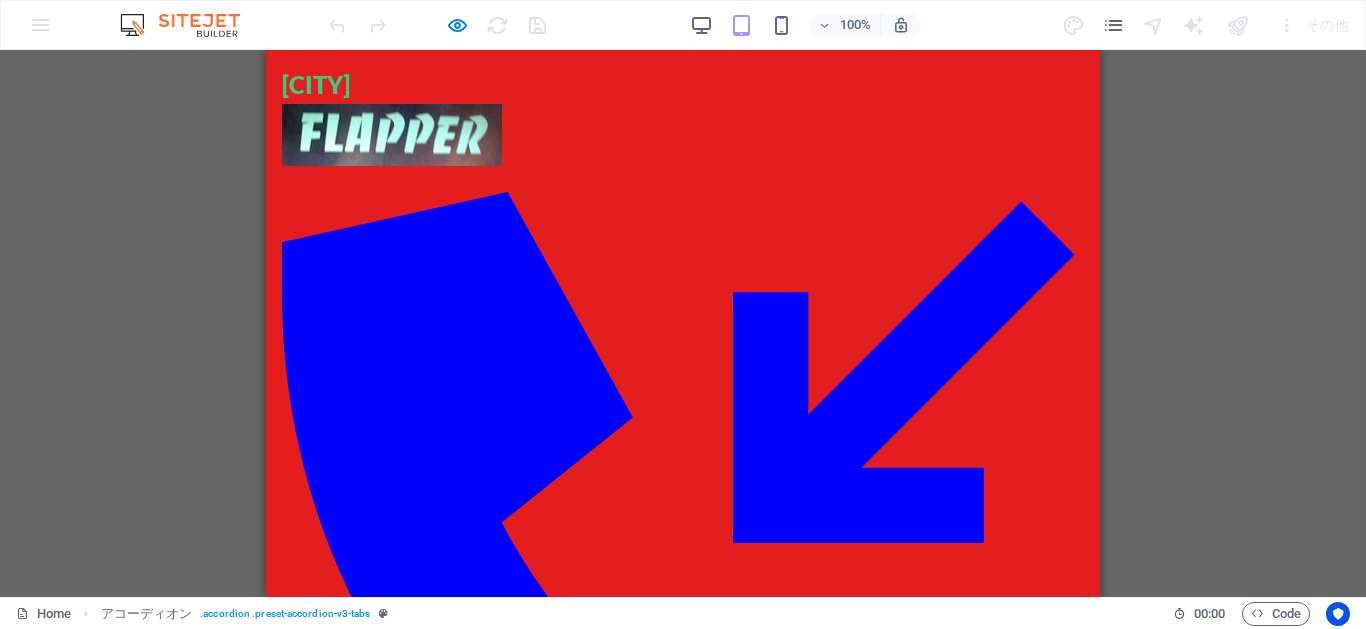 click on "100%" at bounding box center [805, 25] 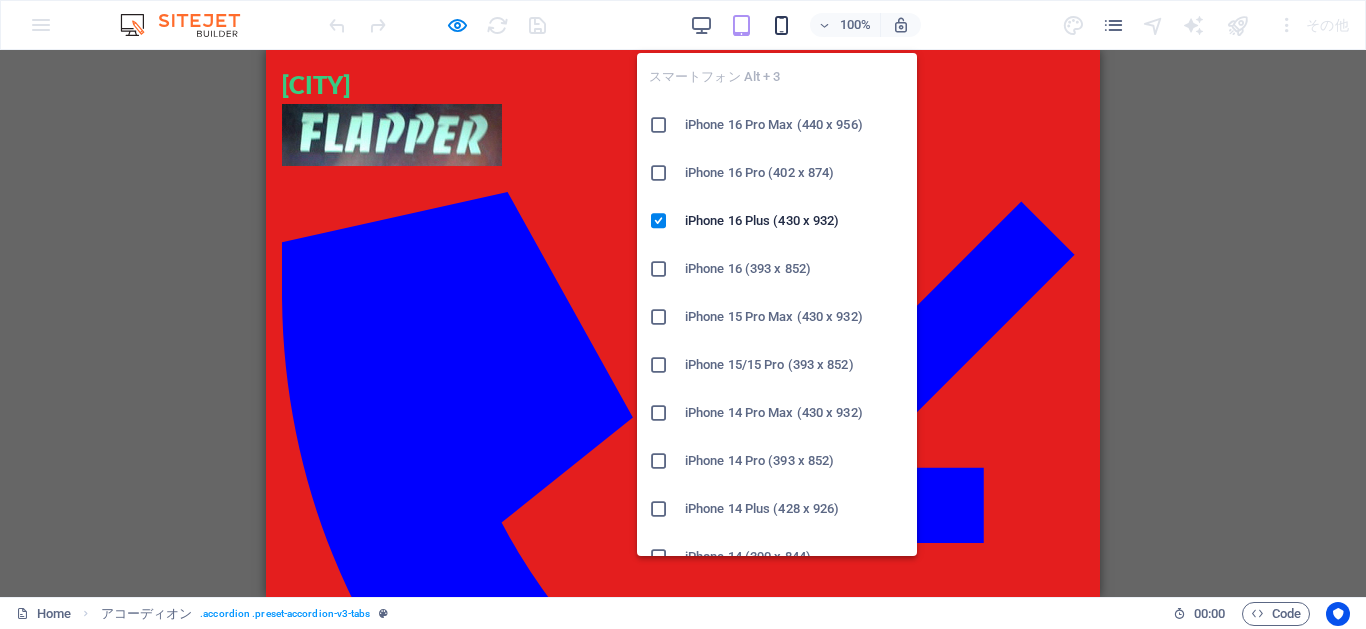 click at bounding box center [781, 25] 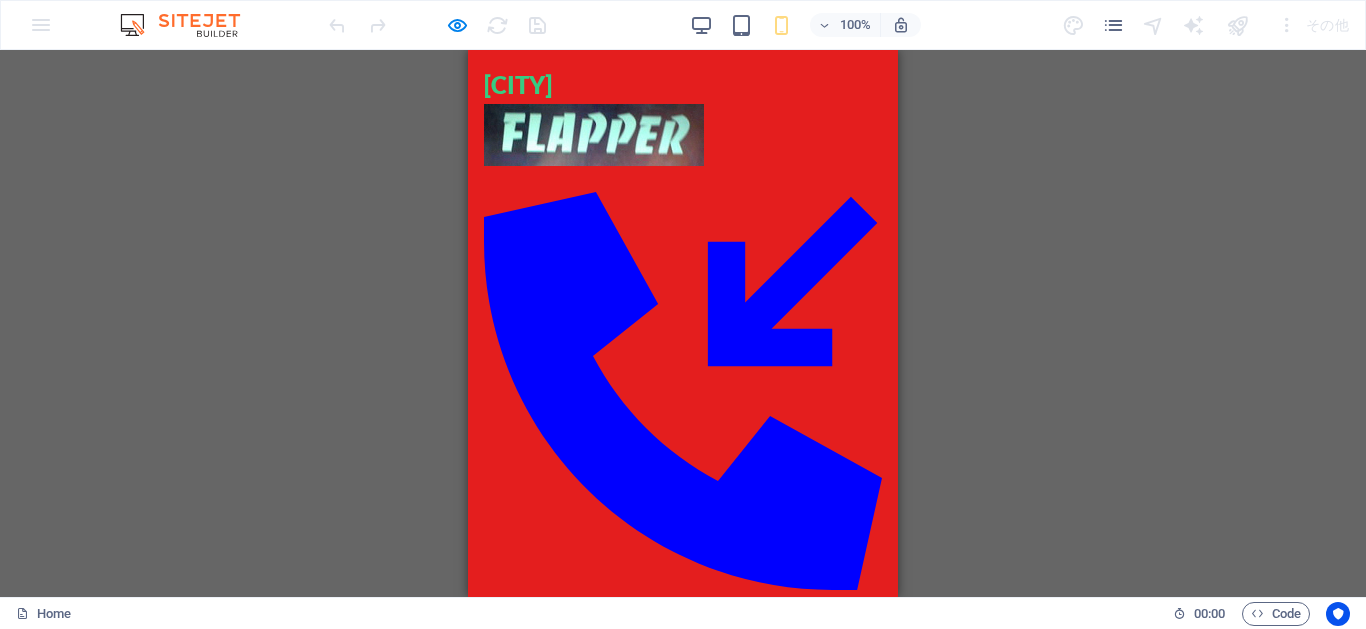 scroll, scrollTop: 171, scrollLeft: 0, axis: vertical 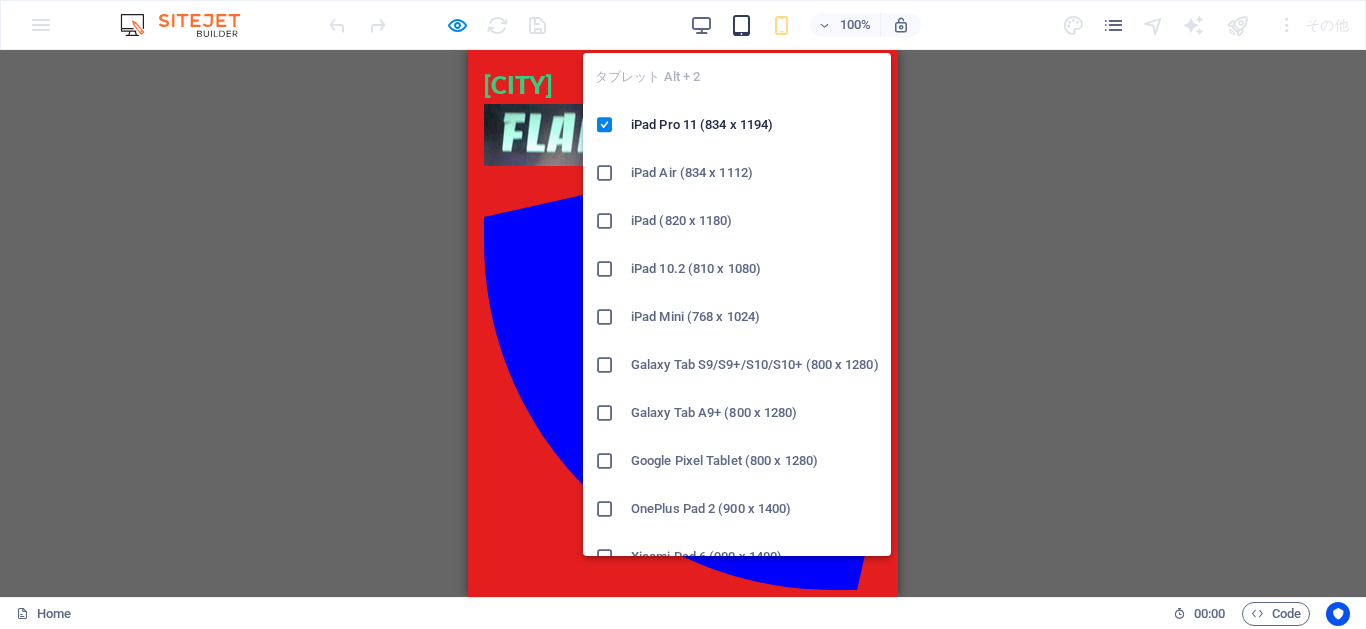 click at bounding box center (741, 25) 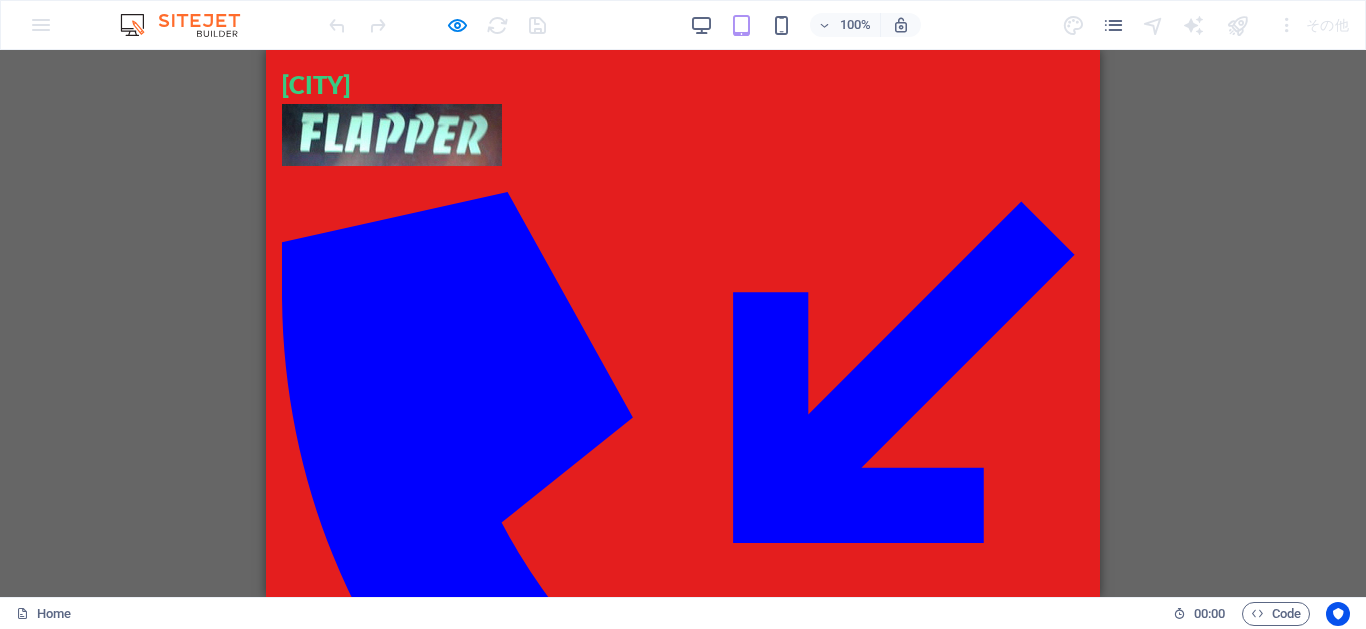scroll, scrollTop: 202, scrollLeft: 0, axis: vertical 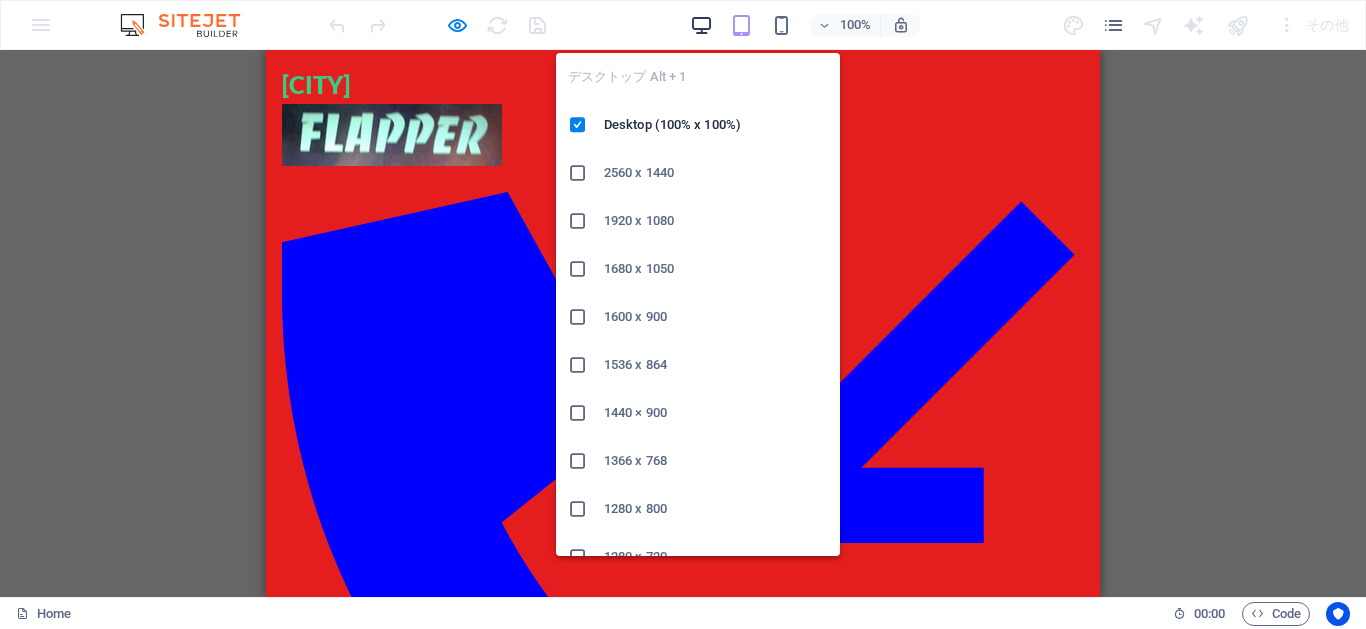 click at bounding box center [701, 25] 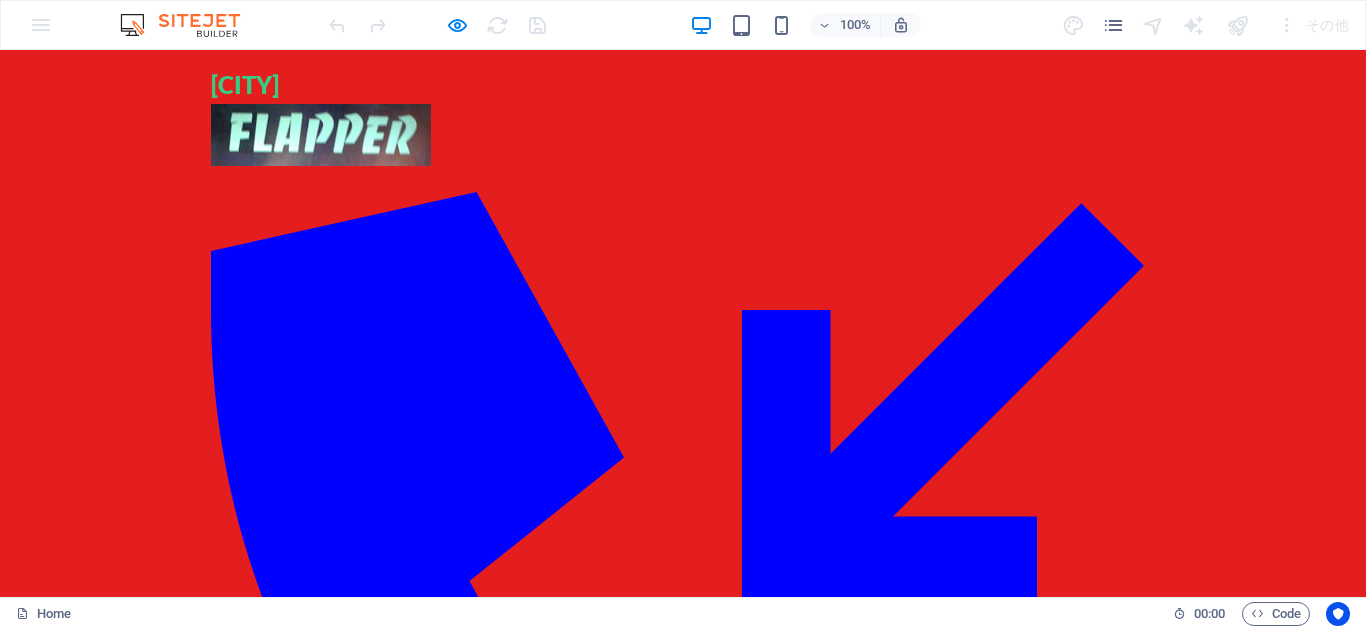 scroll, scrollTop: 166, scrollLeft: 0, axis: vertical 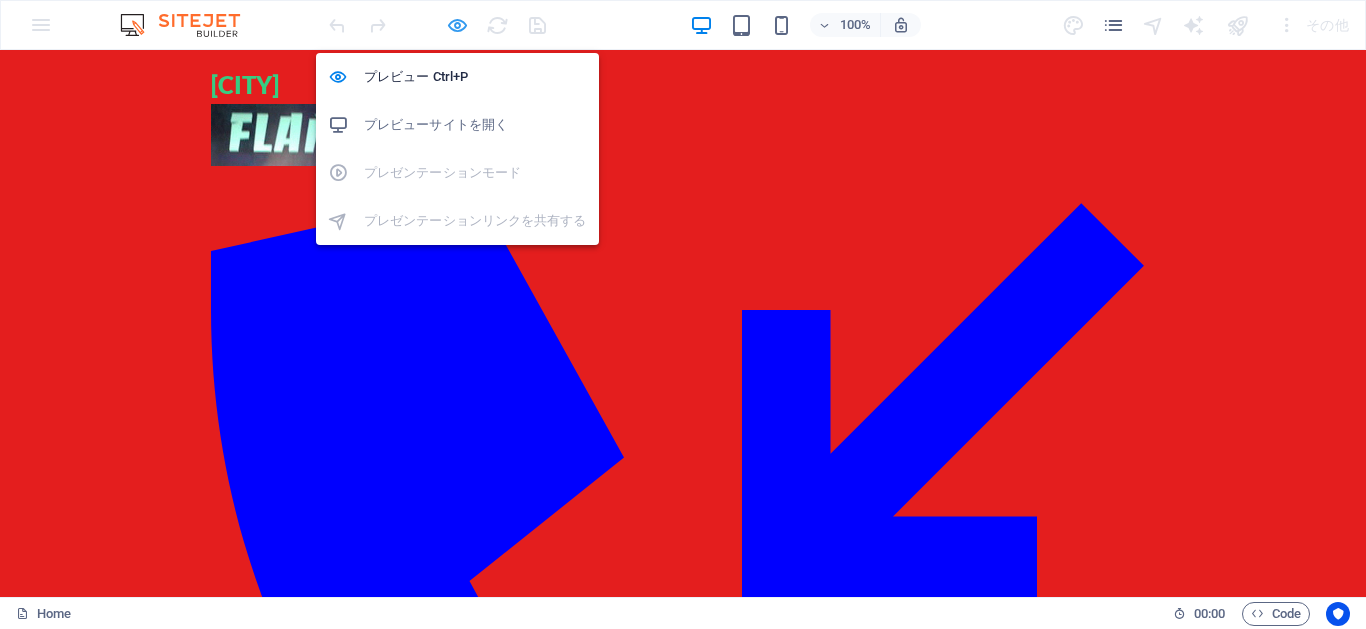 click at bounding box center [457, 25] 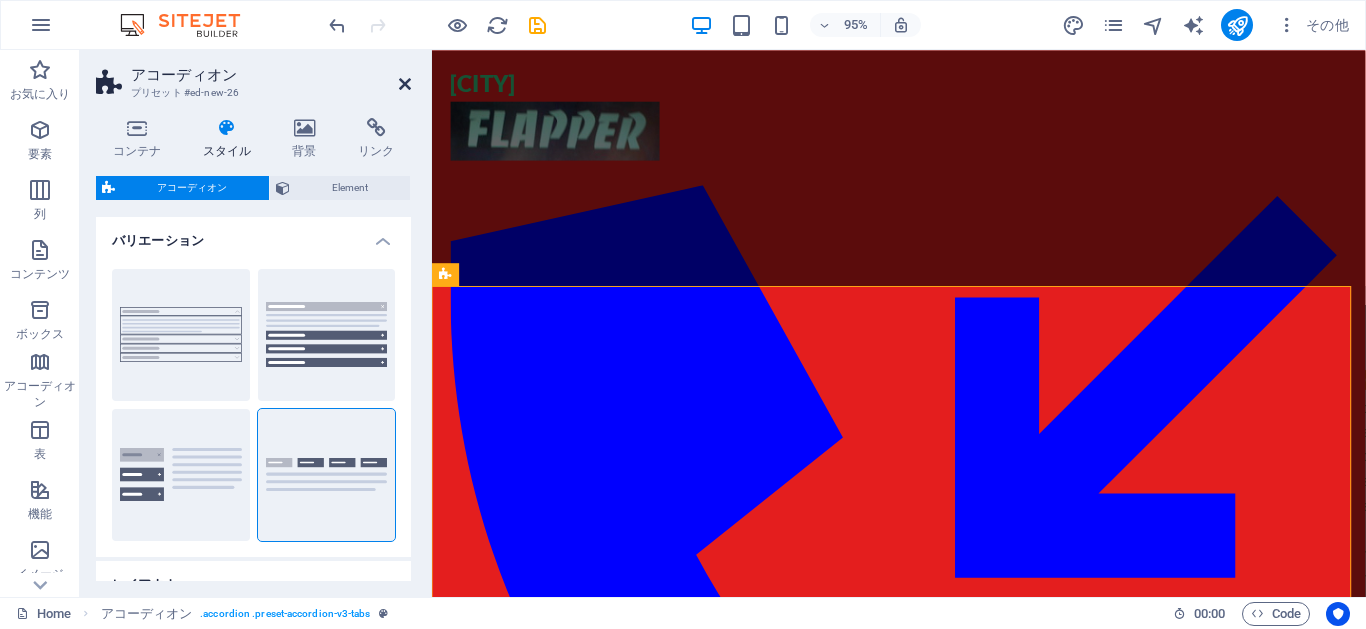 click at bounding box center (405, 84) 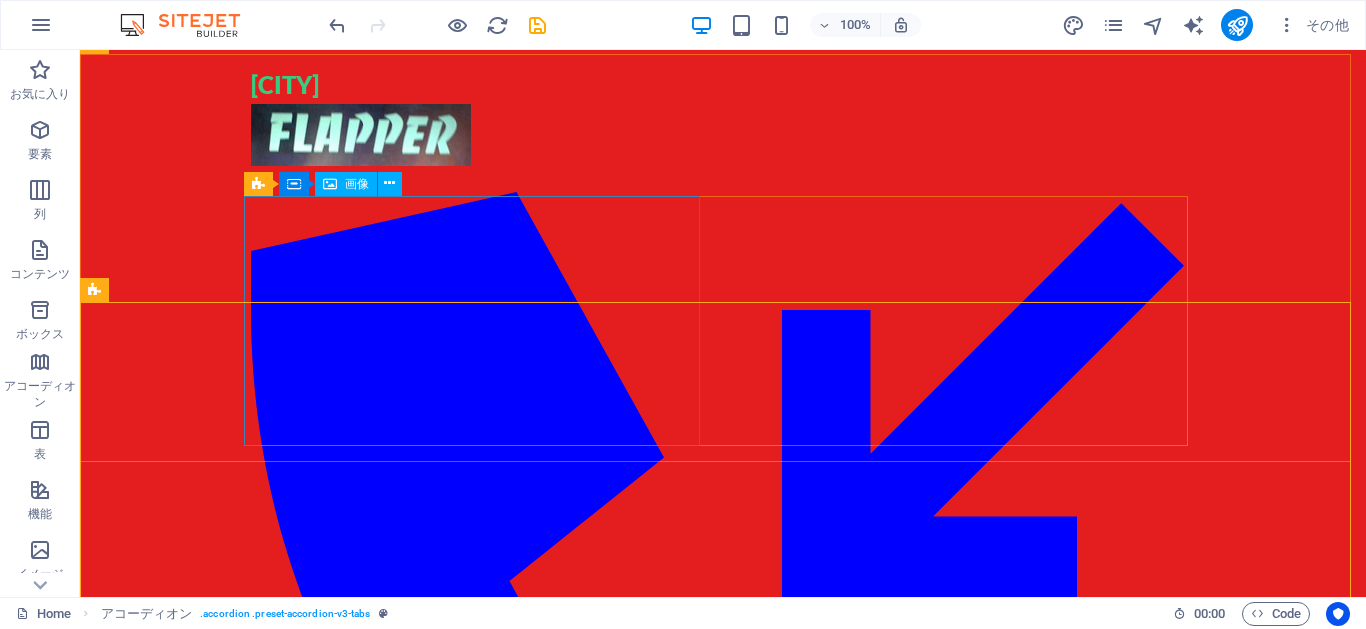 scroll, scrollTop: 0, scrollLeft: 0, axis: both 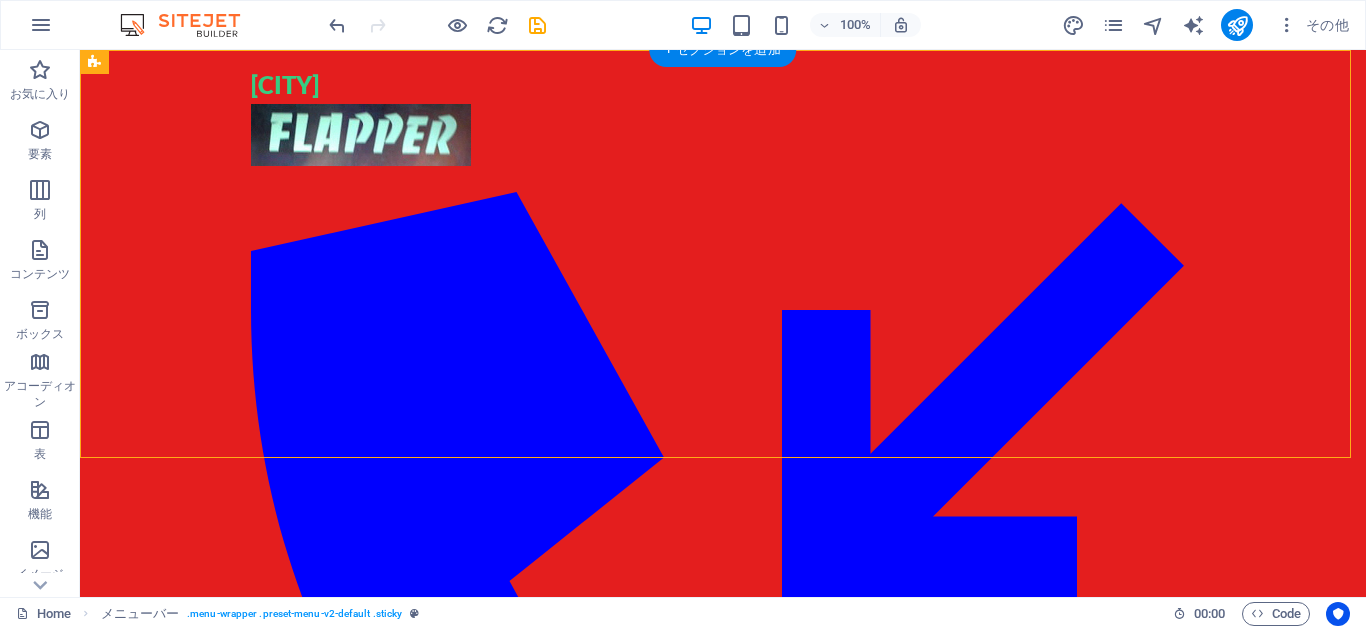drag, startPoint x: 426, startPoint y: 230, endPoint x: 241, endPoint y: 493, distance: 321.54938 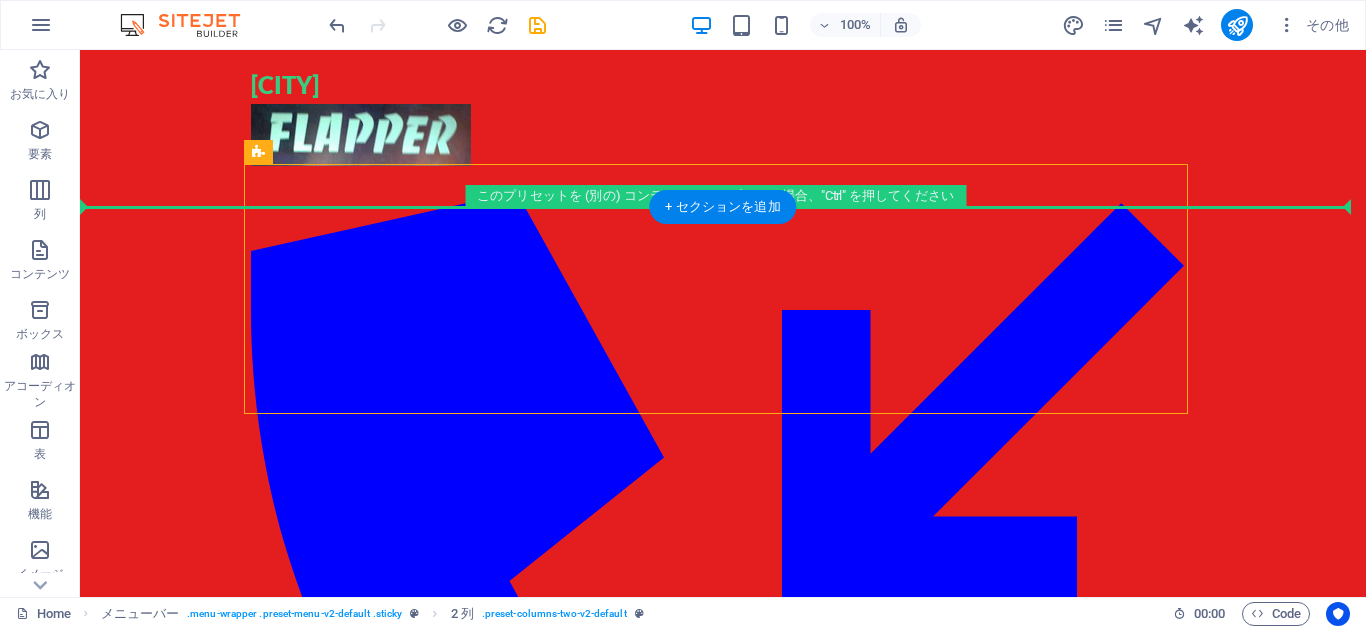 scroll, scrollTop: 47, scrollLeft: 0, axis: vertical 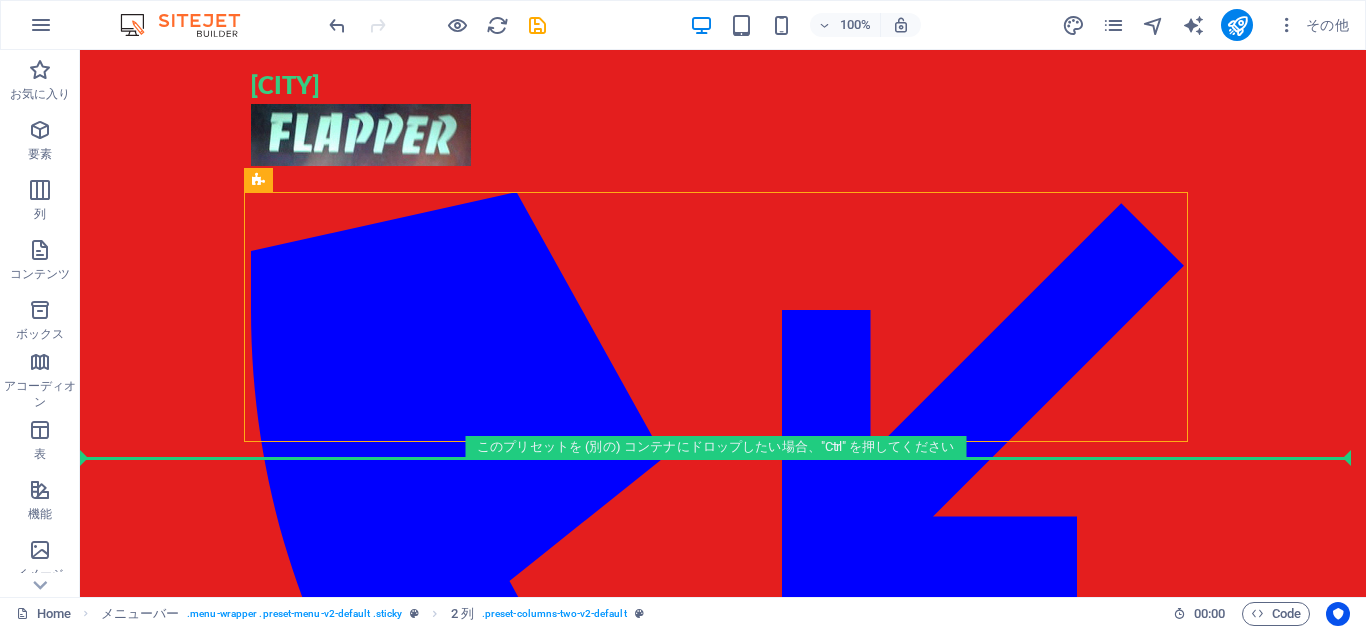 drag, startPoint x: 338, startPoint y: 229, endPoint x: 205, endPoint y: 451, distance: 258.7914 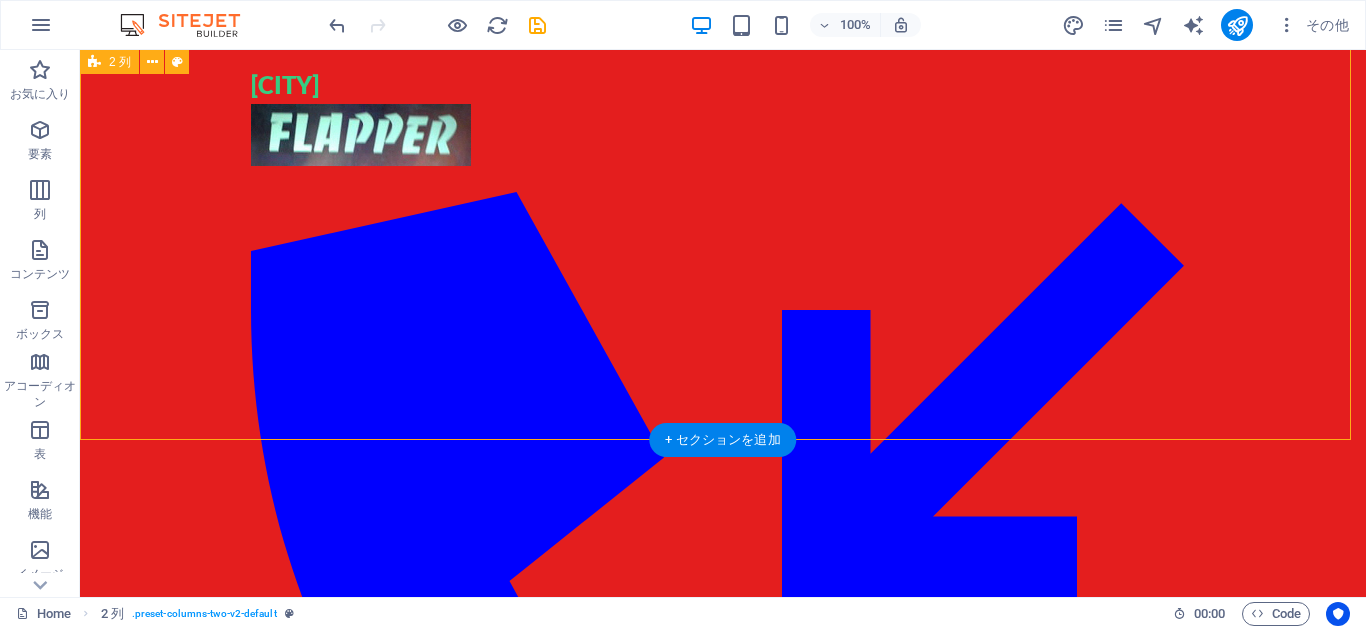 scroll, scrollTop: 540, scrollLeft: 0, axis: vertical 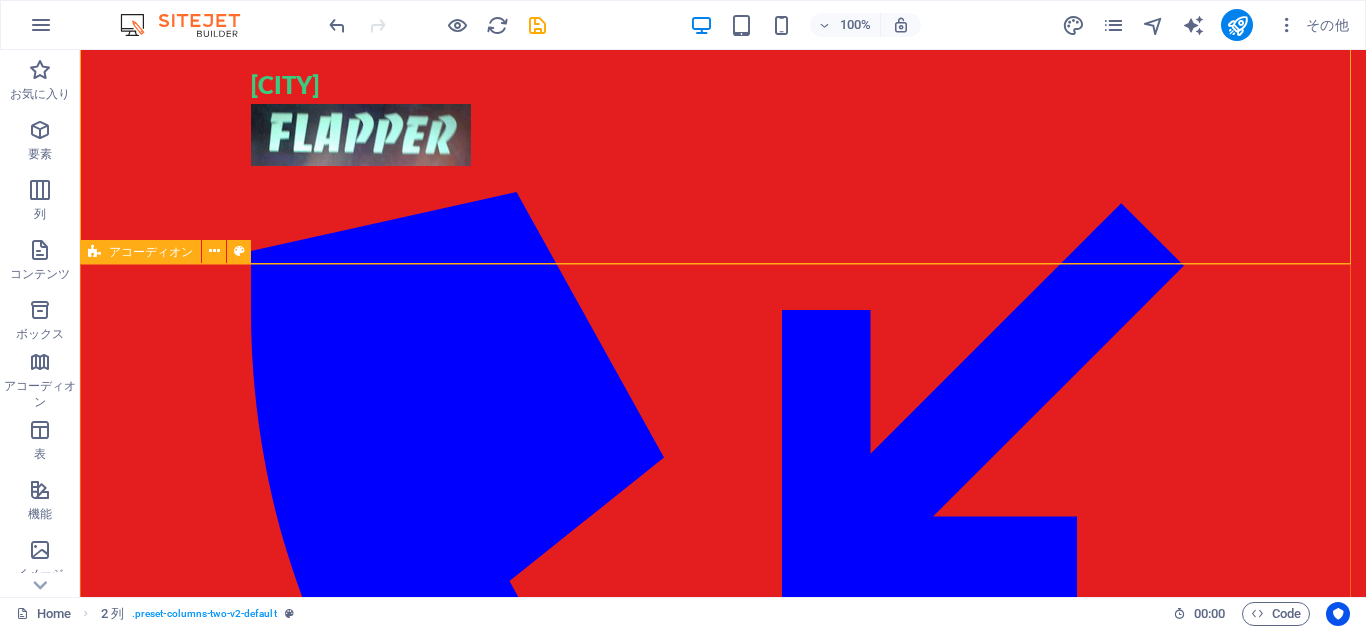 click on "アコーディオン" at bounding box center [151, 252] 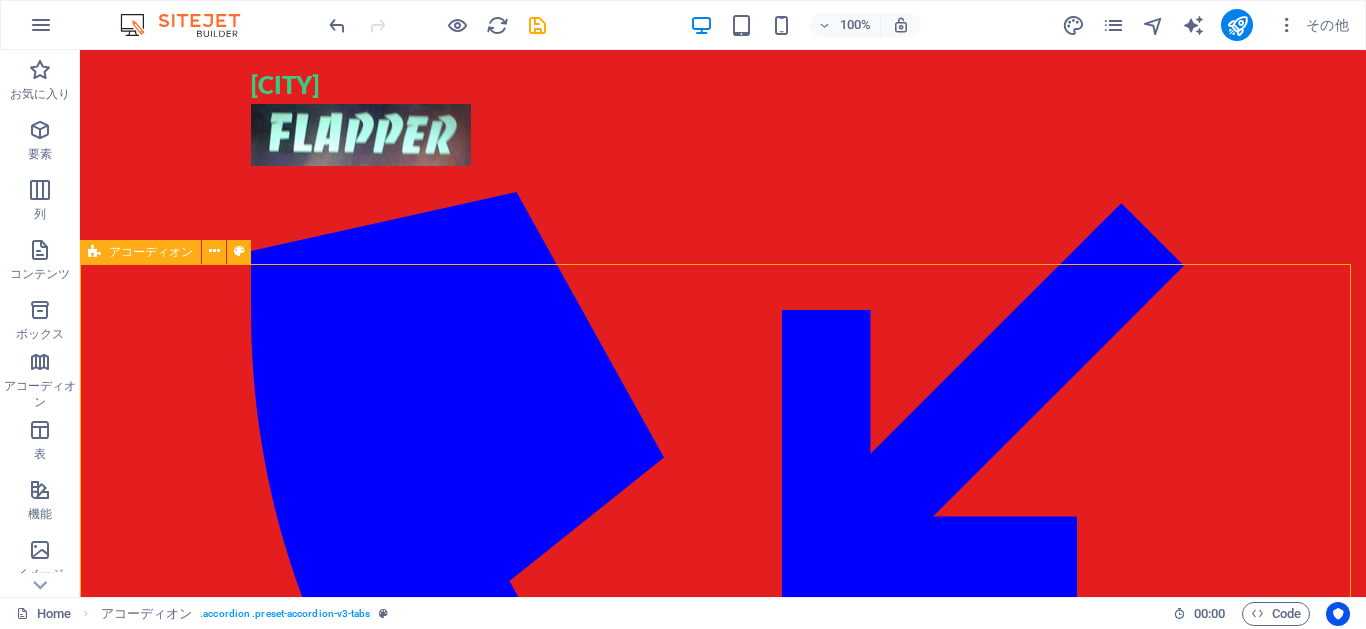 click on "アコーディオン" at bounding box center [151, 252] 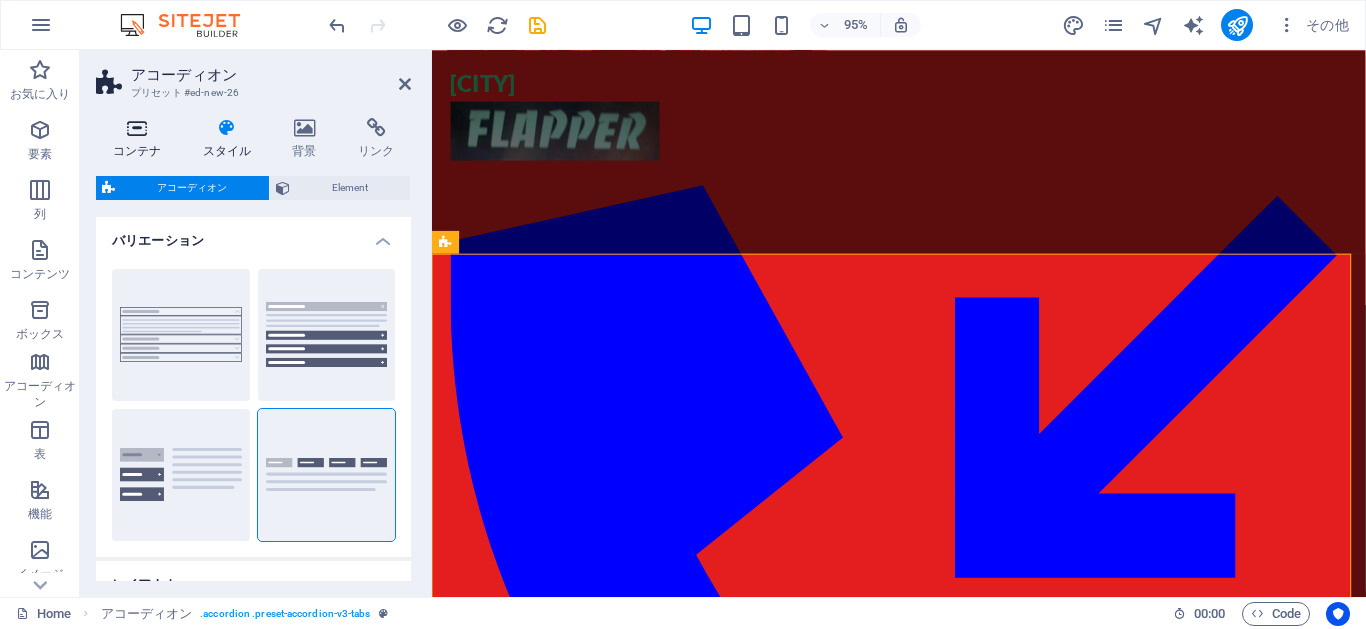 click on "コンテナ" at bounding box center [141, 139] 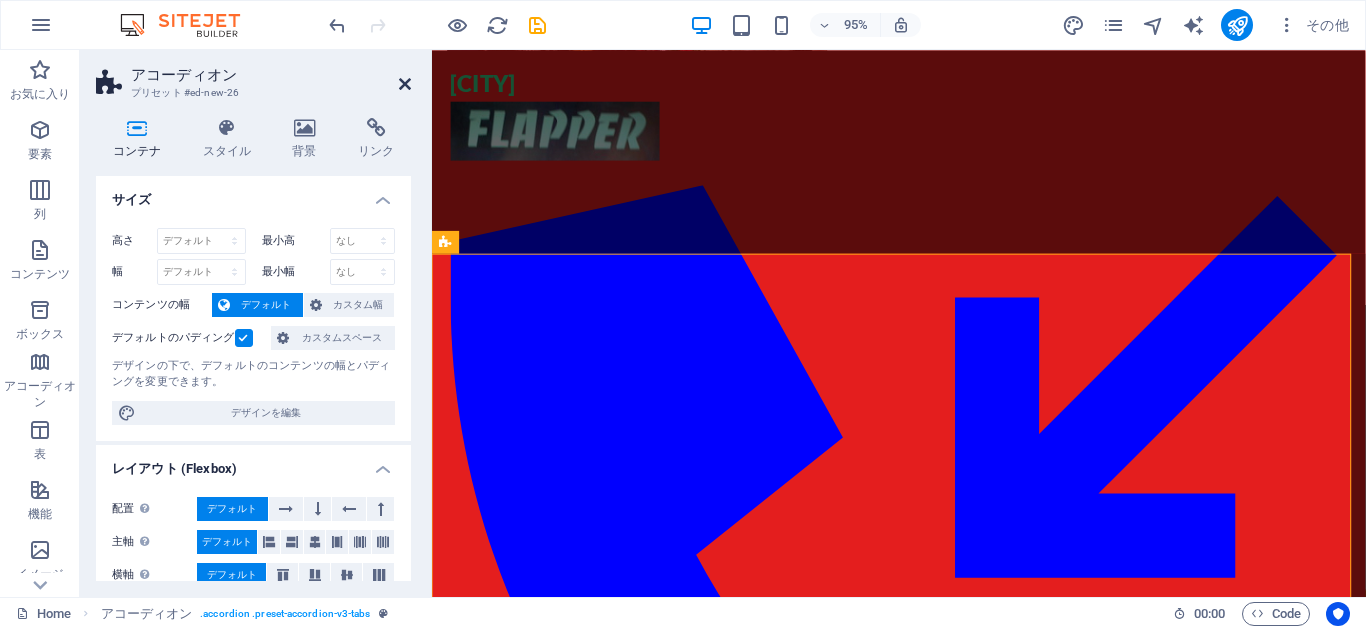 click at bounding box center [405, 84] 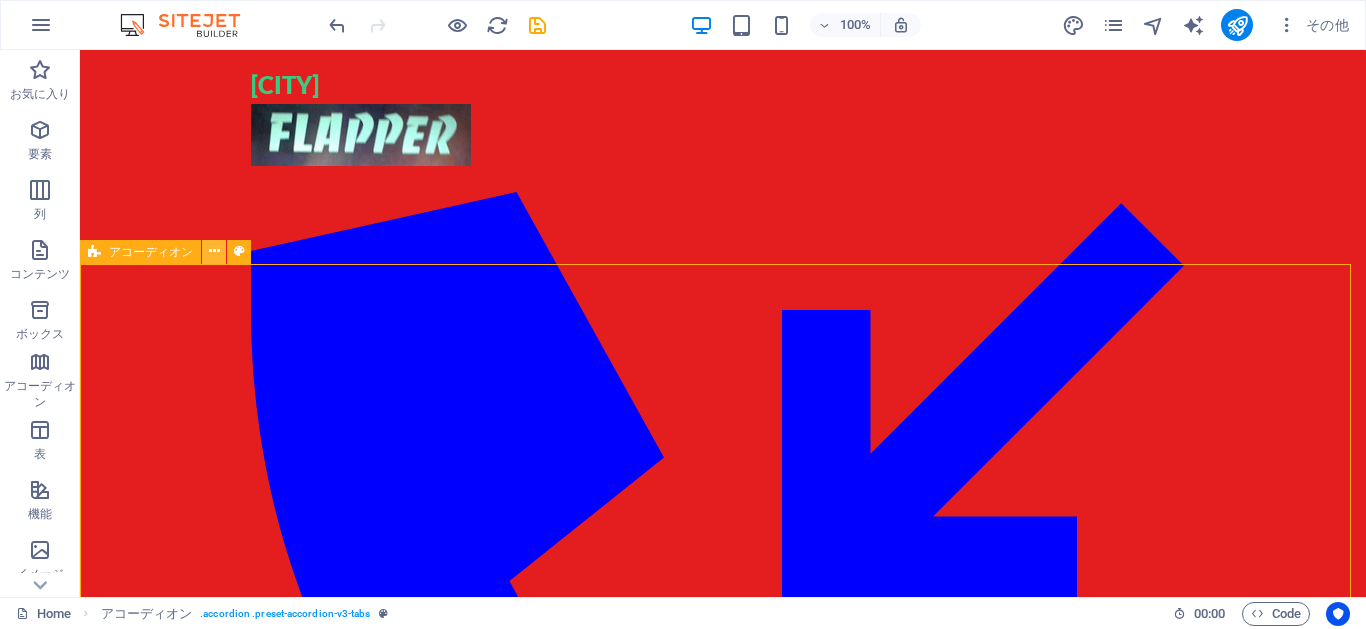 click at bounding box center [214, 252] 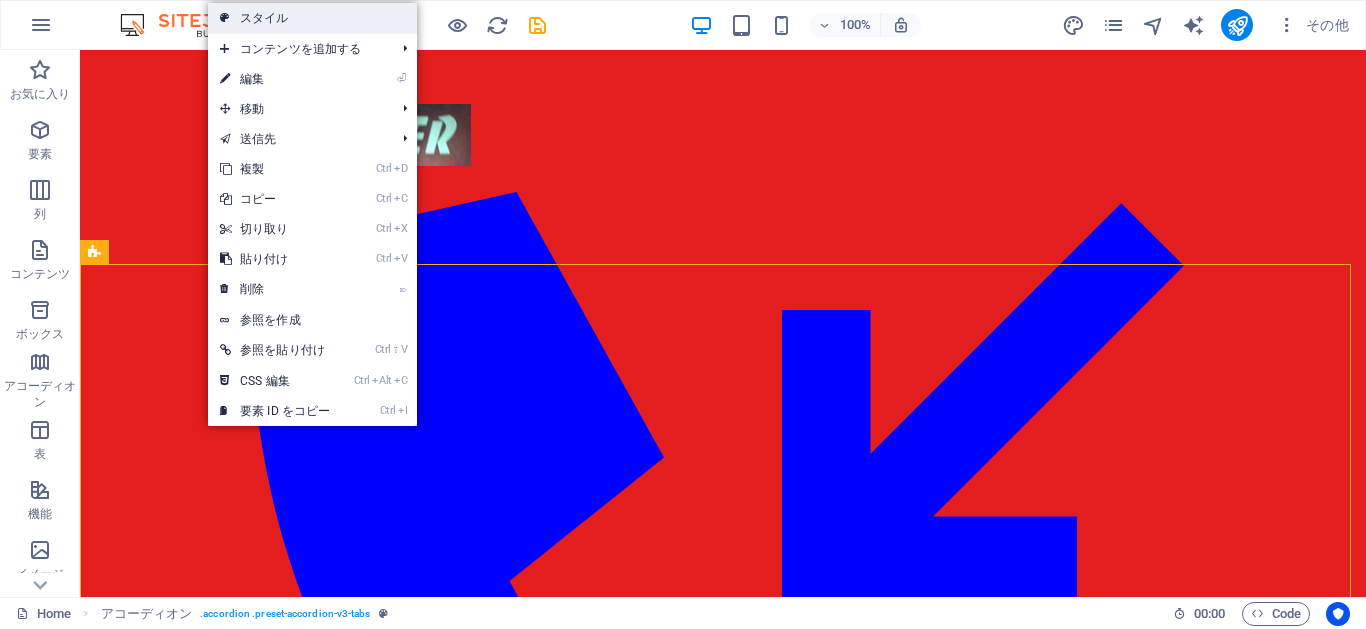 click on "スタイル" at bounding box center [312, 18] 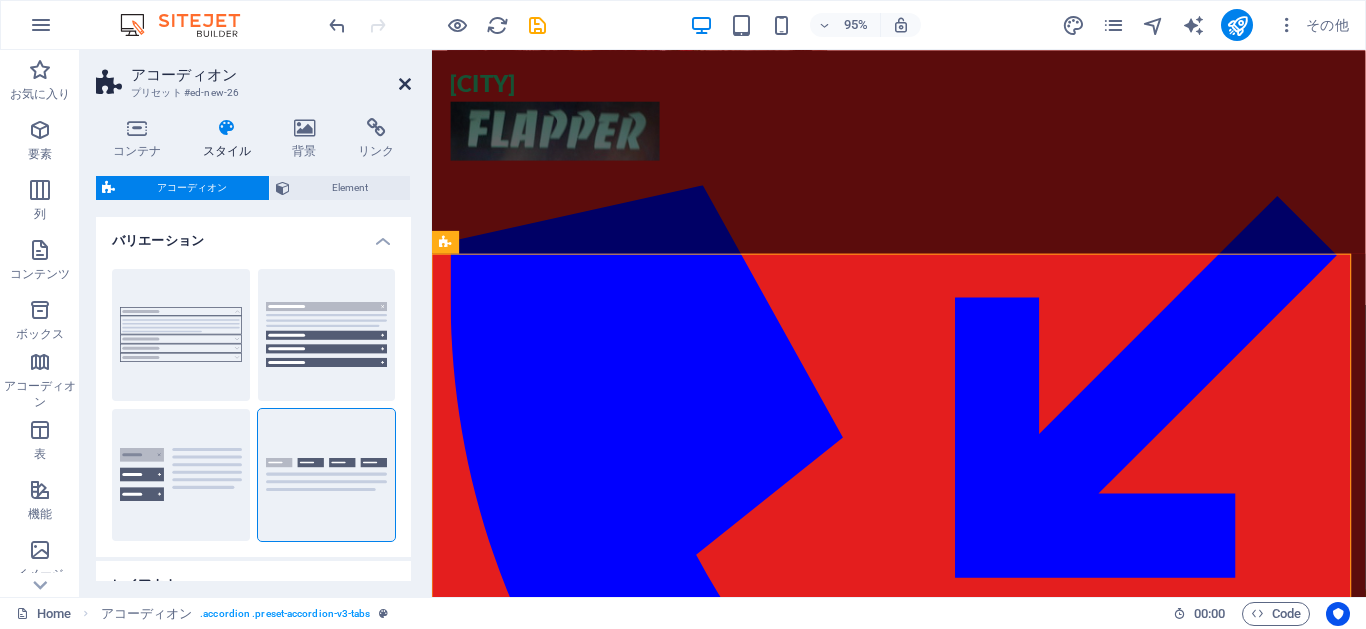 click at bounding box center [405, 84] 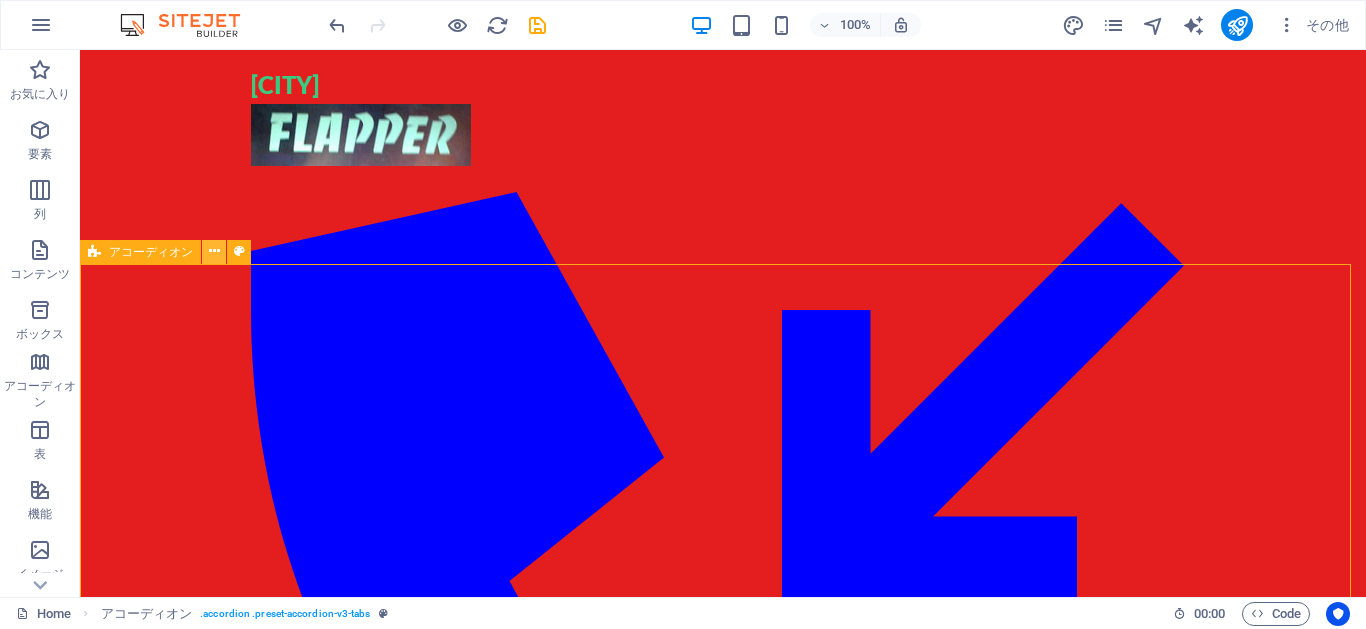 click at bounding box center (214, 251) 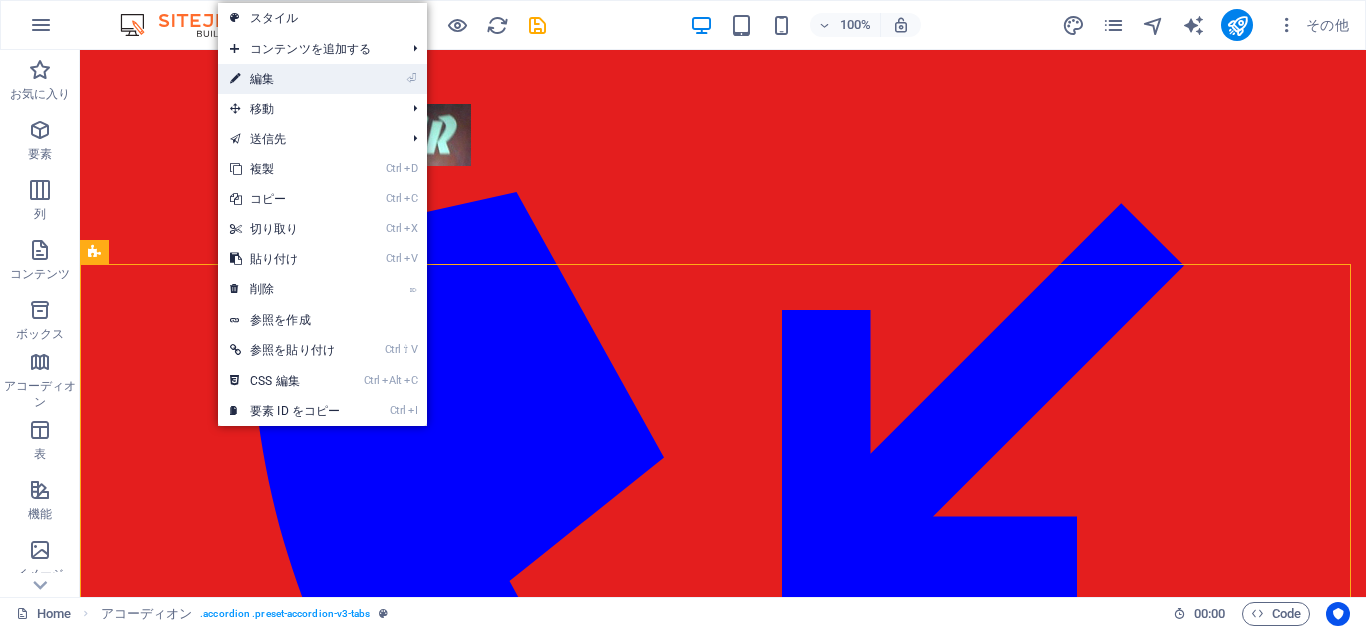 click on "⏎  編集" at bounding box center [285, 79] 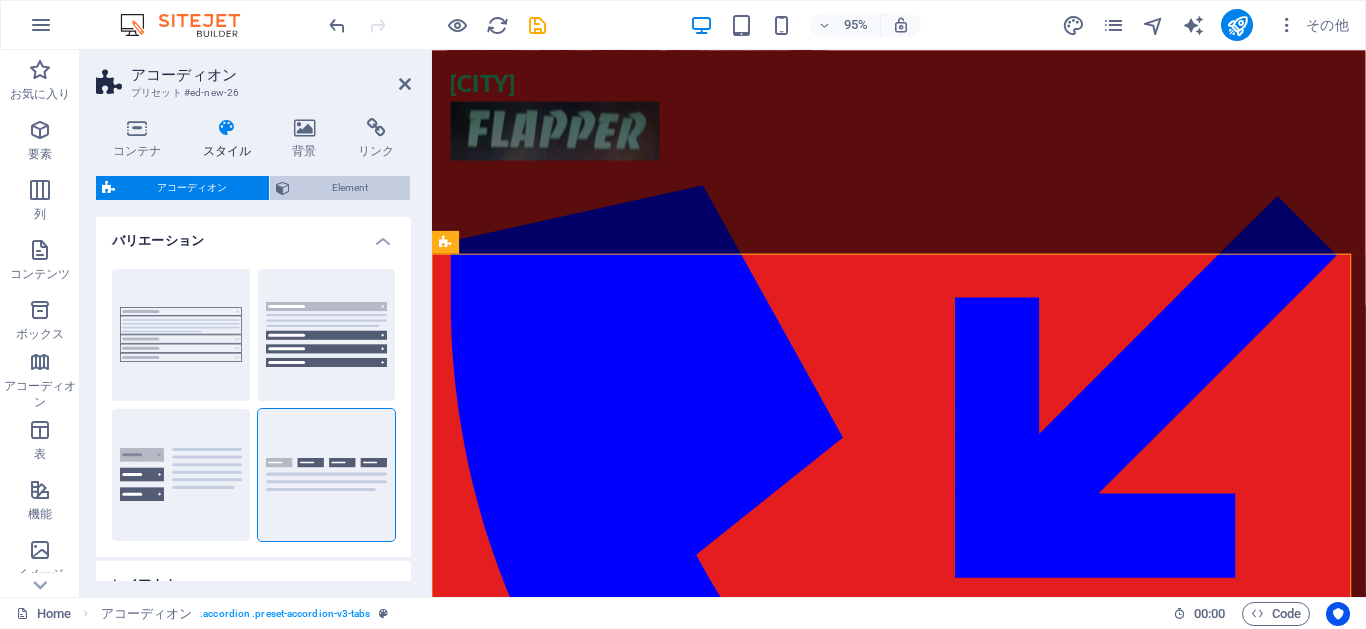 click on "Element" at bounding box center (350, 188) 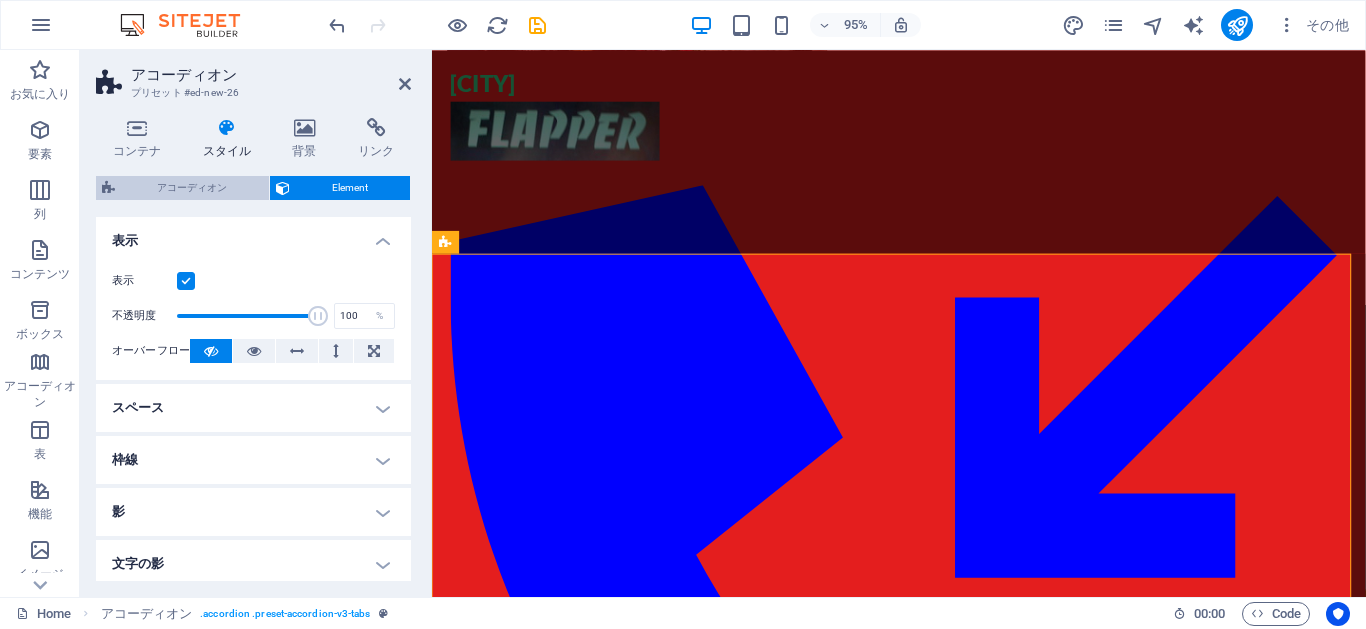 click on "アコーディオン" at bounding box center [192, 188] 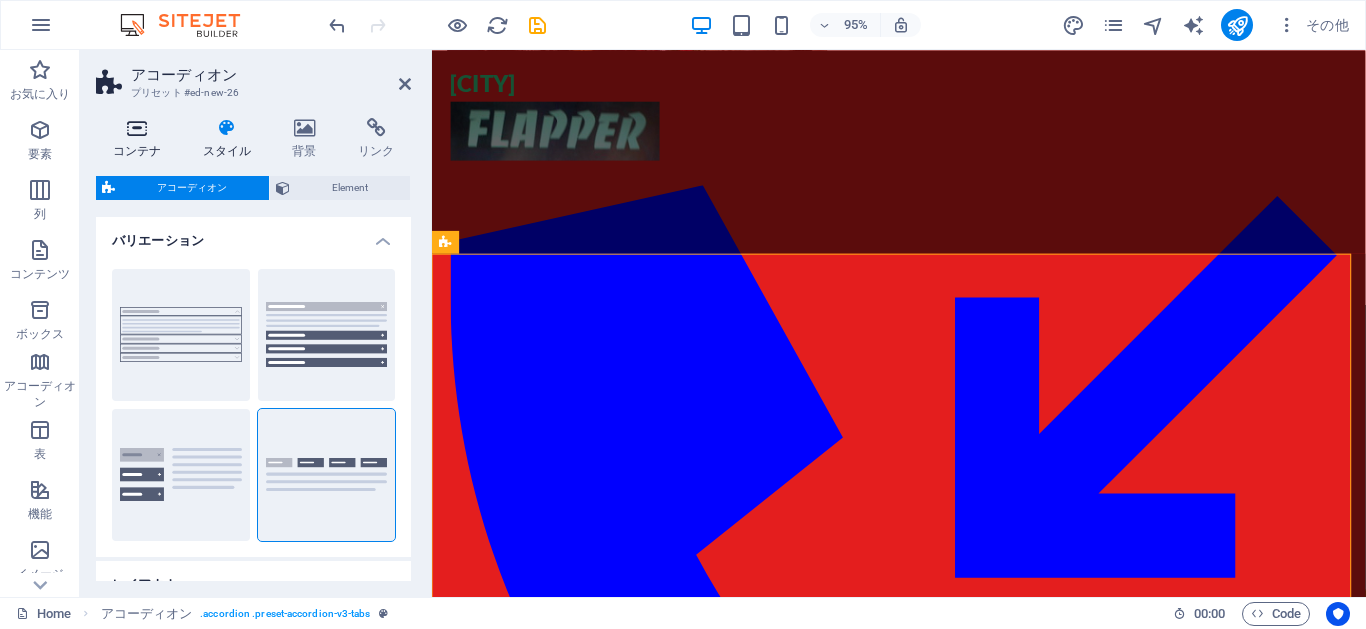 click at bounding box center (137, 128) 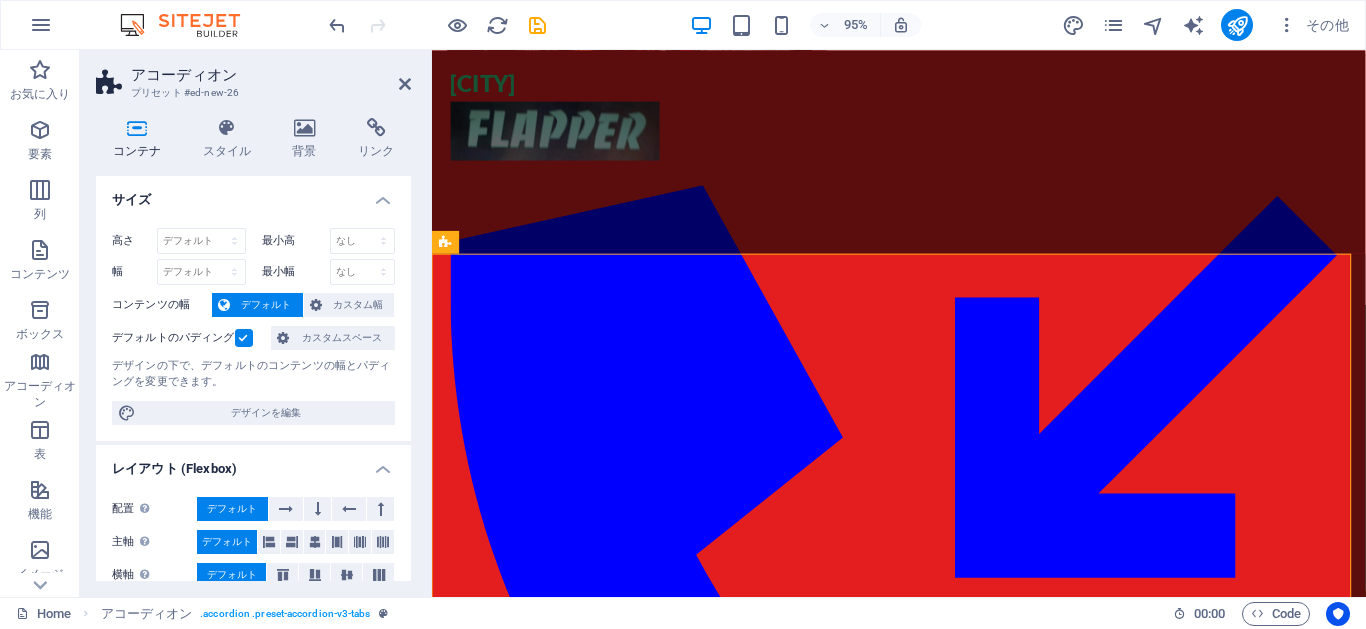 click on "プリセット #ed-new-26" at bounding box center [251, 93] 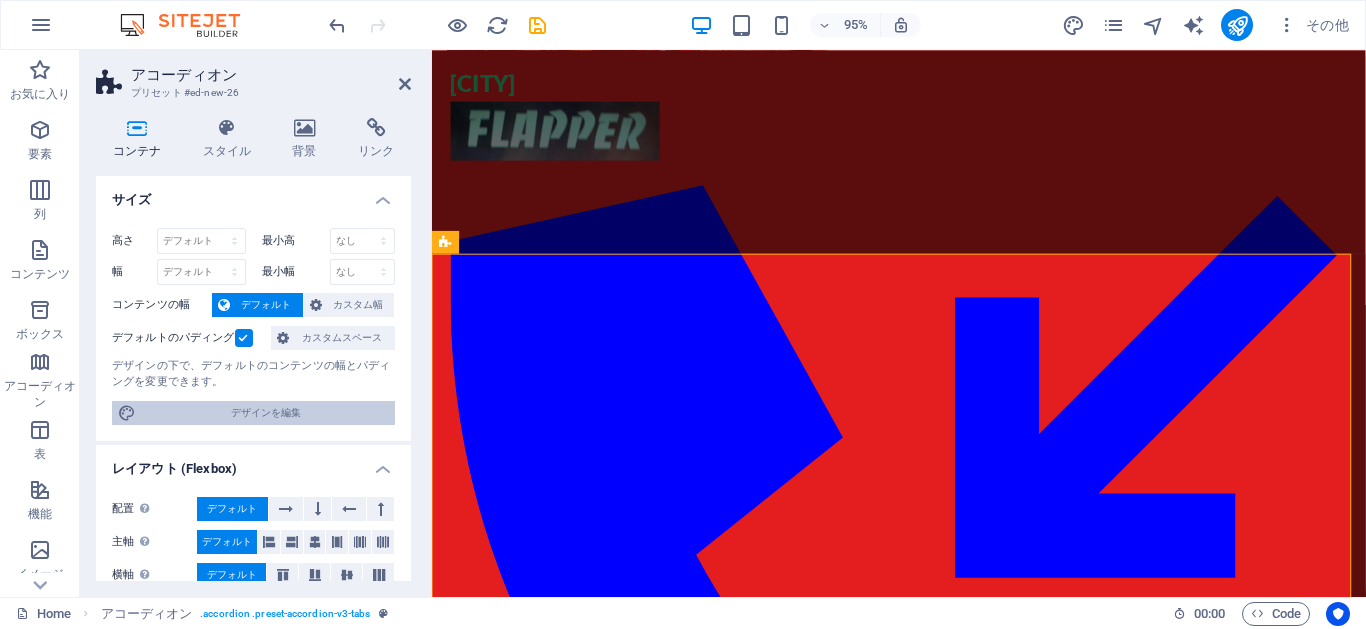 click on "デザインを編集" at bounding box center (265, 413) 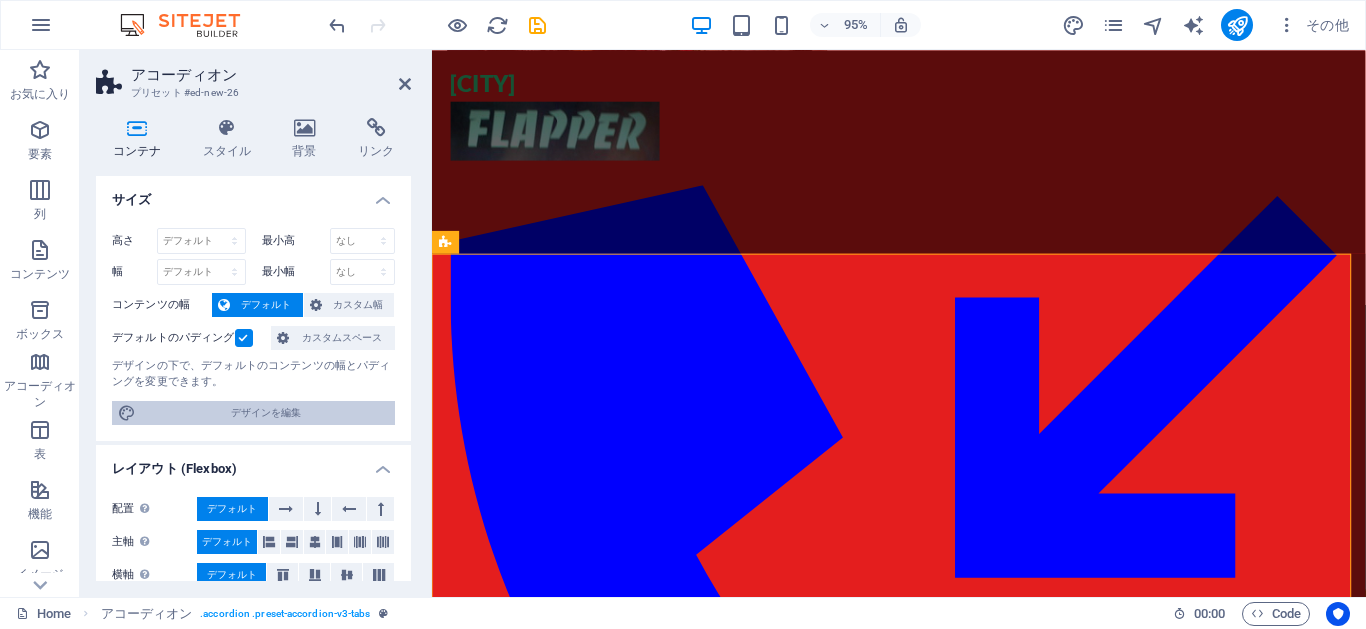 select on "rem" 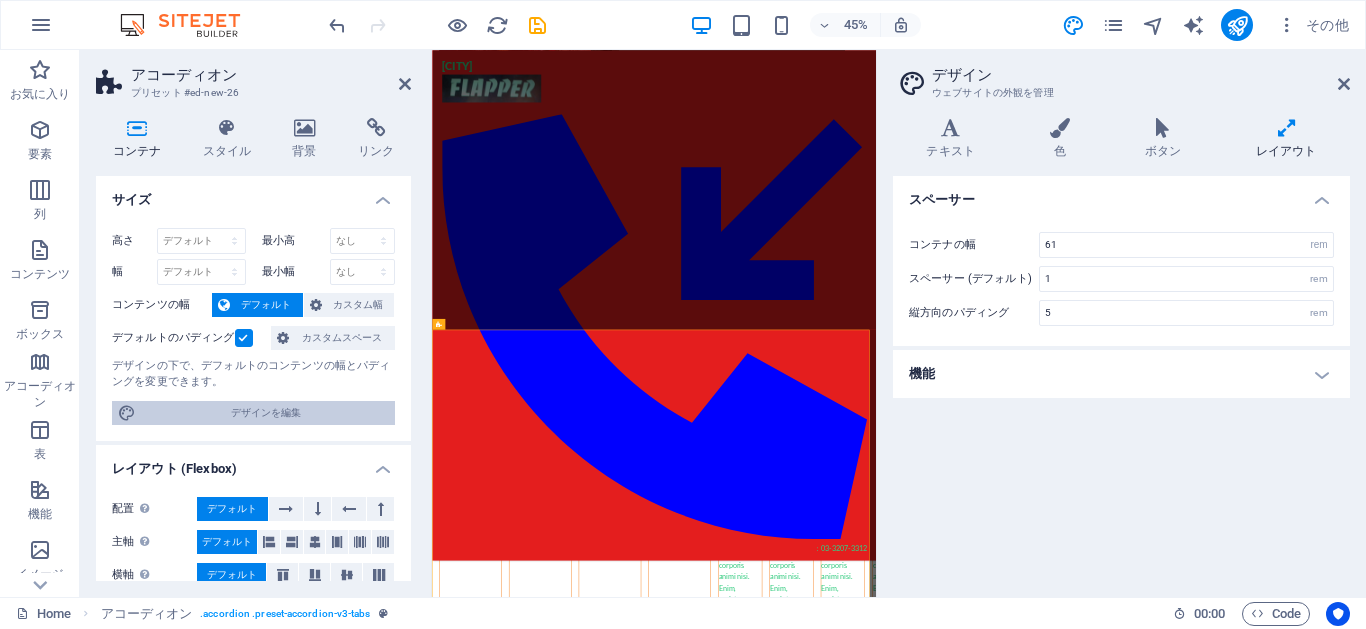 scroll, scrollTop: 133, scrollLeft: 0, axis: vertical 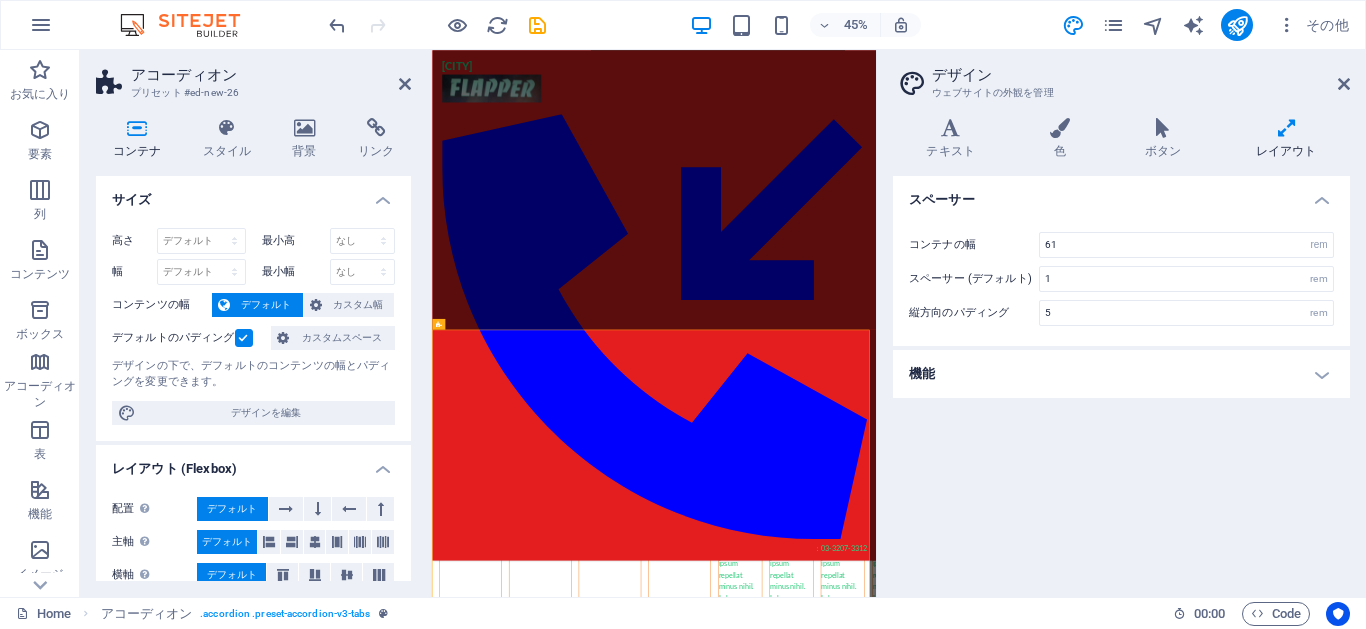 click at bounding box center (1287, 128) 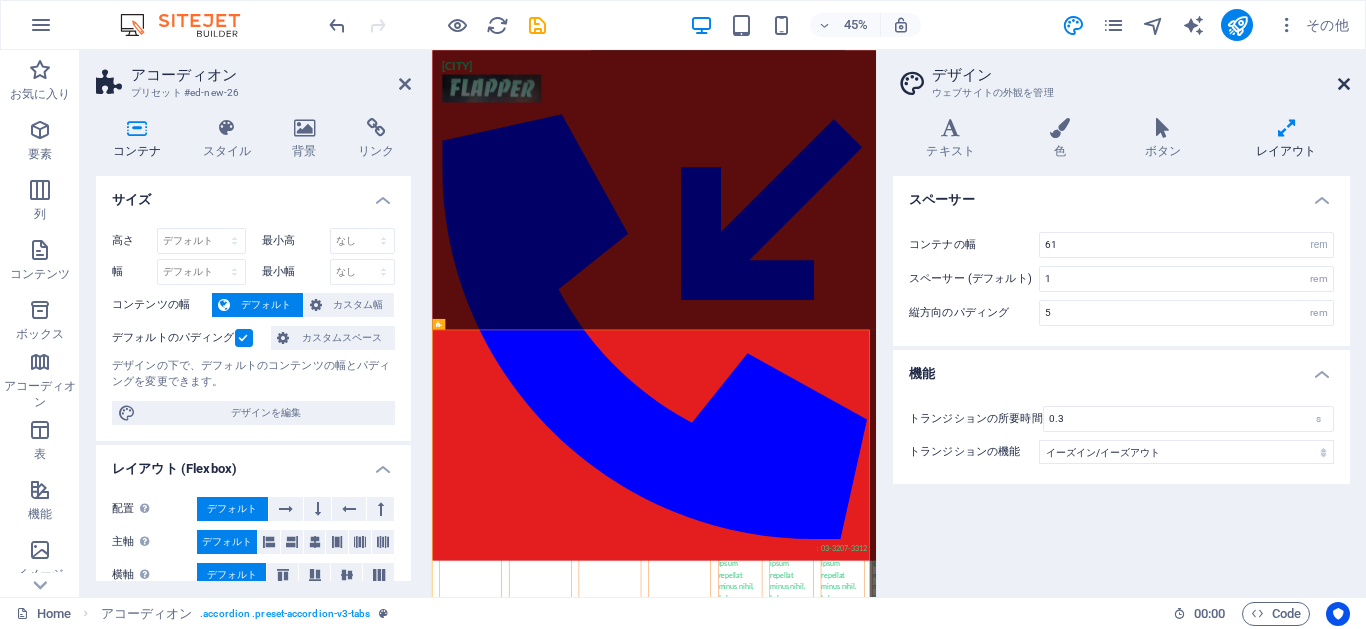 click at bounding box center [1344, 84] 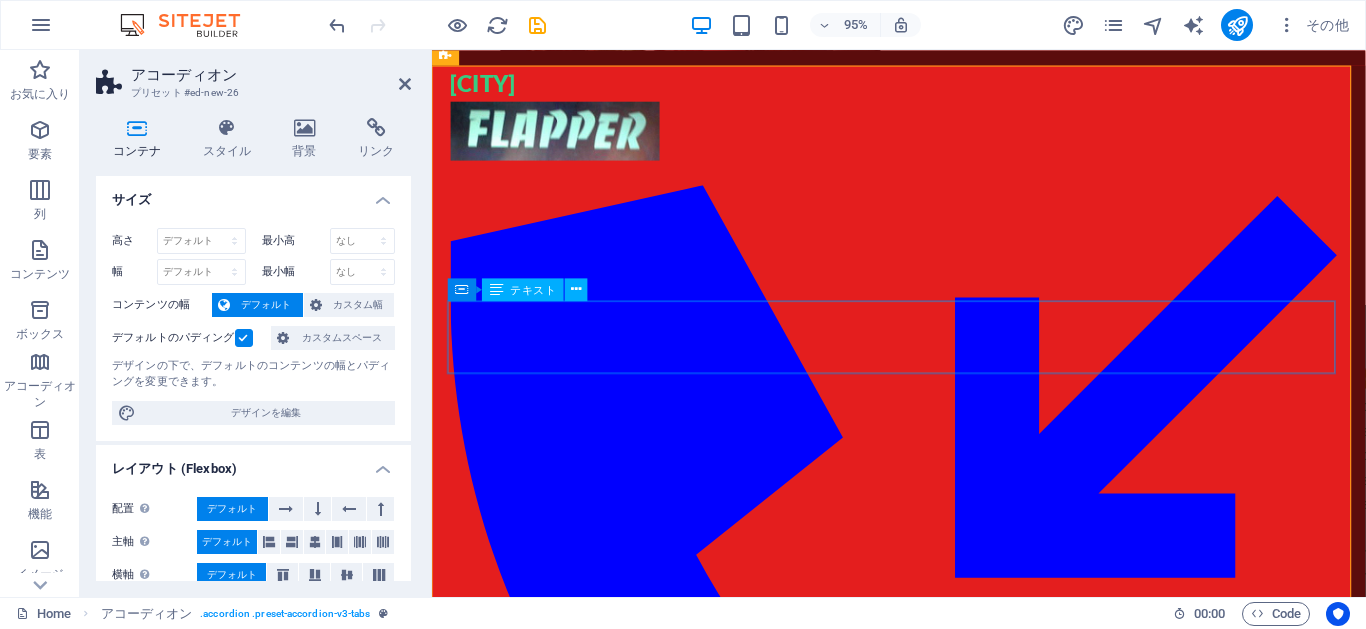 scroll, scrollTop: 413, scrollLeft: 0, axis: vertical 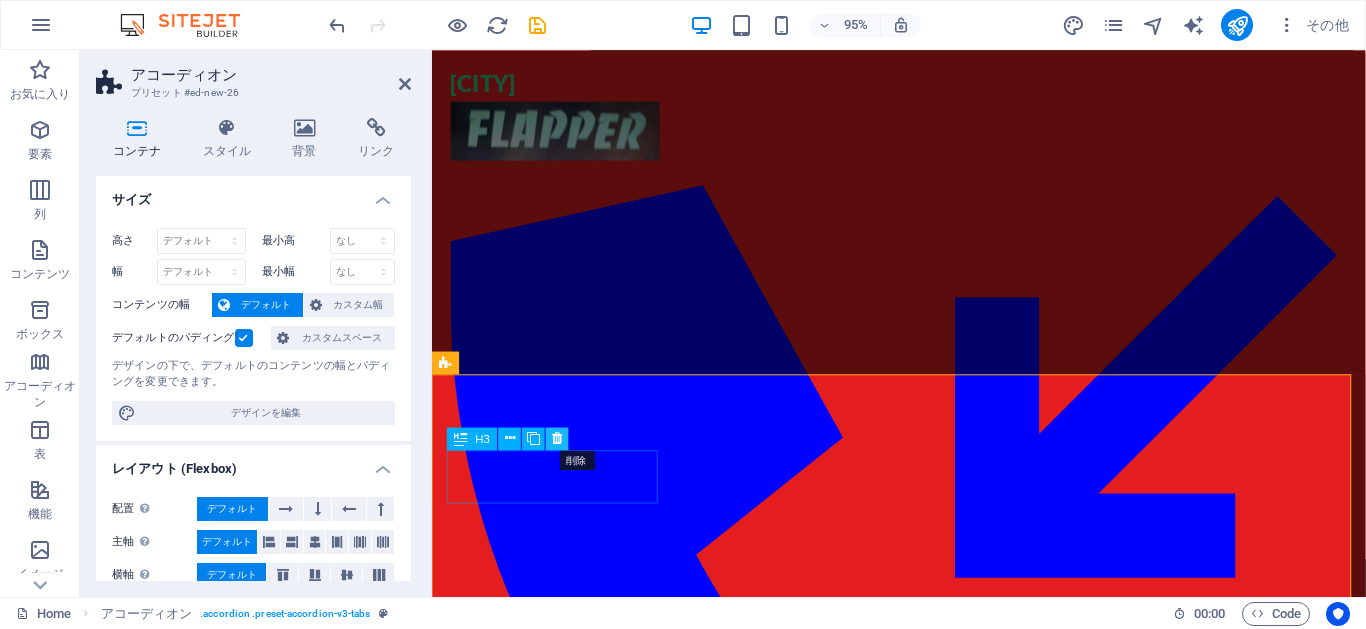 click at bounding box center (558, 438) 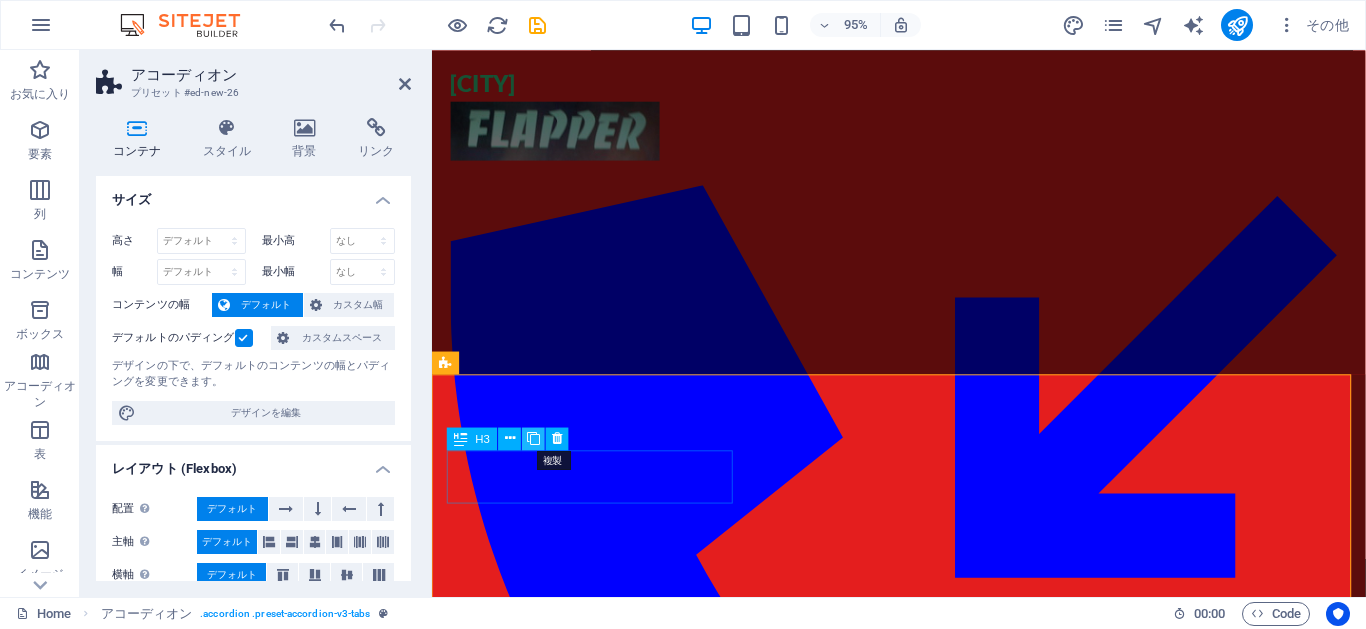 click at bounding box center [533, 438] 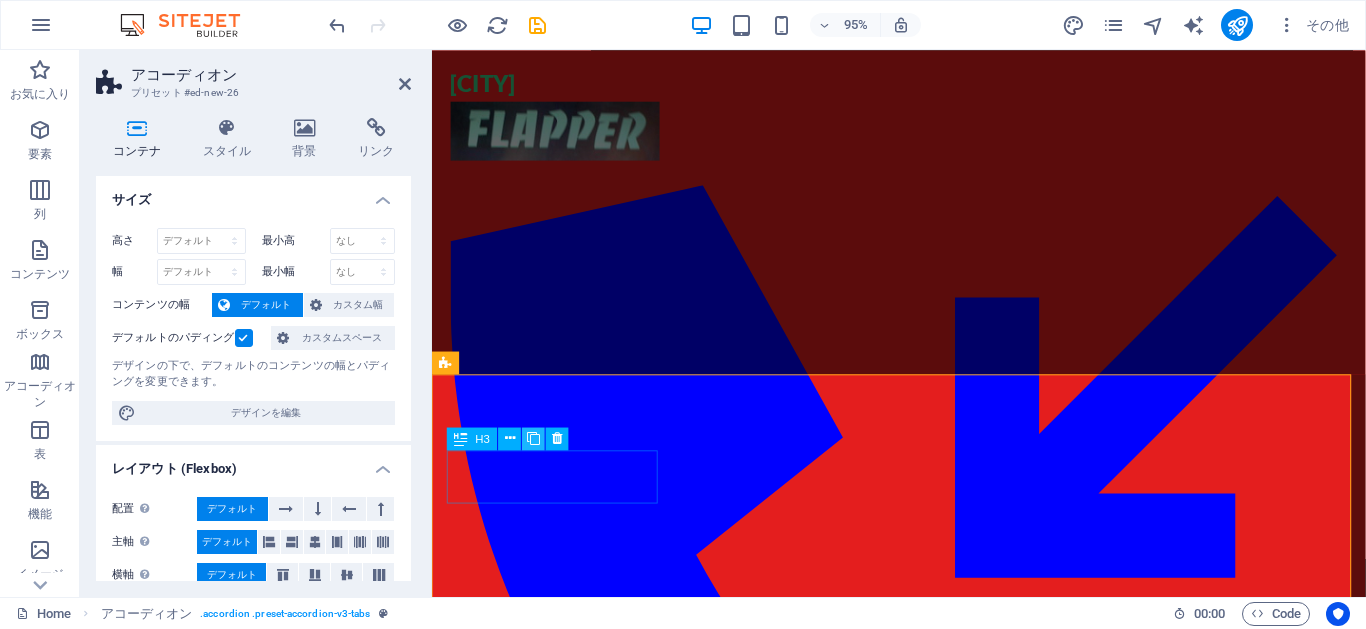 click at bounding box center [533, 438] 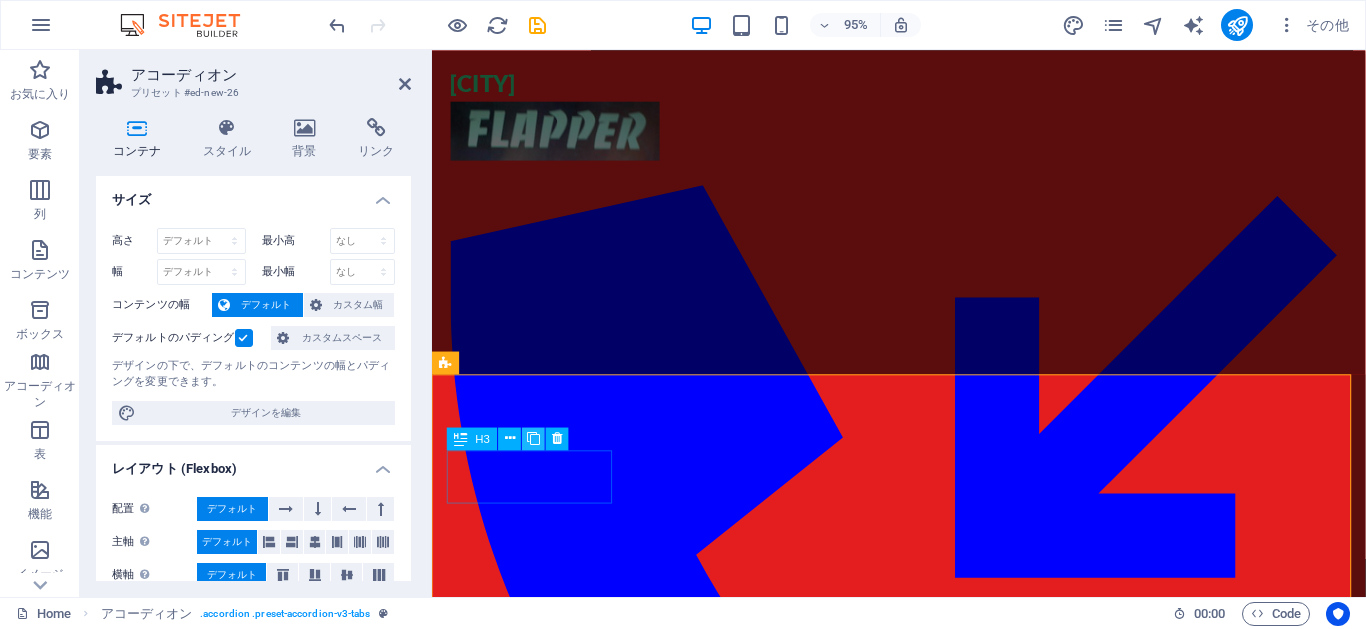 click at bounding box center [533, 438] 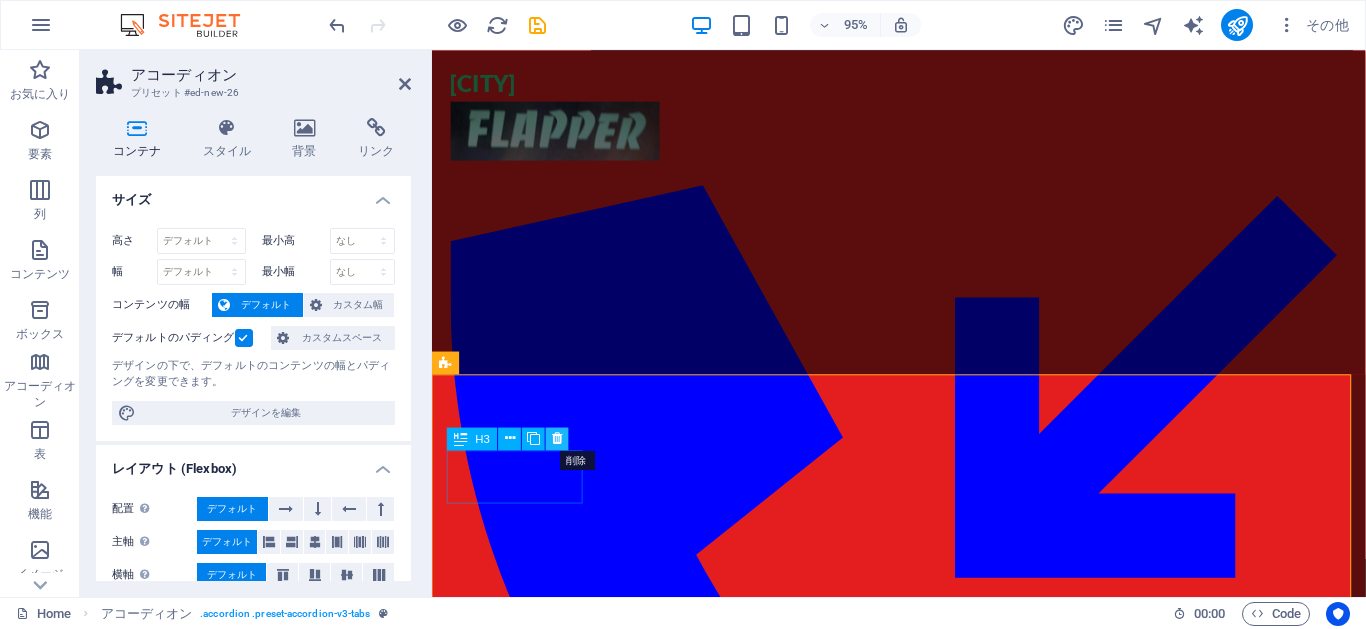 click at bounding box center (557, 438) 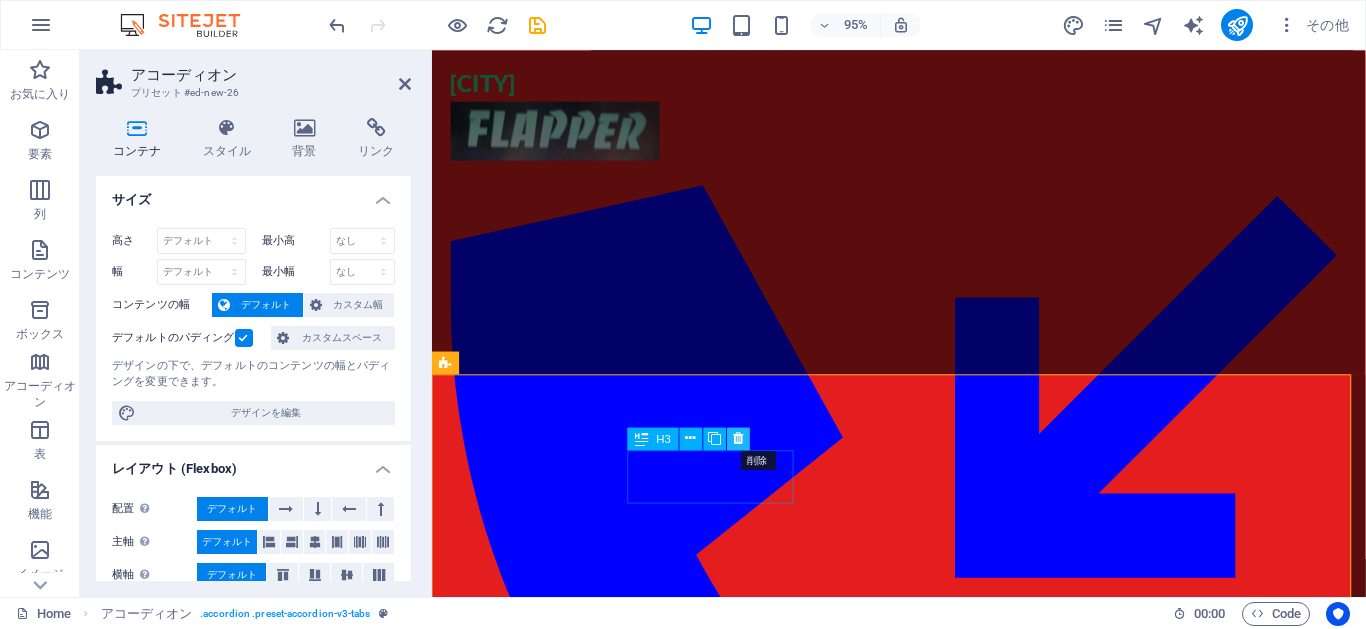 click at bounding box center [738, 438] 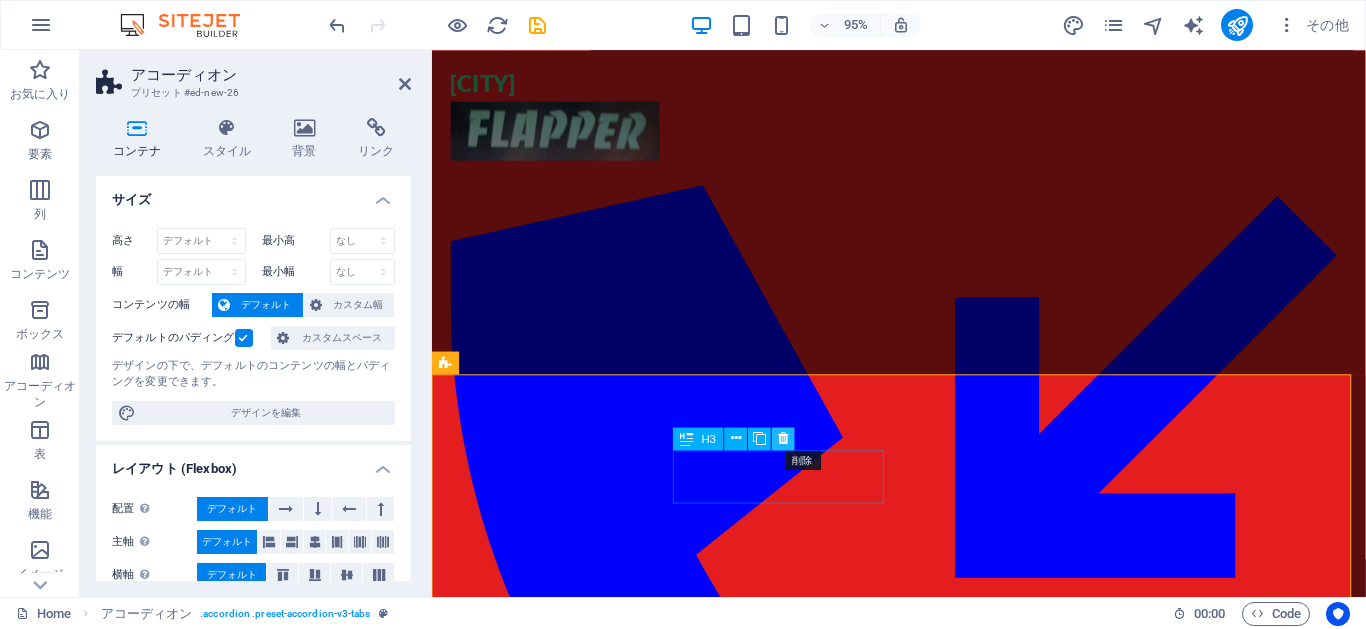 click at bounding box center (784, 438) 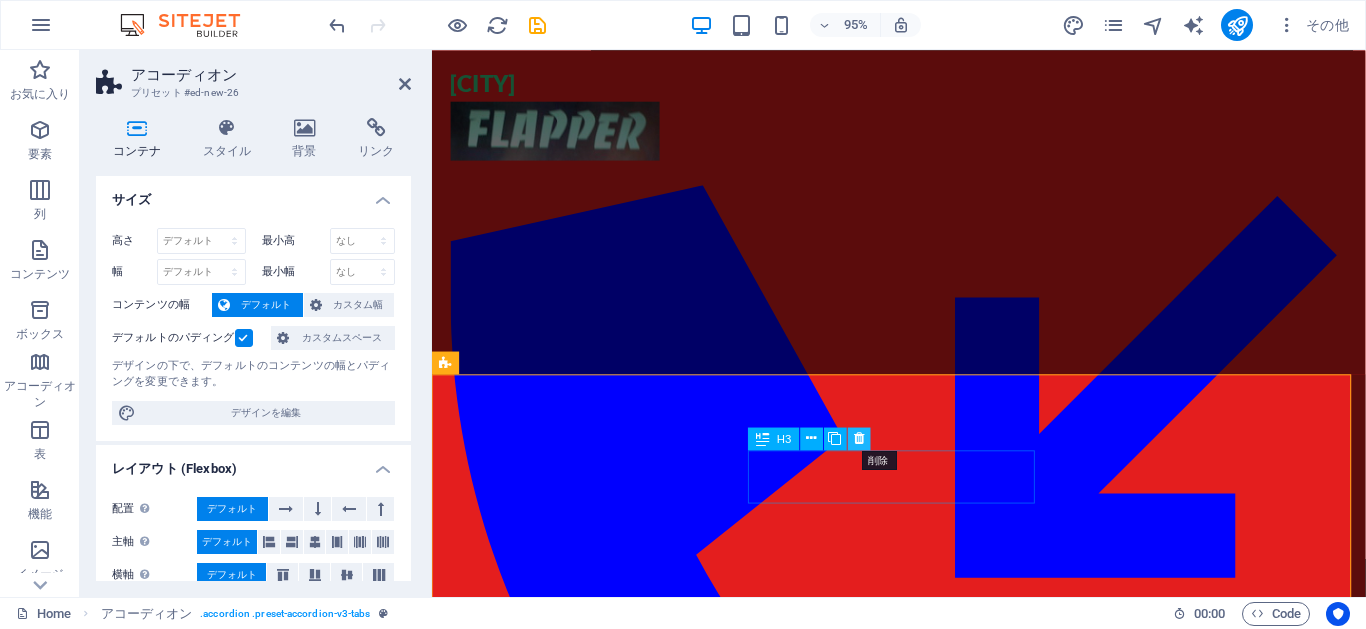 click at bounding box center [859, 438] 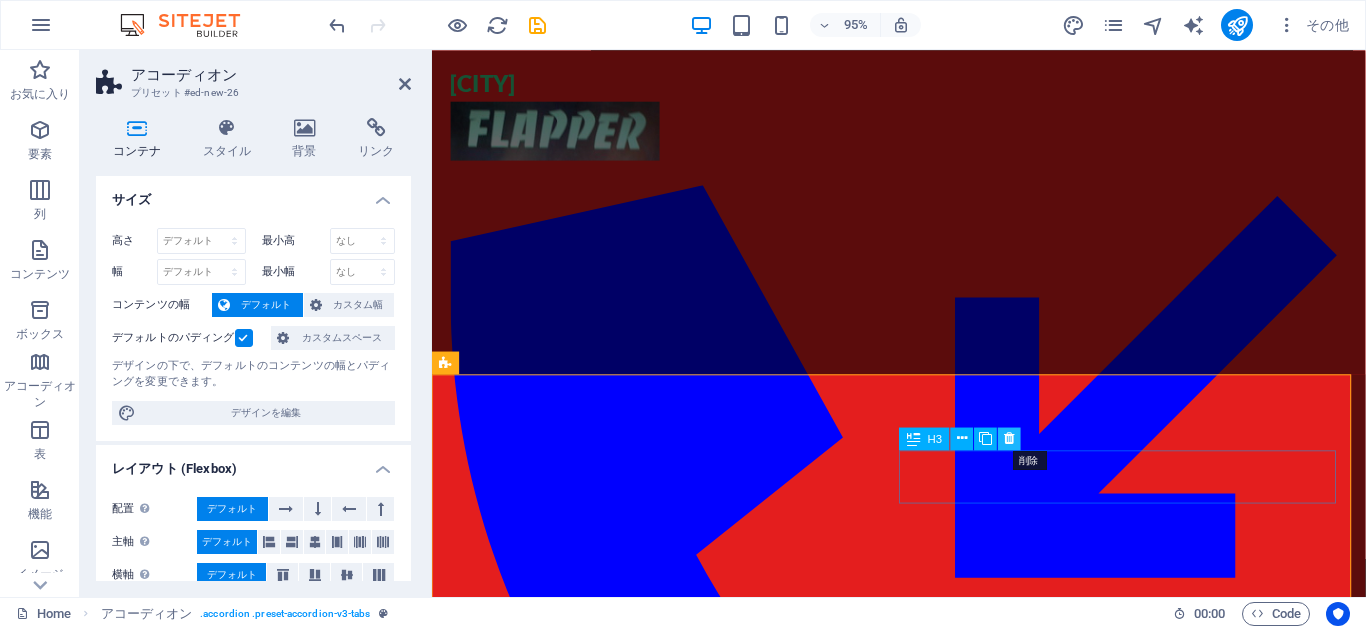 click at bounding box center (1010, 438) 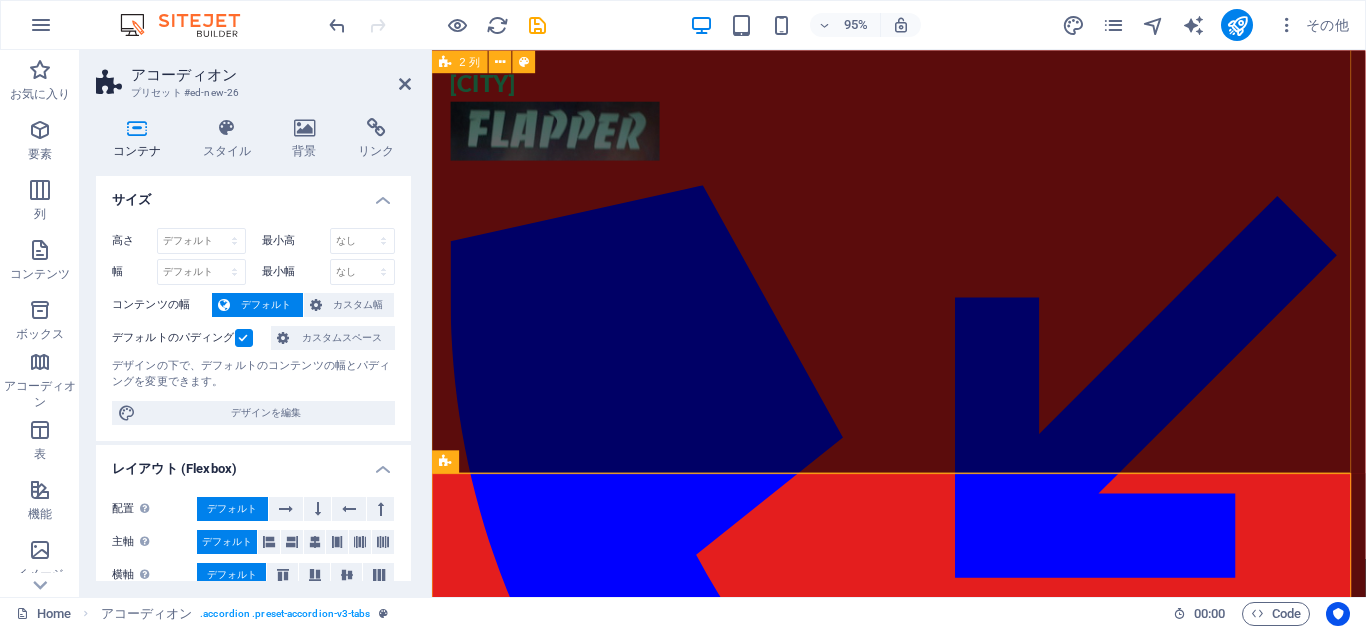 scroll, scrollTop: 489, scrollLeft: 0, axis: vertical 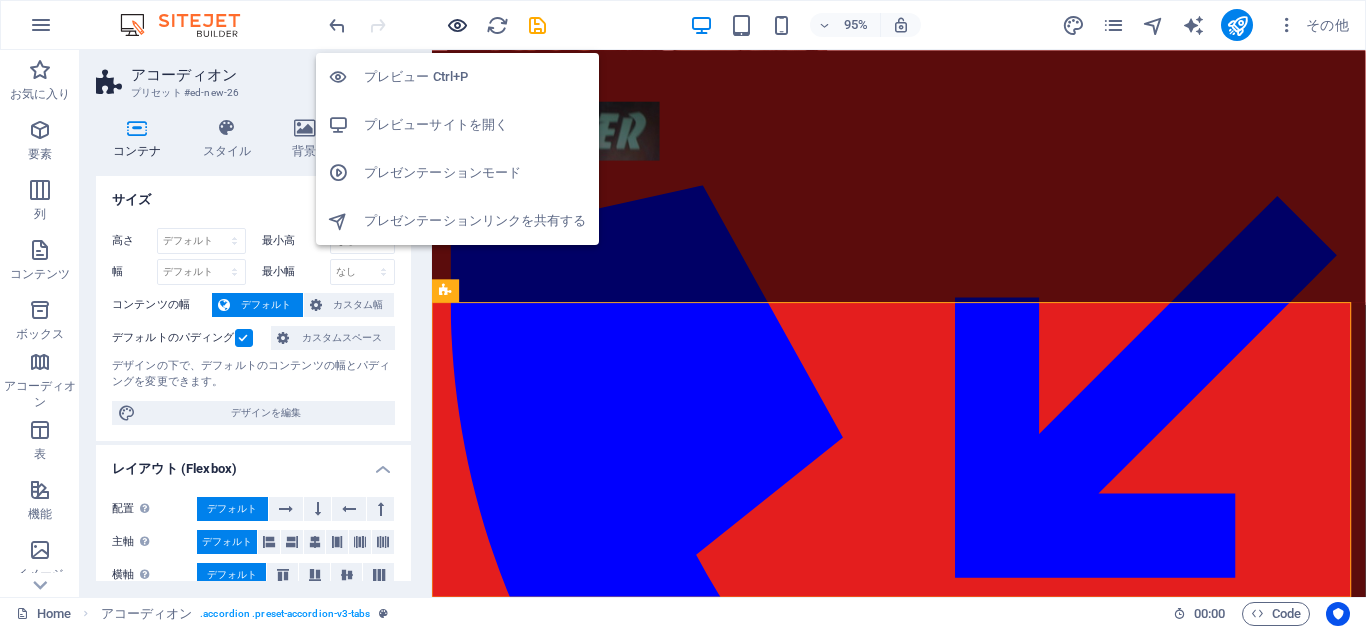 click at bounding box center [457, 25] 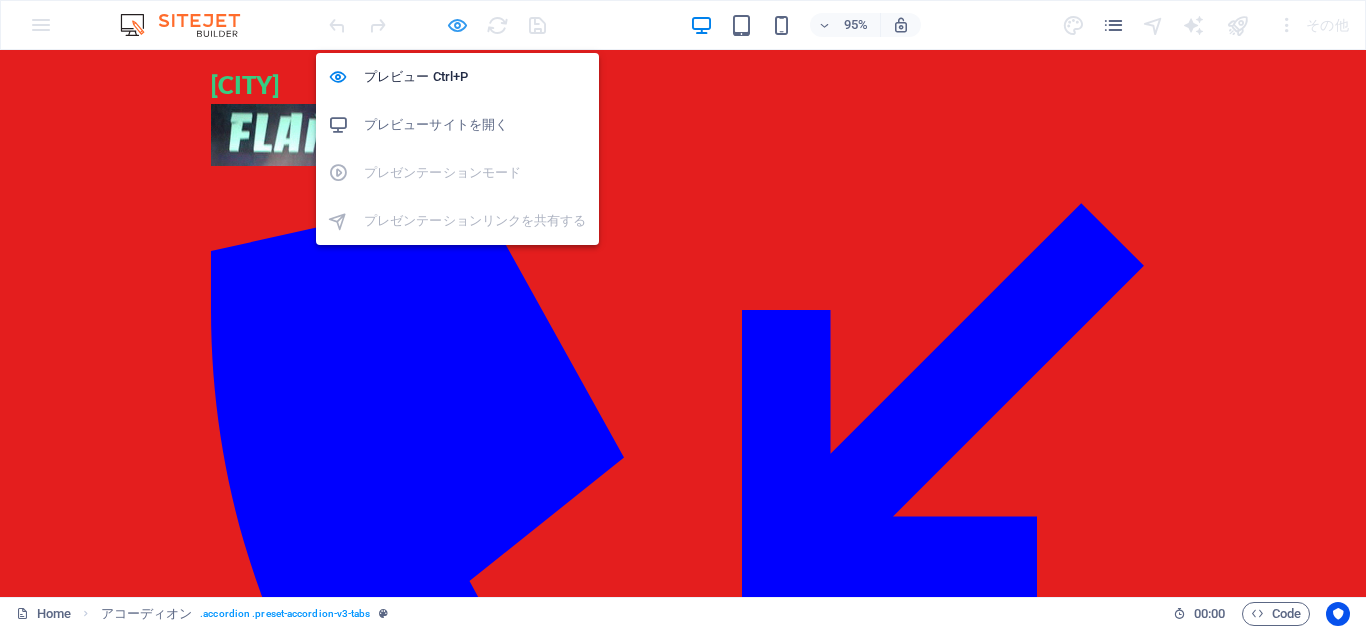 scroll, scrollTop: 413, scrollLeft: 0, axis: vertical 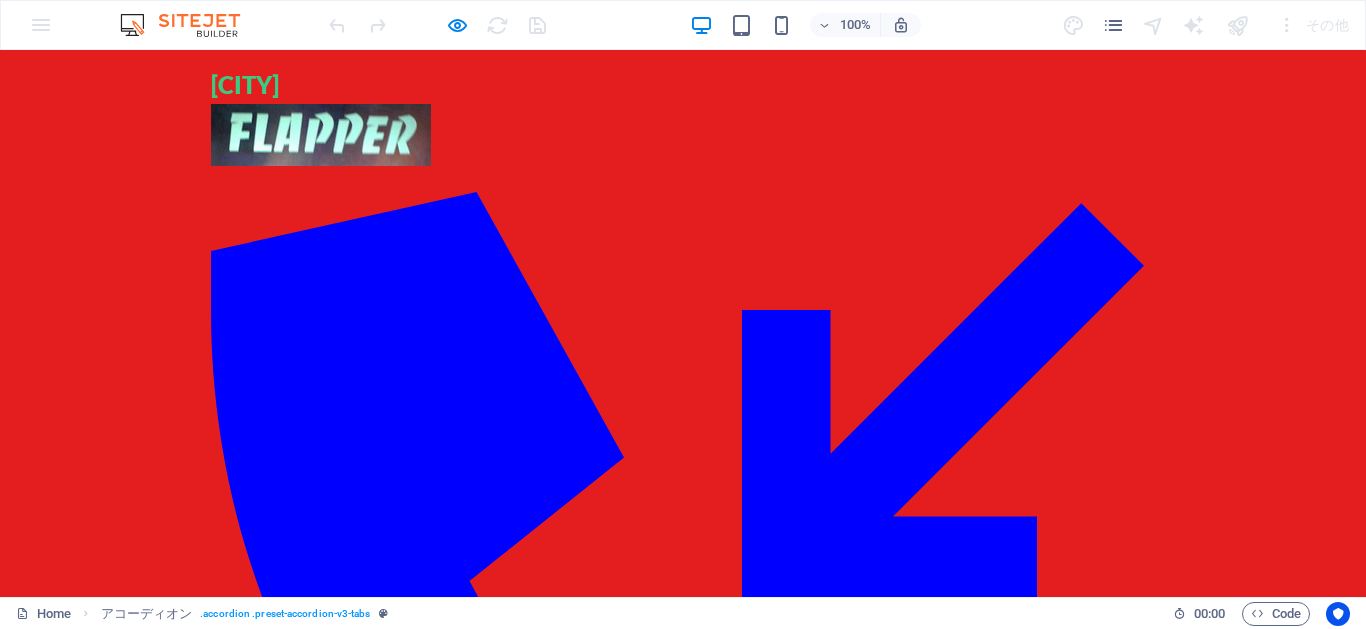 click on "Headline" at bounding box center (488, 764) 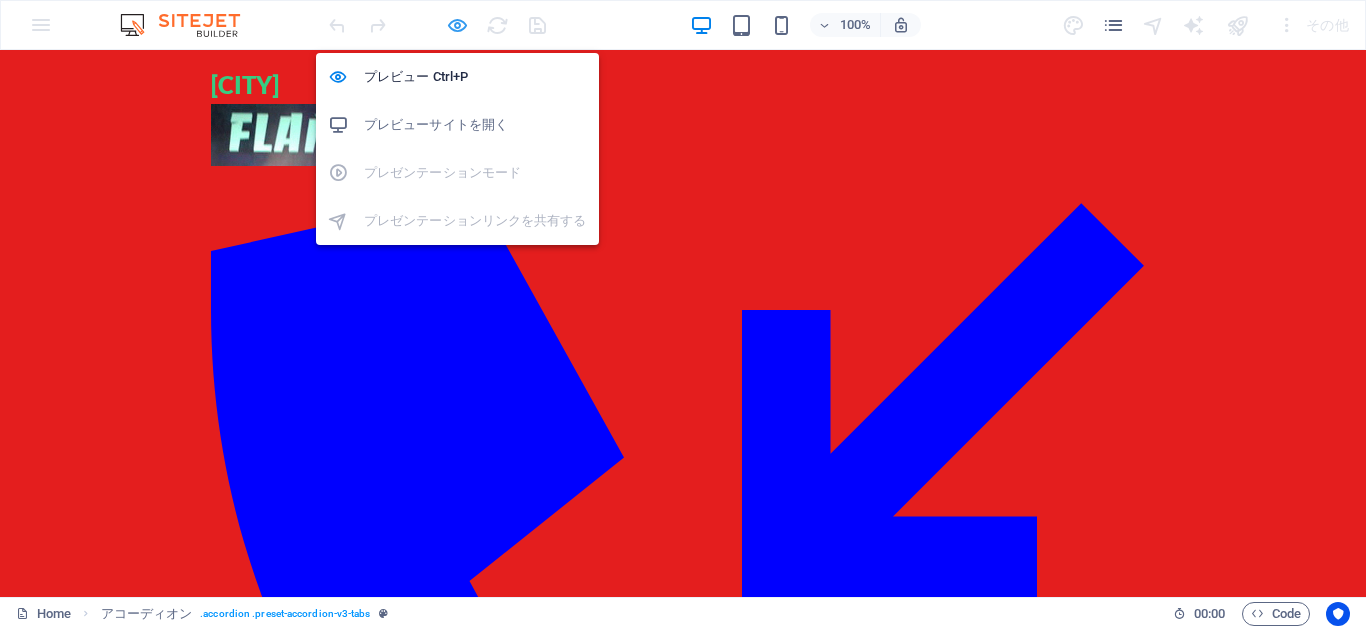 click at bounding box center (457, 25) 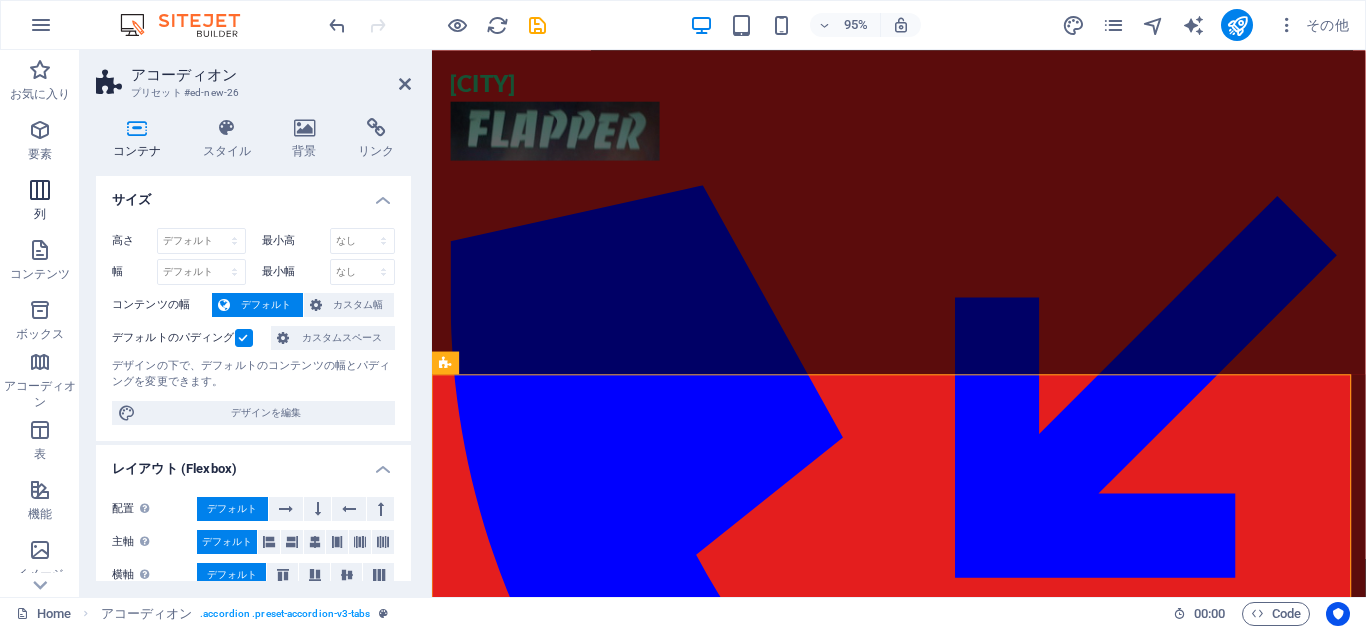 click on "列" at bounding box center [40, 202] 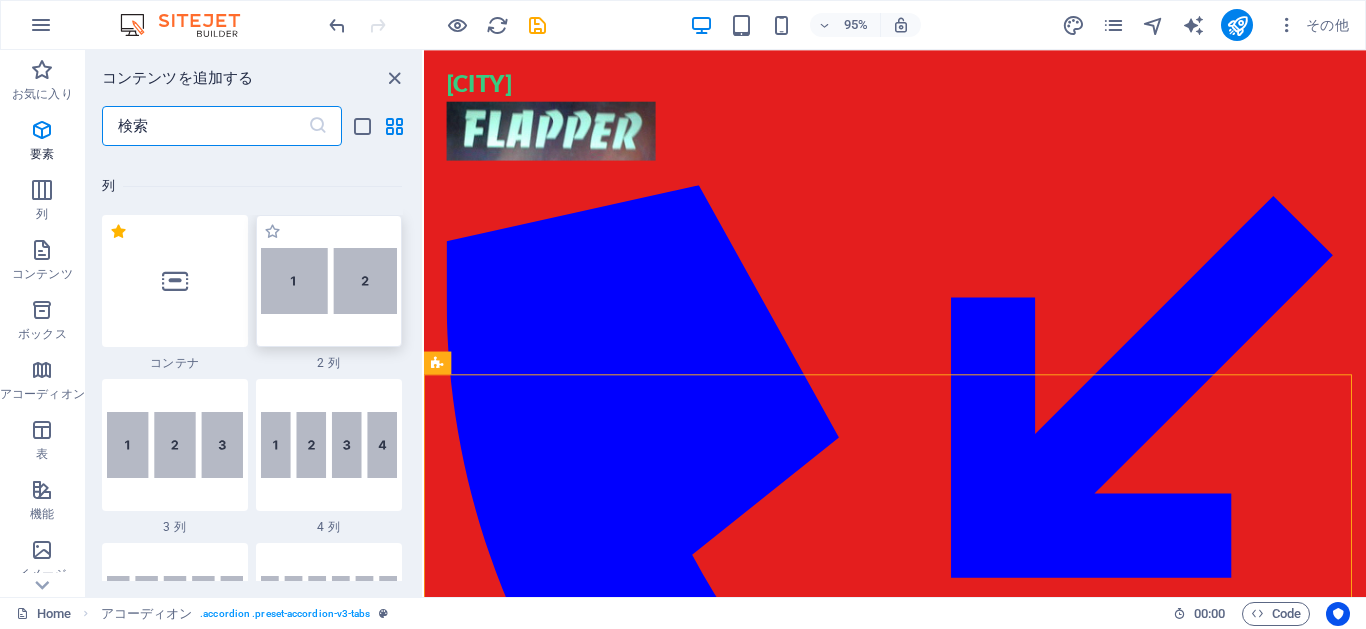 scroll, scrollTop: 990, scrollLeft: 0, axis: vertical 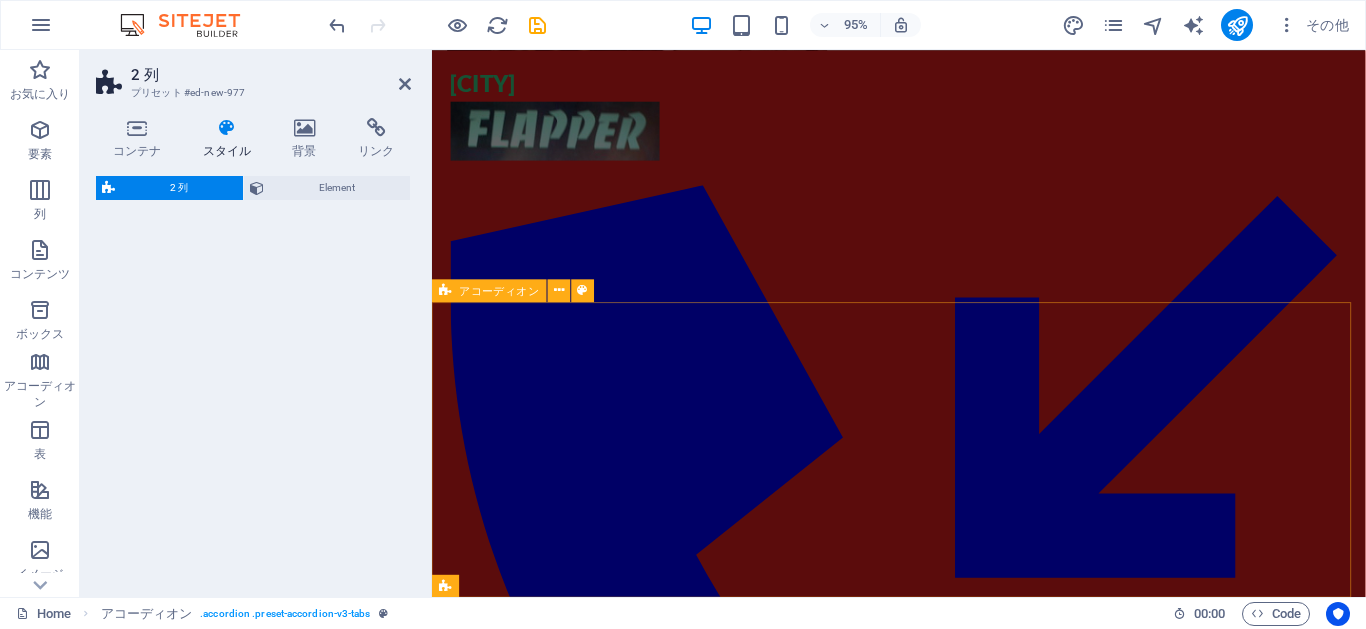 select on "rem" 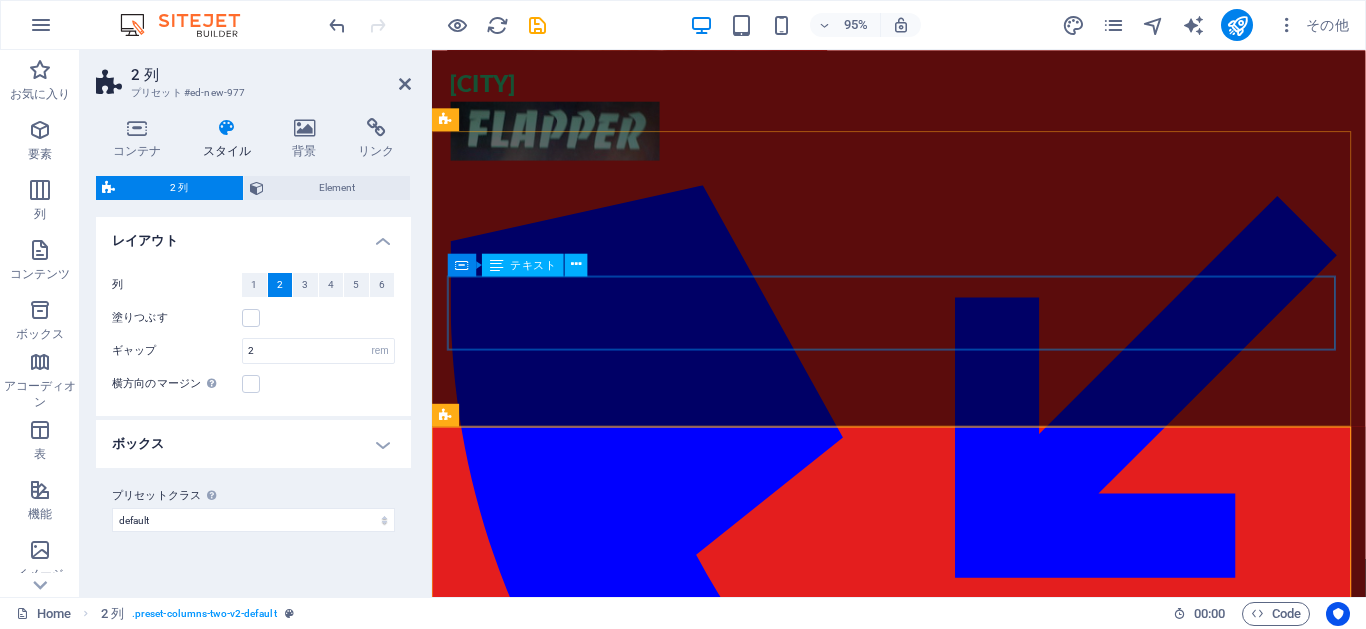 scroll, scrollTop: 791, scrollLeft: 0, axis: vertical 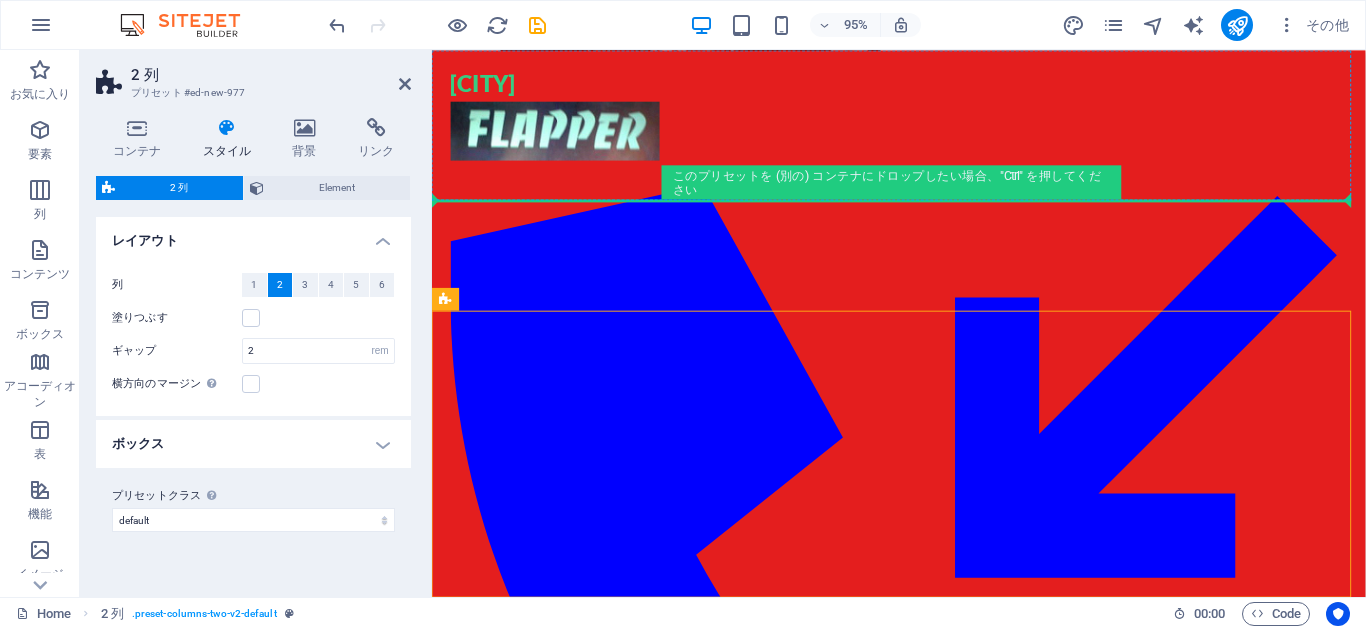 drag, startPoint x: 890, startPoint y: 355, endPoint x: 535, endPoint y: 189, distance: 391.8941 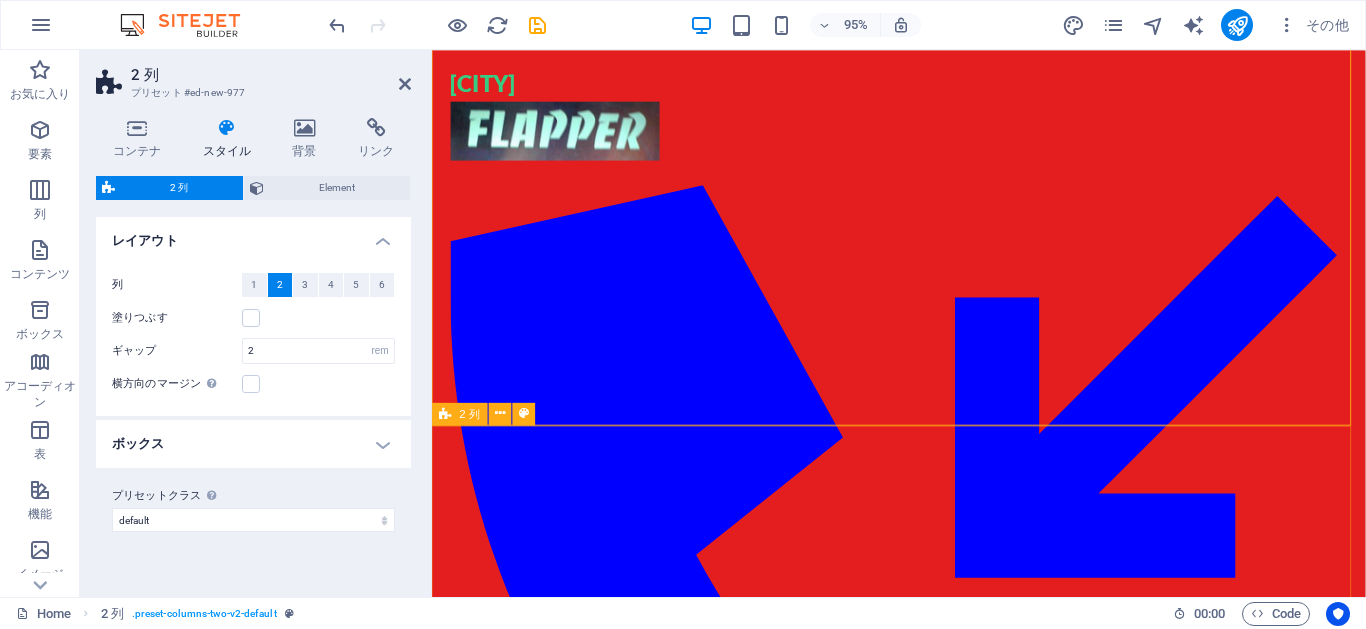 scroll, scrollTop: 71, scrollLeft: 0, axis: vertical 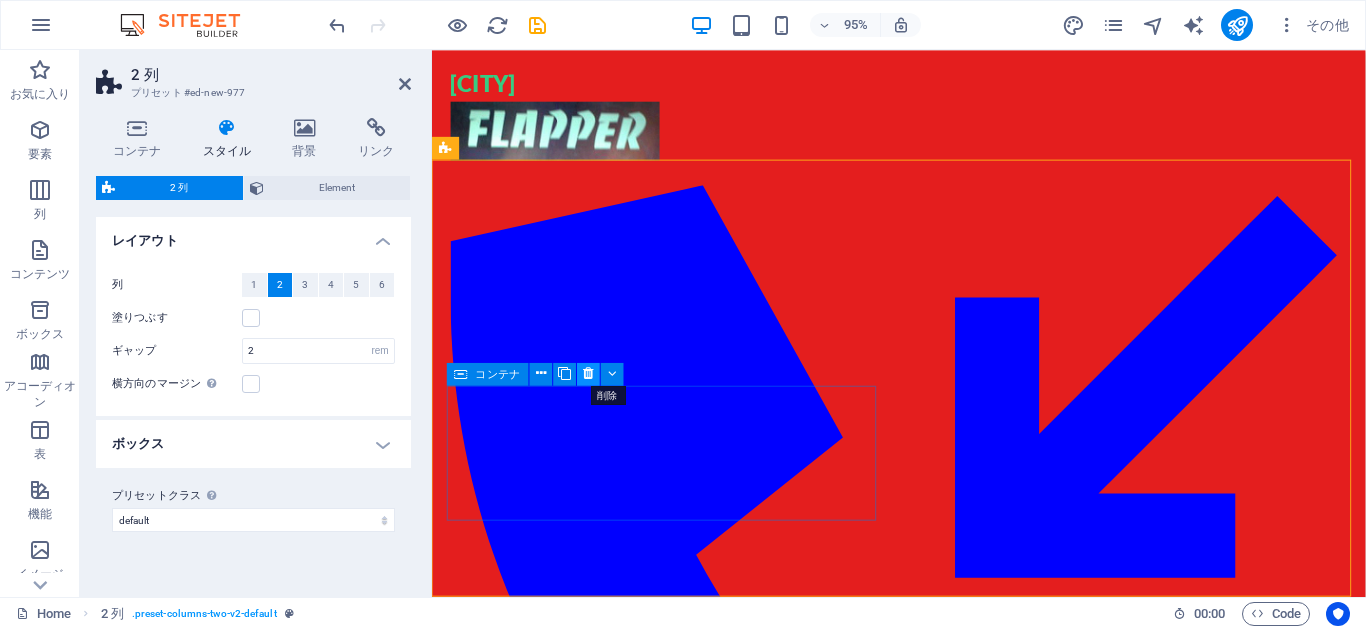 click at bounding box center (589, 374) 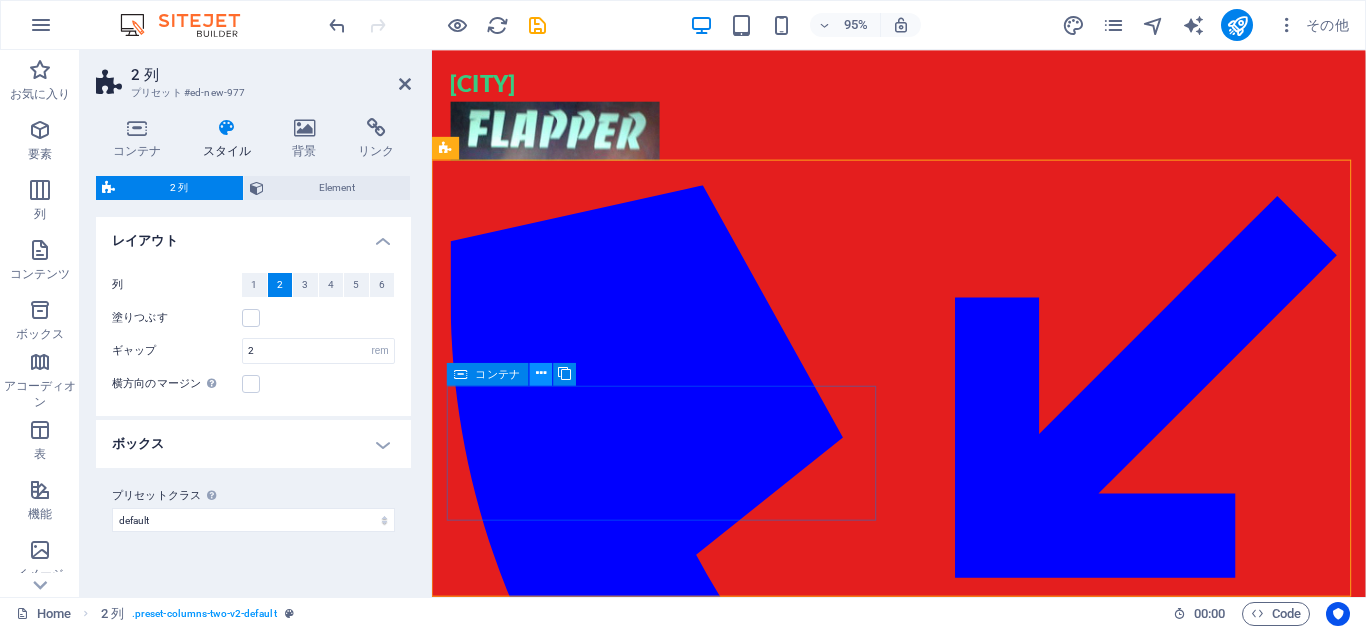 click at bounding box center [541, 374] 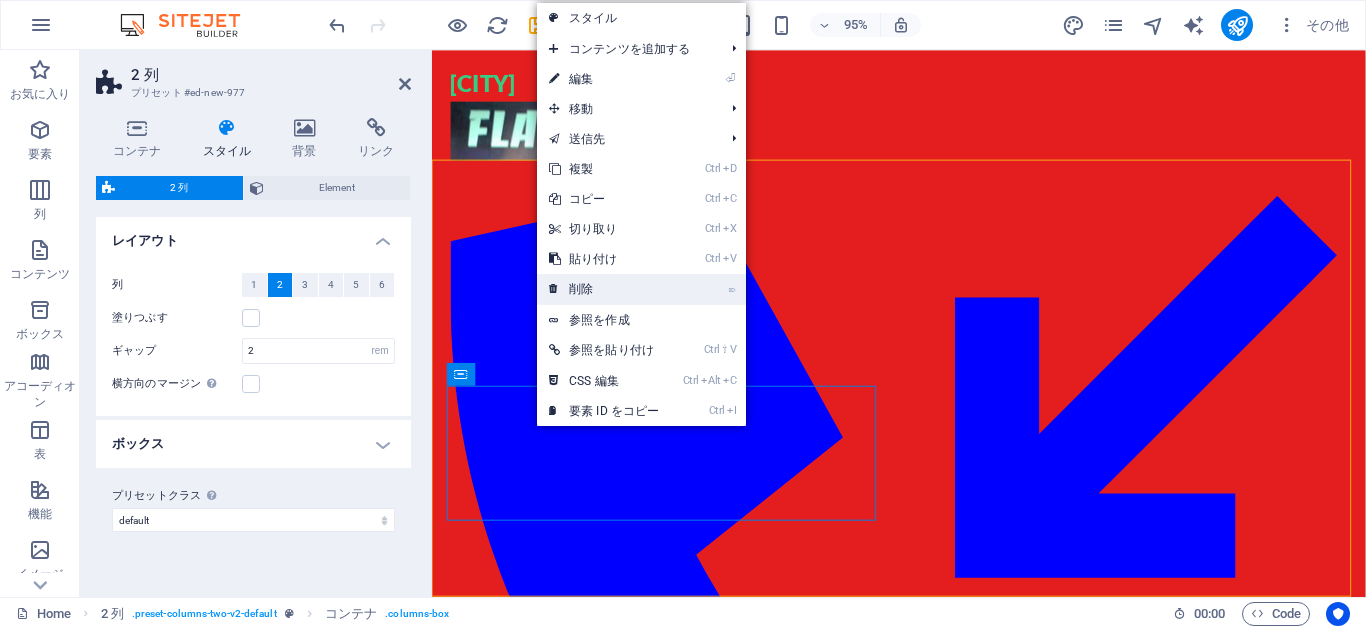 click on "⌦  削除" at bounding box center [604, 289] 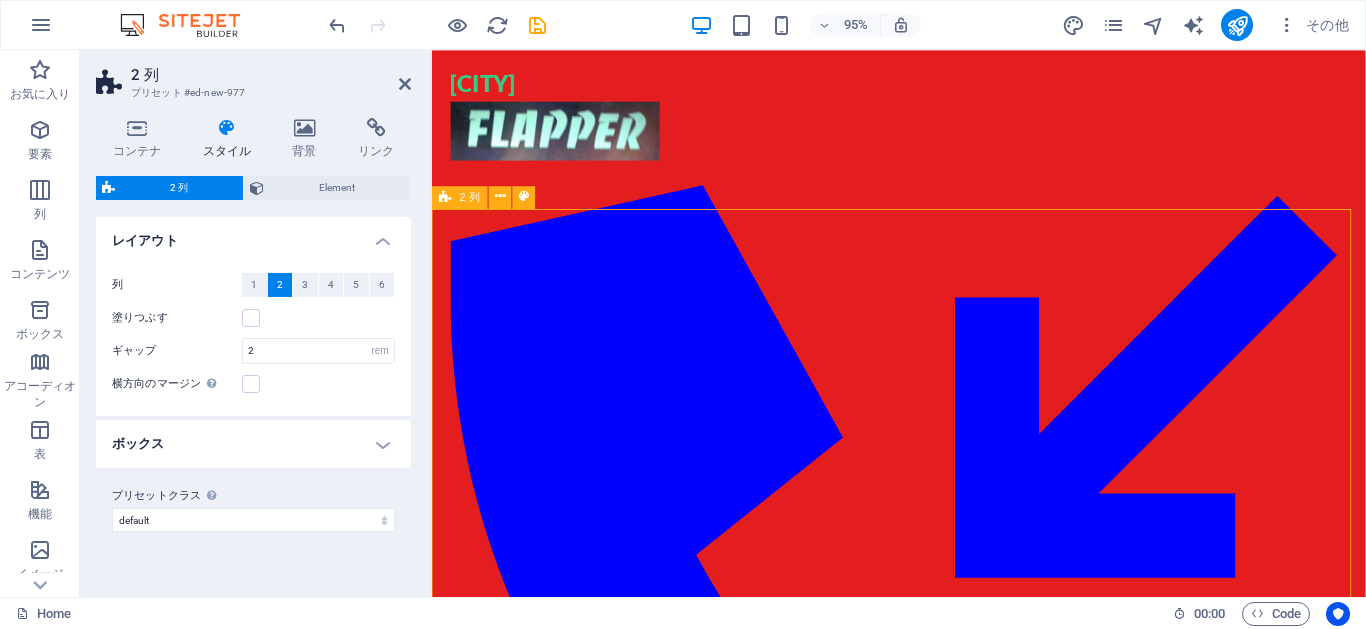 scroll, scrollTop: 0, scrollLeft: 0, axis: both 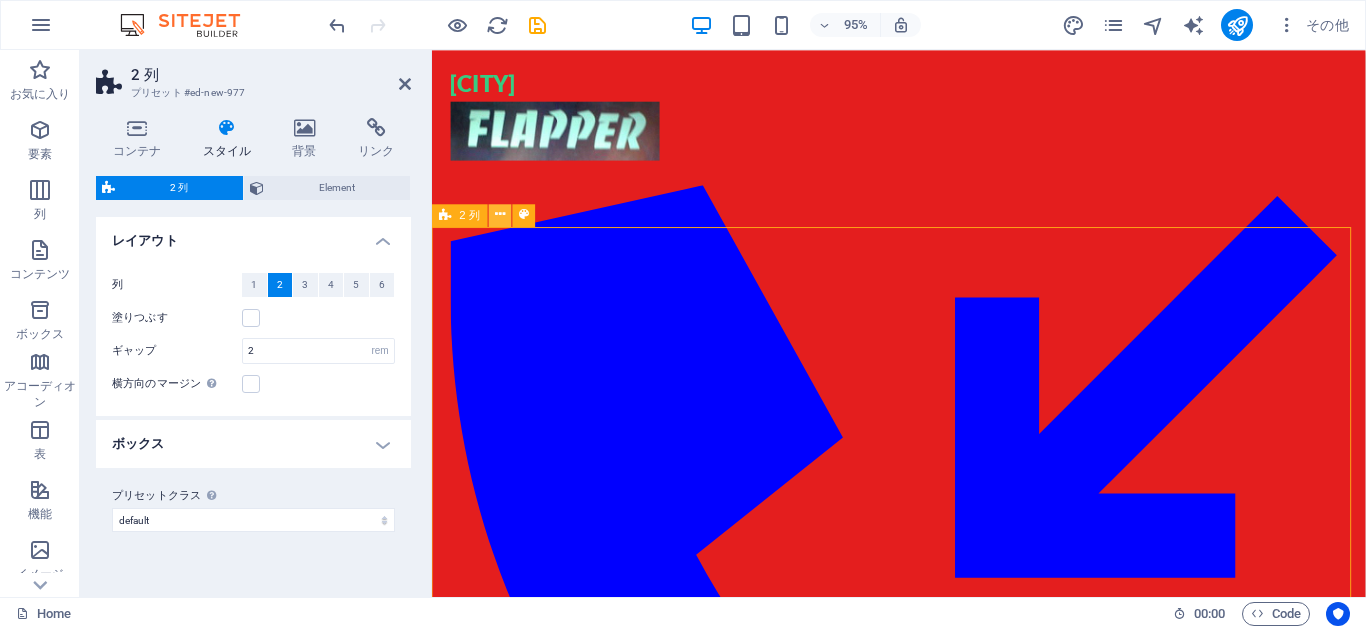 click at bounding box center (500, 215) 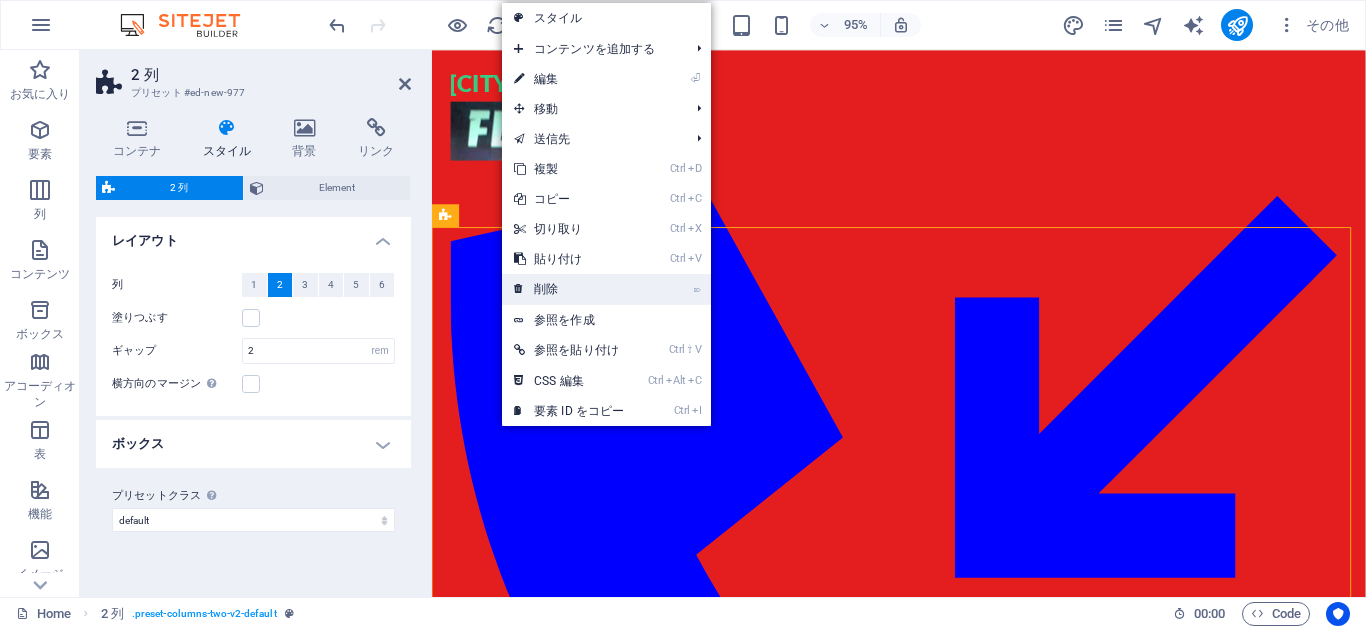 click on "⌦  削除" at bounding box center (569, 289) 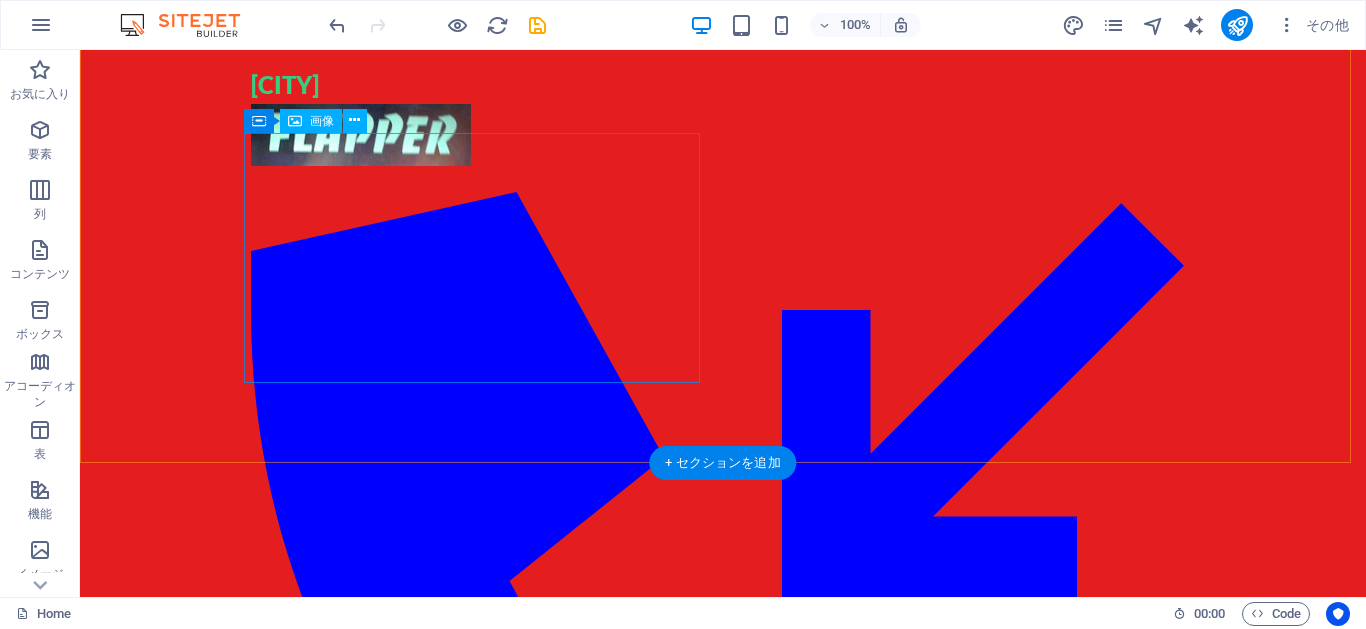 scroll, scrollTop: 360, scrollLeft: 0, axis: vertical 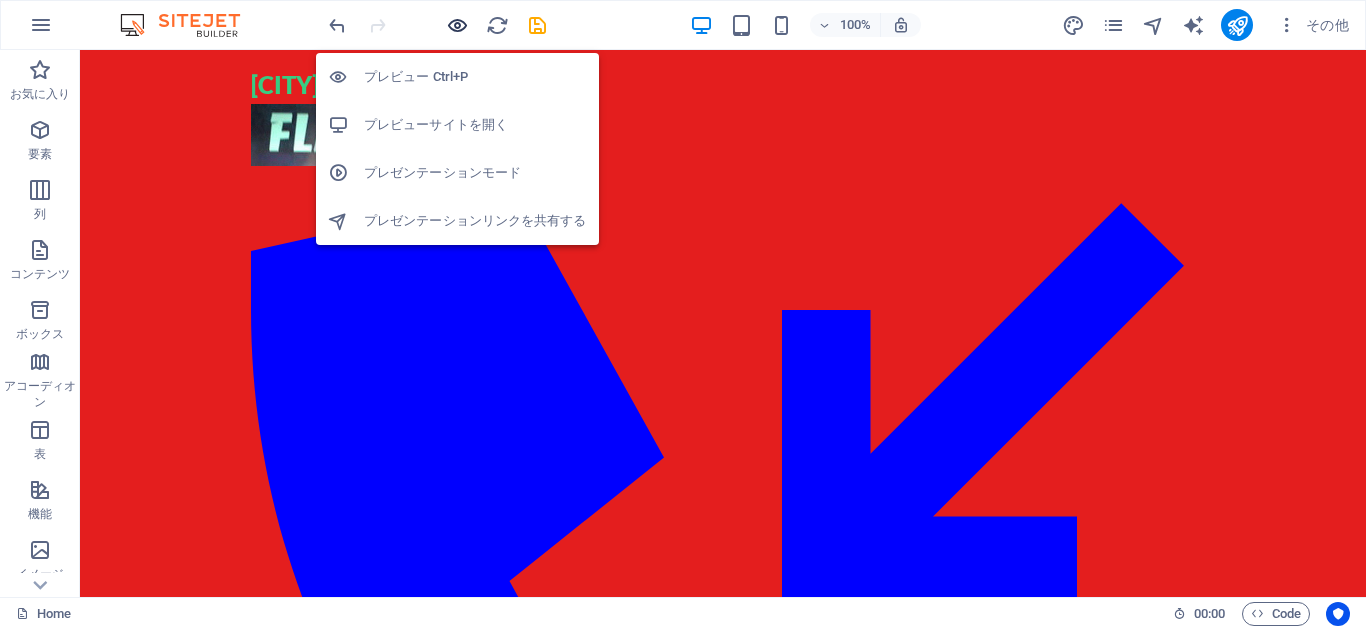 click at bounding box center (457, 25) 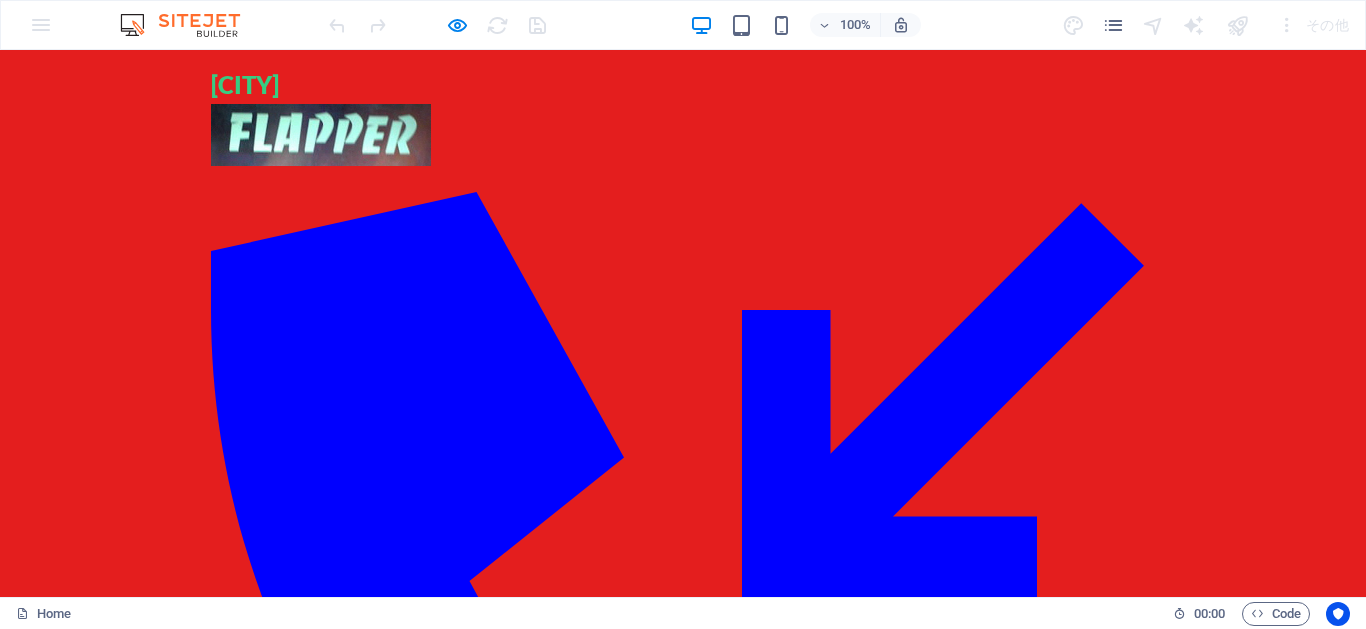 scroll, scrollTop: 0, scrollLeft: 0, axis: both 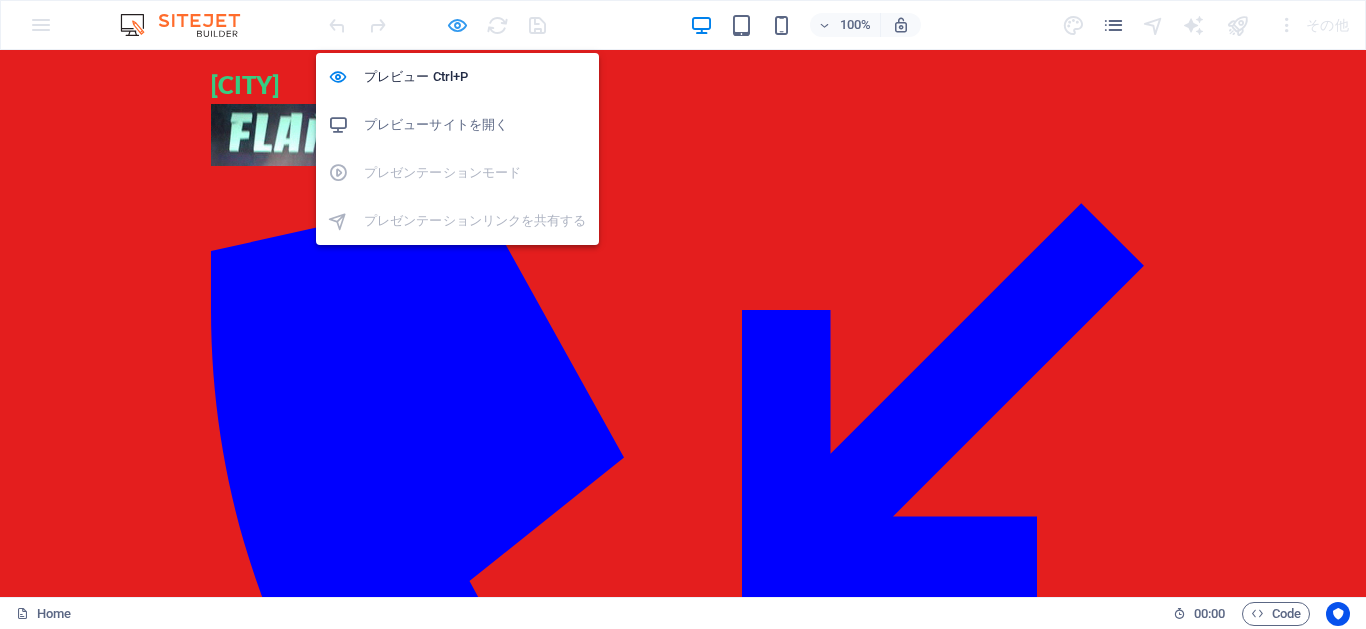 click at bounding box center (457, 25) 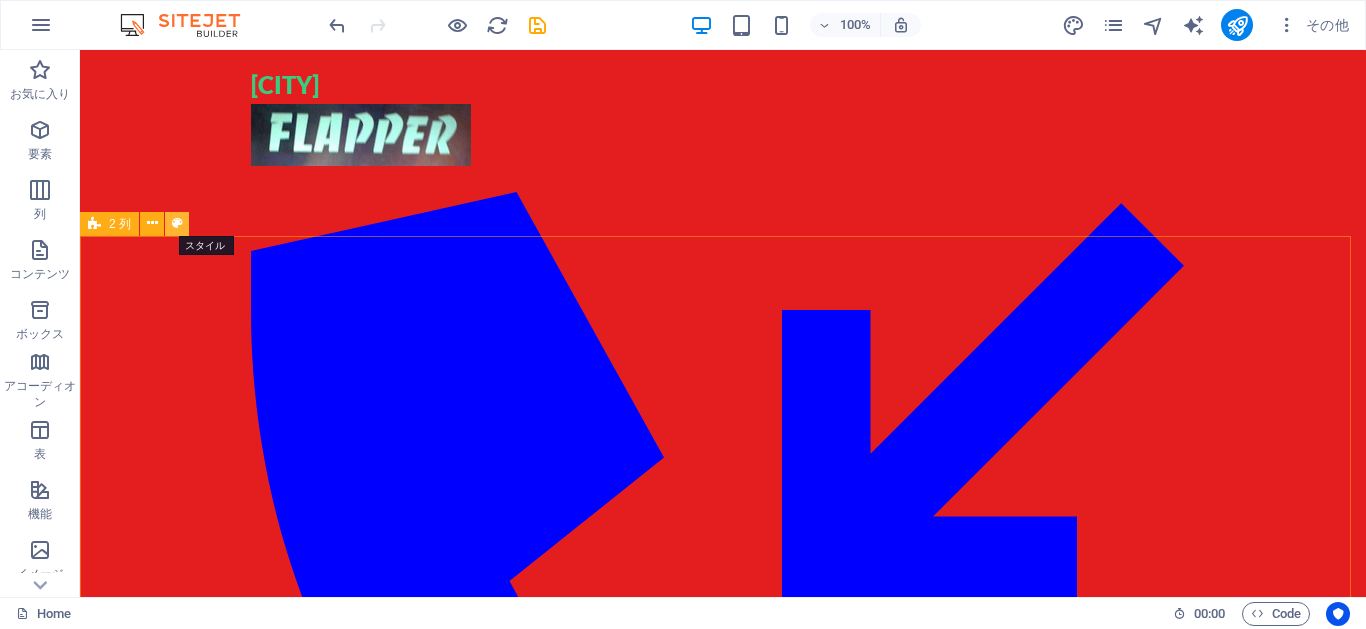 click at bounding box center (177, 223) 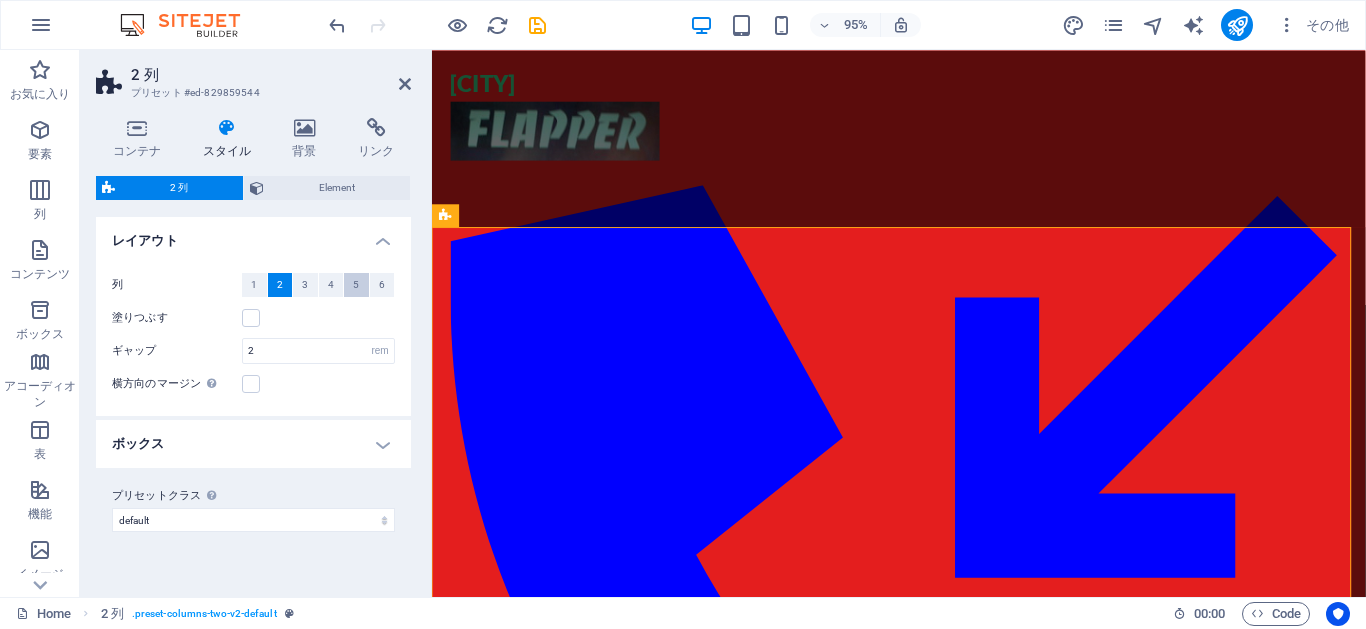 click on "5" at bounding box center (356, 285) 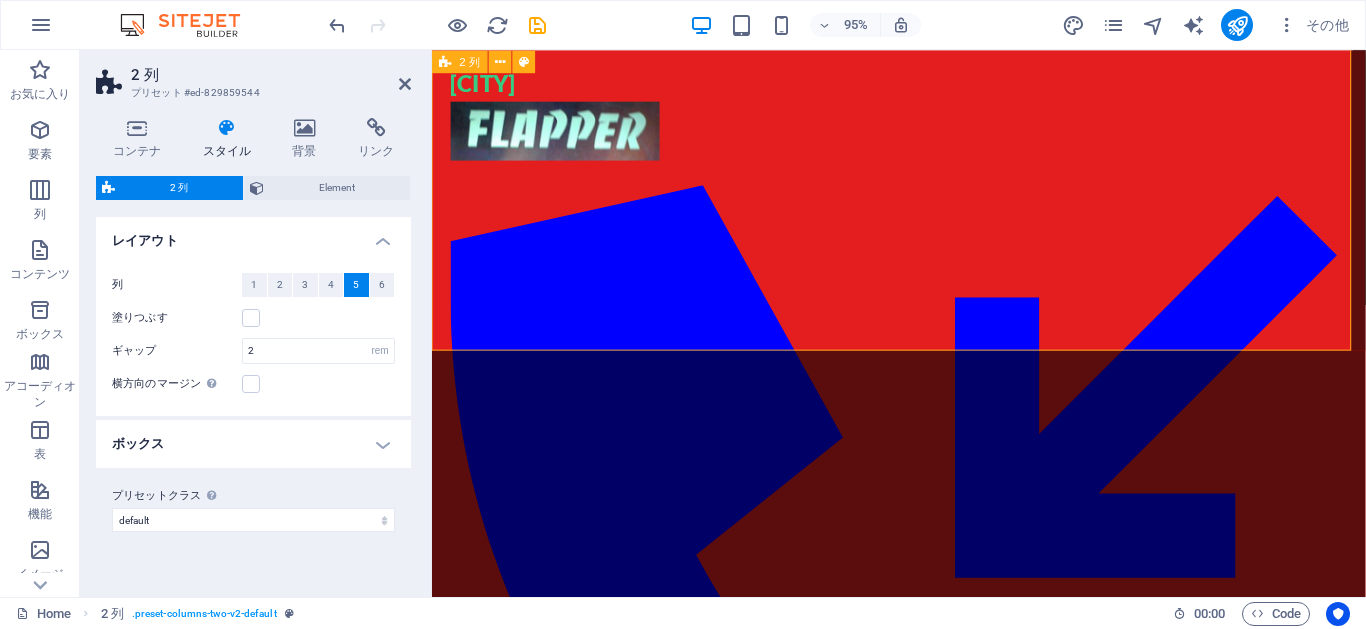 scroll, scrollTop: 160, scrollLeft: 0, axis: vertical 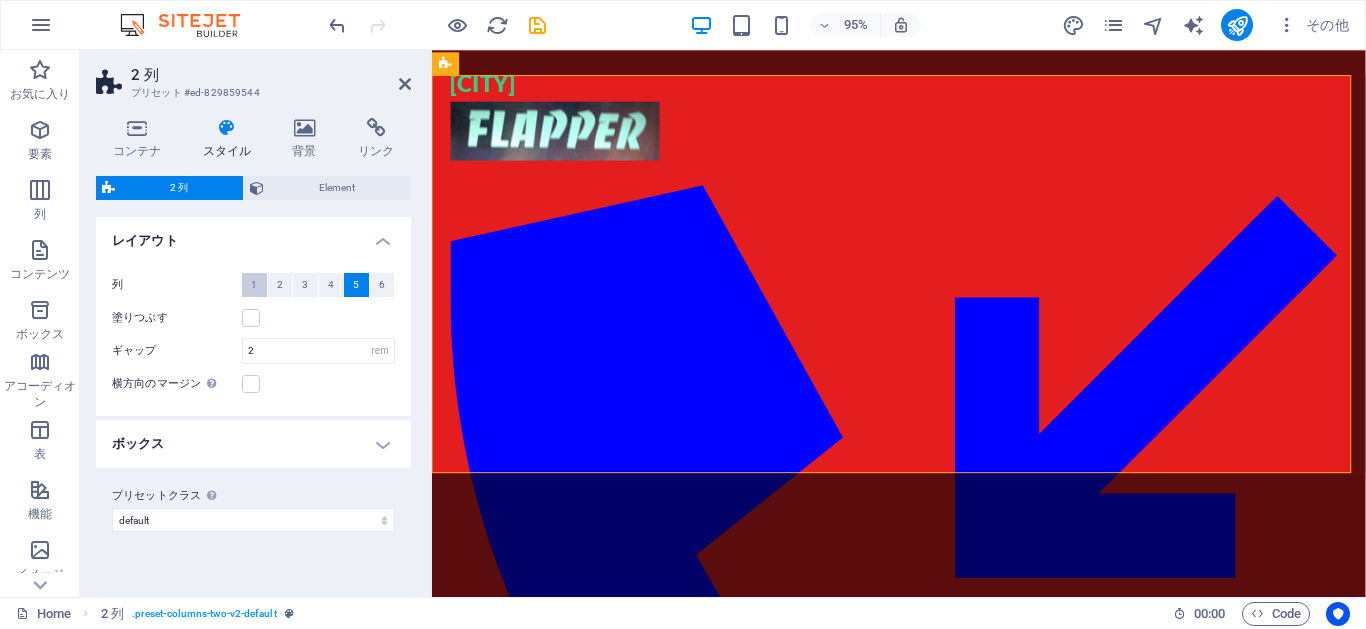 click on "1" at bounding box center [254, 285] 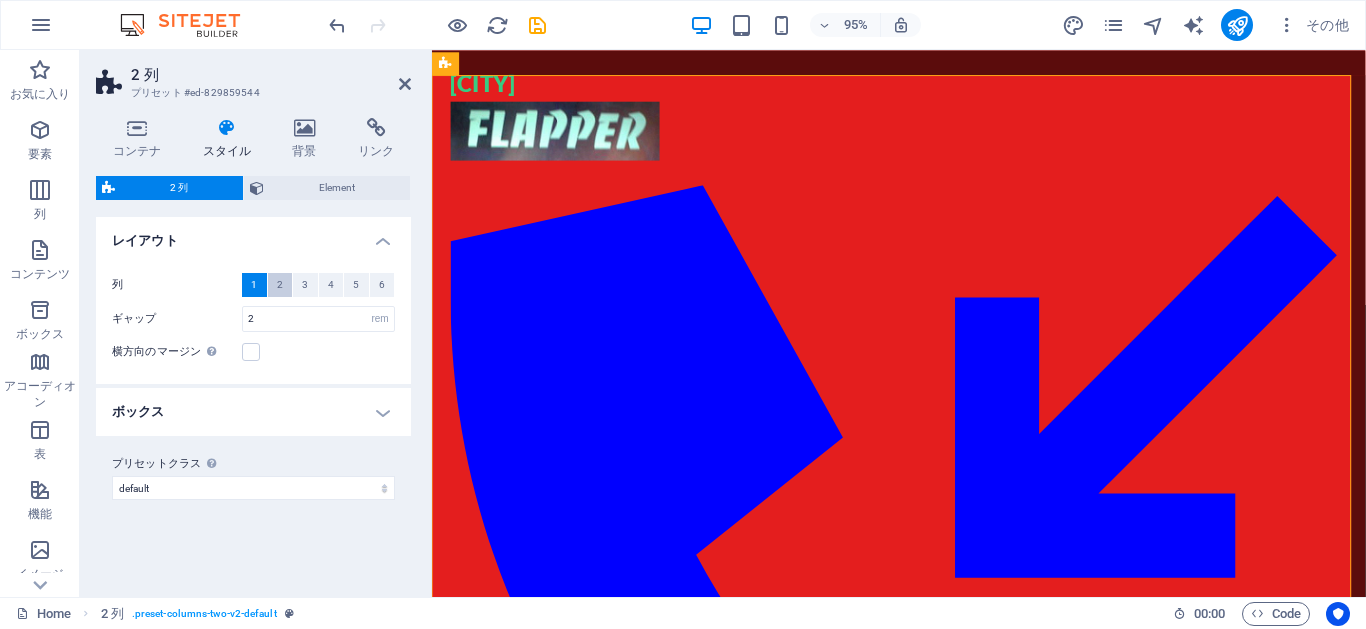 click on "2" at bounding box center [280, 285] 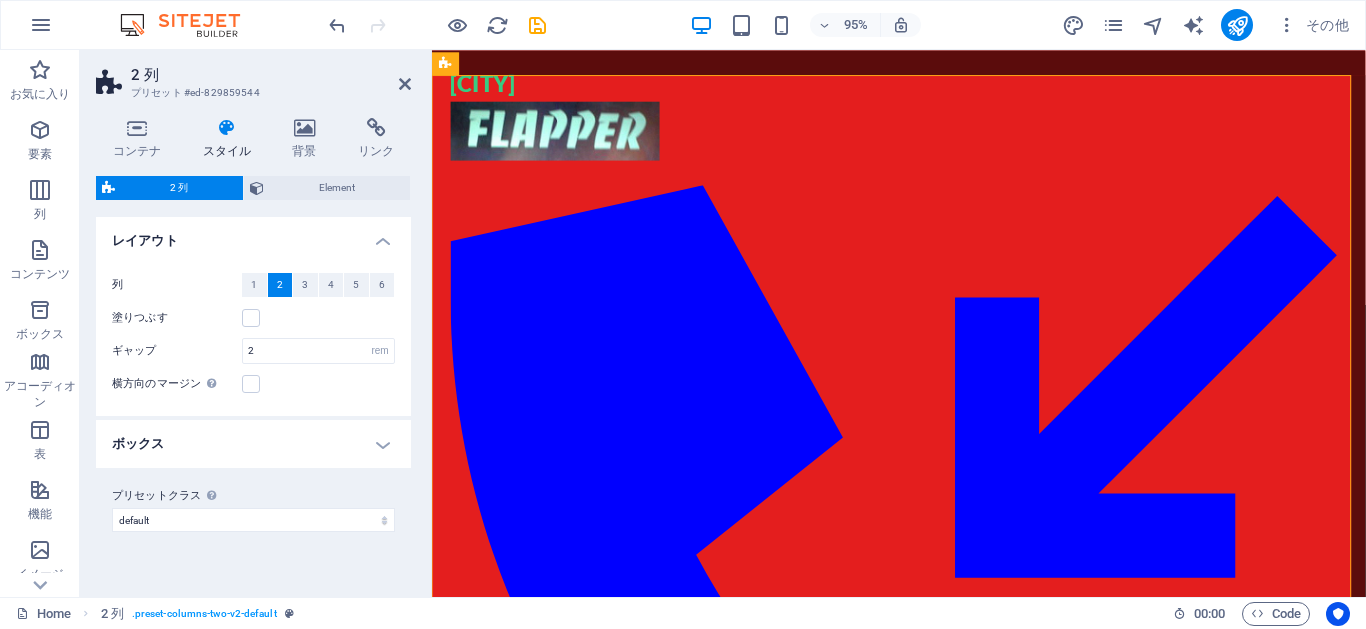 click on "ボックス" at bounding box center (253, 444) 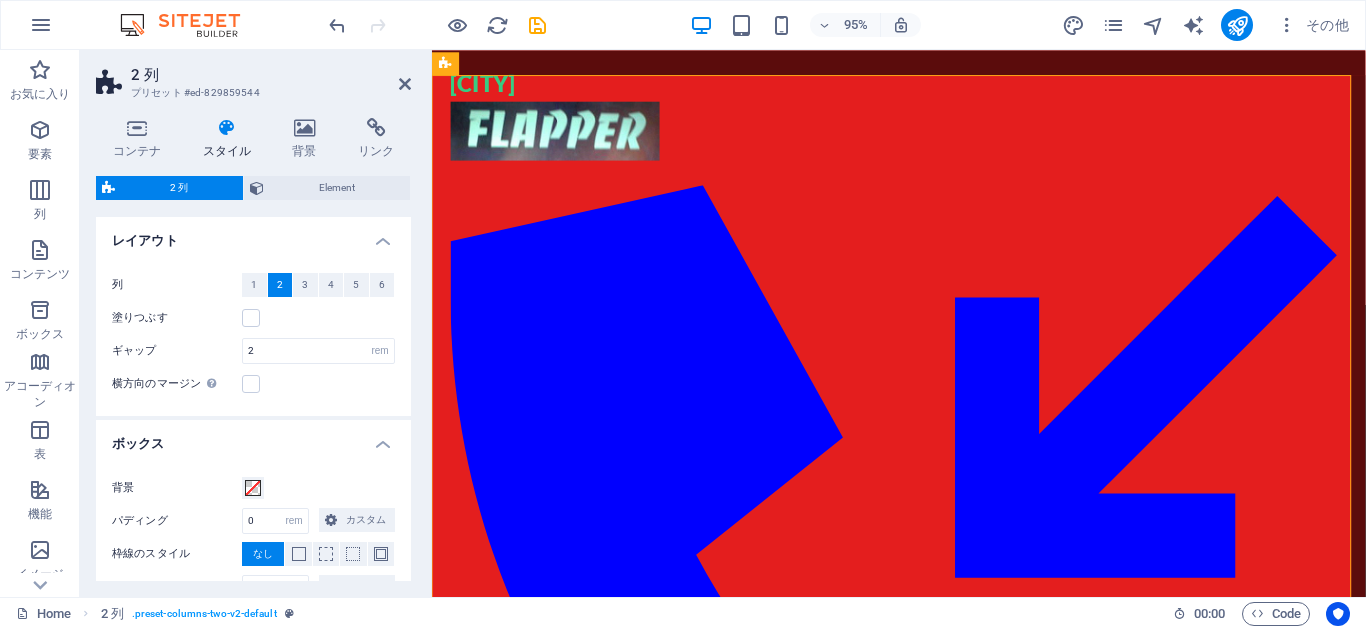 scroll, scrollTop: 153, scrollLeft: 0, axis: vertical 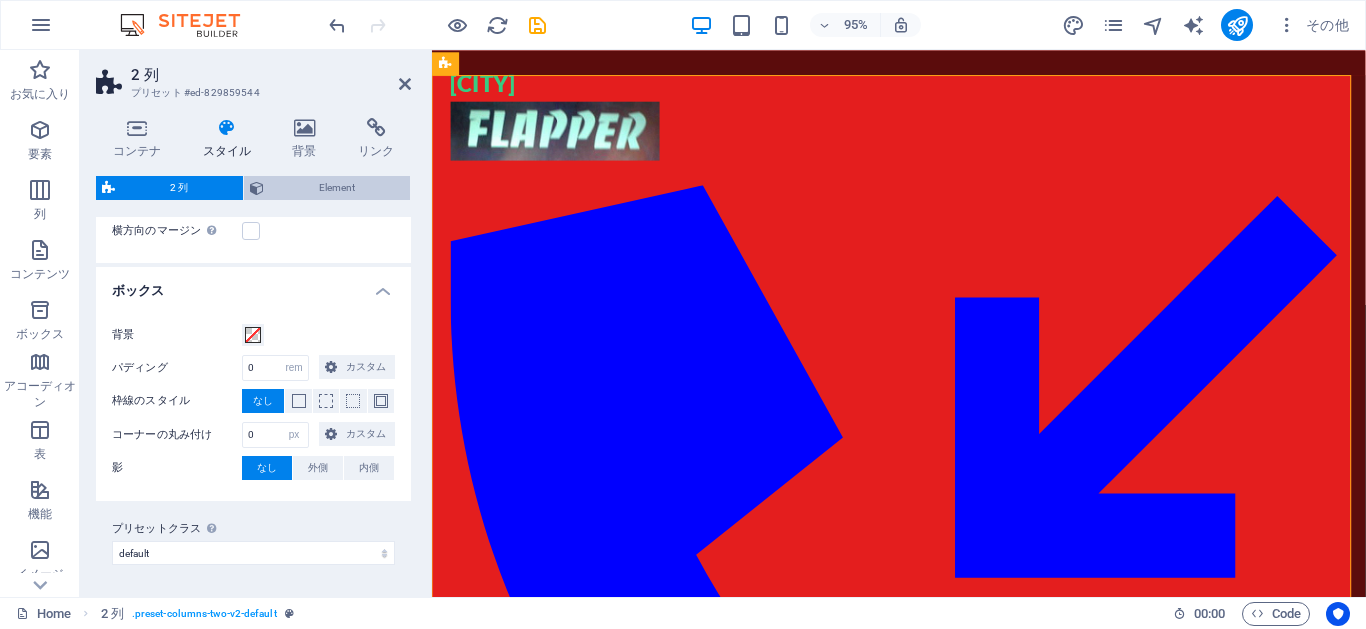 click on "Element" at bounding box center (337, 188) 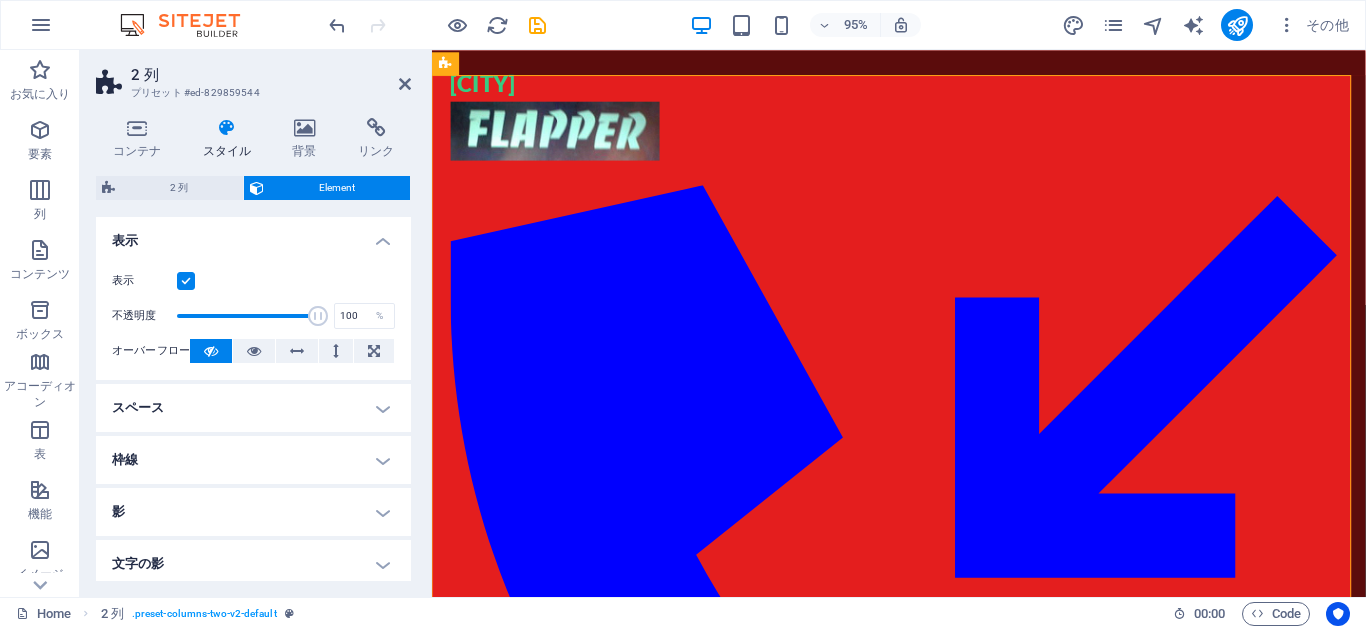 click on "スペース" at bounding box center (253, 408) 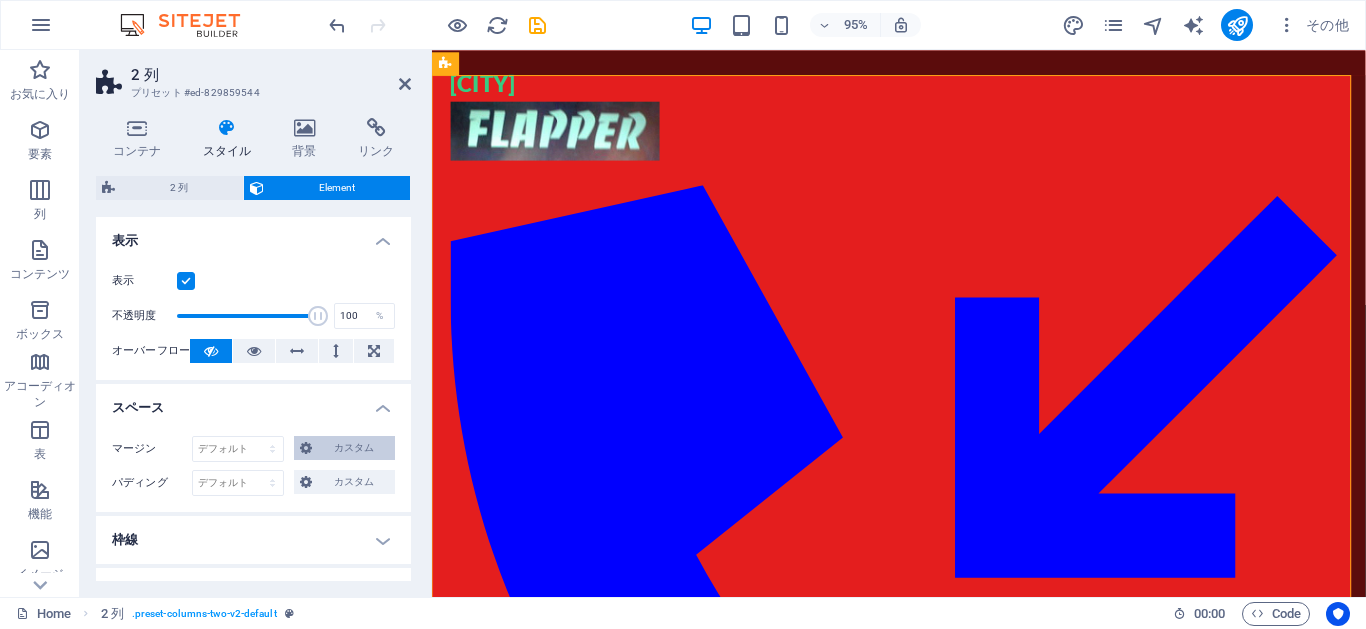 click on "カスタム" at bounding box center [353, 448] 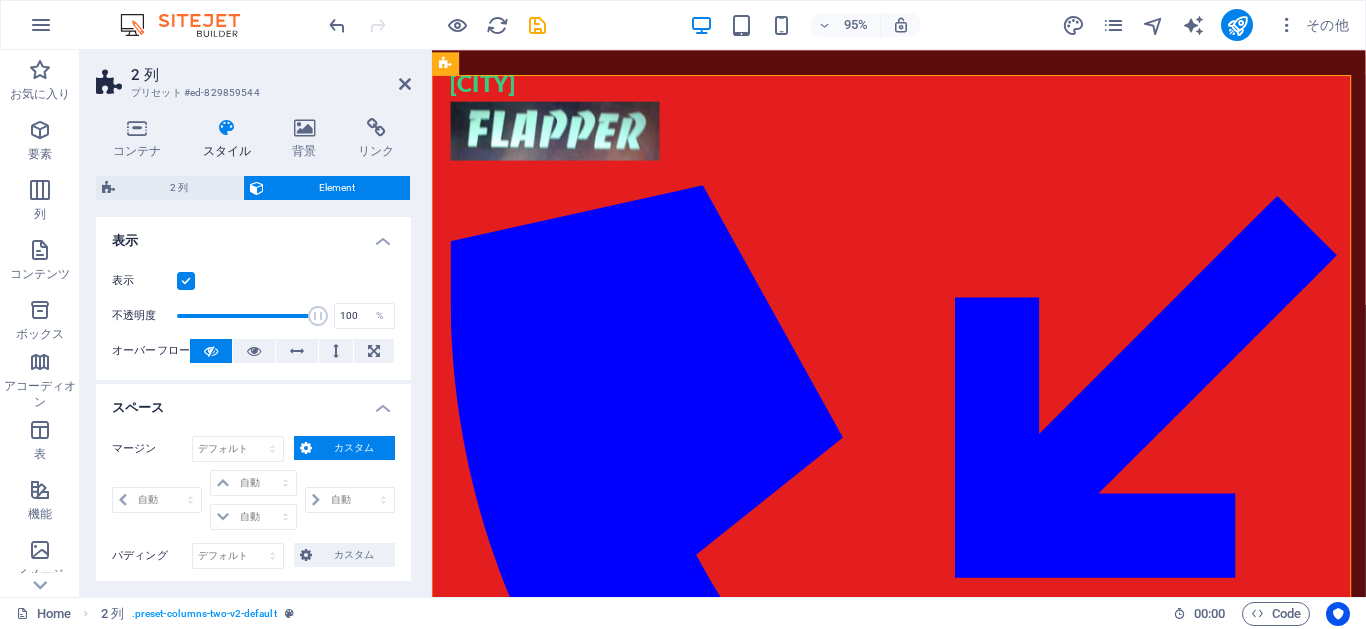 click on "スペース" at bounding box center [253, 402] 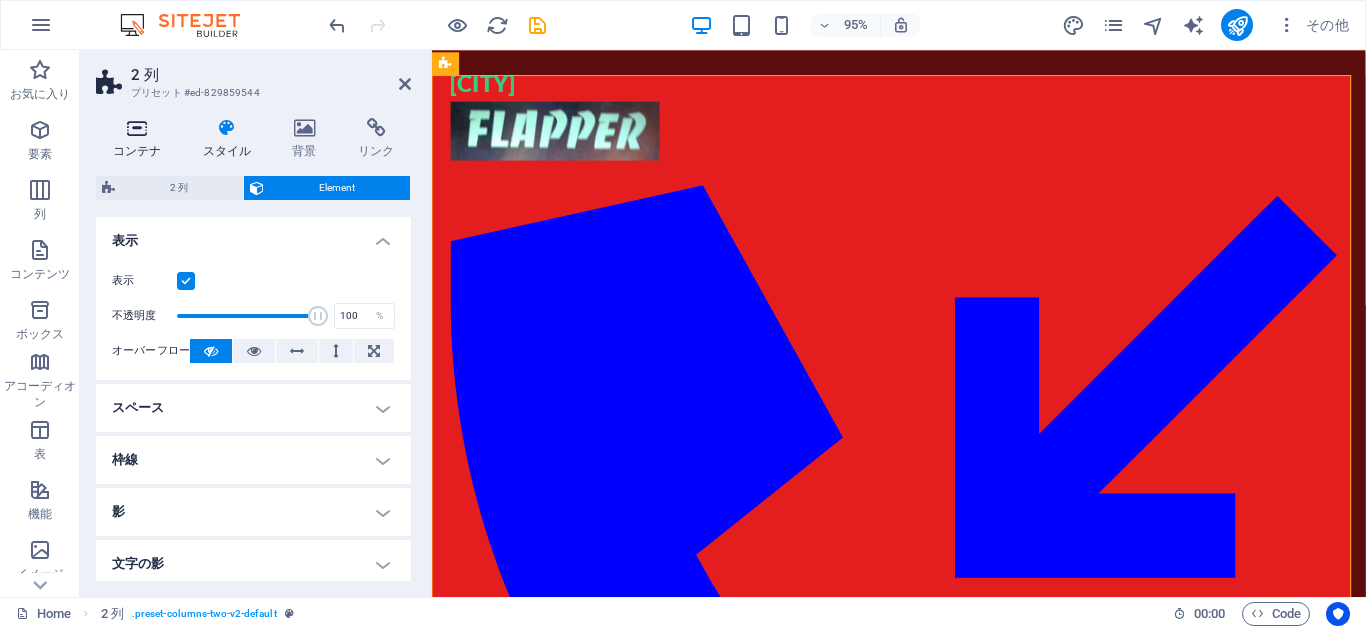 click at bounding box center (137, 128) 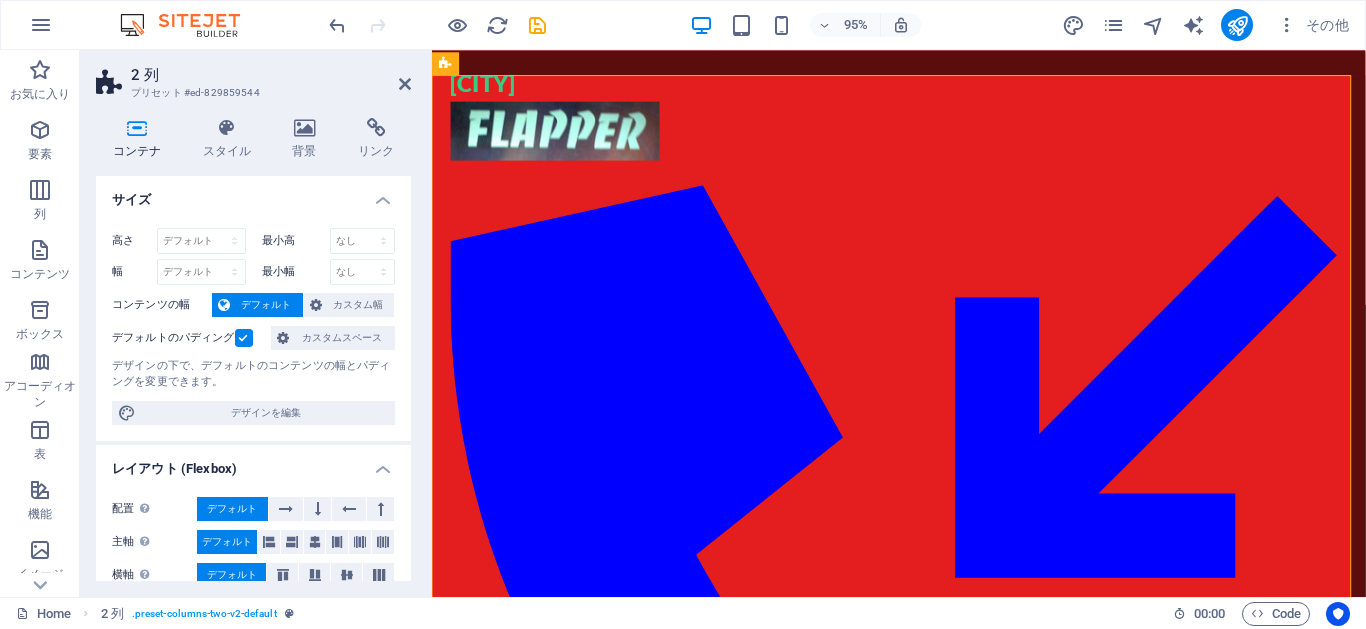 click on "2 列" at bounding box center (271, 75) 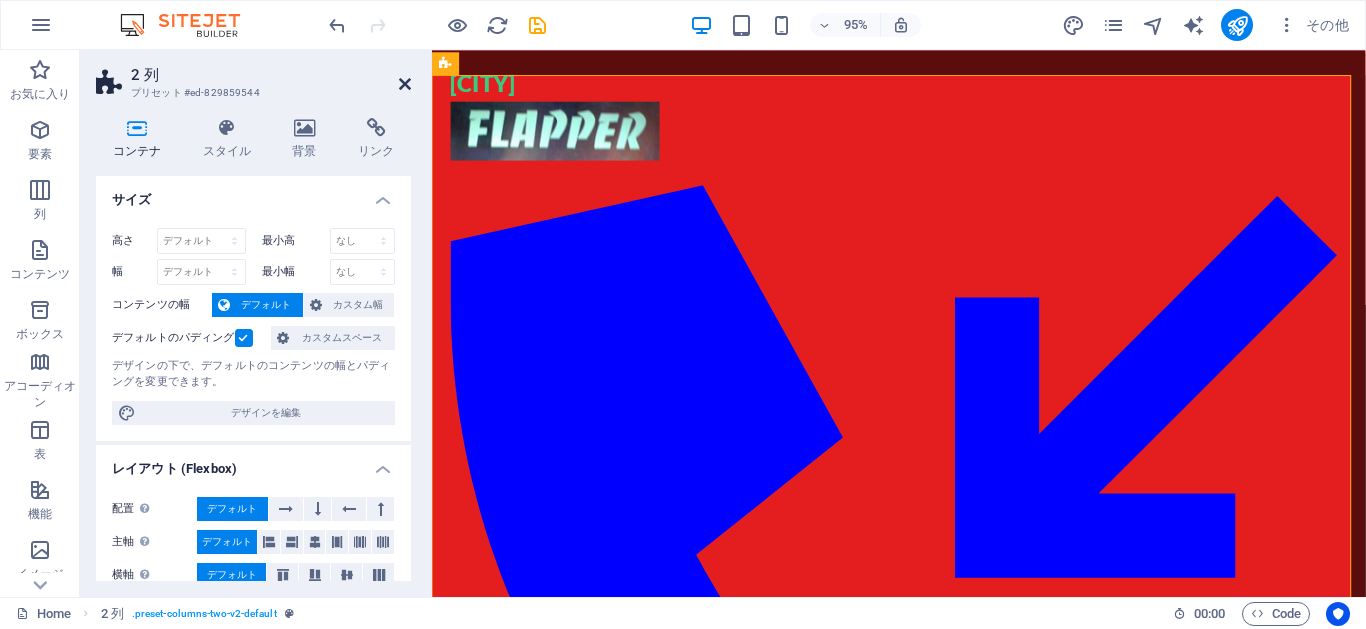 click at bounding box center (405, 84) 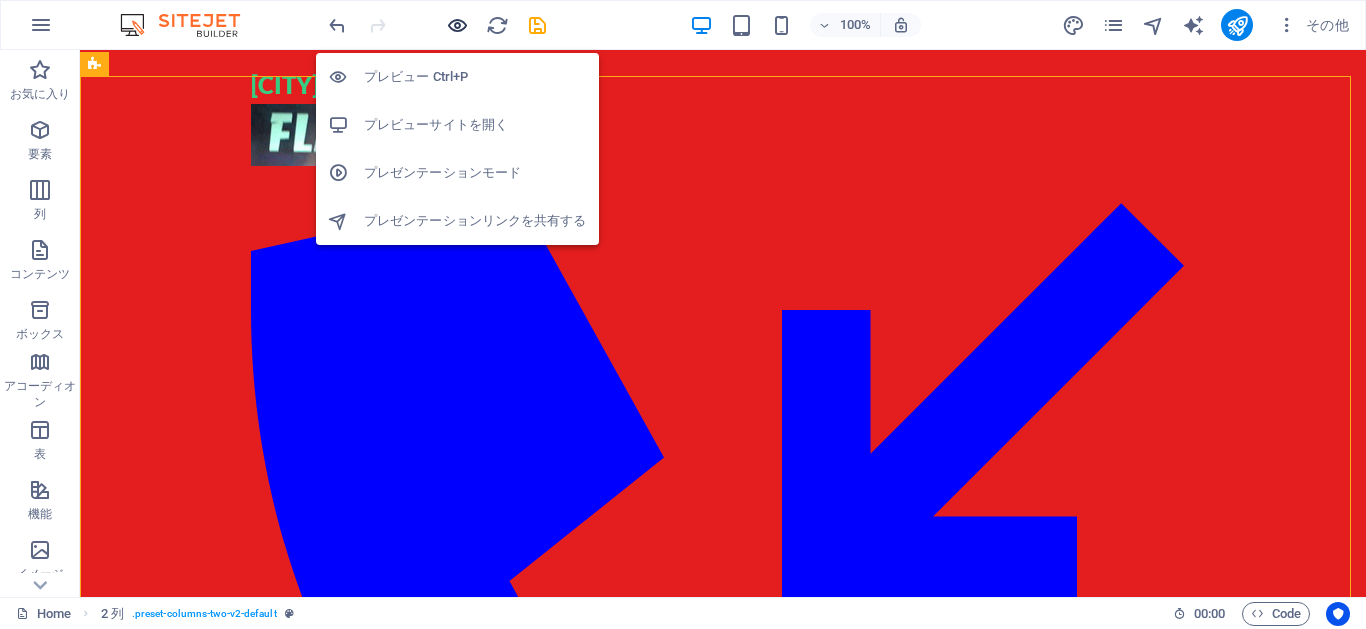 click at bounding box center [457, 25] 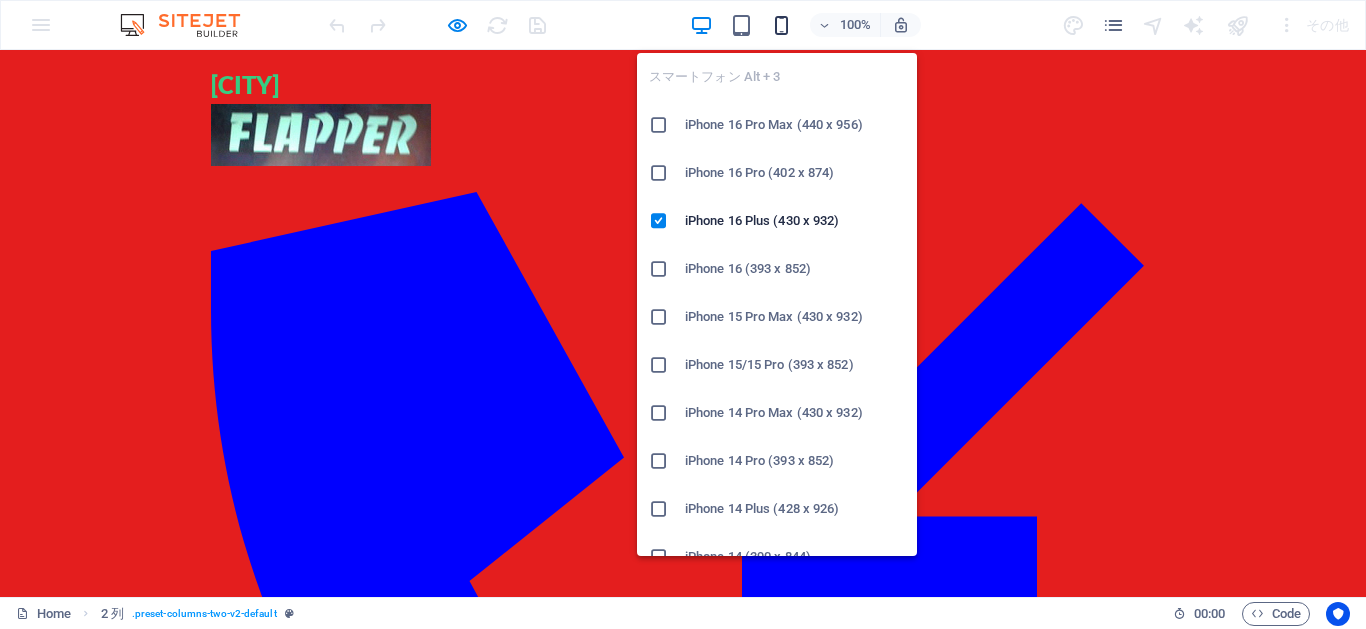 click at bounding box center (781, 25) 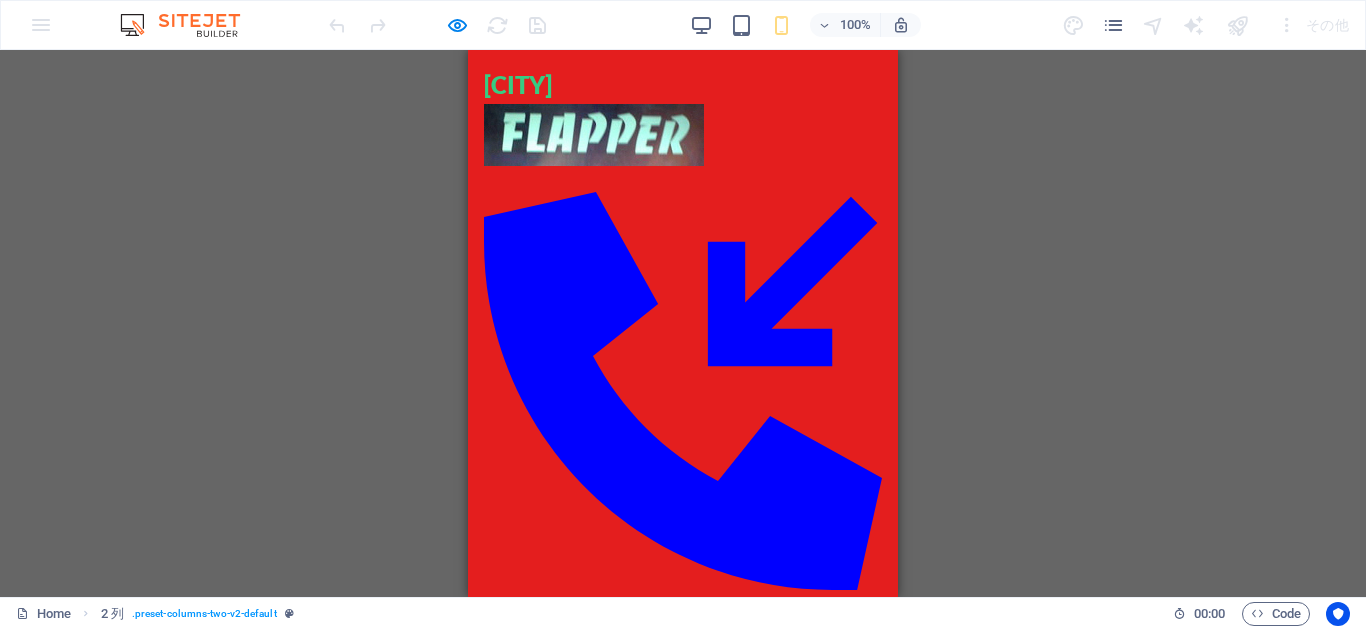 scroll, scrollTop: 0, scrollLeft: 0, axis: both 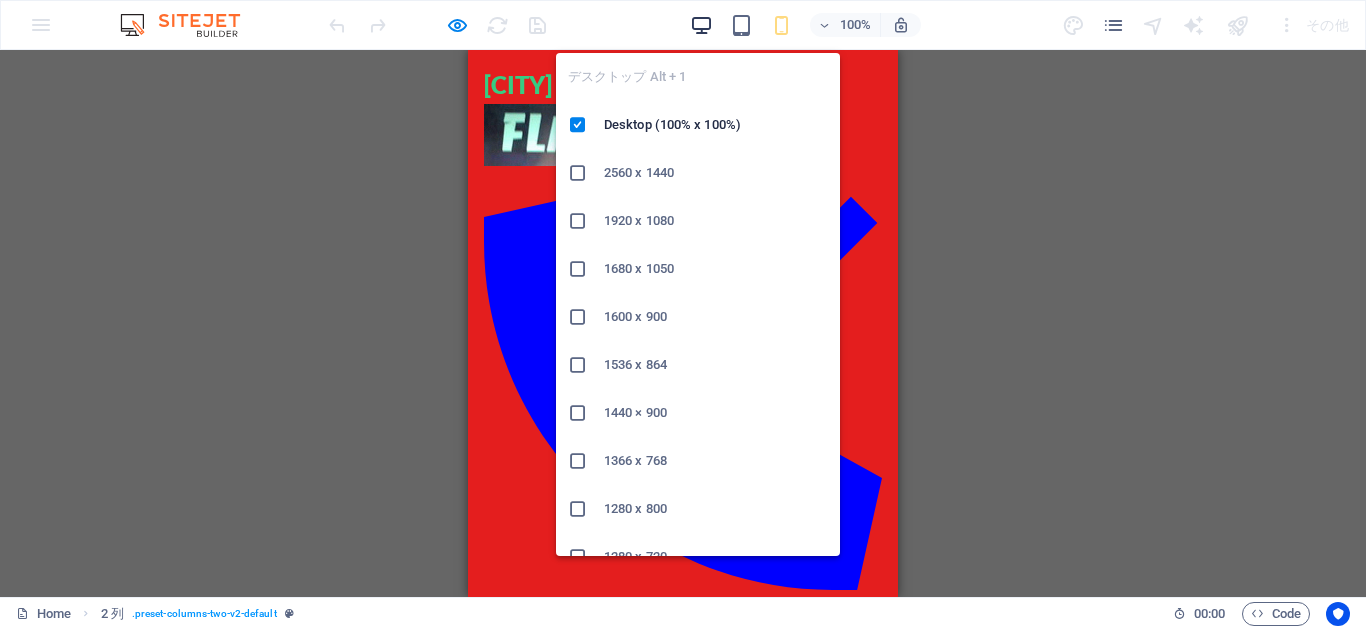 click at bounding box center (701, 25) 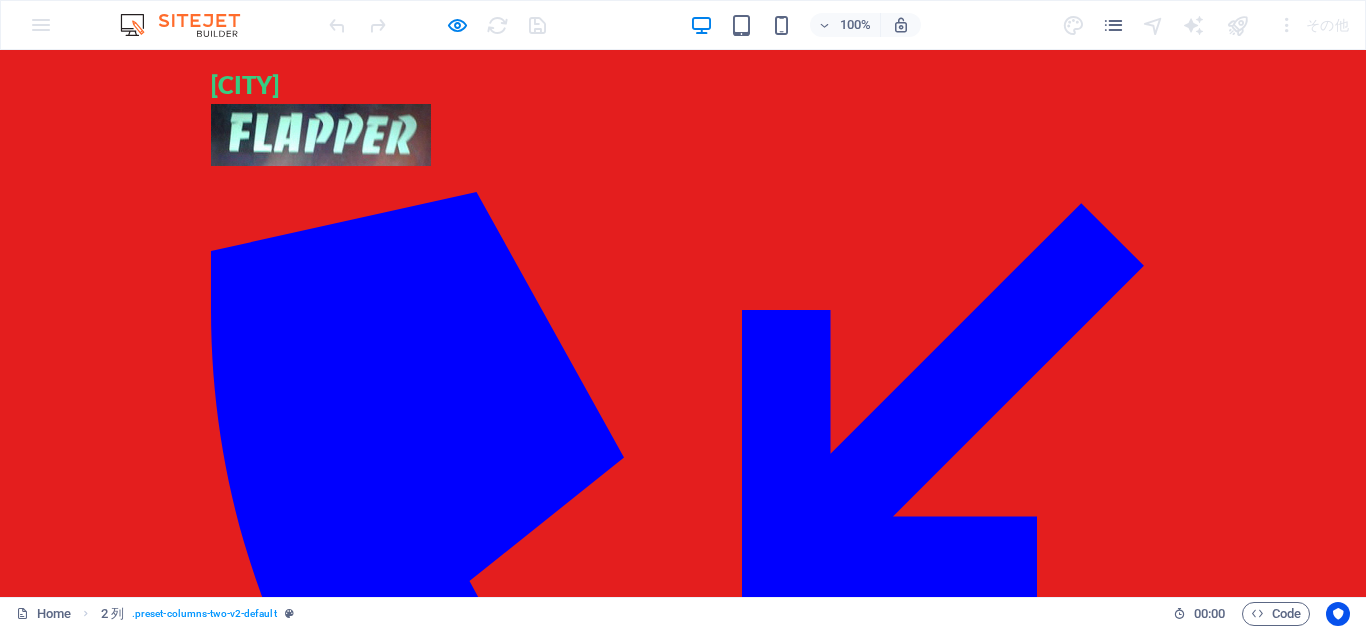 scroll, scrollTop: 413, scrollLeft: 0, axis: vertical 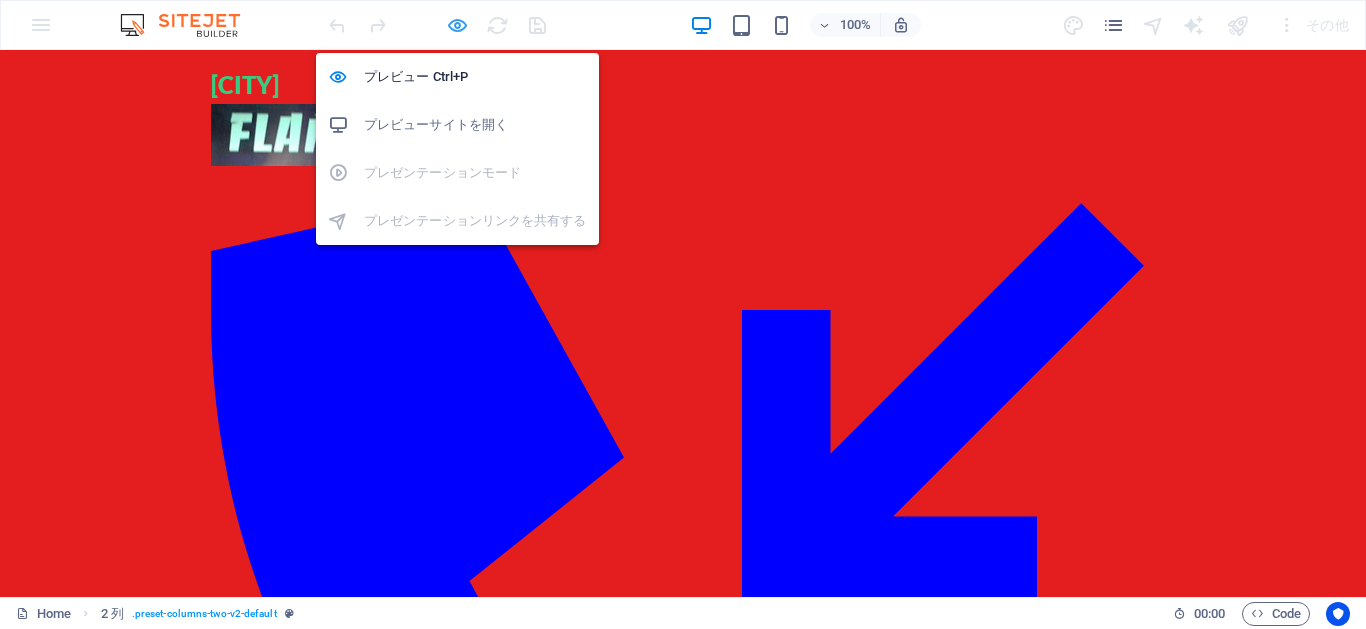 click at bounding box center [457, 25] 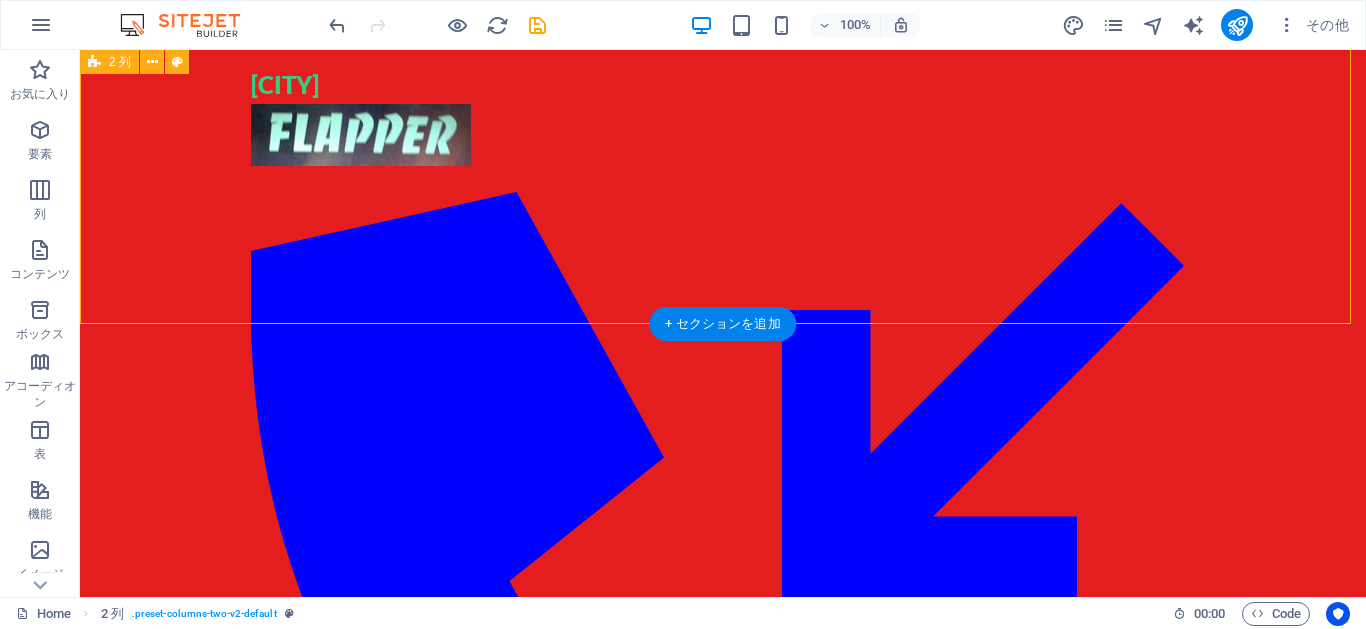 scroll, scrollTop: 518, scrollLeft: 0, axis: vertical 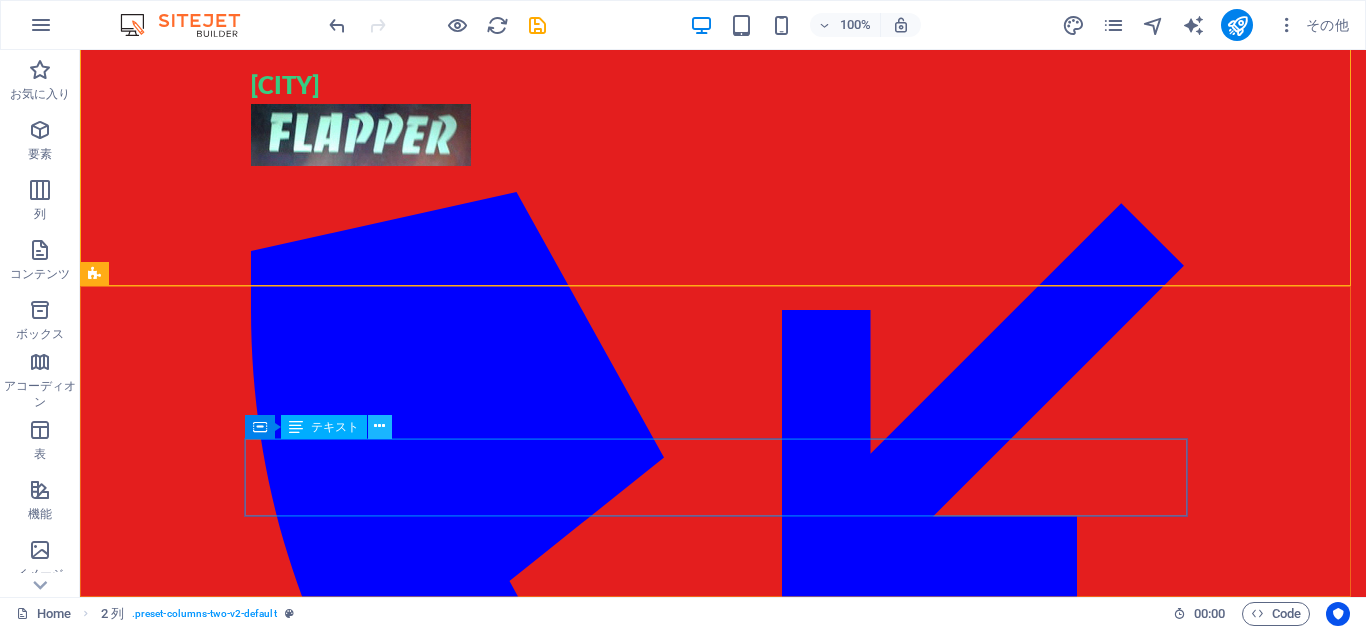 click at bounding box center (379, 426) 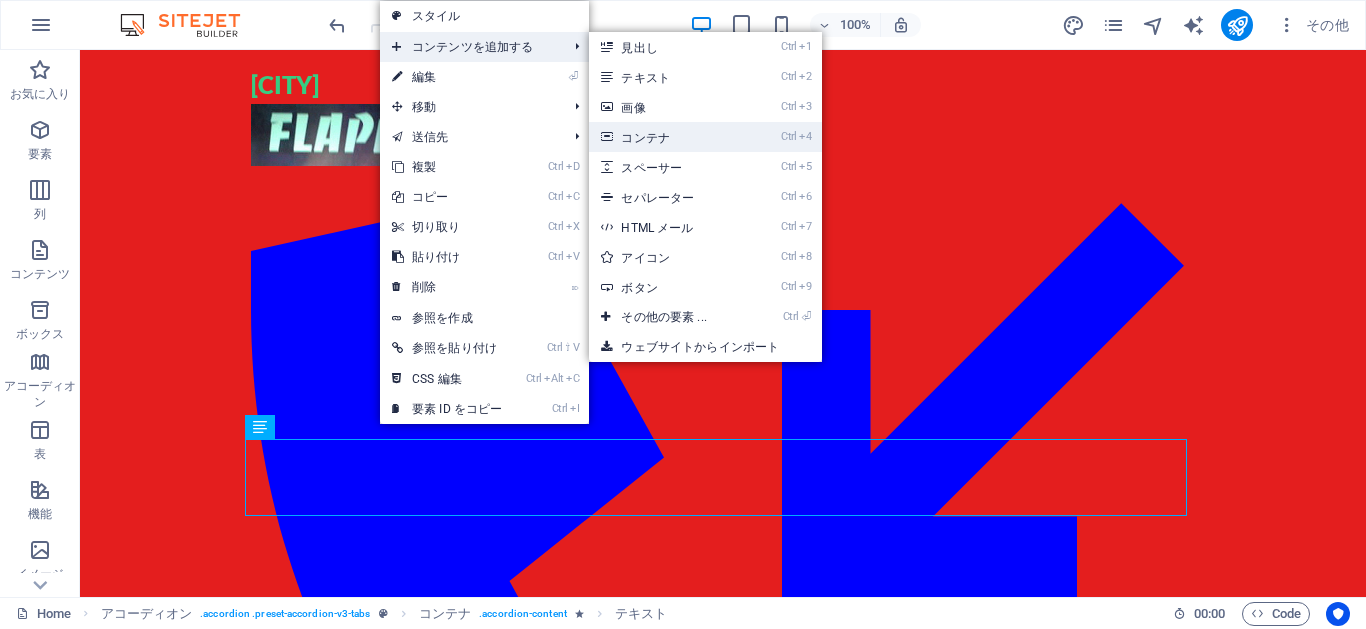 click on "Ctrl 4  コンテナ" at bounding box center [667, 137] 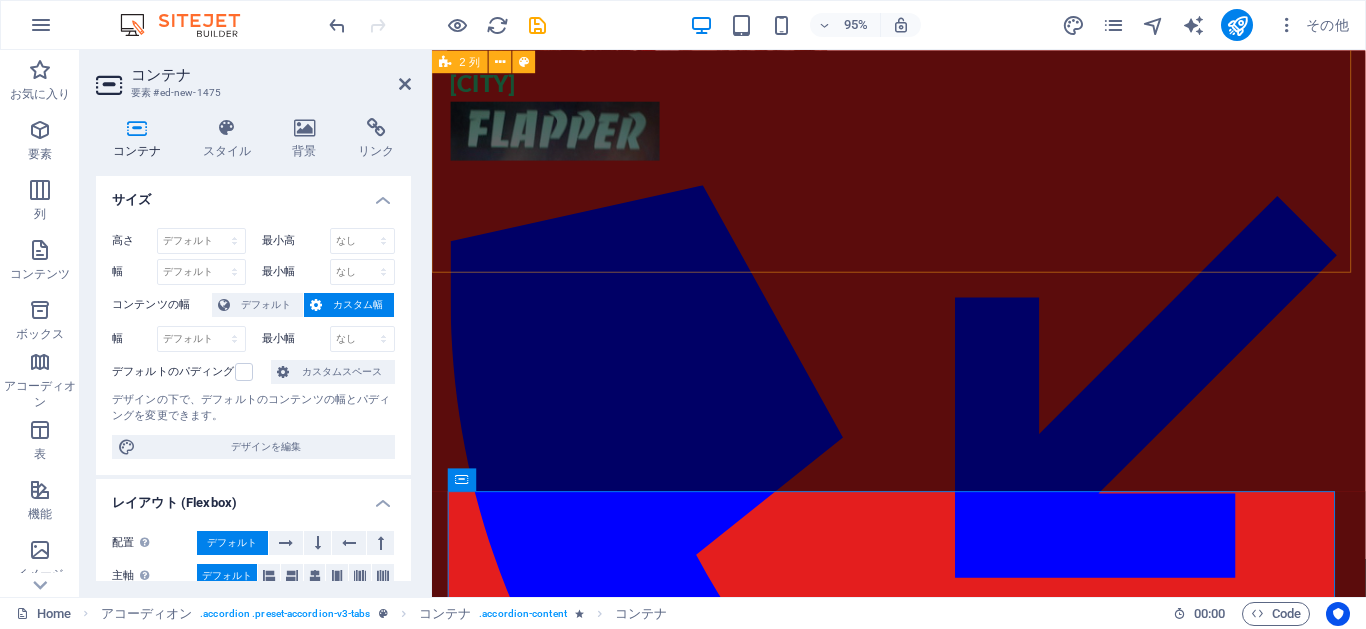 scroll, scrollTop: 631, scrollLeft: 0, axis: vertical 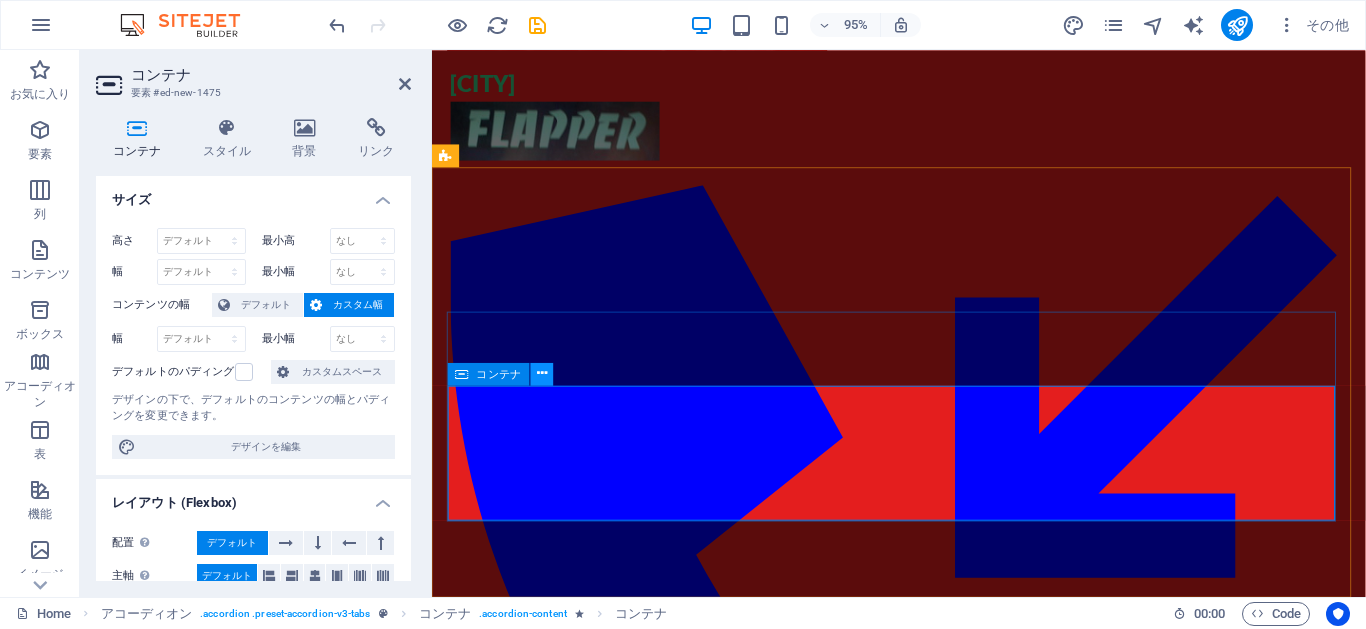 click at bounding box center [542, 373] 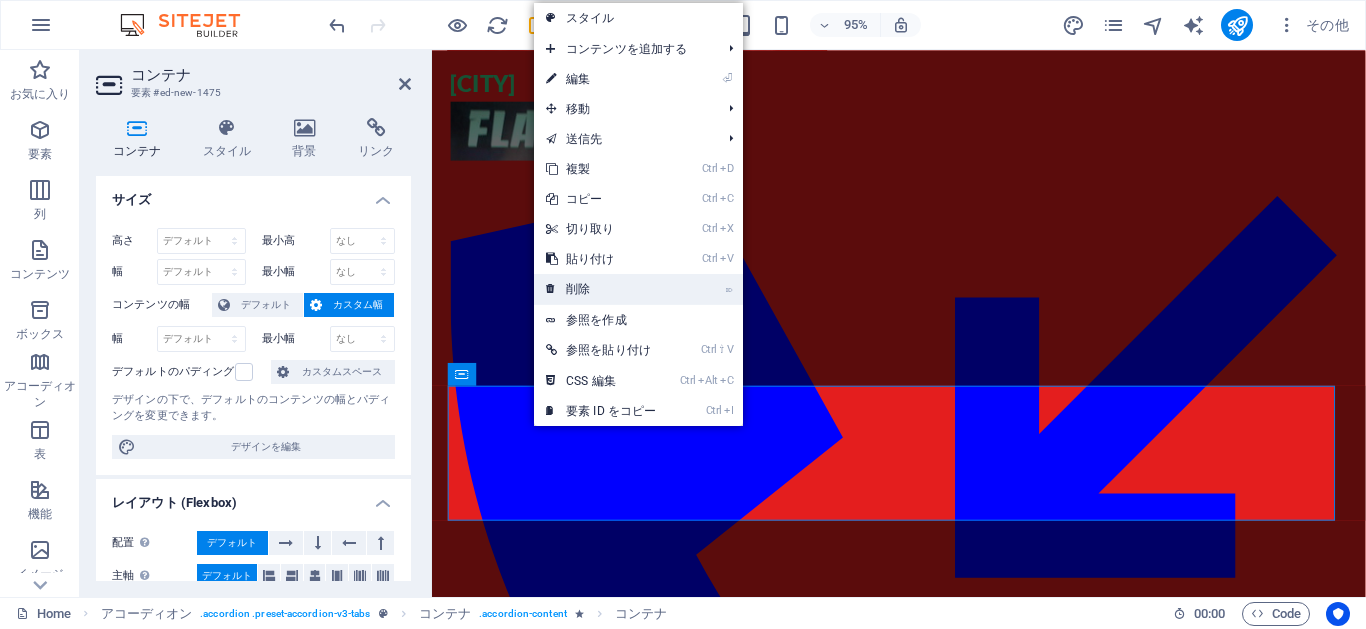 click on "⌦  削除" at bounding box center [601, 289] 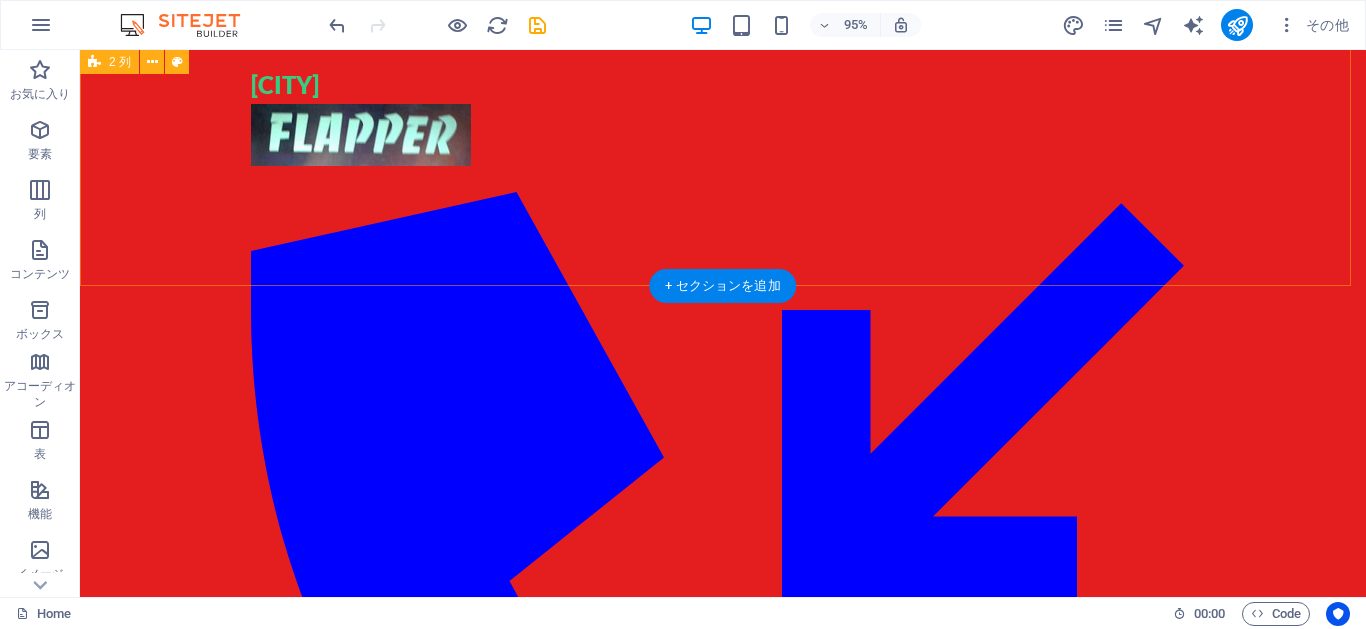 scroll, scrollTop: 518, scrollLeft: 0, axis: vertical 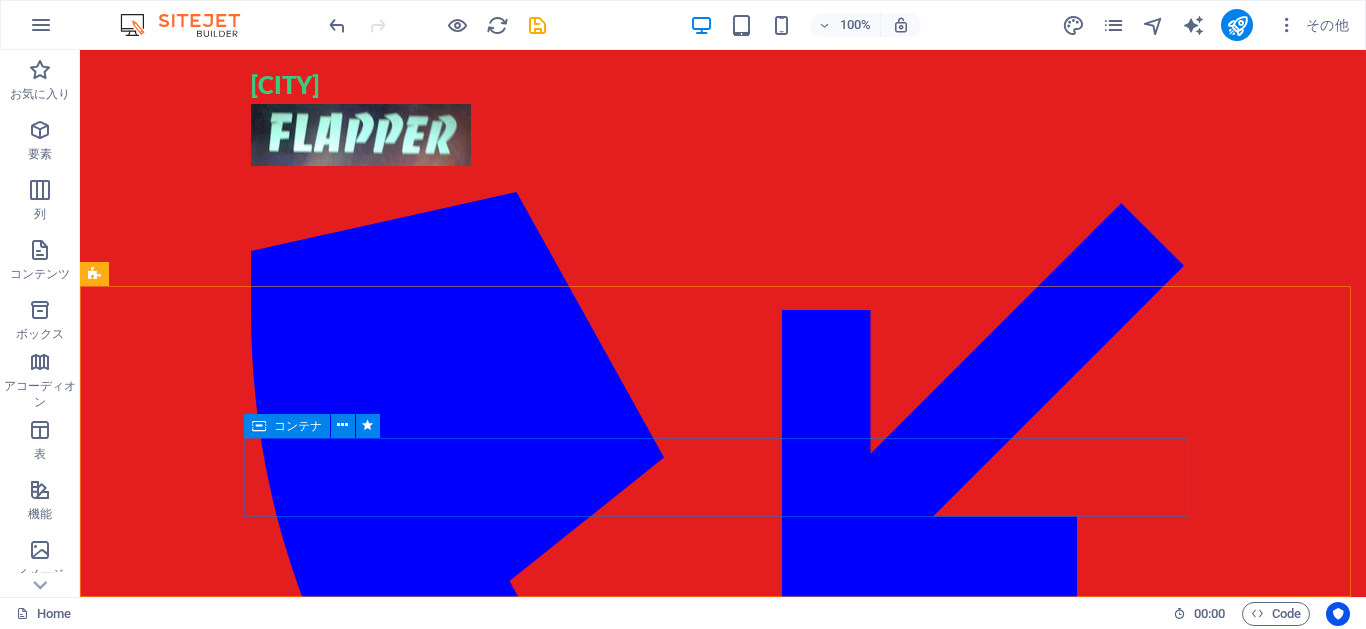 click at bounding box center (259, 426) 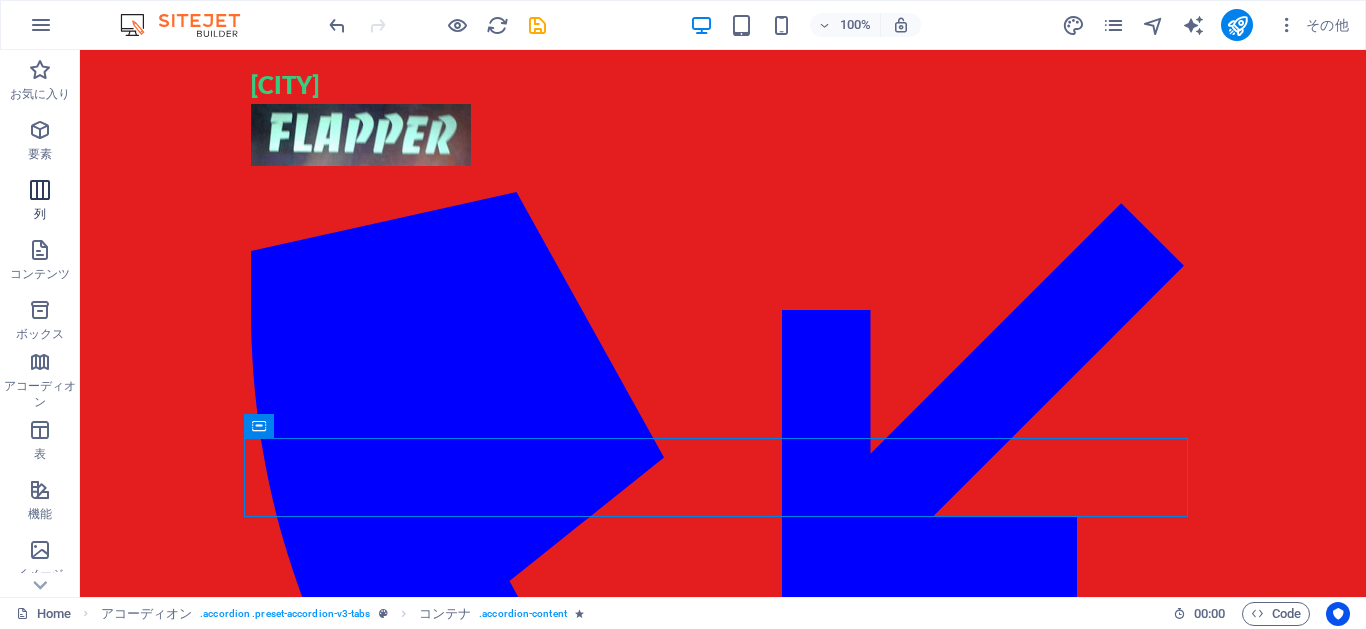 click at bounding box center (40, 190) 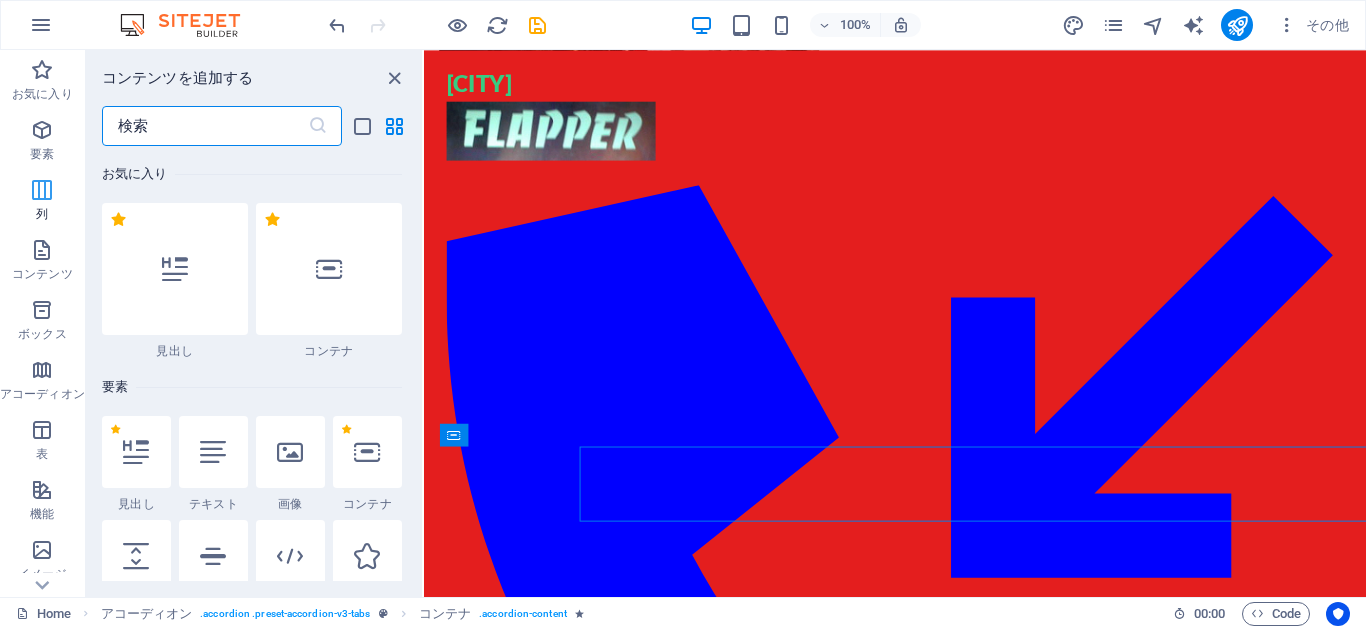 scroll, scrollTop: 489, scrollLeft: 0, axis: vertical 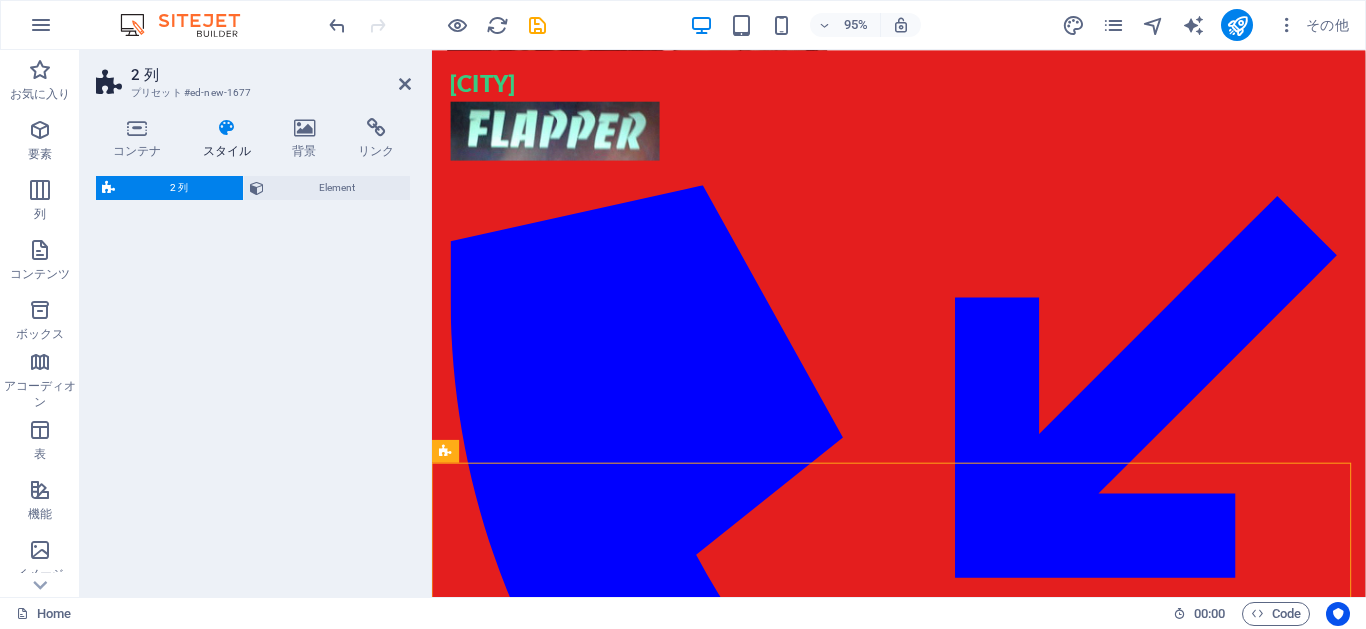 select on "rem" 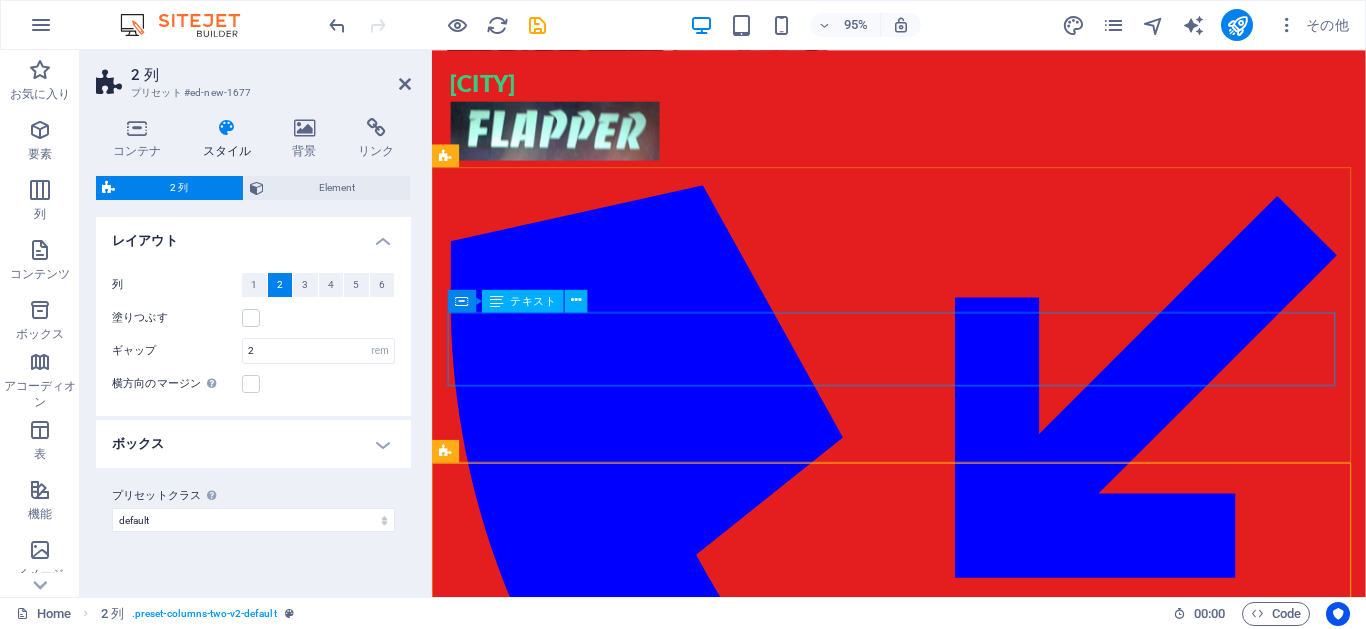 scroll, scrollTop: 631, scrollLeft: 0, axis: vertical 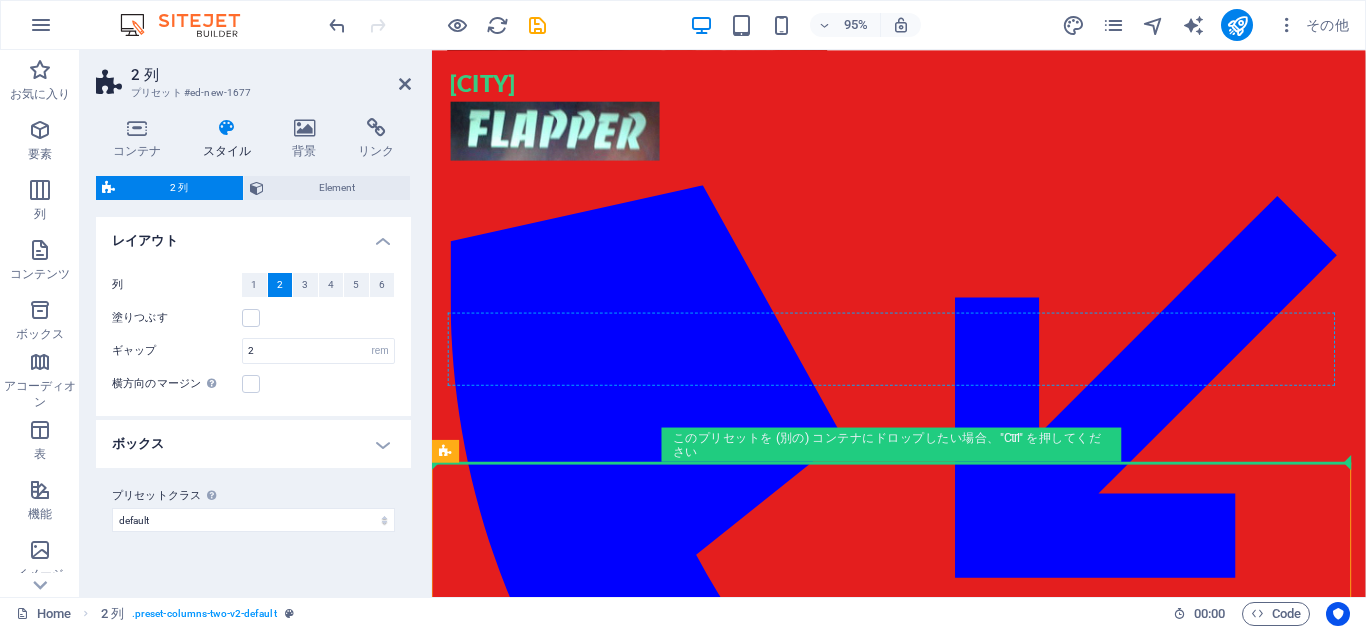 drag, startPoint x: 884, startPoint y: 504, endPoint x: 543, endPoint y: 363, distance: 369.00134 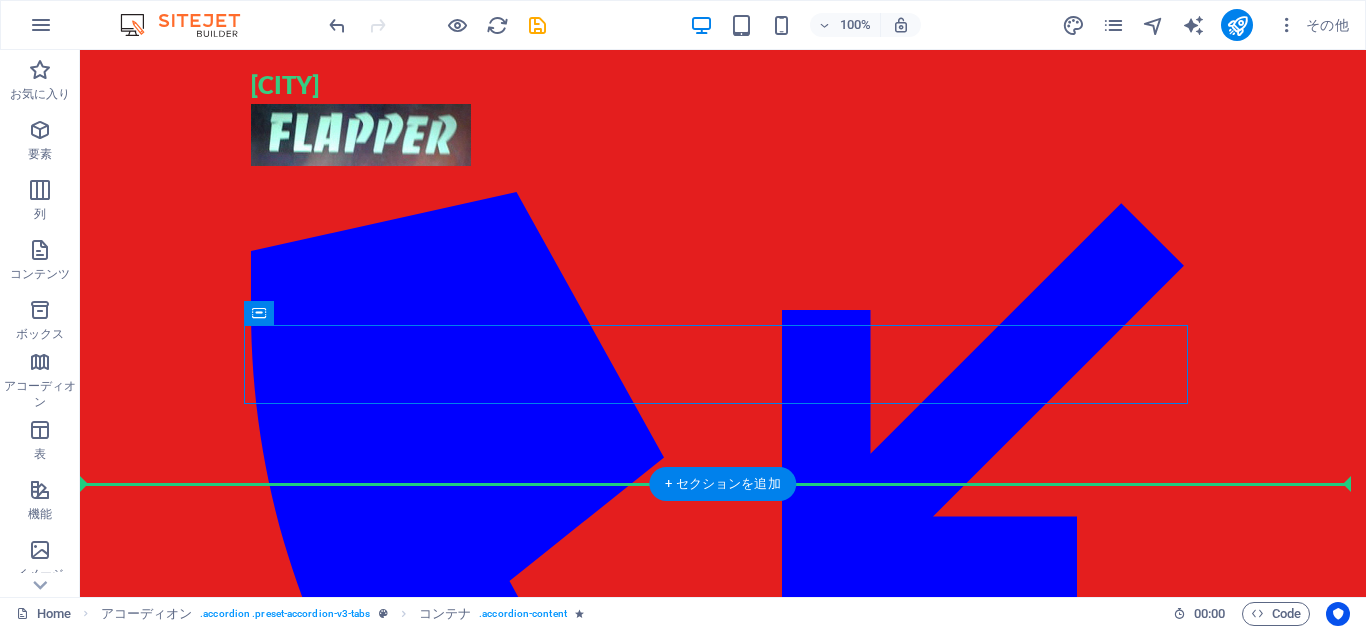 scroll, scrollTop: 635, scrollLeft: 0, axis: vertical 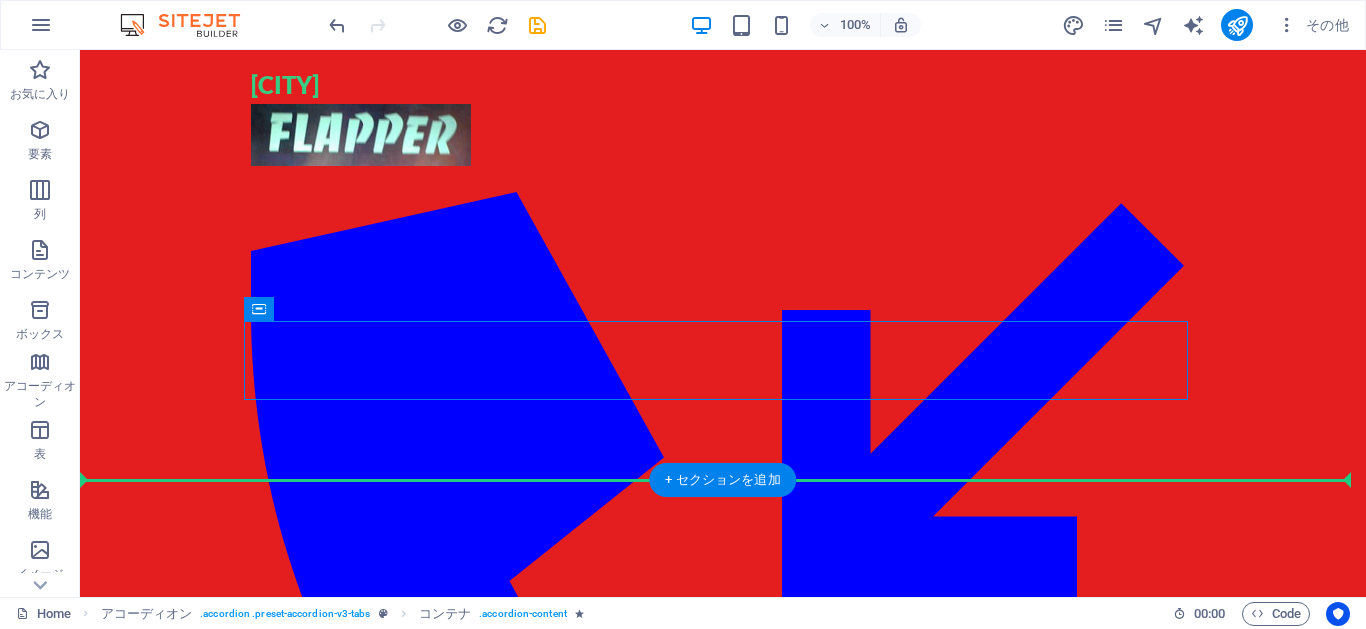 drag, startPoint x: 544, startPoint y: 355, endPoint x: 509, endPoint y: 499, distance: 148.19244 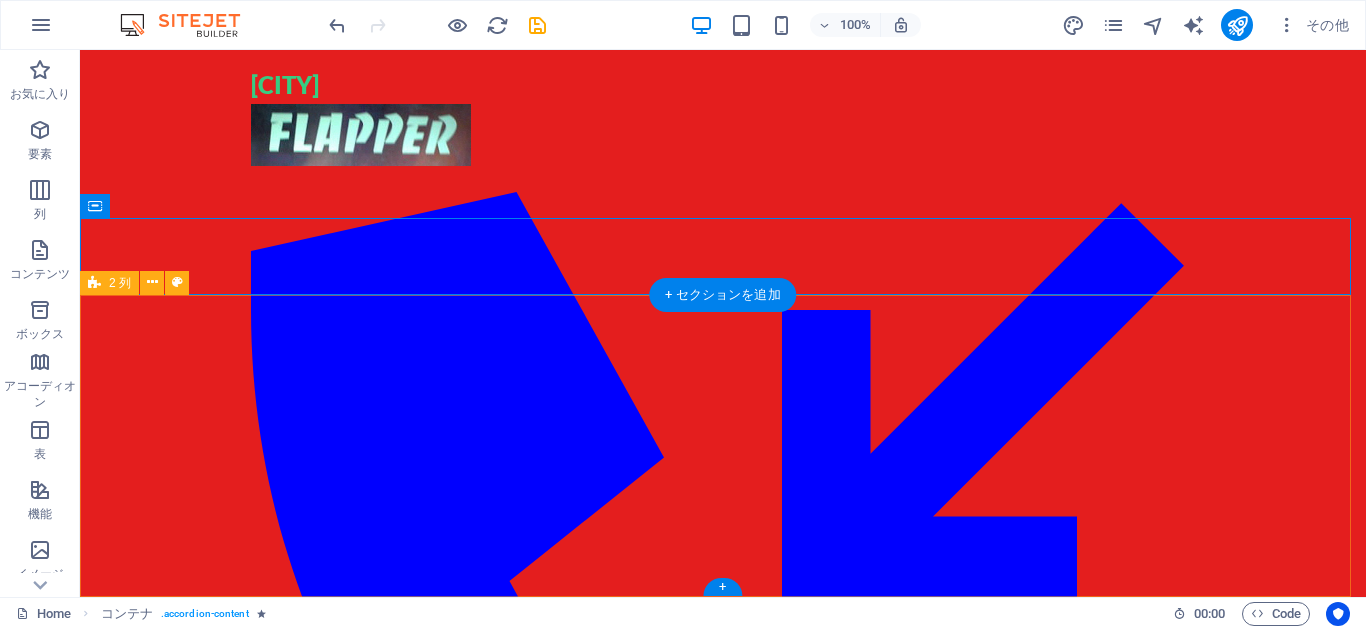 scroll, scrollTop: 622, scrollLeft: 0, axis: vertical 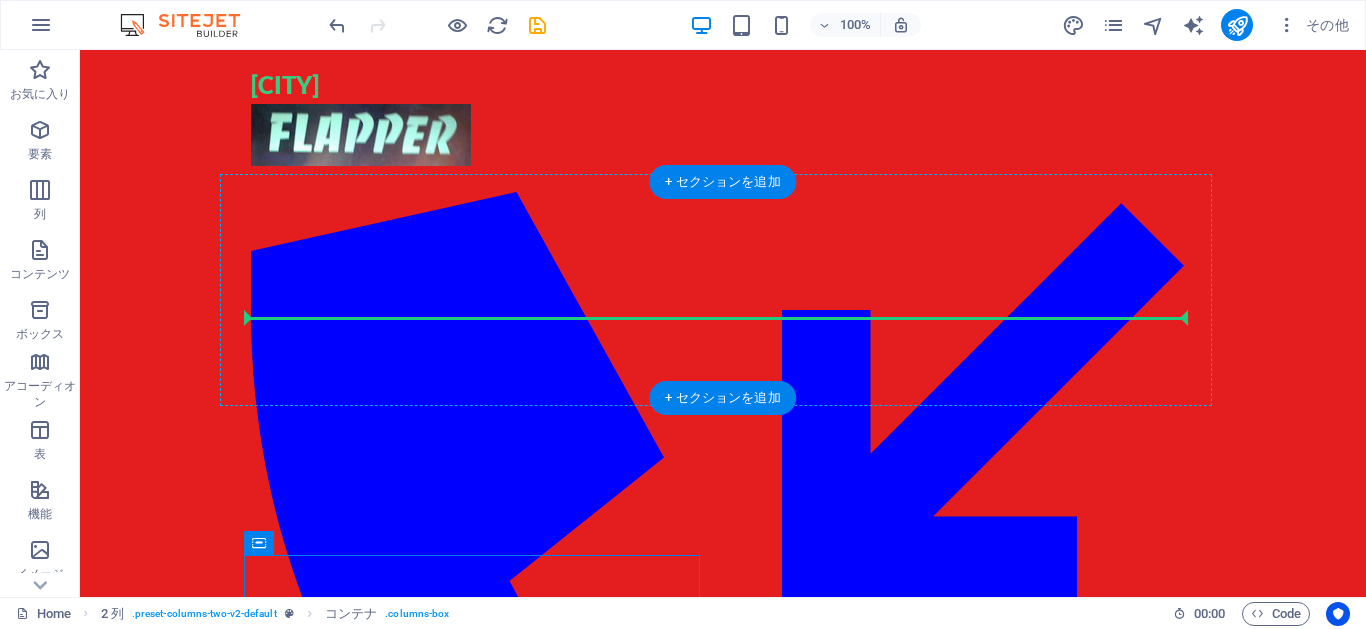 drag, startPoint x: 380, startPoint y: 593, endPoint x: 330, endPoint y: 317, distance: 280.49243 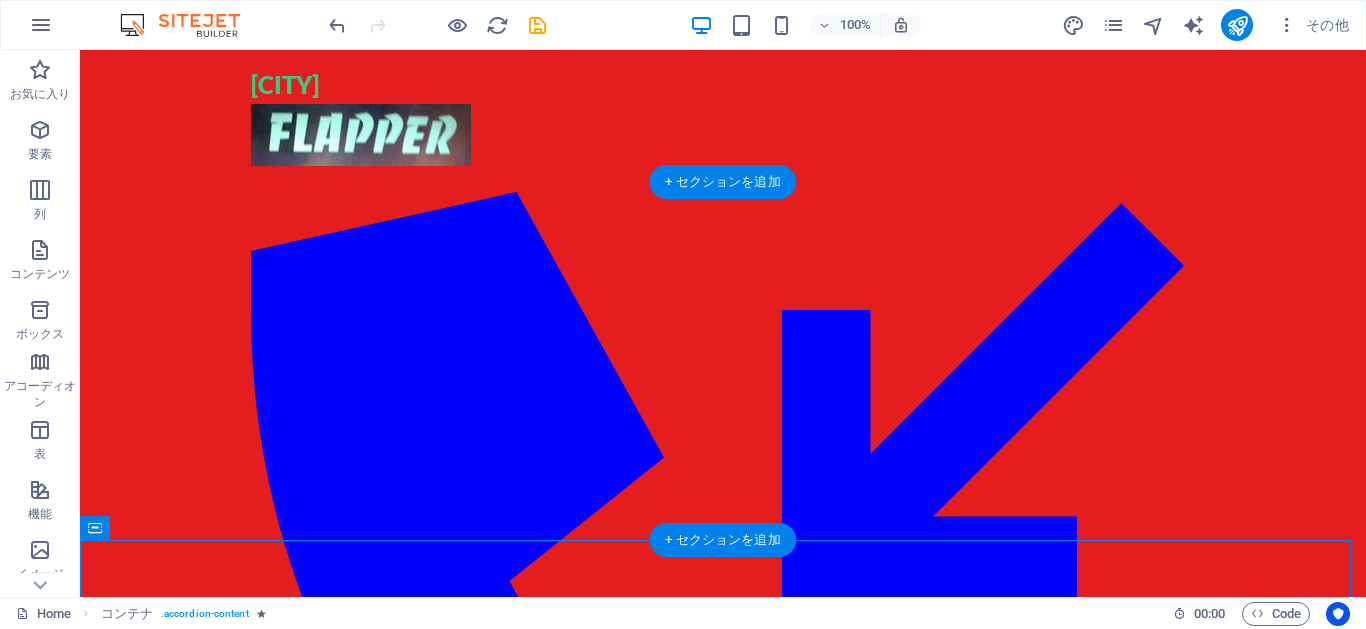 drag, startPoint x: 175, startPoint y: 578, endPoint x: 329, endPoint y: 333, distance: 289.38037 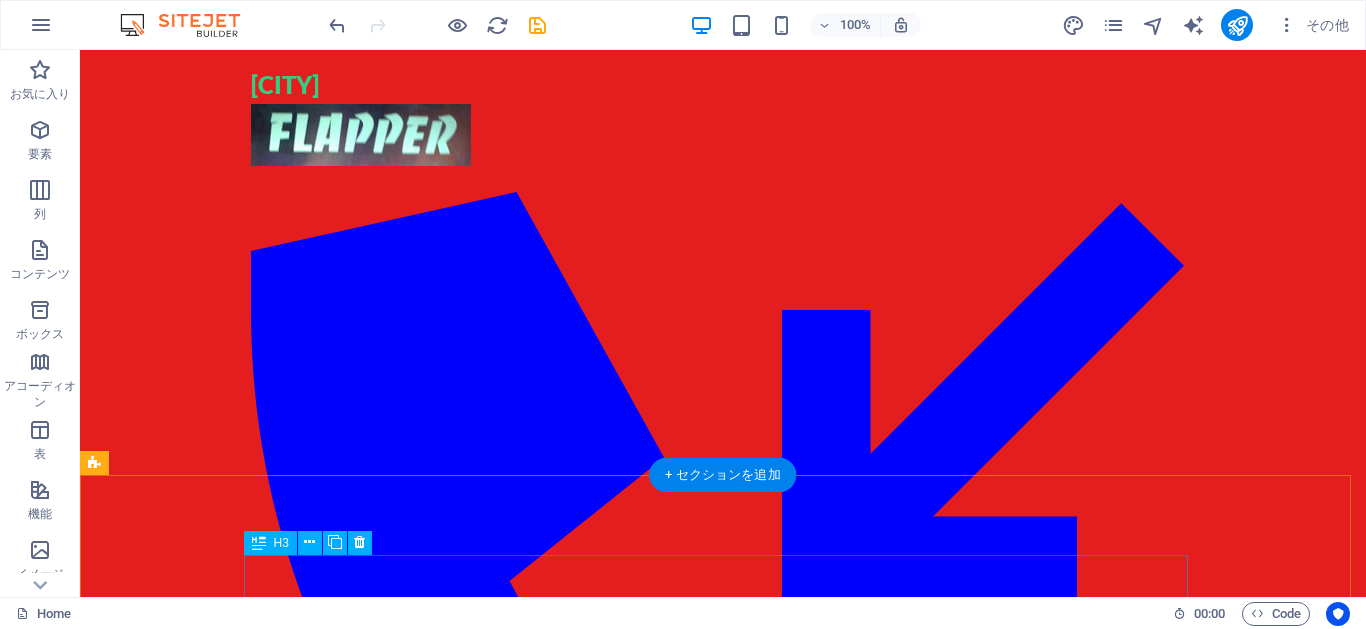 scroll, scrollTop: 624, scrollLeft: 0, axis: vertical 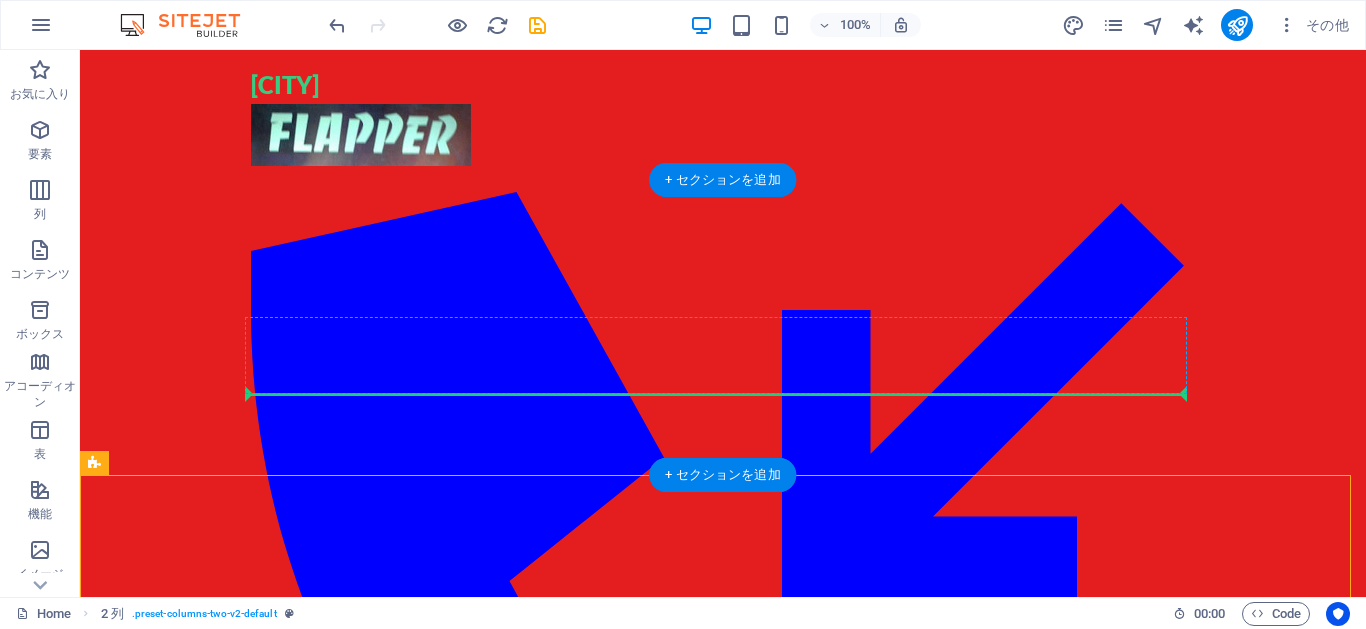 drag, startPoint x: 199, startPoint y: 514, endPoint x: 392, endPoint y: 364, distance: 244.43608 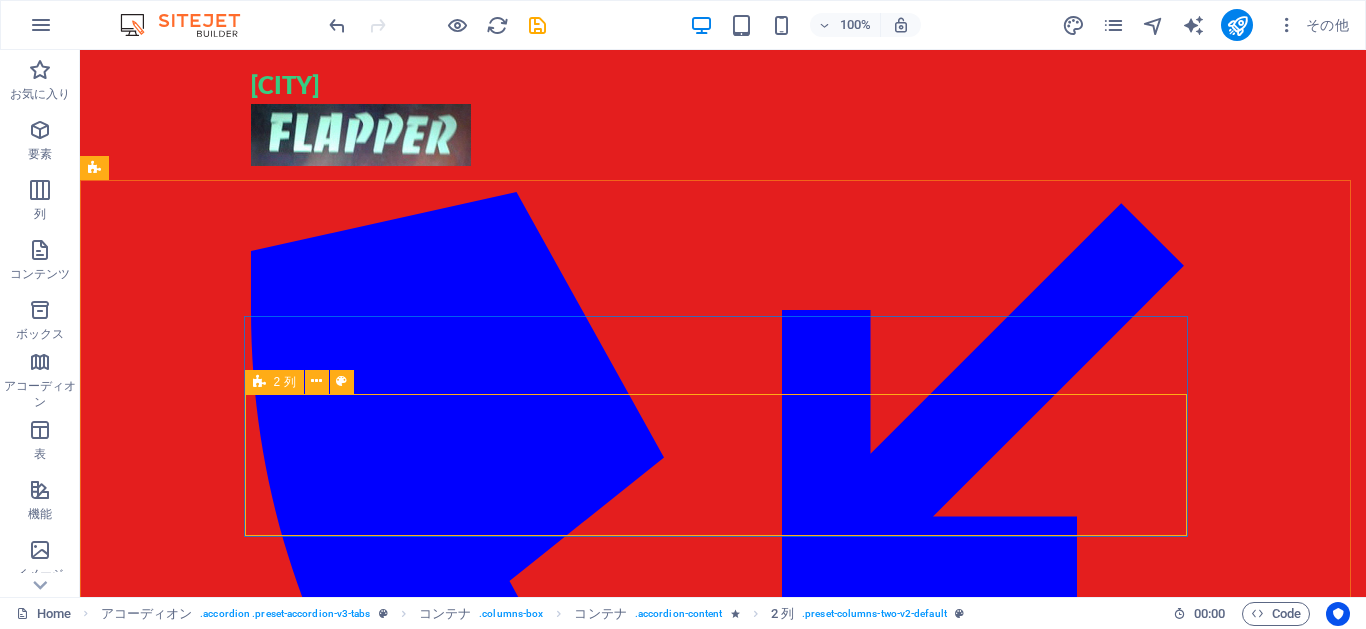 click at bounding box center [259, 382] 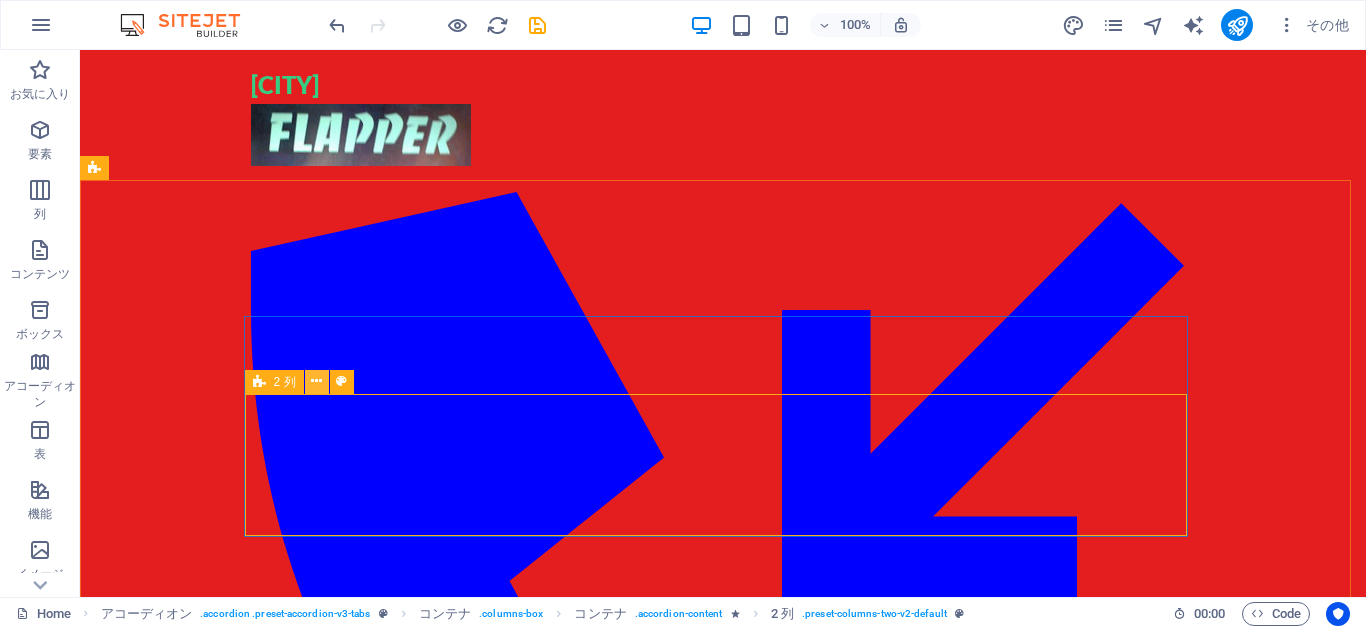 click at bounding box center (316, 381) 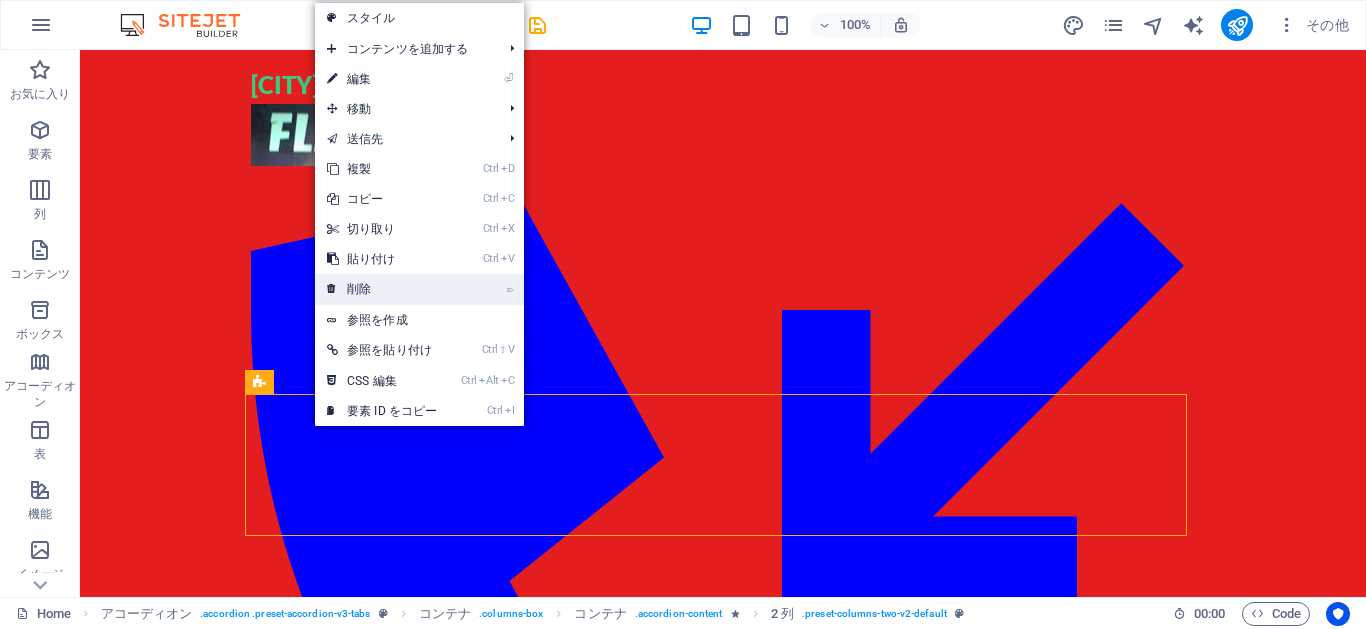 click on "⌦  削除" at bounding box center (382, 289) 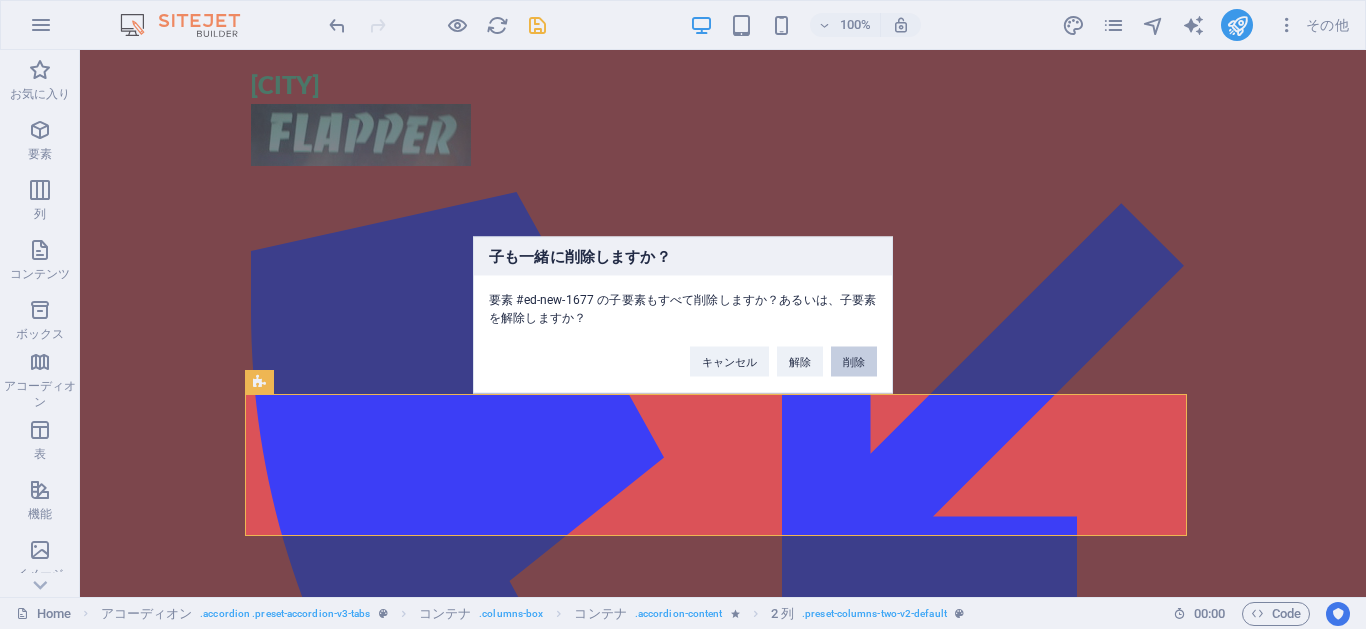 click on "削除" at bounding box center (854, 361) 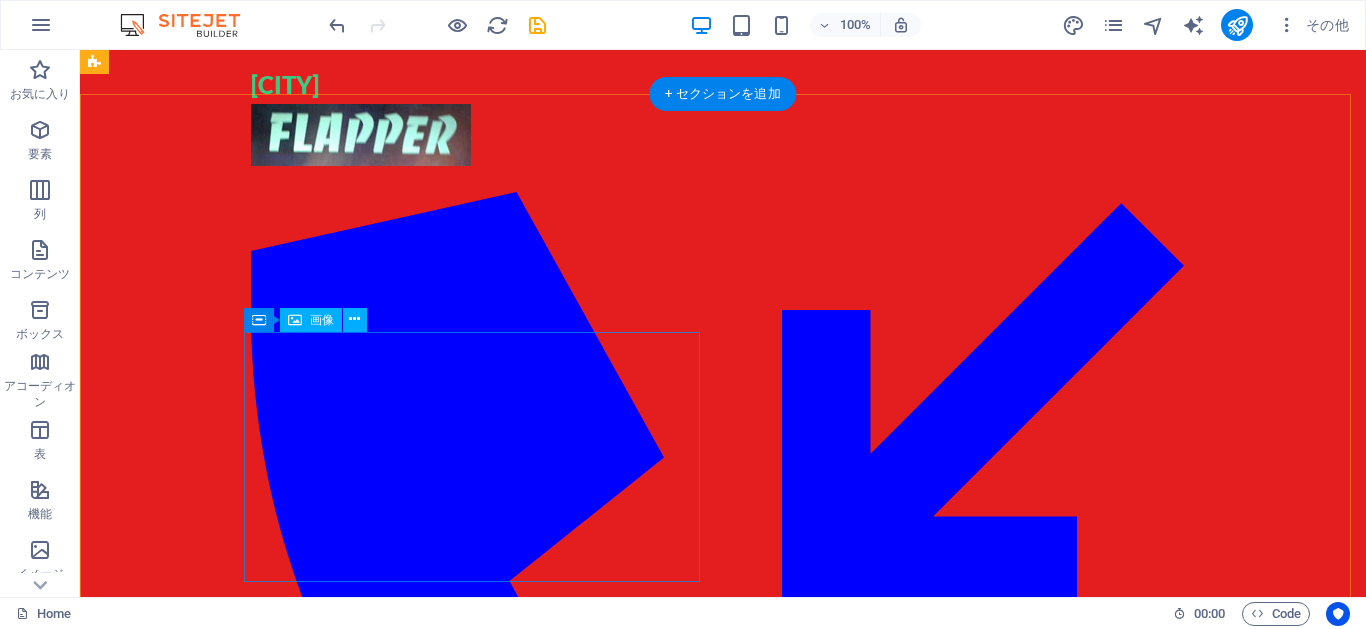 scroll, scrollTop: 142, scrollLeft: 0, axis: vertical 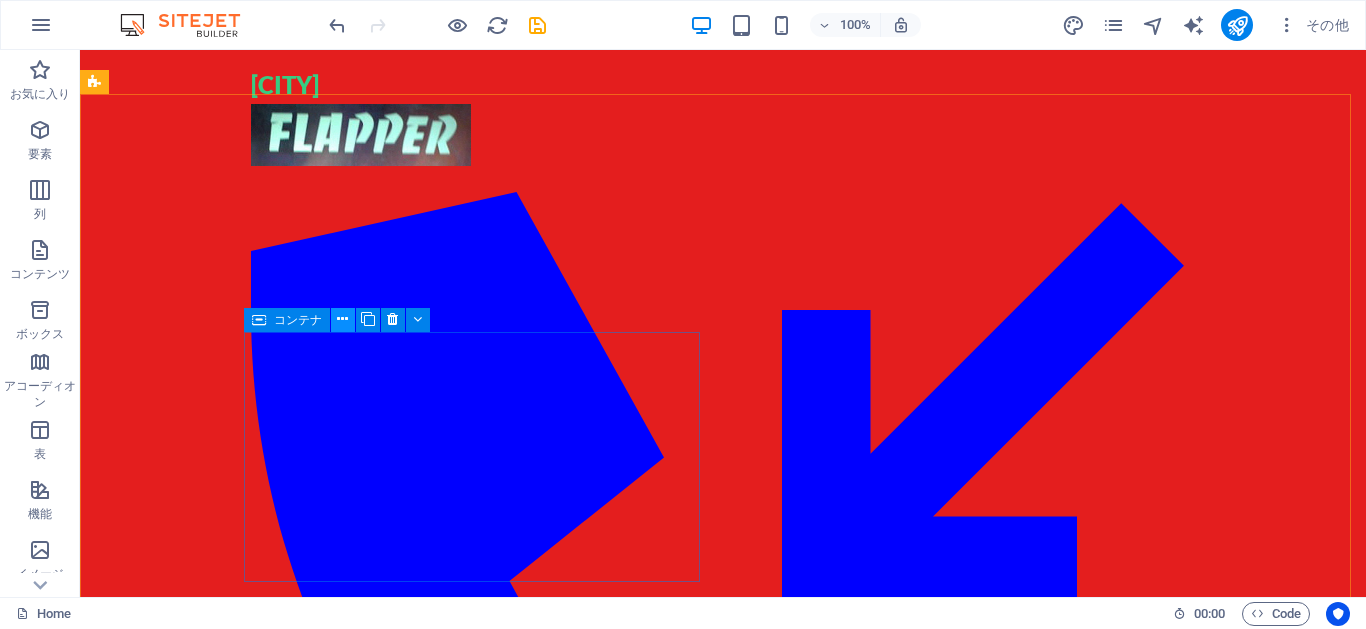 click at bounding box center (342, 319) 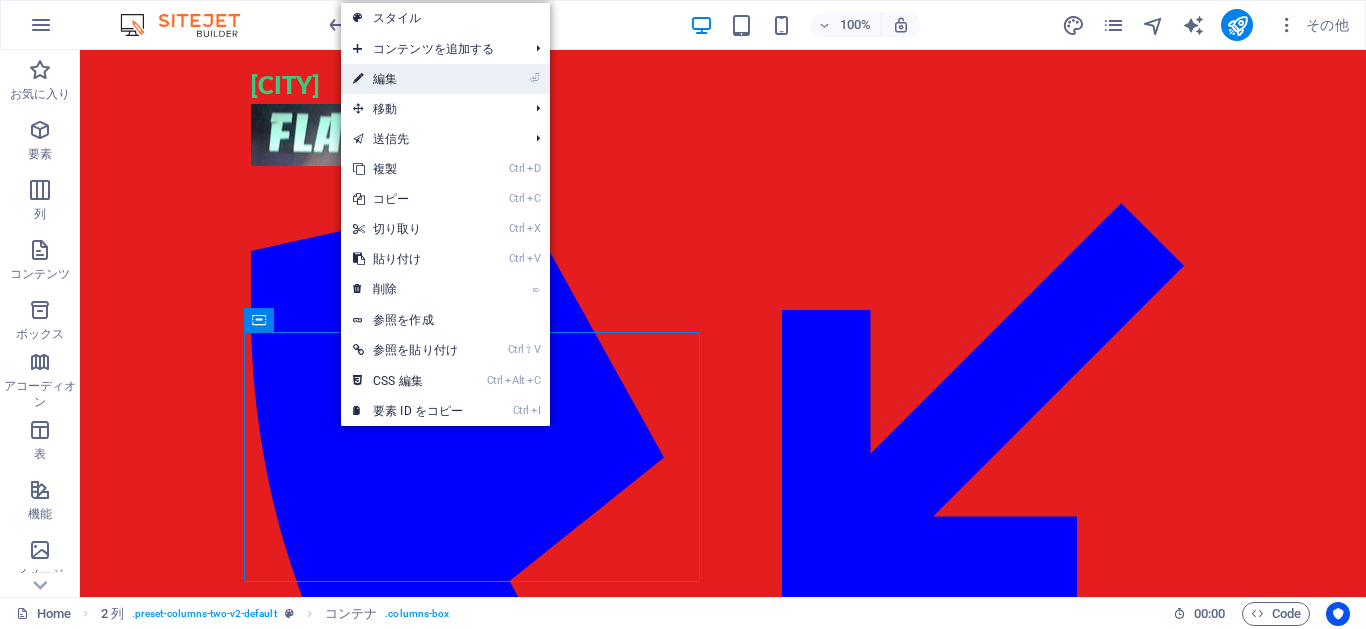 click on "⏎  編集" at bounding box center (408, 79) 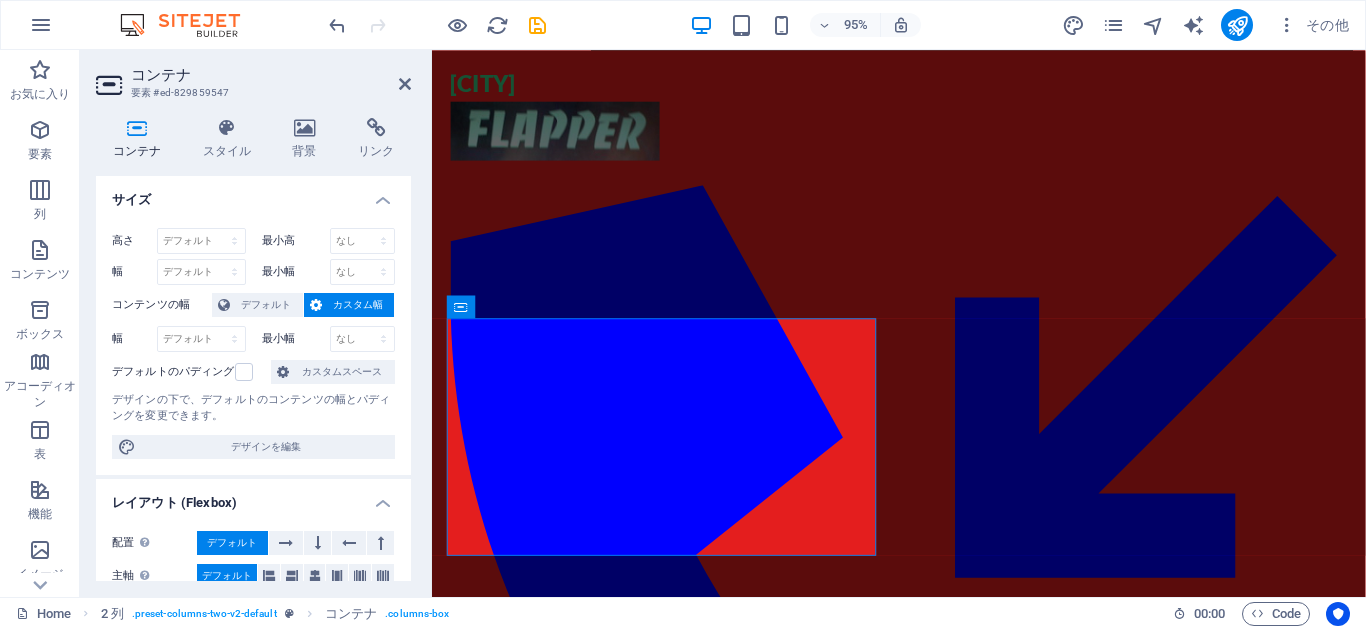 click on "コンテナ" at bounding box center (271, 75) 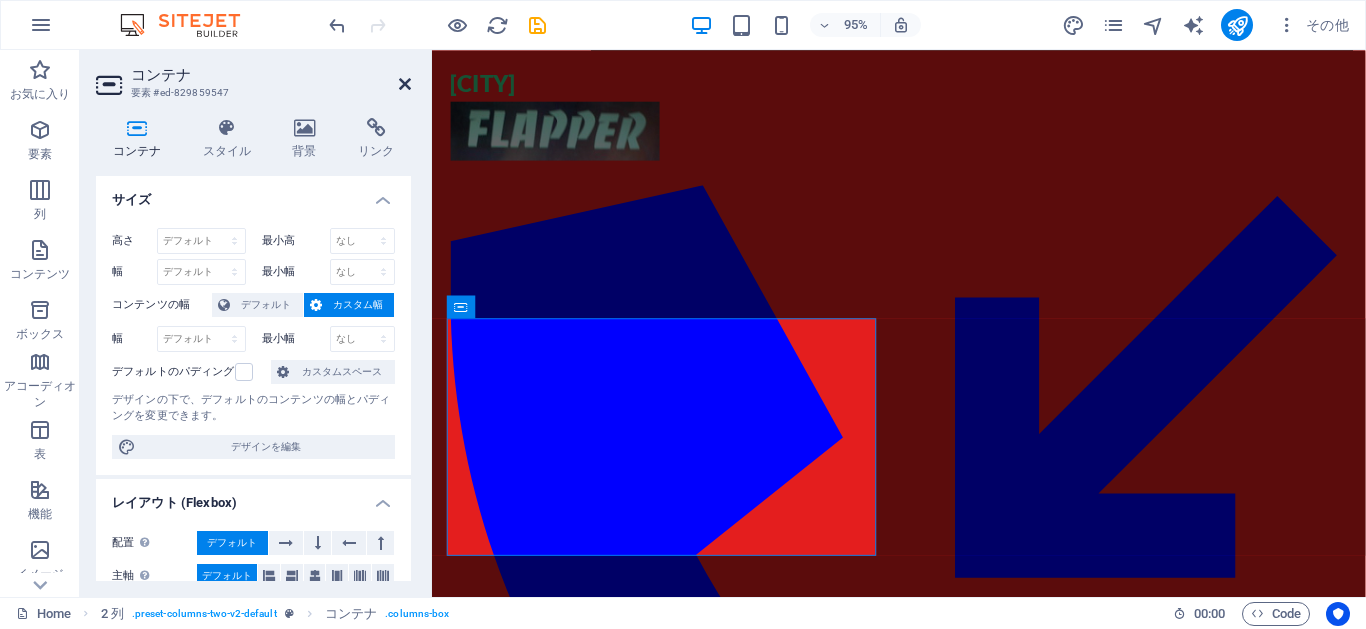 click at bounding box center (405, 84) 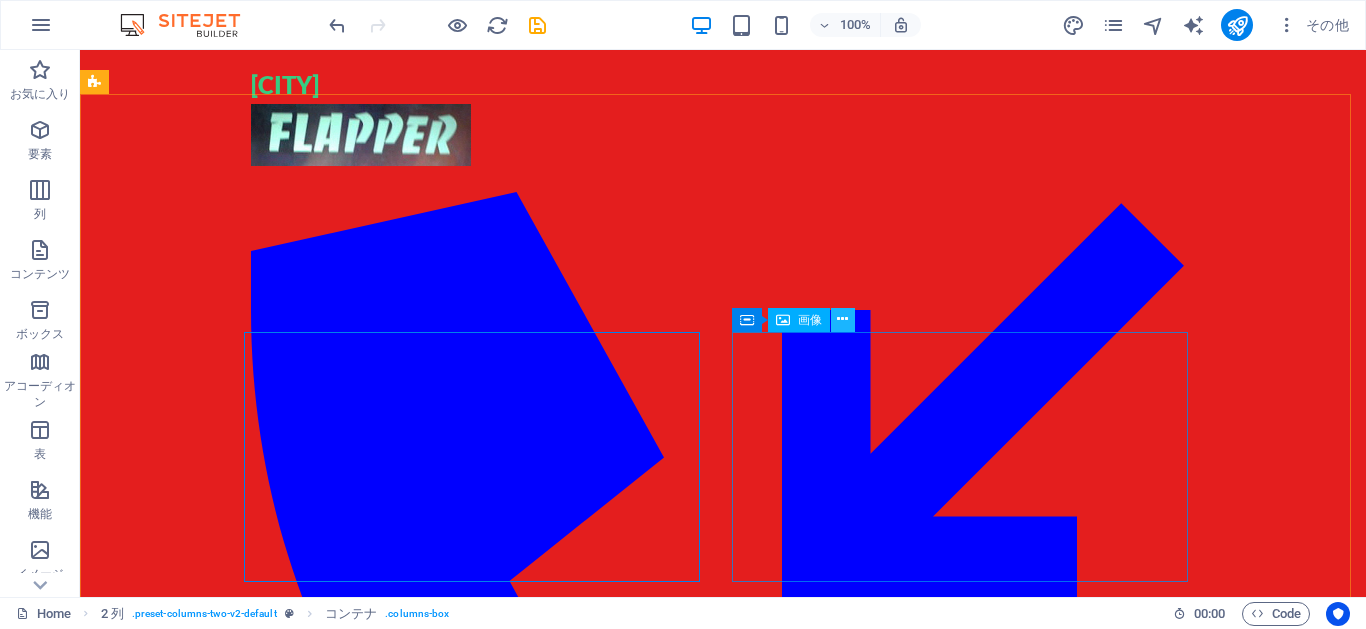 click at bounding box center (842, 319) 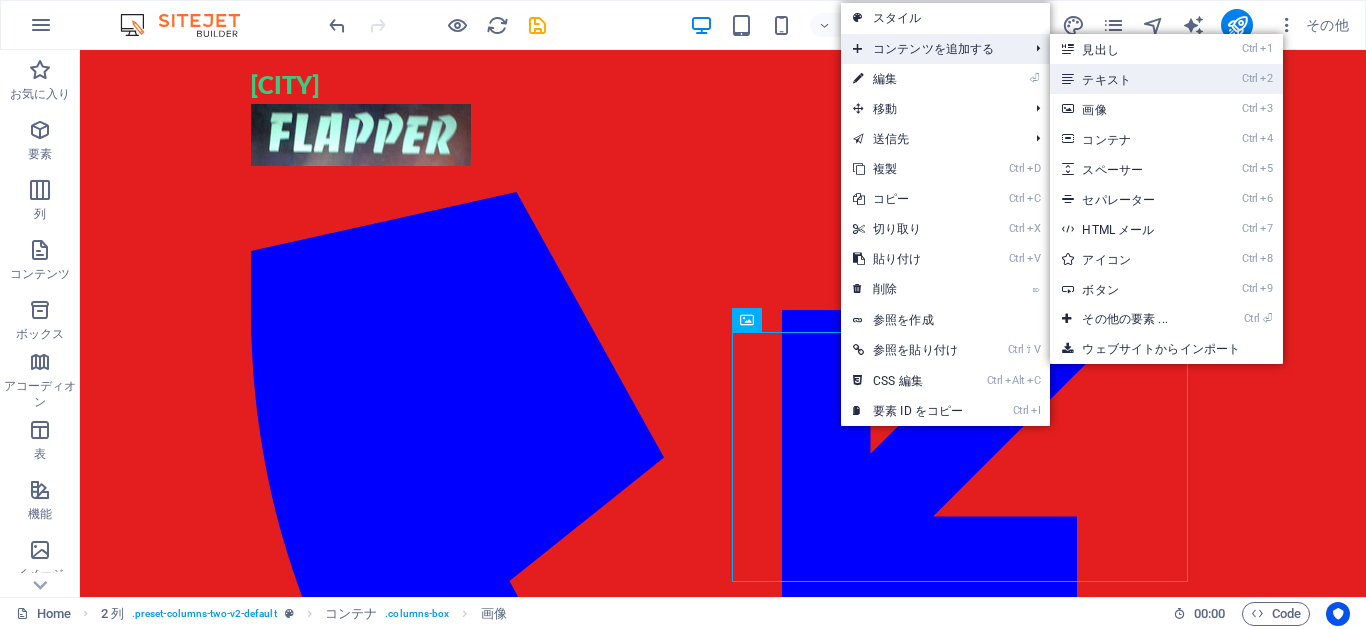 click on "Ctrl 2  テキスト" at bounding box center (1128, 79) 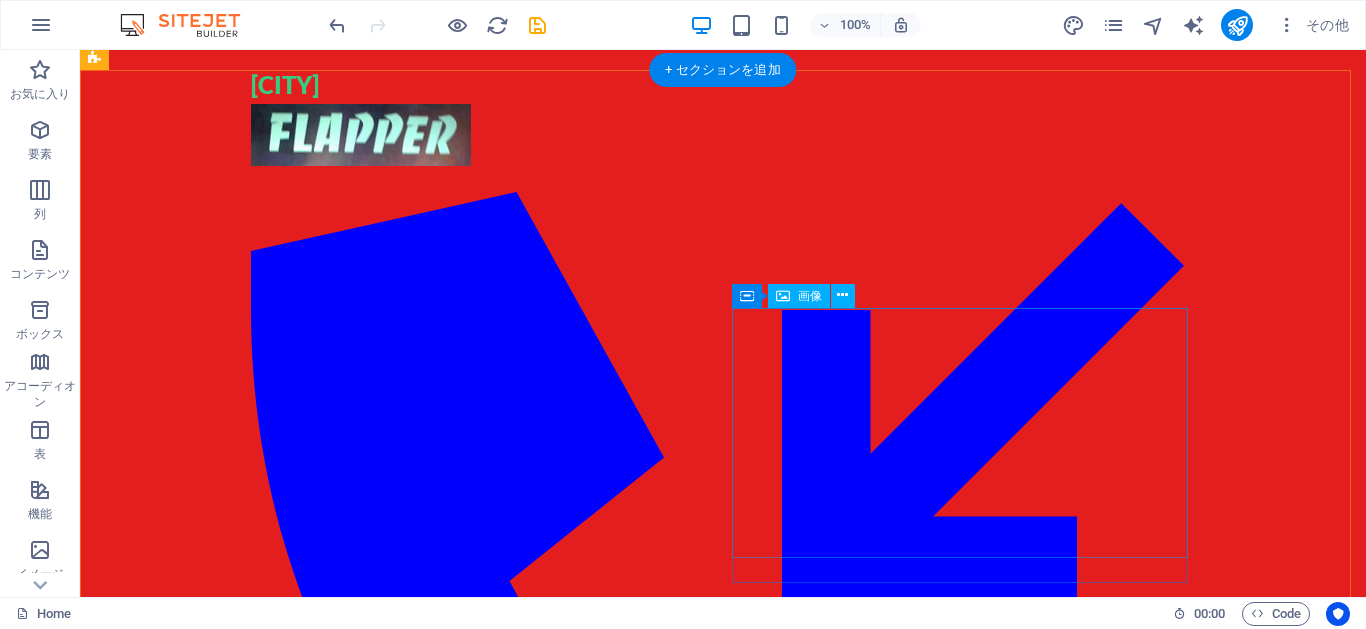 scroll, scrollTop: 180, scrollLeft: 0, axis: vertical 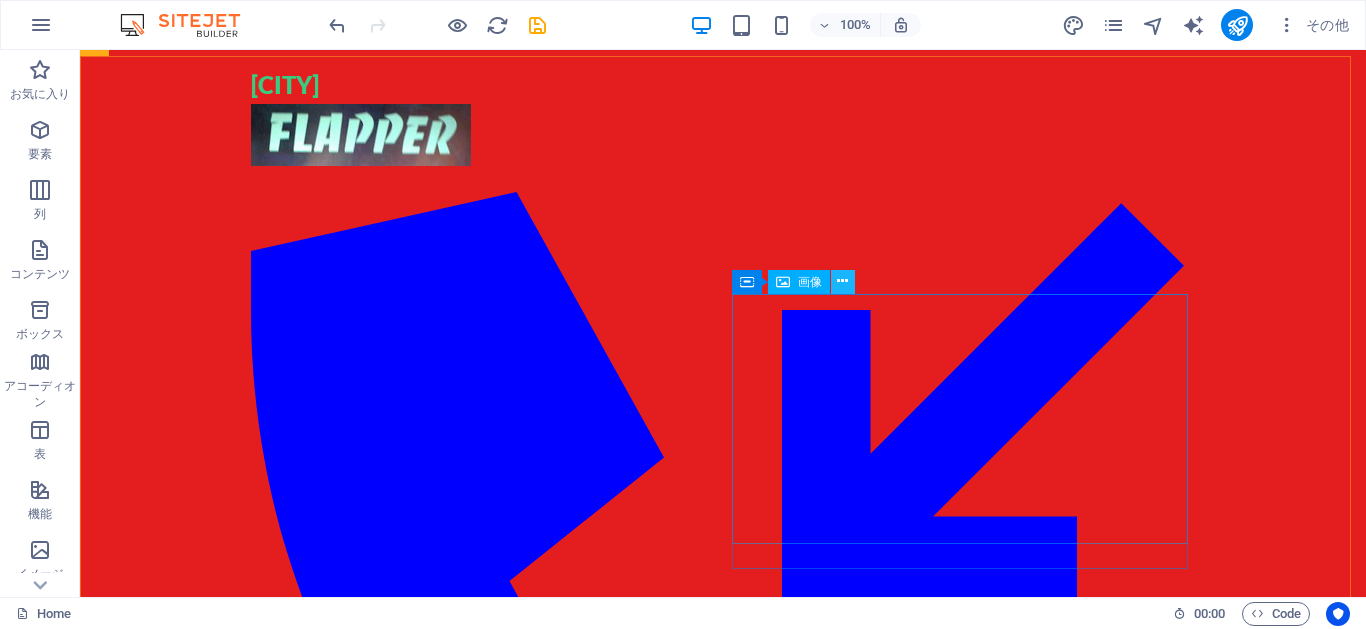 click at bounding box center (842, 281) 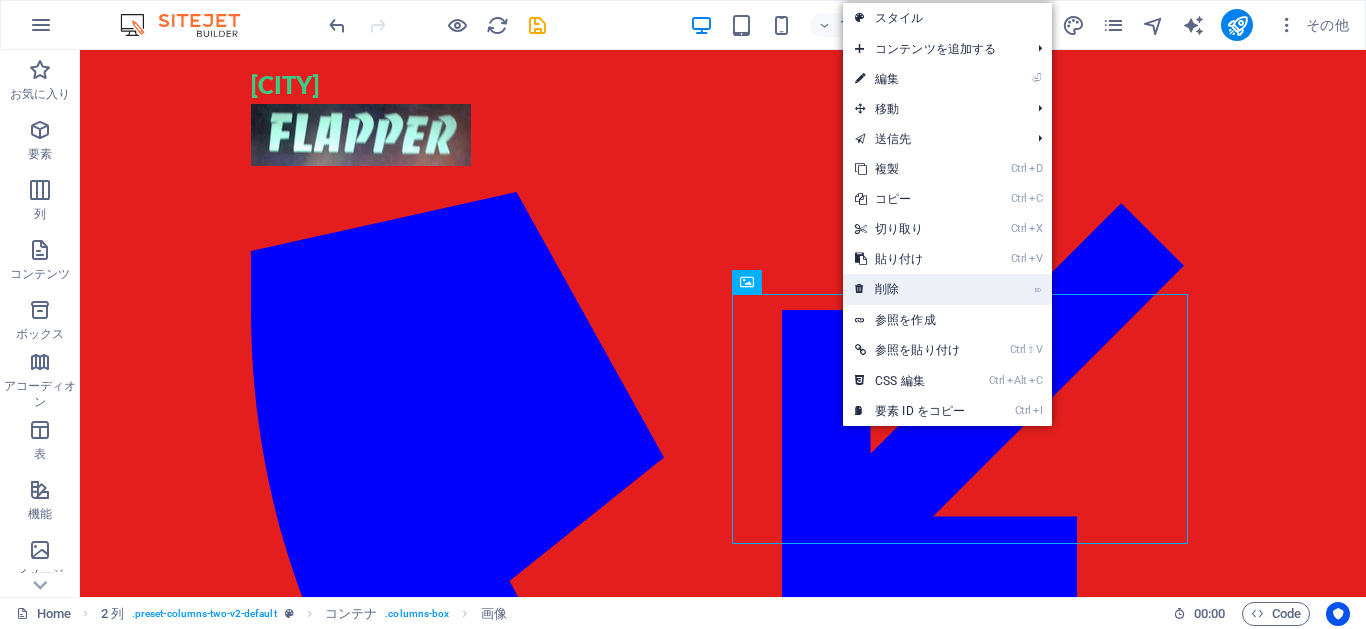 click on "⌦  削除" at bounding box center [910, 289] 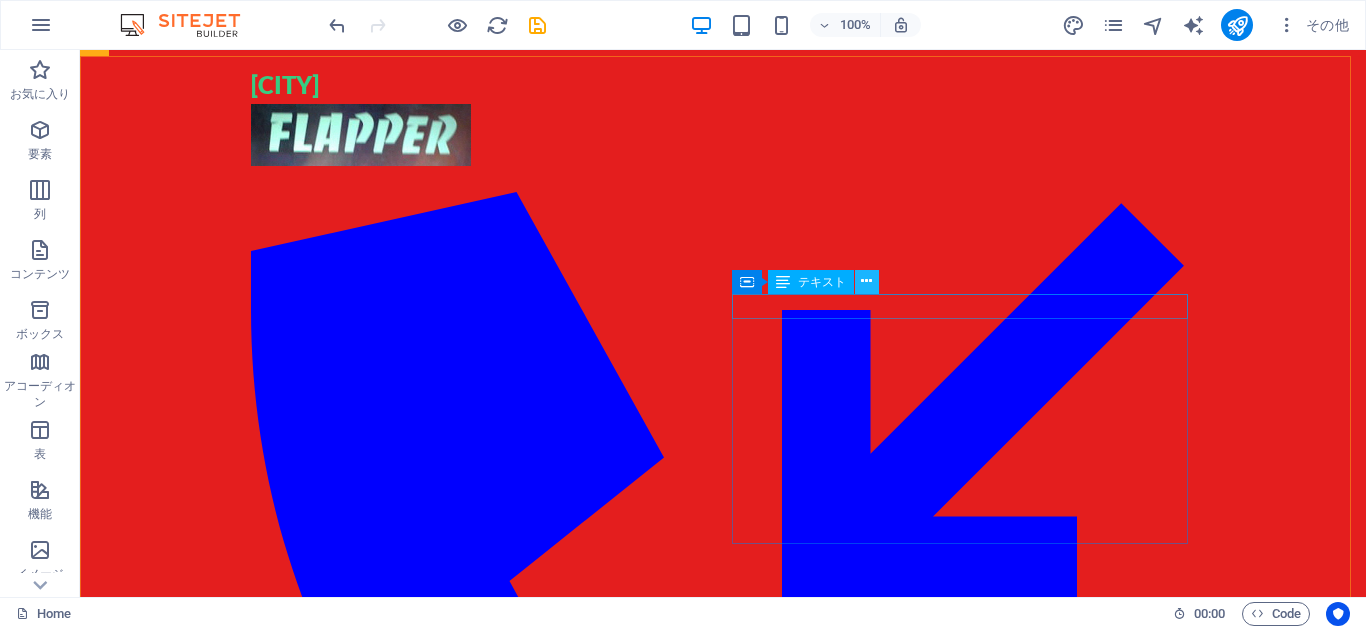 click at bounding box center [866, 281] 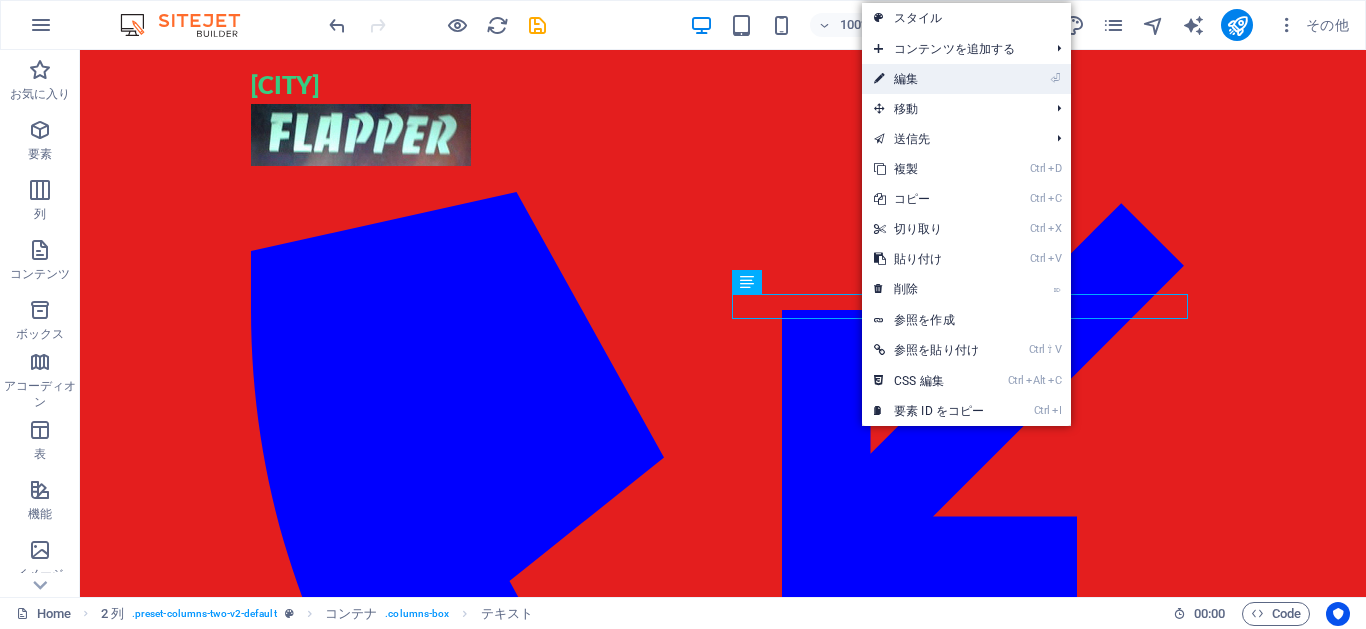 click on "⏎  編集" at bounding box center [929, 79] 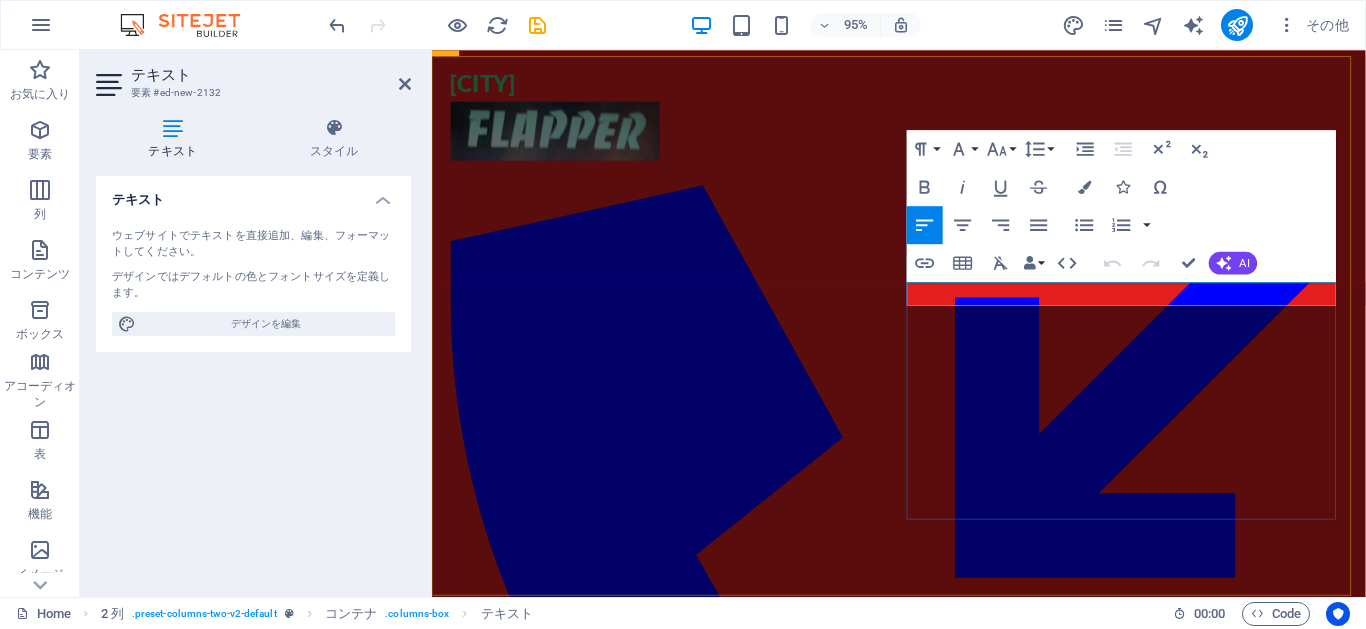 click on "新しいテキスト要素" at bounding box center [676, 573] 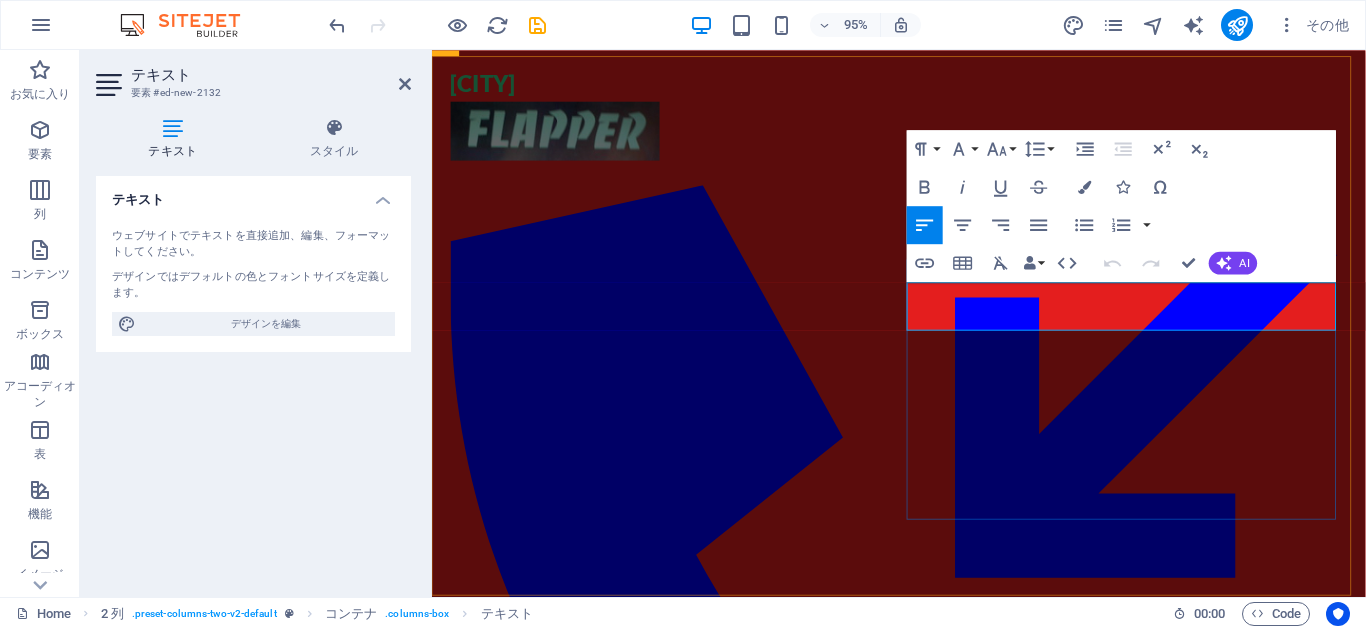 type 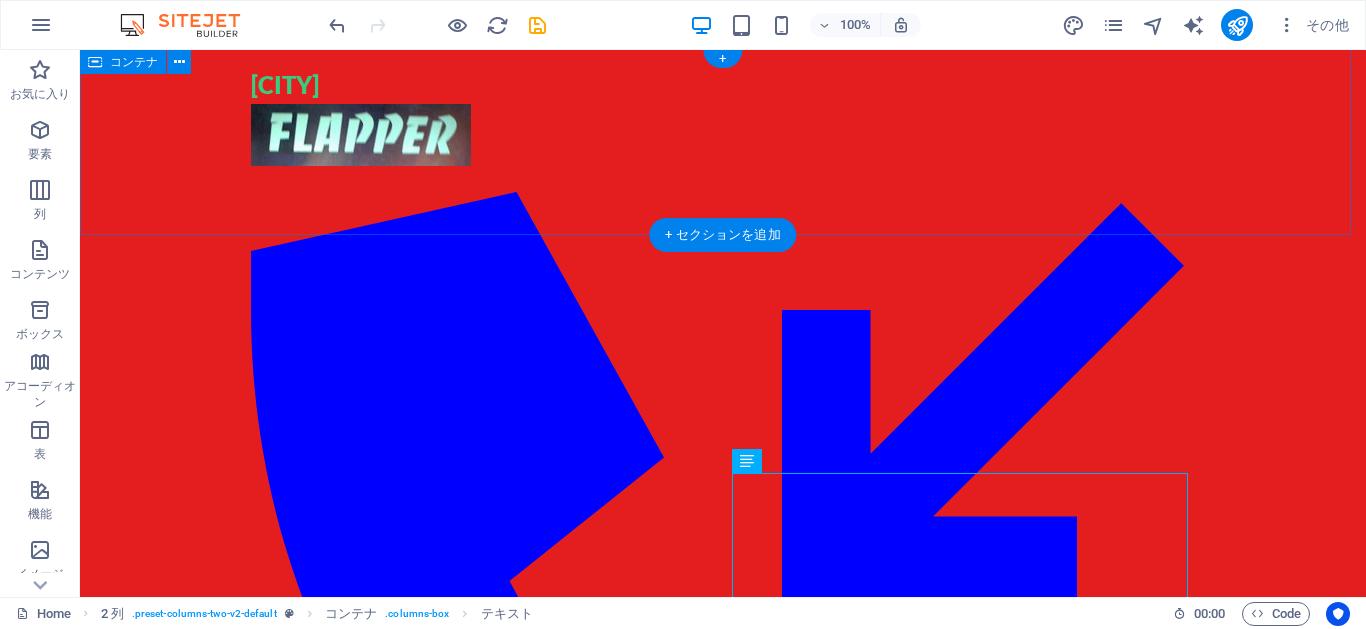 scroll, scrollTop: 0, scrollLeft: 0, axis: both 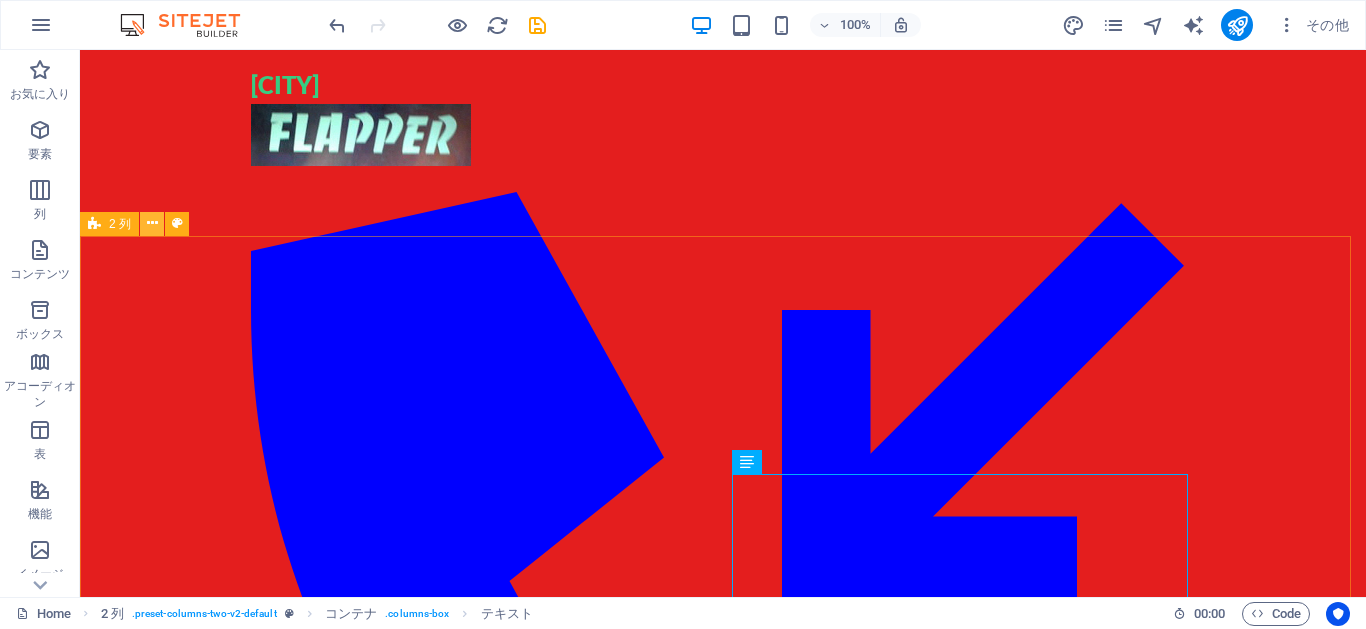 click at bounding box center [152, 223] 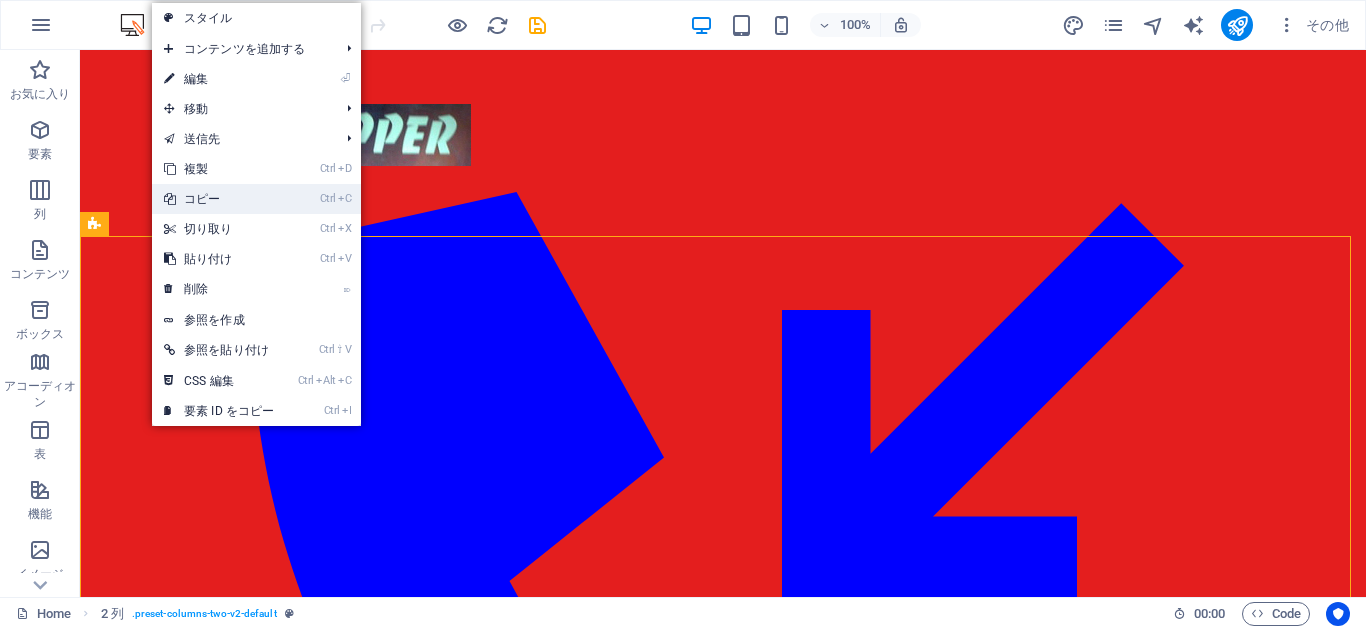 click on "Ctrl C  コピー" at bounding box center [219, 199] 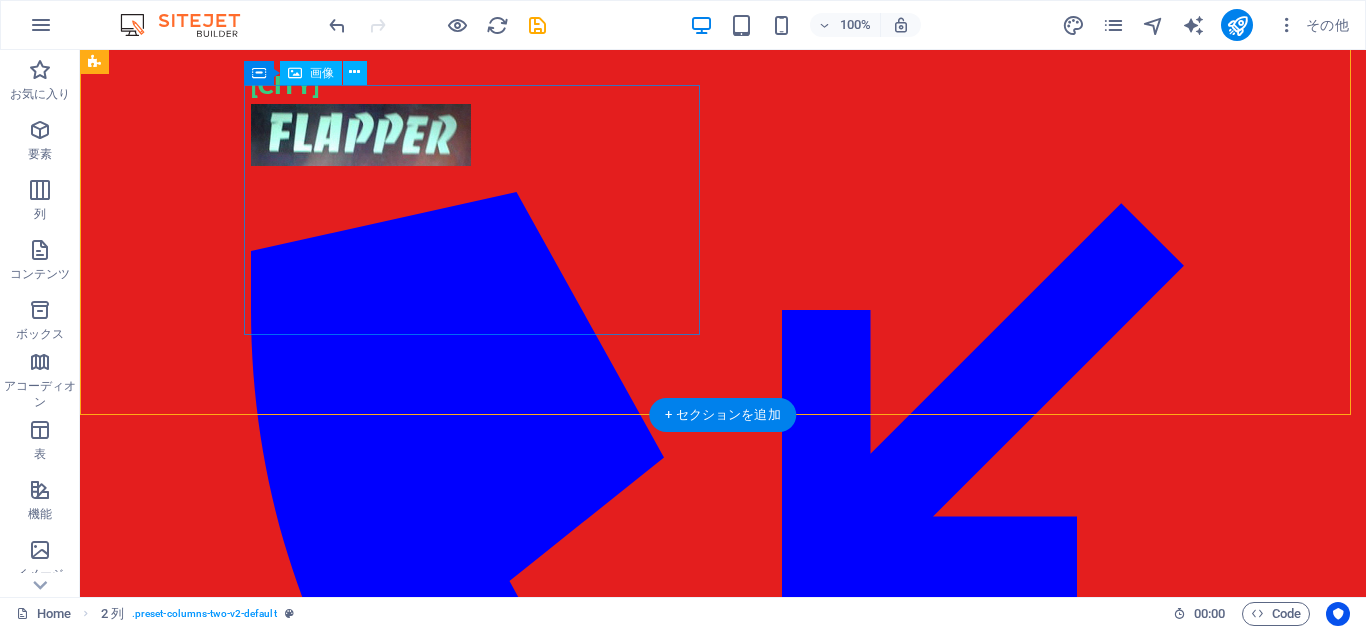 scroll, scrollTop: 502, scrollLeft: 0, axis: vertical 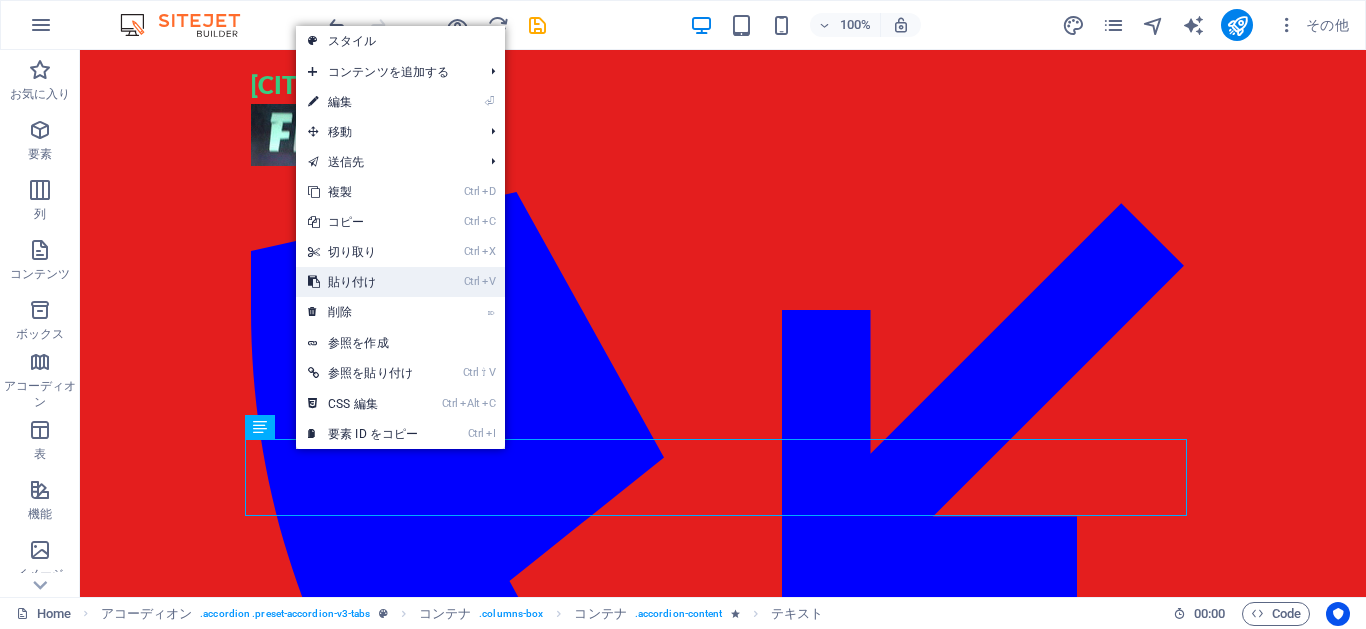 click on "Ctrl V  貼り付け" at bounding box center (363, 282) 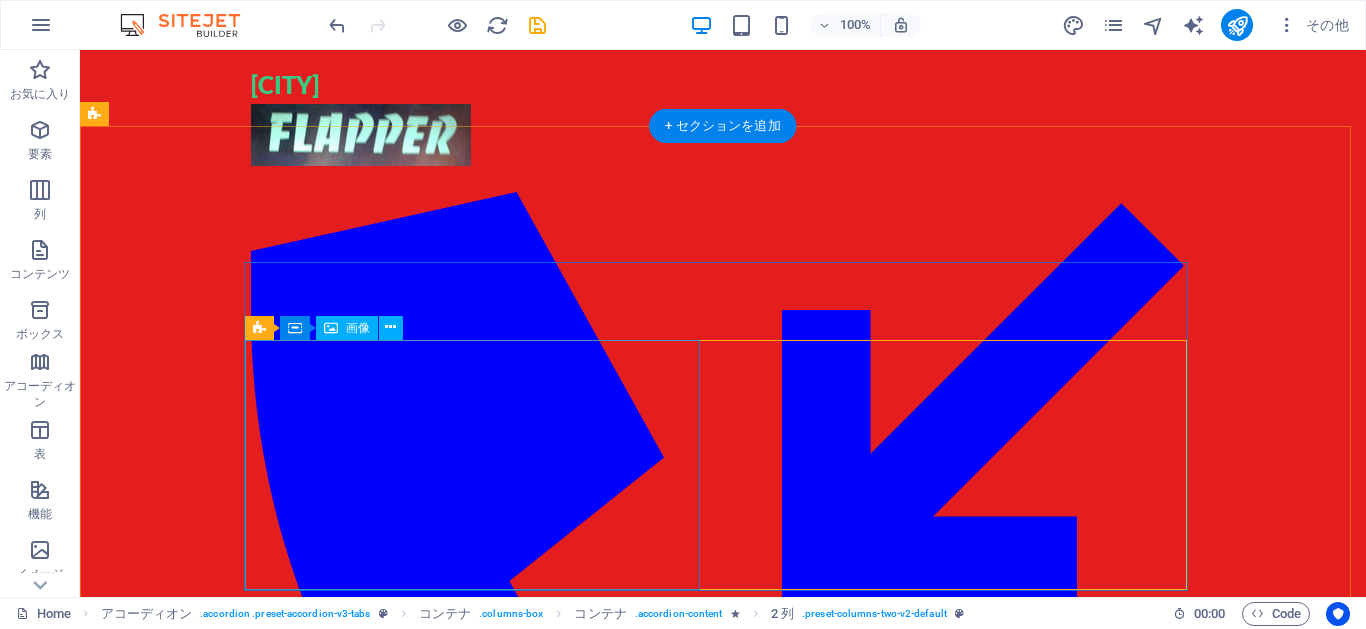 scroll, scrollTop: 502, scrollLeft: 0, axis: vertical 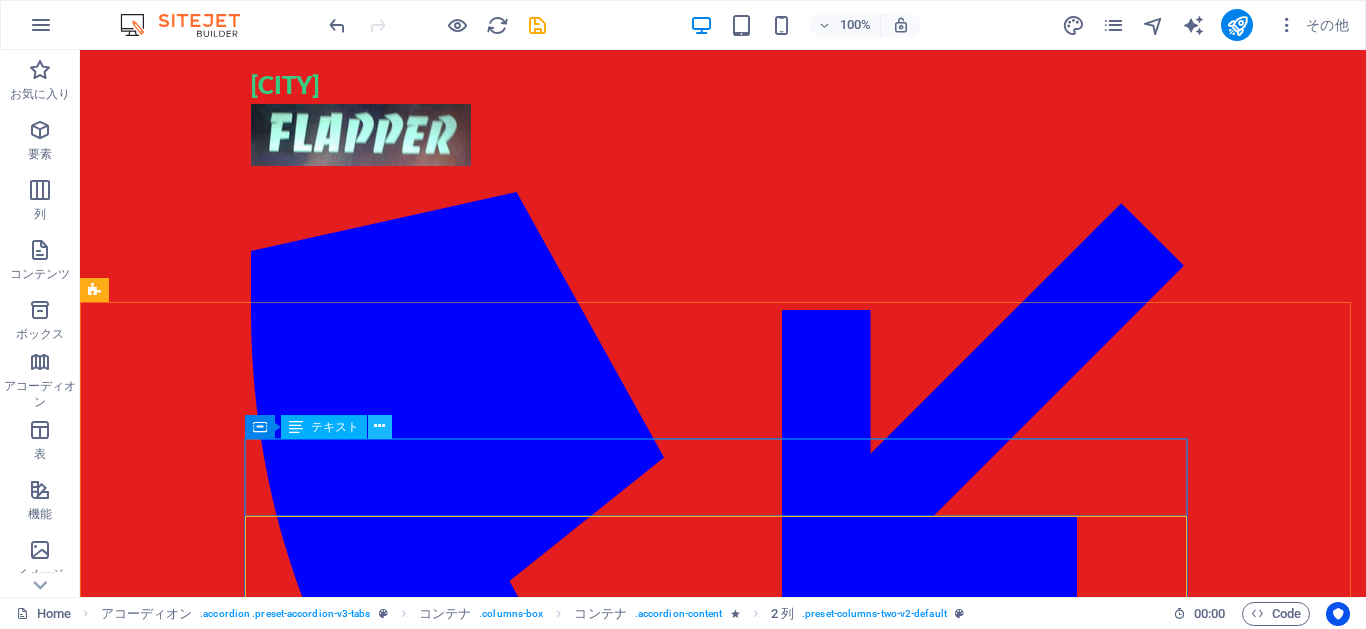 click at bounding box center [379, 426] 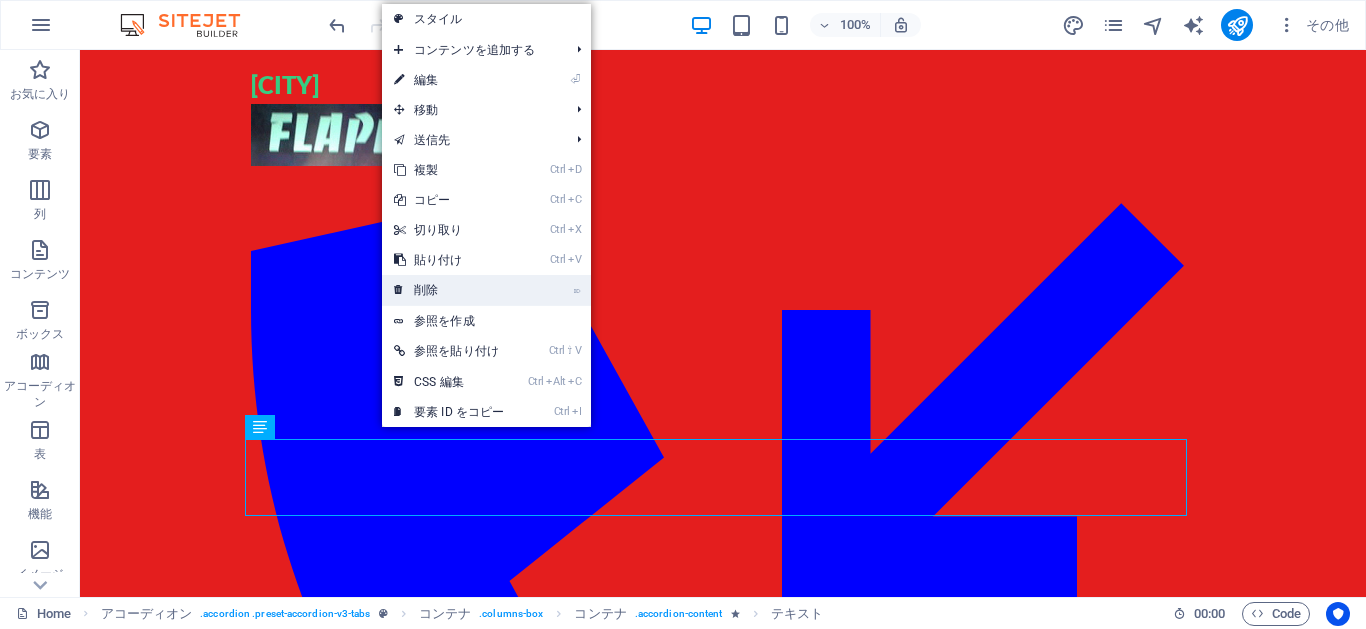 click on "⌦  削除" at bounding box center [449, 290] 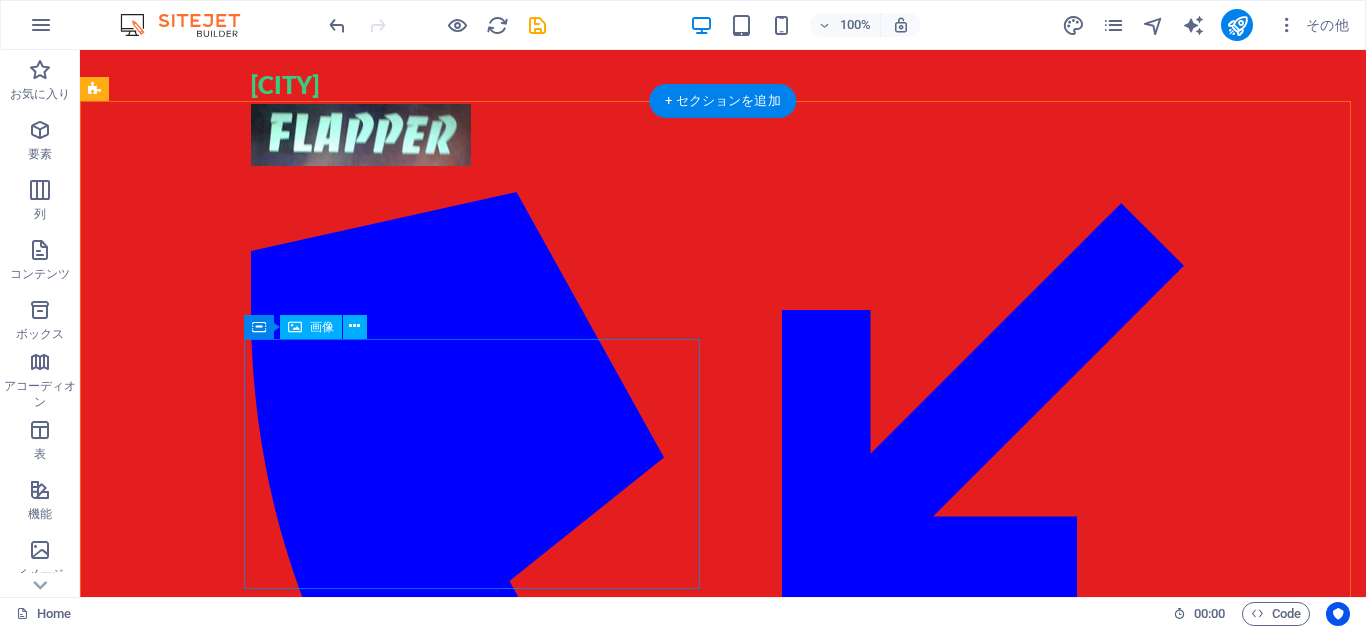 scroll, scrollTop: 0, scrollLeft: 0, axis: both 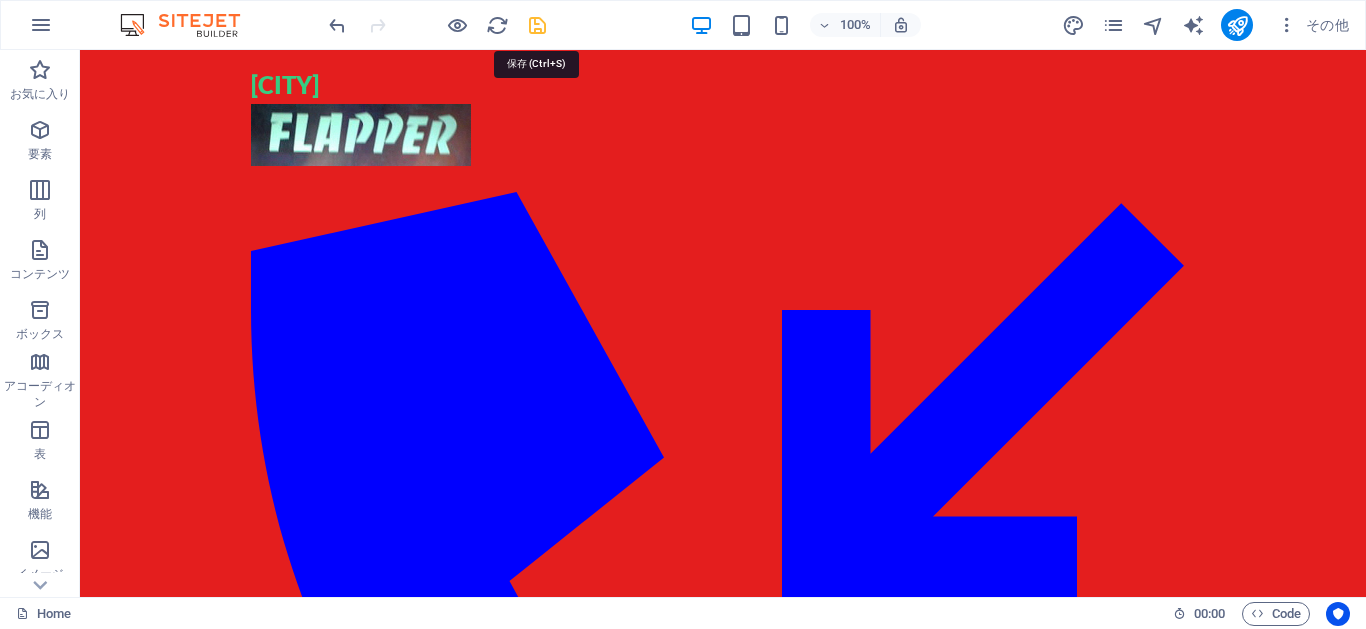 click at bounding box center (537, 25) 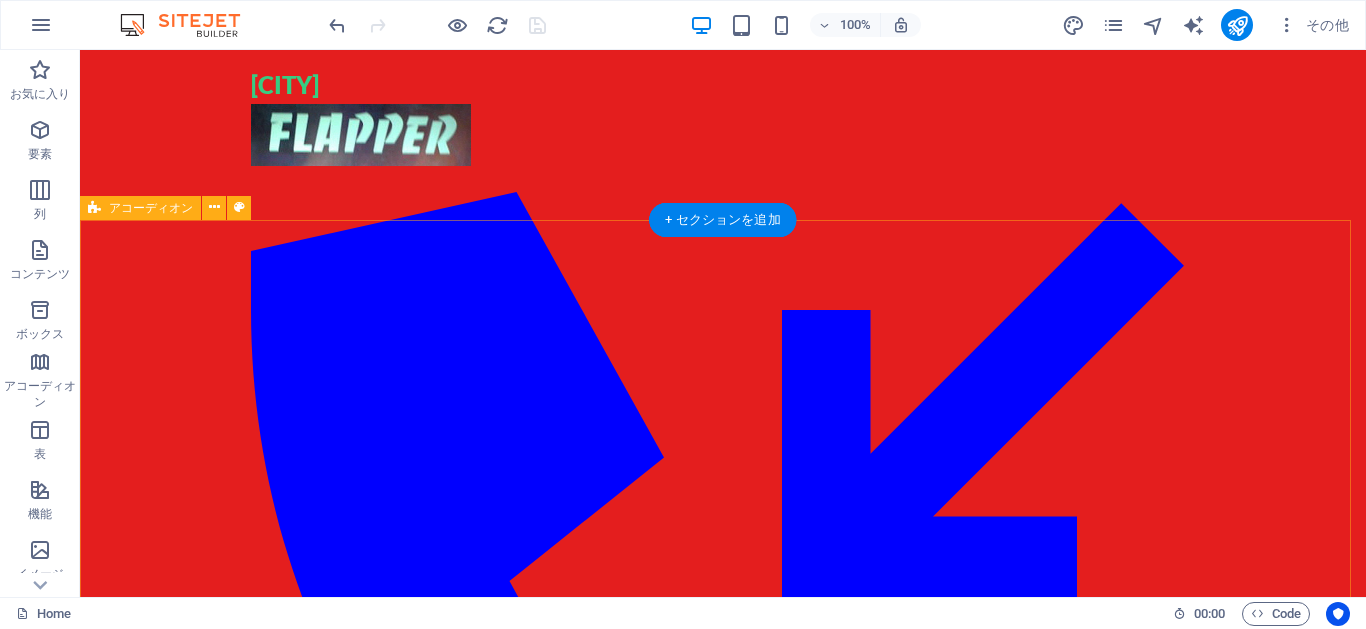 scroll, scrollTop: 675, scrollLeft: 0, axis: vertical 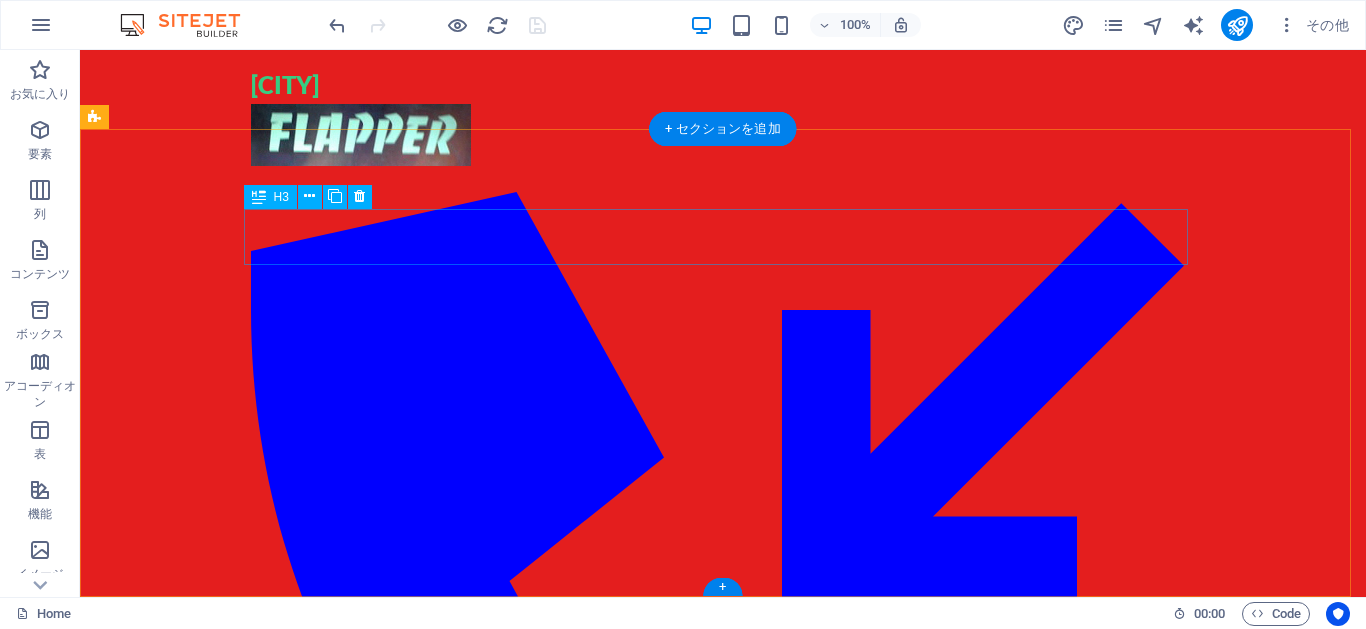 click on "Headline" at bounding box center [262, 704] 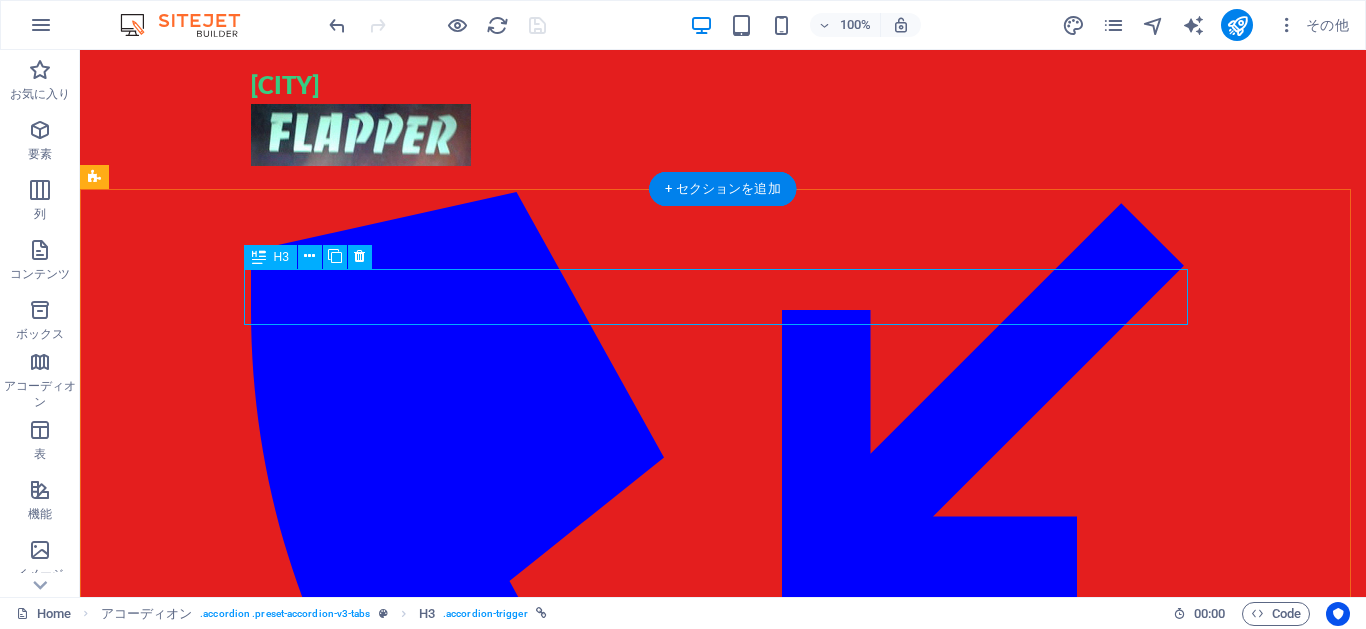 scroll, scrollTop: 495, scrollLeft: 0, axis: vertical 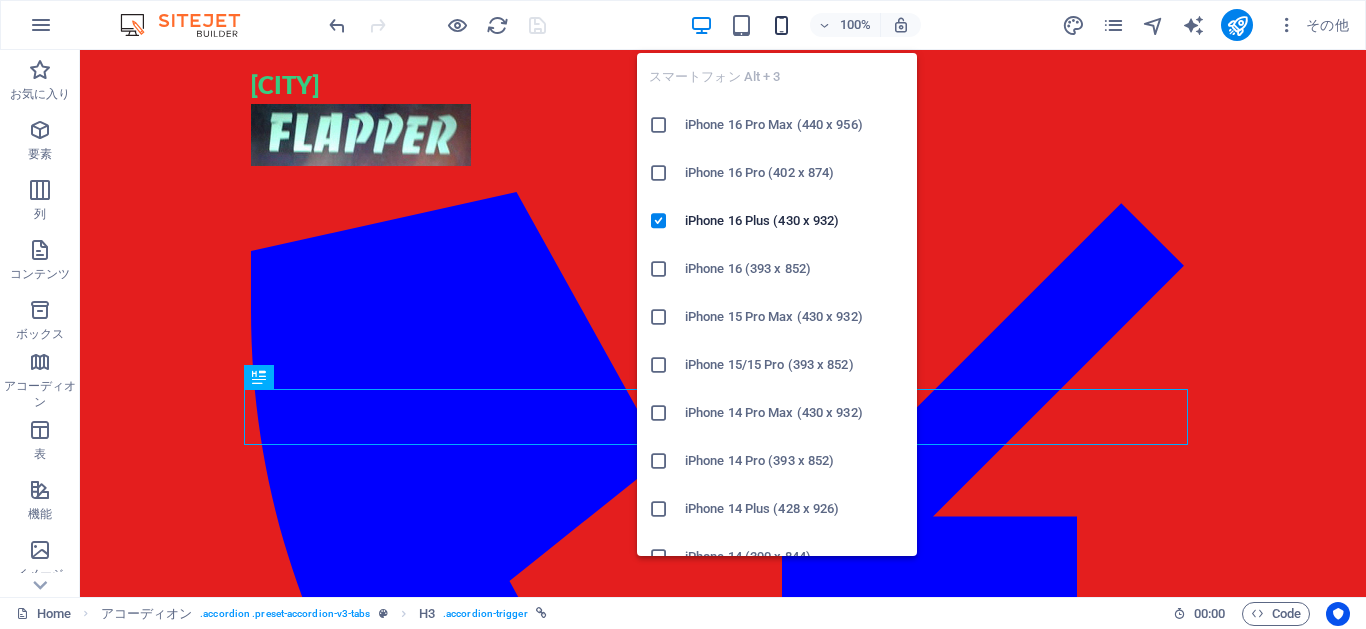 click at bounding box center (781, 25) 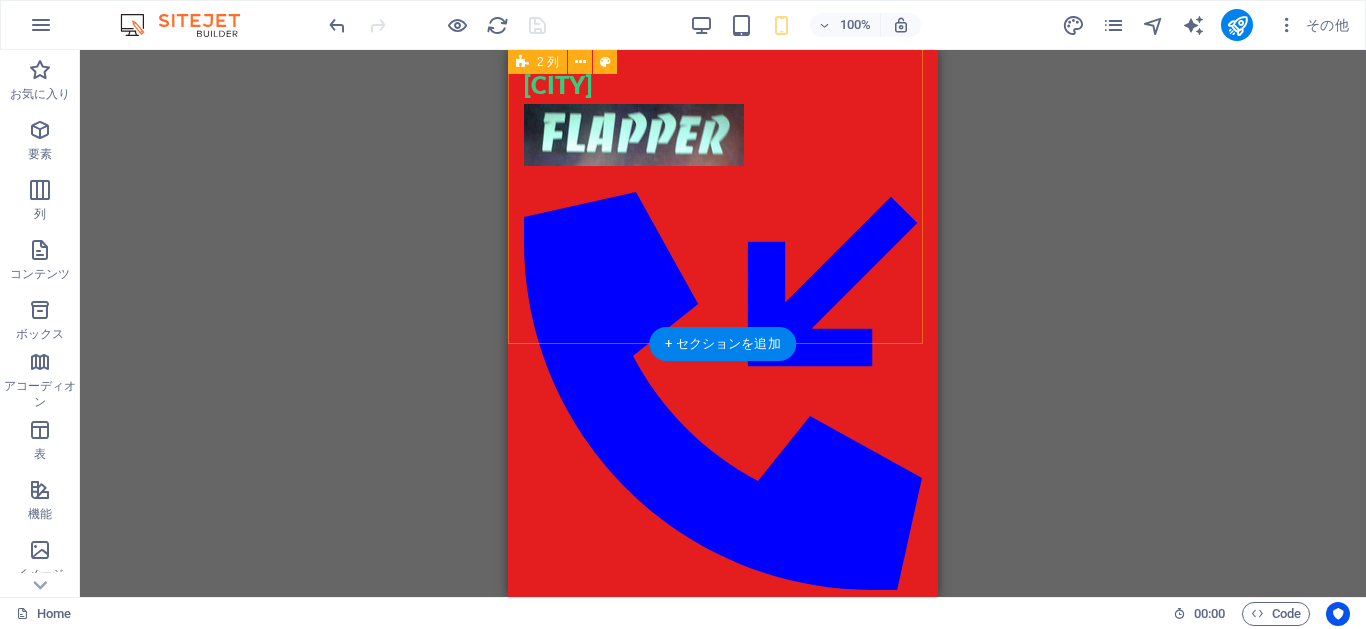 scroll, scrollTop: 720, scrollLeft: 0, axis: vertical 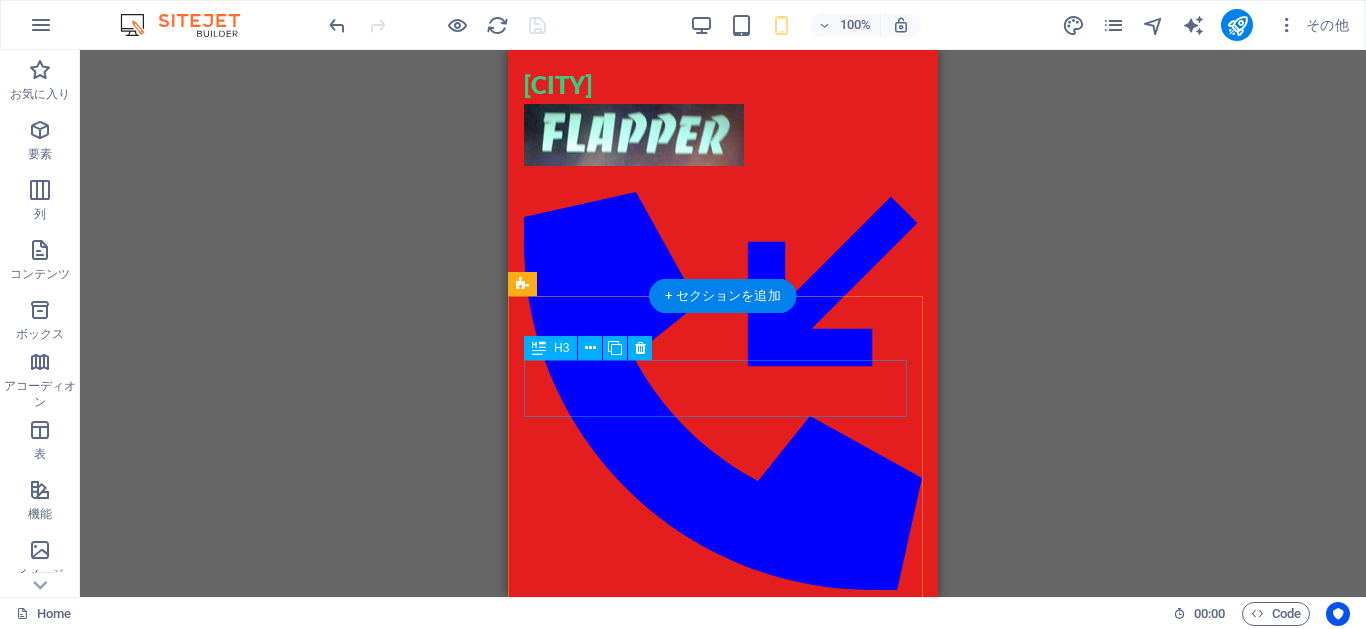 click on "Headline" at bounding box center [593, 604] 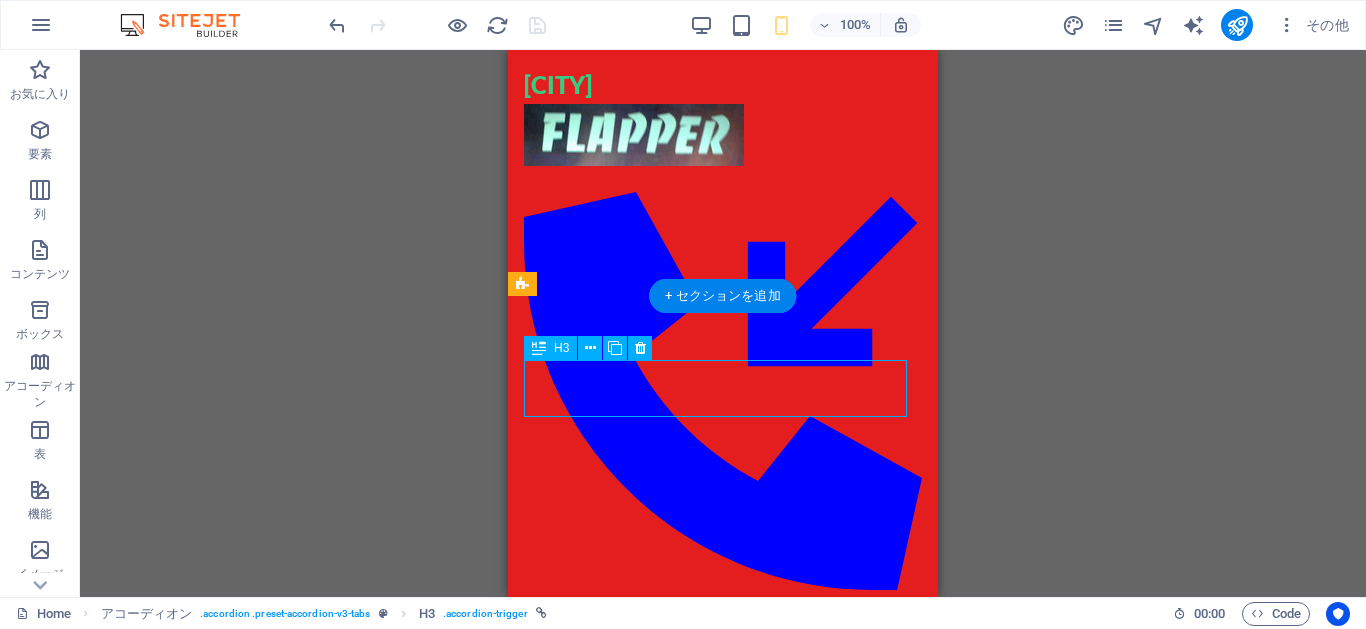 click on "Headline" at bounding box center [593, 604] 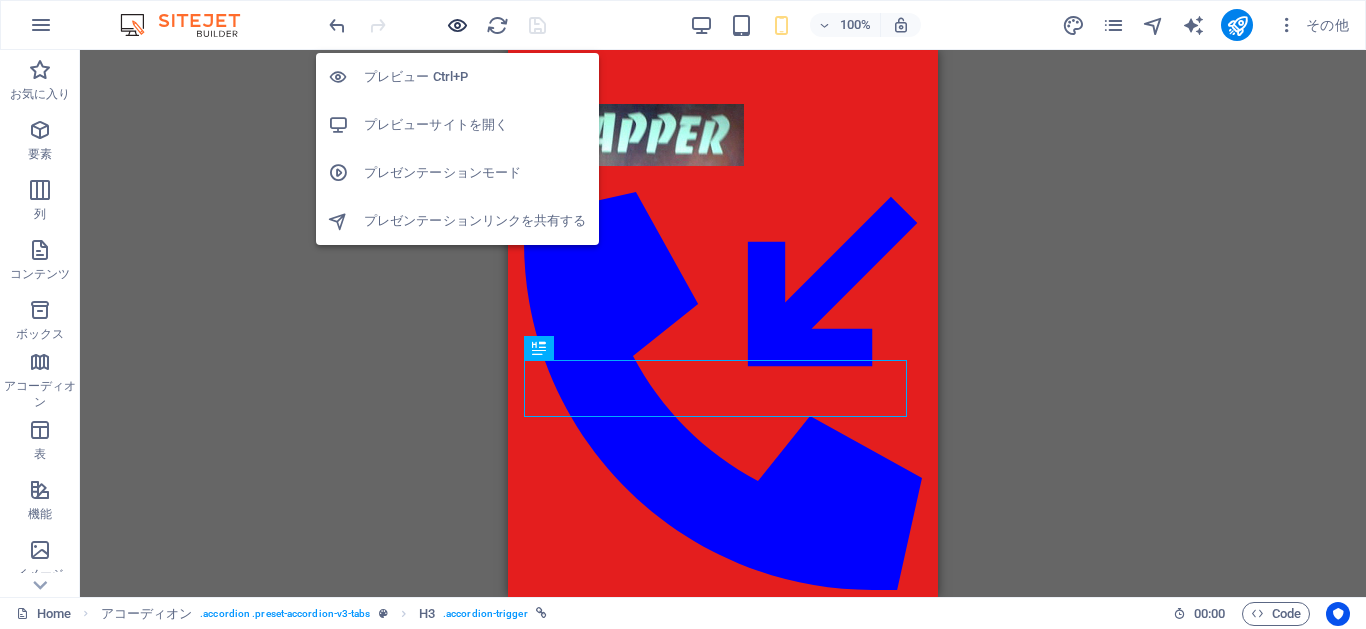 click at bounding box center (457, 25) 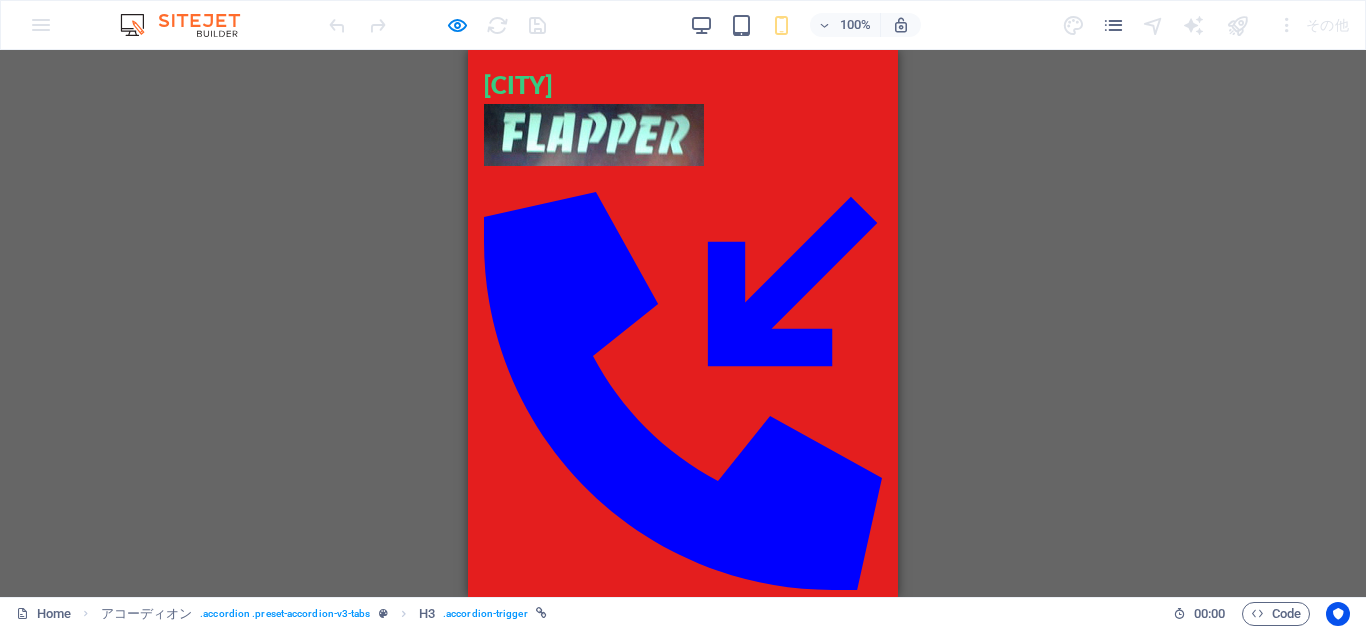 click on "Headline" at bounding box center (579, 506) 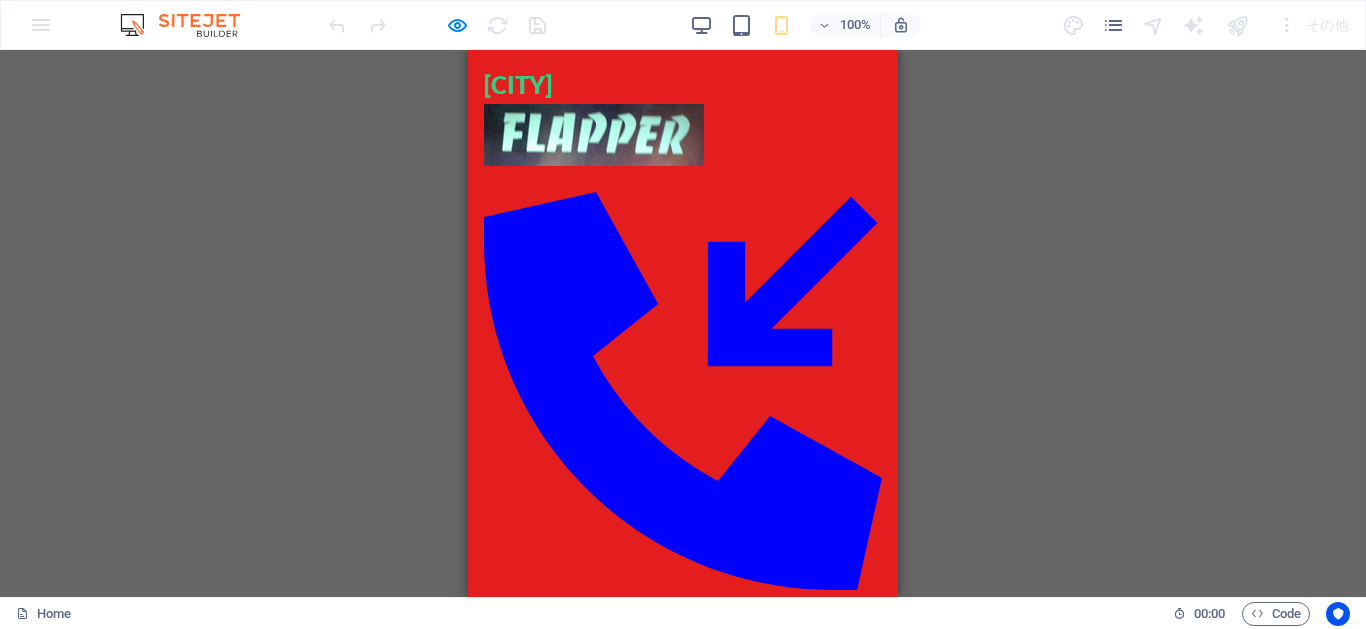 click on "Menu" at bounding box center [499, 634] 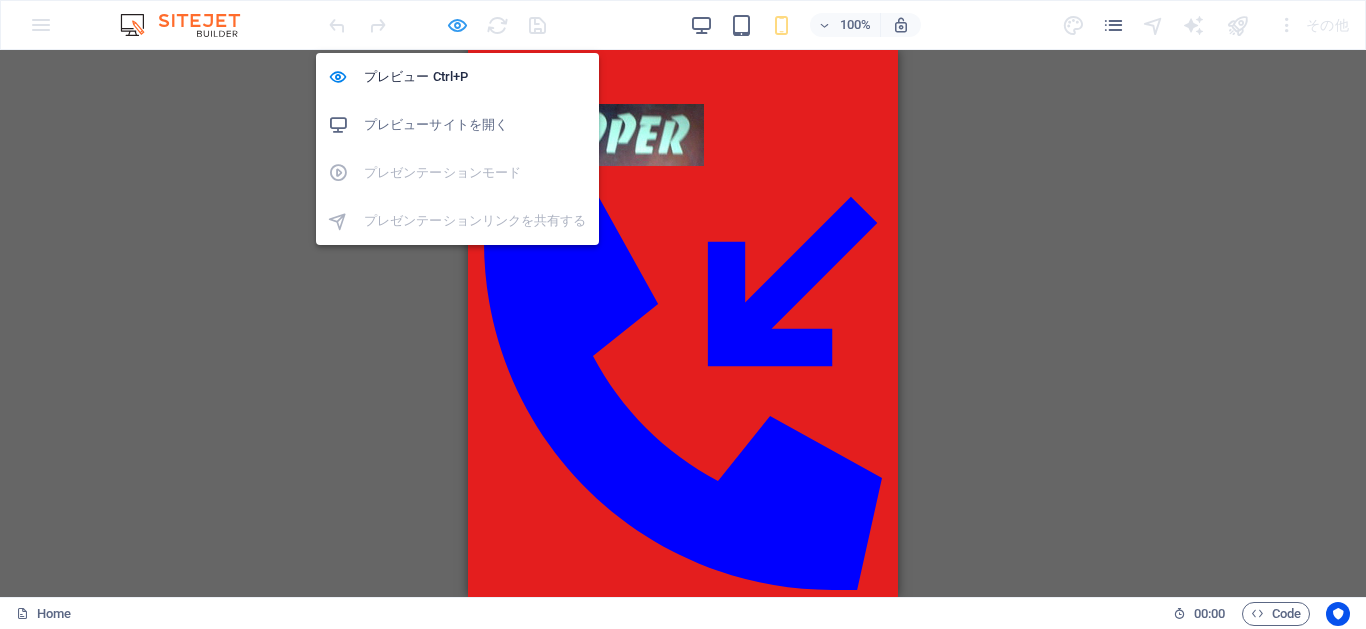 click at bounding box center [457, 25] 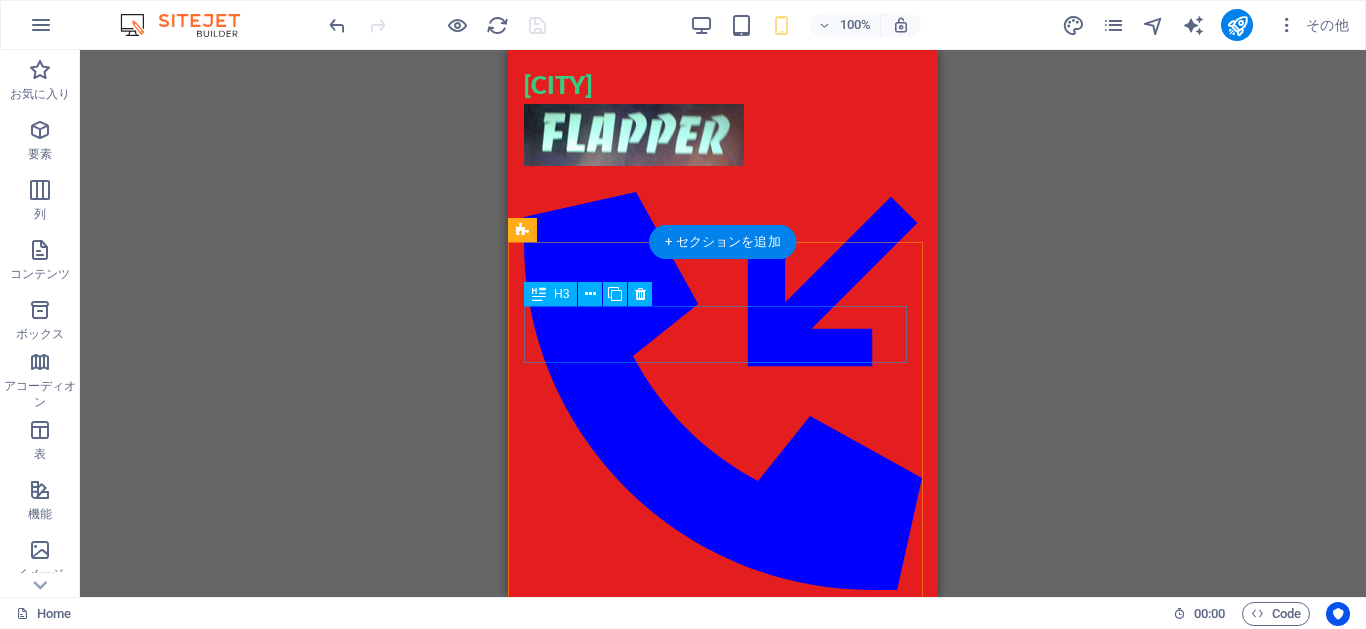 scroll, scrollTop: 757, scrollLeft: 0, axis: vertical 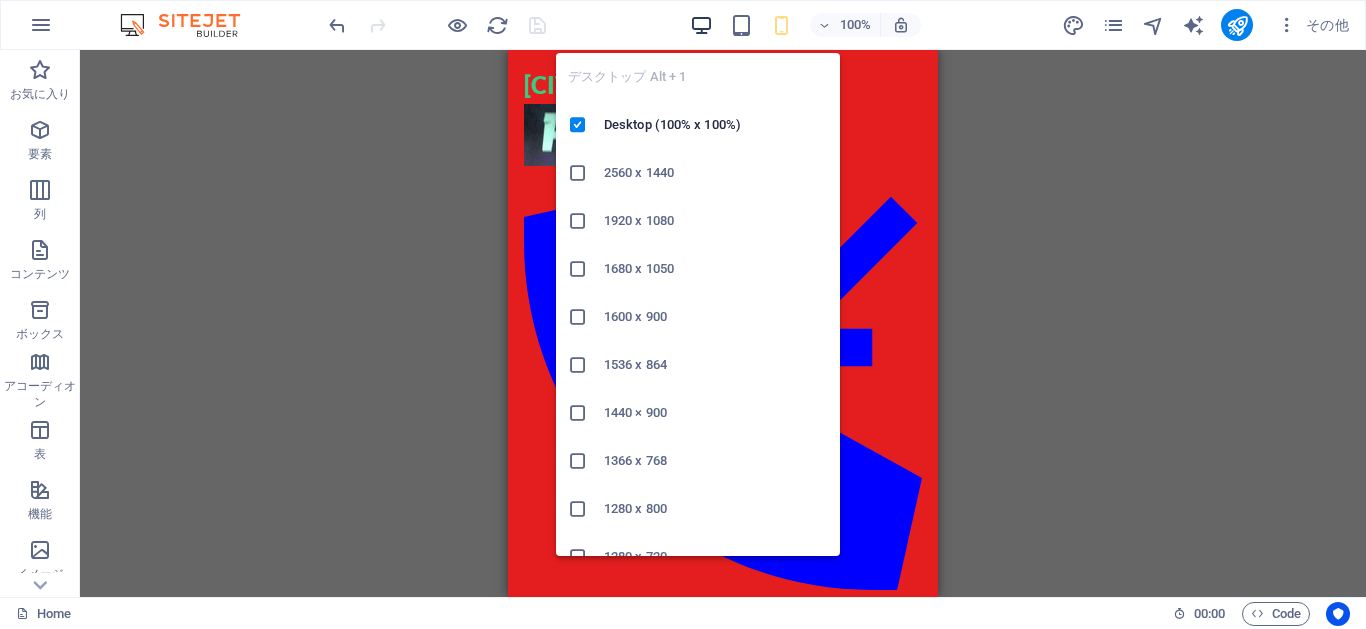 click at bounding box center (701, 25) 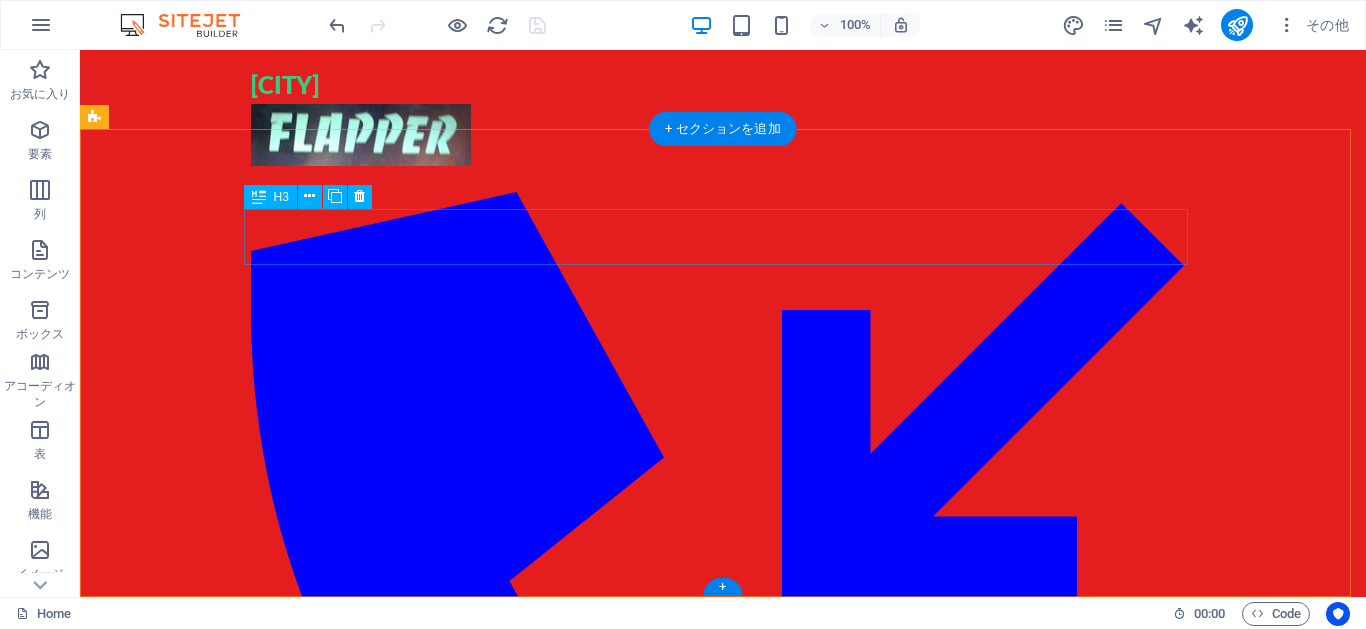 click on "Headline" at bounding box center (262, 704) 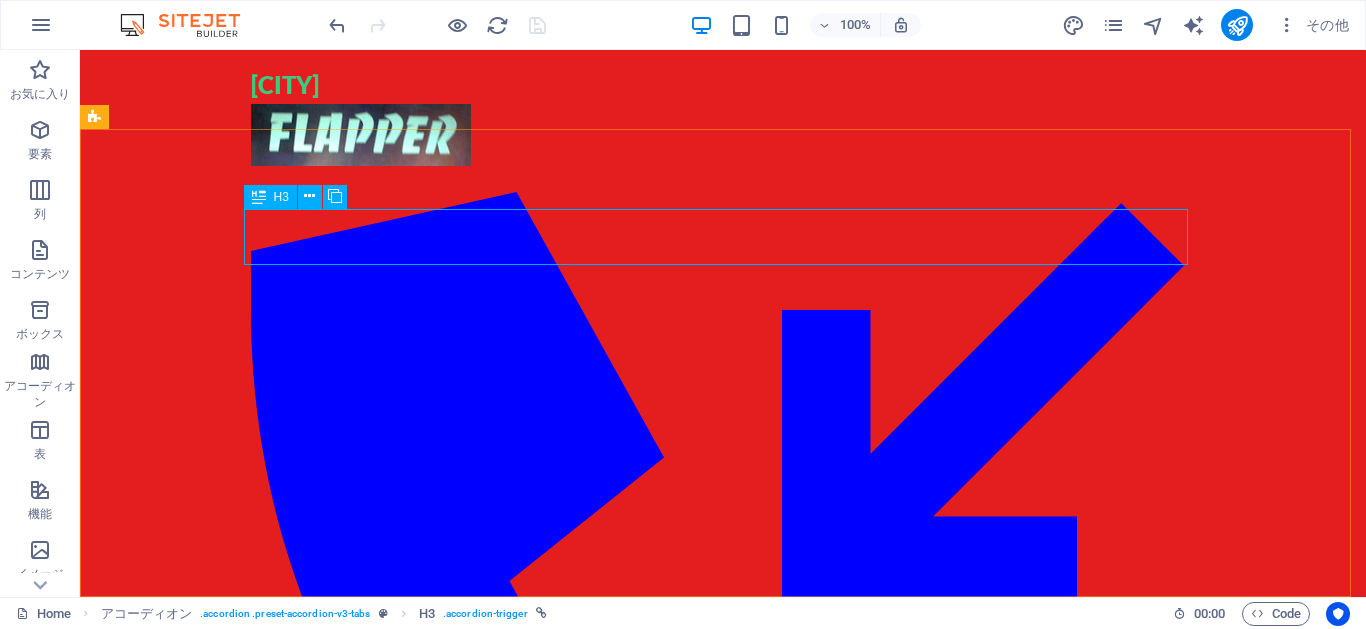 click at bounding box center [259, 197] 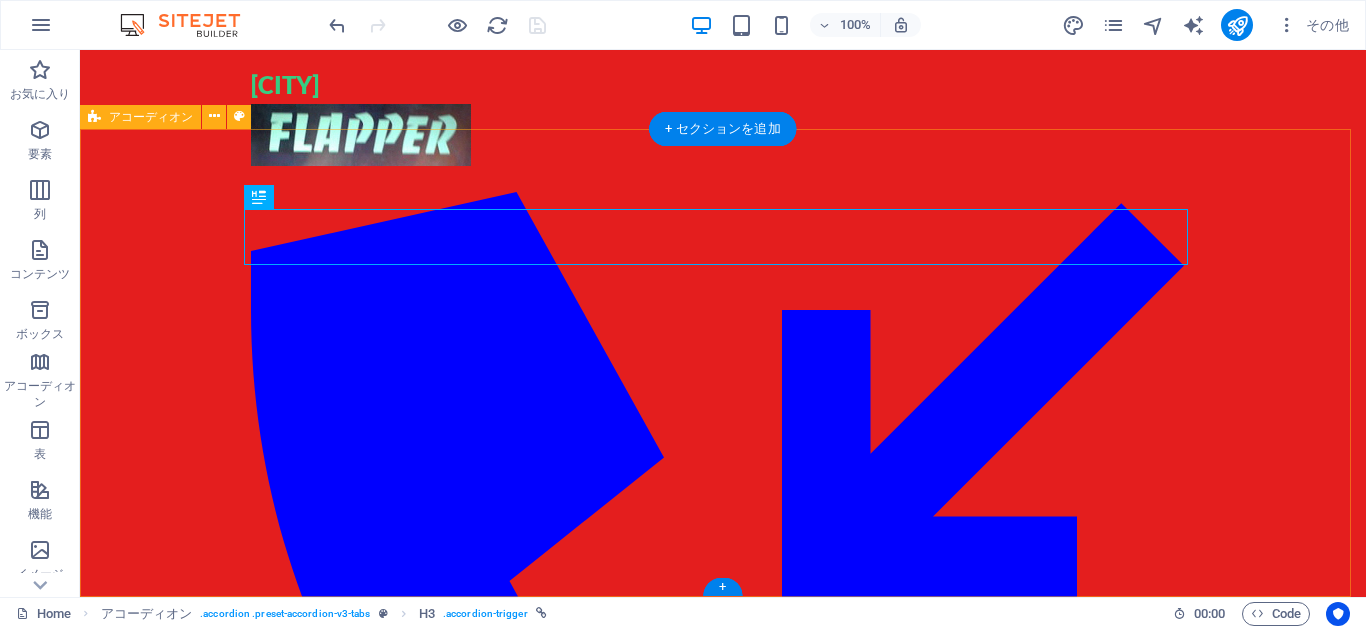 click on "Headline 新しいテキスト要素 a 1 2 3 4 5 6 7" at bounding box center (723, 700) 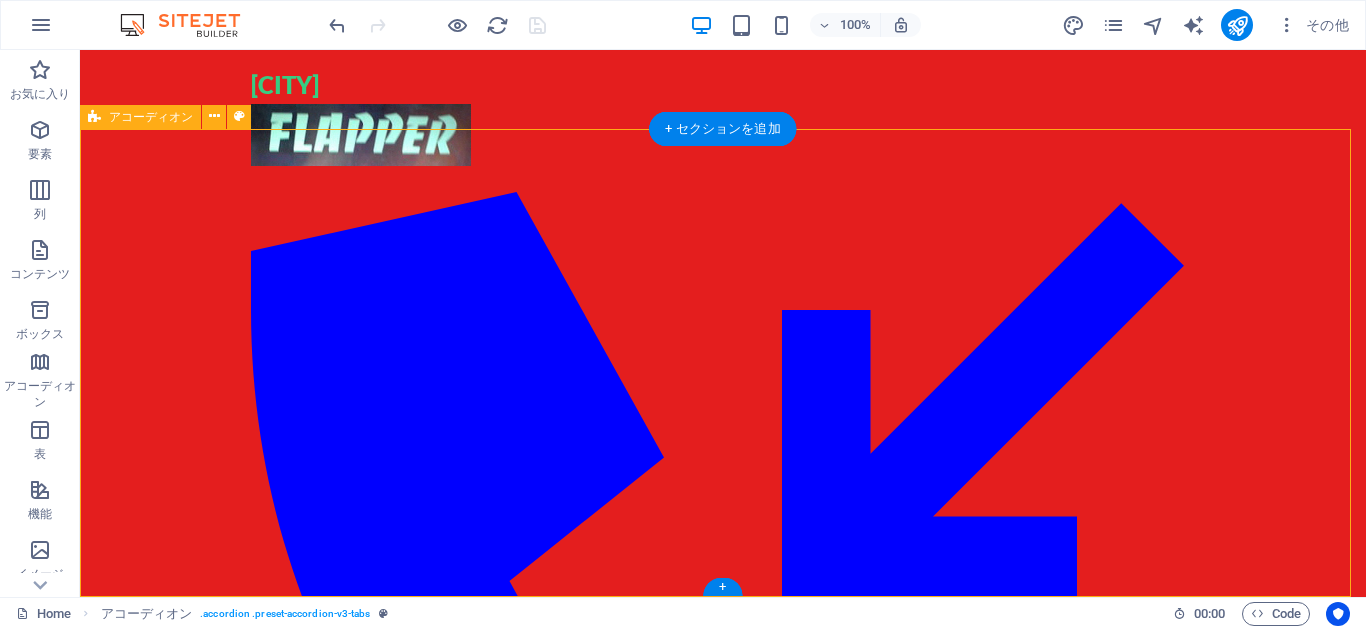click on "Headline 新しいテキスト要素 a 1 2 3 4 5 6 7" at bounding box center (723, 700) 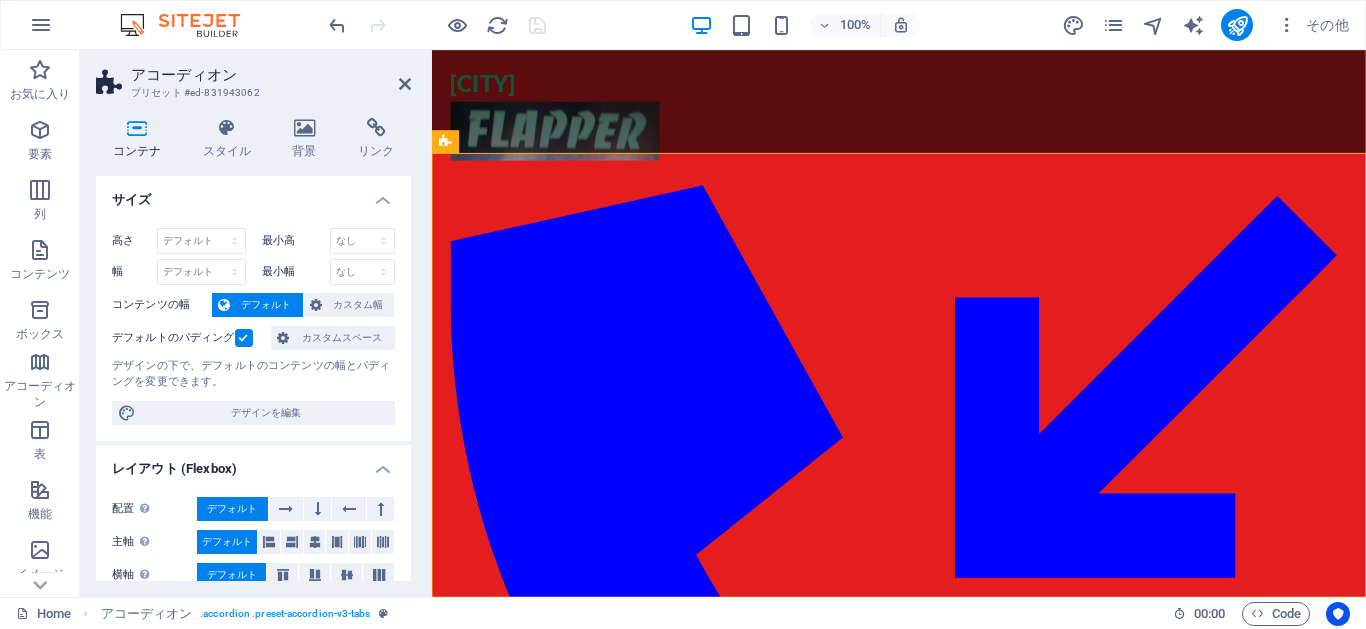 scroll, scrollTop: 646, scrollLeft: 0, axis: vertical 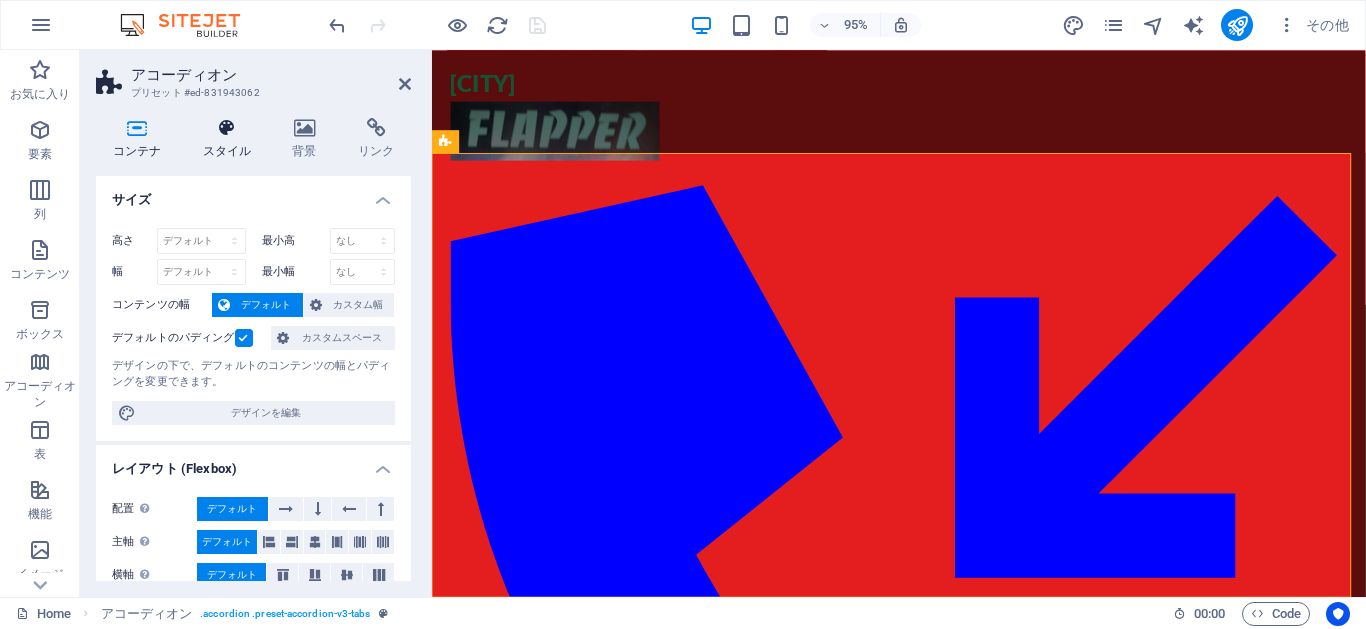 click on "スタイル" at bounding box center [231, 139] 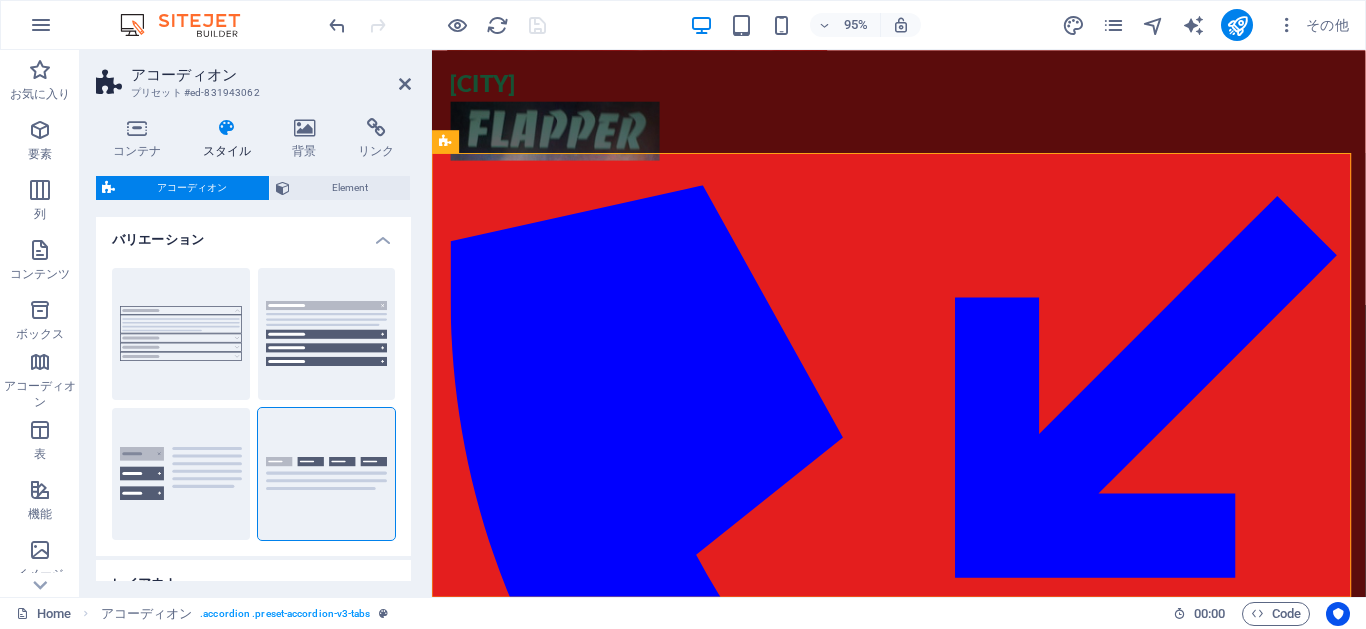 scroll, scrollTop: 0, scrollLeft: 0, axis: both 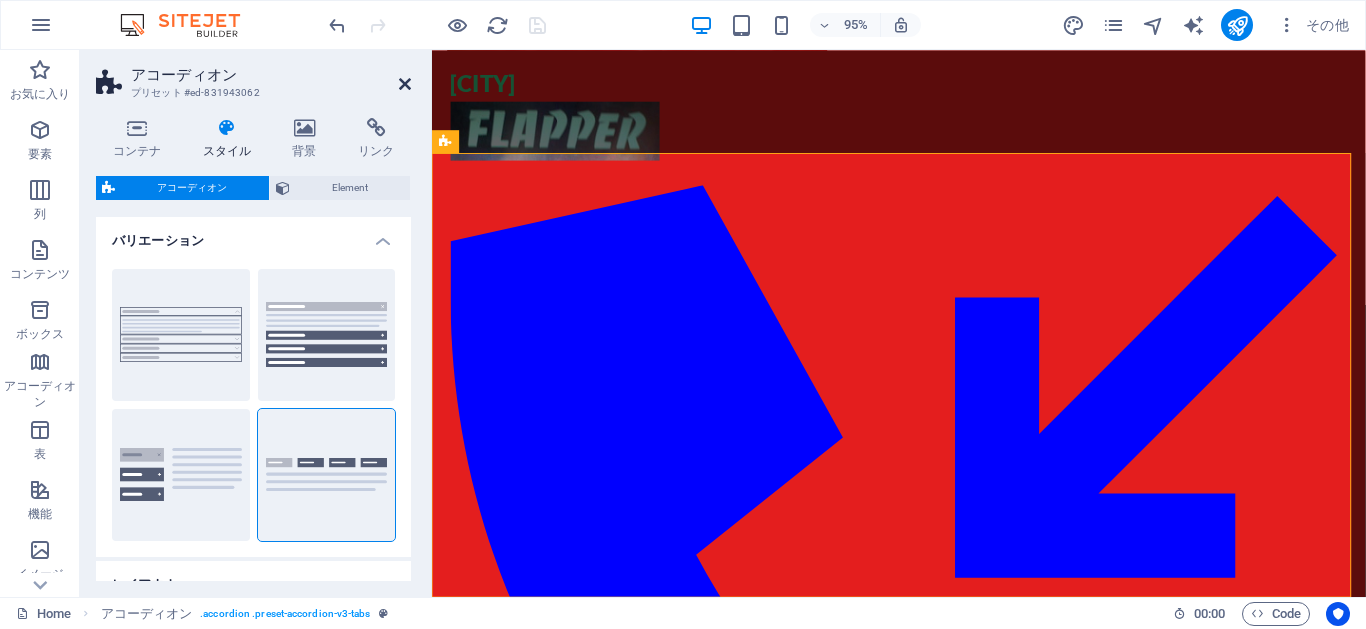 click at bounding box center (405, 84) 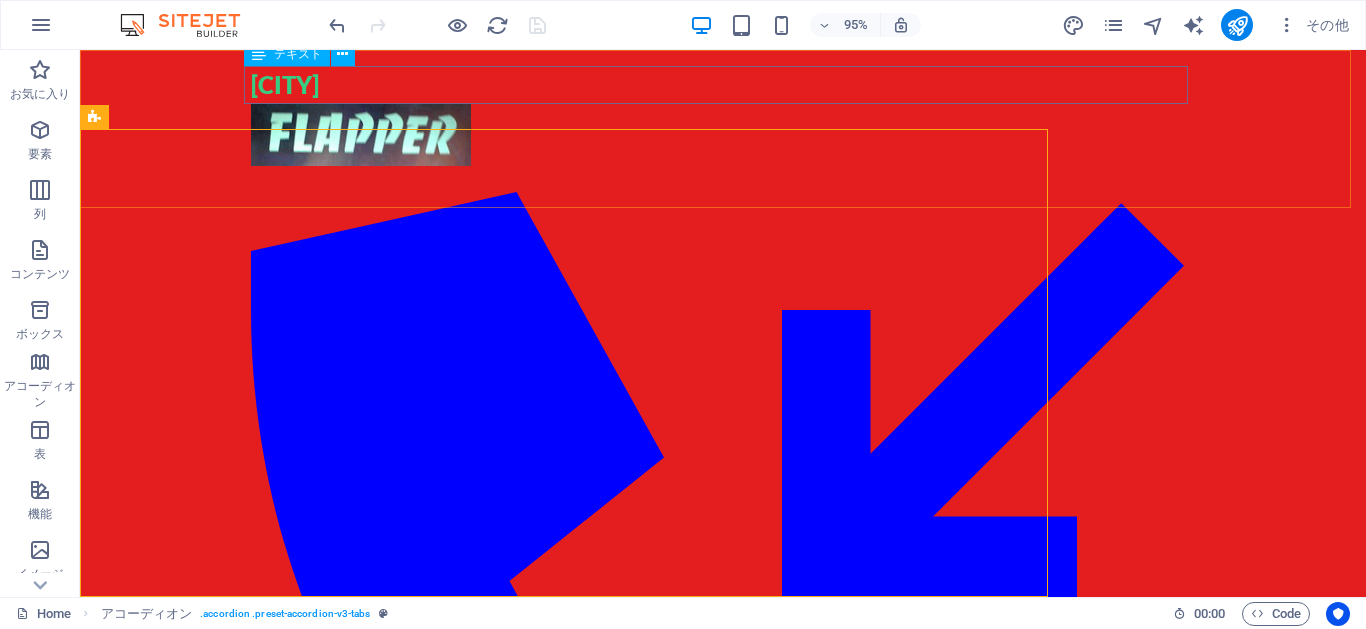 scroll, scrollTop: 675, scrollLeft: 0, axis: vertical 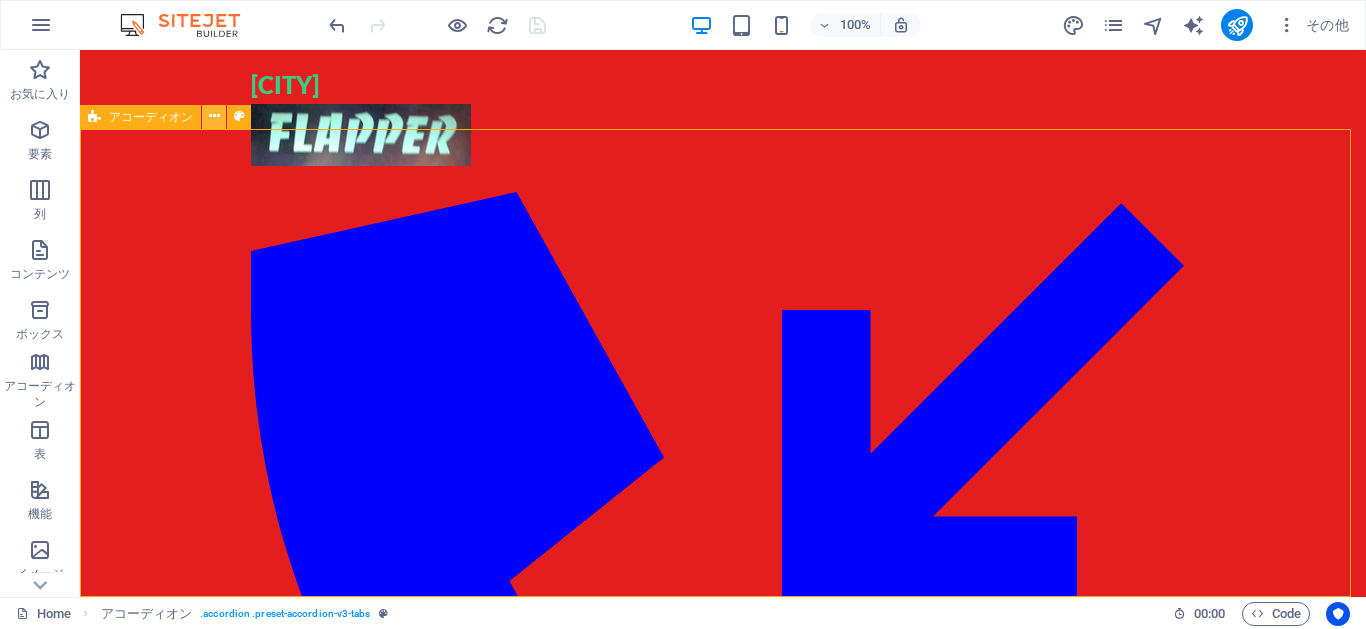 click at bounding box center (214, 116) 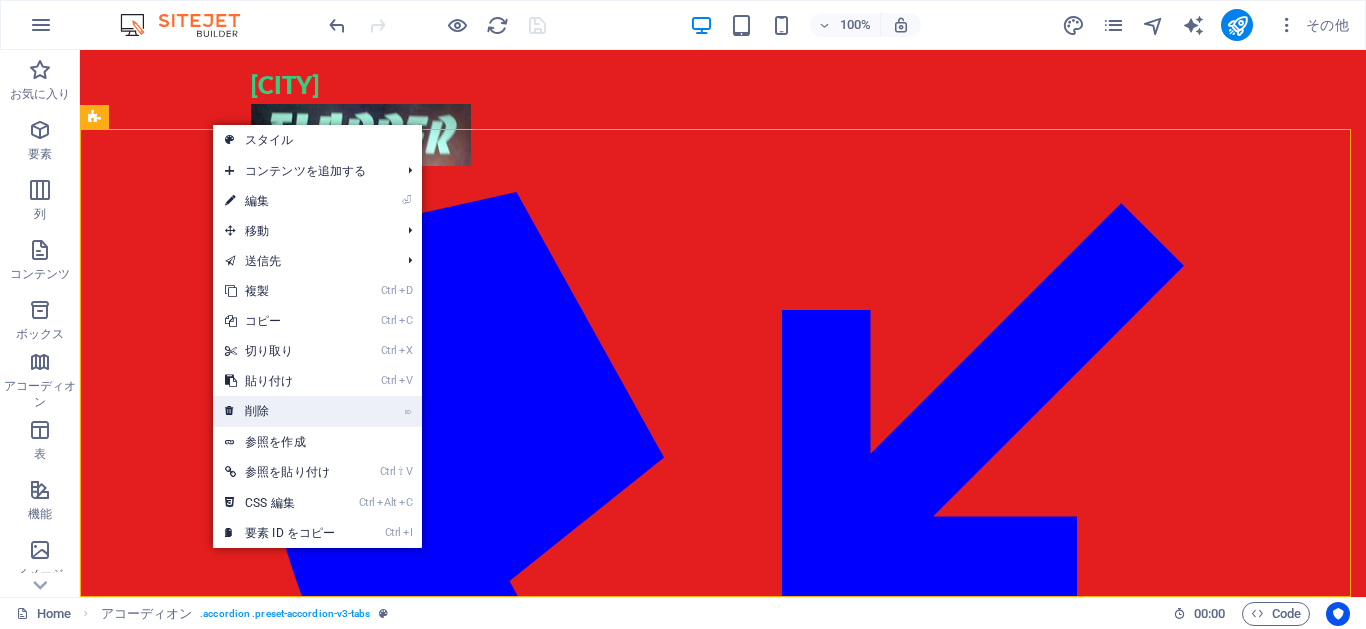 click at bounding box center [230, 411] 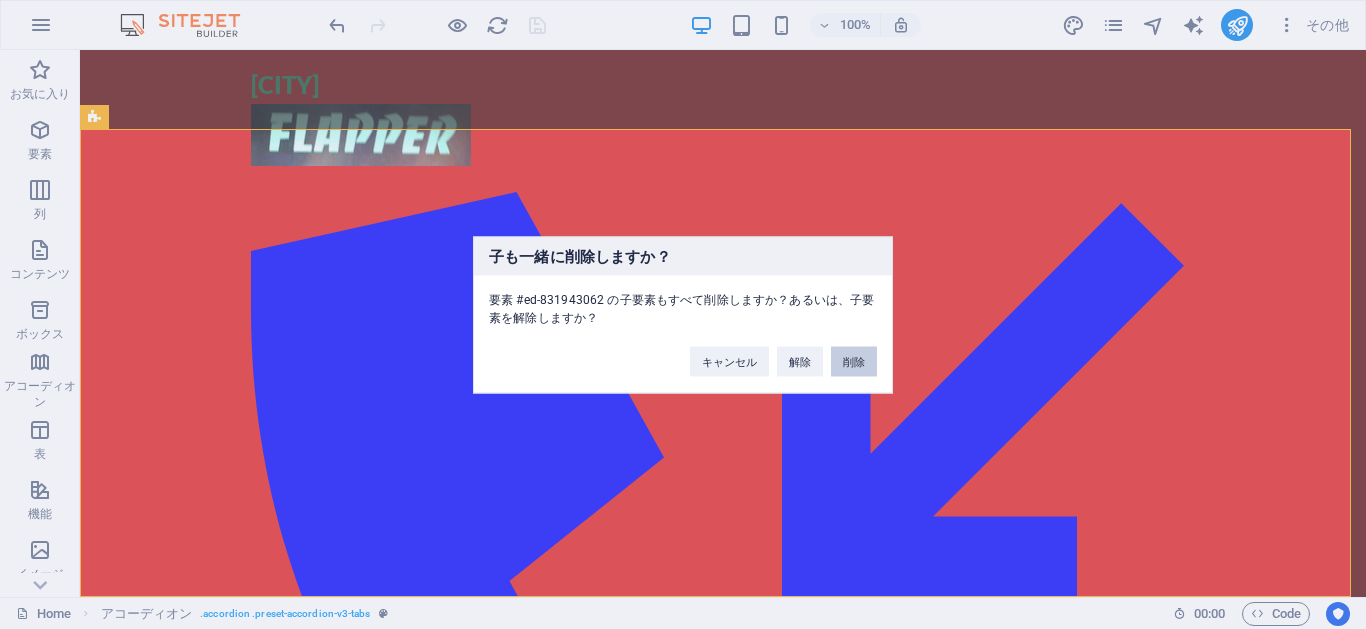 click on "削除" at bounding box center [854, 361] 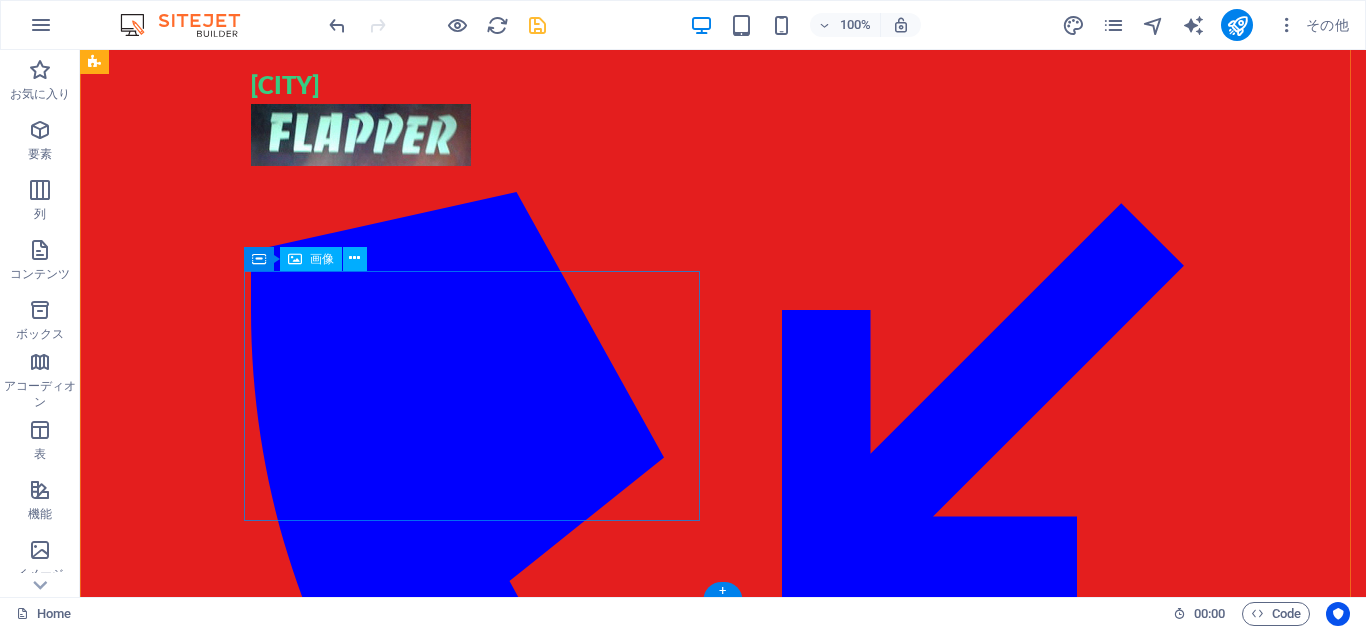 scroll, scrollTop: 0, scrollLeft: 0, axis: both 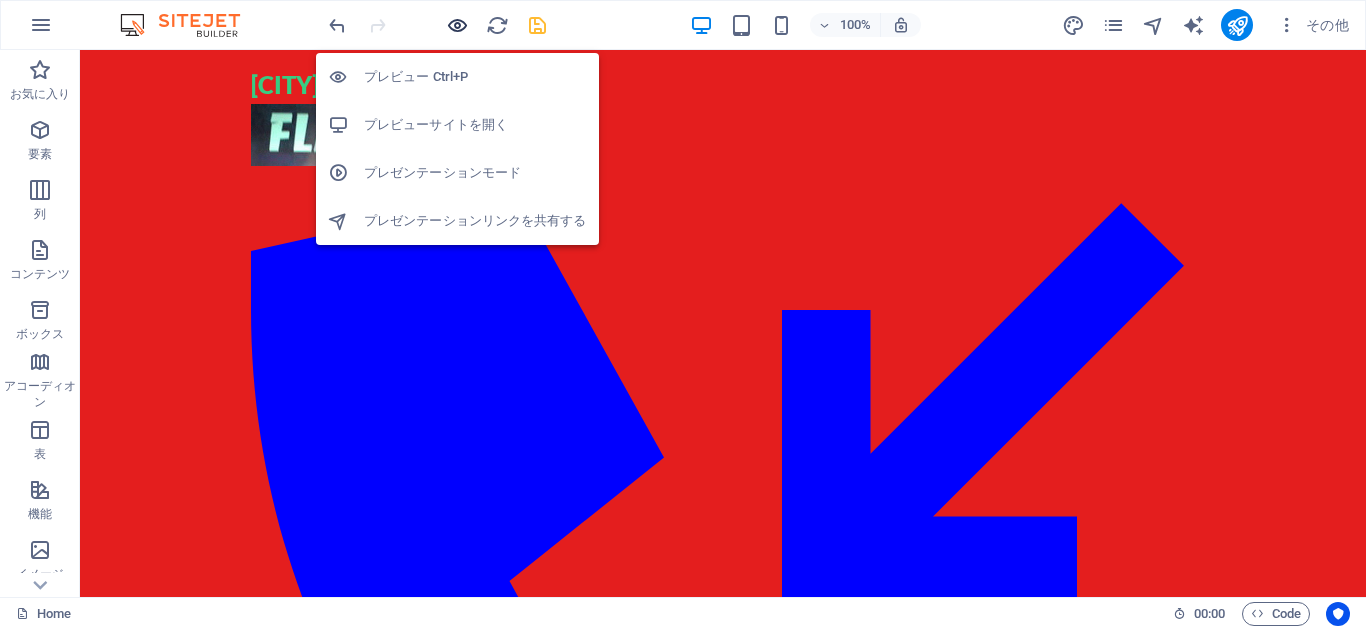 click at bounding box center (457, 25) 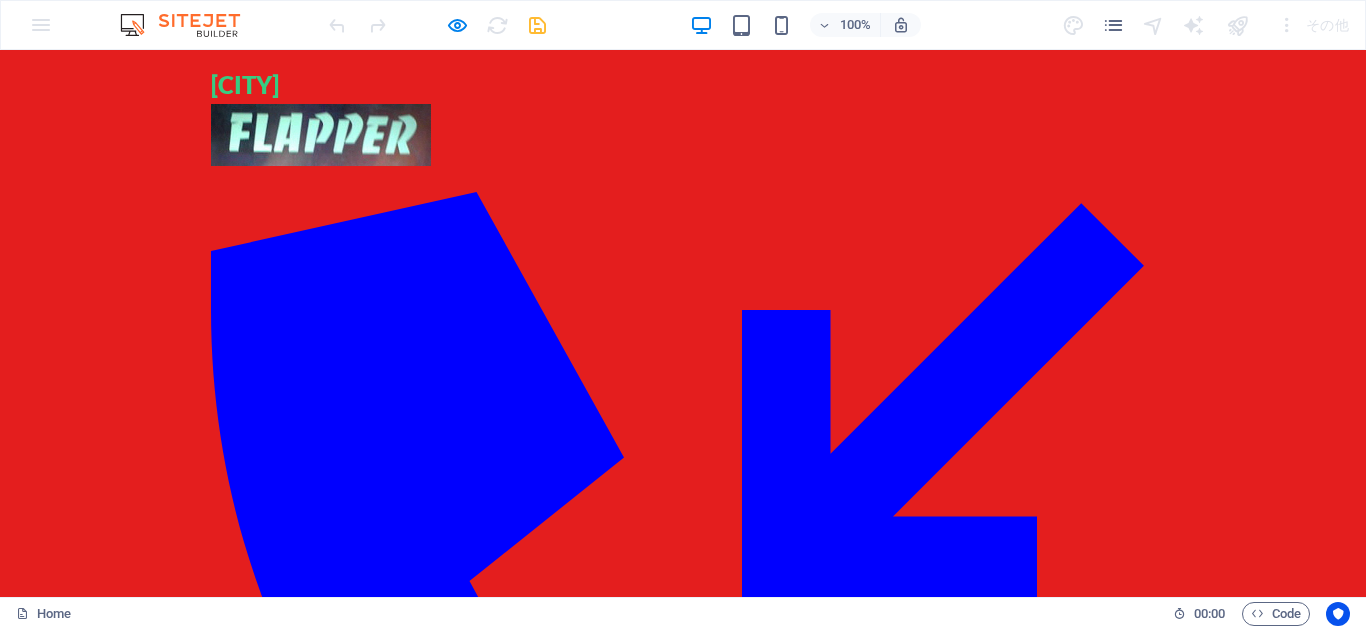 scroll, scrollTop: 0, scrollLeft: 0, axis: both 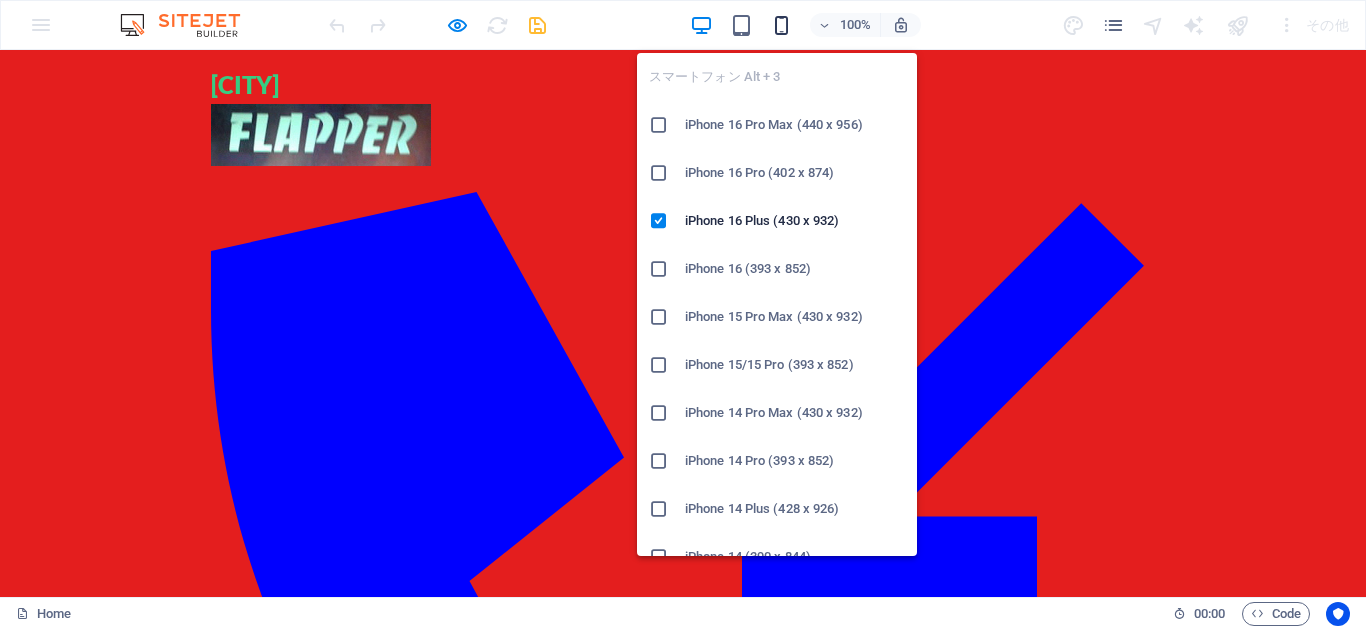 click at bounding box center [781, 25] 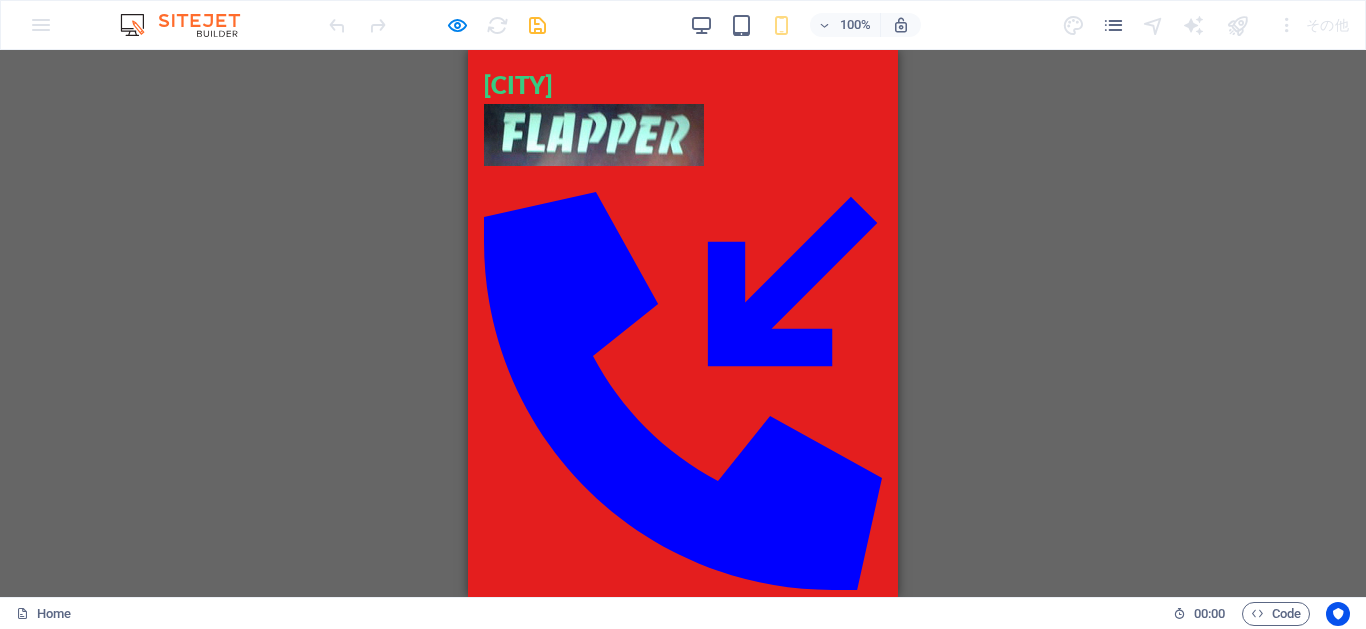 scroll, scrollTop: 0, scrollLeft: 0, axis: both 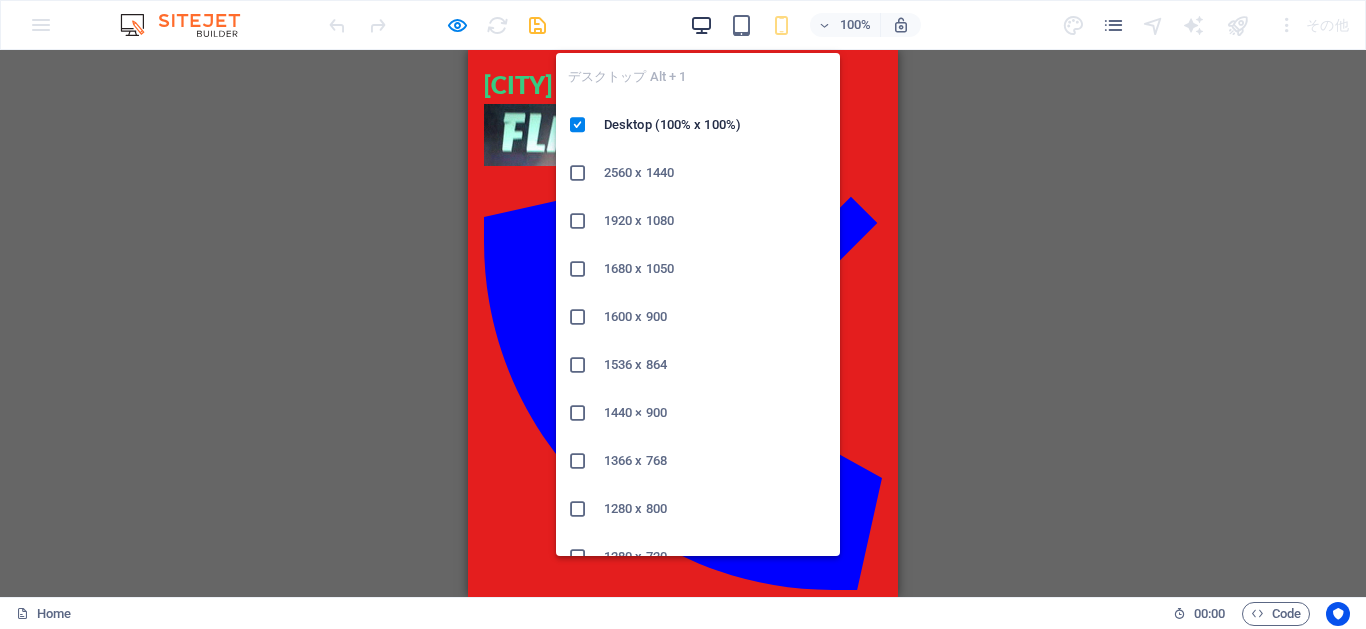 click at bounding box center (701, 25) 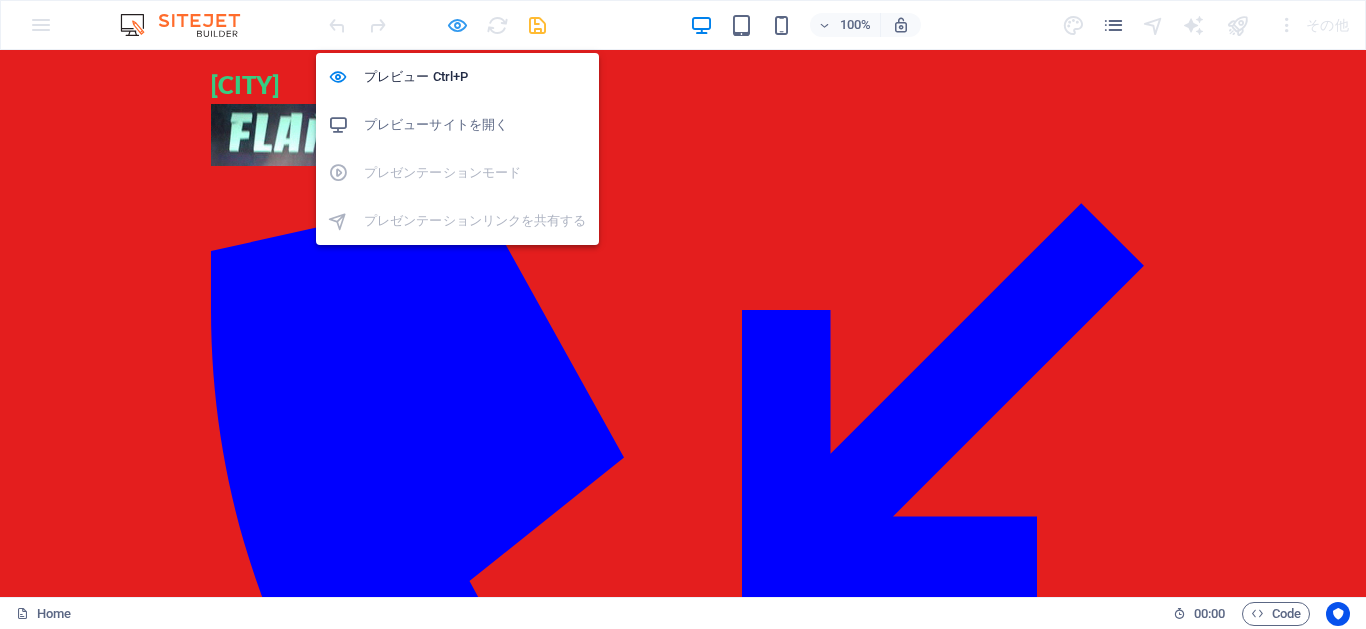click at bounding box center (457, 25) 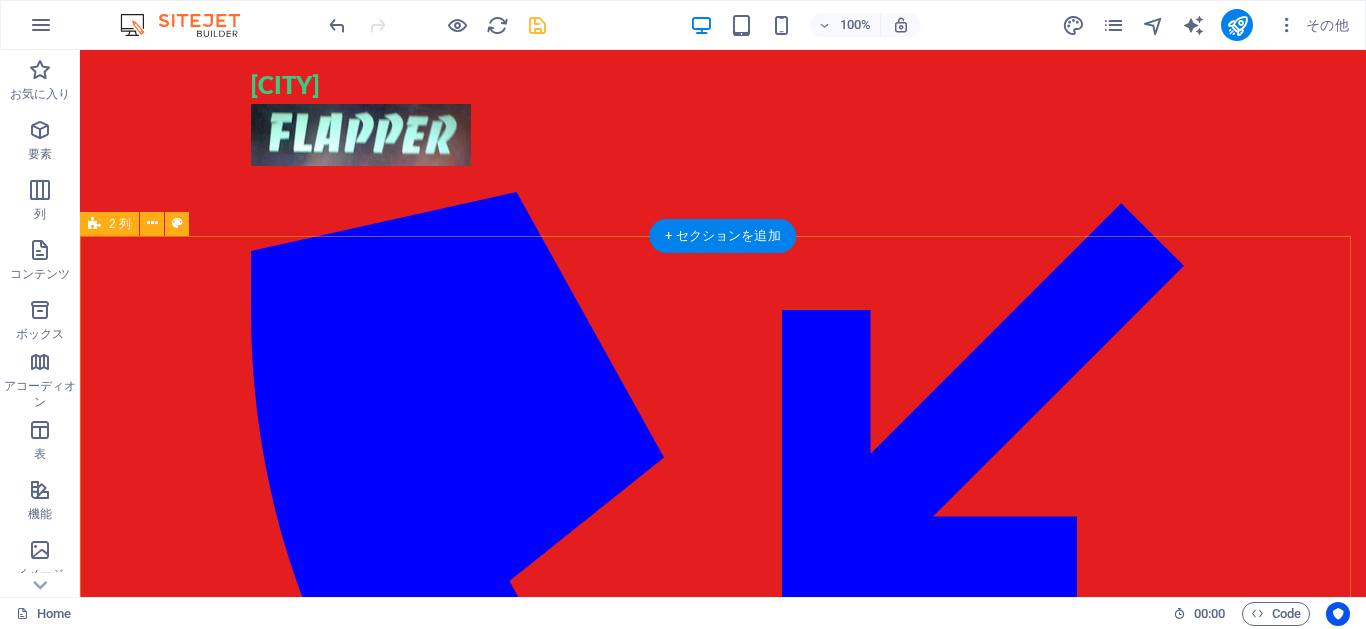 click on "新しいテキスト要素 a 1 2 3 4 5 6 7" at bounding box center (723, 643) 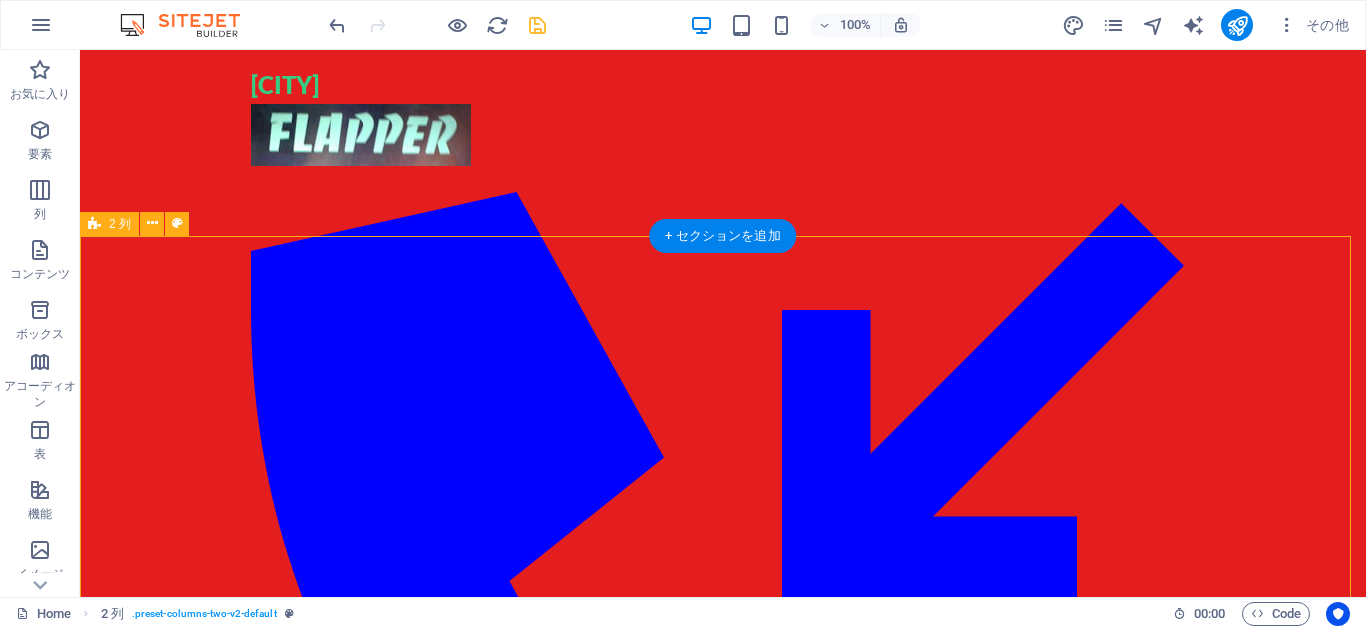 click on "新しいテキスト要素 a 1 2 3 4 5 6 7" at bounding box center [723, 643] 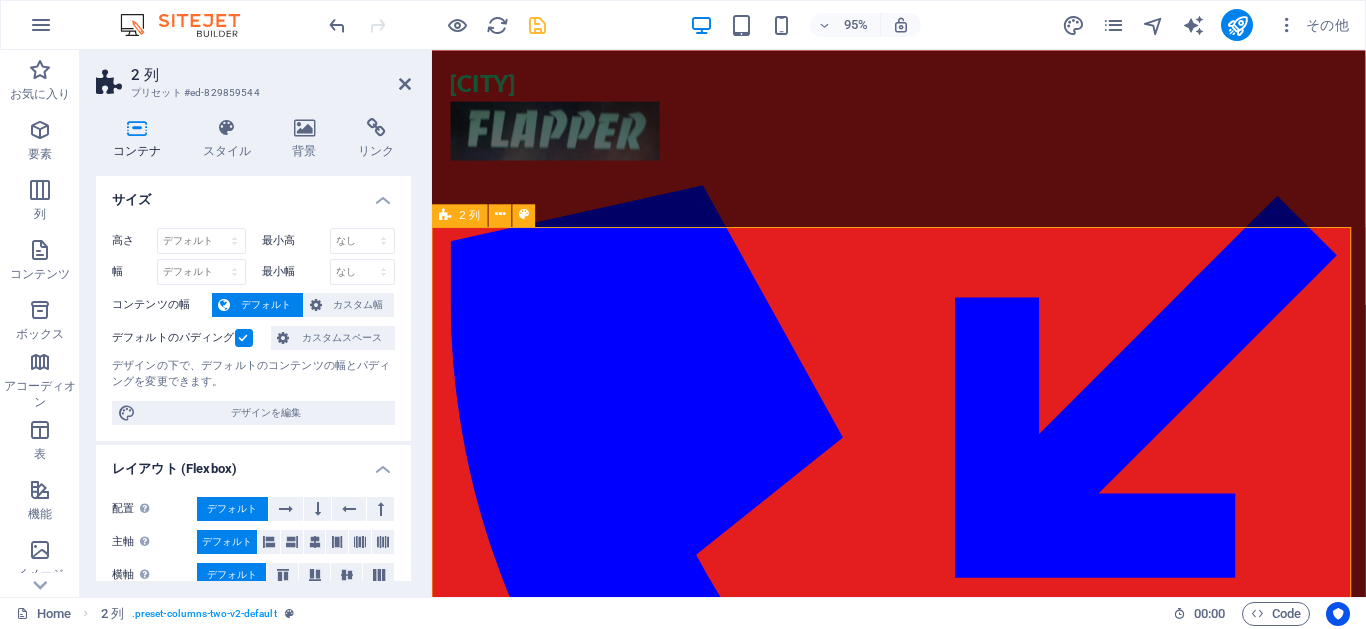click on "新しいテキスト要素 a 1 2 3 4 5 6 7" at bounding box center [923, 643] 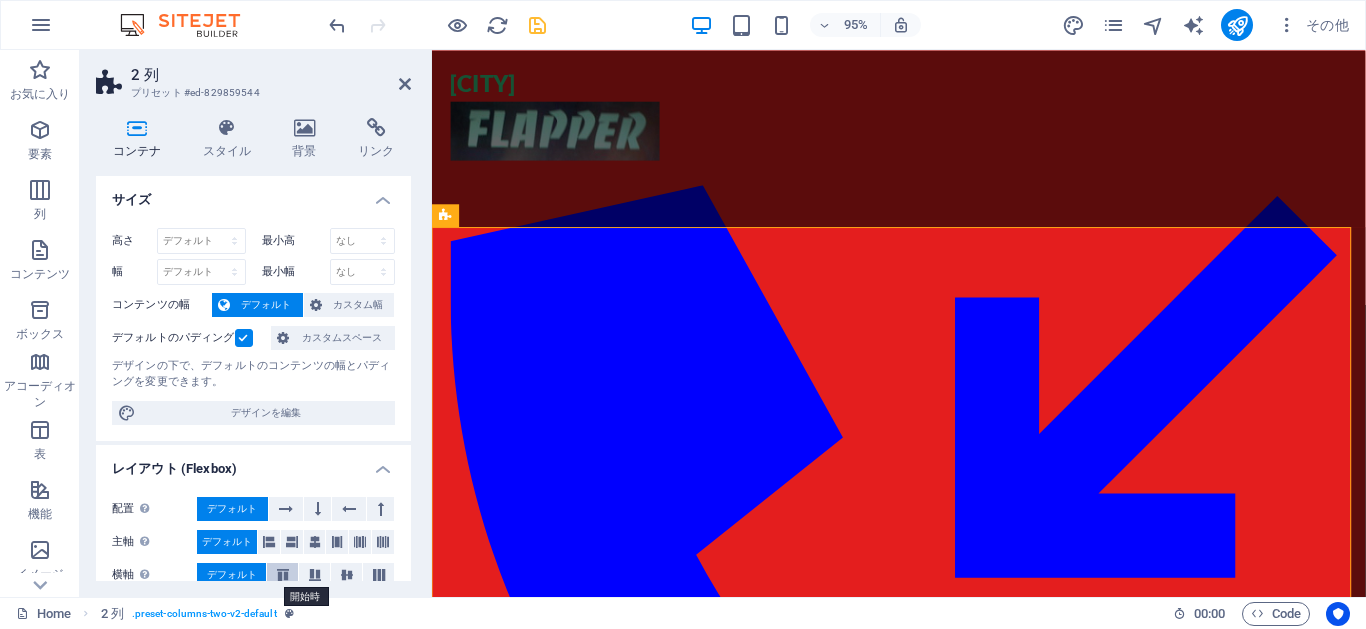 click at bounding box center (282, 575) 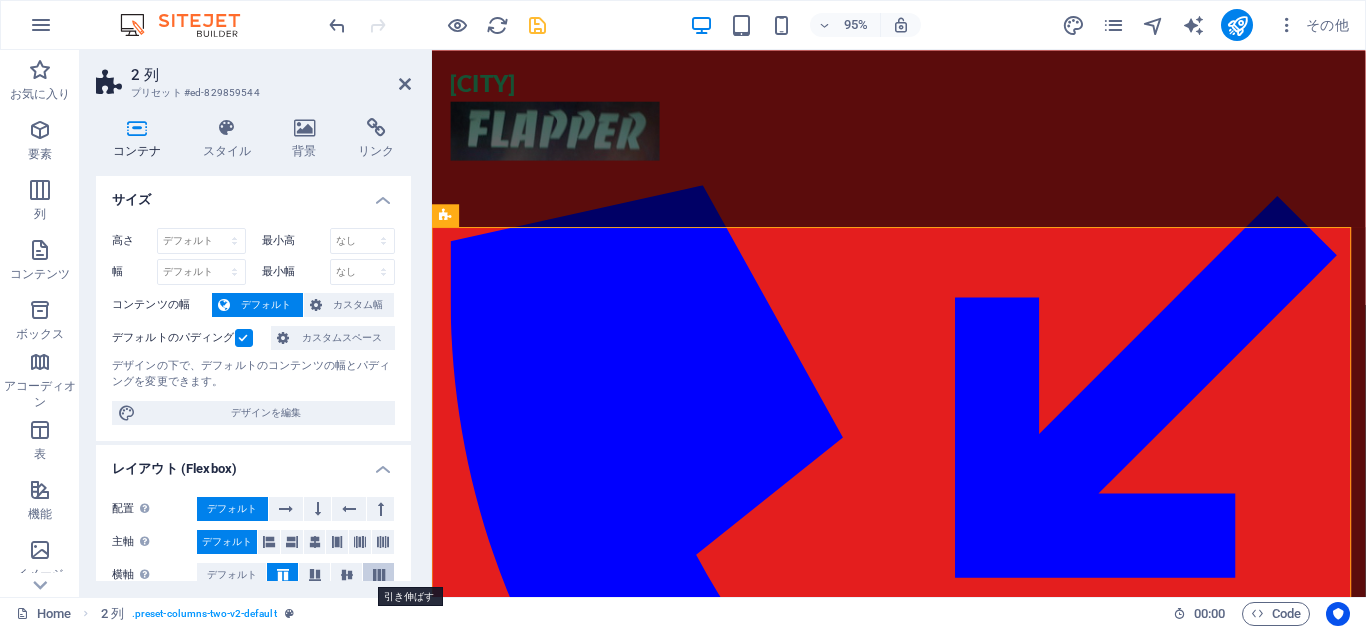 click at bounding box center (379, 575) 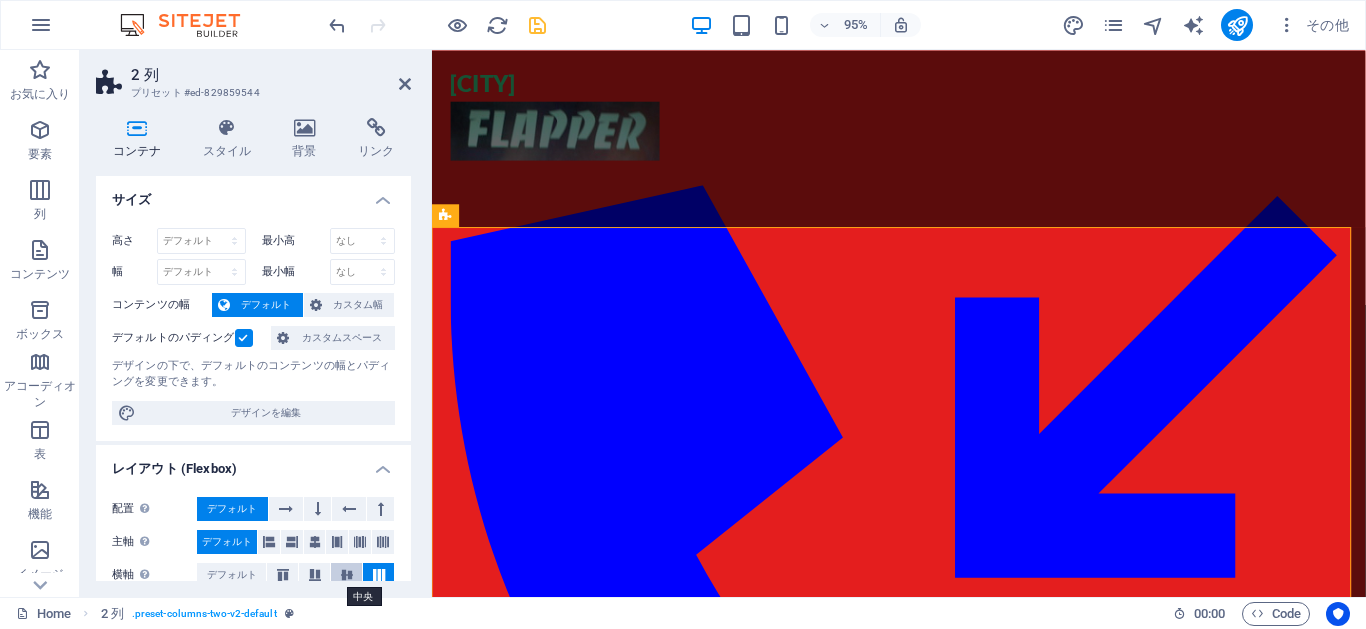 click at bounding box center (347, 575) 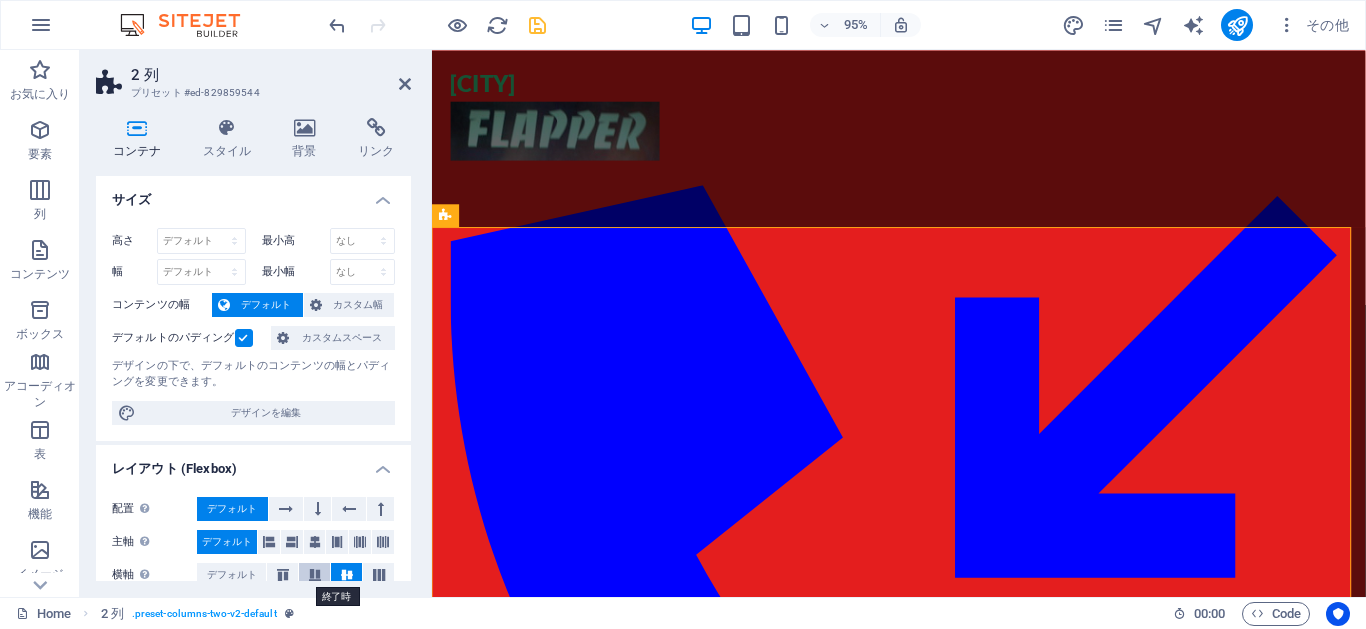 click at bounding box center (315, 575) 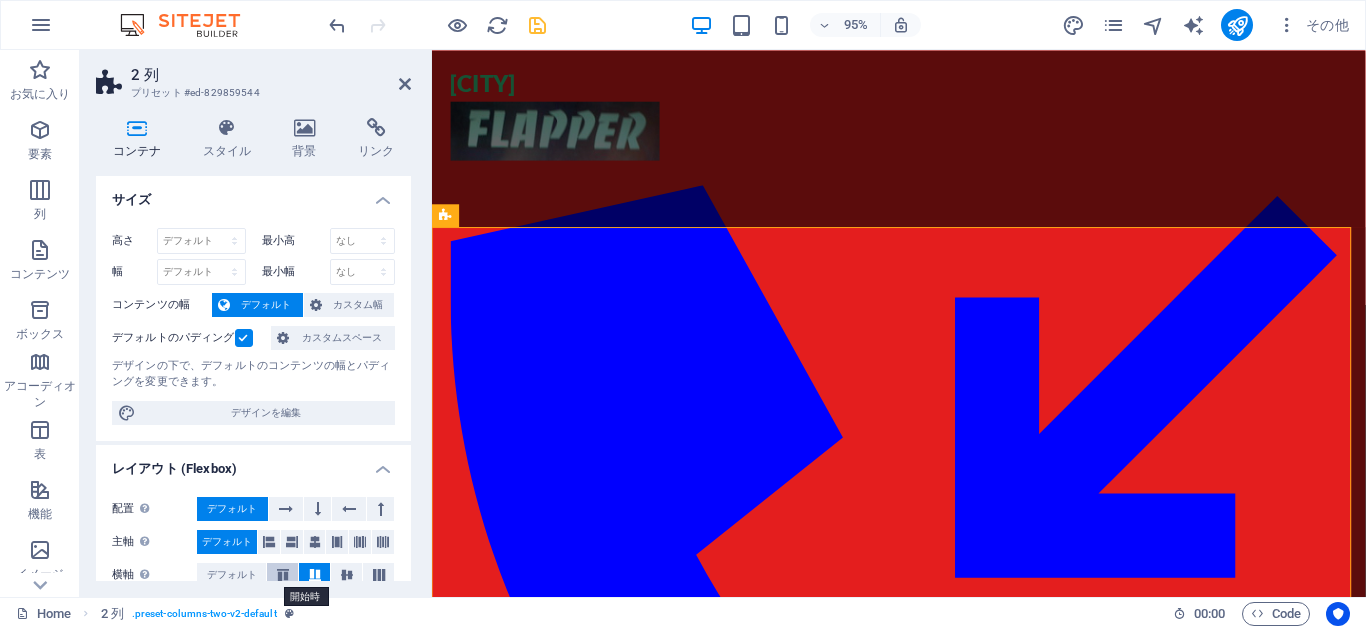 click at bounding box center (283, 575) 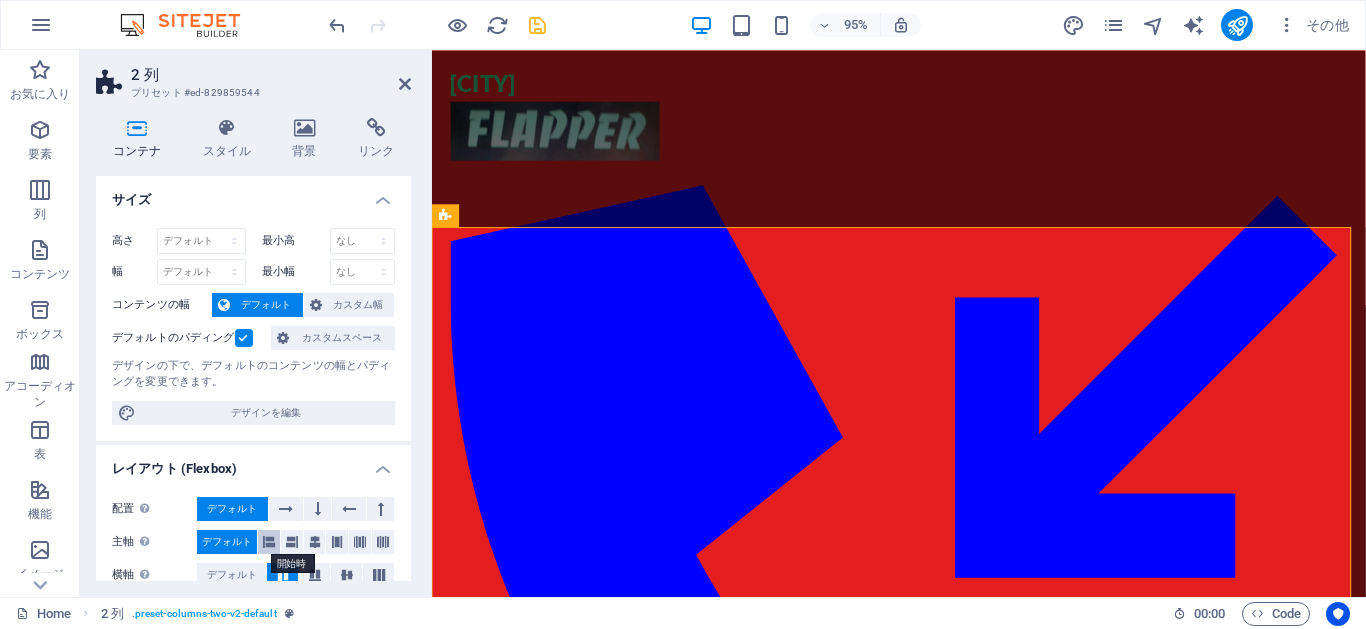 click at bounding box center (269, 542) 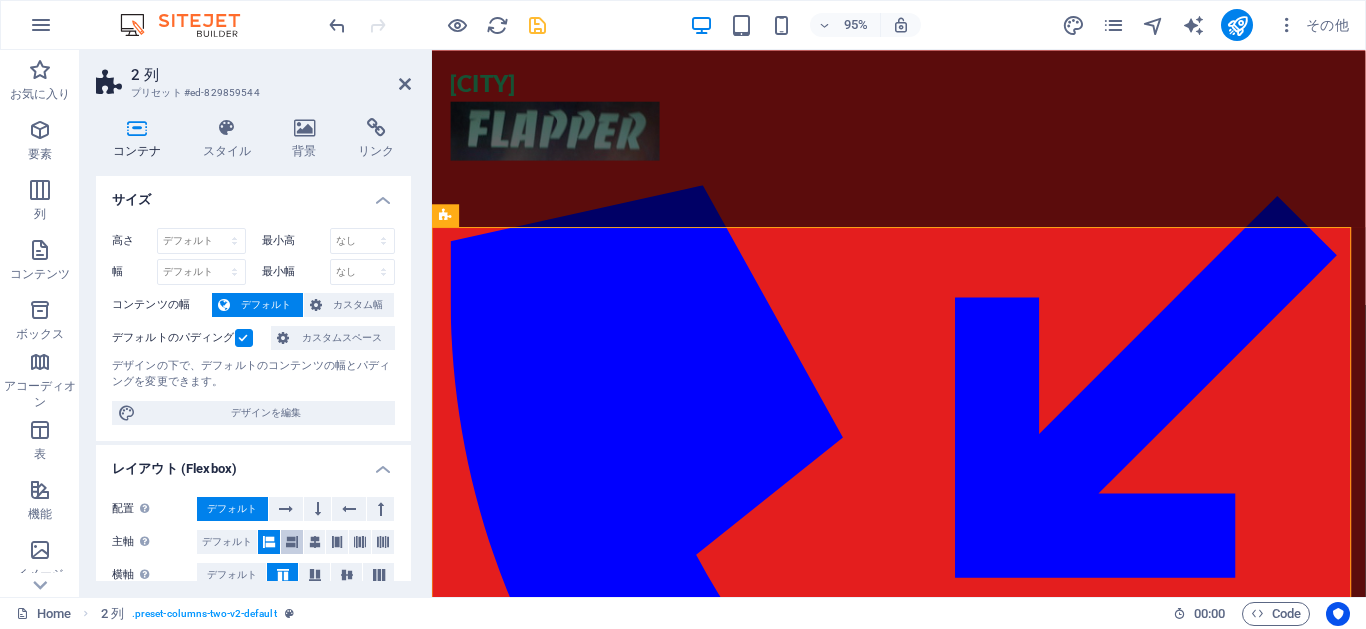 click at bounding box center [292, 542] 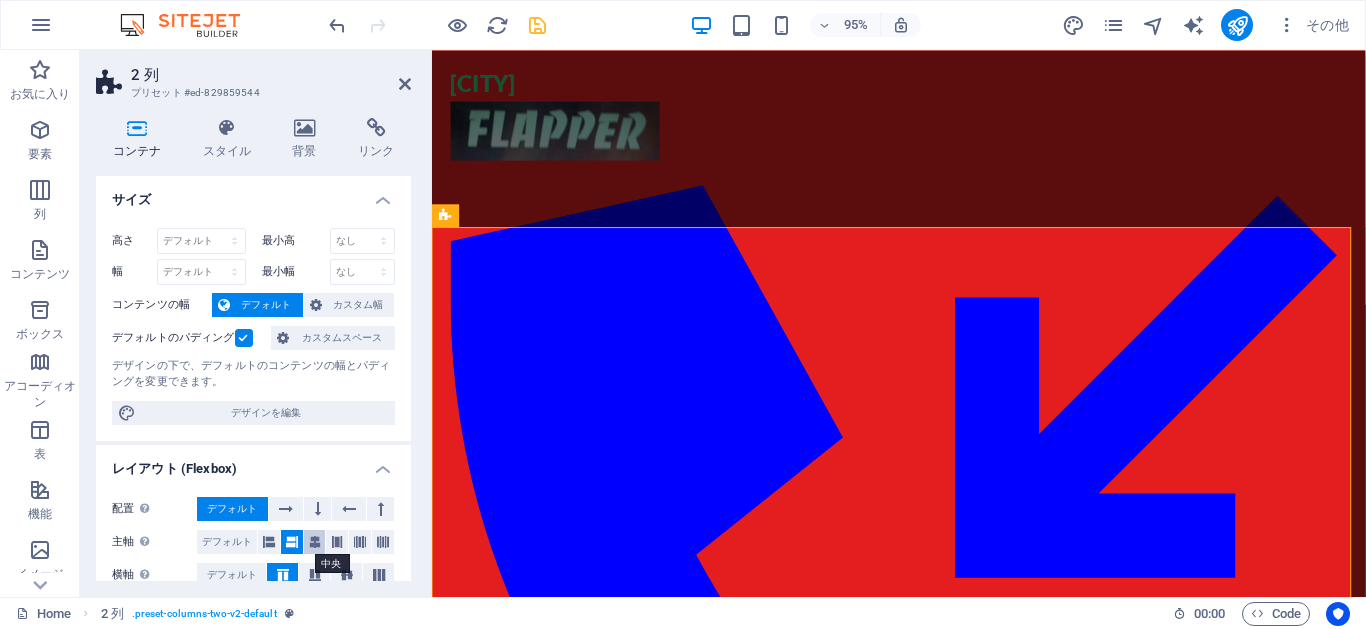 click at bounding box center (315, 542) 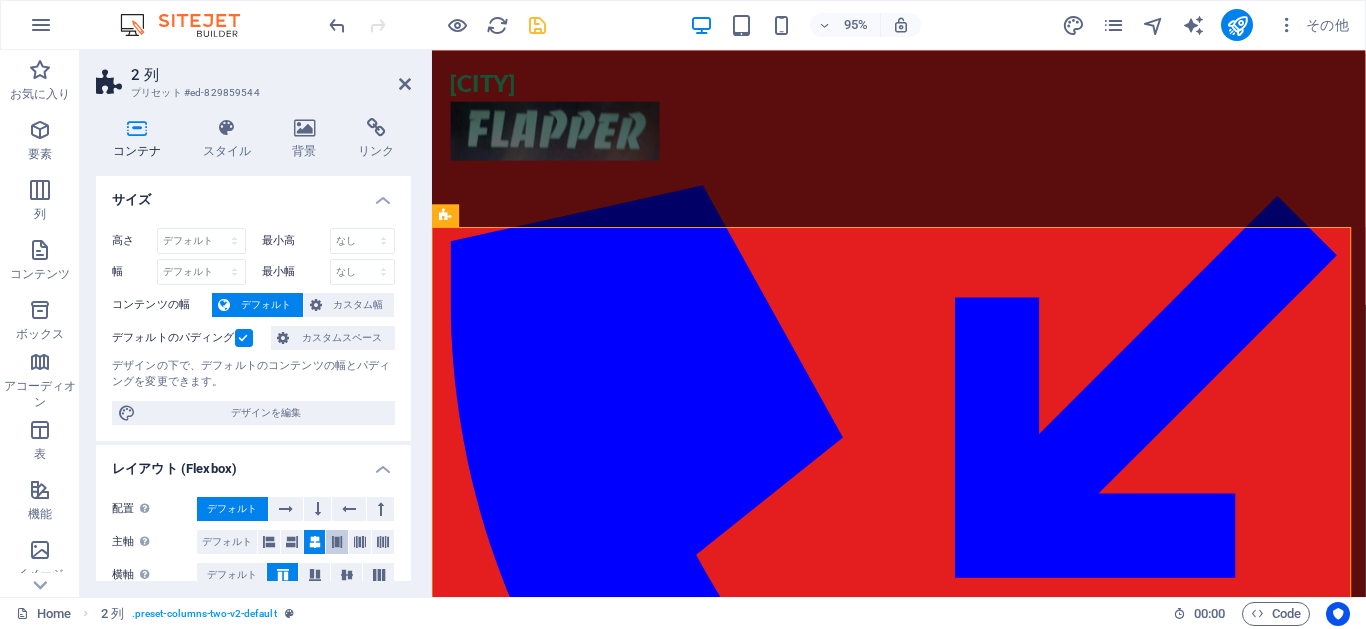 click at bounding box center [337, 542] 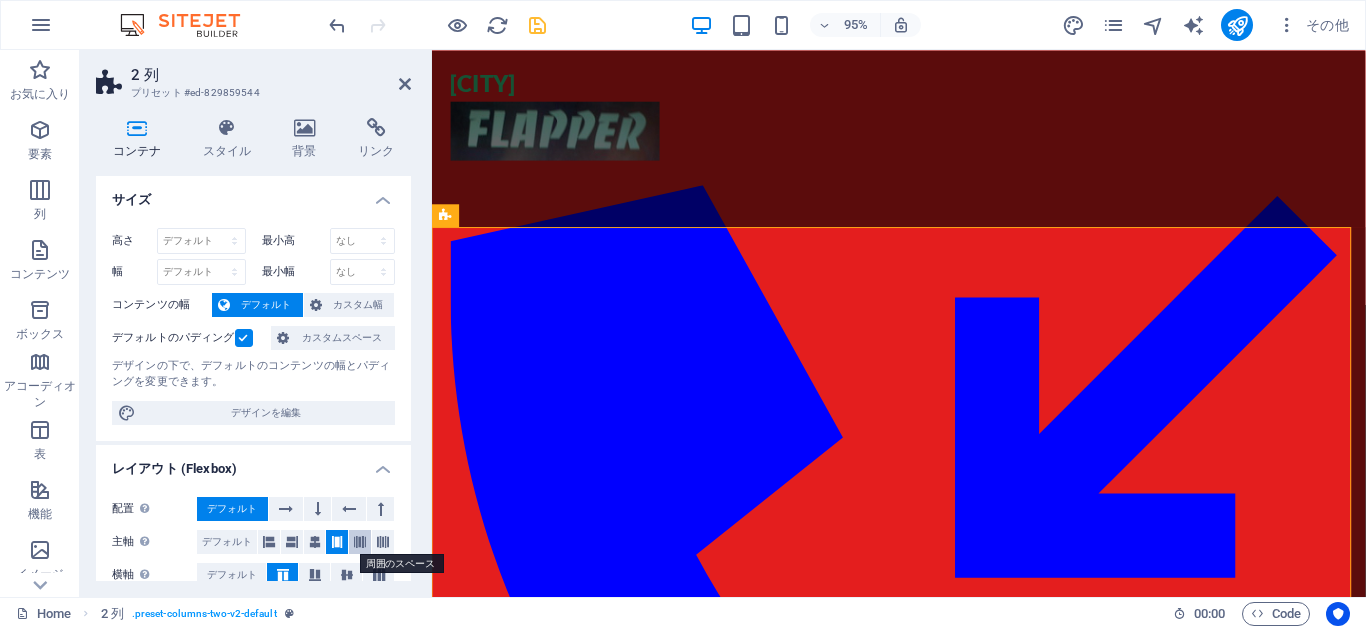 click at bounding box center [360, 542] 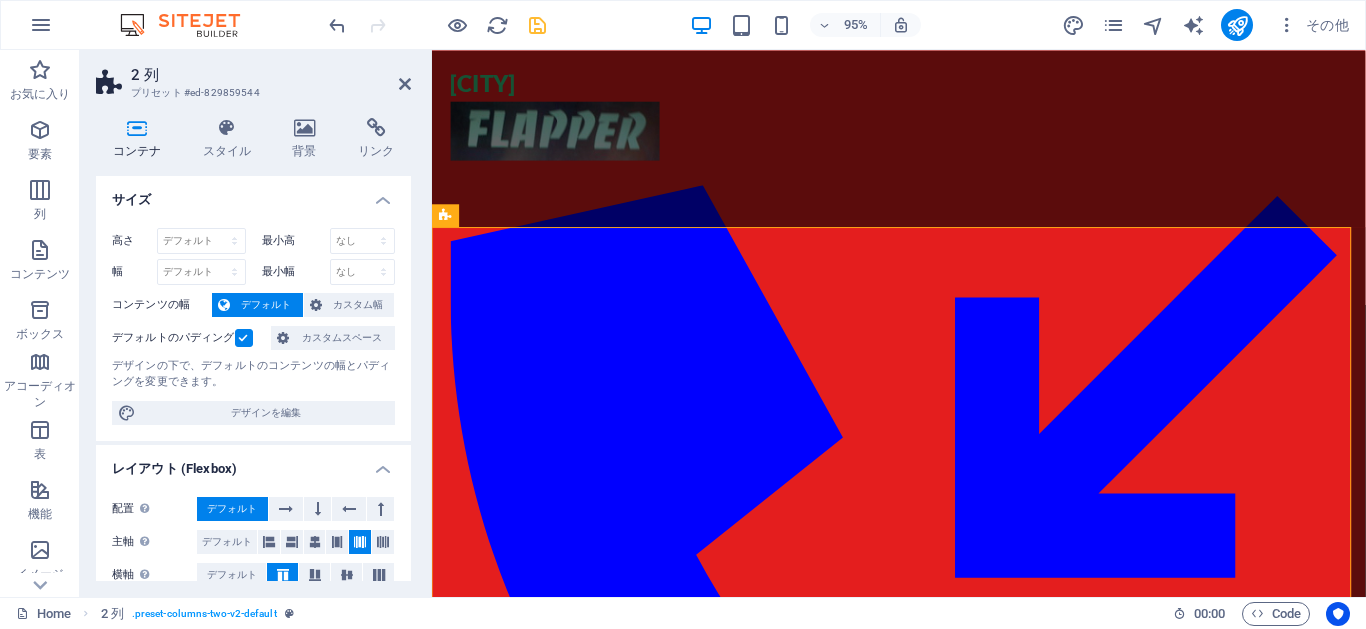 click at bounding box center [360, 542] 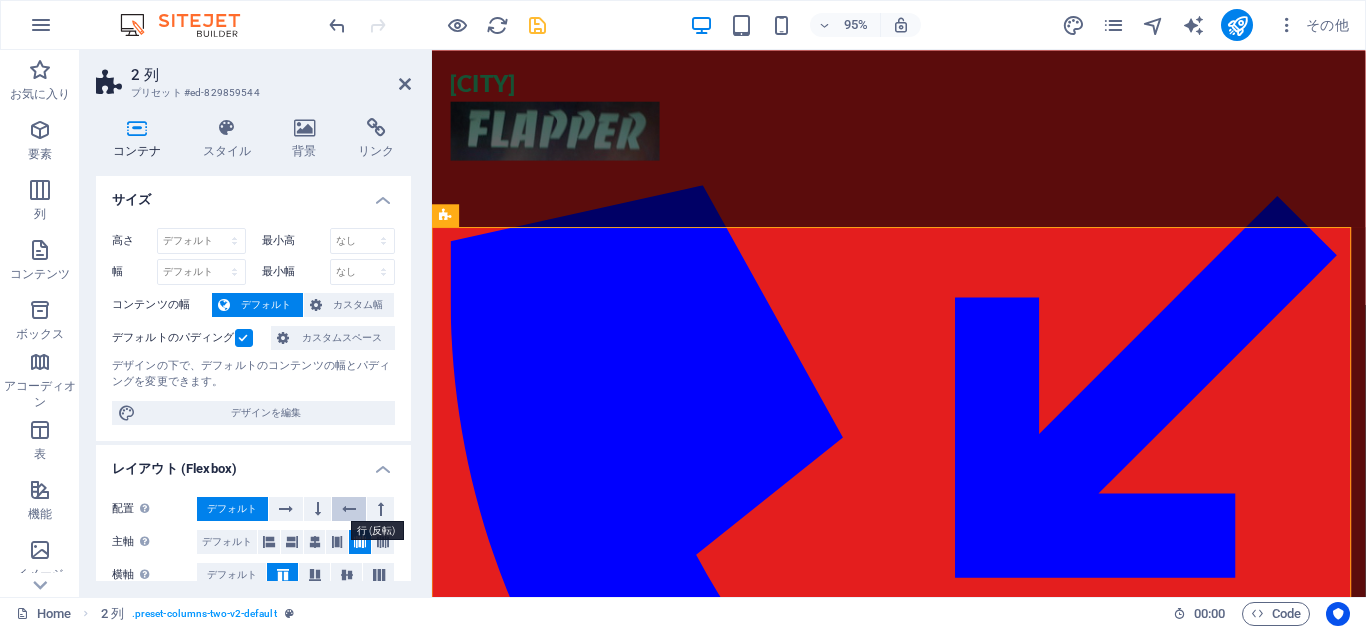 click at bounding box center [349, 509] 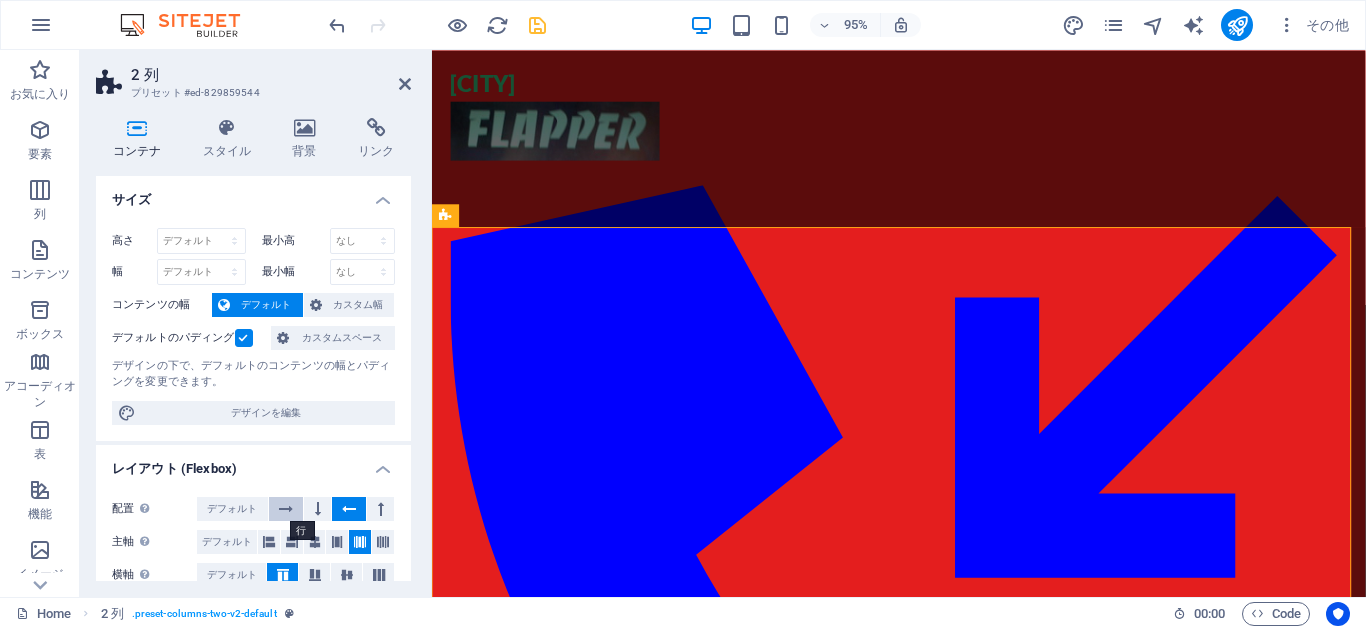 click at bounding box center (286, 509) 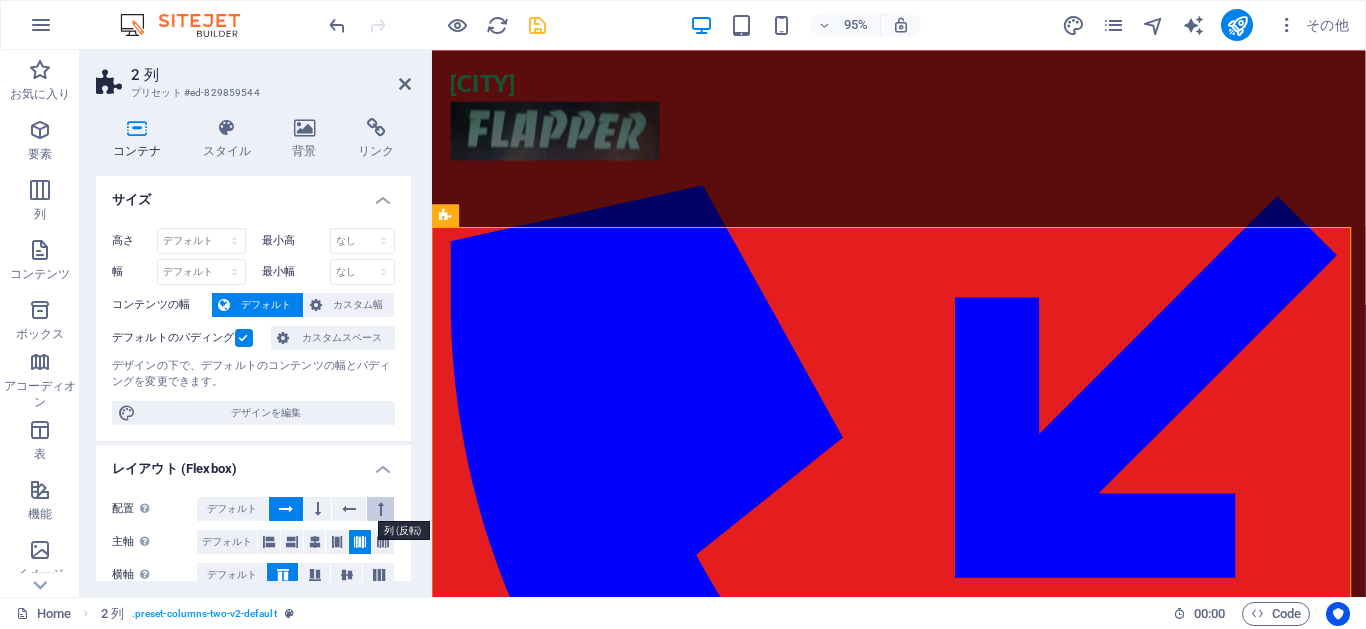 click at bounding box center [381, 509] 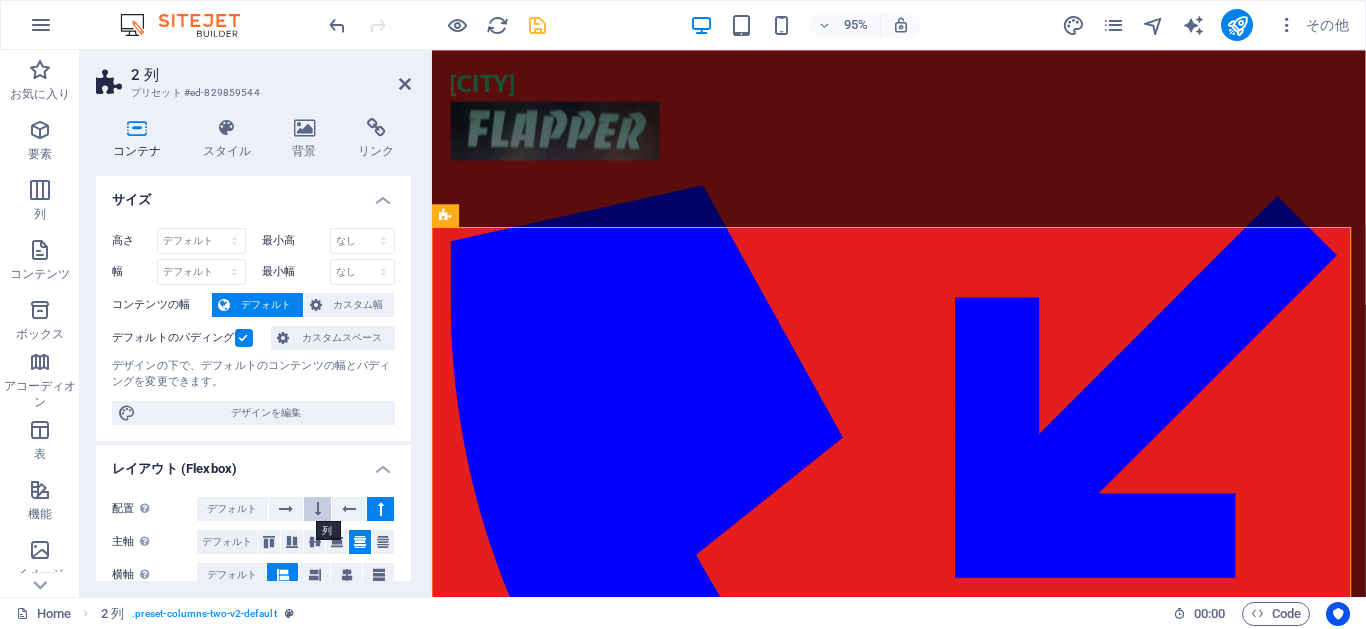 click at bounding box center [318, 509] 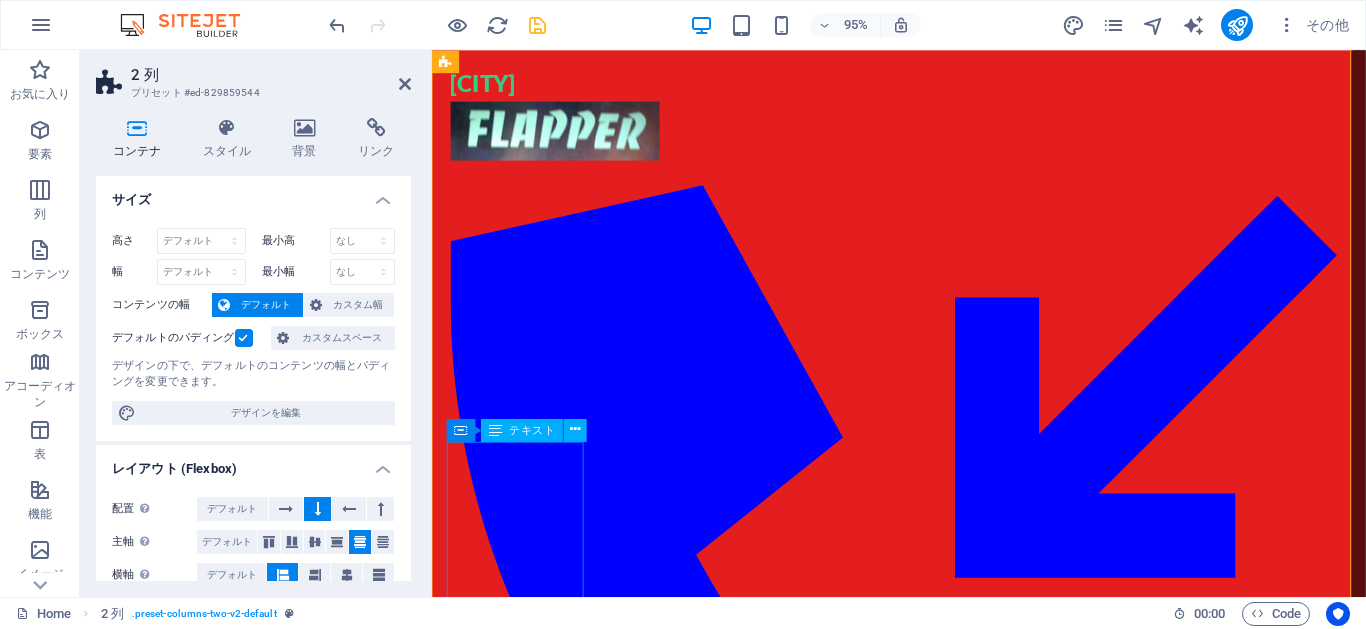 scroll, scrollTop: 360, scrollLeft: 0, axis: vertical 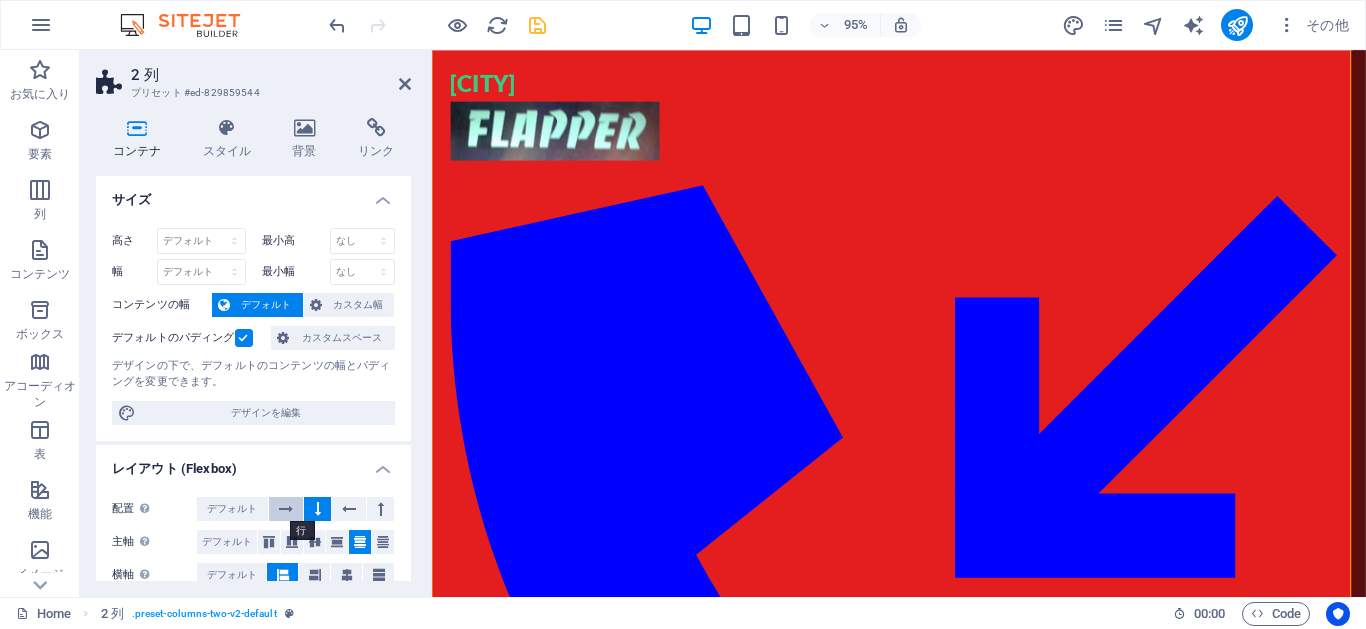 click at bounding box center [286, 509] 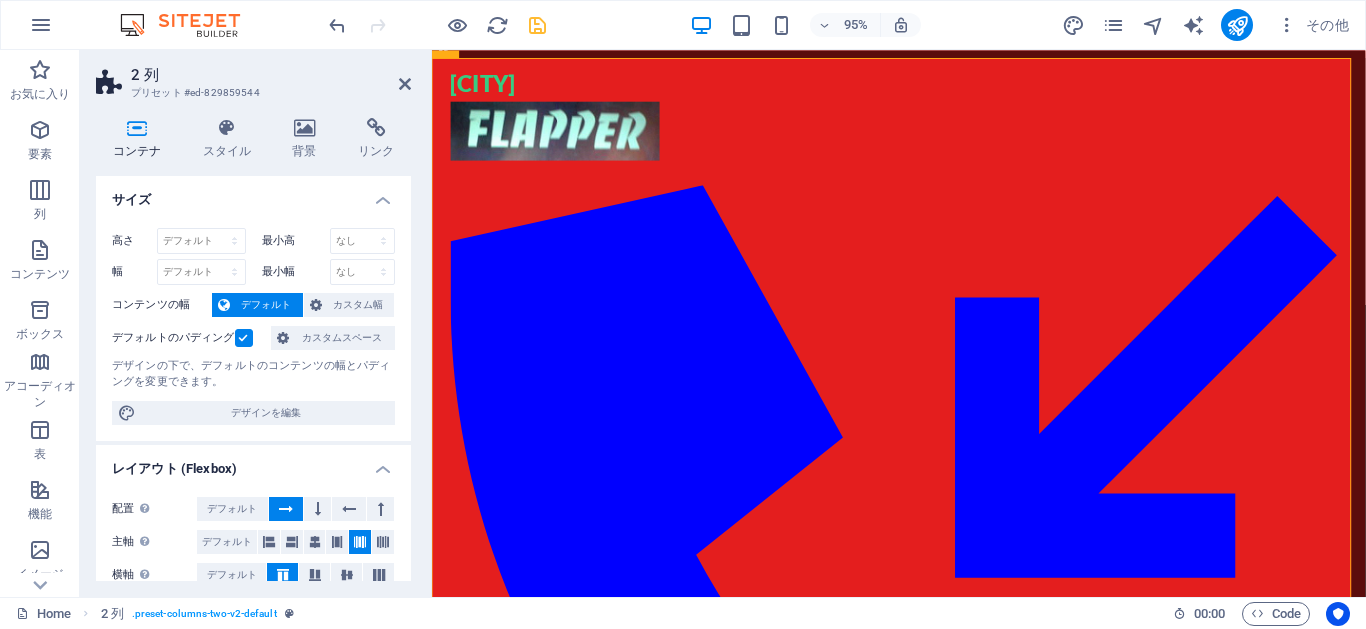 scroll, scrollTop: 178, scrollLeft: 0, axis: vertical 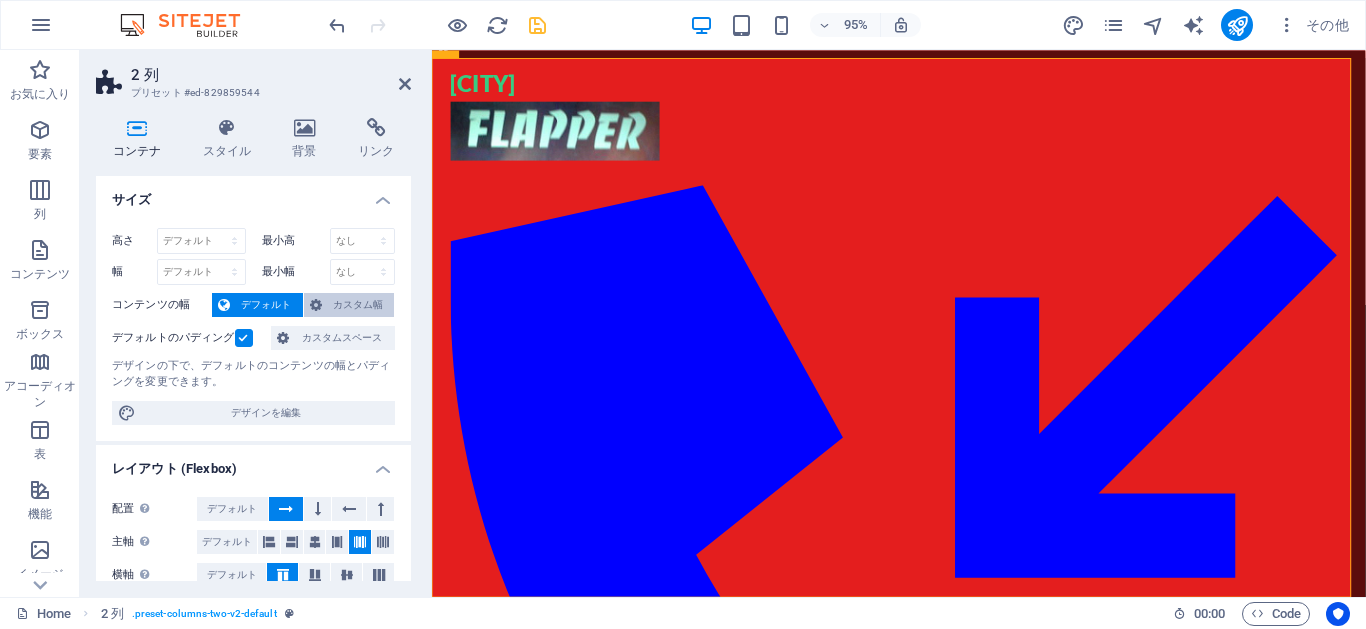 click on "カスタム幅" at bounding box center (358, 305) 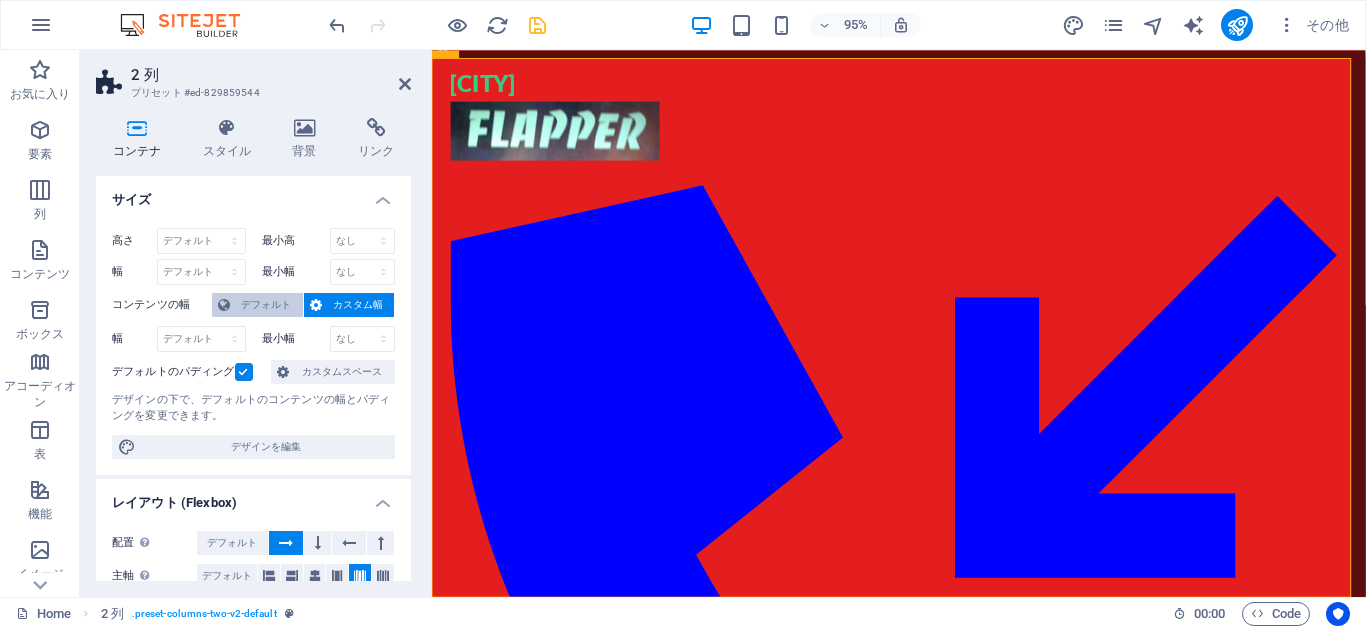 click on "デフォルト" at bounding box center (266, 305) 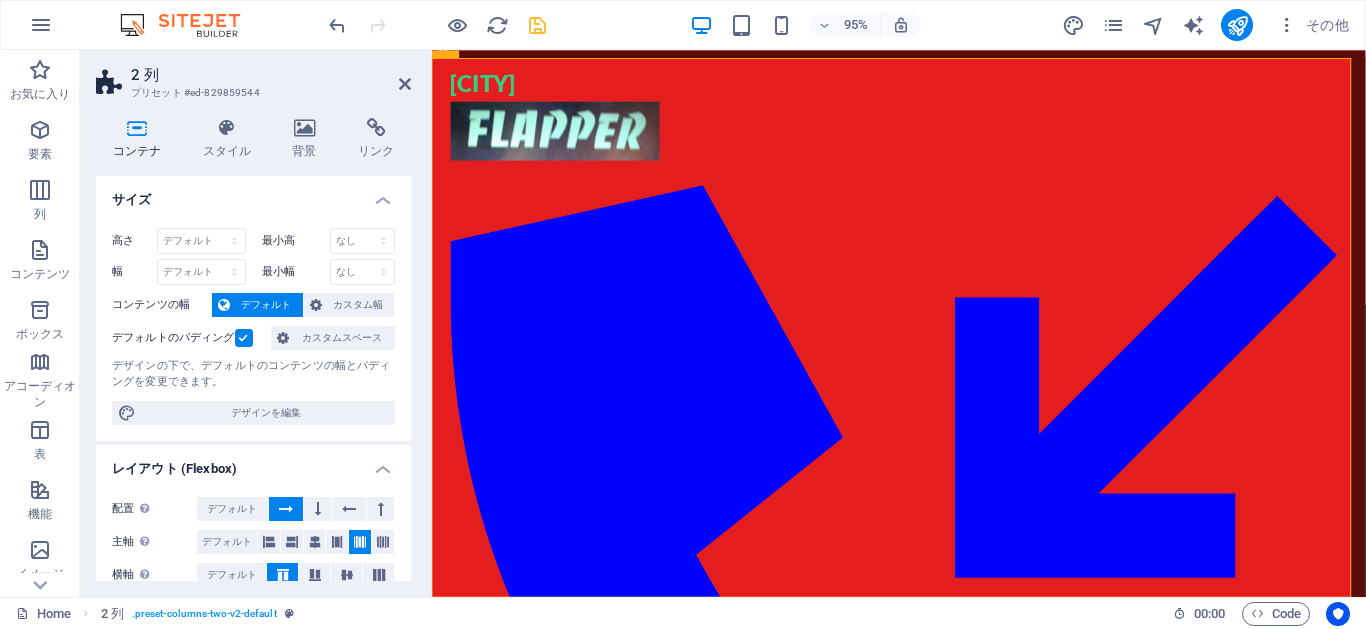 scroll, scrollTop: 180, scrollLeft: 0, axis: vertical 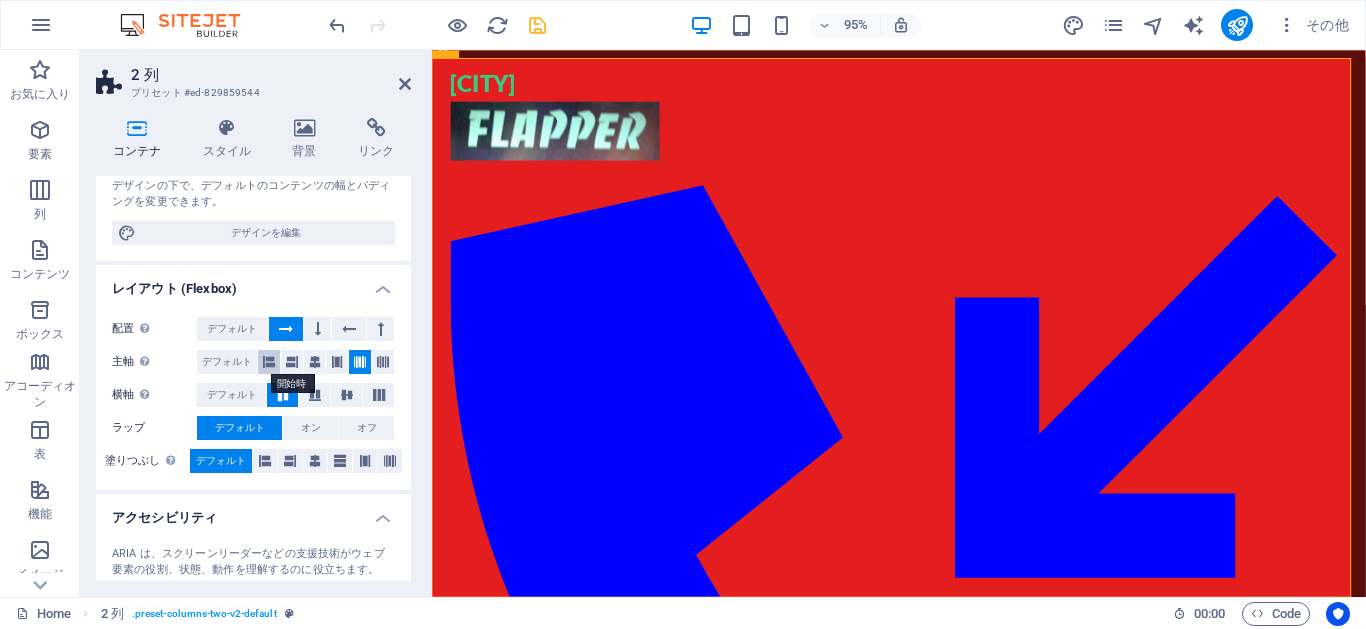click at bounding box center (269, 362) 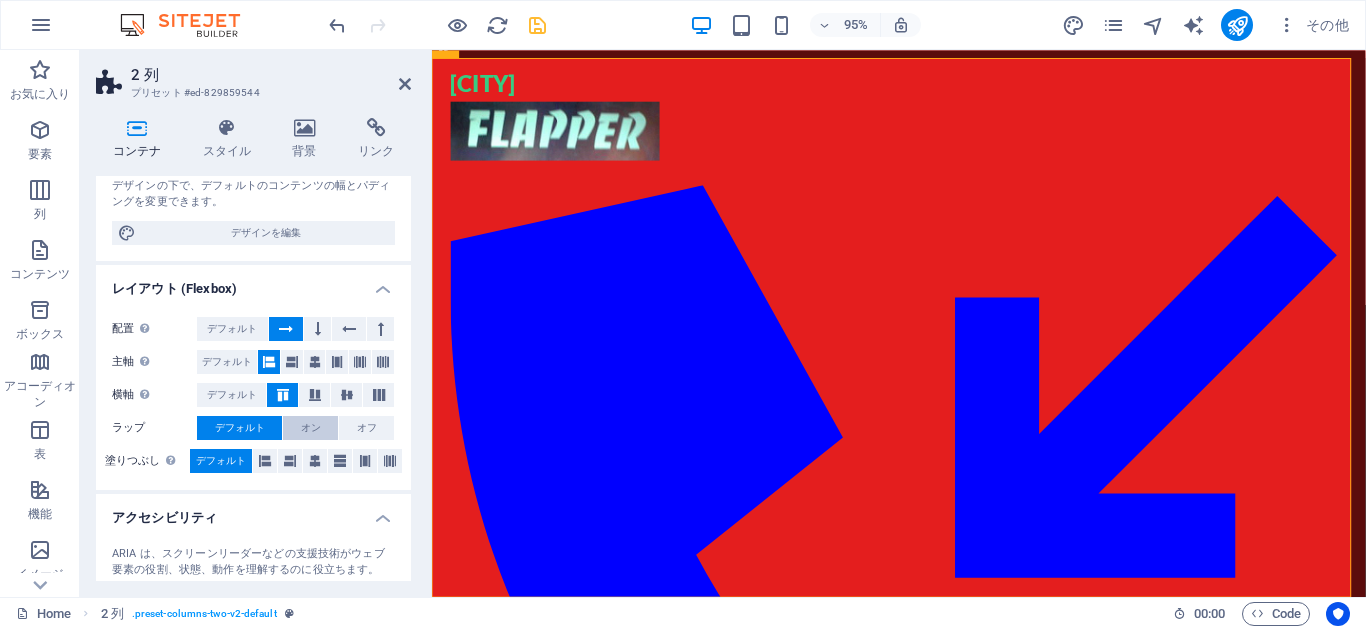 click on "オン" at bounding box center (311, 428) 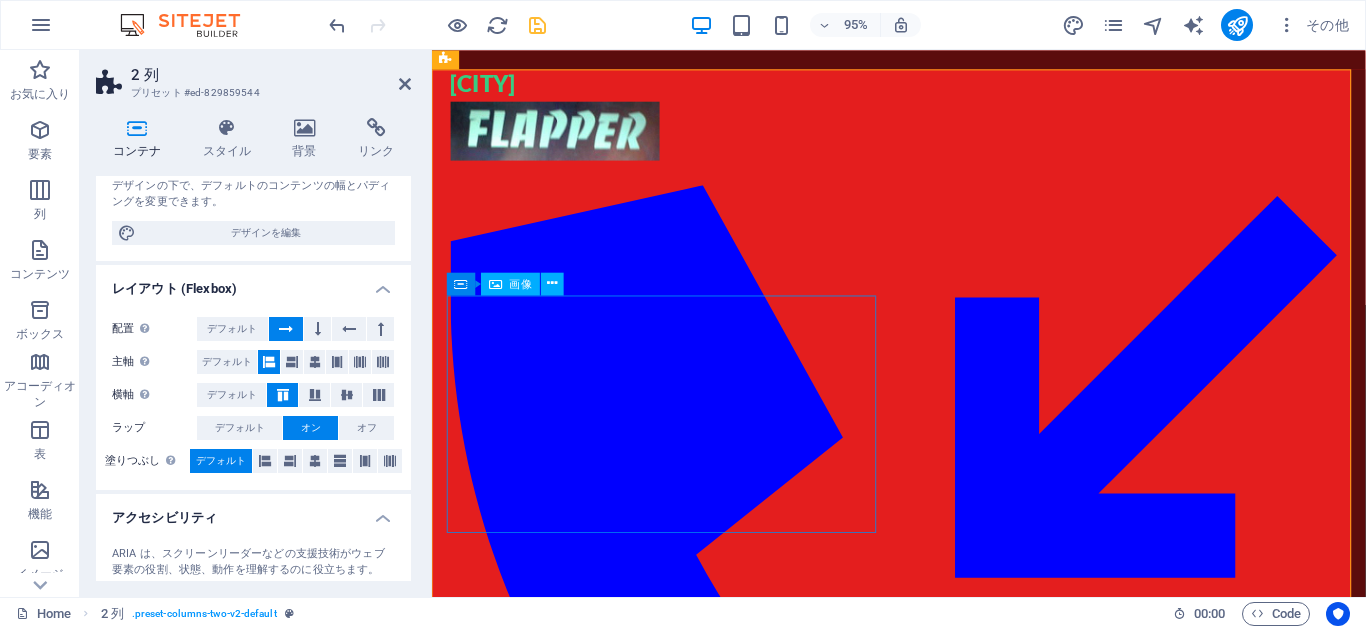 scroll, scrollTop: 0, scrollLeft: 0, axis: both 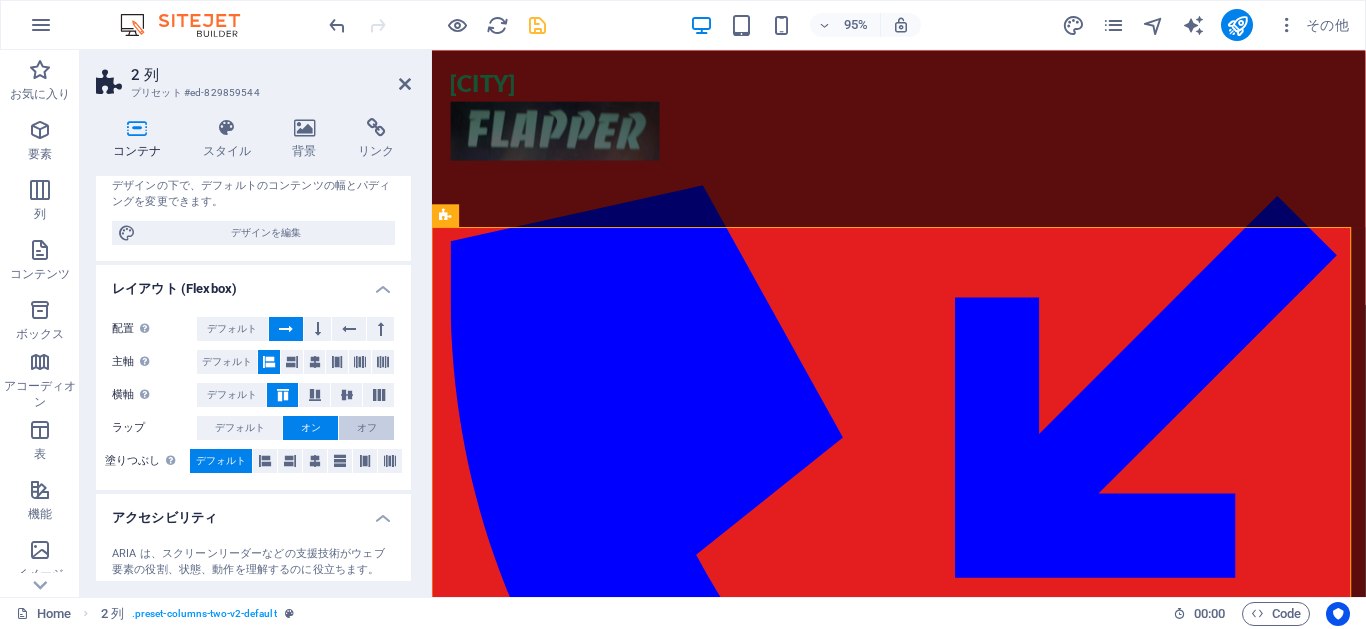 click on "オフ" at bounding box center [367, 428] 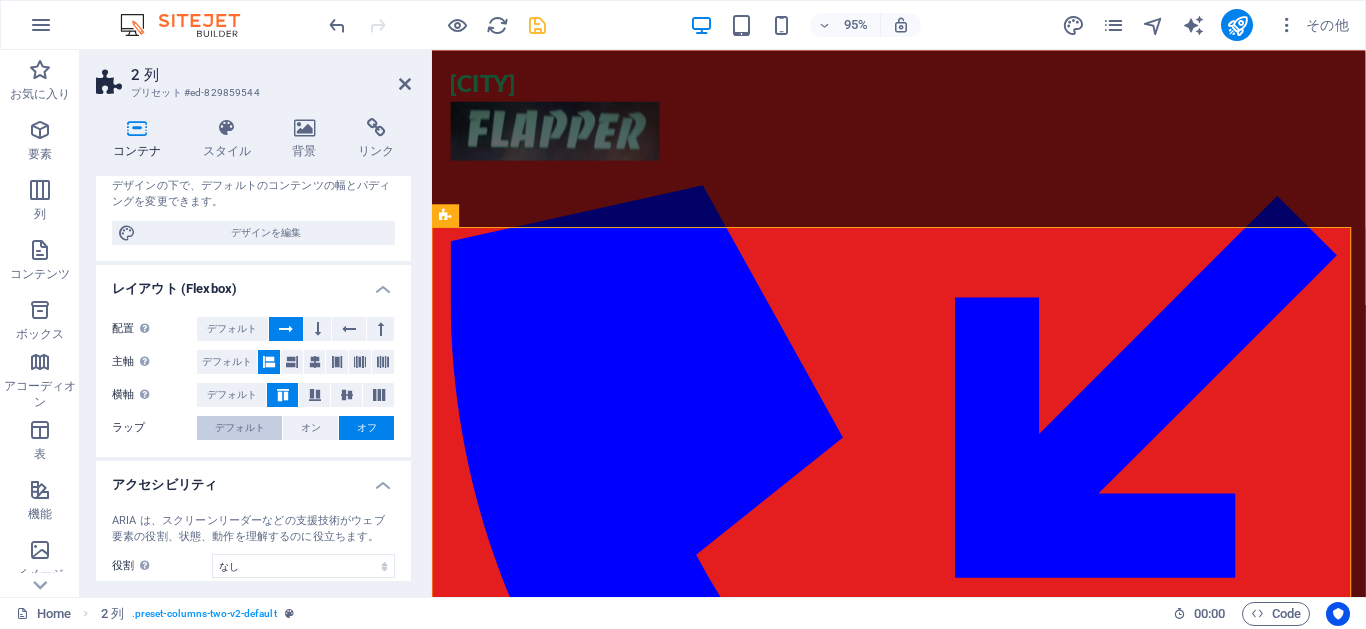 click on "デフォルト" at bounding box center [240, 428] 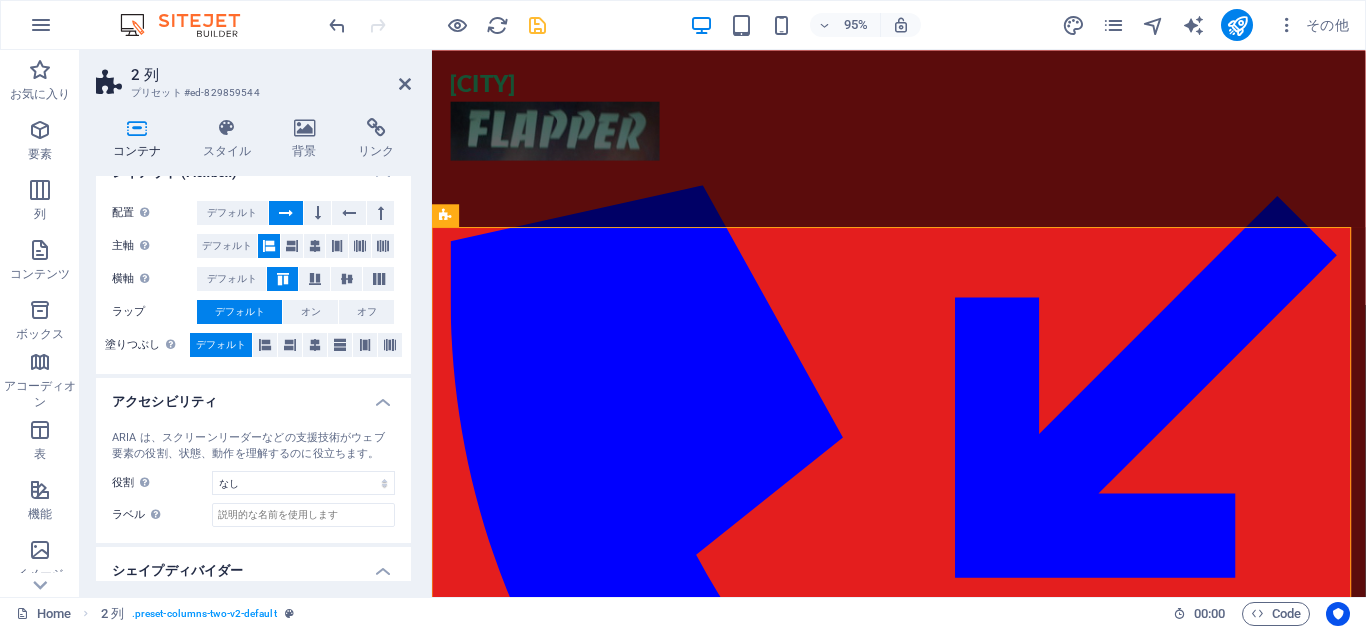 scroll, scrollTop: 354, scrollLeft: 0, axis: vertical 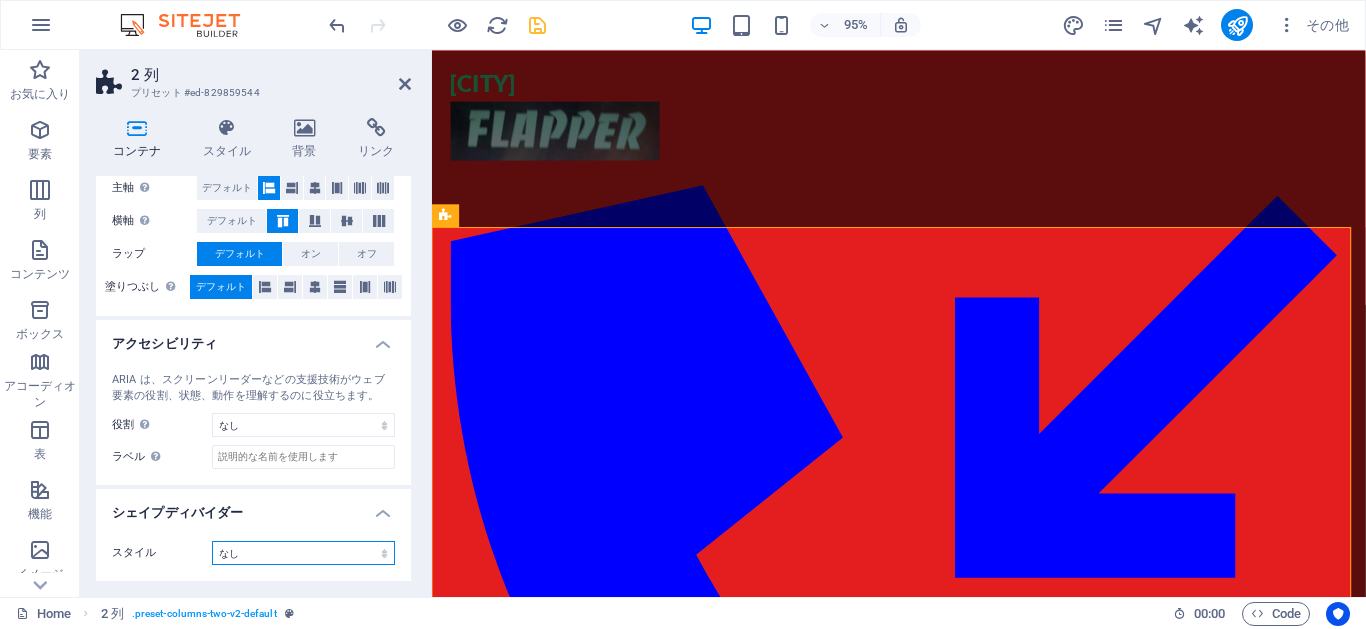 click on "なし 三角形 四角形 斜め方向 多角形 1 多角形 2 ジグザグ 複数のジグザグ ウェーブ 複数のウェーブ 半円 円 サークルシャドウ ブロック 六角形 クラウド 複数のクラウド 扇子 ピラミッド 本 ペイントドリップ 火 シュレッダーされた紙 矢印" at bounding box center (303, 553) 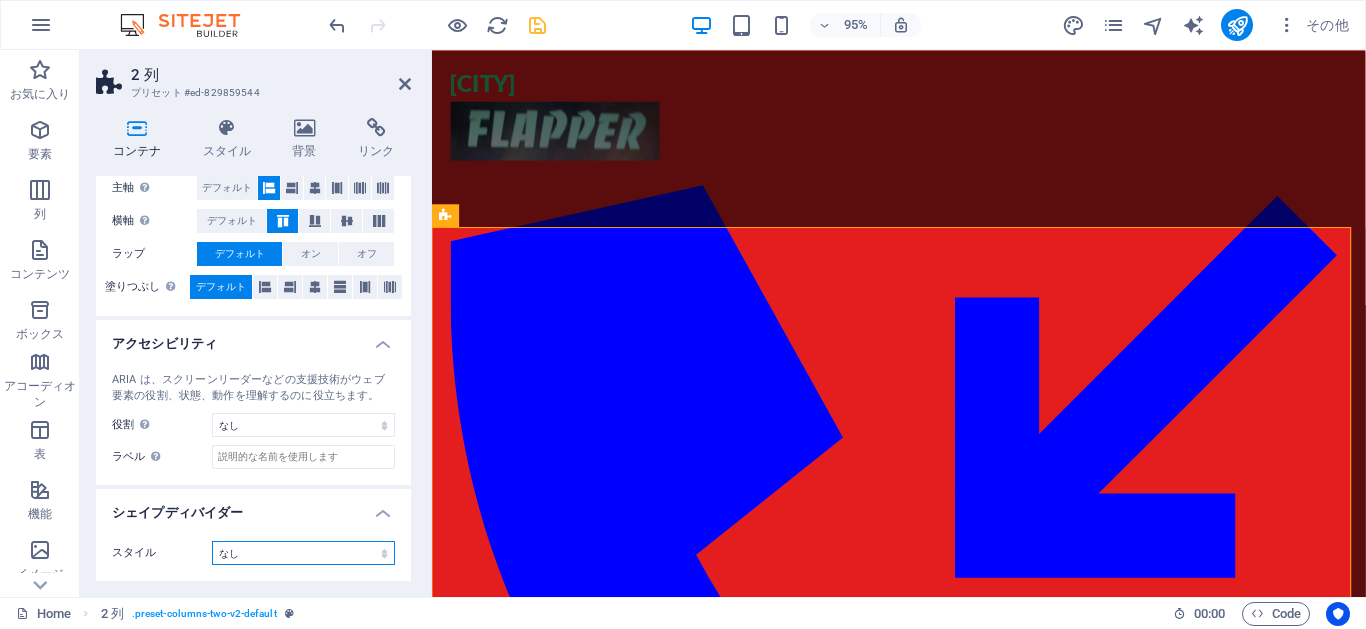 scroll, scrollTop: 0, scrollLeft: 0, axis: both 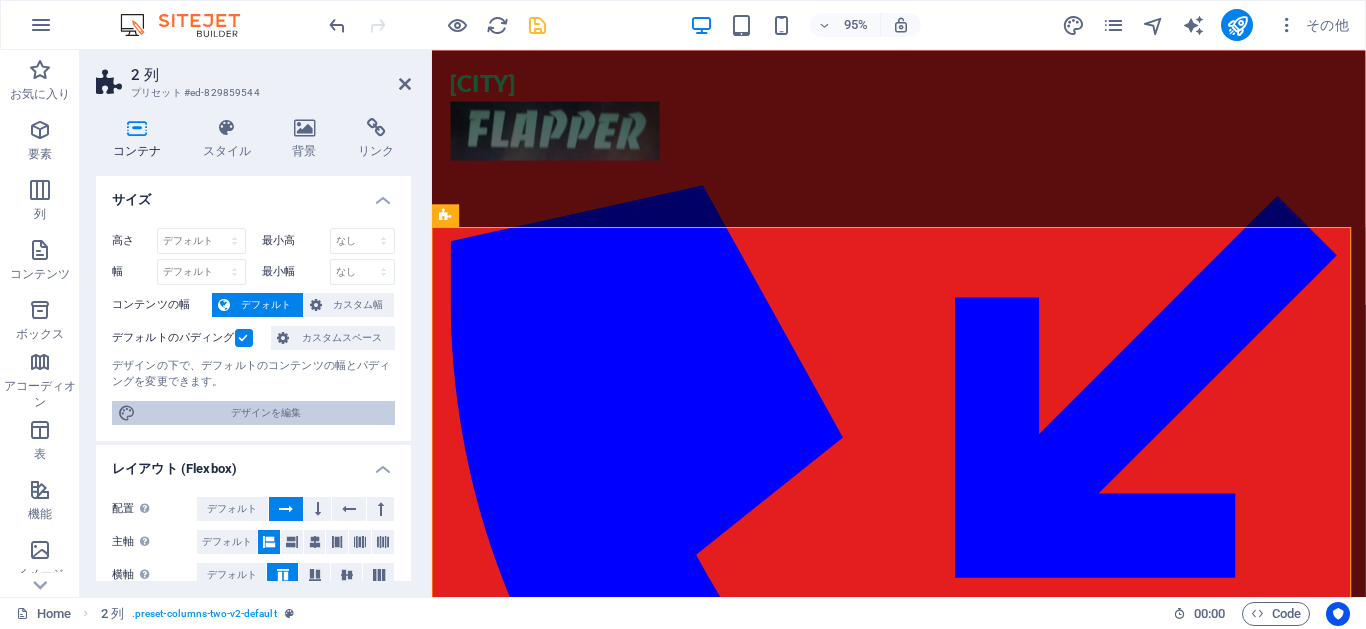 click on "デザインを編集" at bounding box center (265, 413) 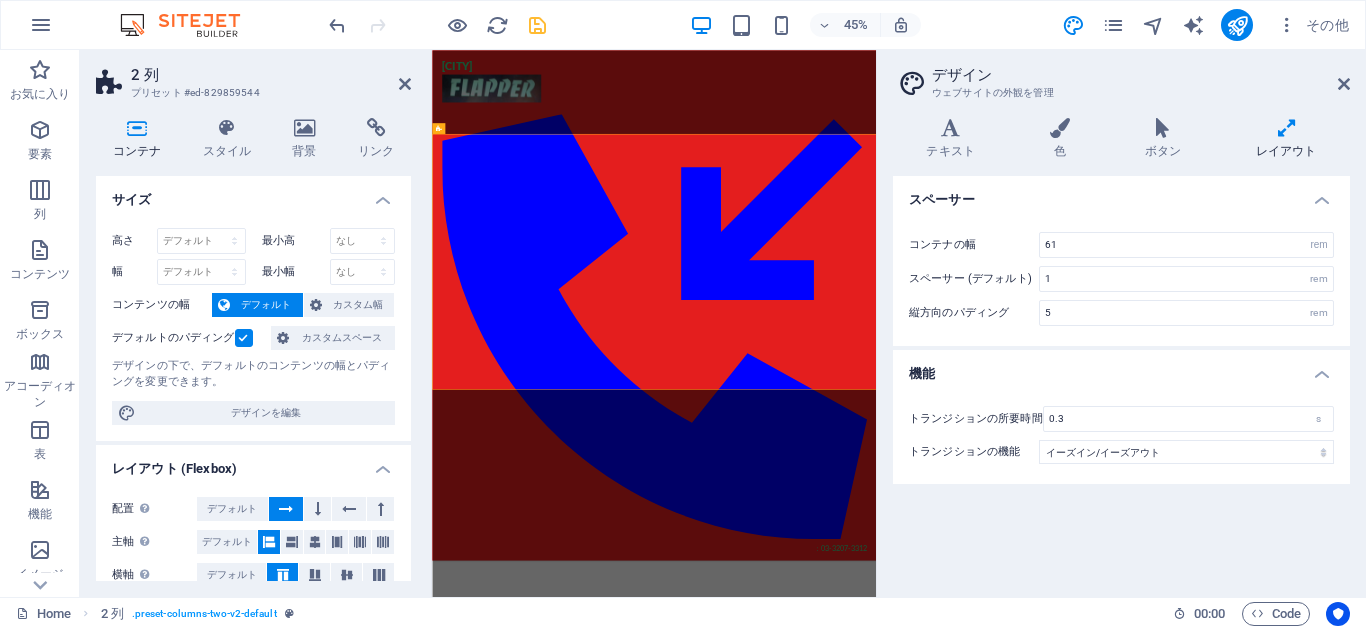 click at bounding box center (1287, 128) 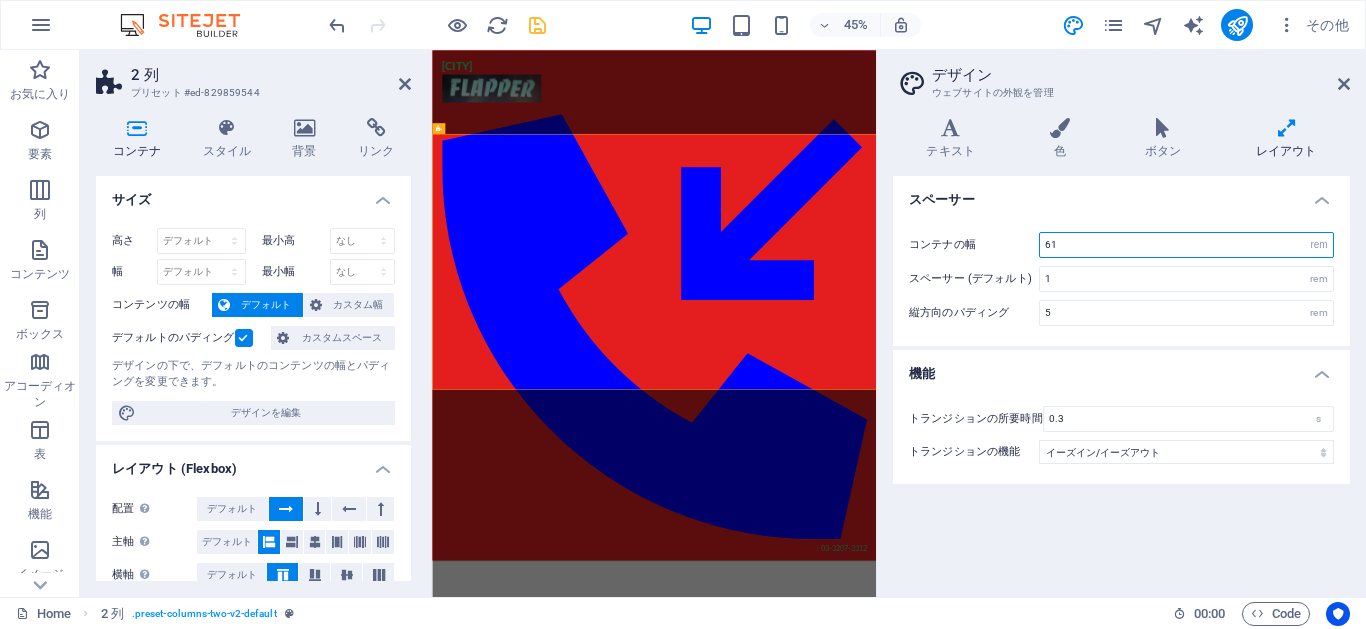 drag, startPoint x: 1066, startPoint y: 241, endPoint x: 1023, endPoint y: 241, distance: 43 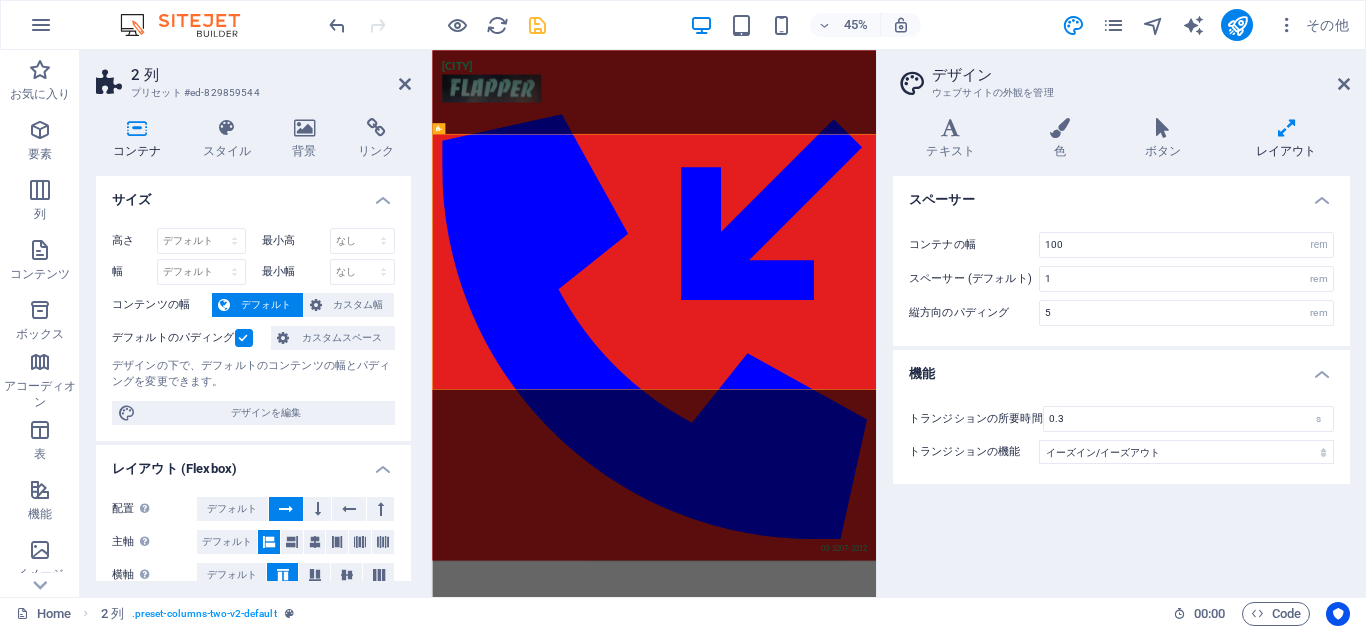 click on "スペーサー" at bounding box center (1121, 194) 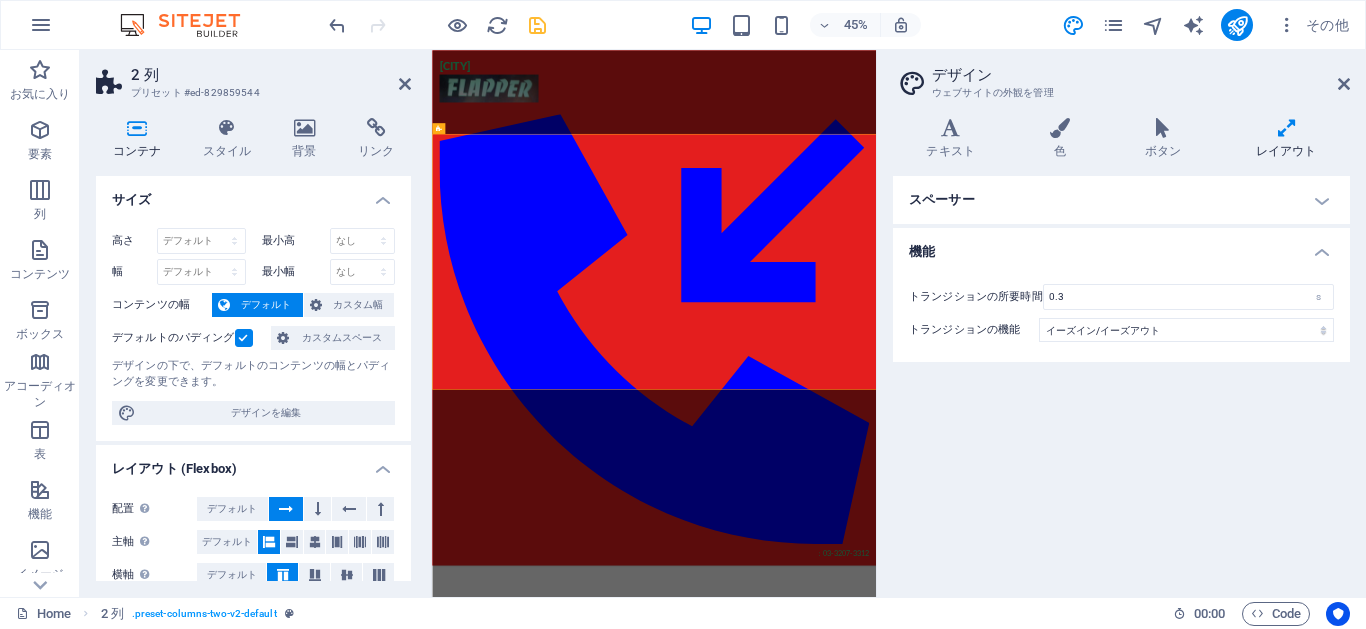 click on "スペーサー" at bounding box center [1121, 200] 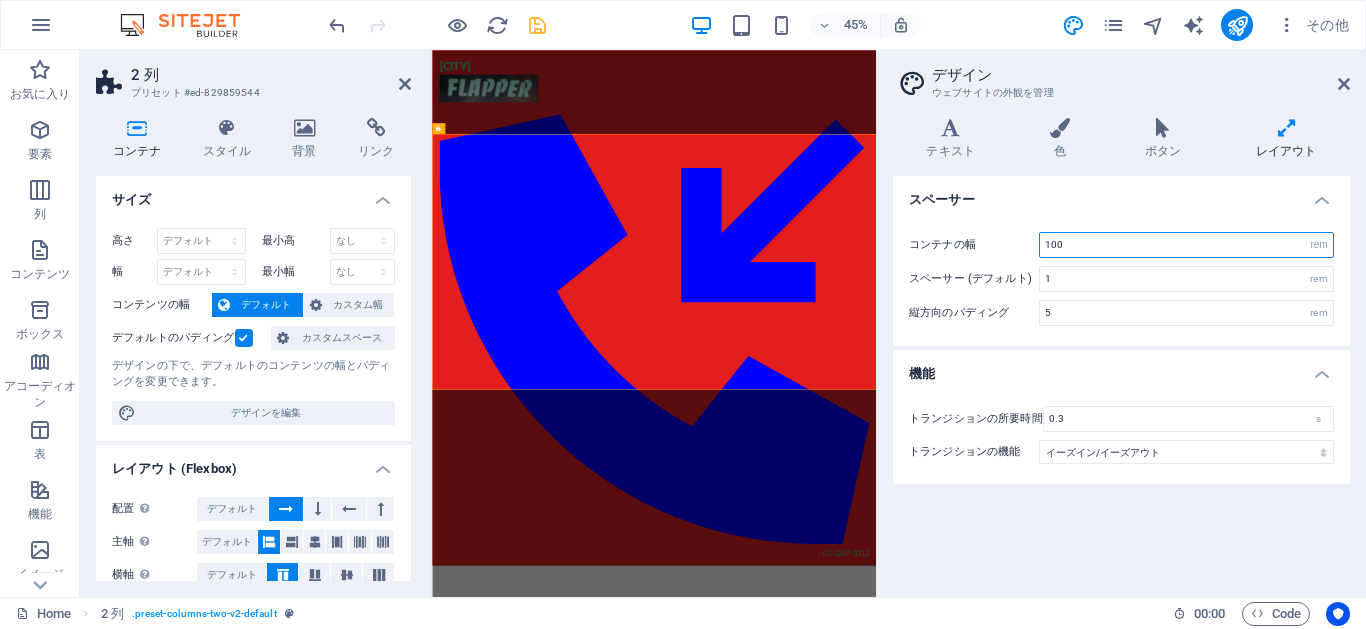 drag, startPoint x: 1141, startPoint y: 250, endPoint x: 1040, endPoint y: 248, distance: 101.0198 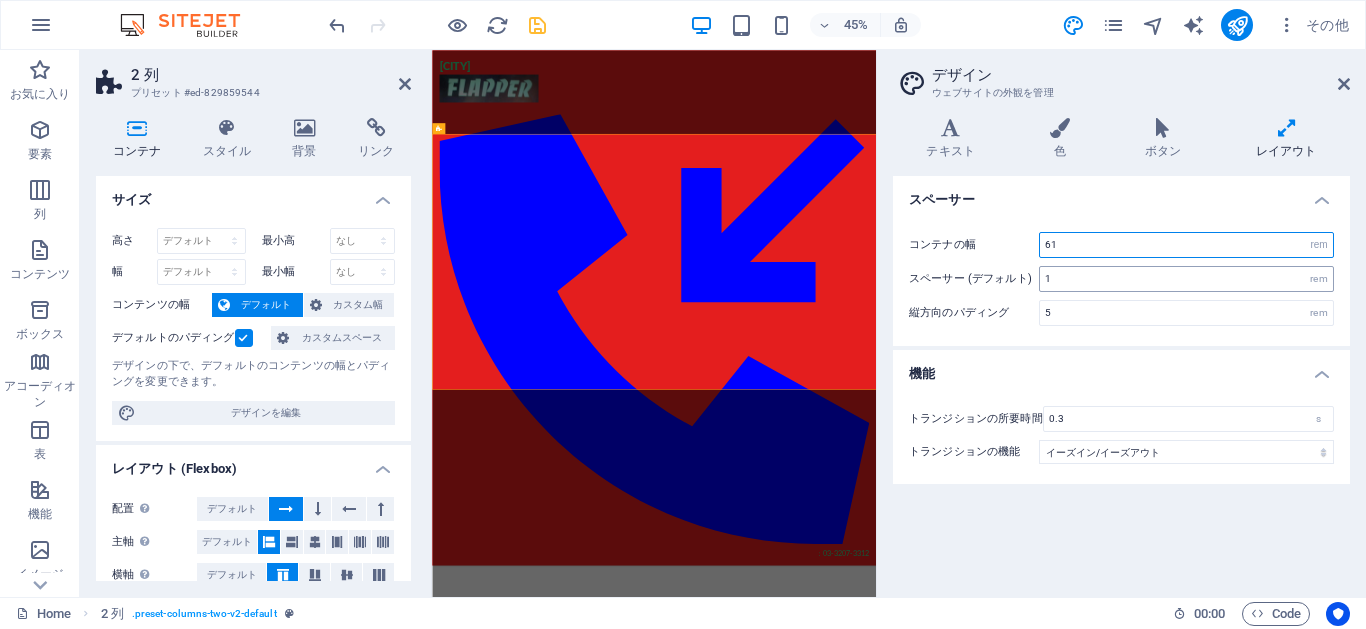type on "61" 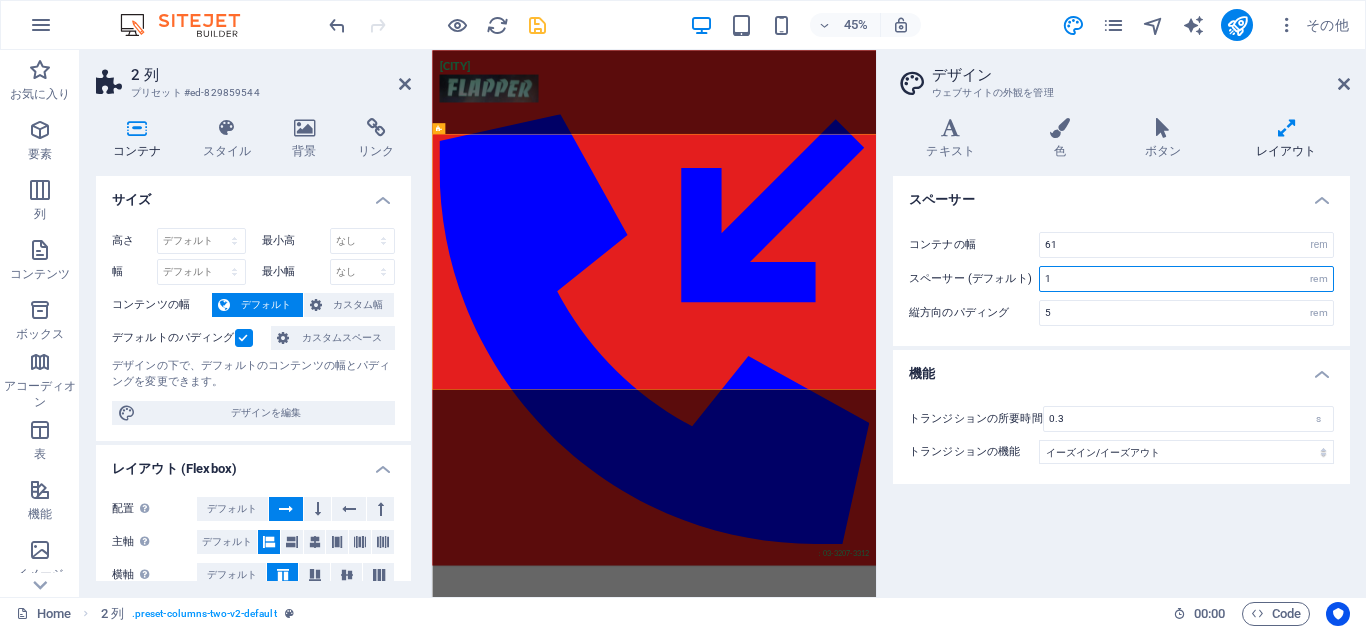 click on "1" at bounding box center (1186, 279) 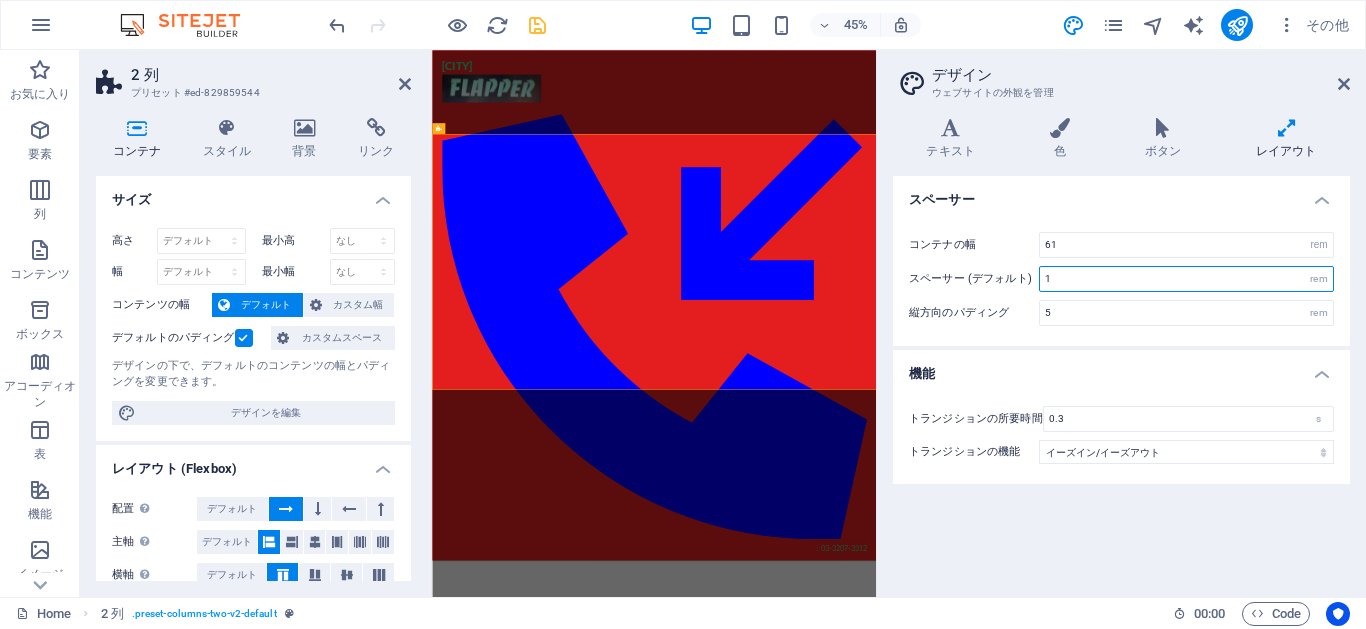 click on "1" at bounding box center [1186, 279] 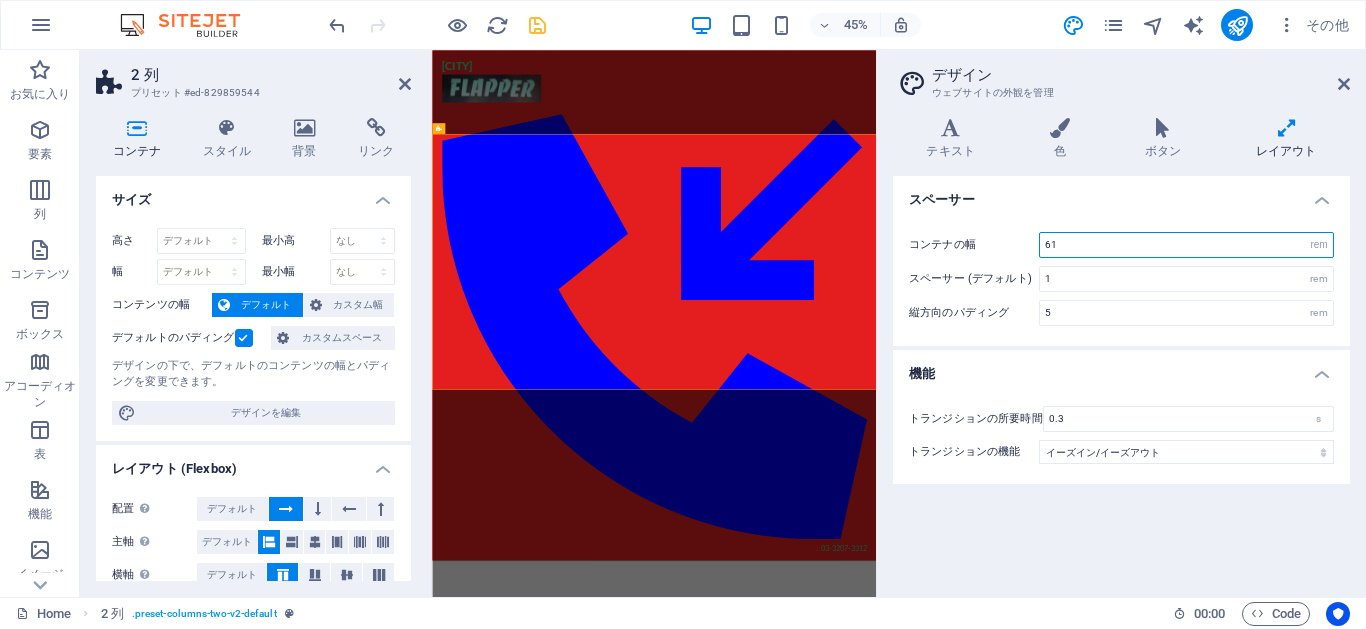 click on "61" at bounding box center [1186, 245] 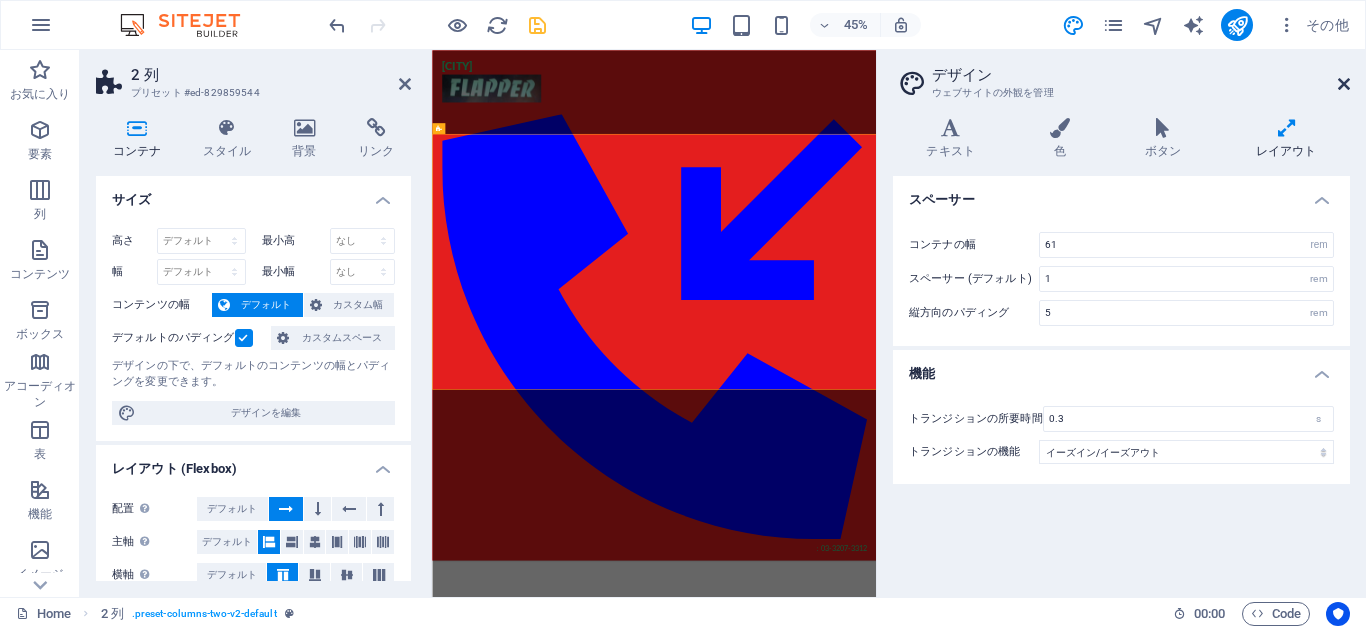 click at bounding box center [1344, 84] 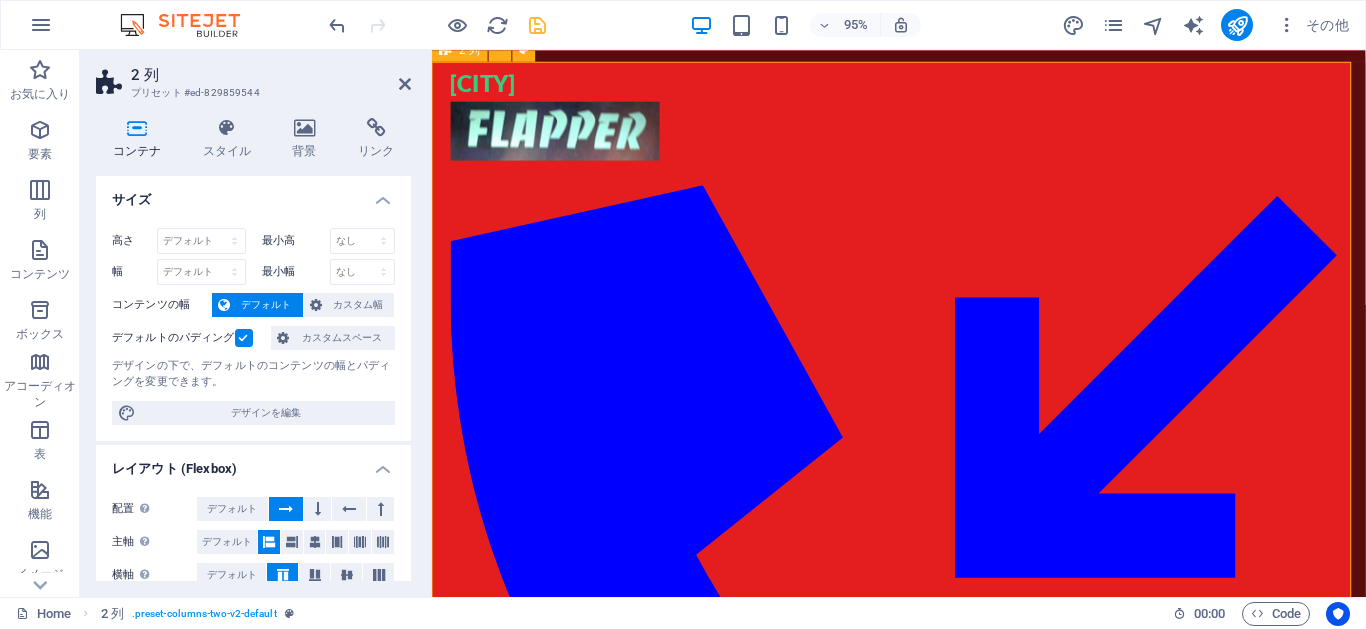 scroll, scrollTop: 0, scrollLeft: 0, axis: both 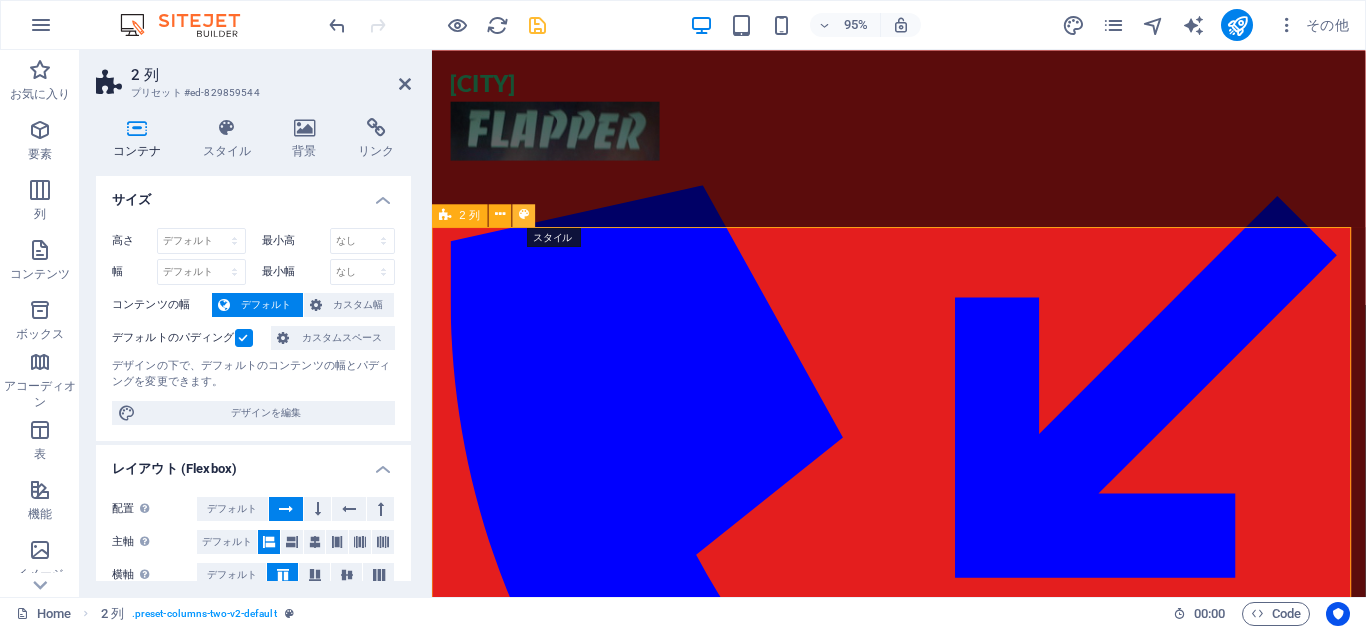 click at bounding box center [524, 215] 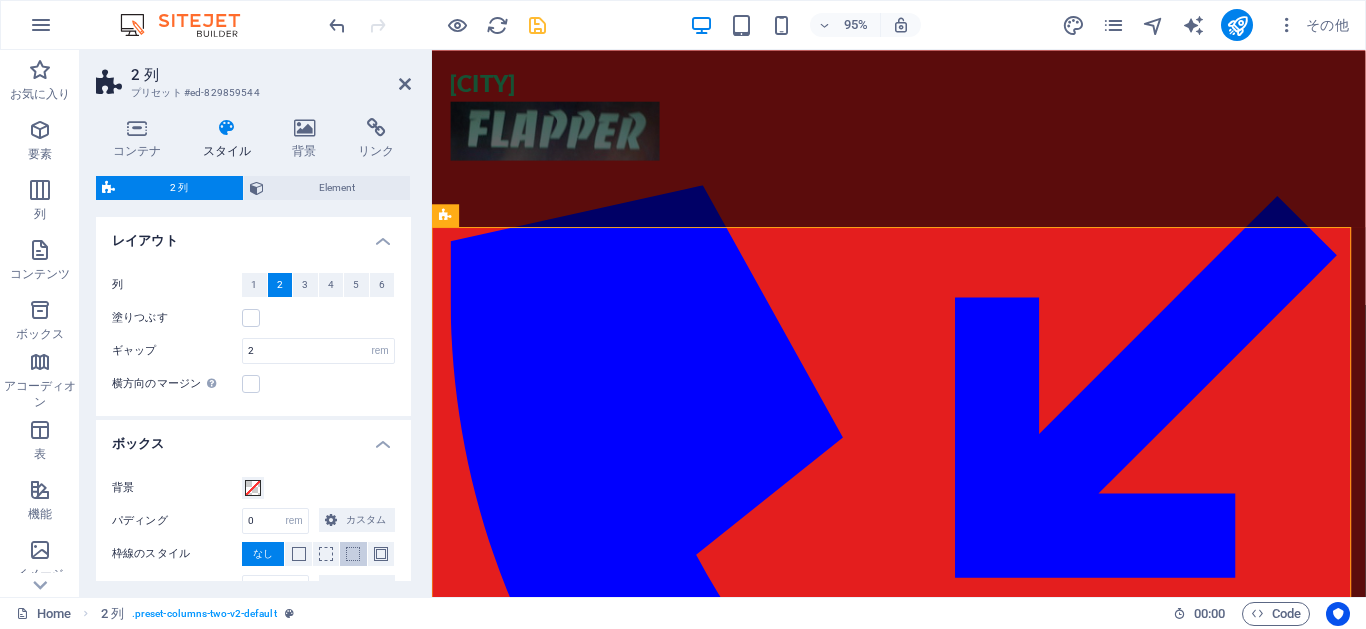 scroll, scrollTop: 153, scrollLeft: 0, axis: vertical 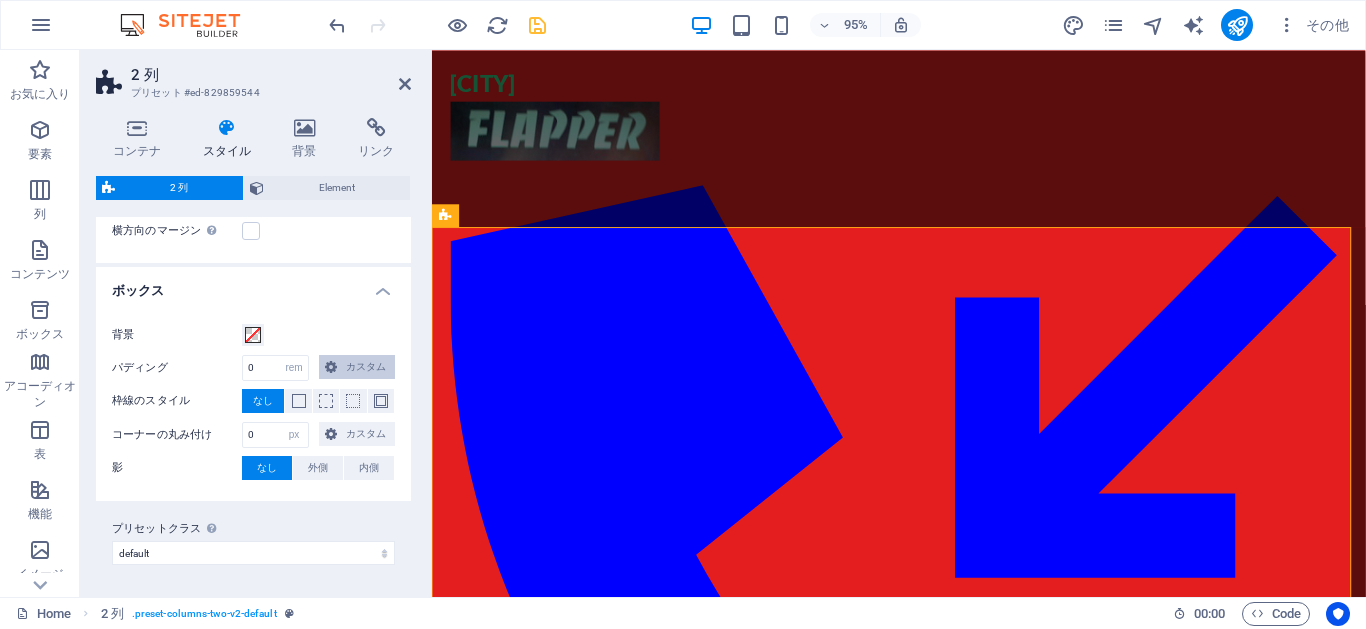 click on "カスタム" at bounding box center (366, 367) 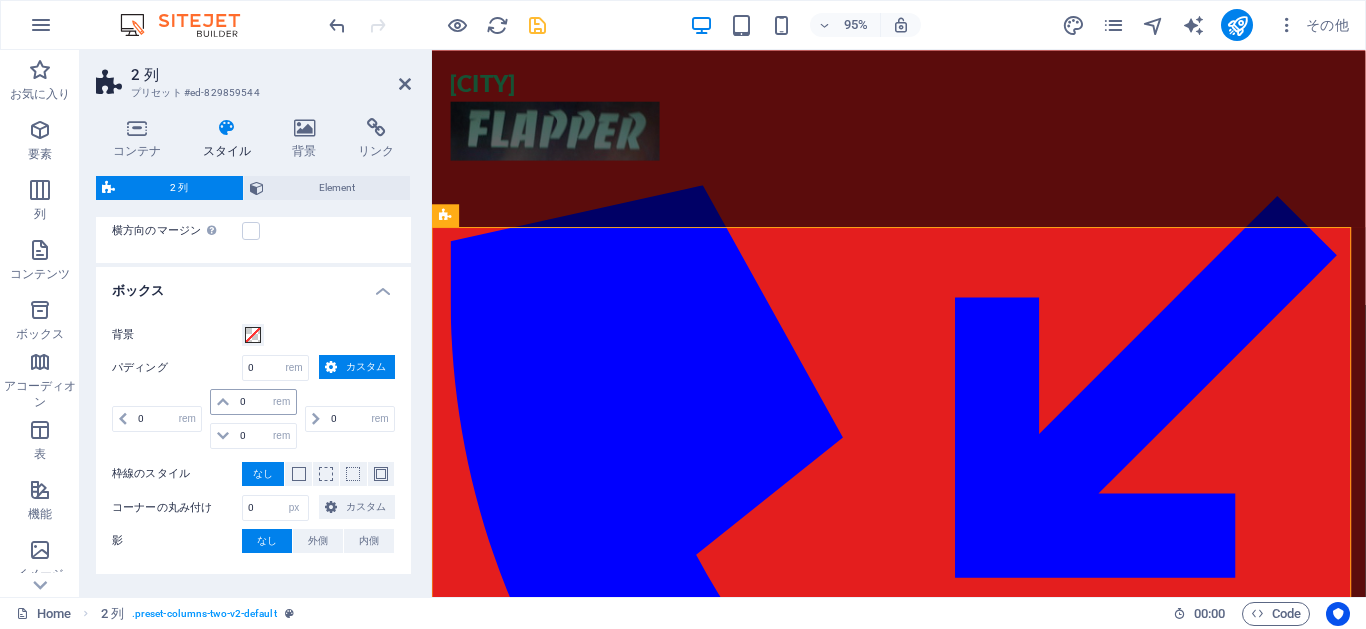 click at bounding box center [223, 402] 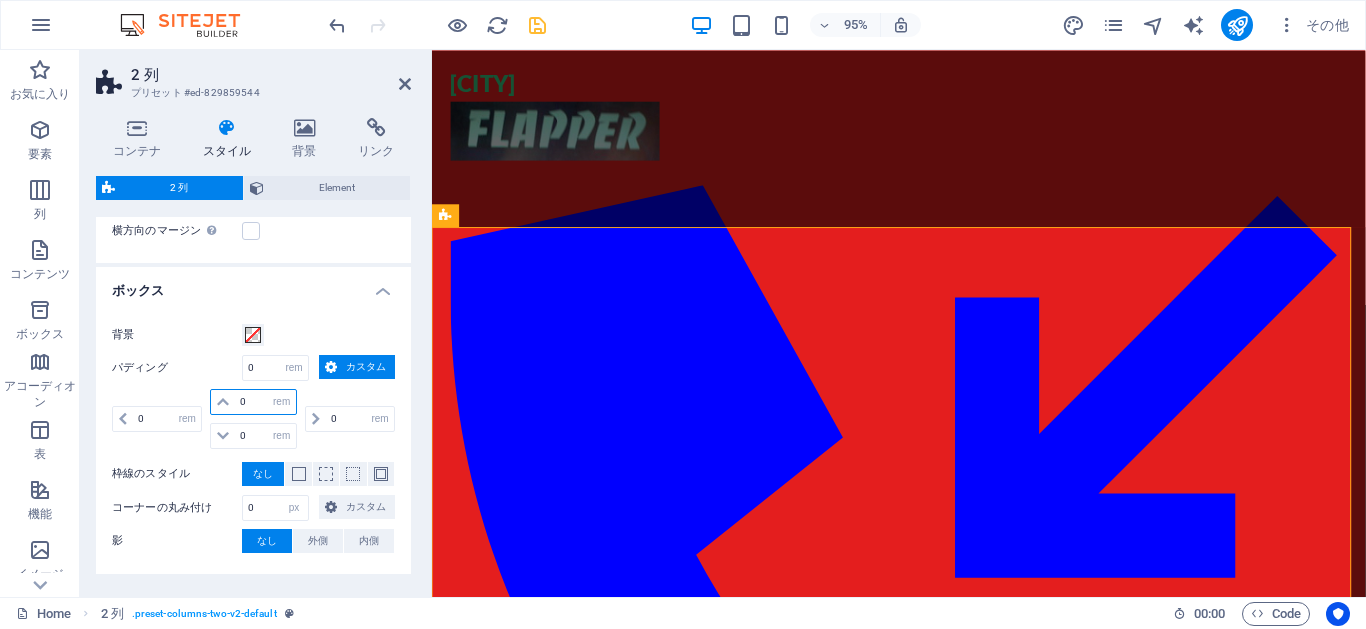 click on "0" at bounding box center (265, 402) 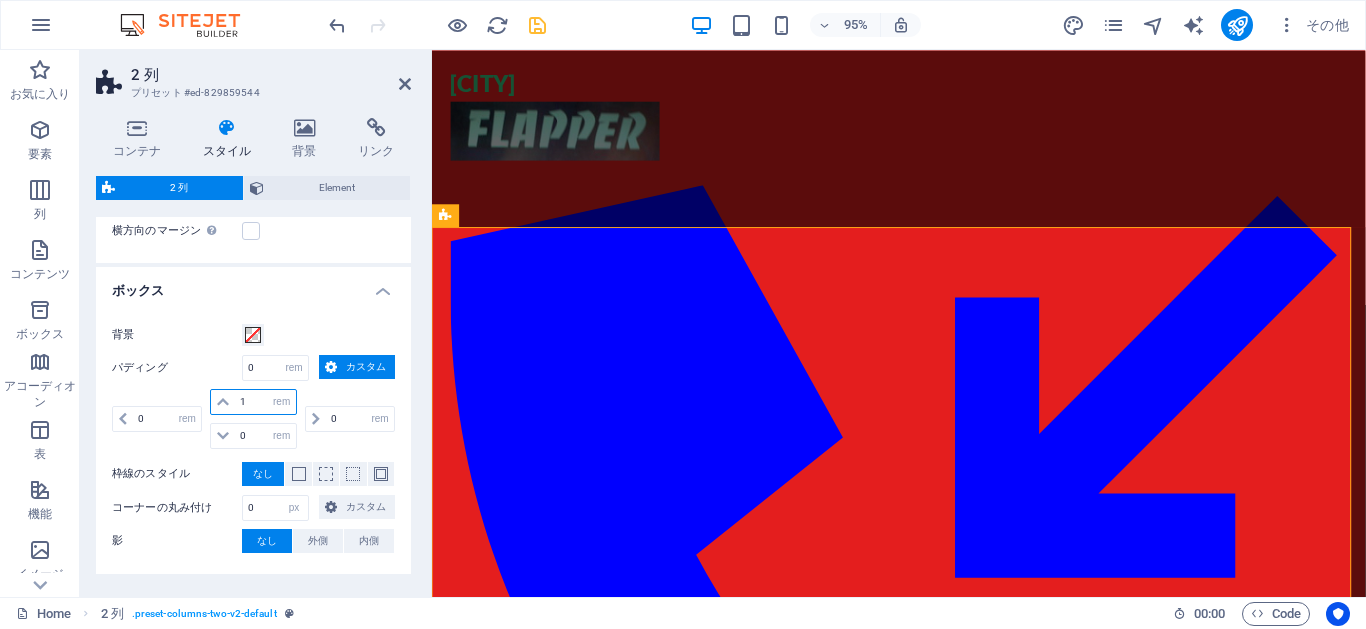 type on "10" 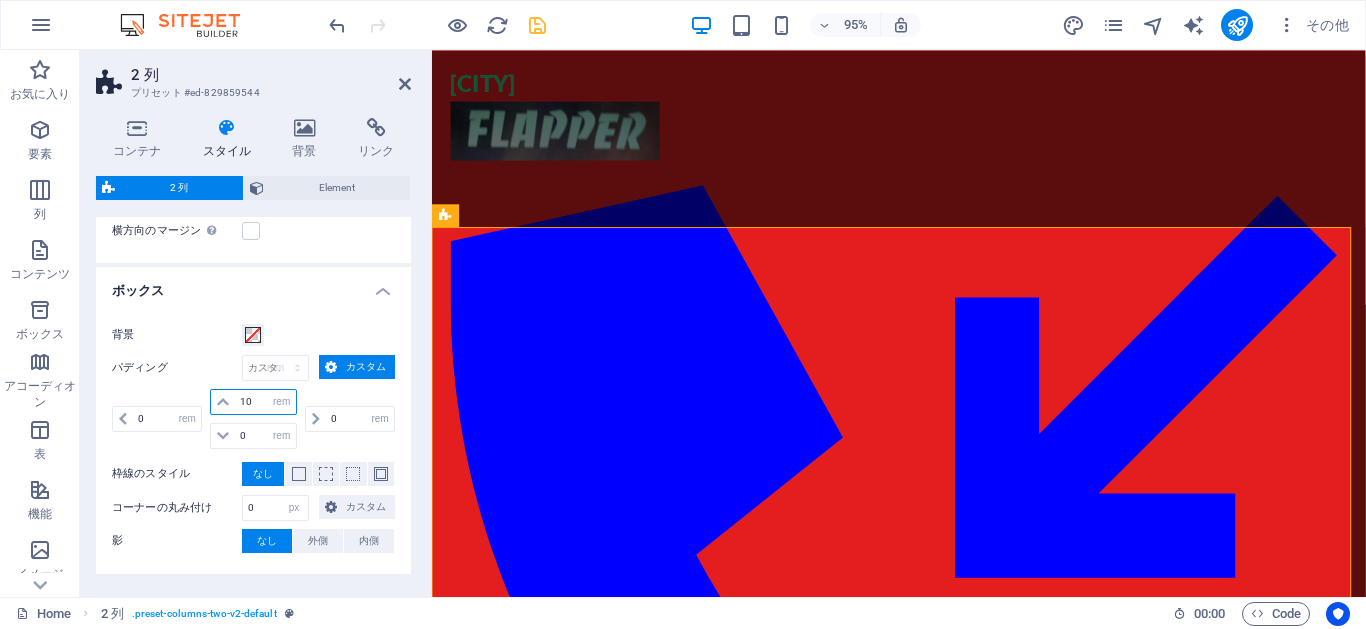 type 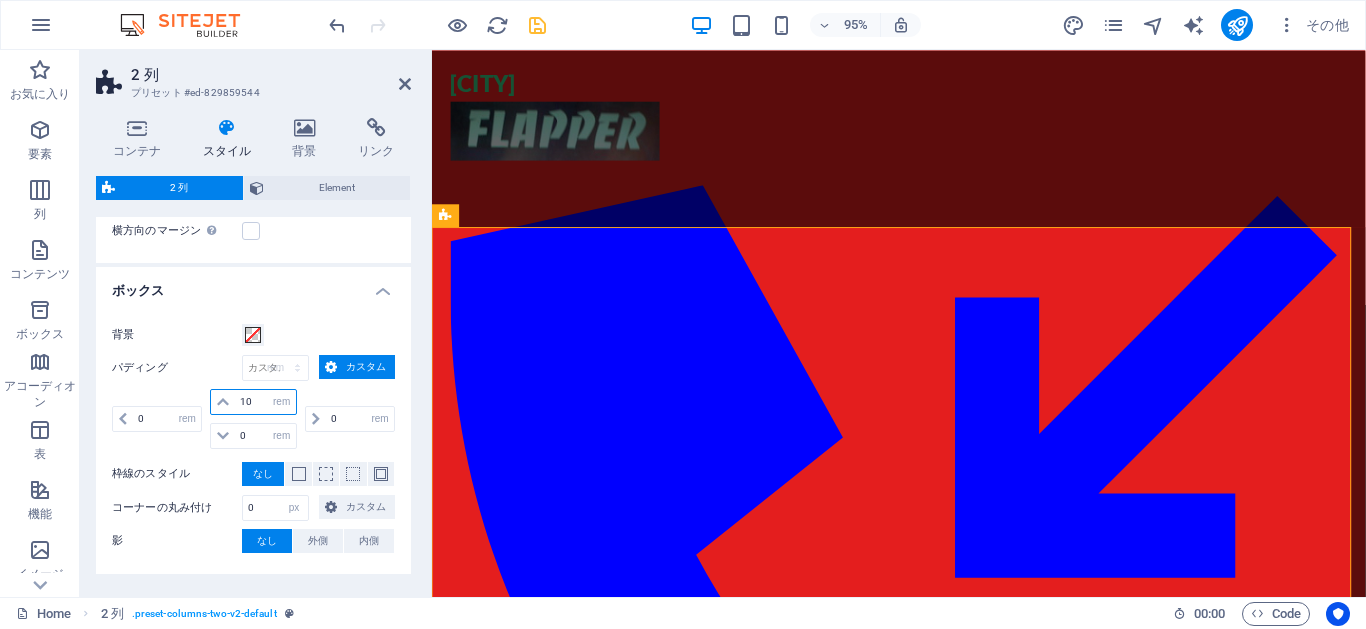 select on "DISABLED_OPTION_VALUE" 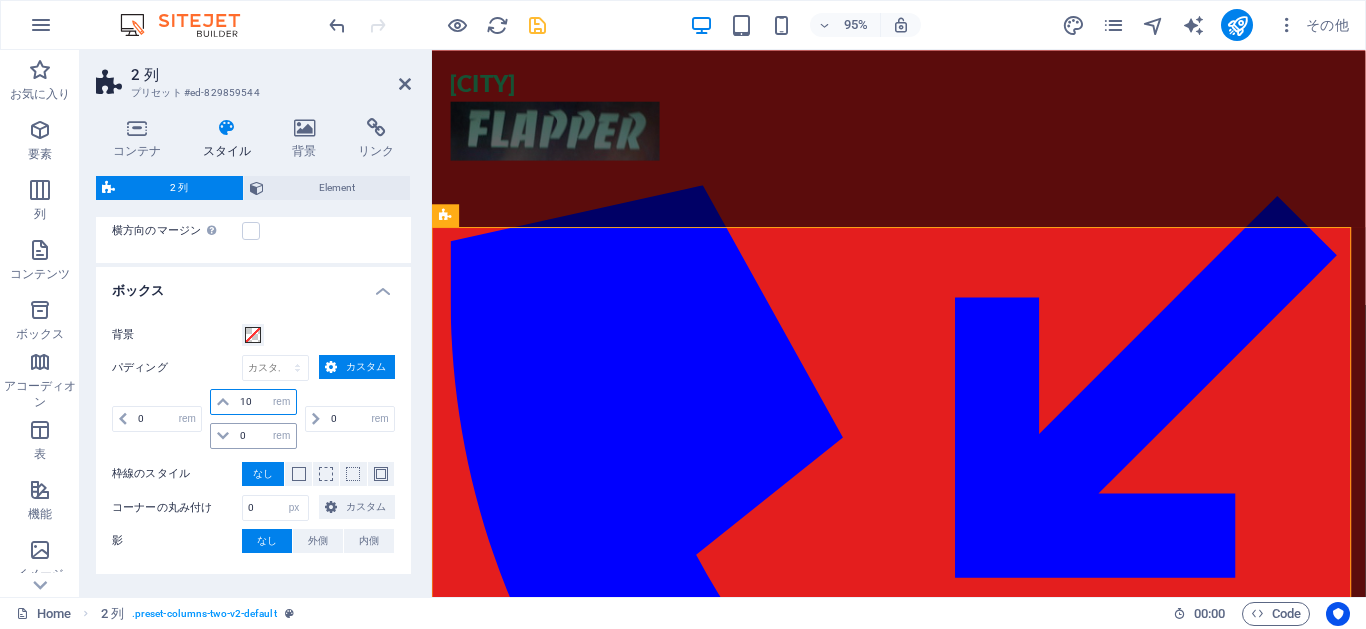 type on "10" 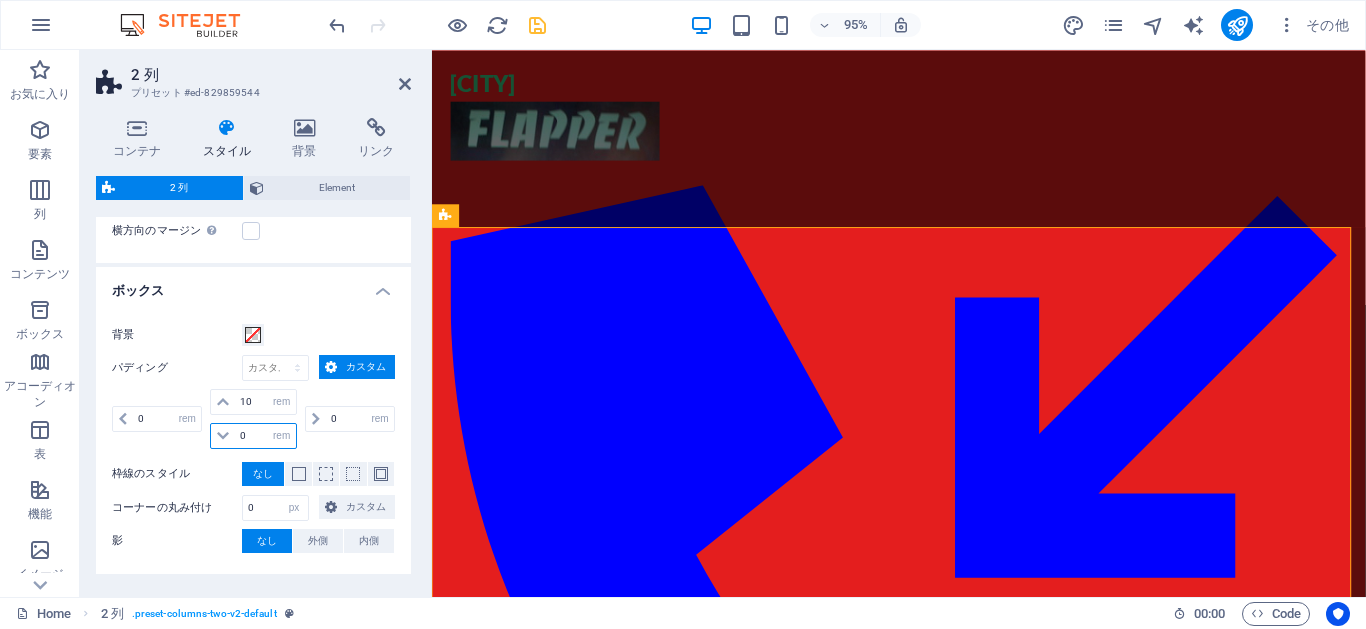 click on "0" at bounding box center [265, 436] 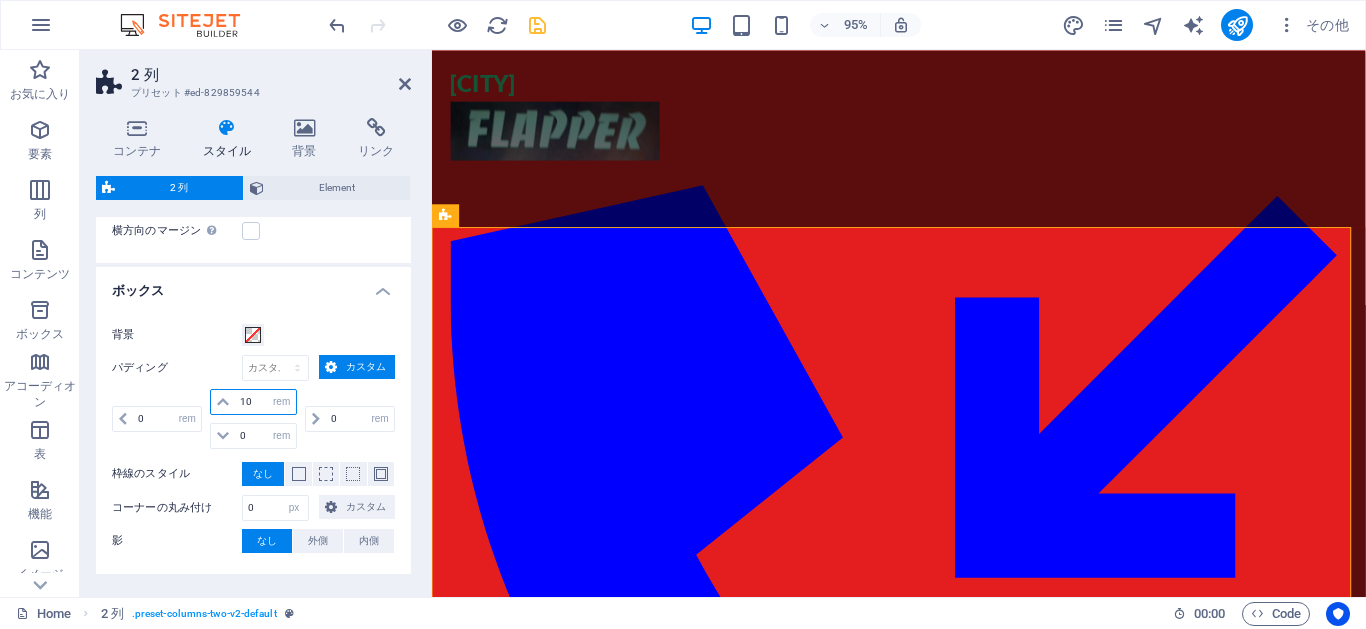 drag, startPoint x: 254, startPoint y: 403, endPoint x: 234, endPoint y: 401, distance: 20.09975 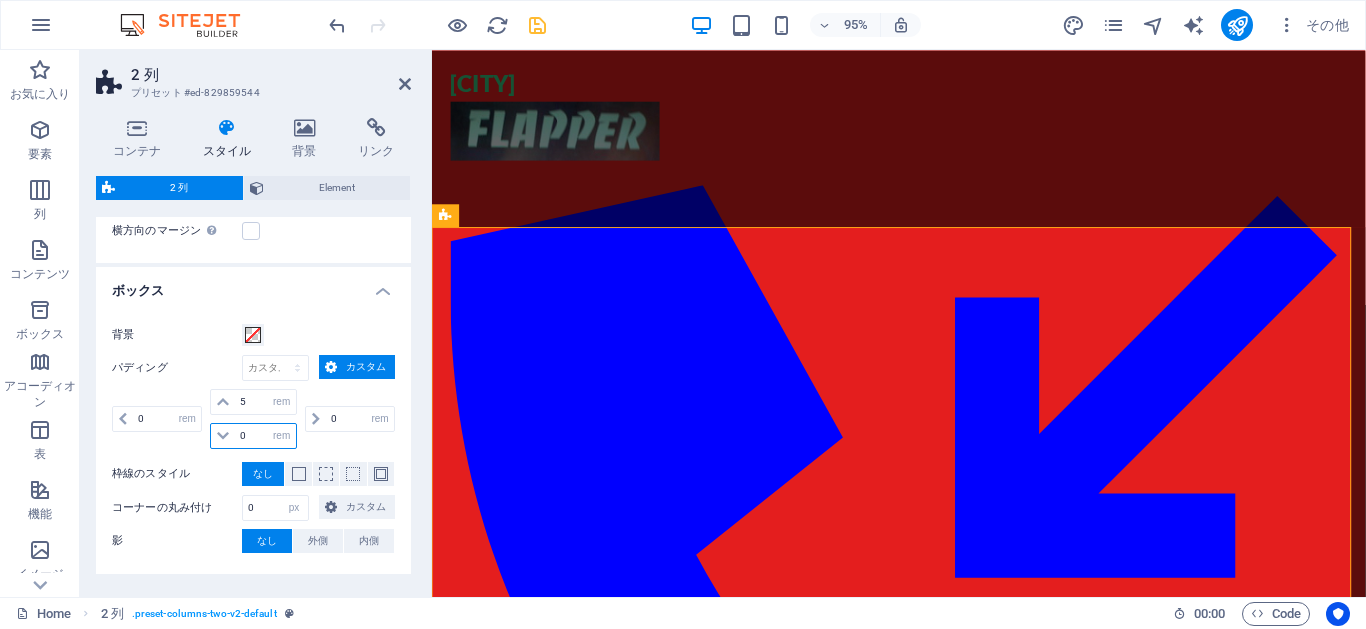 click on "0" at bounding box center (265, 436) 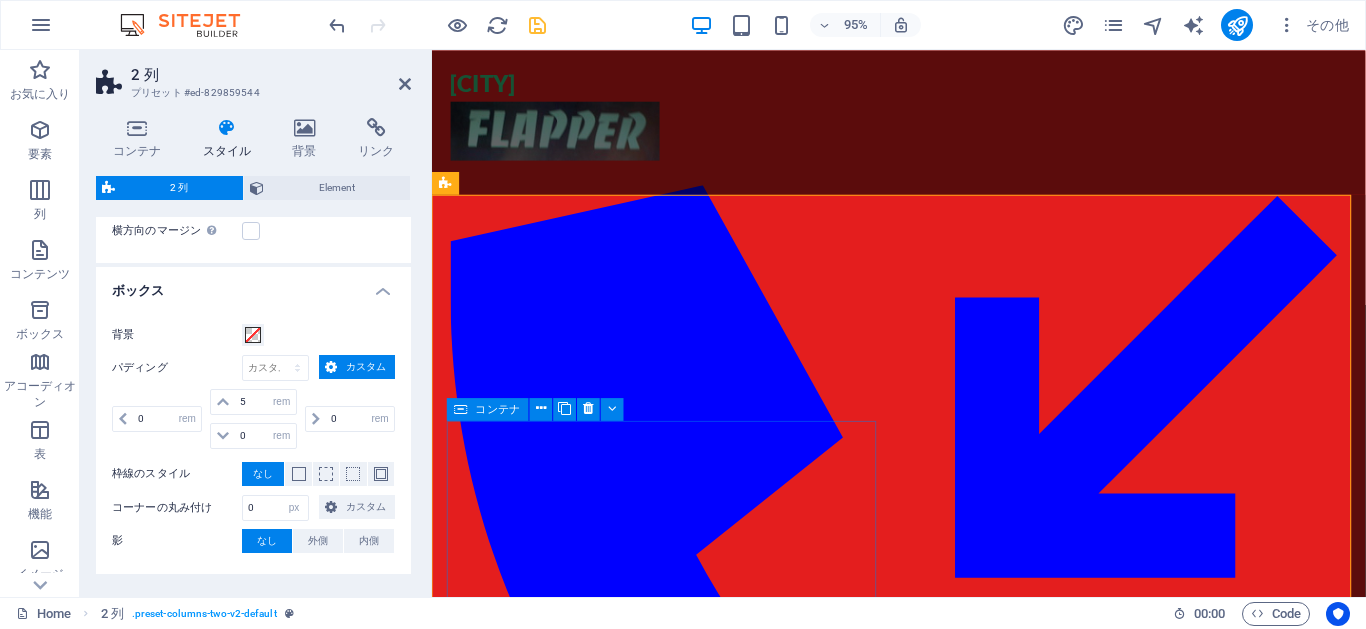 scroll, scrollTop: 0, scrollLeft: 0, axis: both 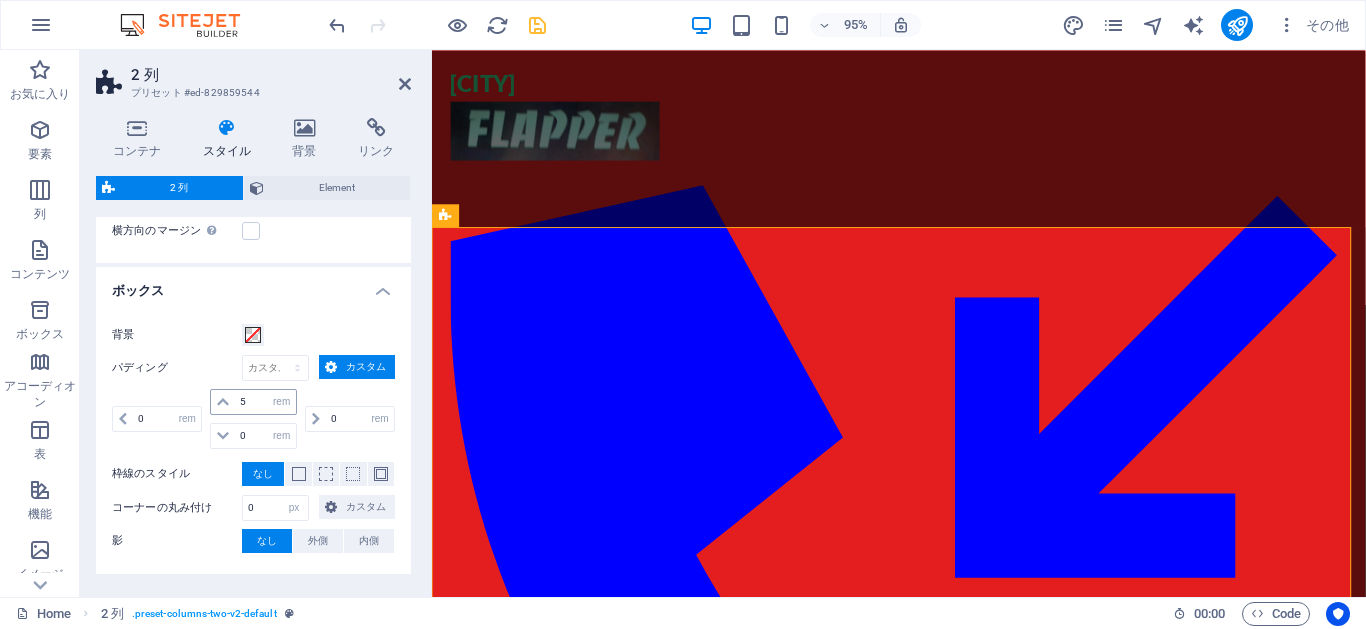 click at bounding box center (223, 402) 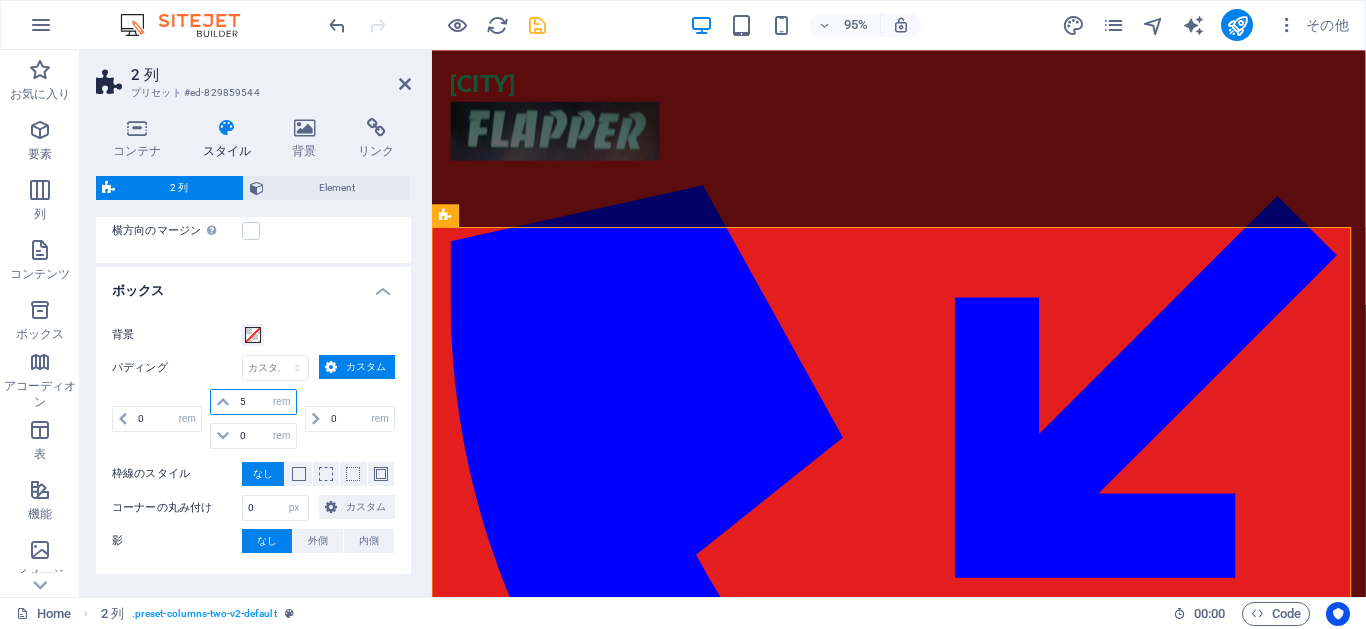 drag, startPoint x: 255, startPoint y: 402, endPoint x: 226, endPoint y: 402, distance: 29 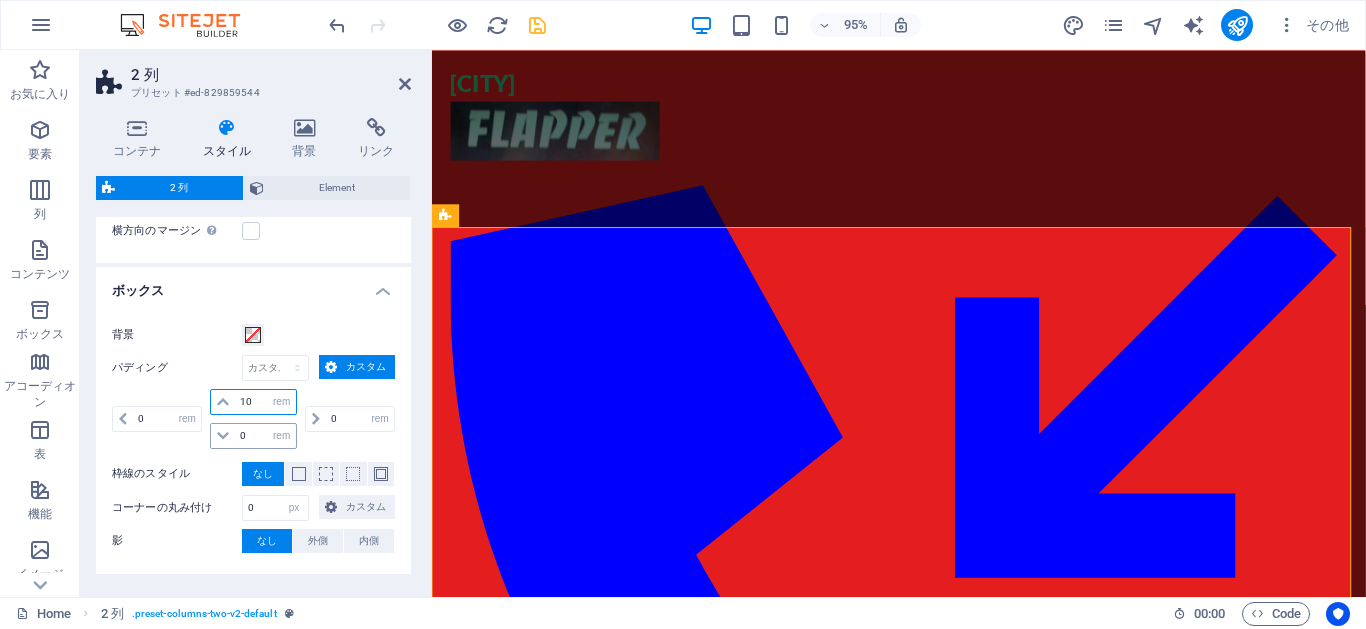 type on "10" 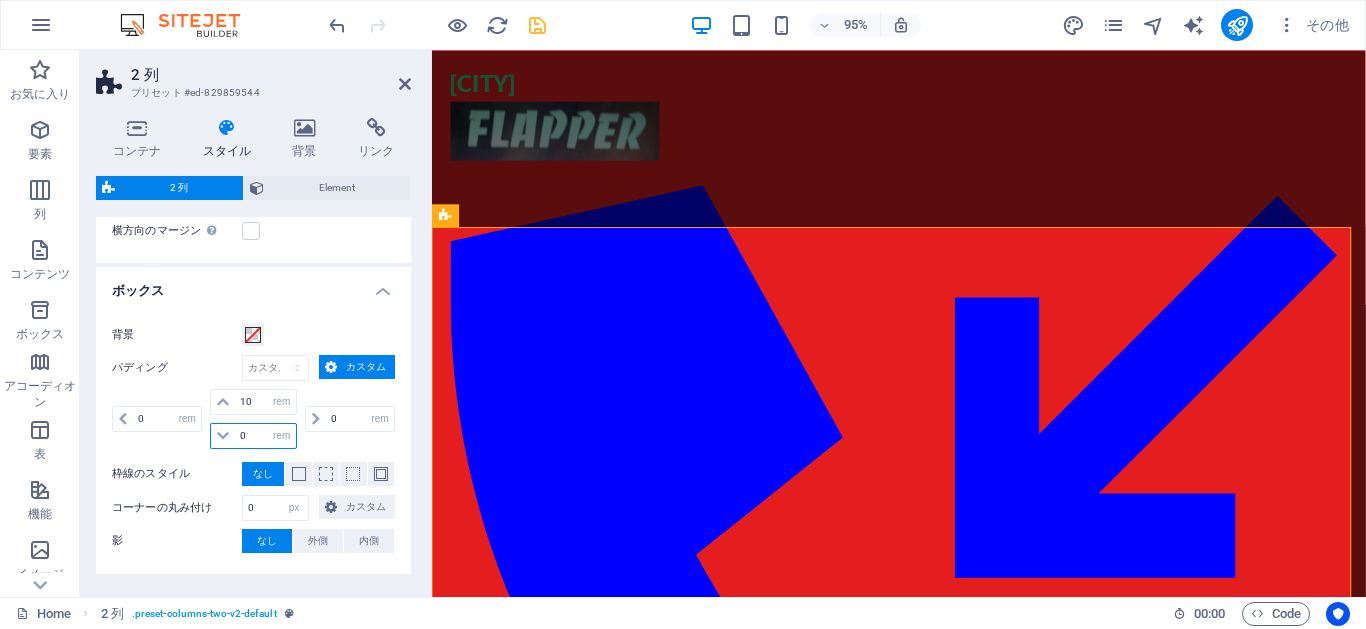 click on "0" at bounding box center (265, 436) 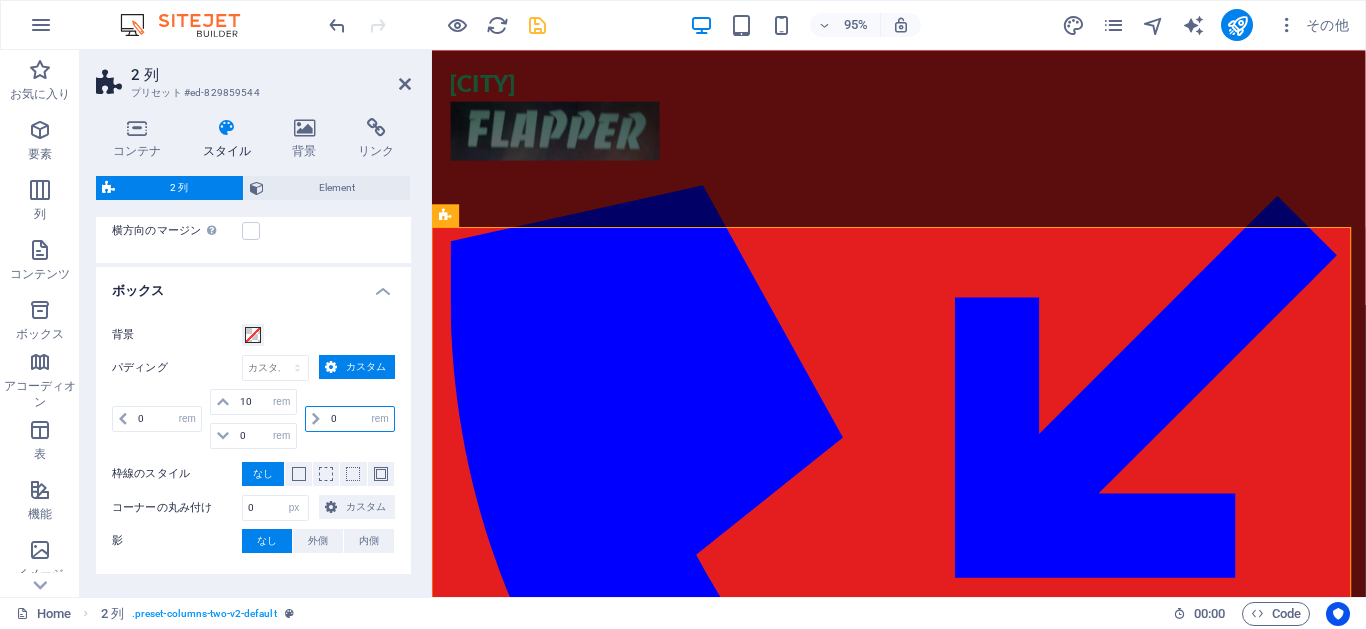 click on "0" at bounding box center [360, 419] 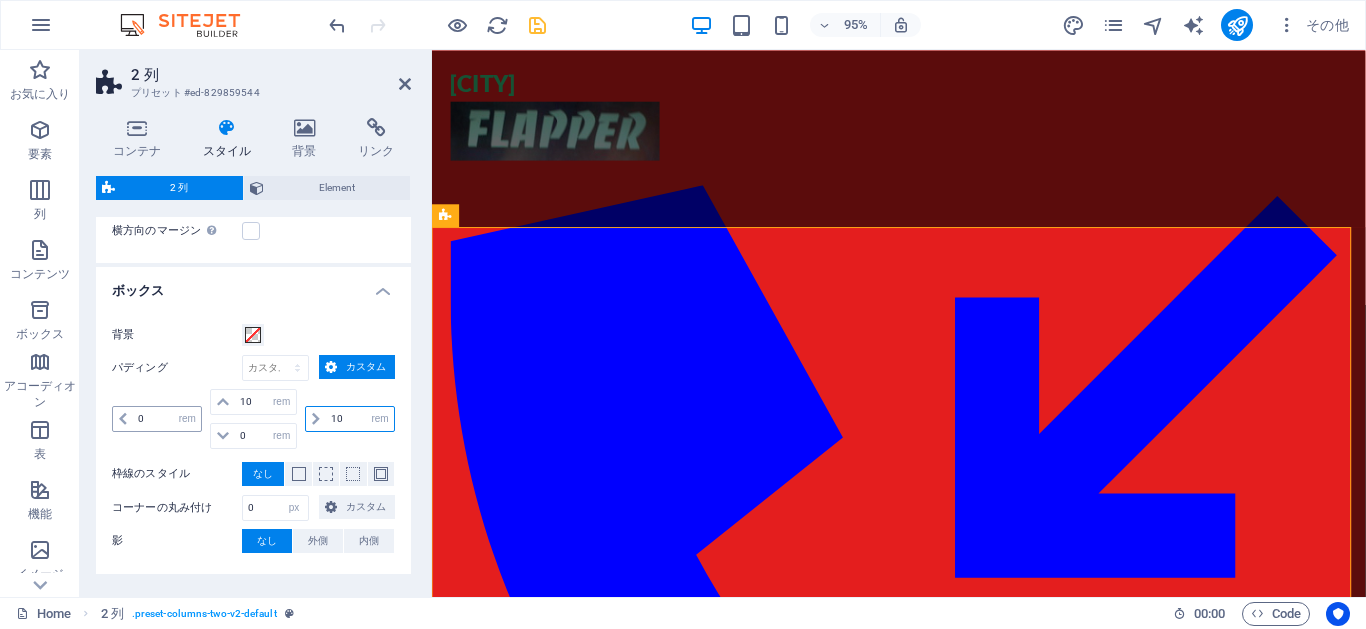 type on "10" 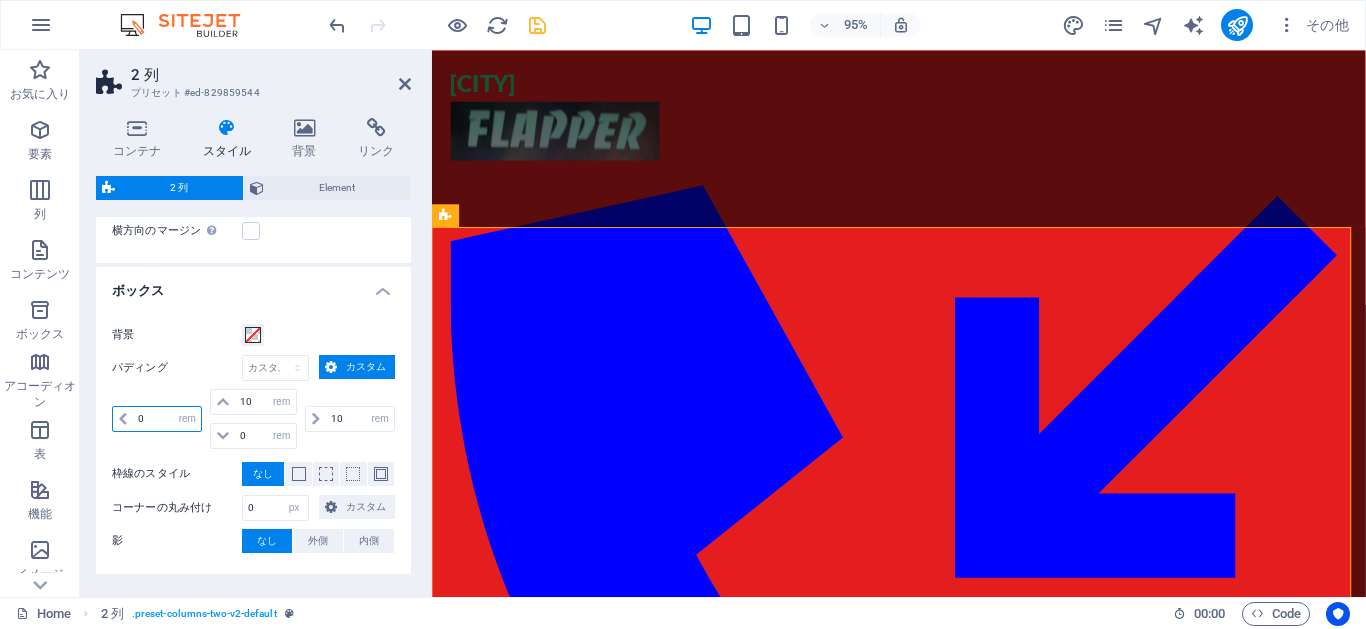 click on "0" at bounding box center (167, 419) 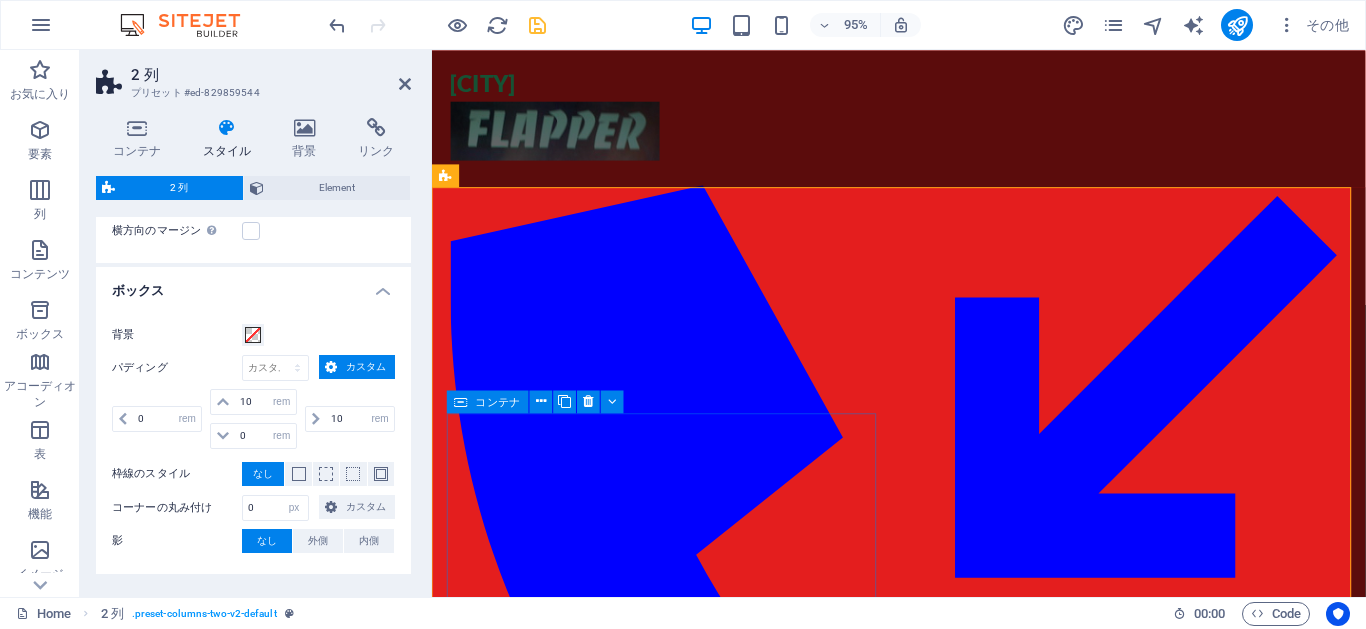 scroll, scrollTop: 0, scrollLeft: 0, axis: both 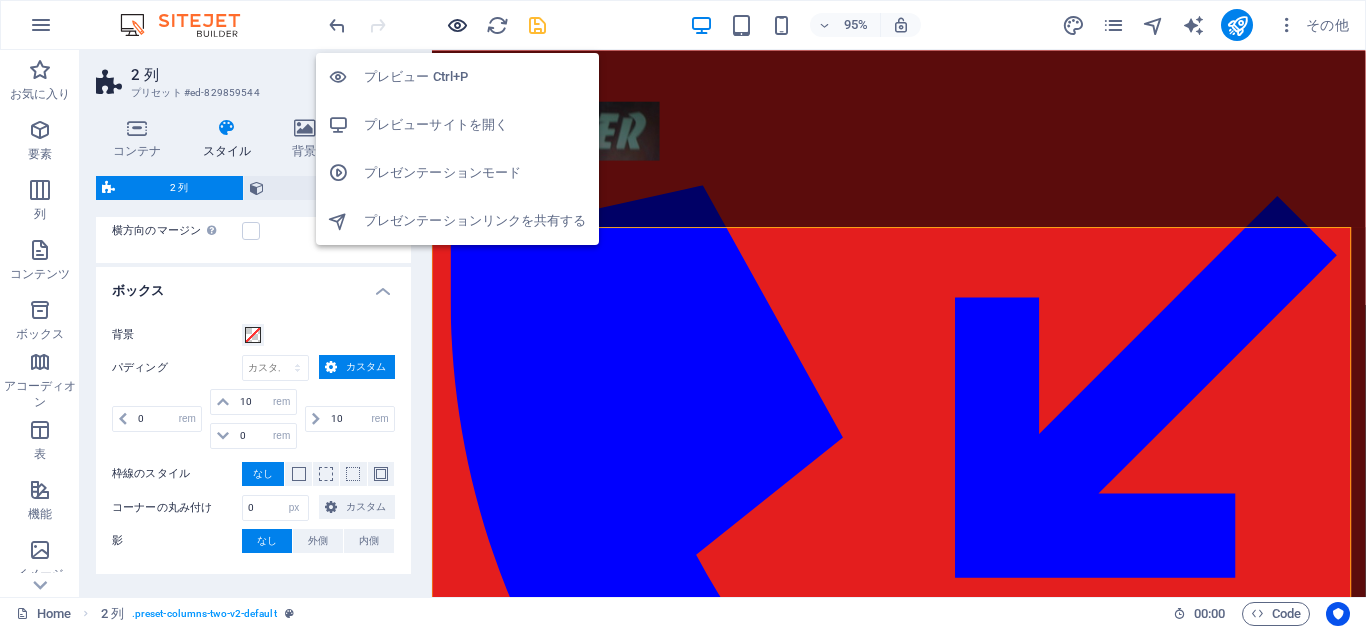 click at bounding box center [457, 25] 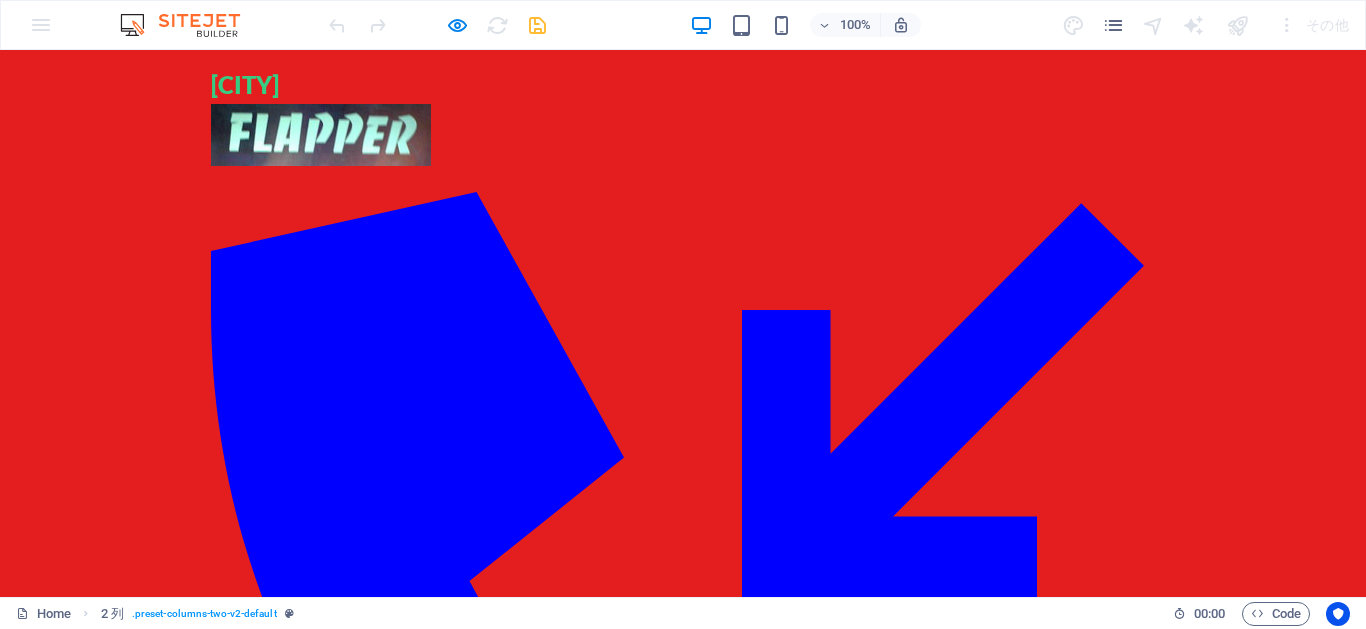 scroll, scrollTop: 347, scrollLeft: 0, axis: vertical 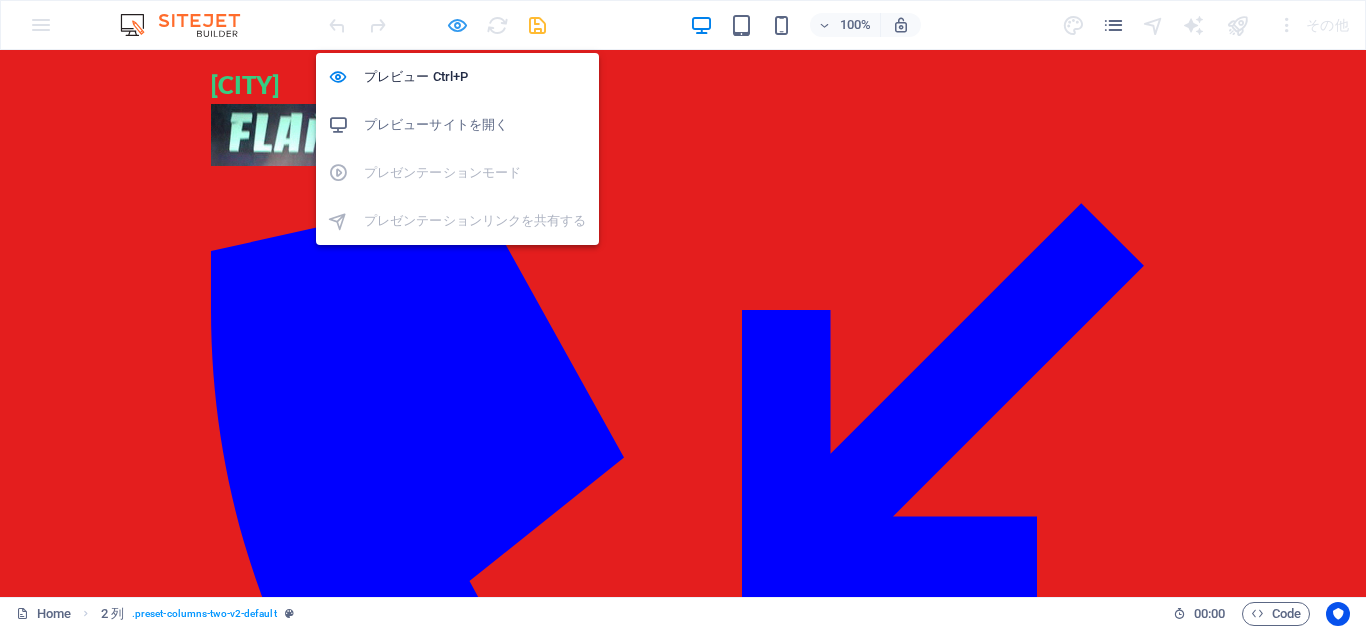 click at bounding box center (457, 25) 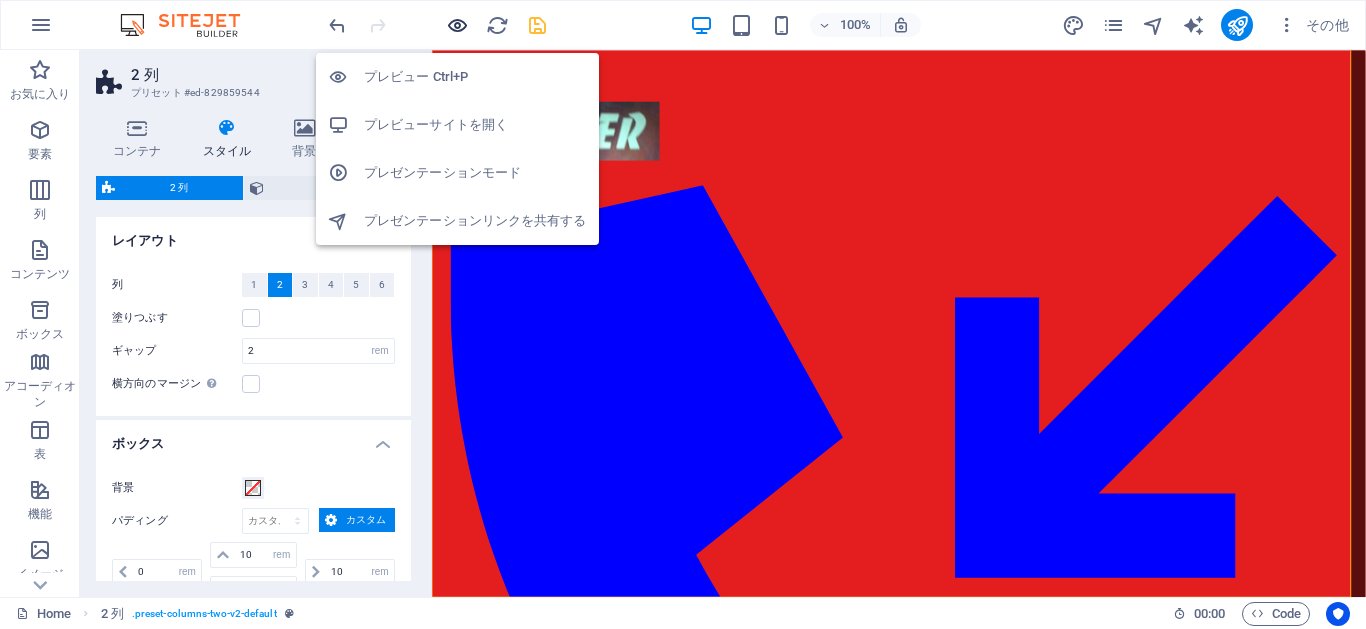 scroll, scrollTop: 318, scrollLeft: 0, axis: vertical 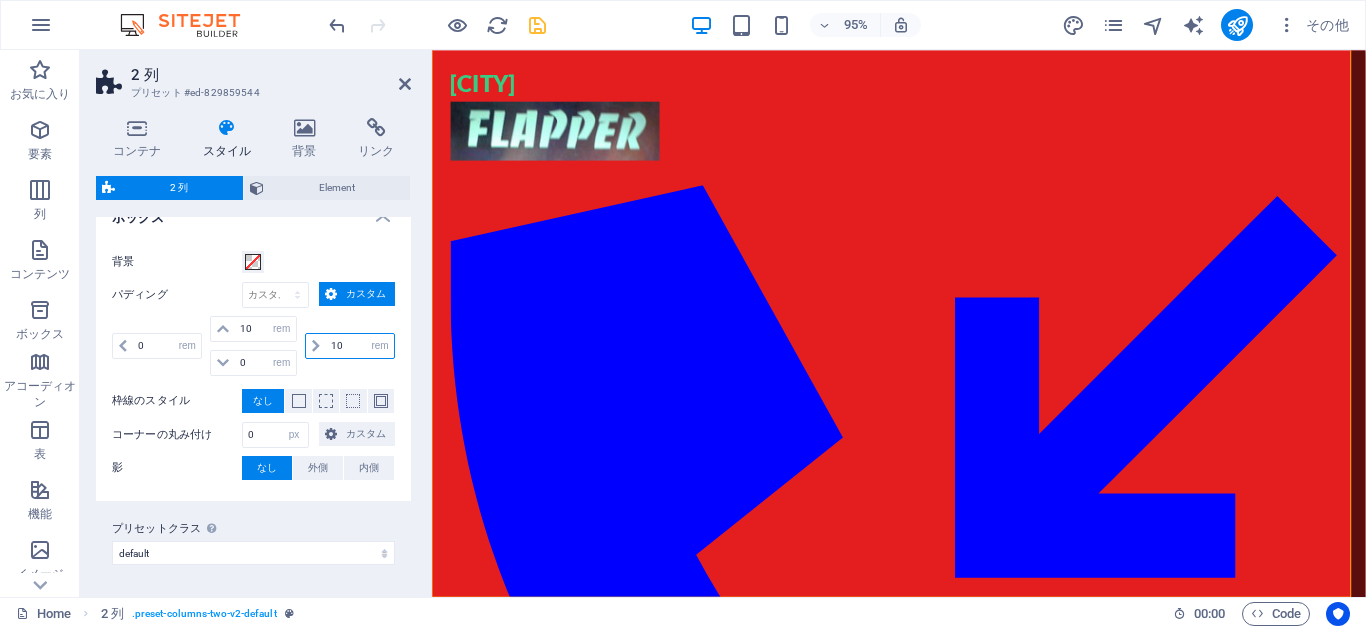 drag, startPoint x: 346, startPoint y: 350, endPoint x: 313, endPoint y: 350, distance: 33 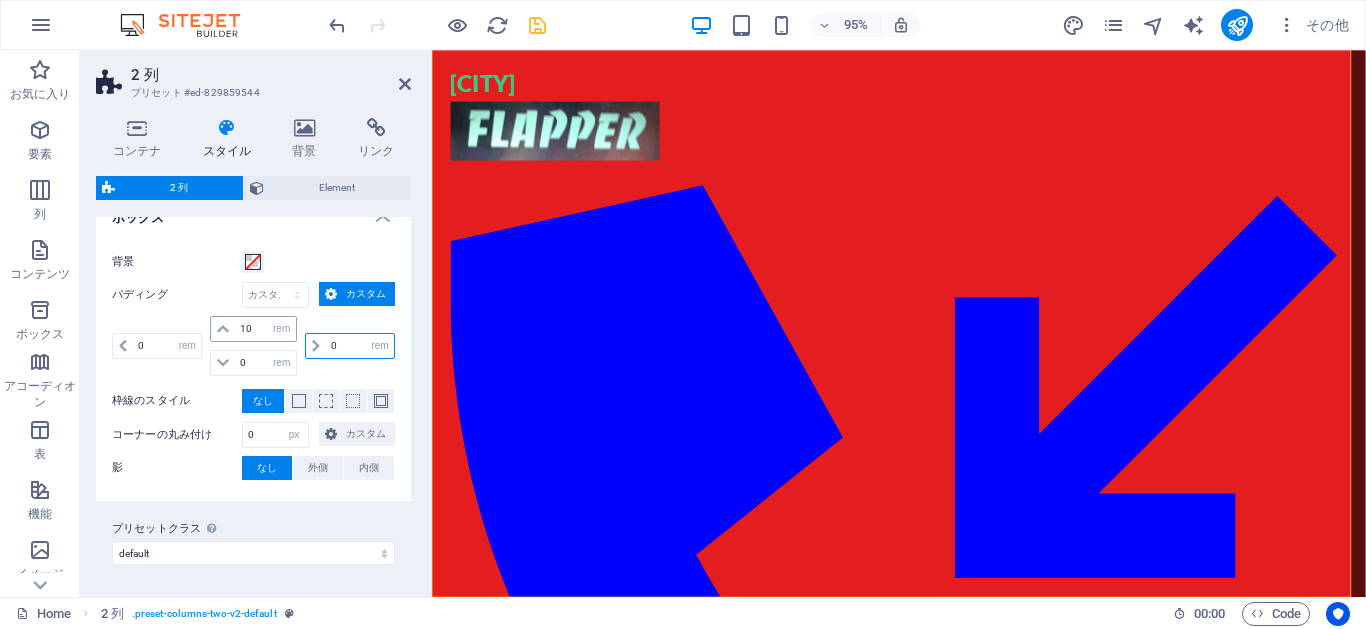 type on "0" 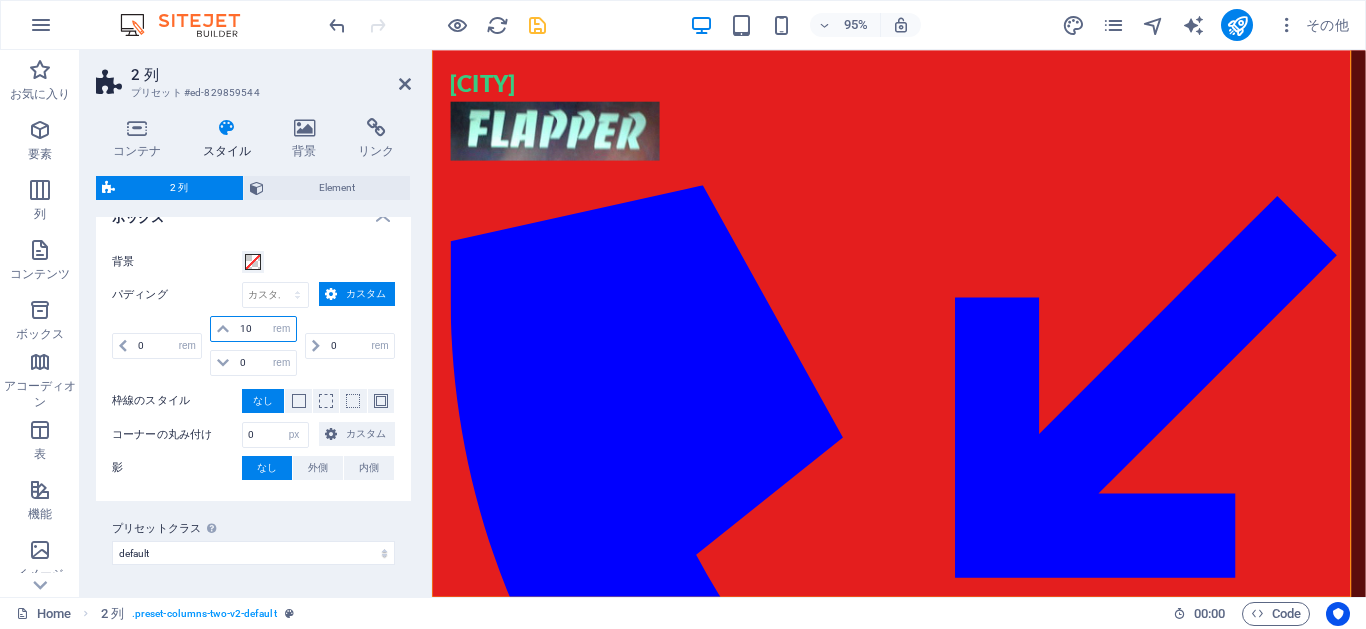 drag, startPoint x: 257, startPoint y: 330, endPoint x: 231, endPoint y: 330, distance: 26 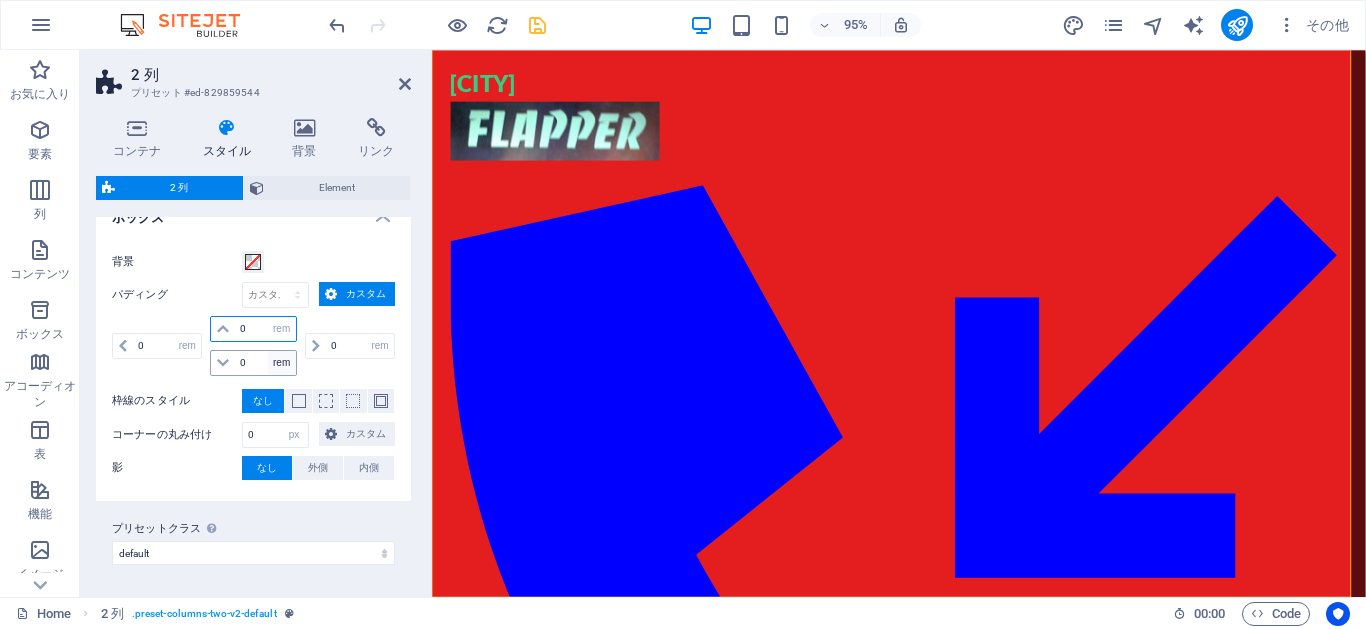 type on "0" 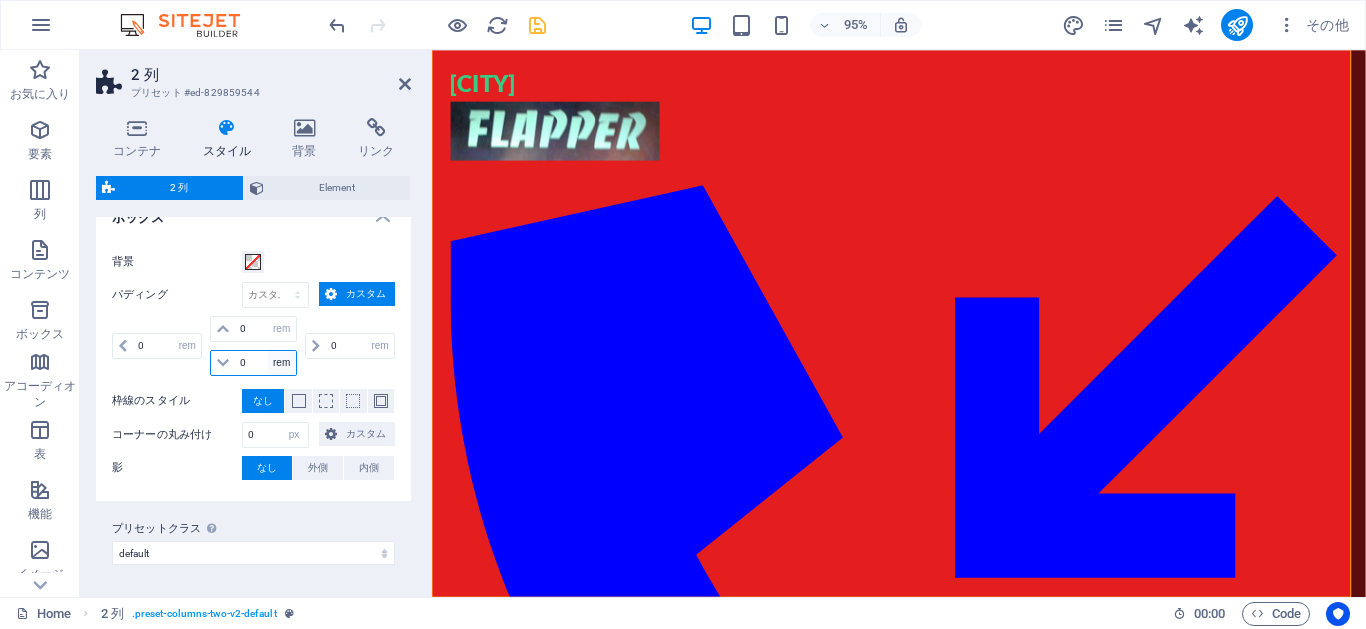 click on "0" at bounding box center [265, 363] 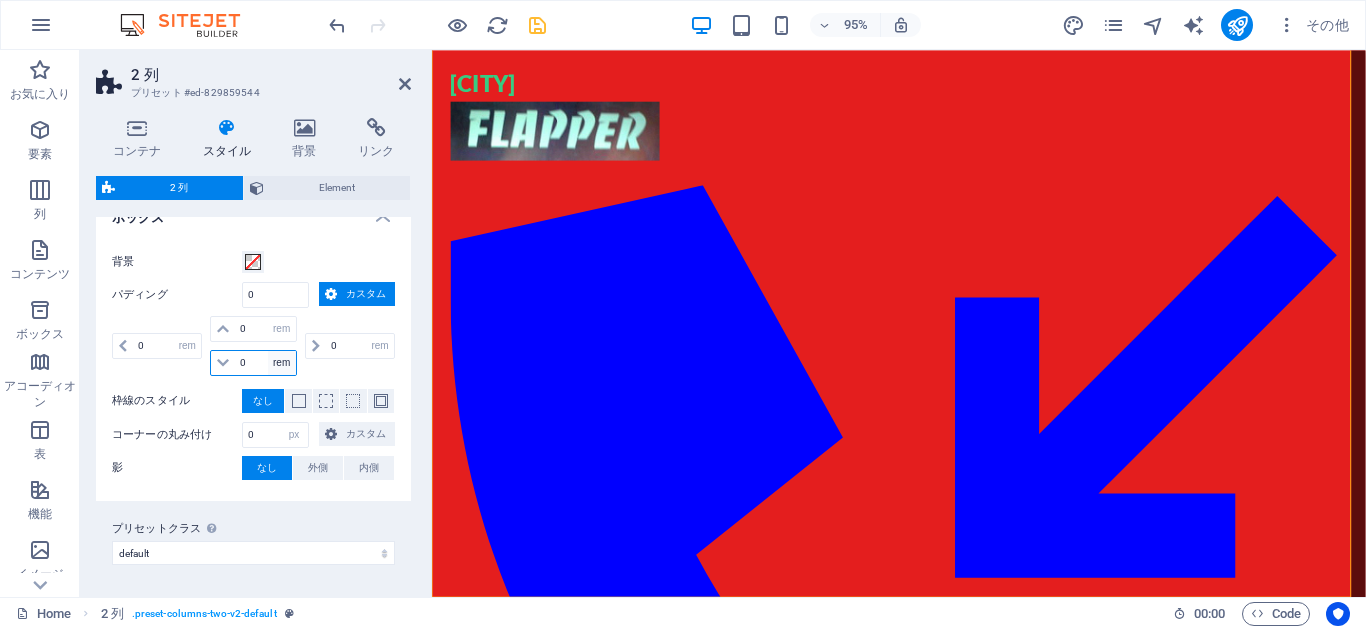 type on "0" 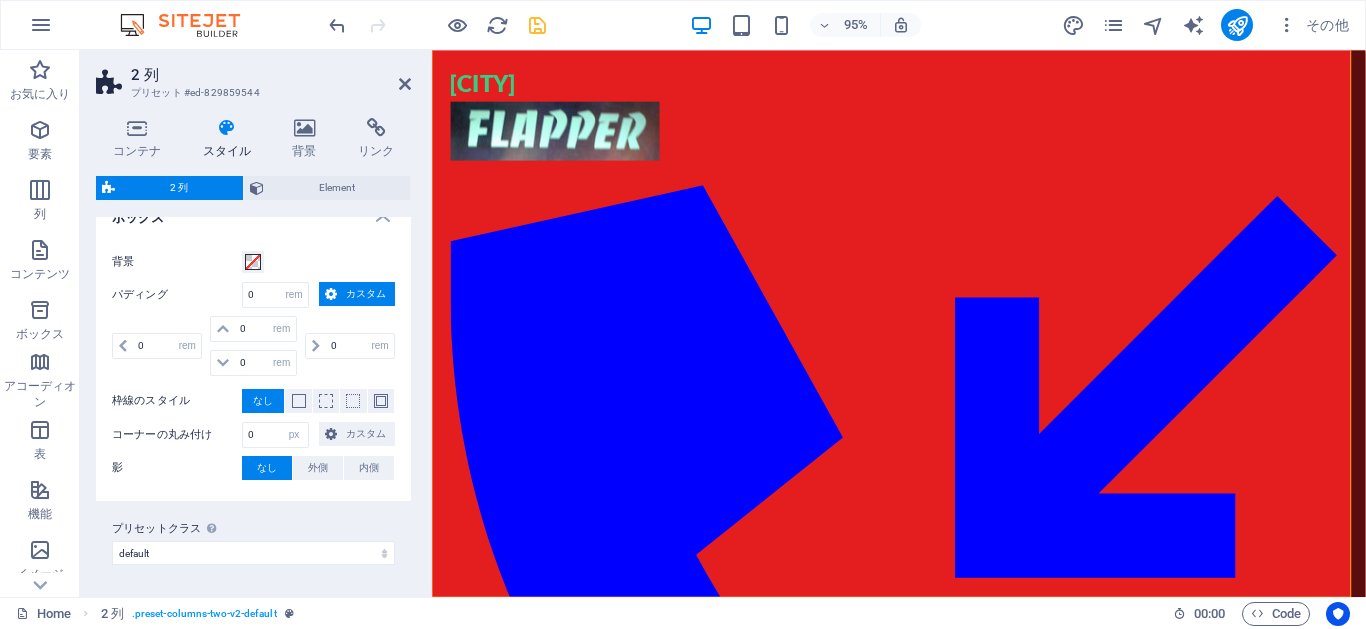 click at bounding box center (331, 294) 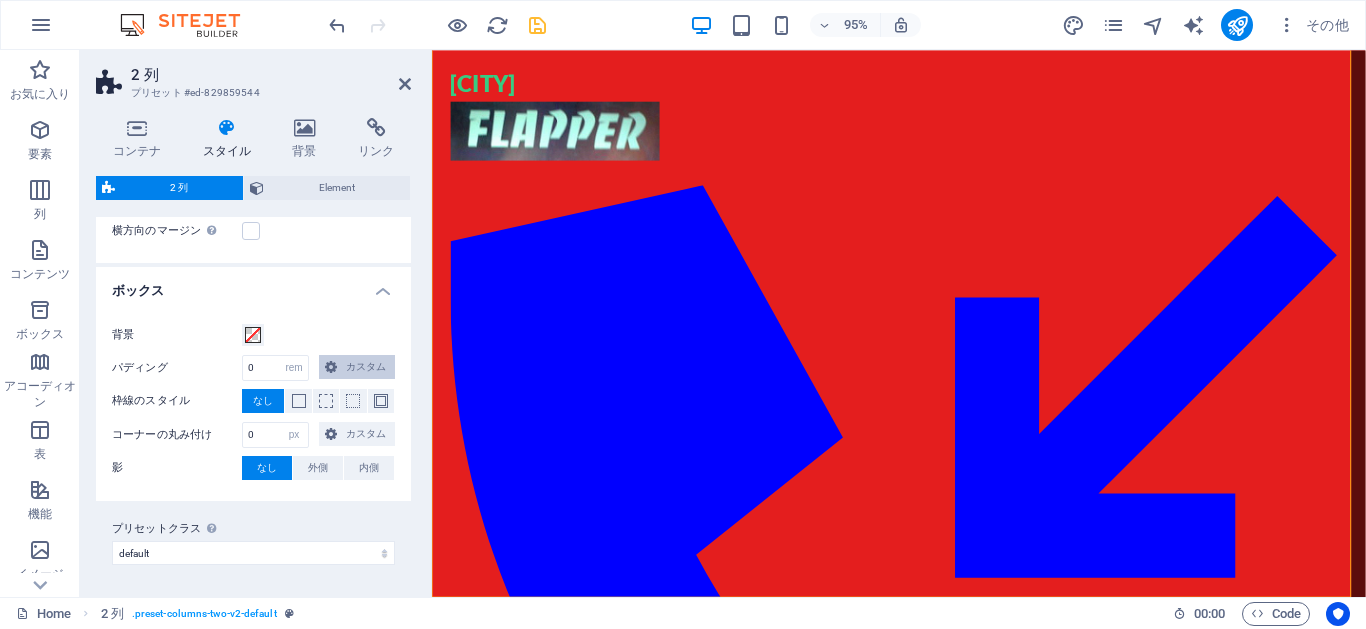 scroll, scrollTop: 153, scrollLeft: 0, axis: vertical 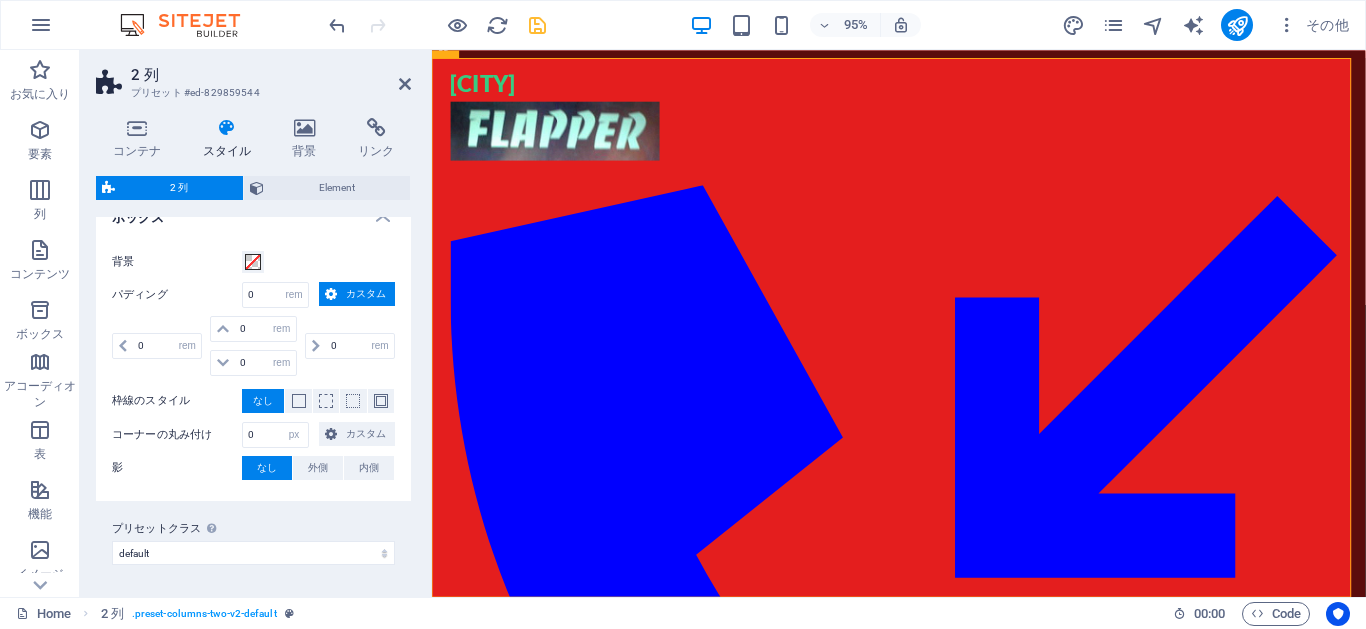 click on "カスタム" at bounding box center [357, 294] 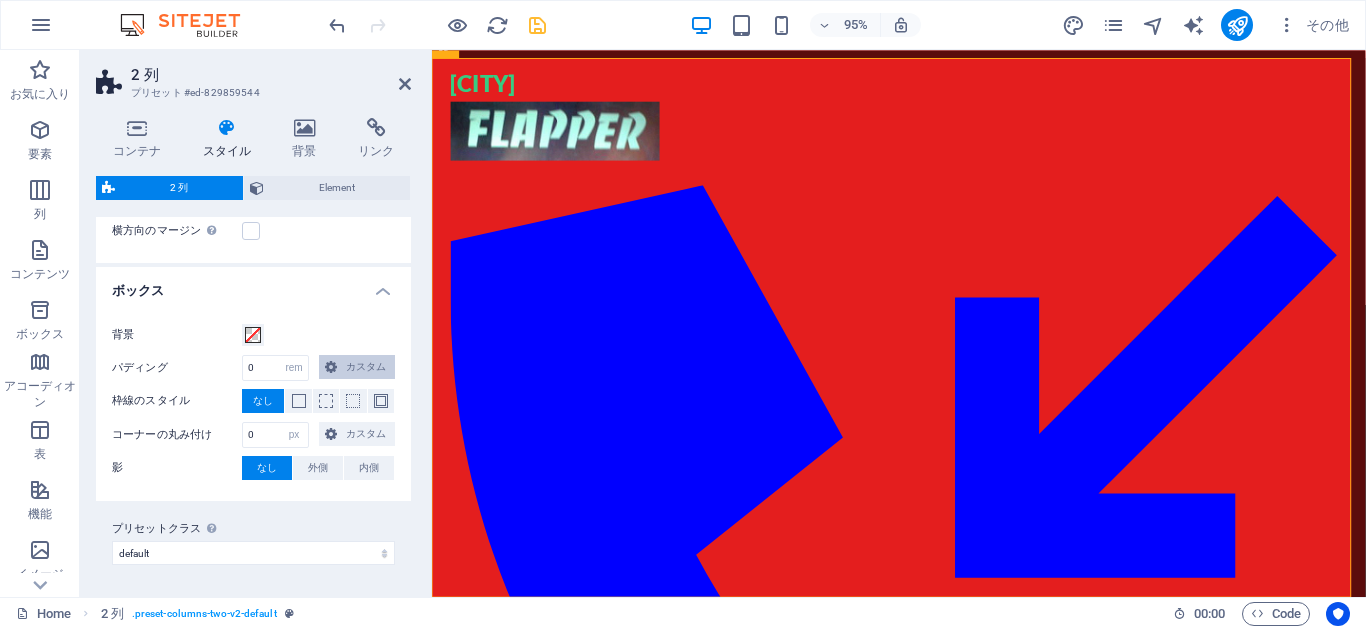 scroll, scrollTop: 153, scrollLeft: 0, axis: vertical 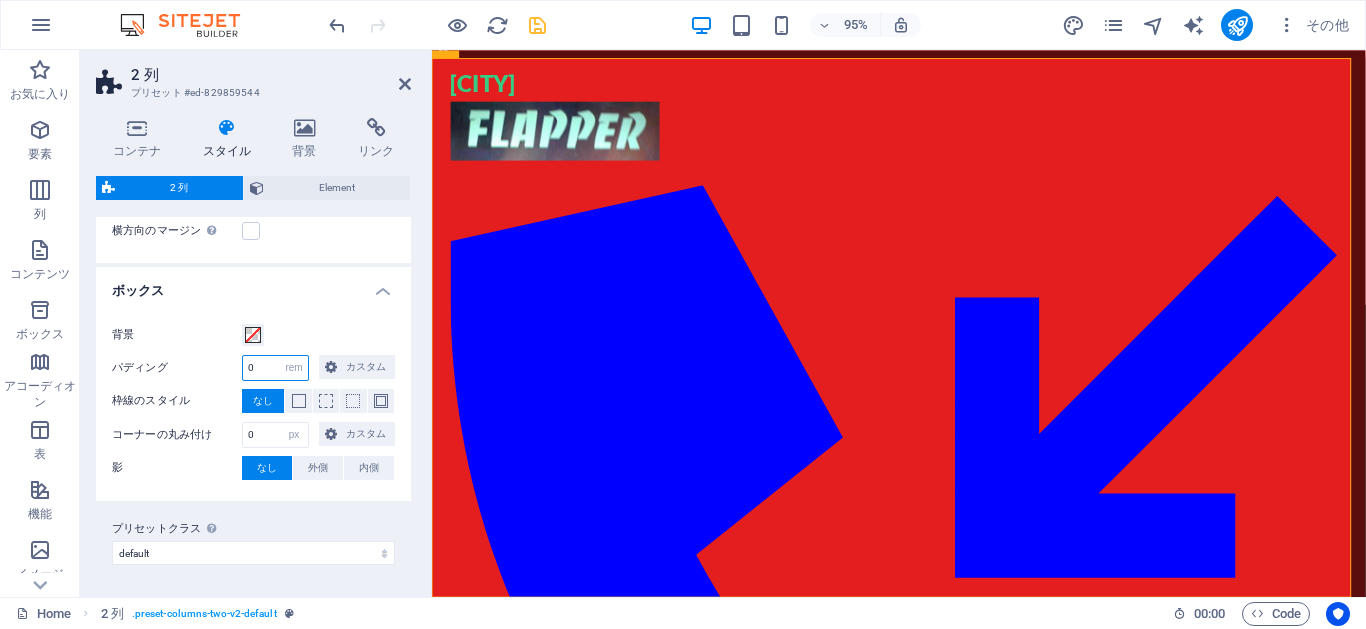 click on "0" at bounding box center (275, 368) 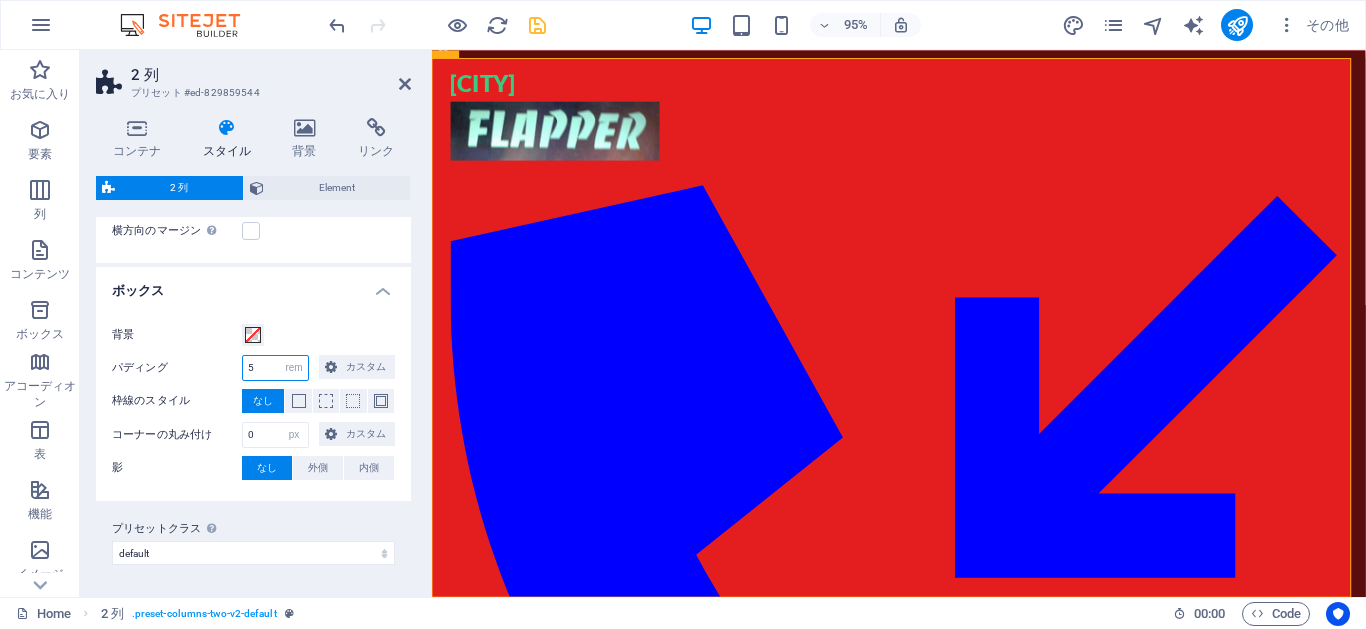type on "5" 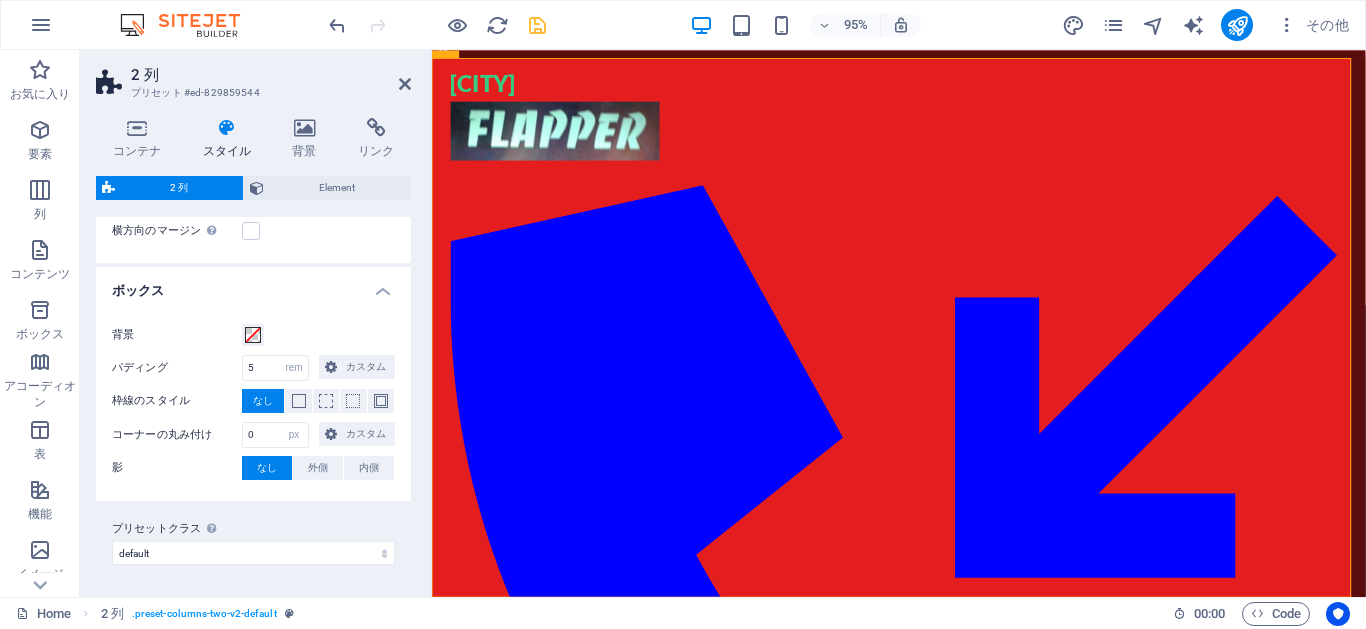 click on "パディング" at bounding box center (177, 368) 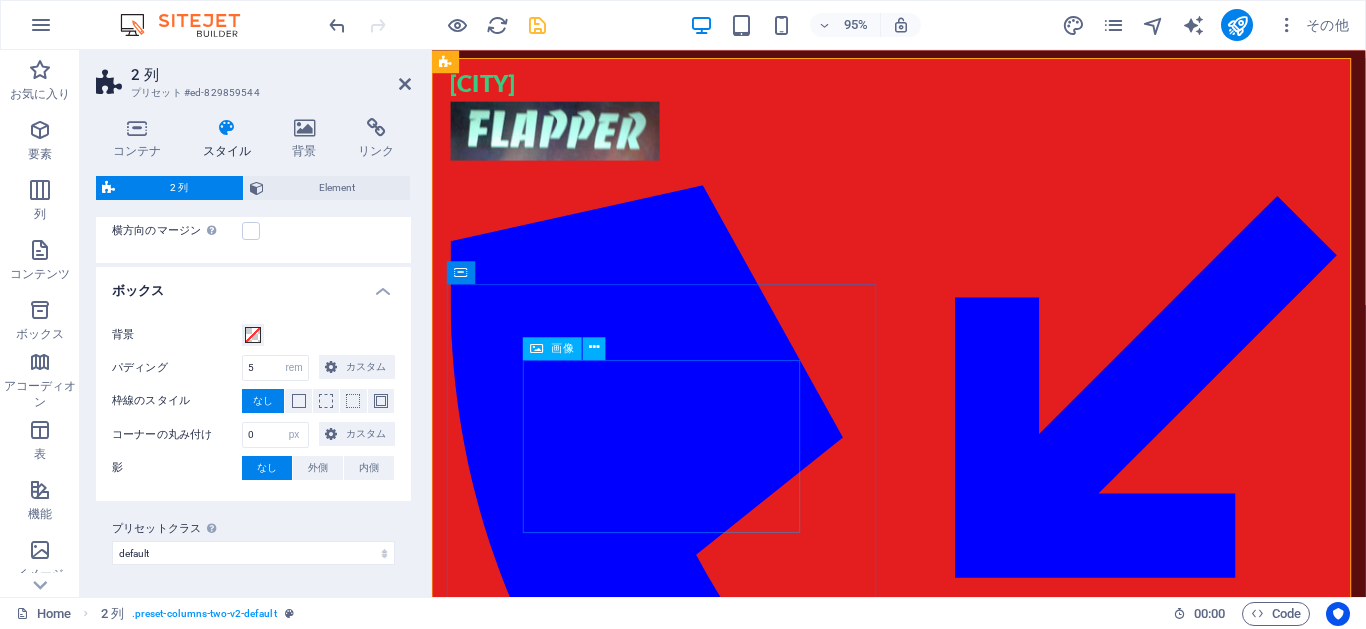scroll, scrollTop: 0, scrollLeft: 0, axis: both 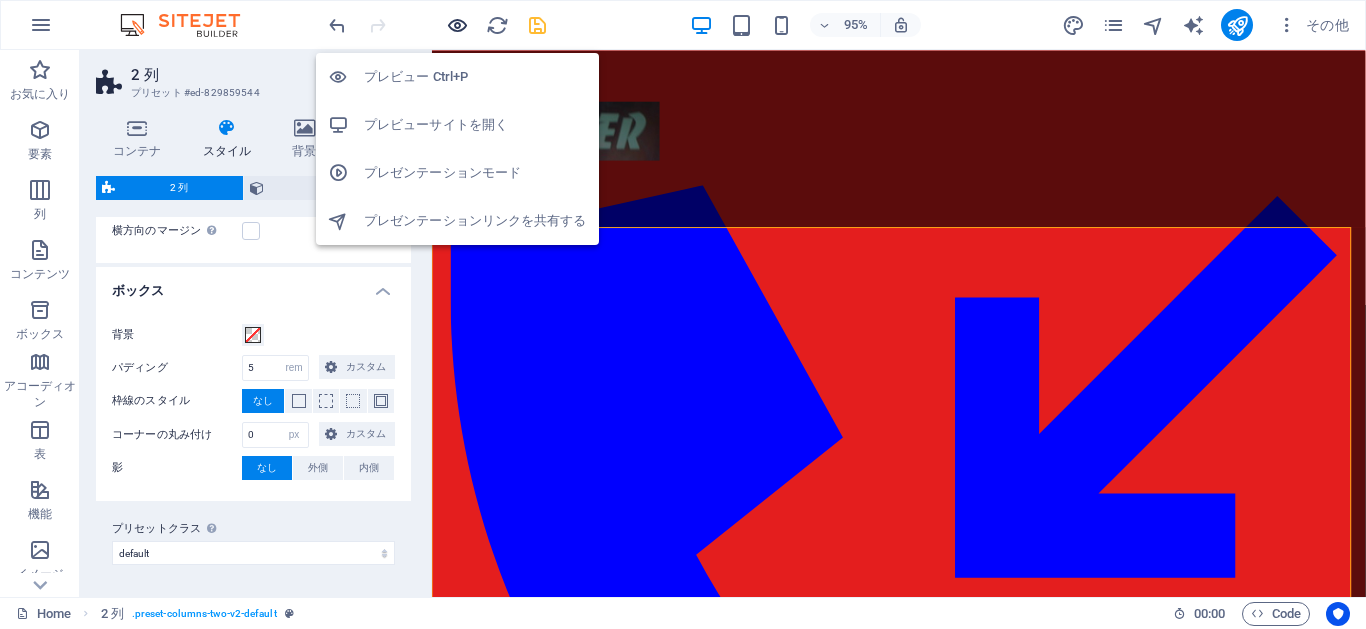 click at bounding box center [457, 25] 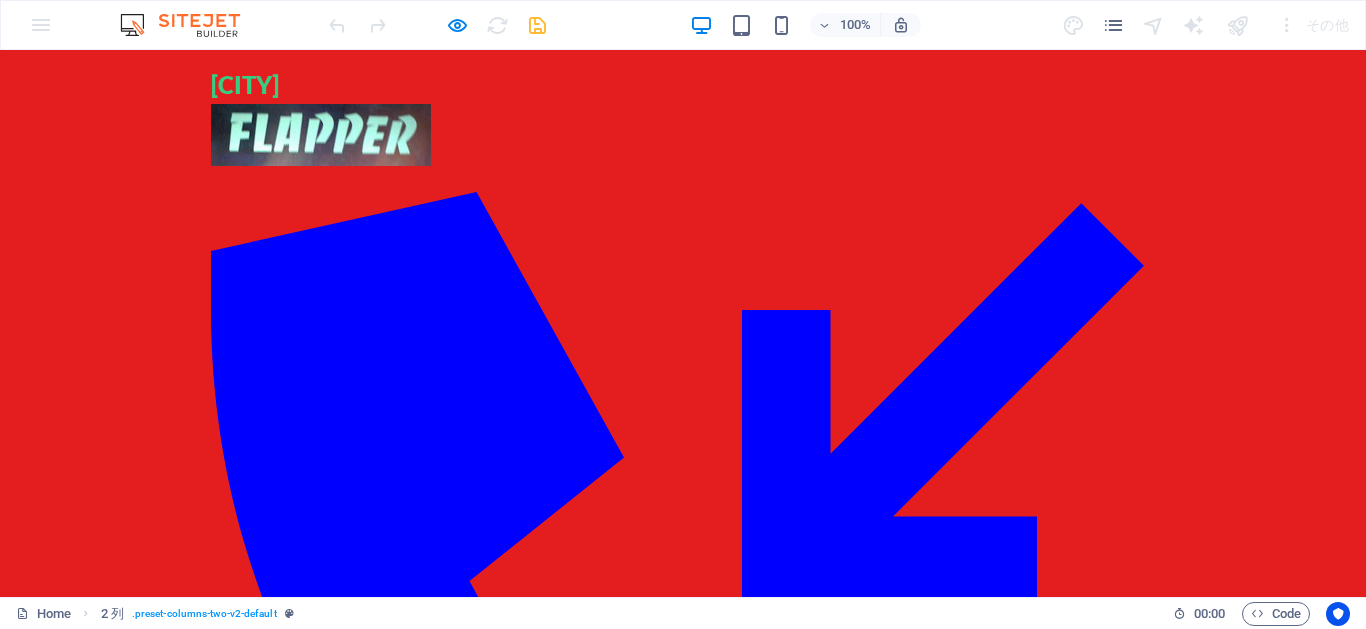scroll, scrollTop: 0, scrollLeft: 0, axis: both 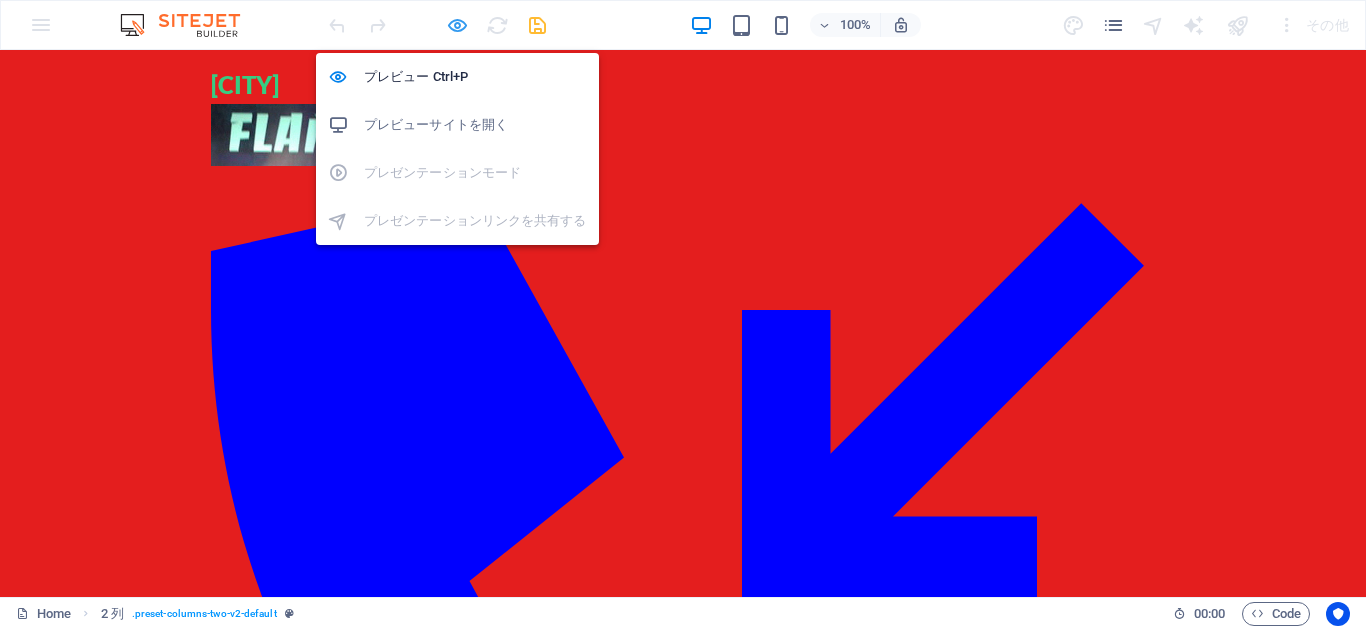 click at bounding box center [457, 25] 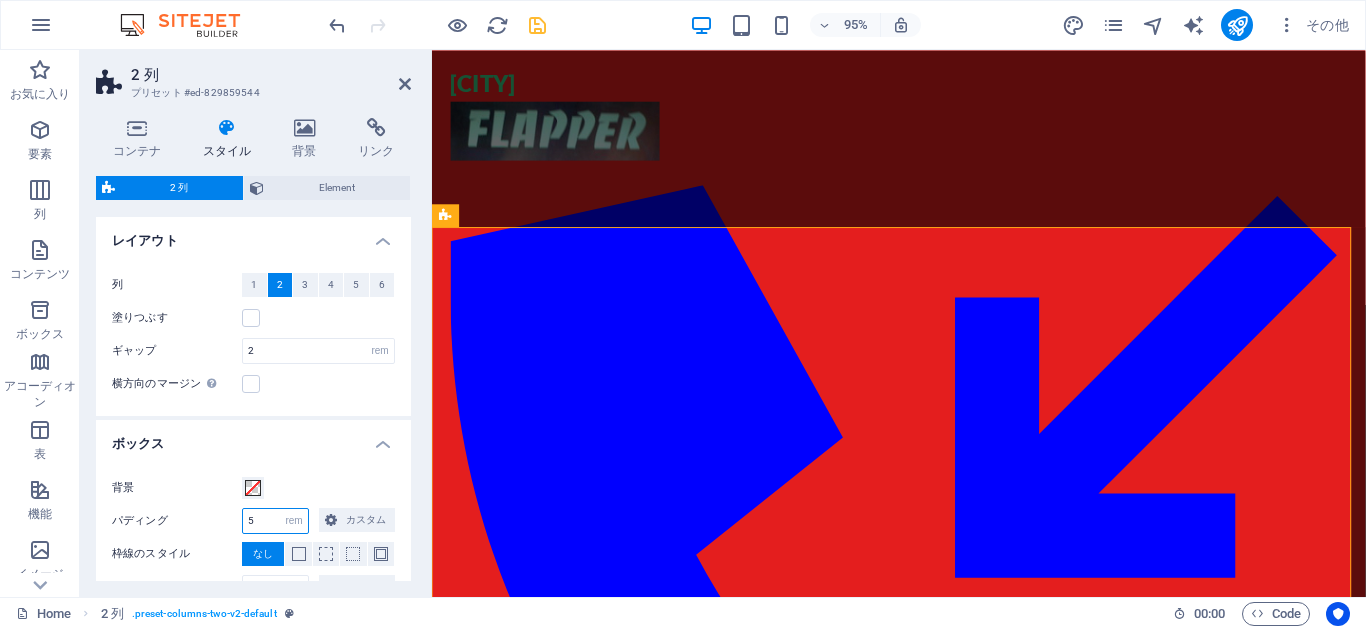 click on "5" at bounding box center (275, 521) 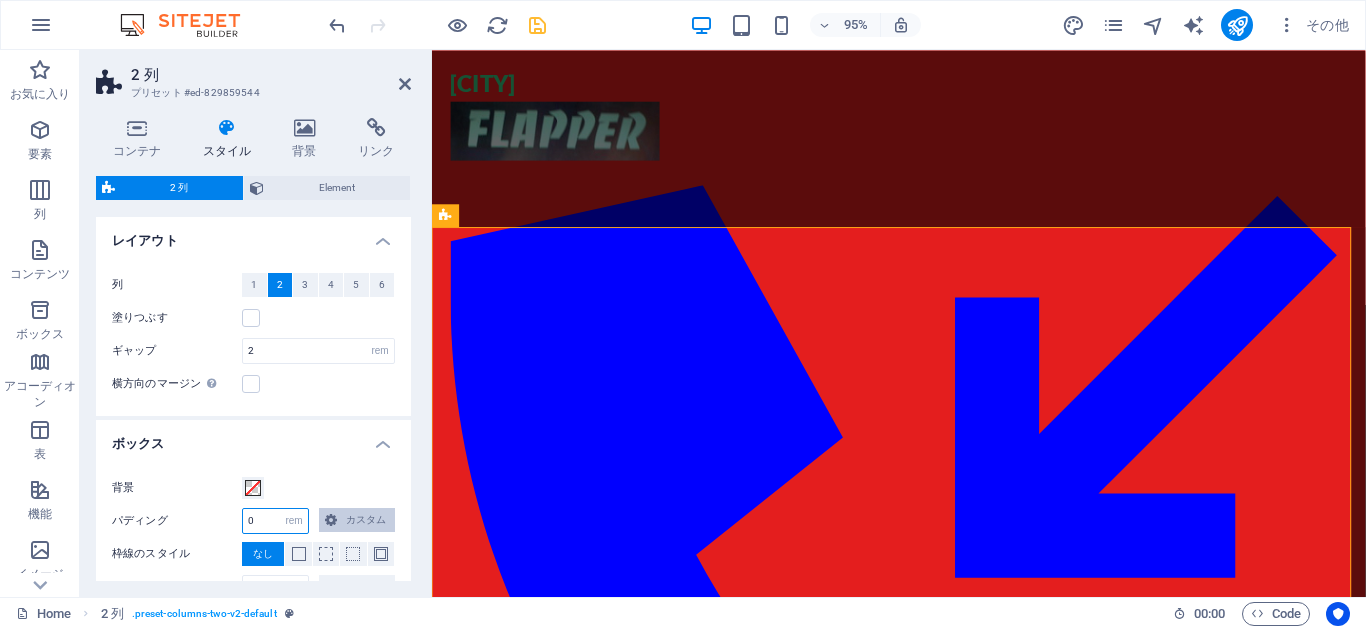 type on "0" 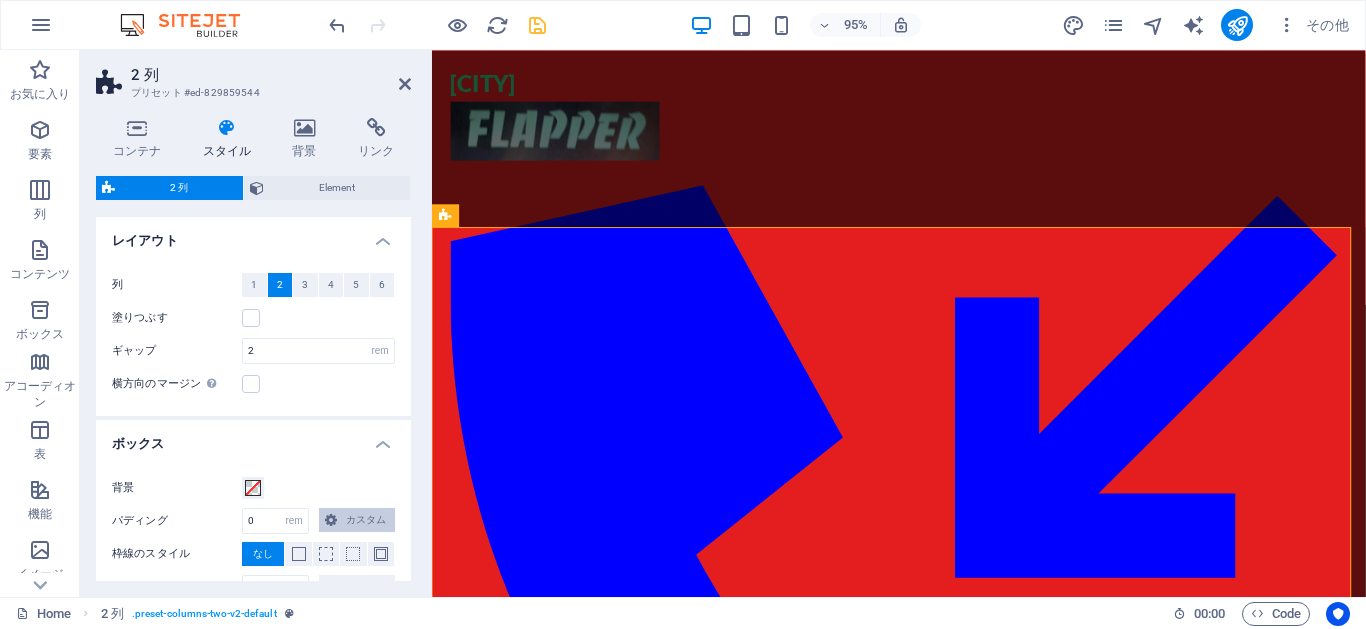 type on "0" 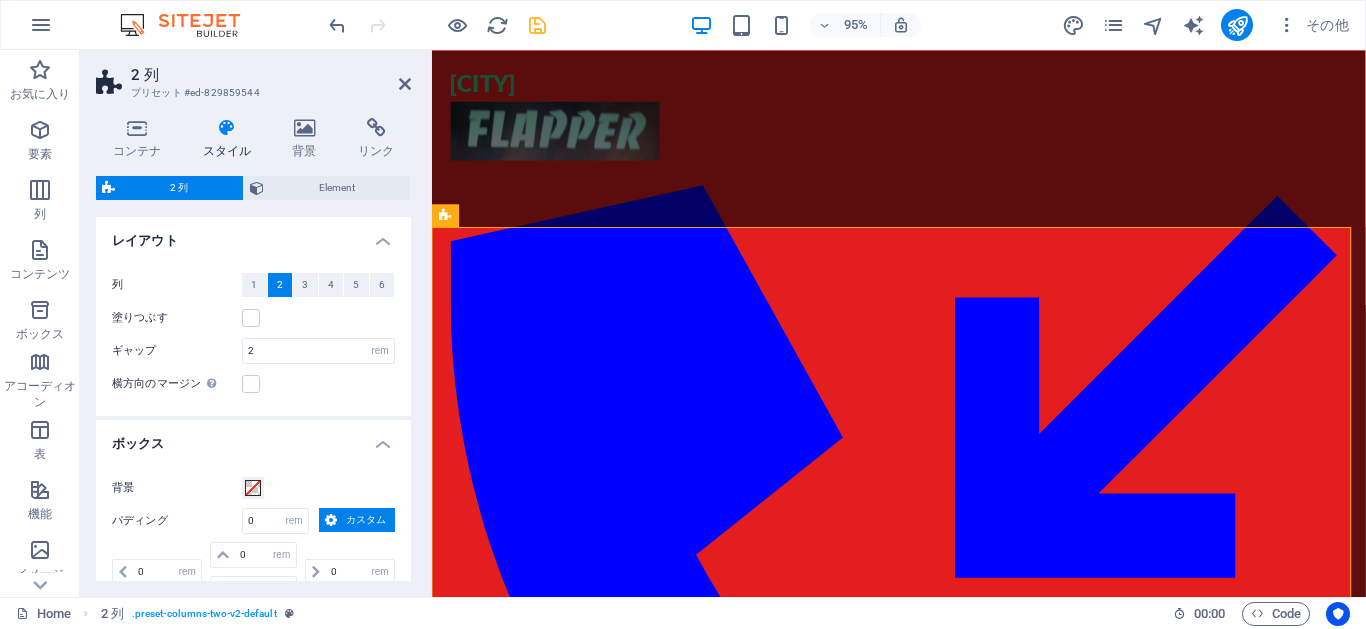 click on "カスタム" at bounding box center [366, 520] 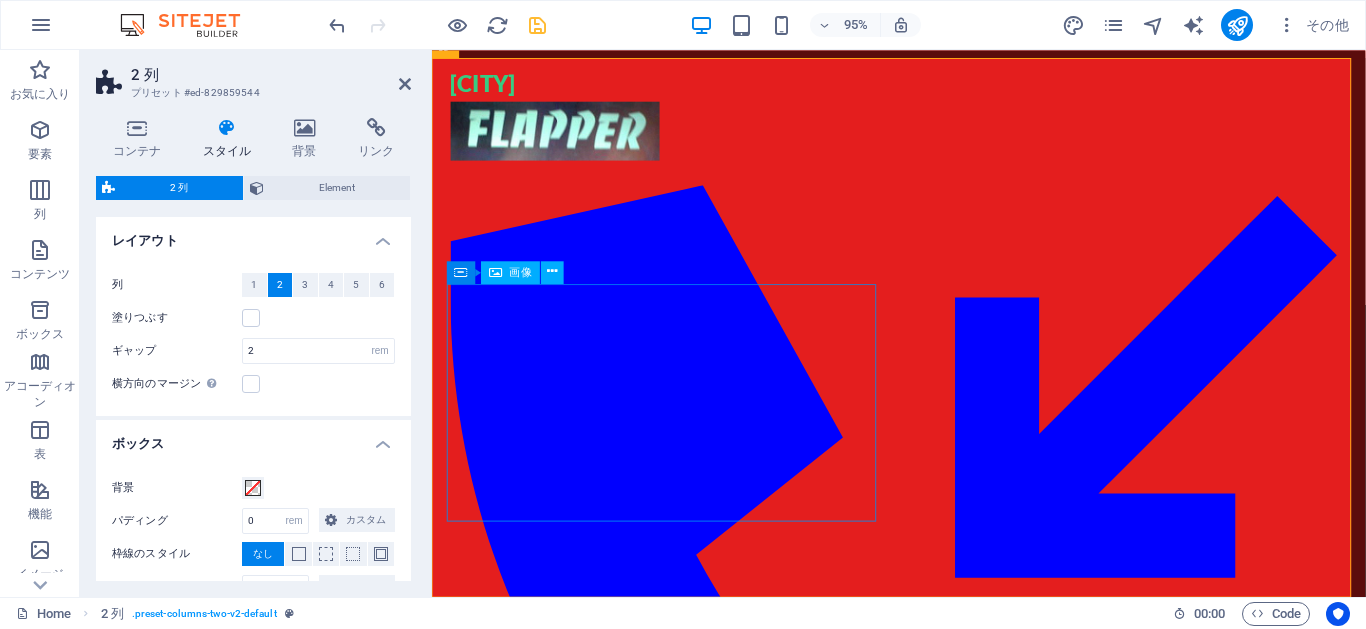 scroll, scrollTop: 0, scrollLeft: 0, axis: both 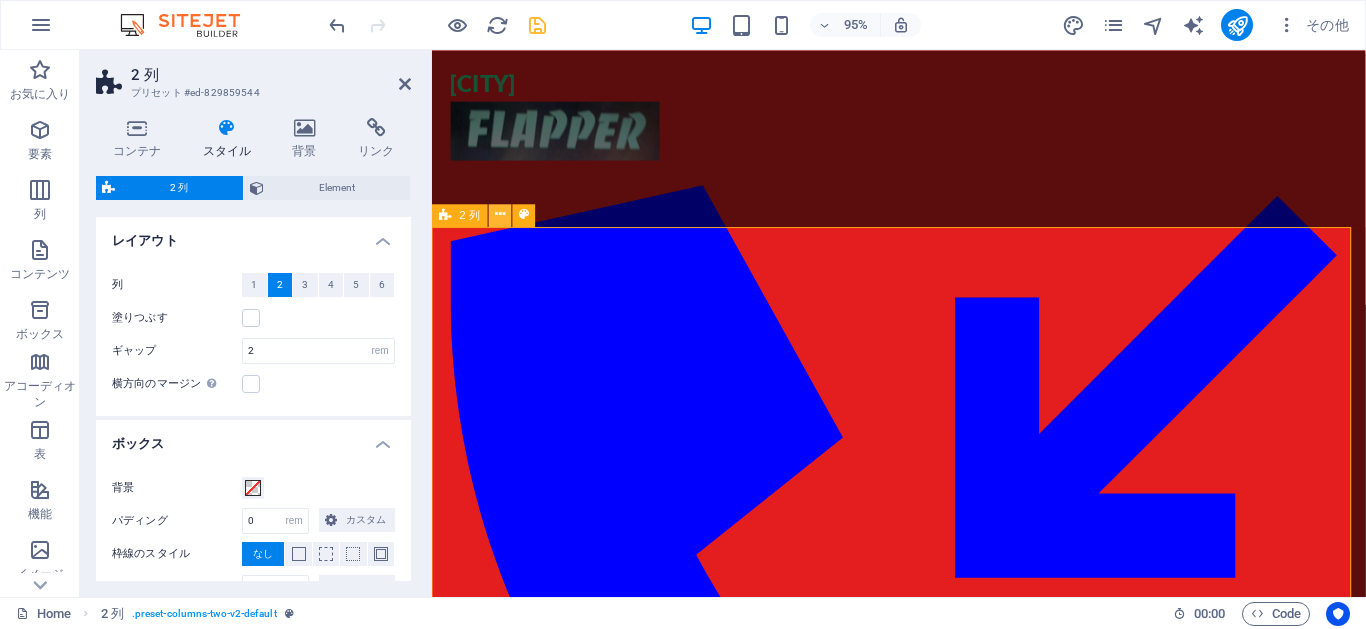 click at bounding box center (500, 215) 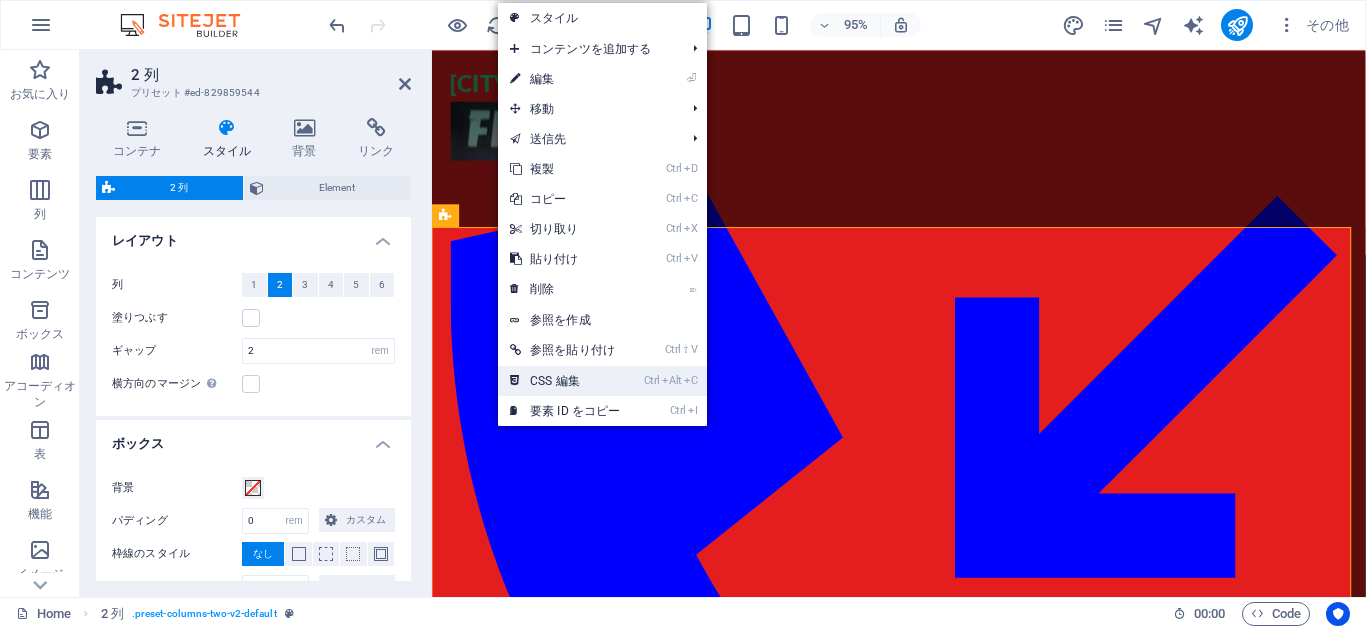 click on "Ctrl Alt C  CSS 編集" at bounding box center [565, 381] 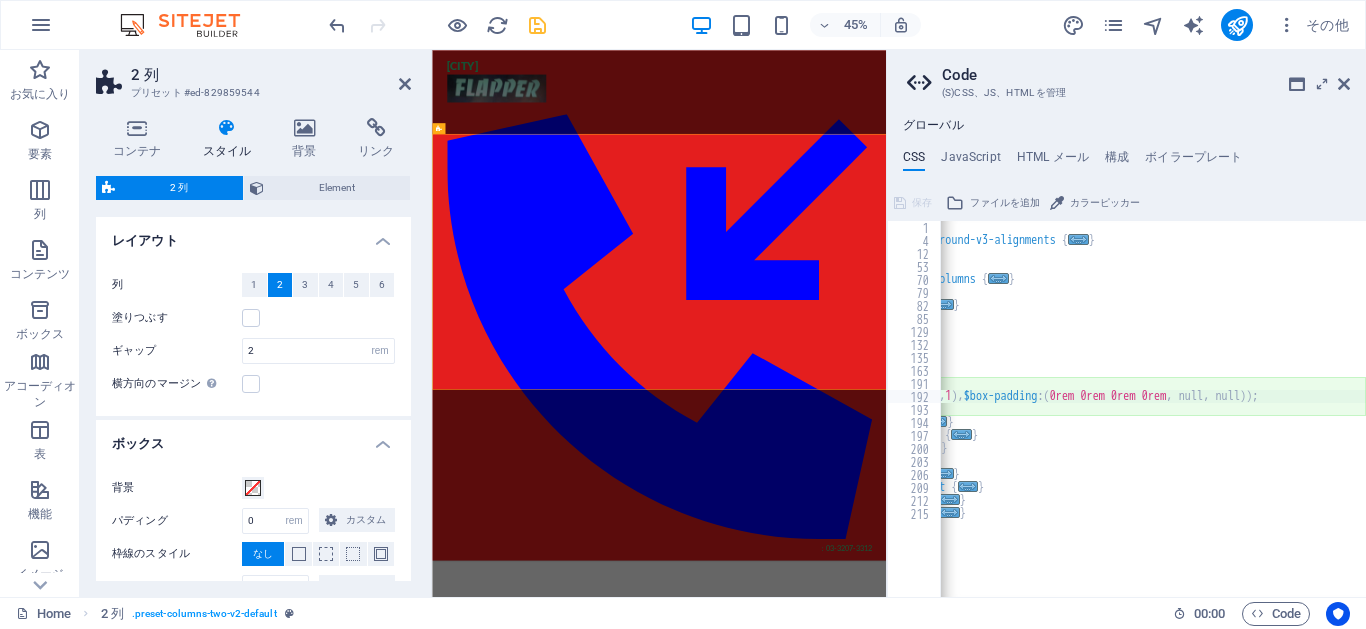scroll, scrollTop: 0, scrollLeft: 276, axis: horizontal 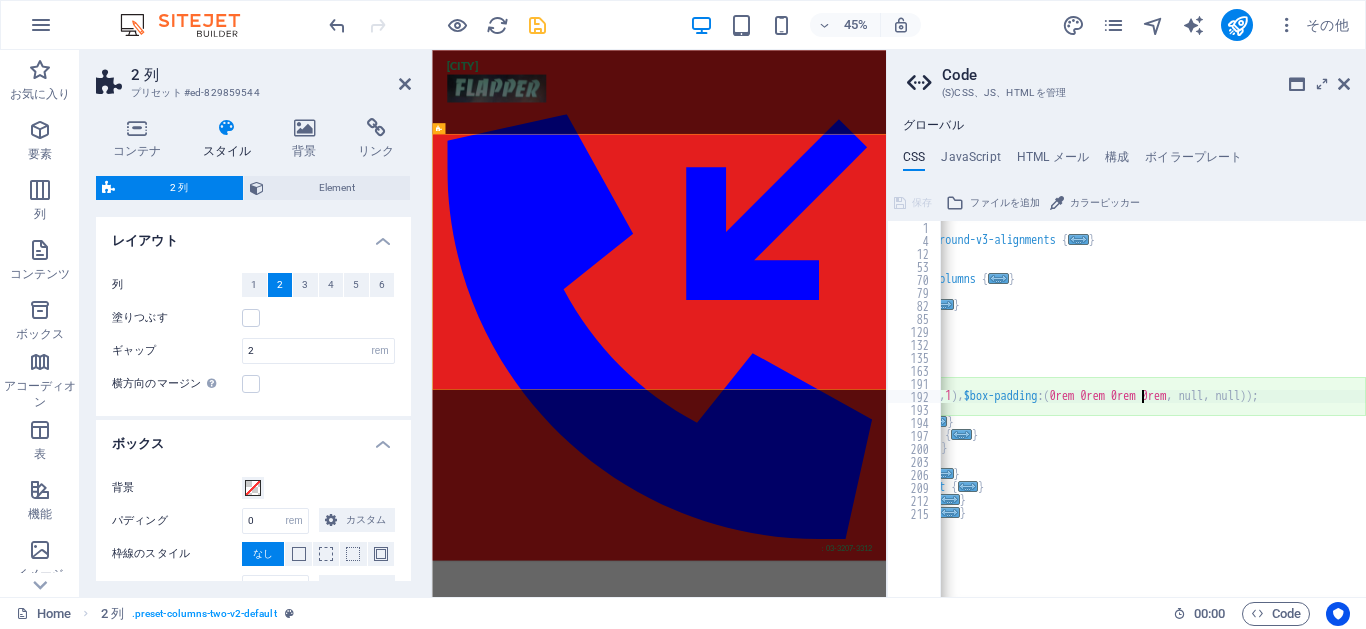 click on ".ed-element.preset-text-v2-default   { ... } .ed-element.preset-fullscreen-text-and-background-v3-alignments   { ... } .ed-element.preset-menu-v2-centered   { ... } .ed-element.preset-accordion-v3-border   { ... } .ed-element.preset-info-bar-extended-equal-columns   { ... } .ed-element.preset-info-bar-v3-default   { ... } .ed-element.preset-menu-hamburger-default   { ... } .ed-element.preset-menu-v2-fixed   { ... } .ed-element.preset-menu-v2-default   { ... } .ed-element.preset-timeline-v3-default   { ... } .ed-element.preset-gallery-v3-captions   { ... } .ed-element.preset-gallery-v3-collage   { ... } .ed-element.preset-columns-two-v2-default   {      @include  columns-two-v2 ( $columns :  ( 2 , null,  1 ) ,  $box-padding :  ( 0rem   0rem   0rem   0rem , null, null )) ; } .ed-element.preset-sticky-column-default   { ... } .ed-element.preset-button-columns-v2-default   { ... } .ed-element.preset-accordion-v3-default   { ... } .ed-element.preset-accordion-v3-tabs   { ... }   { ... }   { ... }   { ... }   { ..." at bounding box center [1015, 414] 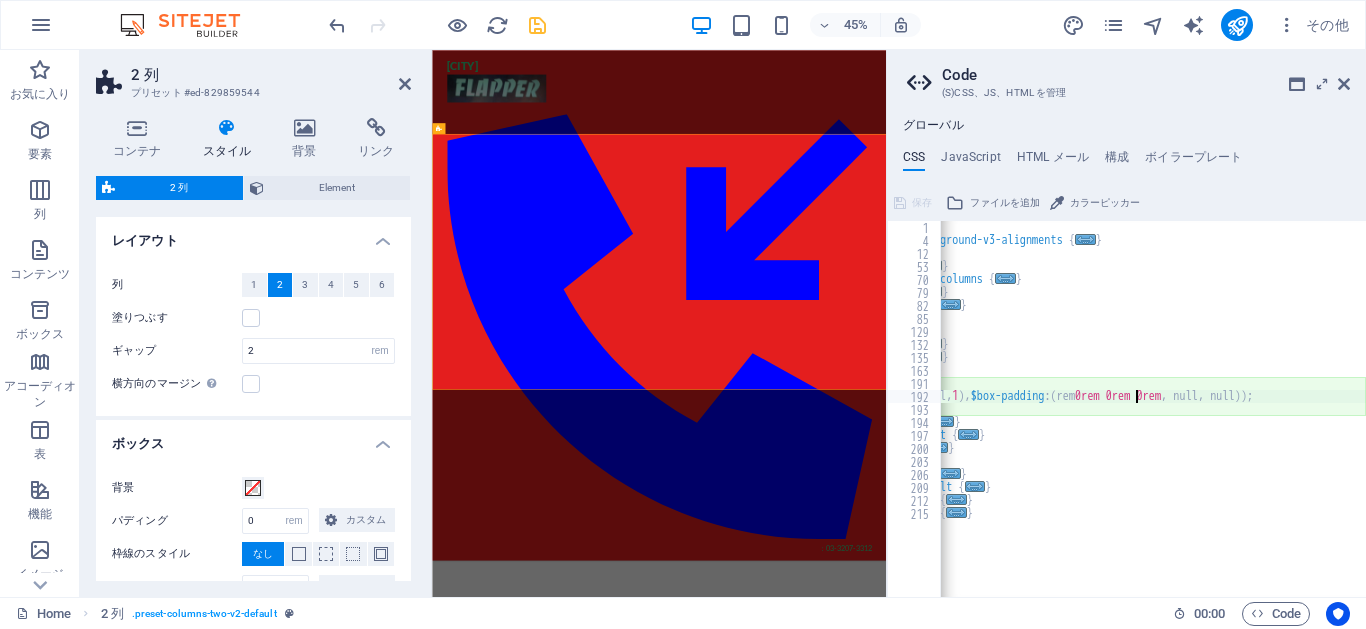 scroll, scrollTop: 0, scrollLeft: 269, axis: horizontal 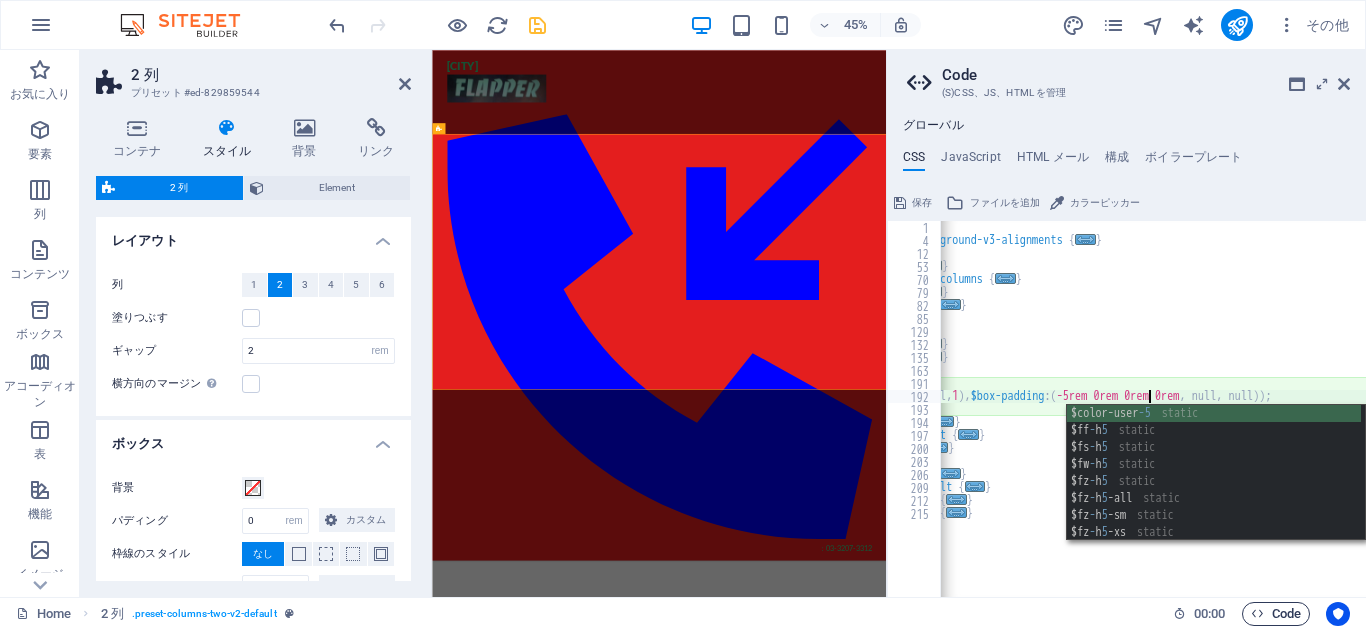 type on "@include columns-two-v2($columns: (2, null, 1), $box-padding: (-5rem 0rem 0rem 0rem, null, null));" 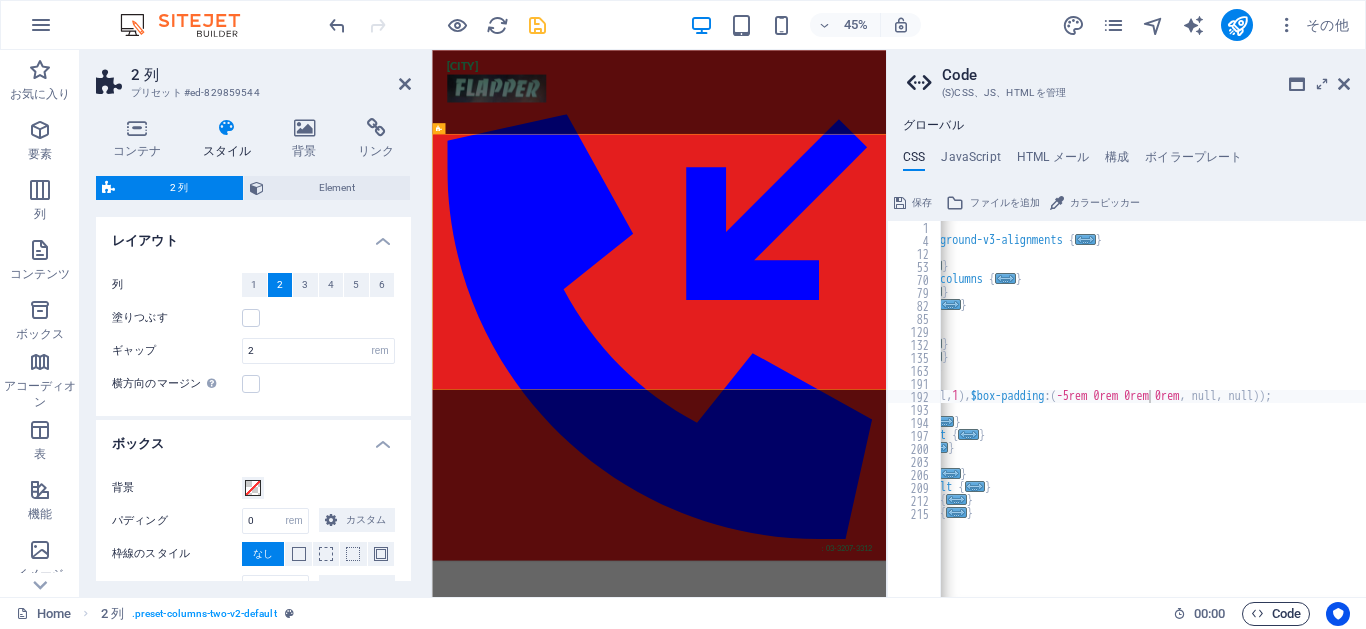 click at bounding box center (1257, 613) 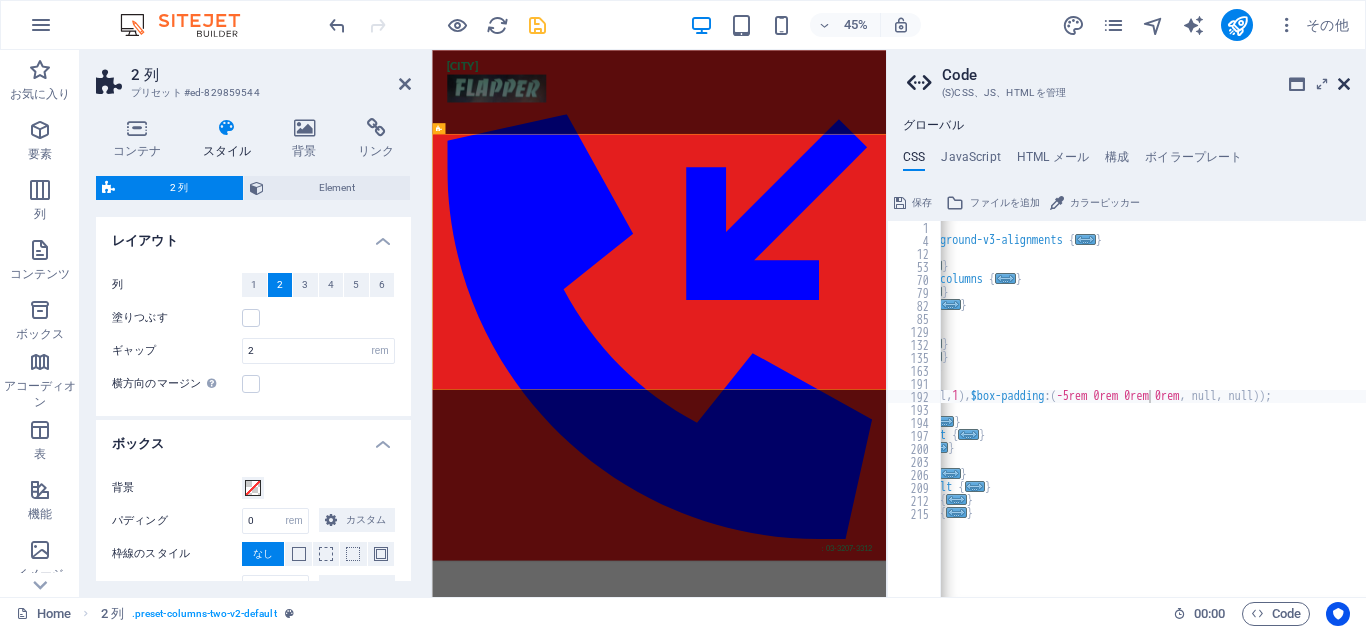 click at bounding box center [1344, 84] 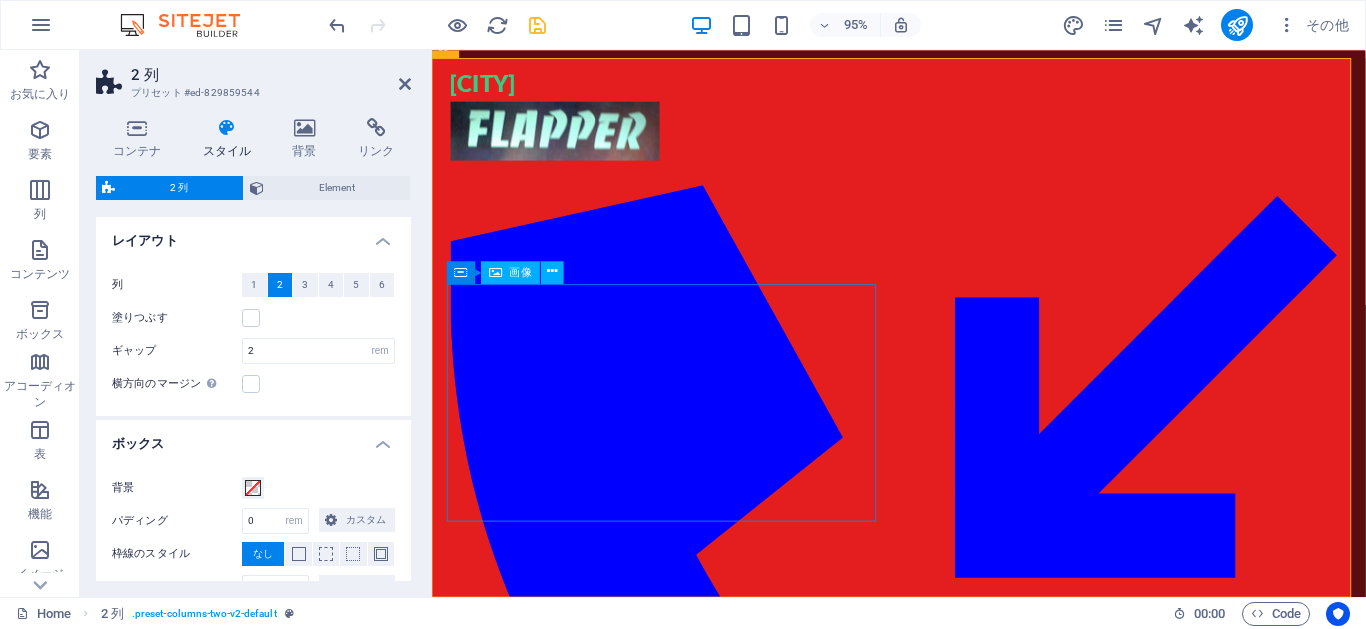scroll, scrollTop: 0, scrollLeft: 0, axis: both 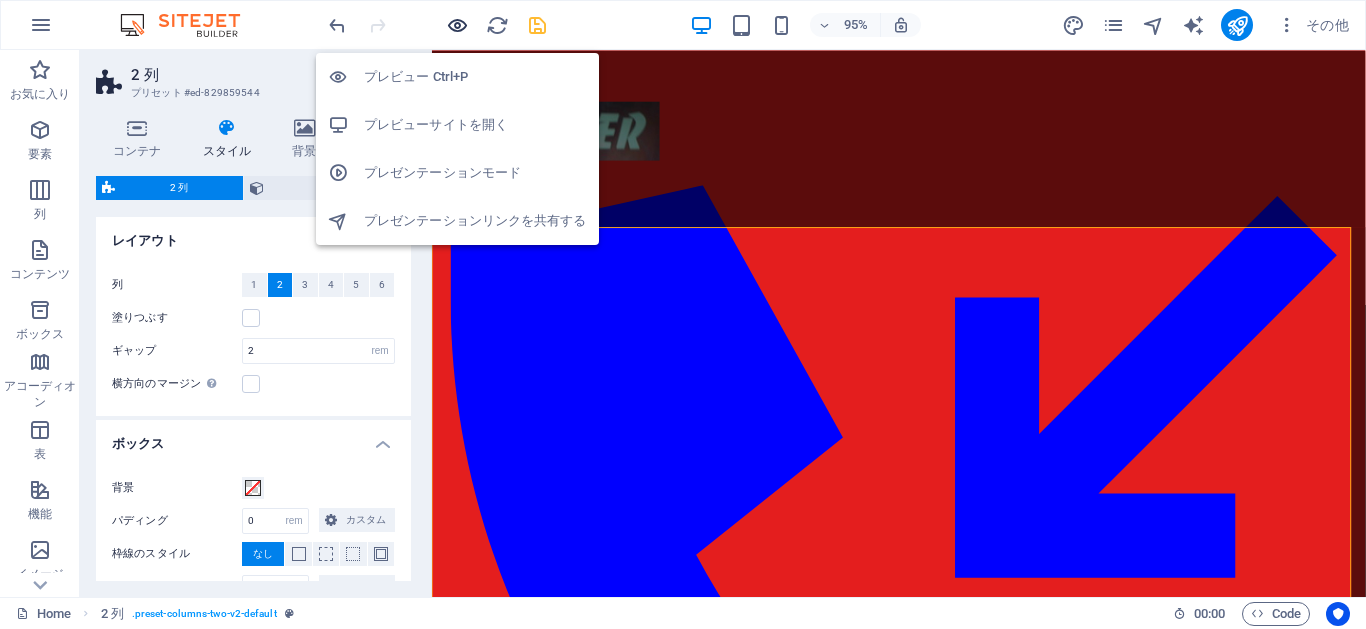 click at bounding box center [457, 25] 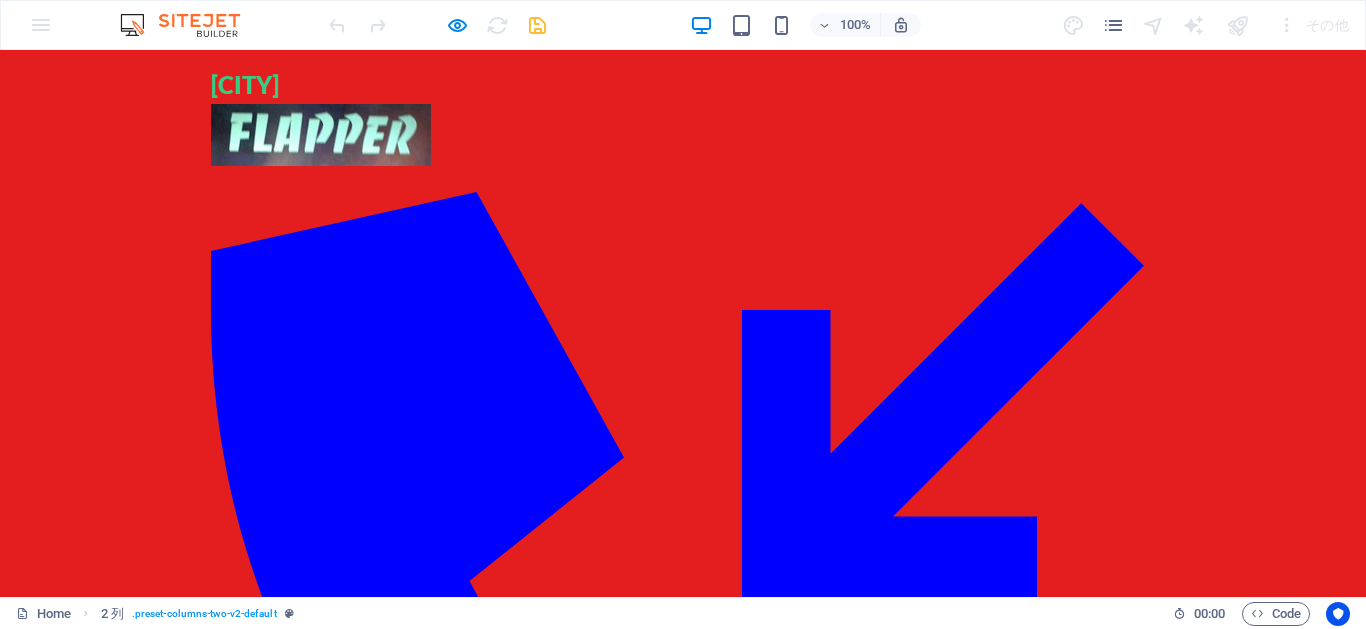 scroll, scrollTop: 0, scrollLeft: 0, axis: both 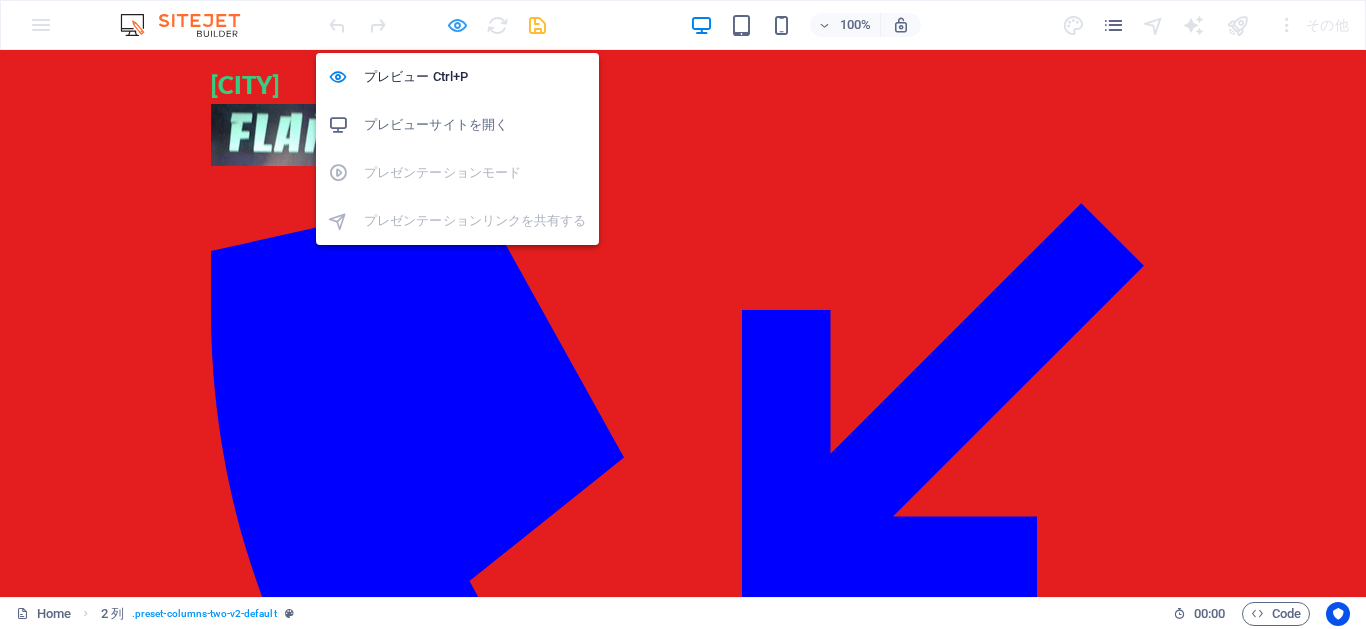 click at bounding box center [457, 25] 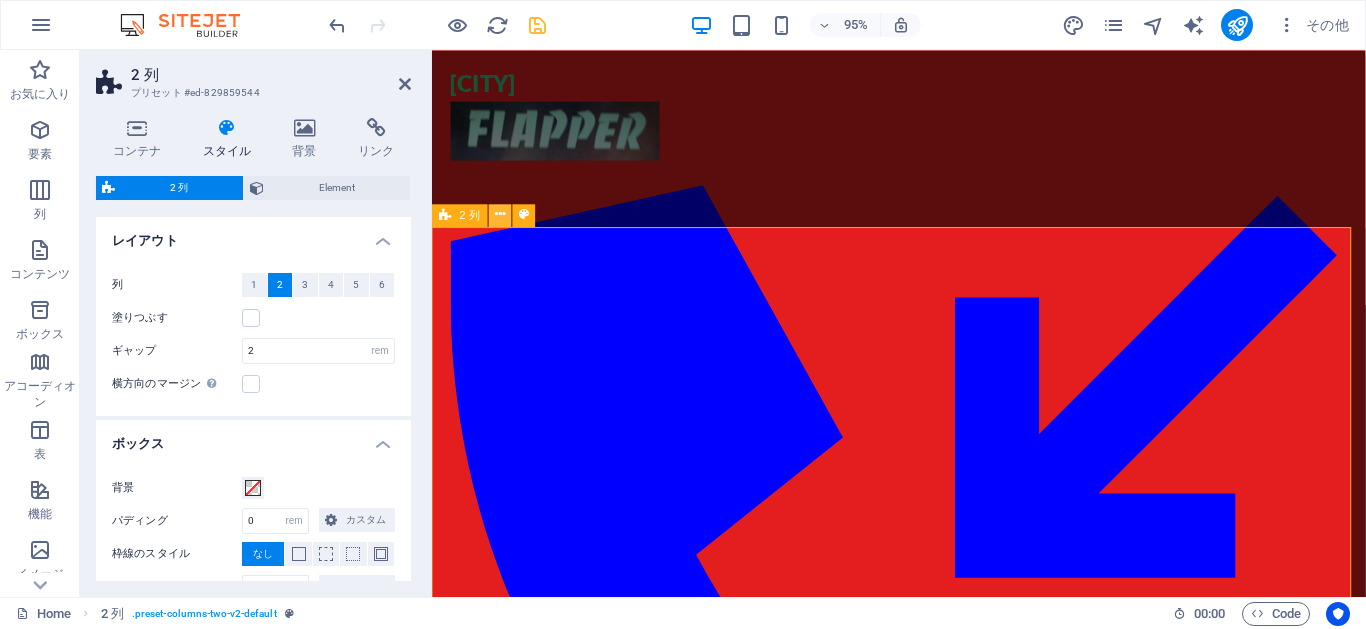 click at bounding box center (500, 215) 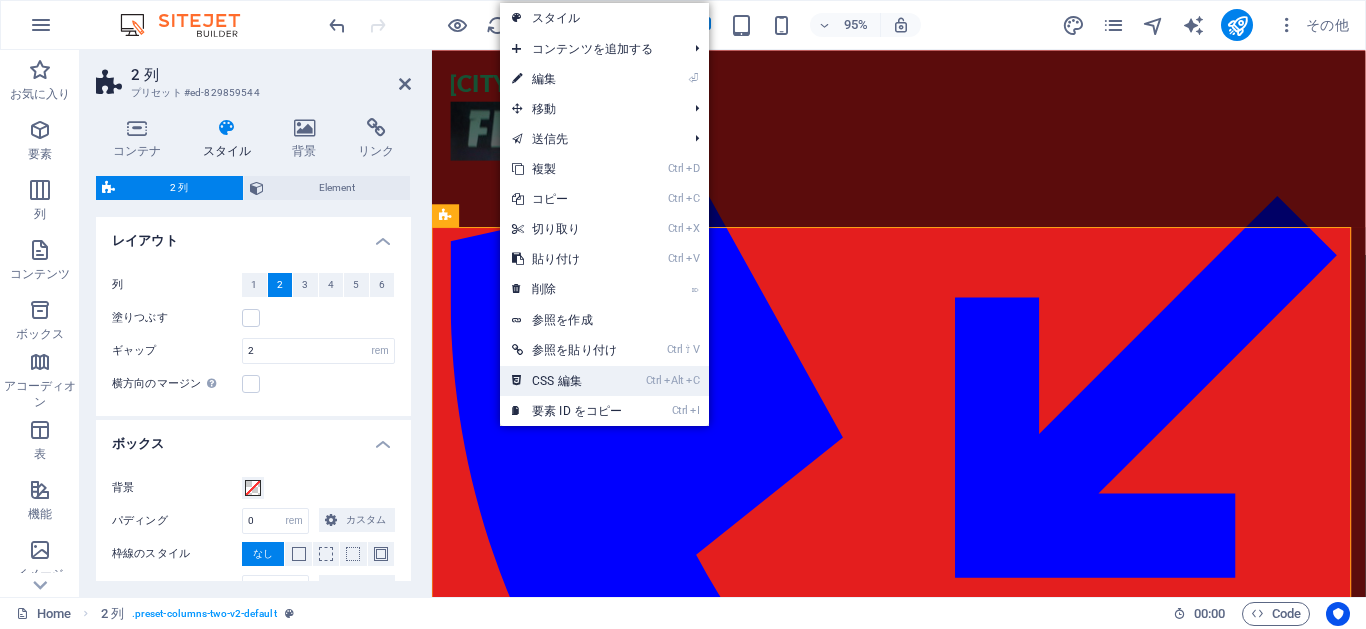 click on "Ctrl Alt C  CSS 編集" at bounding box center (567, 381) 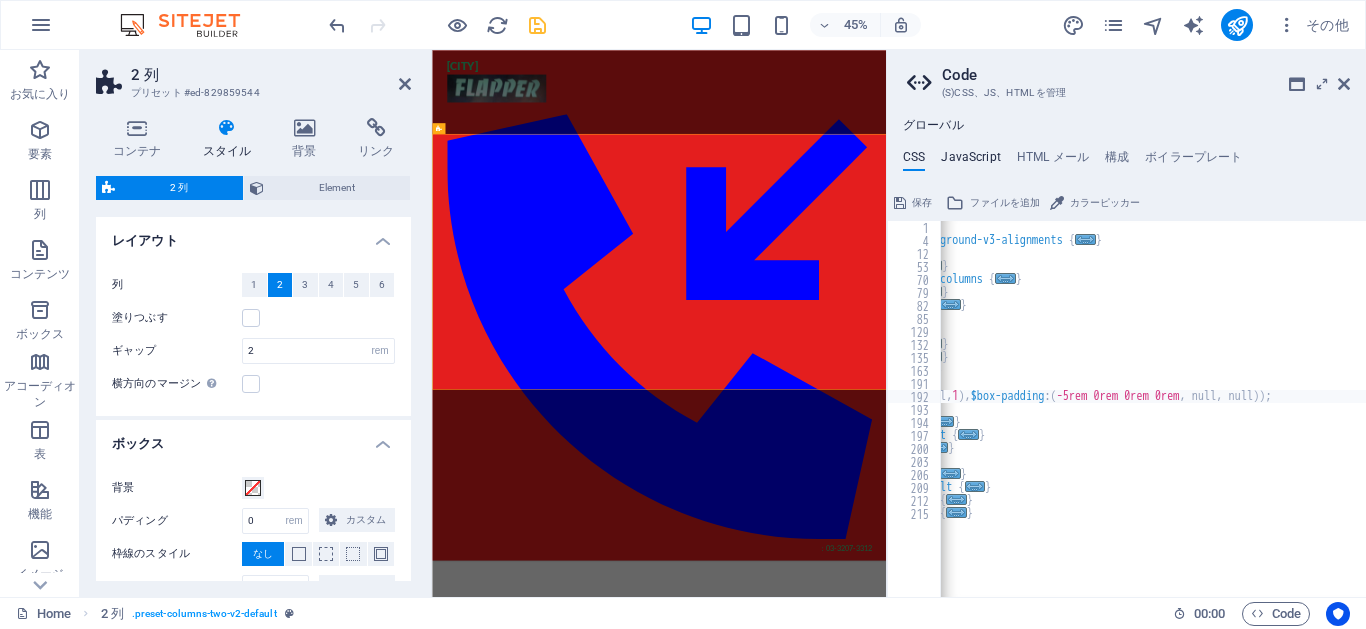 click on "JavaScript" at bounding box center [970, 161] 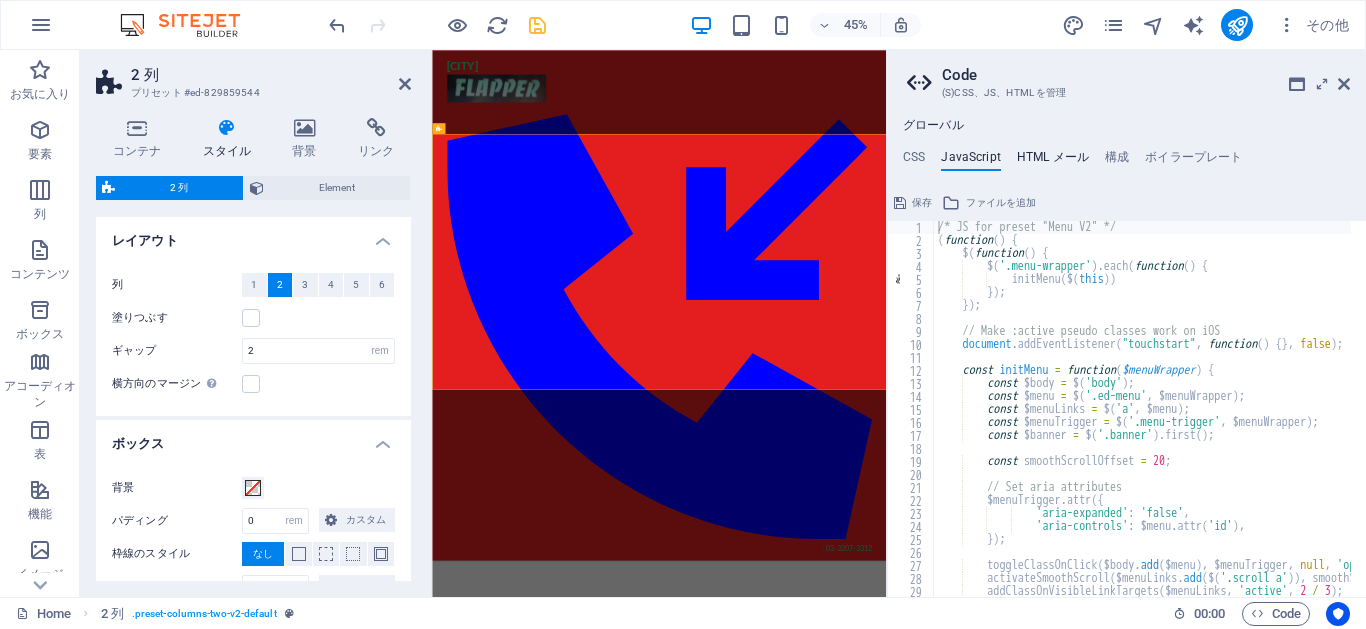 click on "HTML メール" at bounding box center [1053, 161] 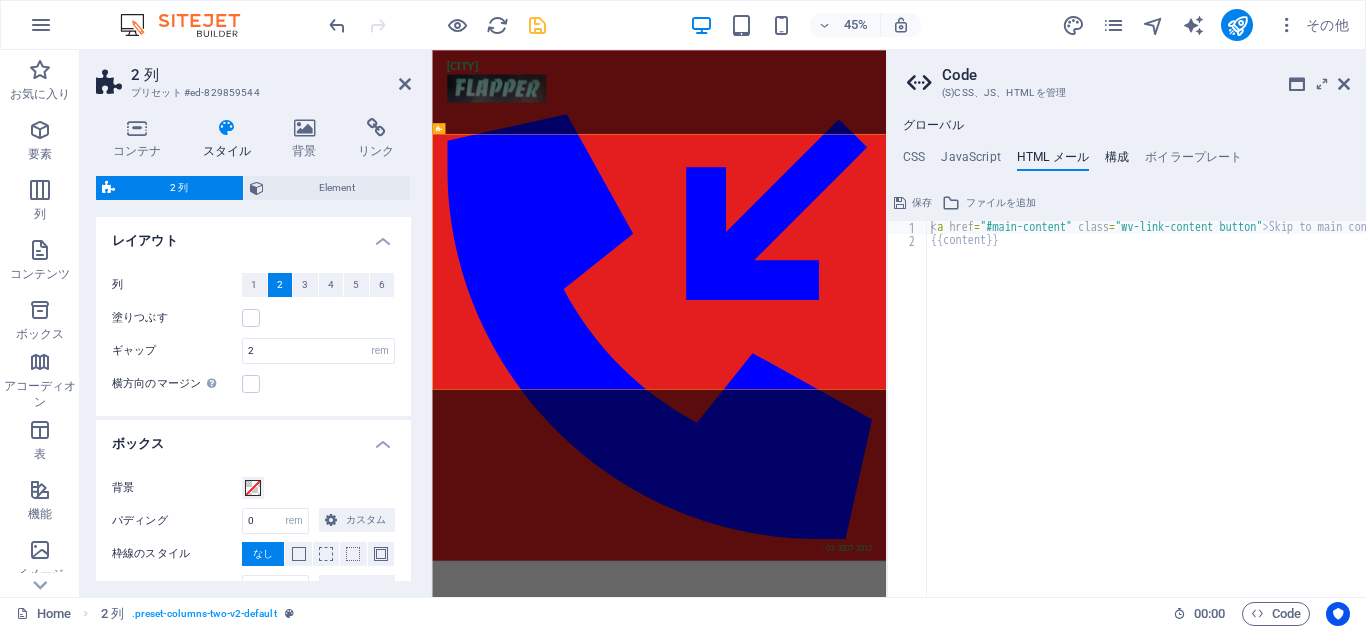 click on "構成" at bounding box center (1117, 161) 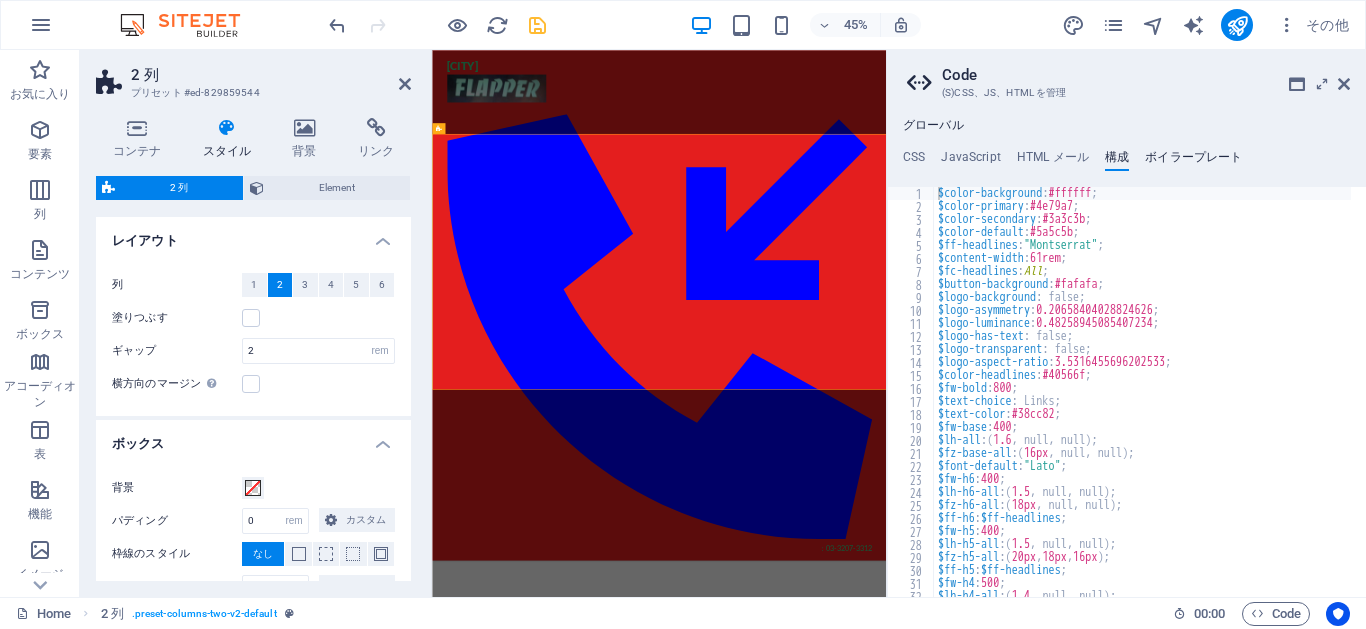 click on "ボイラープレート" at bounding box center (1193, 161) 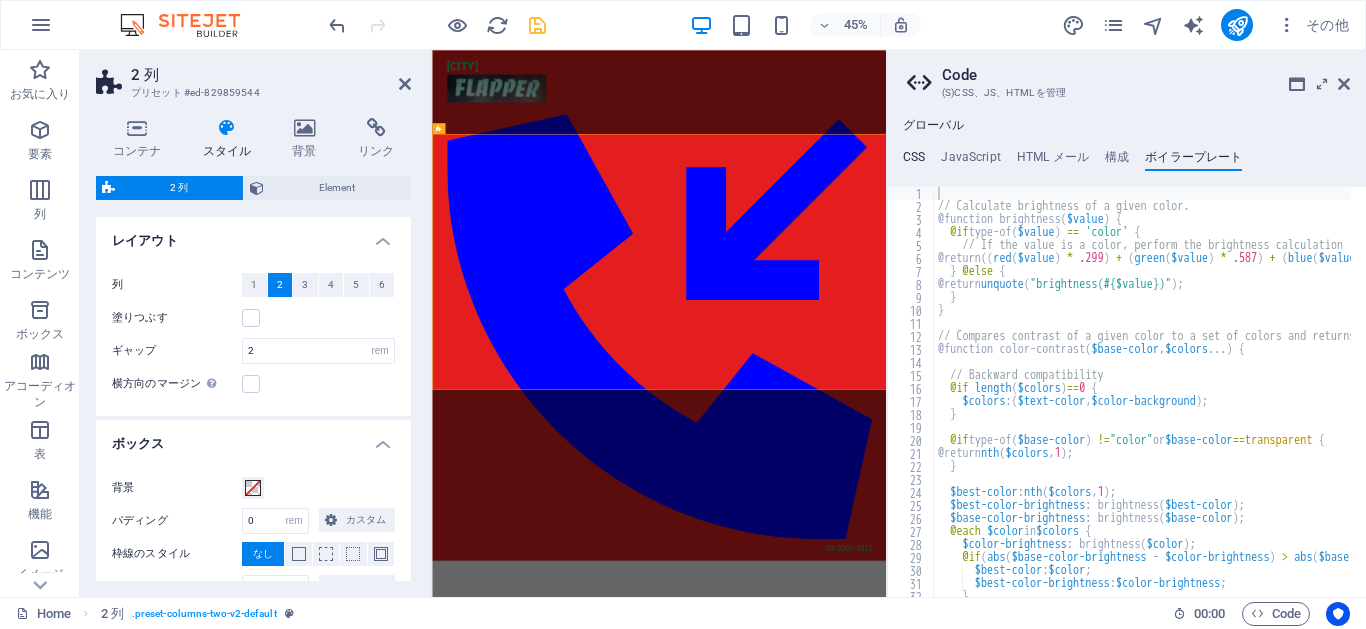 click on "CSS" at bounding box center [914, 161] 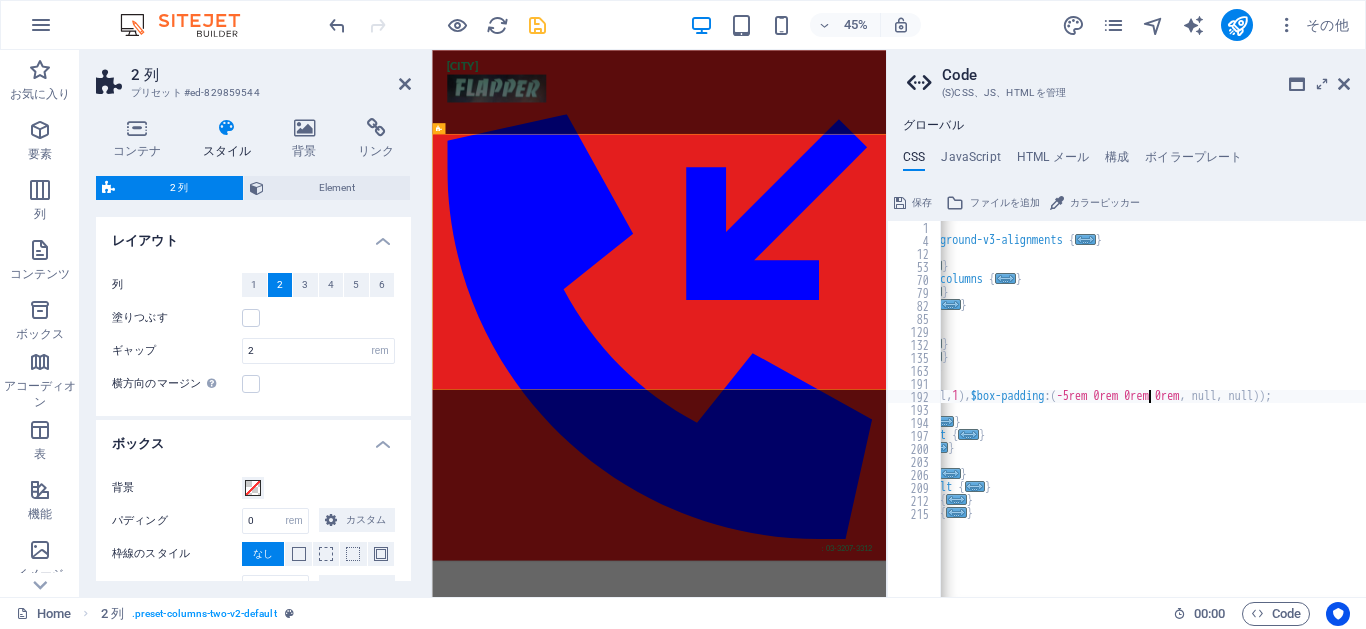click on ".ed-element.preset-text-v2-default   { ... } .ed-element.preset-fullscreen-text-and-background-v3-alignments   { ... } .ed-element.preset-menu-v2-centered   { ... } .ed-element.preset-accordion-v3-border   { ... } .ed-element.preset-info-bar-extended-equal-columns   { ... } .ed-element.preset-info-bar-v3-default   { ... } .ed-element.preset-menu-hamburger-default   { ... } .ed-element.preset-menu-v2-fixed   { ... } .ed-element.preset-menu-v2-default   { ... } .ed-element.preset-timeline-v3-default   { ... } .ed-element.preset-gallery-v3-captions   { ... } .ed-element.preset-gallery-v3-collage   { ... } .ed-element.preset-columns-two-v2-default   {      @include  columns-two-v2 ( $columns :  ( 2 , null,  1 ) ,  $box-padding :  ( -5rem   0rem   0rem   0rem , null, null )) ; } .ed-element.preset-sticky-column-default   { ... } .ed-element.preset-button-columns-v2-default   { ... } .ed-element.preset-accordion-v3-default   { ... } .ed-element.preset-accordion-v3-tabs   { ... }   { ... }   { ... }   { ... }   { }" at bounding box center [1026, 414] 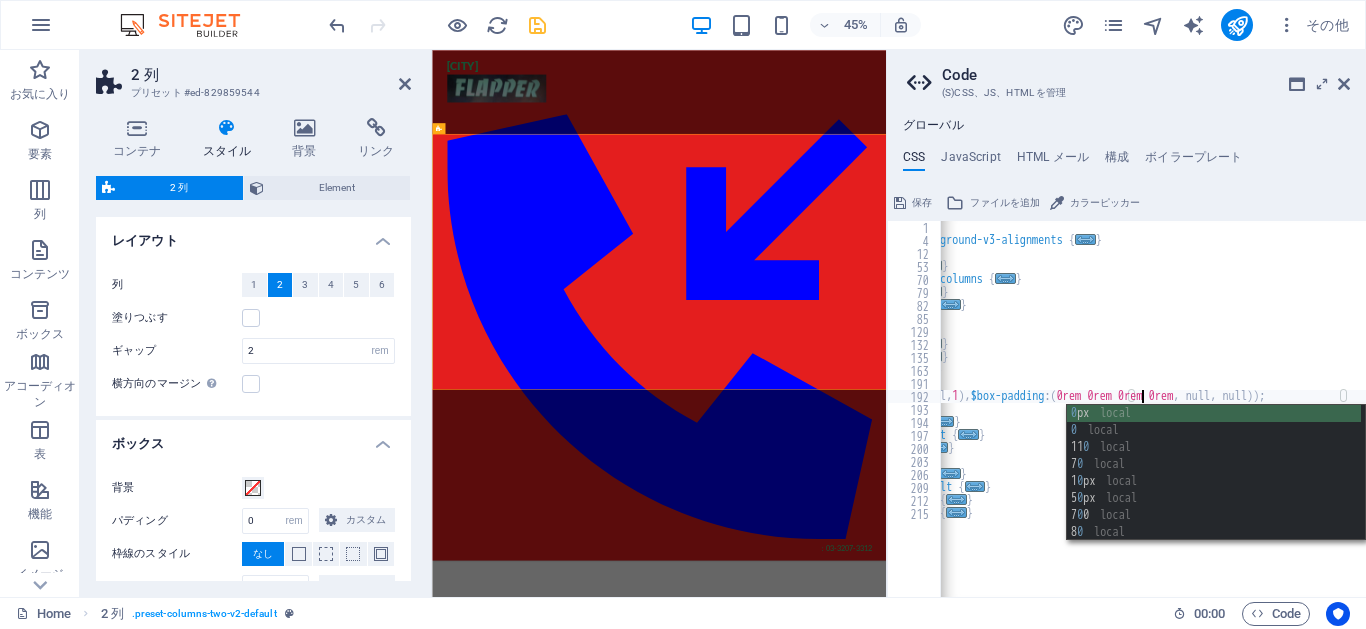 scroll, scrollTop: 0, scrollLeft: 40, axis: horizontal 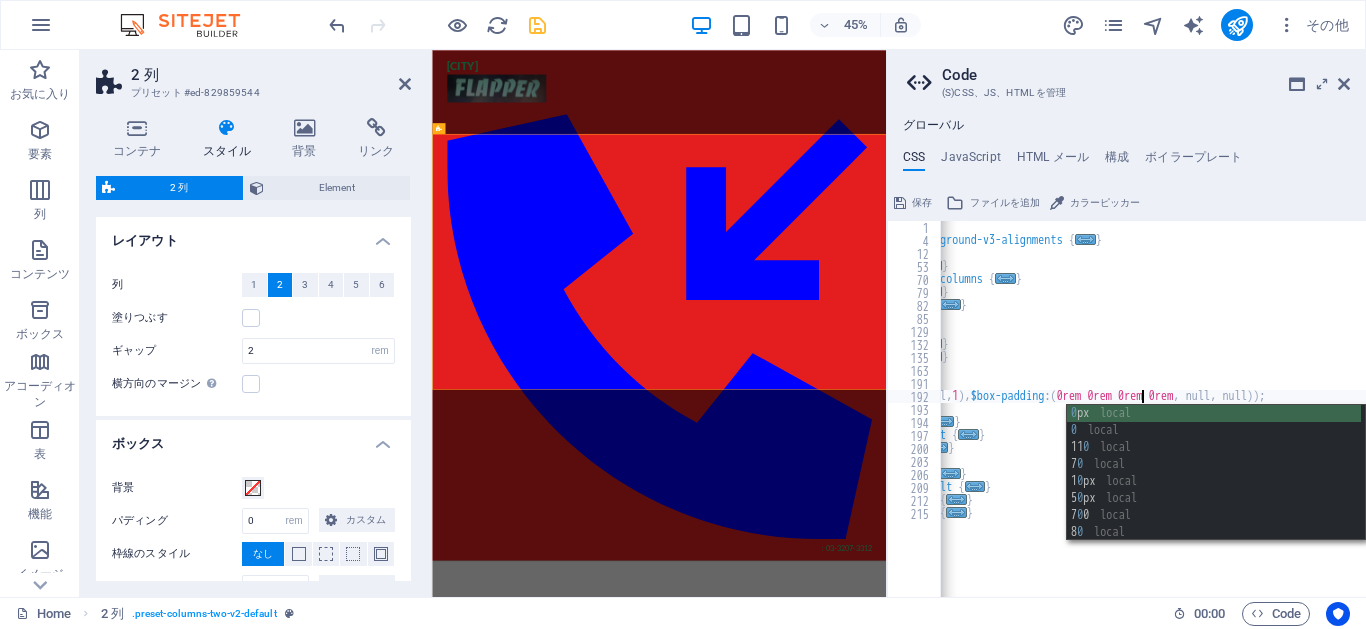 type on "@include columns-two-v2($columns: (2, null, 1), $box-padding: (0rem 0rem 0rem 0rem, null, null));" 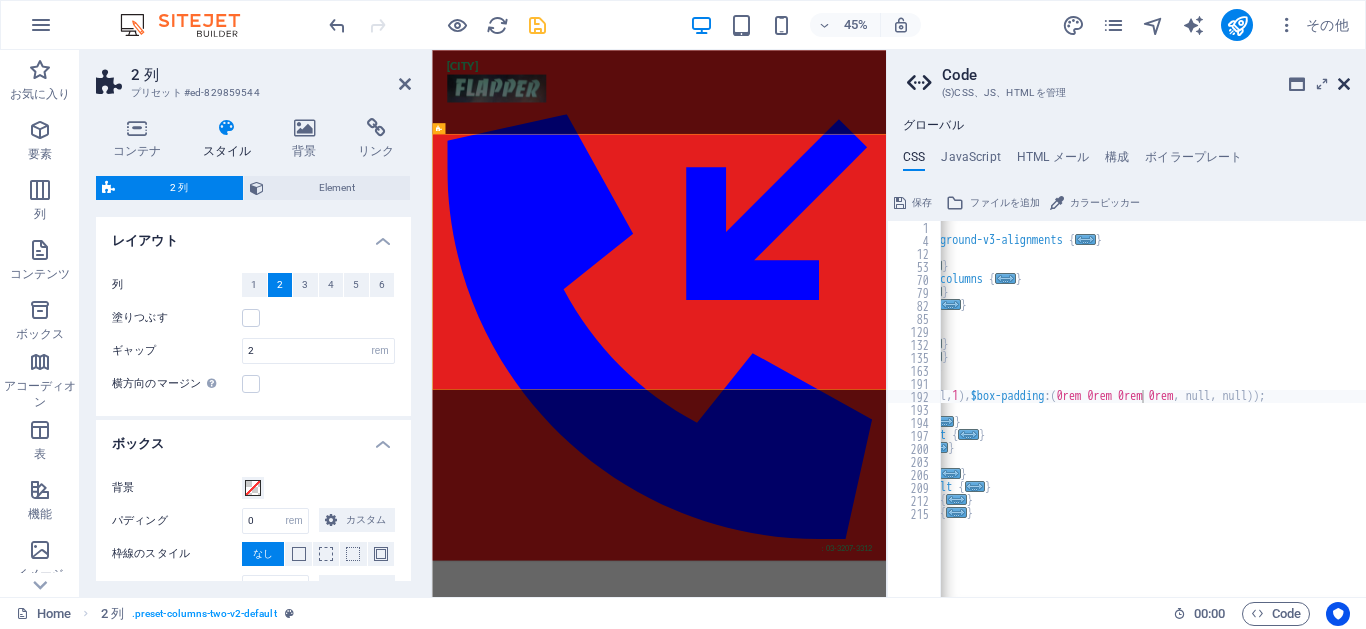 click at bounding box center [1344, 84] 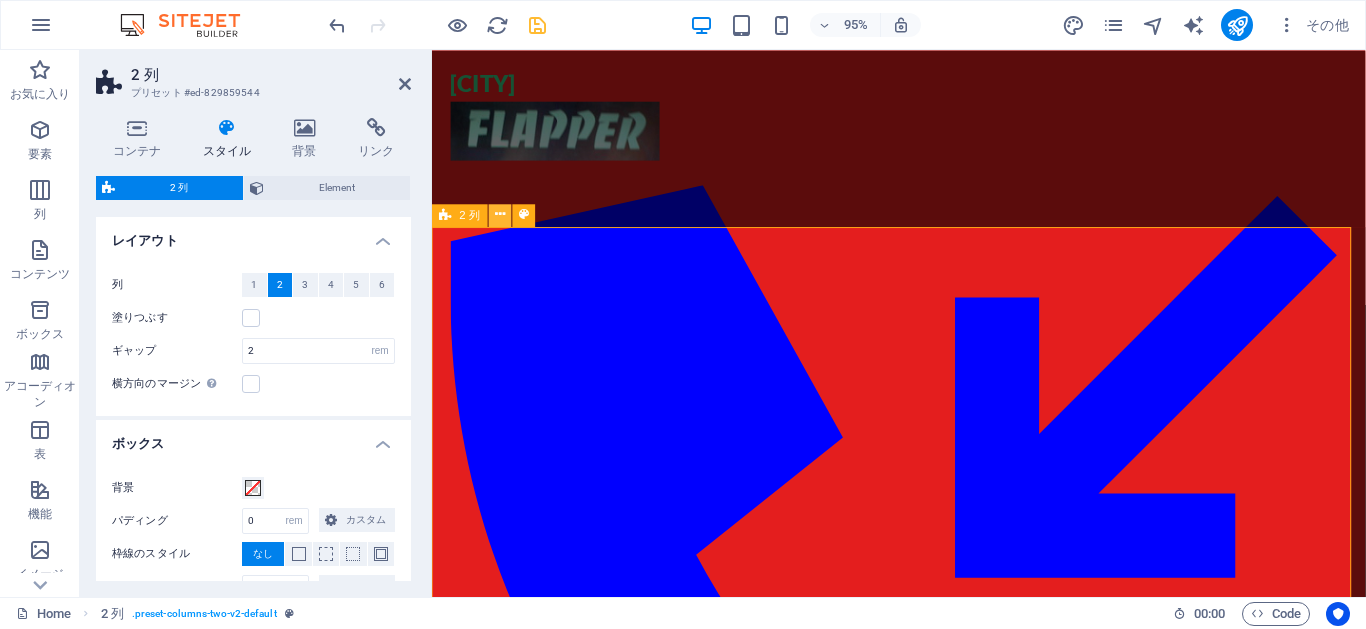 click at bounding box center (500, 215) 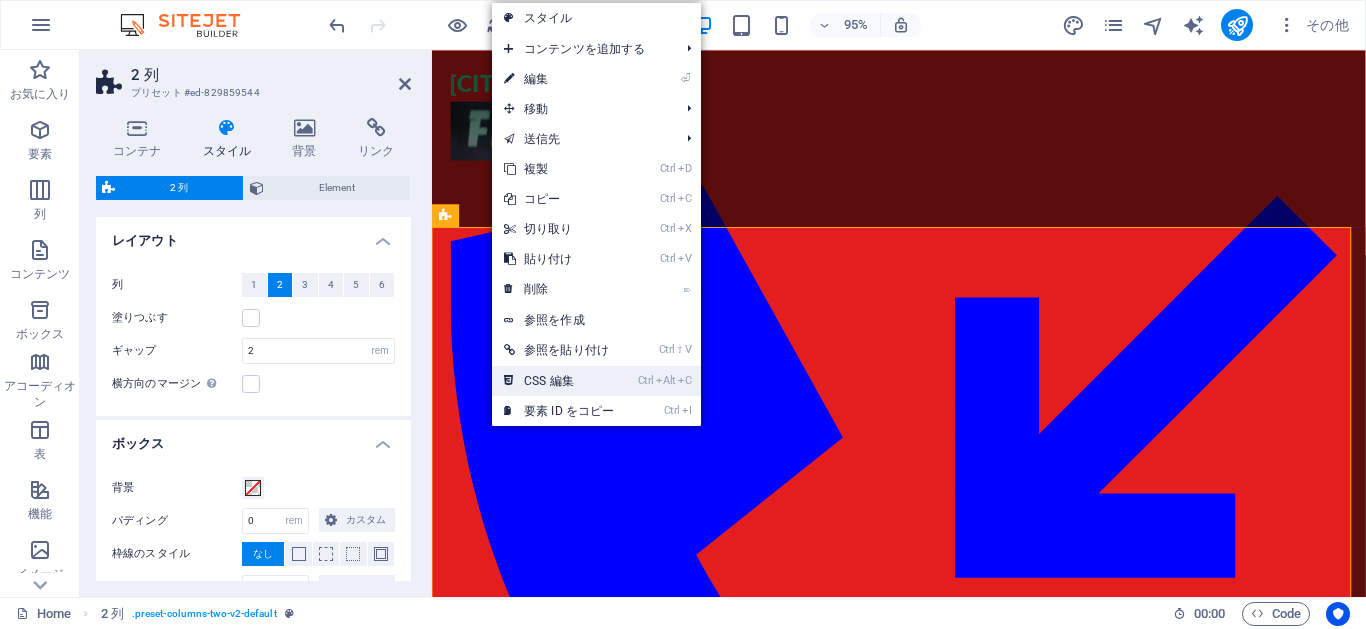 drag, startPoint x: 570, startPoint y: 376, endPoint x: 411, endPoint y: 719, distance: 378.06085 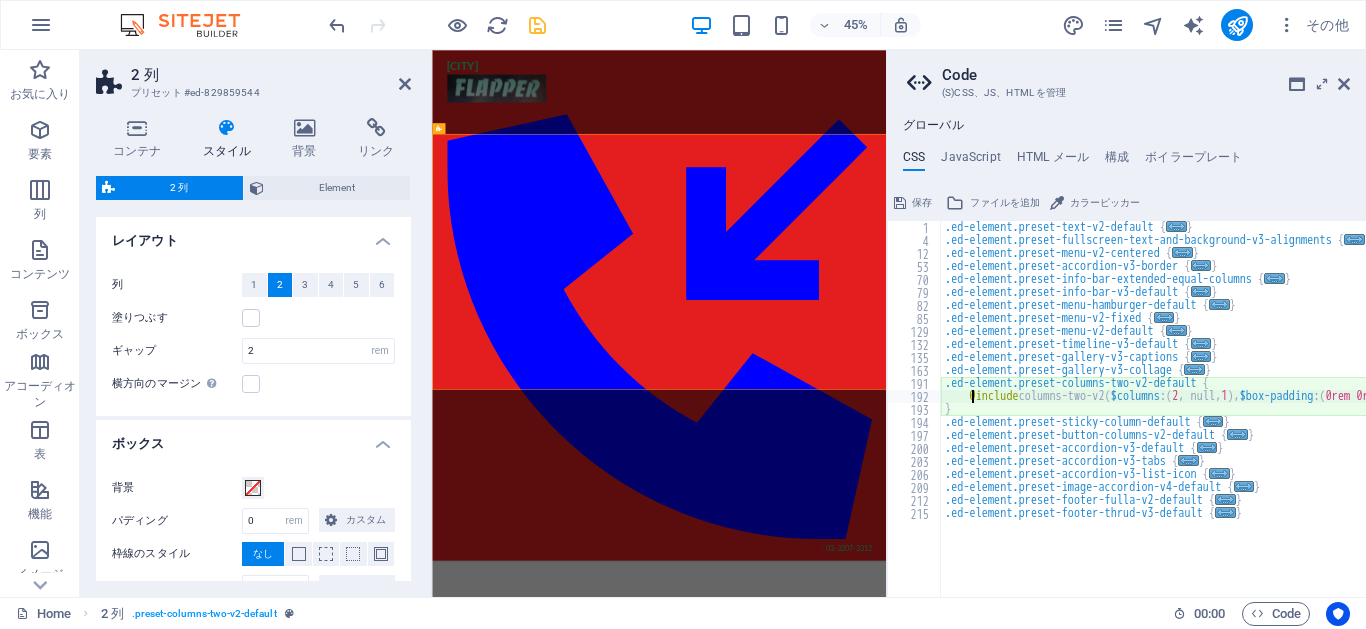 scroll, scrollTop: 0, scrollLeft: 0, axis: both 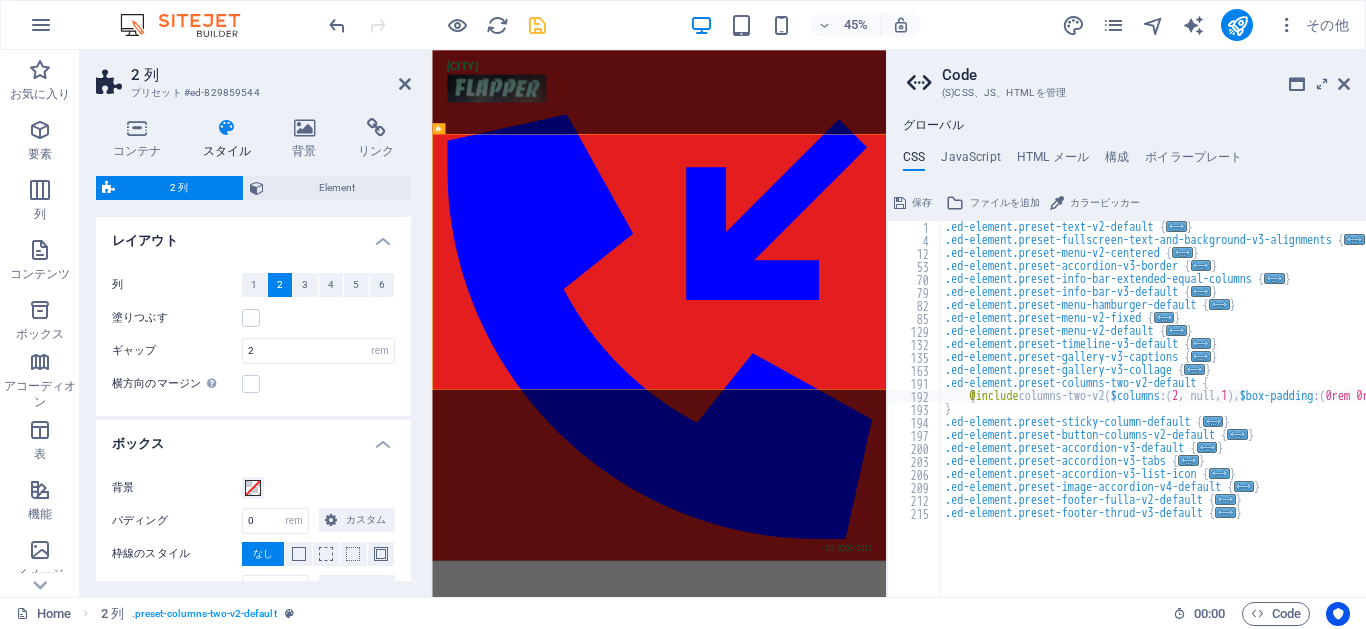 click on "Skip to main content
新しいテキスト要素 新宿ゴールデン街      ：03-3207-3312 Menu 新しいテキスト要素 a 1 2 3 4 5 6 7" at bounding box center [936, 550] 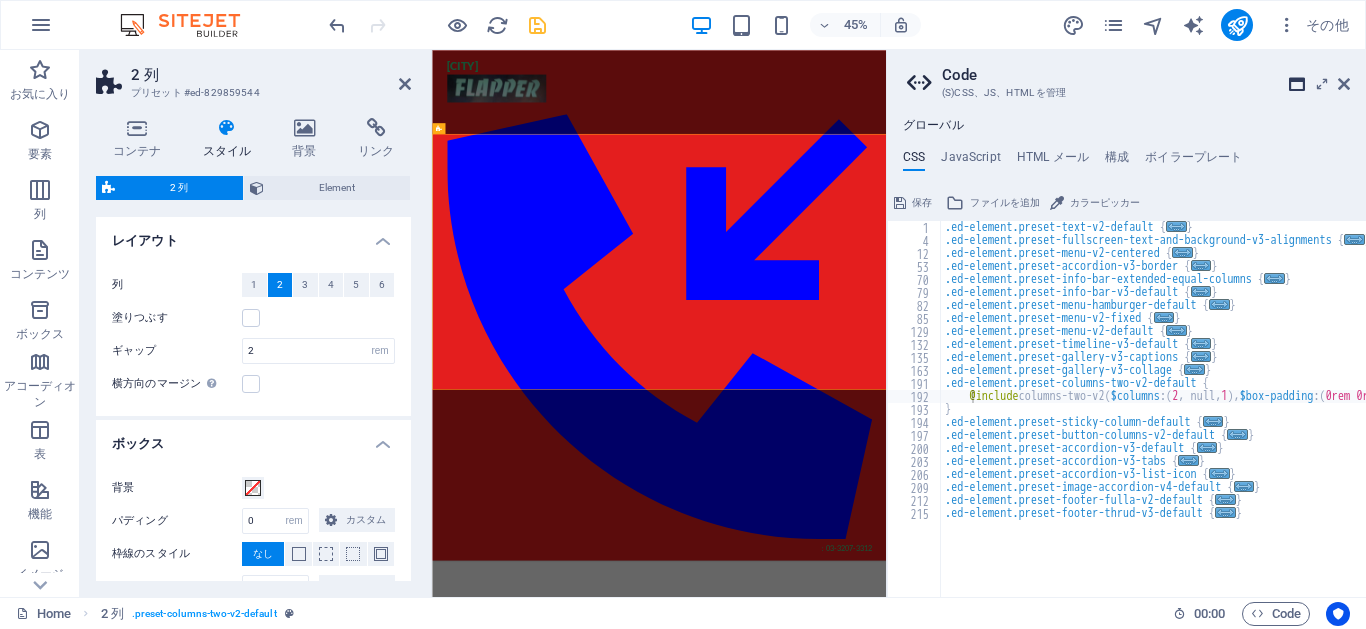 click at bounding box center (1297, 84) 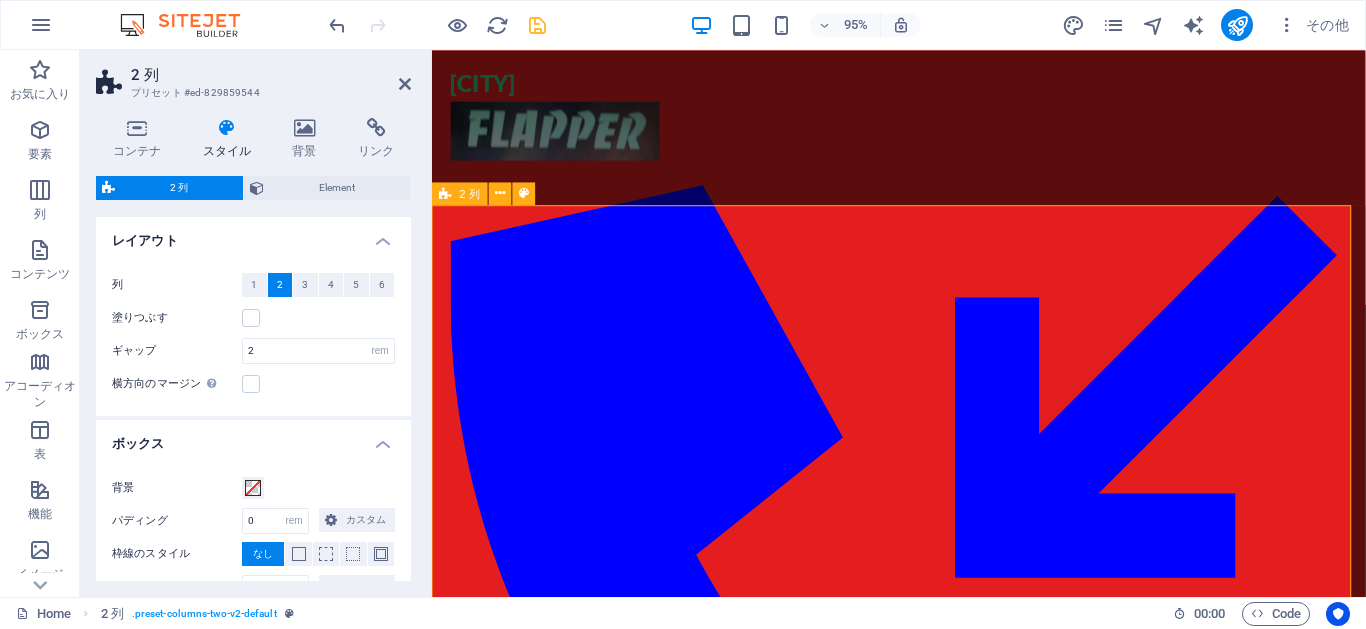 scroll, scrollTop: 0, scrollLeft: 0, axis: both 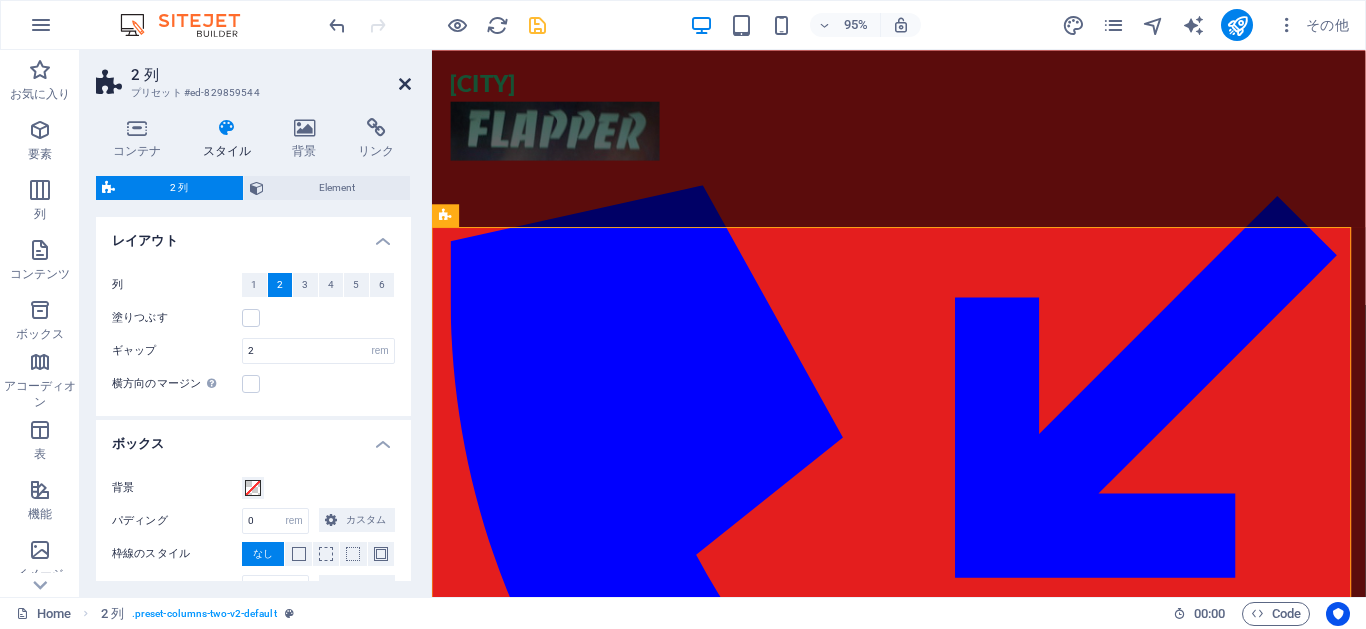 click at bounding box center [405, 84] 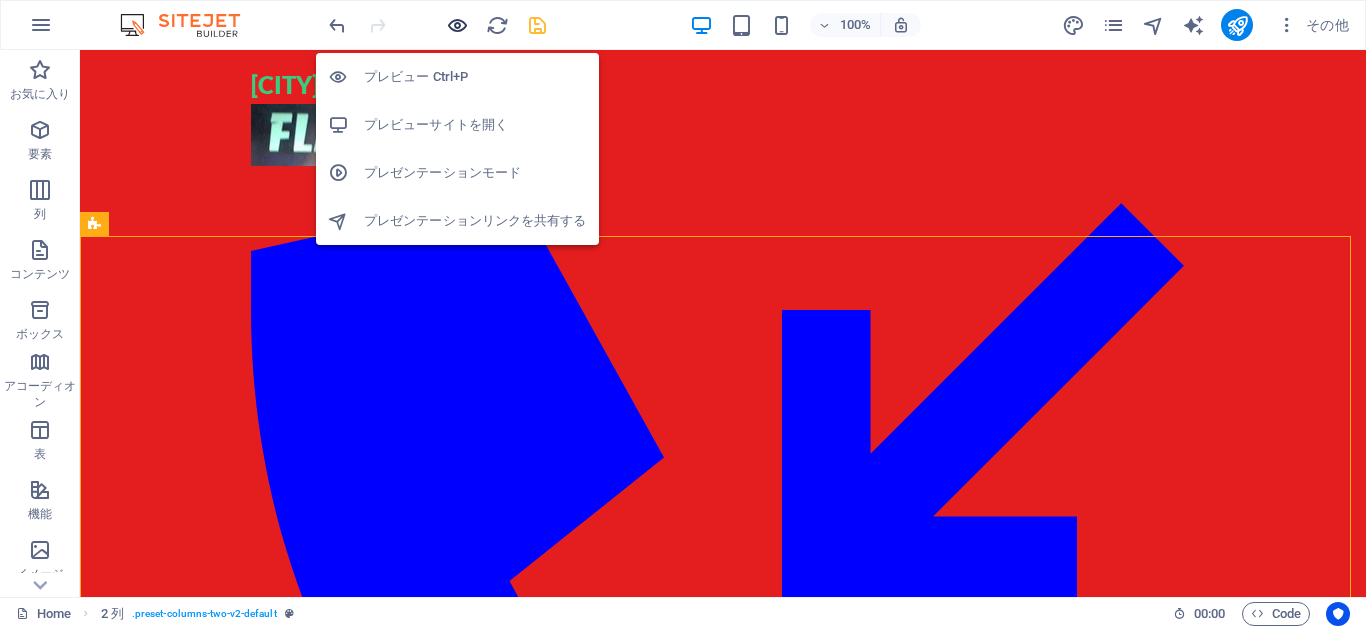 click at bounding box center (457, 25) 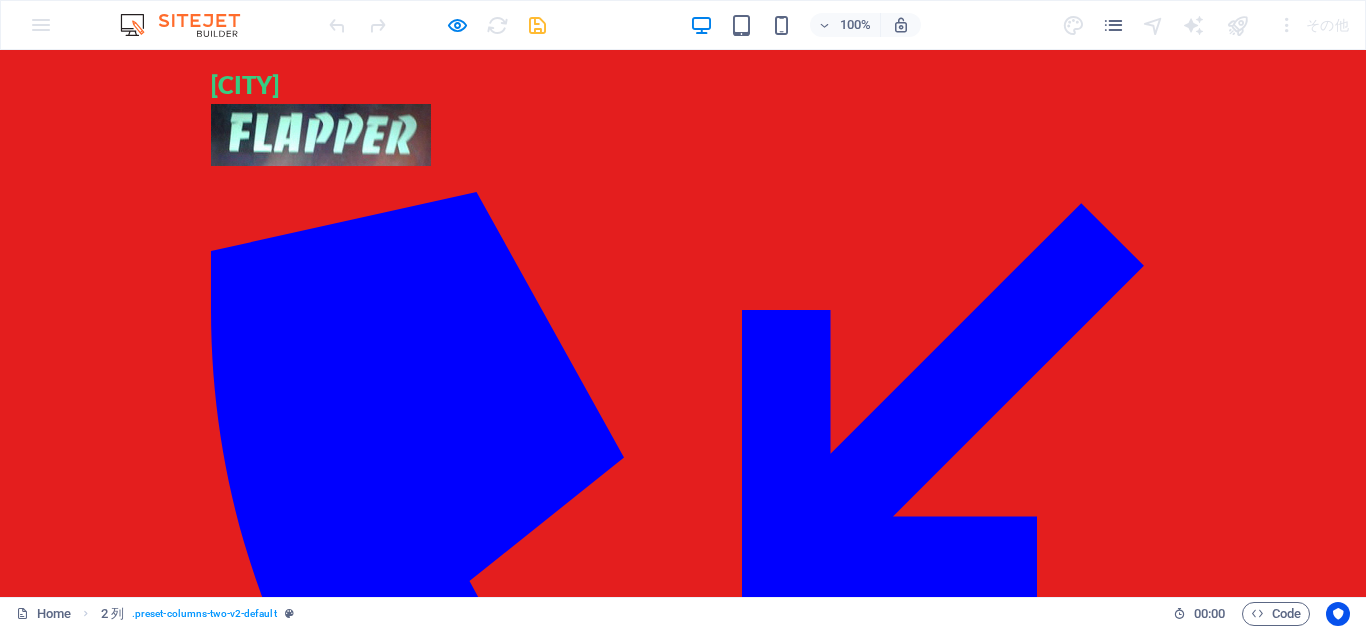 scroll, scrollTop: 0, scrollLeft: 0, axis: both 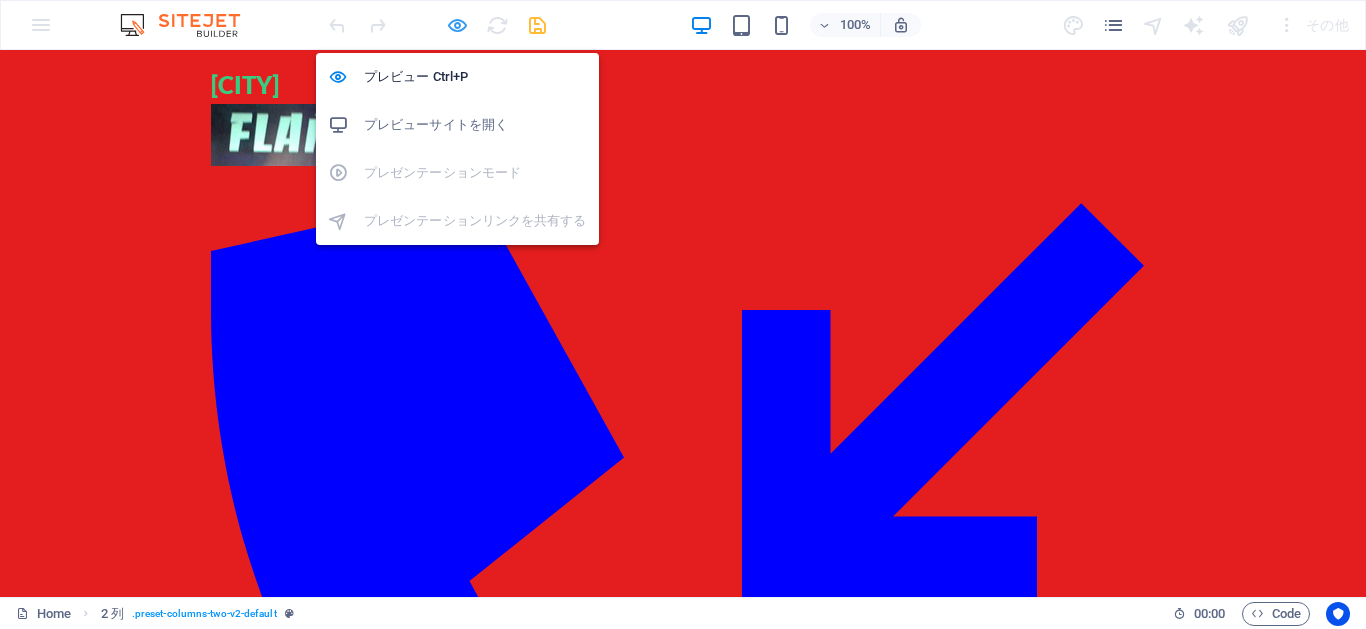 click at bounding box center [457, 25] 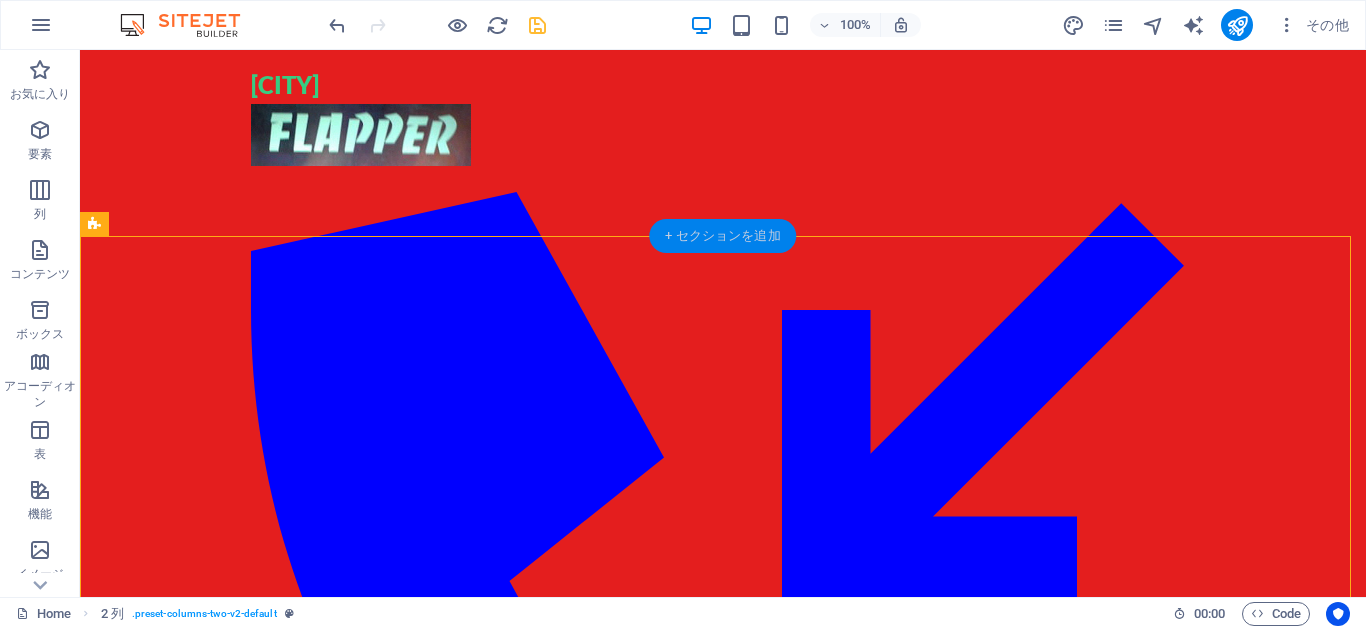 click on "+ セクションを追加" at bounding box center [722, 236] 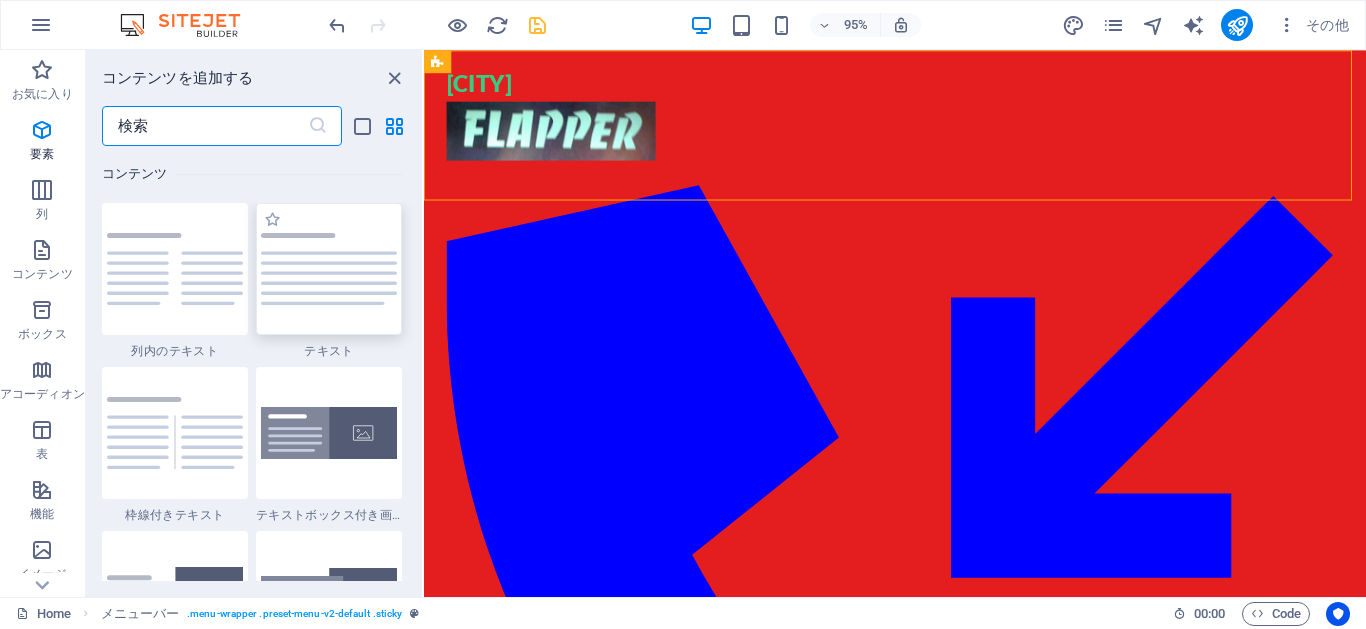 scroll, scrollTop: 3499, scrollLeft: 0, axis: vertical 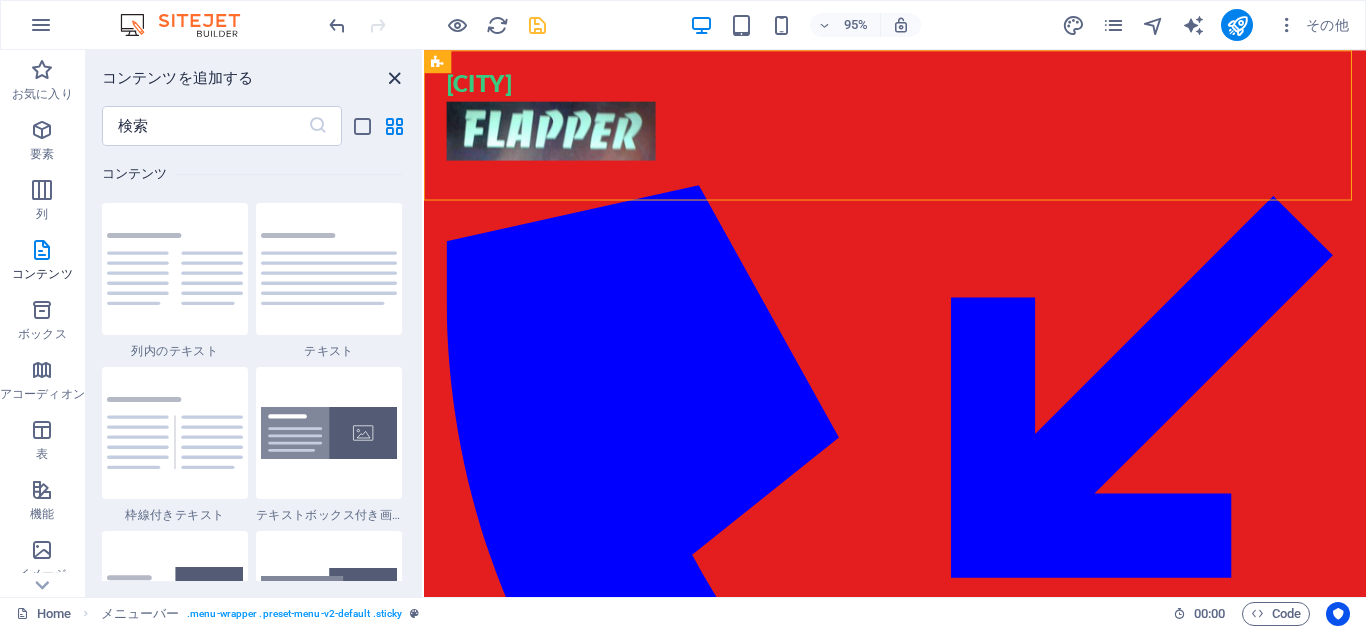 click at bounding box center (394, 78) 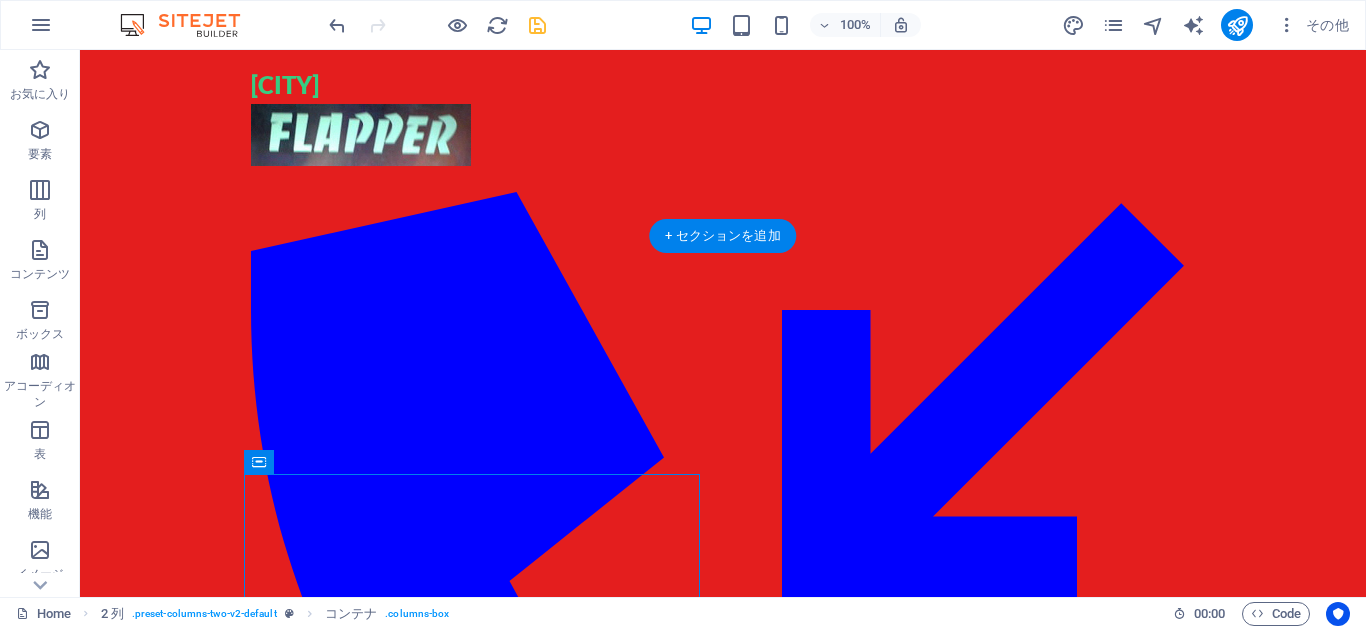 drag, startPoint x: 372, startPoint y: 512, endPoint x: 550, endPoint y: 355, distance: 237.34573 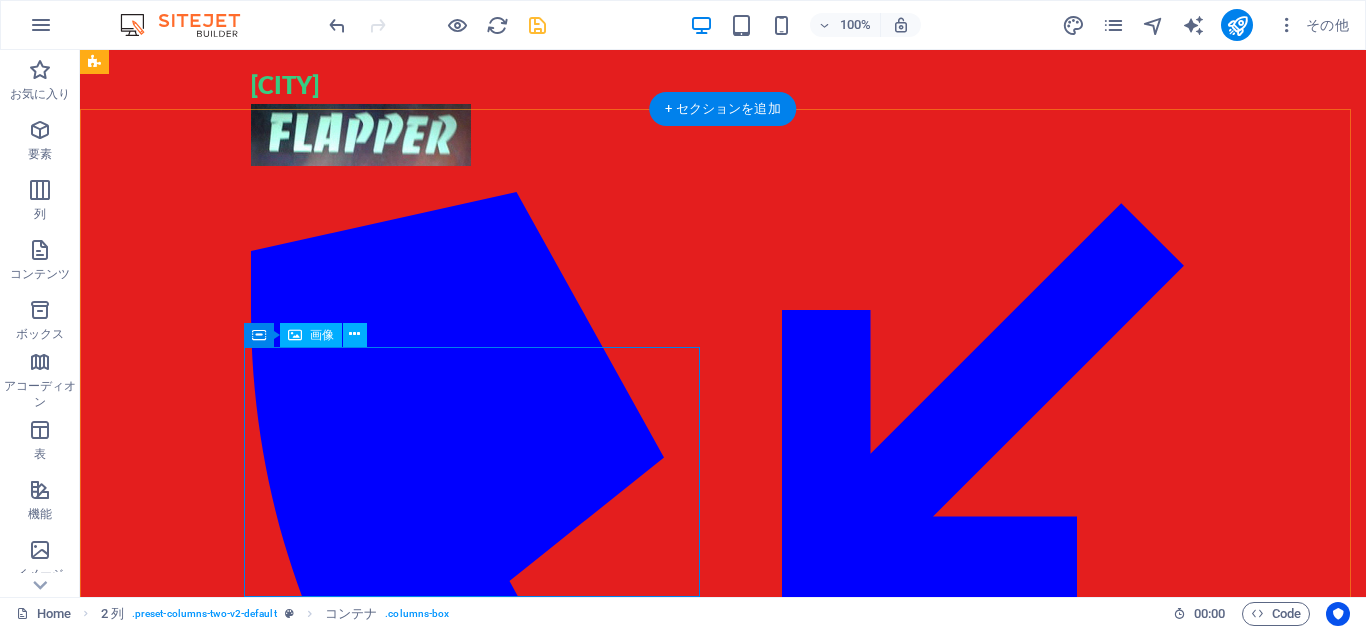 scroll, scrollTop: 0, scrollLeft: 0, axis: both 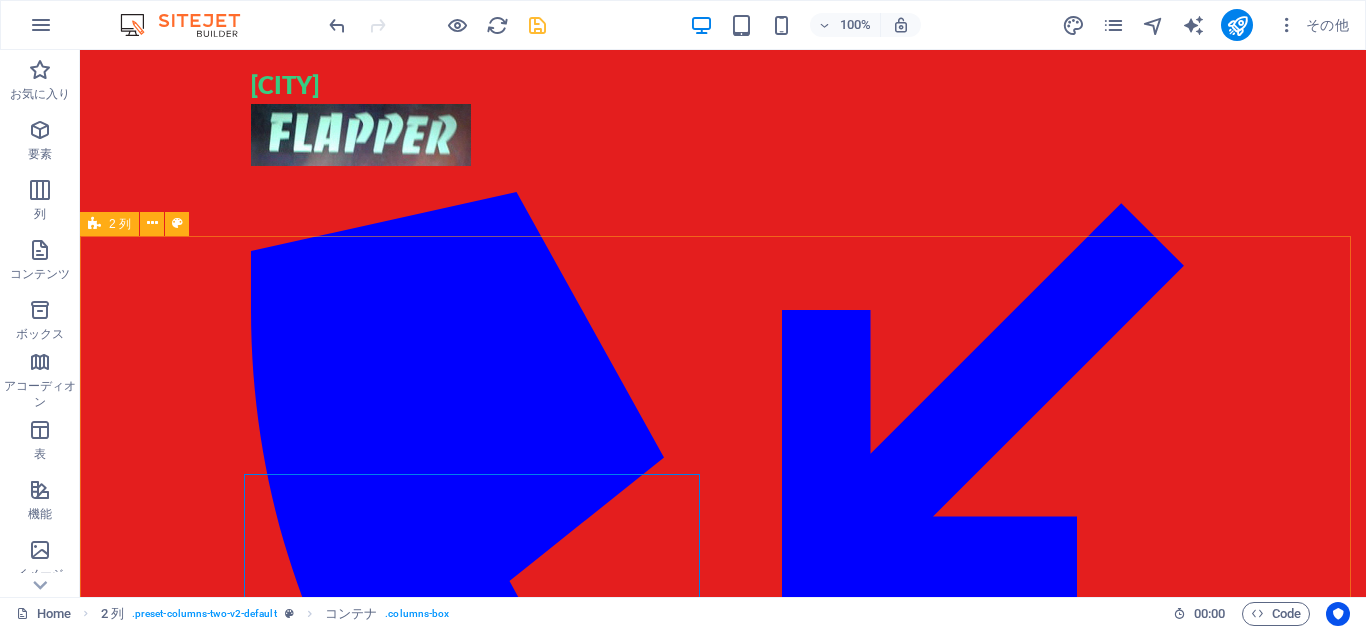 click on "新しいテキスト要素 a 1 2 3 4 5 6 7" at bounding box center (723, 643) 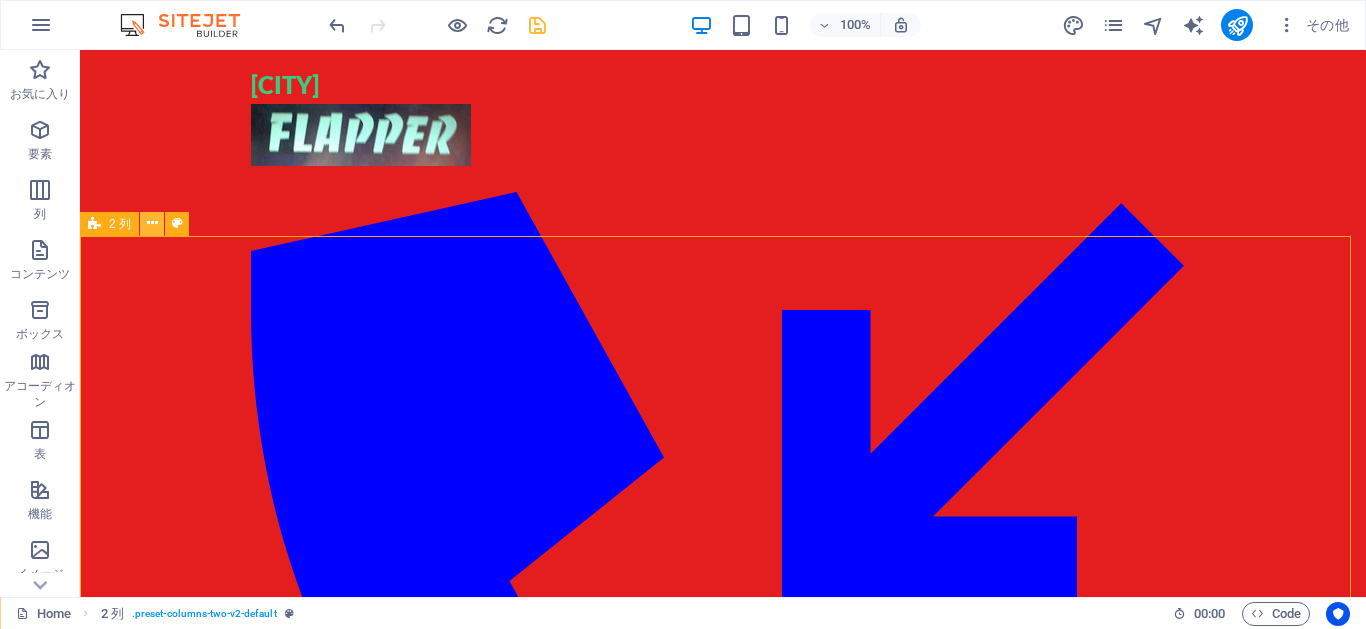 click at bounding box center (152, 223) 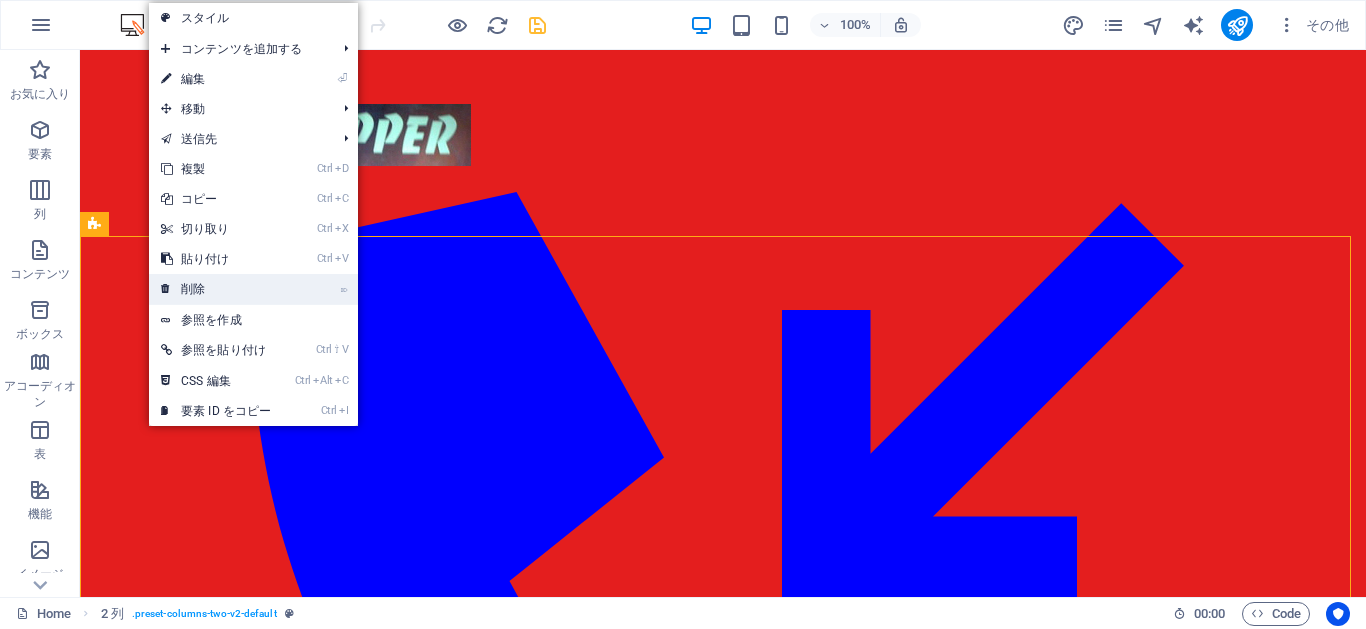 click on "⌦  削除" at bounding box center (216, 289) 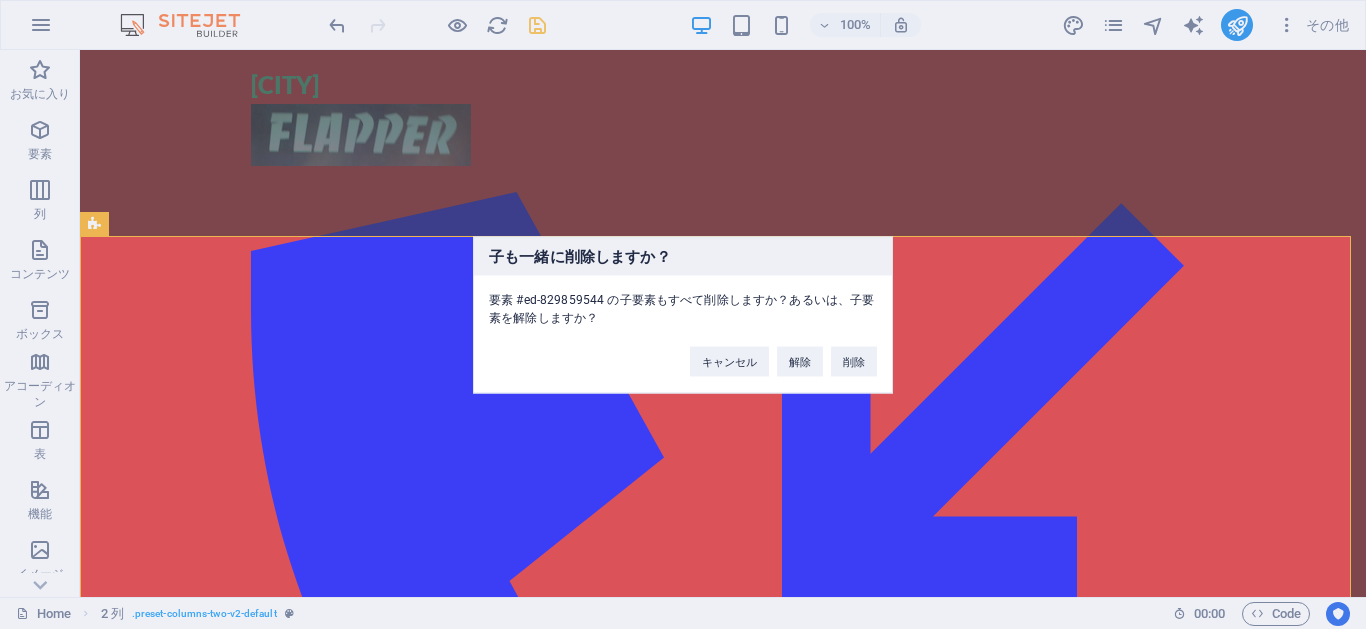 click on "子も一緒に削除しますか？ 要素 #ed-829859544 の子要素もすべて削除しますか？あるいは、子要素を解除しますか？ キャンセル 解除 削除" at bounding box center (683, 314) 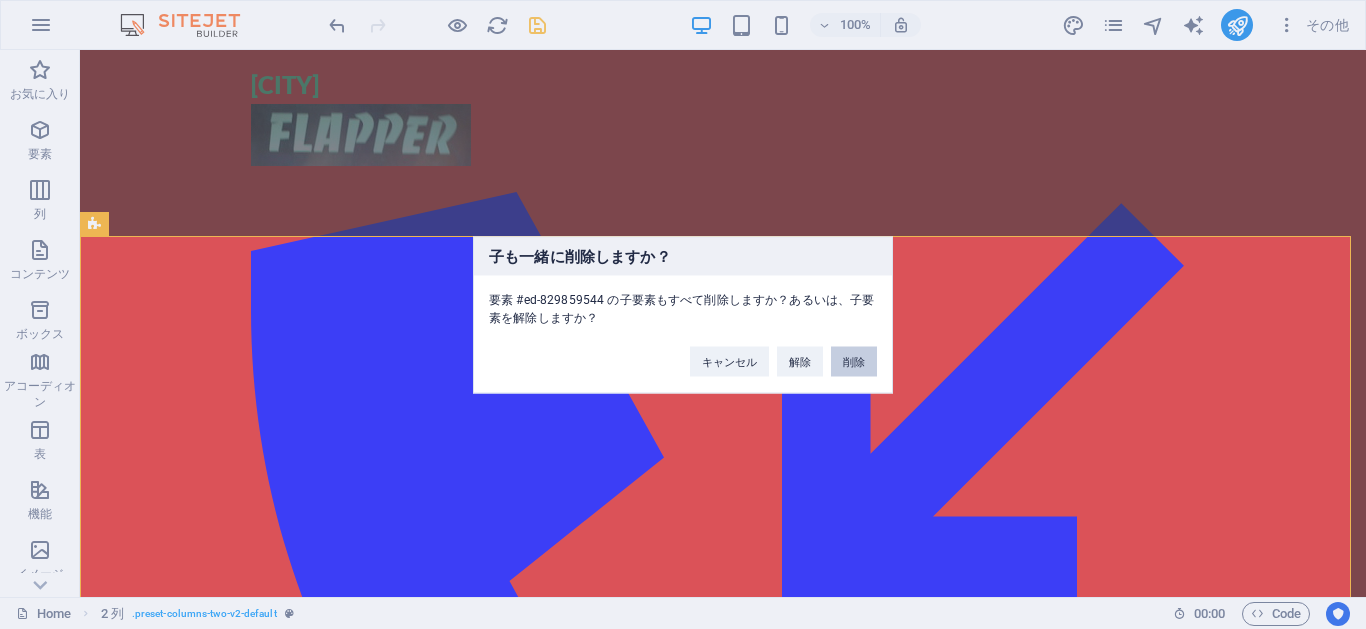 click on "削除" at bounding box center [854, 361] 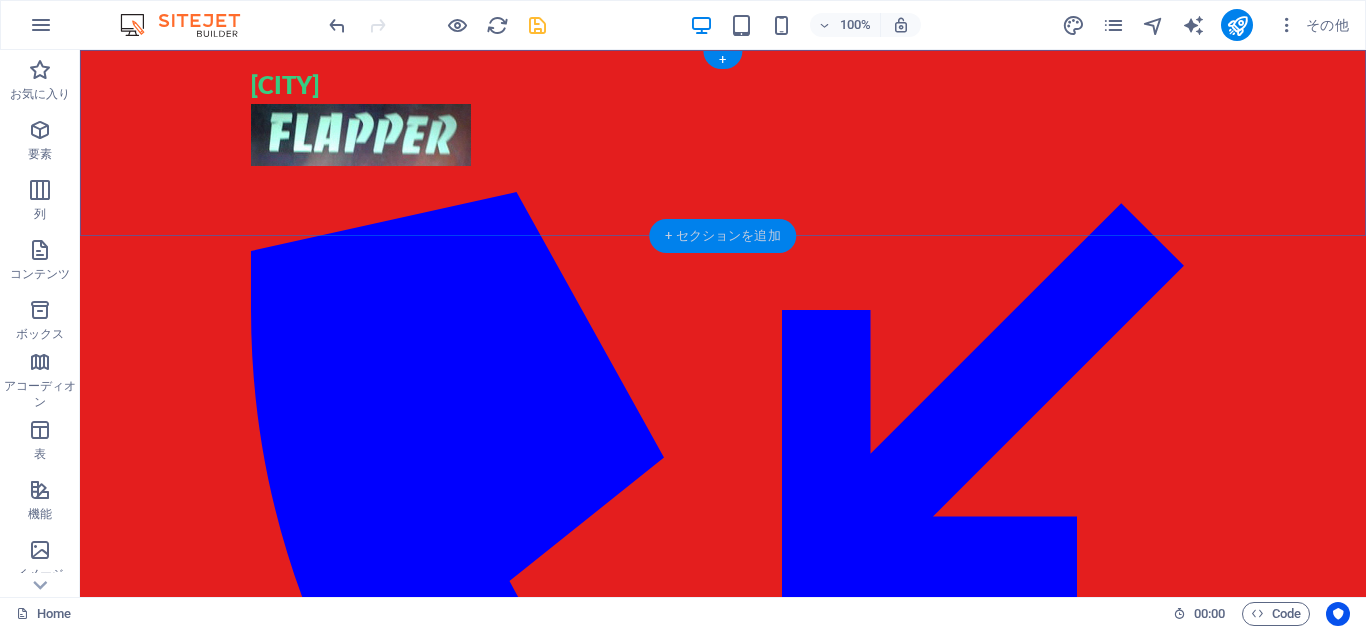 click on "+ セクションを追加" at bounding box center [722, 236] 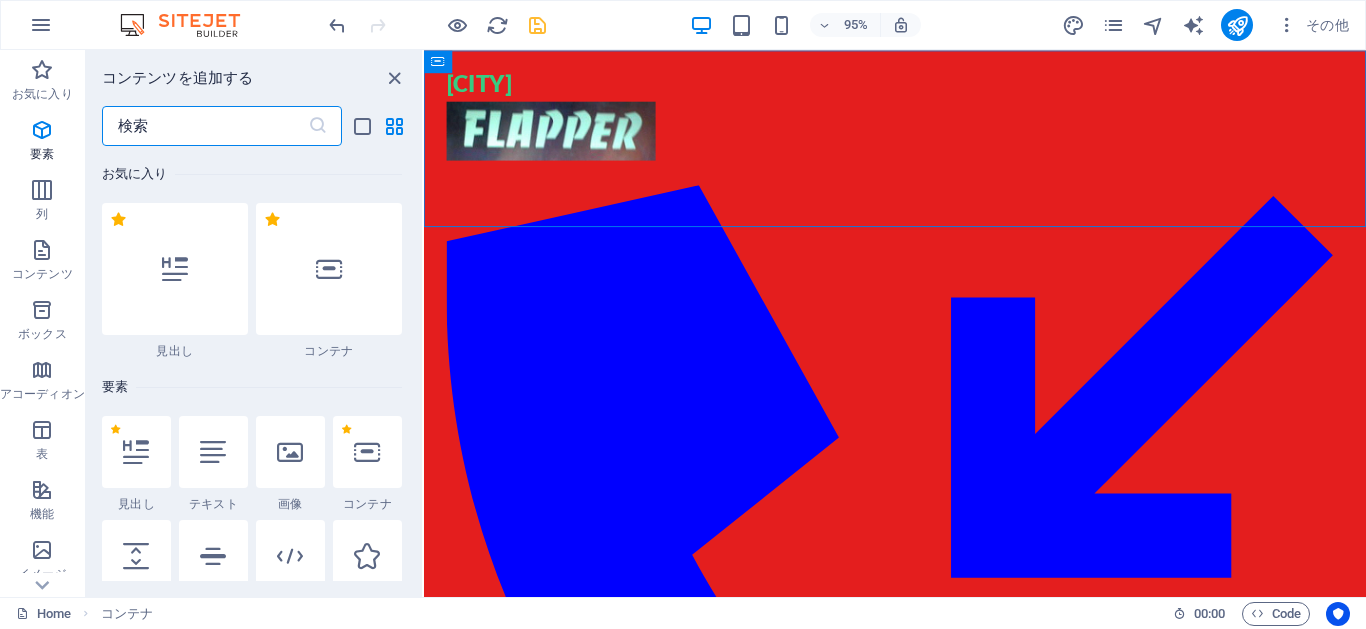 scroll, scrollTop: 3499, scrollLeft: 0, axis: vertical 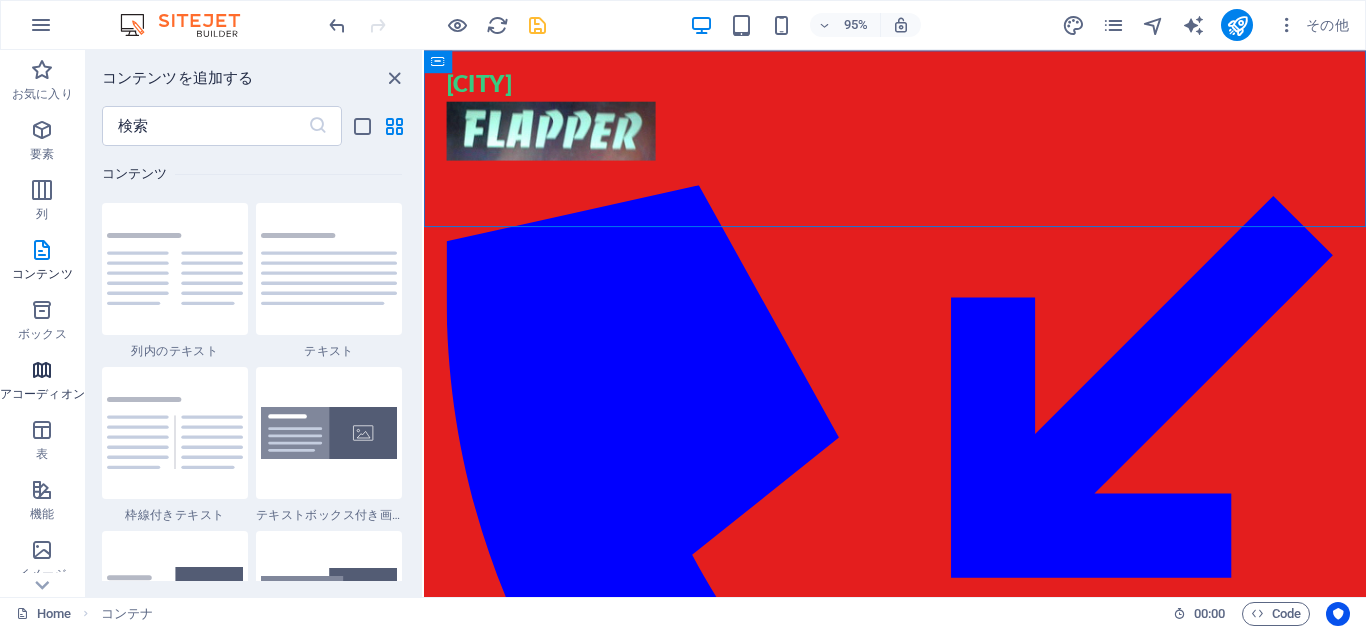 click at bounding box center (42, 370) 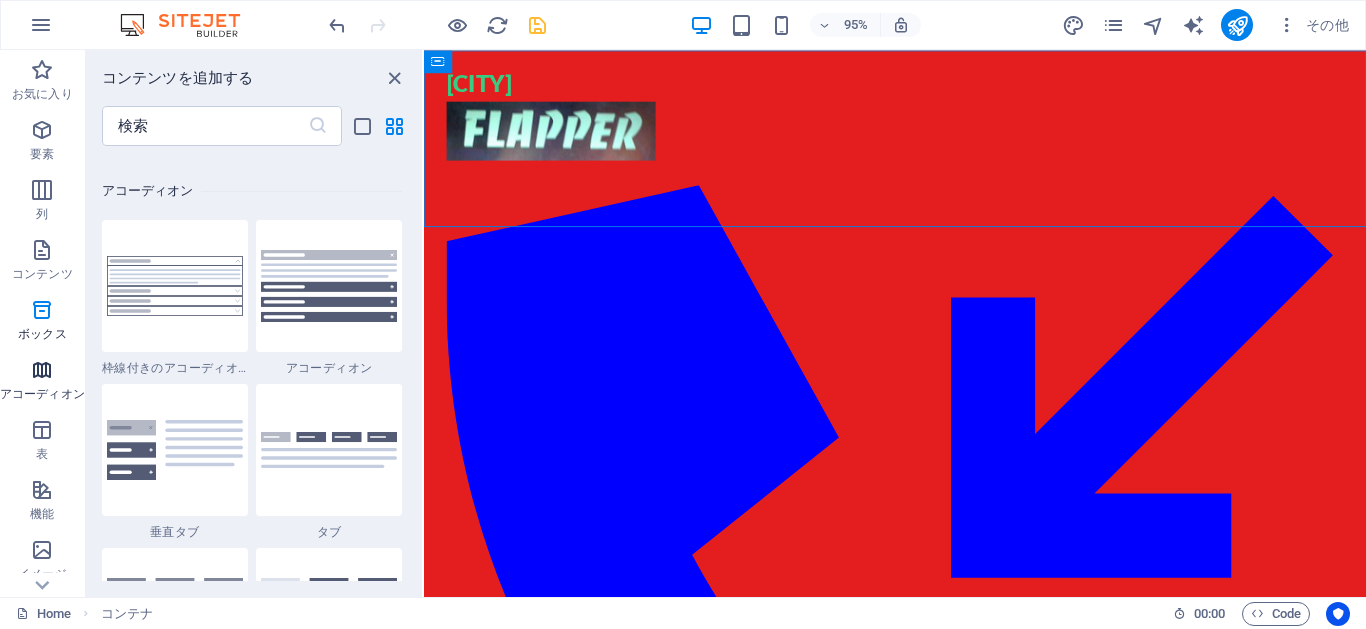 scroll, scrollTop: 6385, scrollLeft: 0, axis: vertical 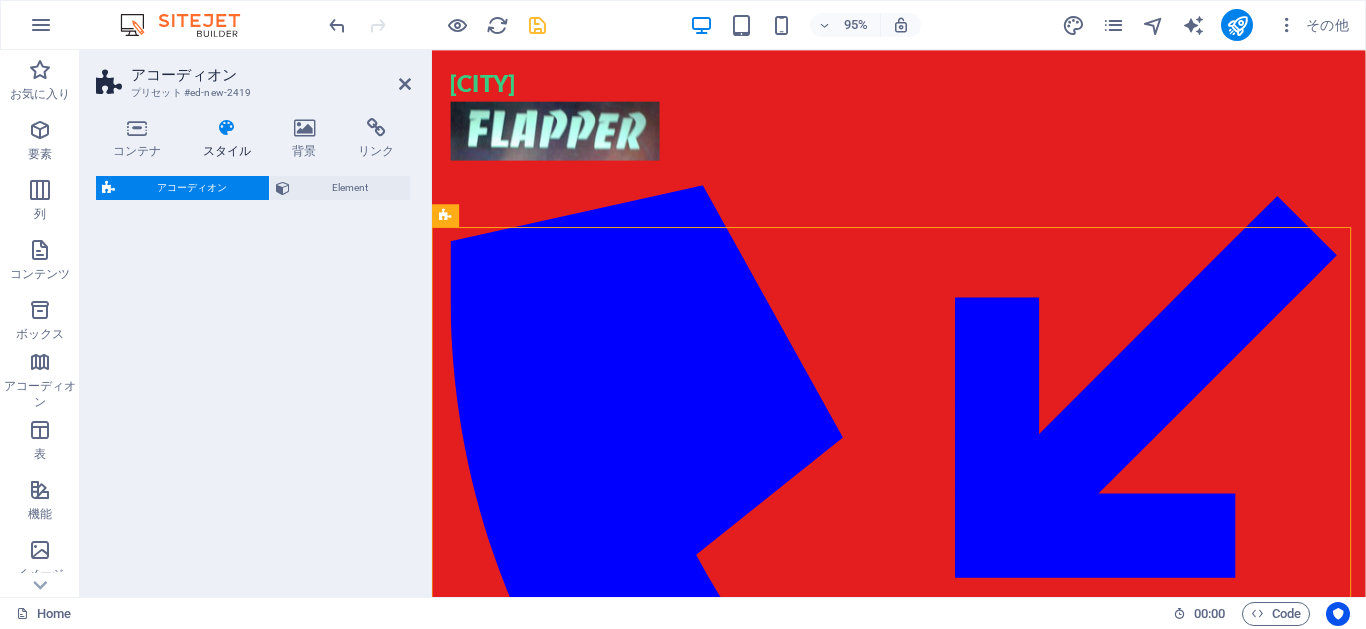 select on "rem" 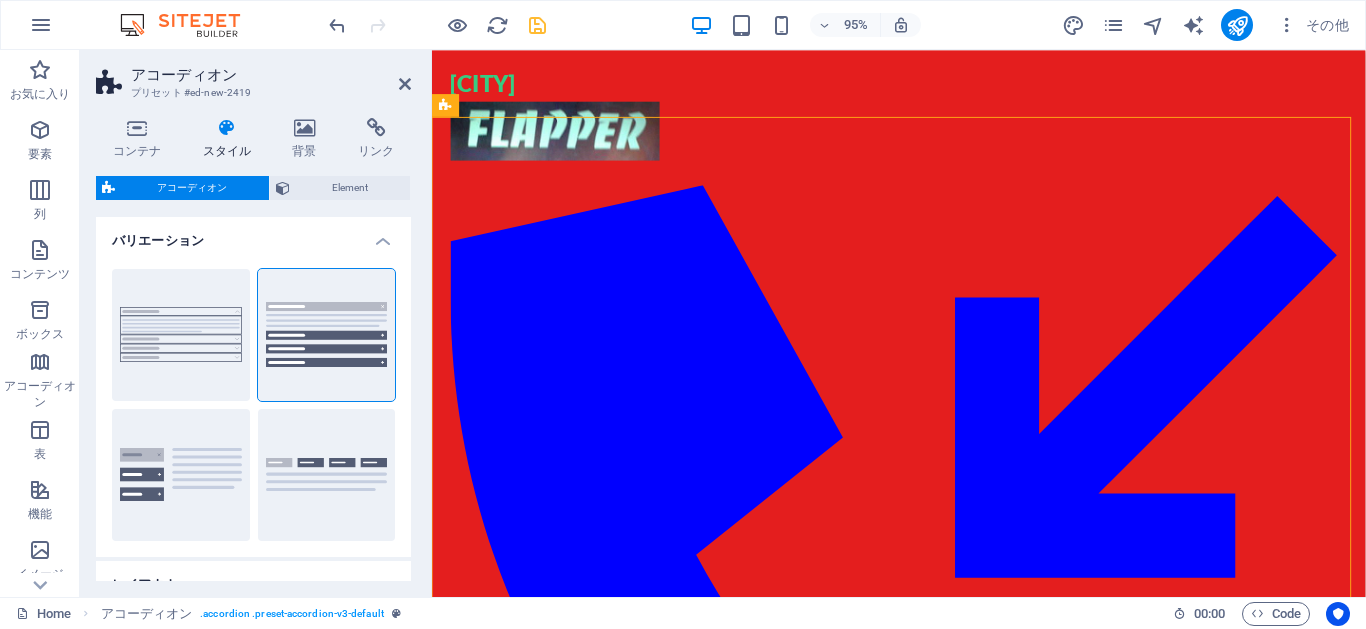 scroll, scrollTop: 62, scrollLeft: 0, axis: vertical 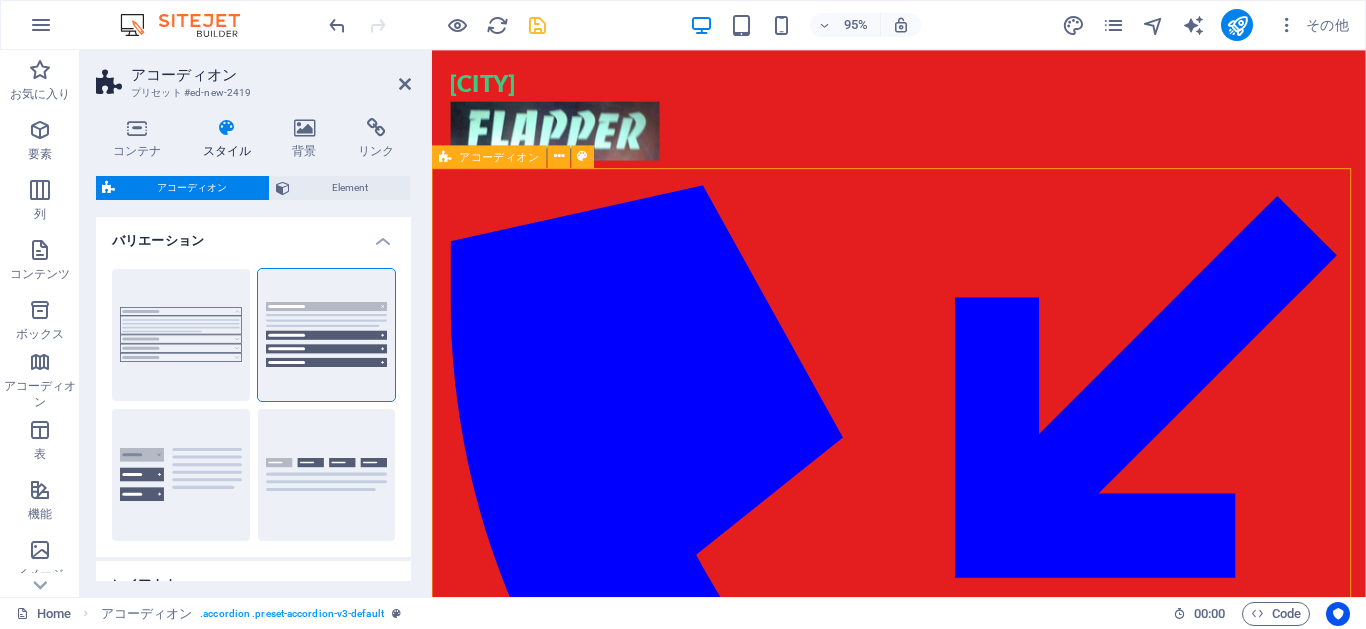 click on "Headline Lorem ipsum dolor sit amet, consectetur adipisicing elit. Maiores ipsum repellat minus nihil. Labore, delectus, nam dignissimos ea repudiandae minima voluptatum magni pariatur possimus quia accusamus harum facilis corporis animi nisi. Enim, pariatur, impedit quia repellat harum ipsam laboriosam voluptas dicta illum nisi obcaecati reprehenderit quis placeat recusandae tenetur aperiam. Headline Lorem ipsum dolor sit amet, consectetur adipisicing elit. Maiores ipsum repellat minus nihil. Labore, delectus, nam dignissimos ea repudiandae minima voluptatum magni pariatur possimus quia accusamus harum facilis corporis animi nisi. Enim, pariatur, impedit quia repellat harum ipsam laboriosam voluptas dicta illum nisi obcaecati reprehenderit quis placeat recusandae tenetur aperiam. Headline Headline" at bounding box center [923, 576] 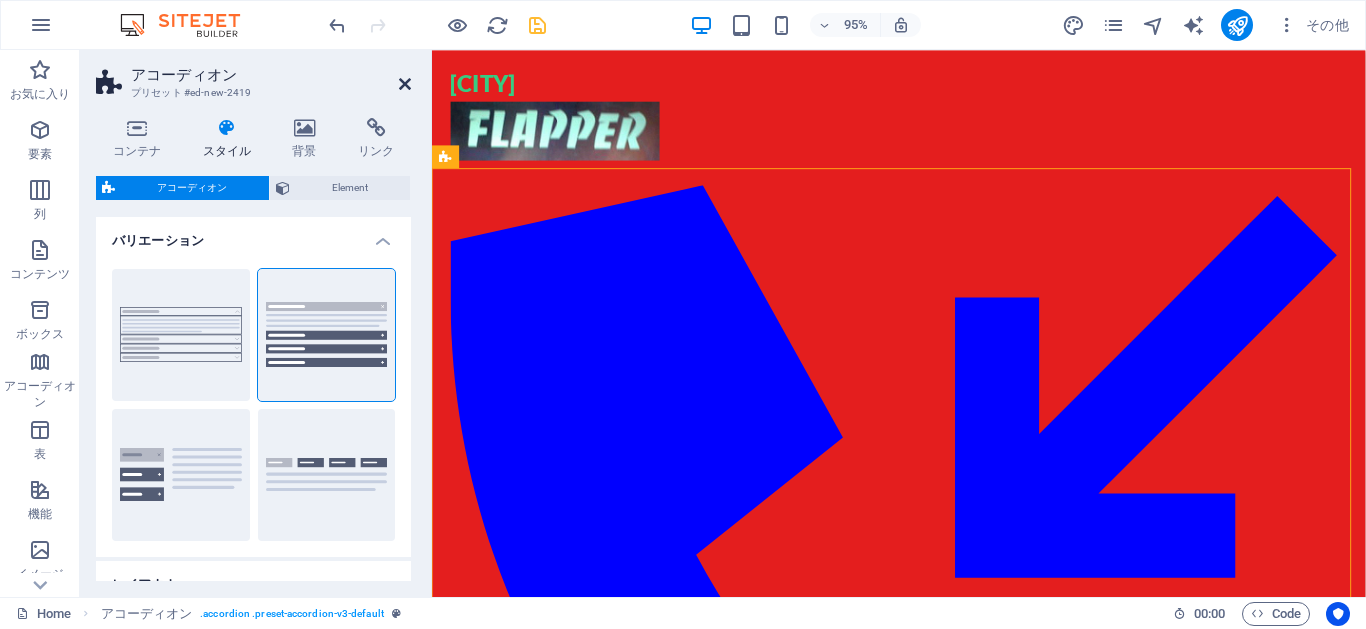 click at bounding box center [405, 84] 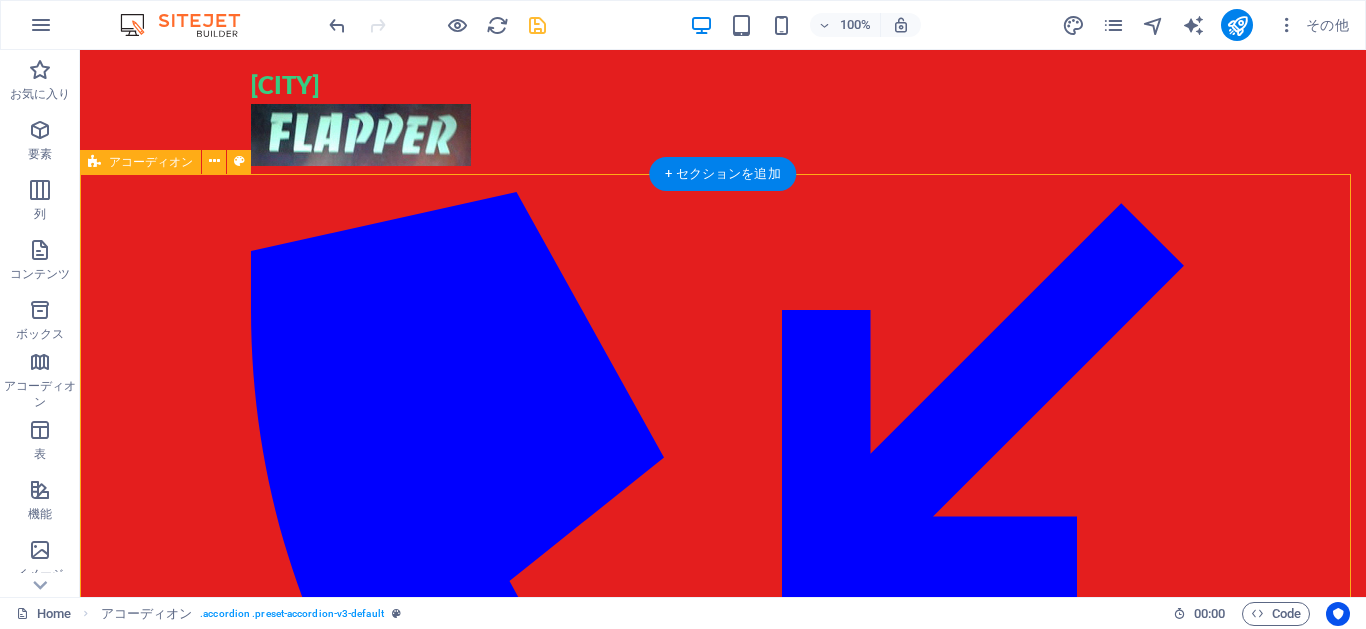 click on "Headline Lorem ipsum dolor sit amet, consectetur adipisicing elit. Maiores ipsum repellat minus nihil. Labore, delectus, nam dignissimos ea repudiandae minima voluptatum magni pariatur possimus quia accusamus harum facilis corporis animi nisi. Enim, pariatur, impedit quia repellat harum ipsam laboriosam voluptas dicta illum nisi obcaecati reprehenderit quis placeat recusandae tenetur aperiam. Headline Lorem ipsum dolor sit amet, consectetur adipisicing elit. Maiores ipsum repellat minus nihil. Labore, delectus, nam dignissimos ea repudiandae minima voluptatum magni pariatur possimus quia accusamus harum facilis corporis animi nisi. Enim, pariatur, impedit quia repellat harum ipsam laboriosam voluptas dicta illum nisi obcaecati reprehenderit quis placeat recusandae tenetur aperiam. Headline Headline" at bounding box center (723, 576) 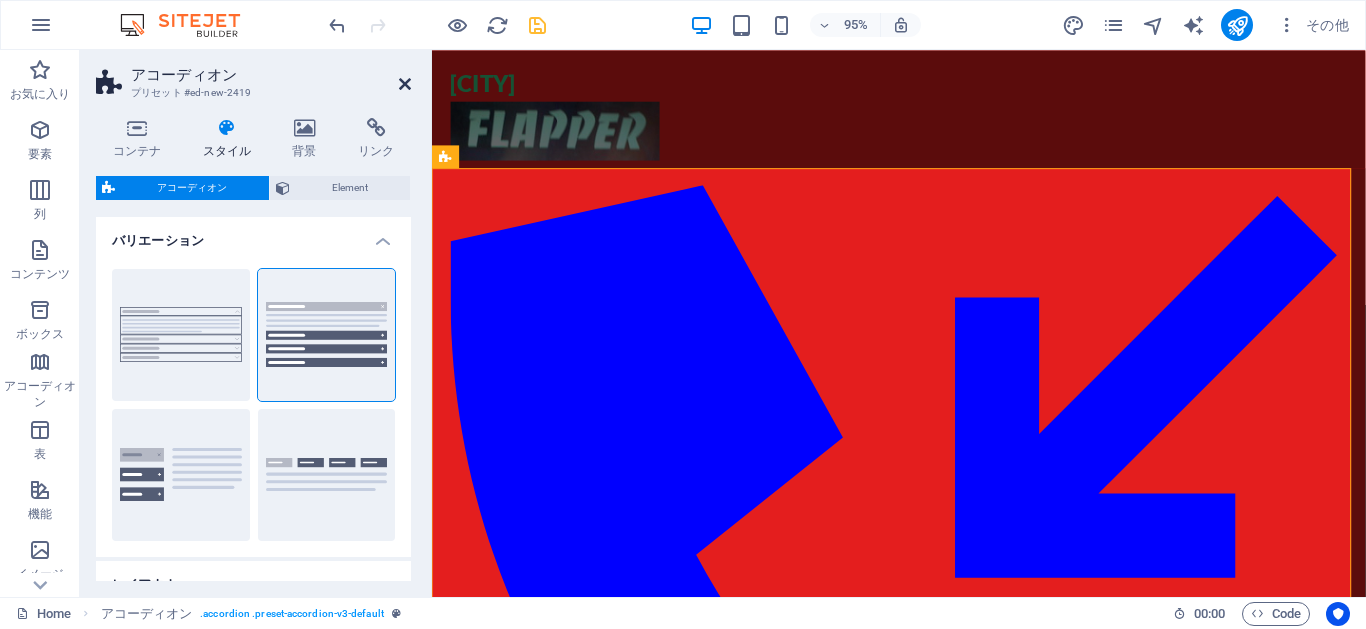 click at bounding box center (405, 84) 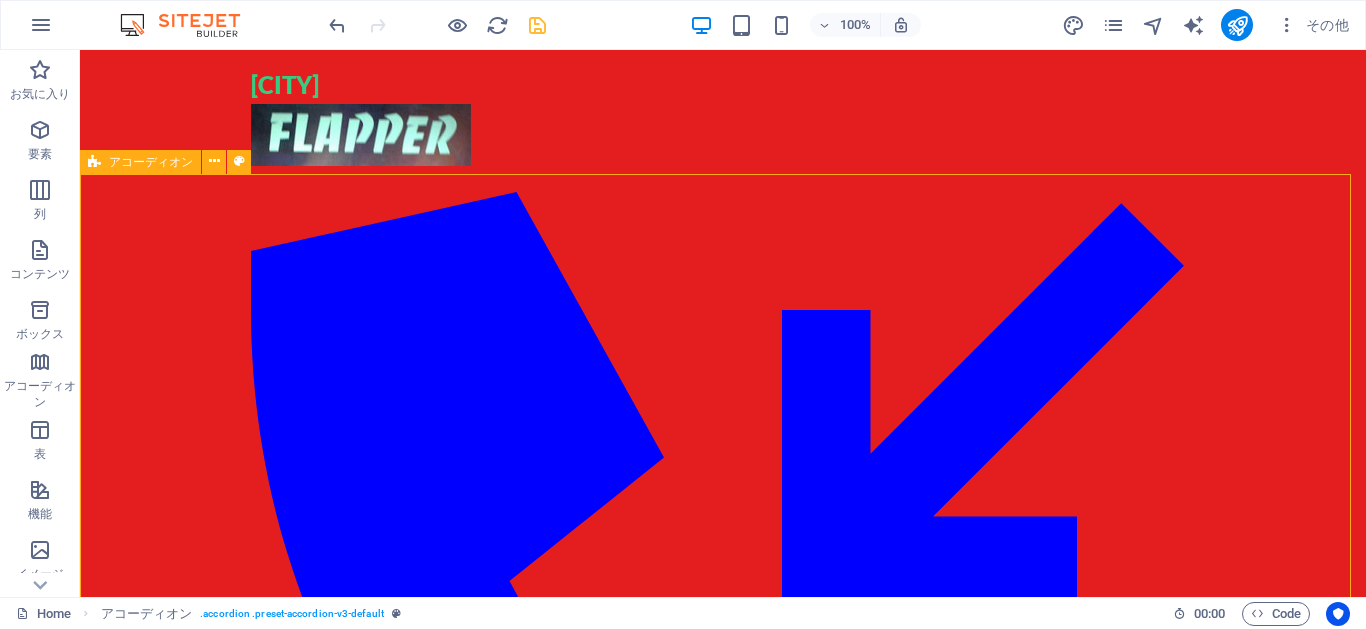 click on "アコーディオン" at bounding box center (140, 162) 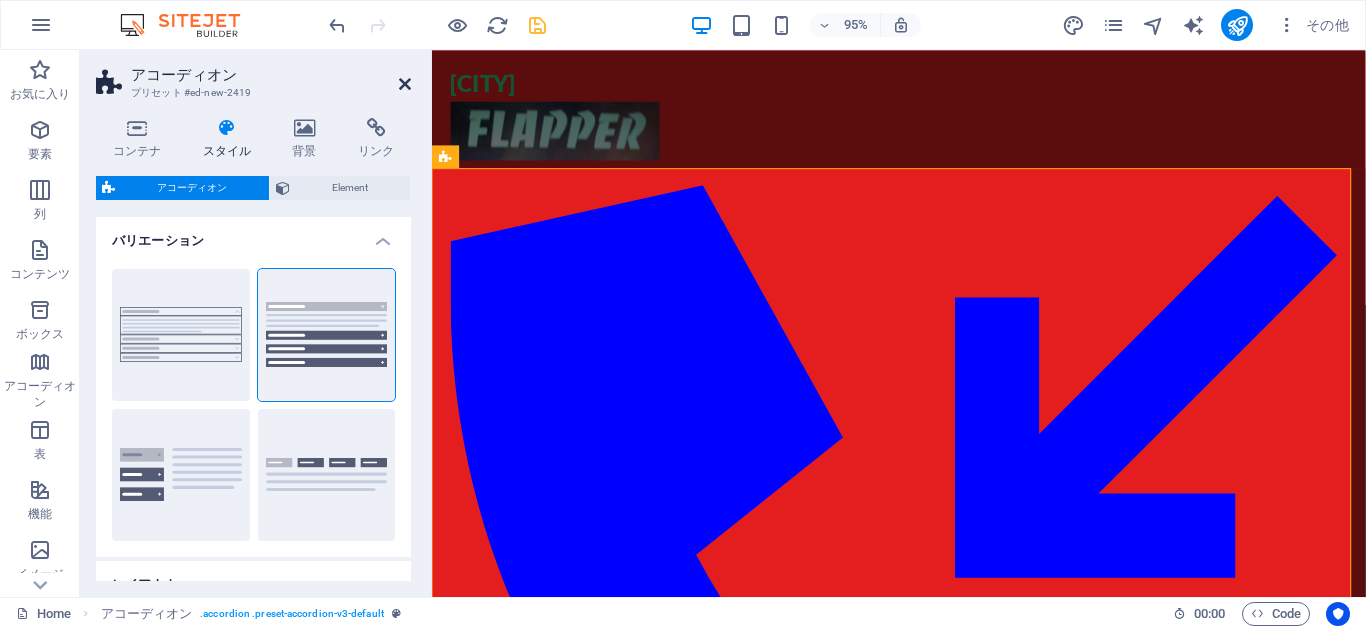 click at bounding box center [405, 84] 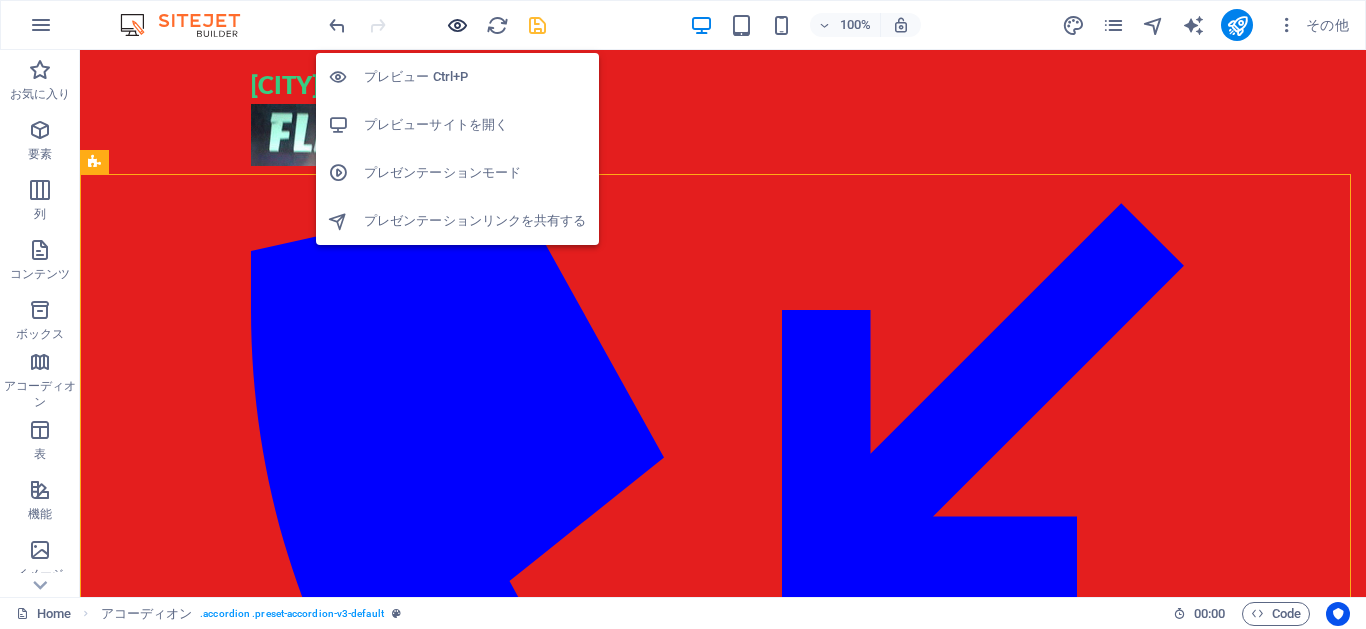 click at bounding box center [457, 25] 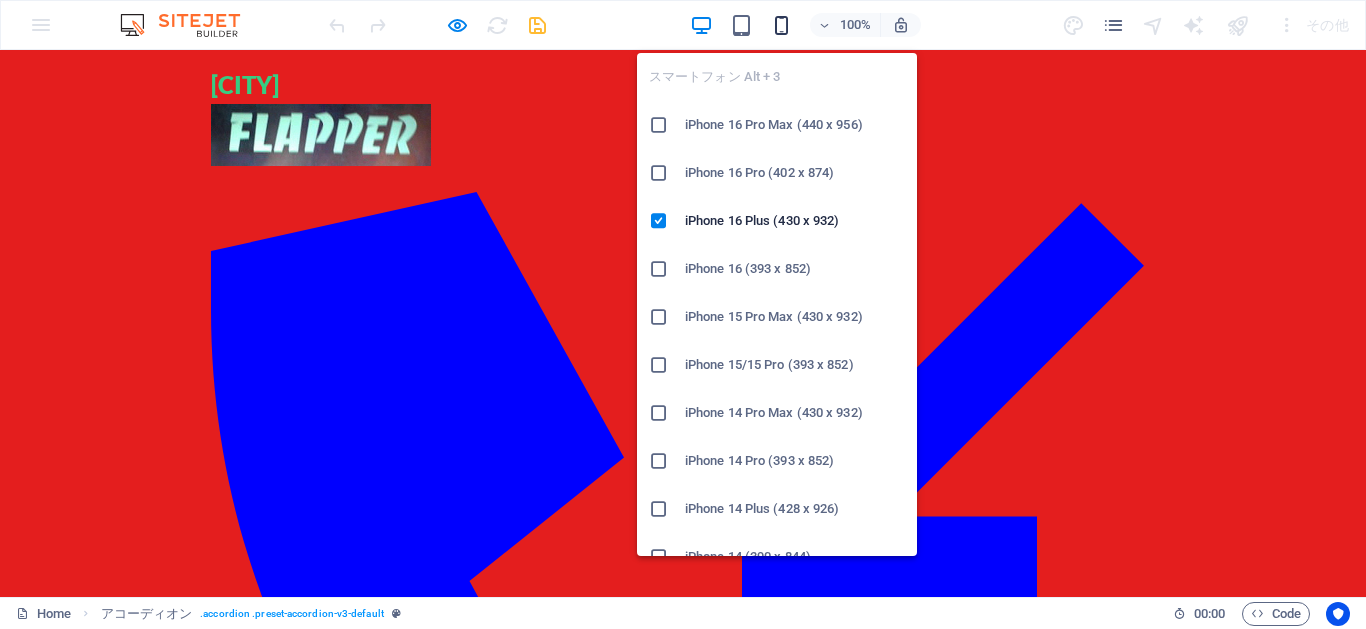 click at bounding box center (781, 25) 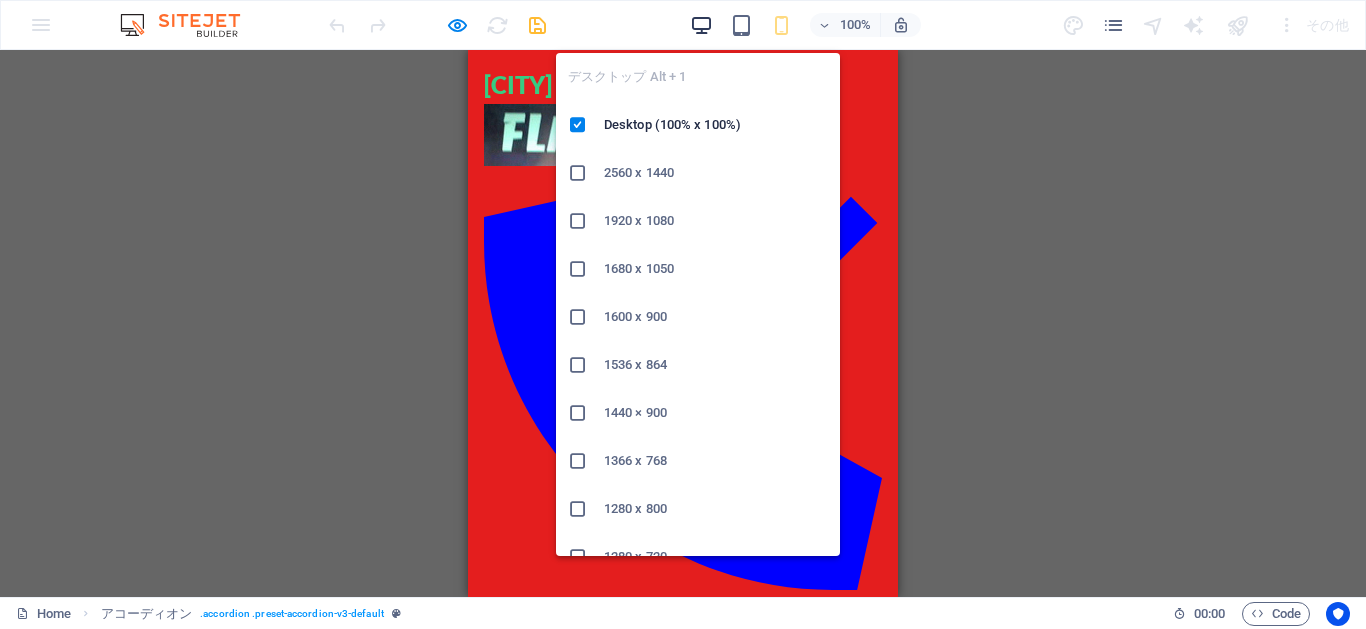 click at bounding box center [701, 25] 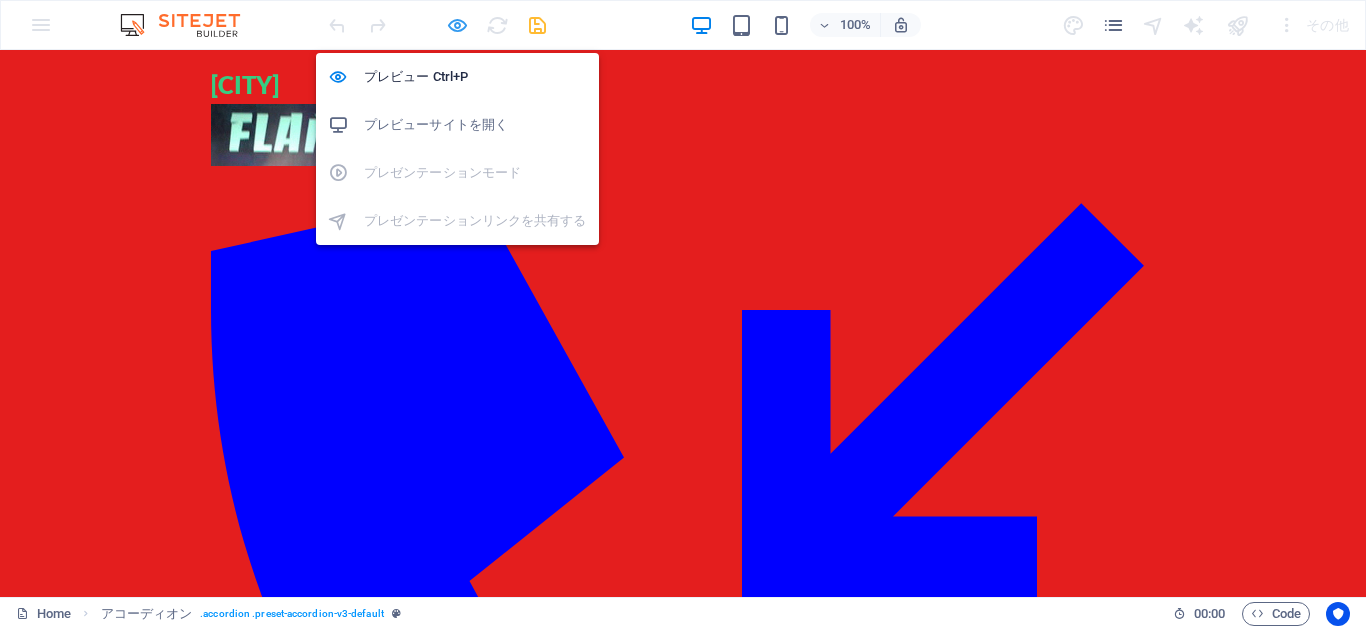 click at bounding box center [457, 25] 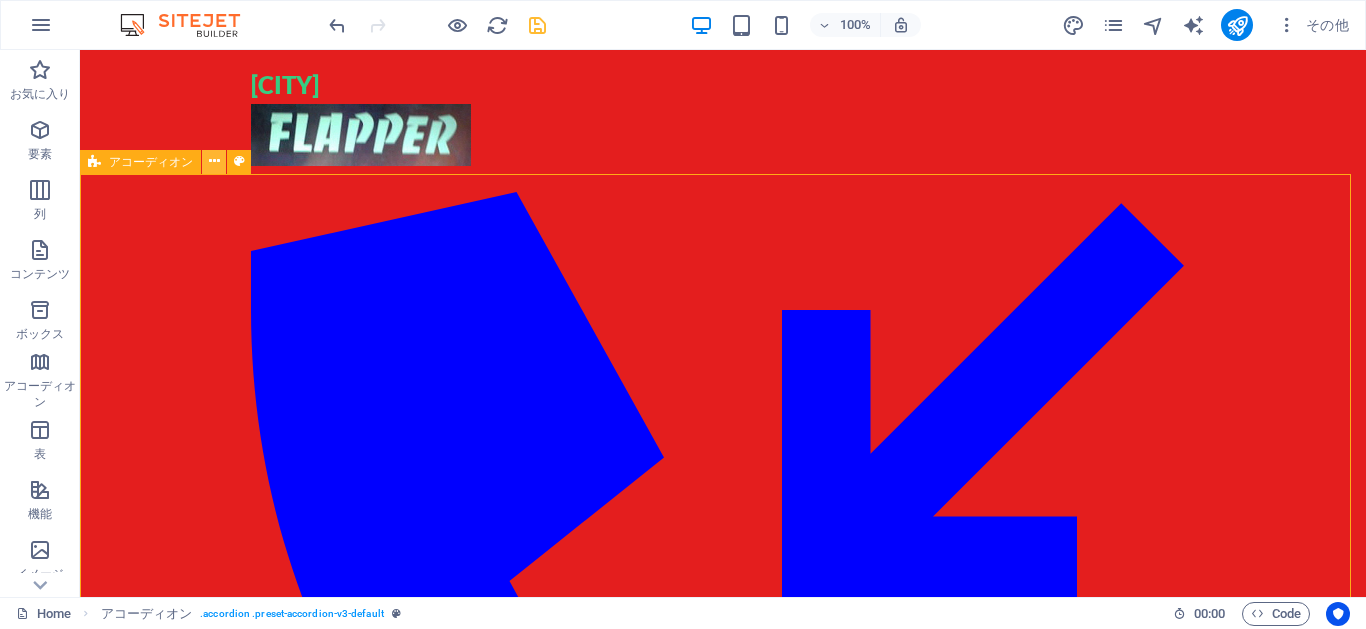 click at bounding box center [214, 161] 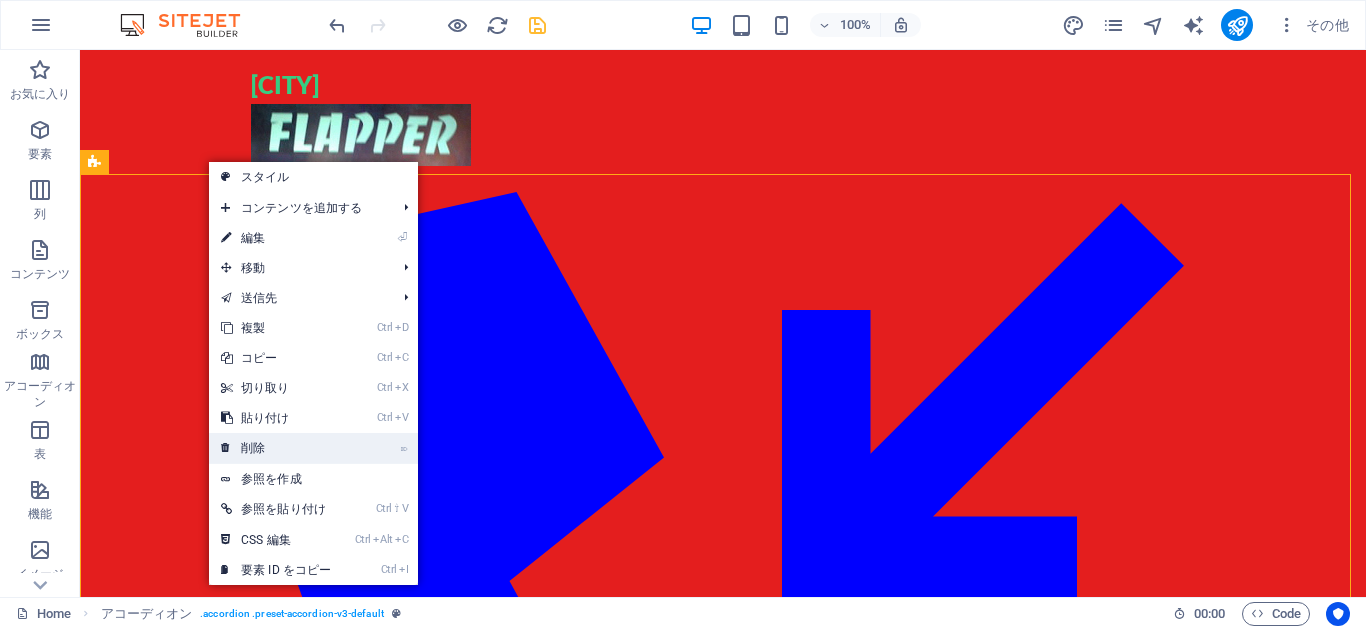 click on "⌦  削除" at bounding box center (276, 448) 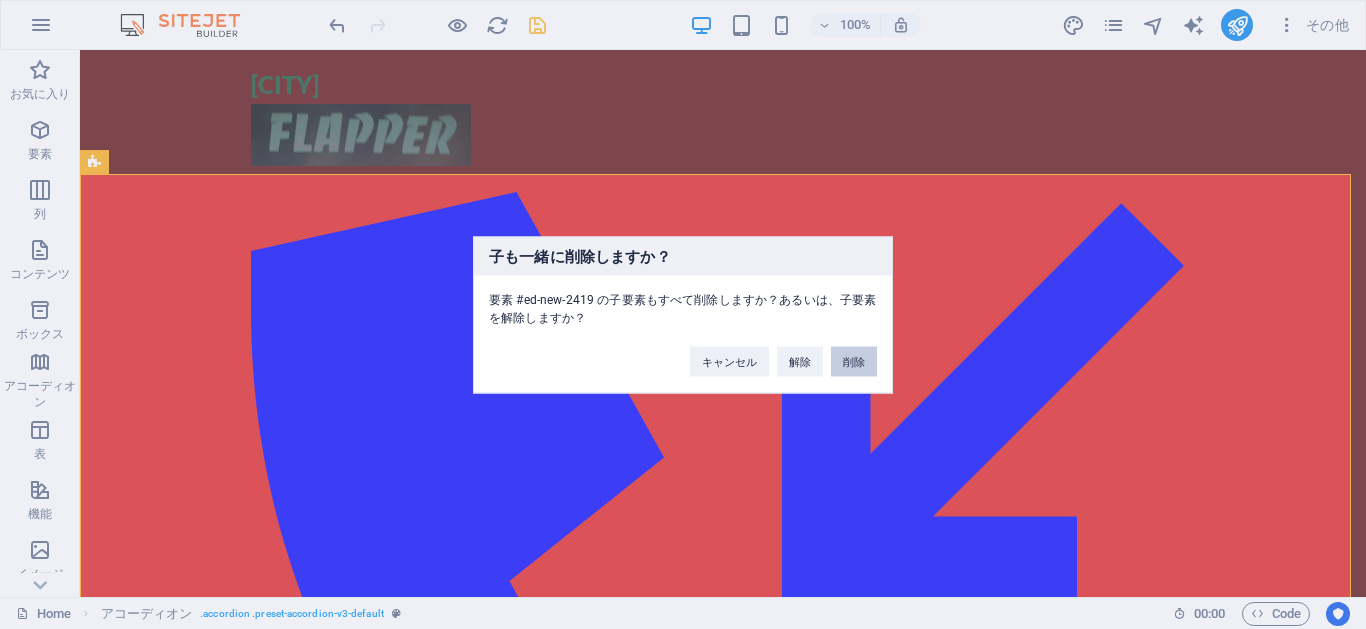 click on "削除" at bounding box center (854, 361) 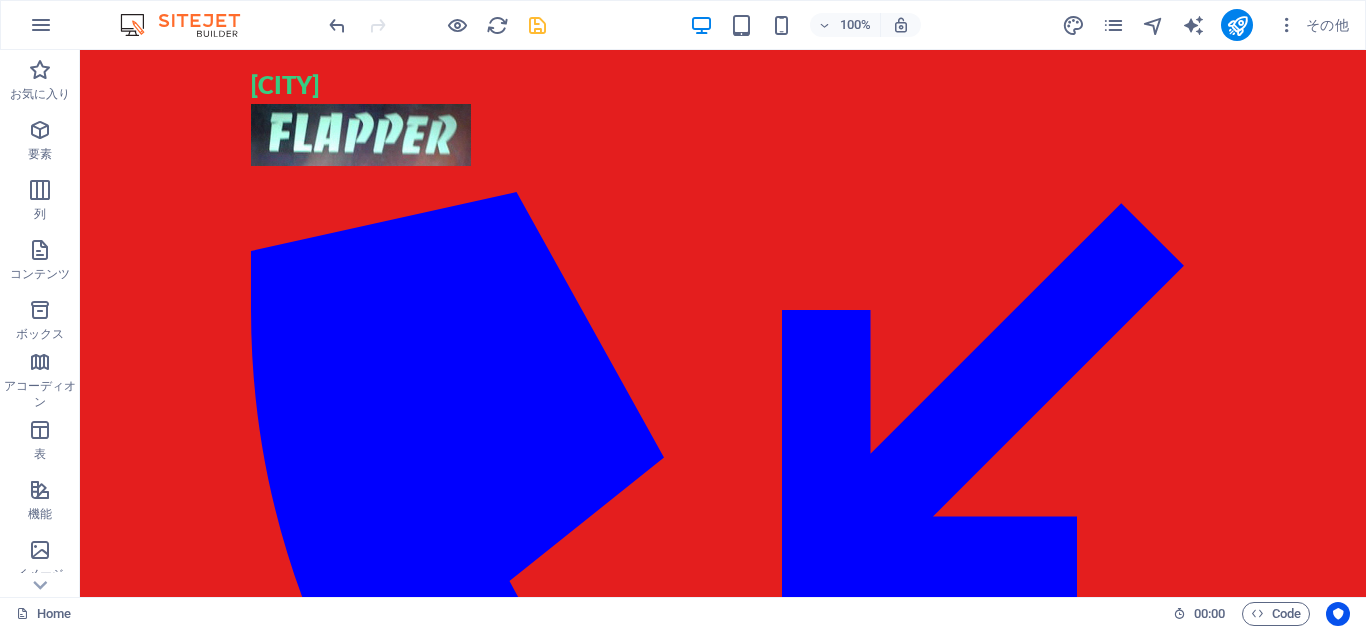 scroll, scrollTop: 0, scrollLeft: 0, axis: both 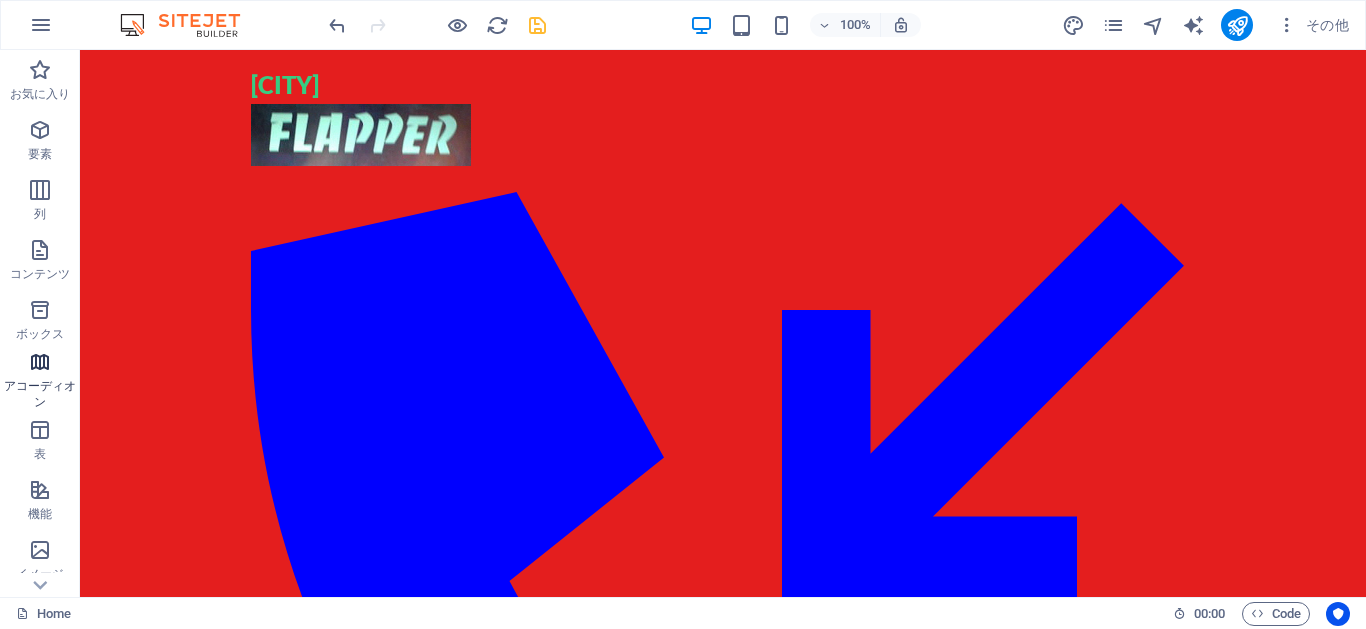 click at bounding box center [40, 362] 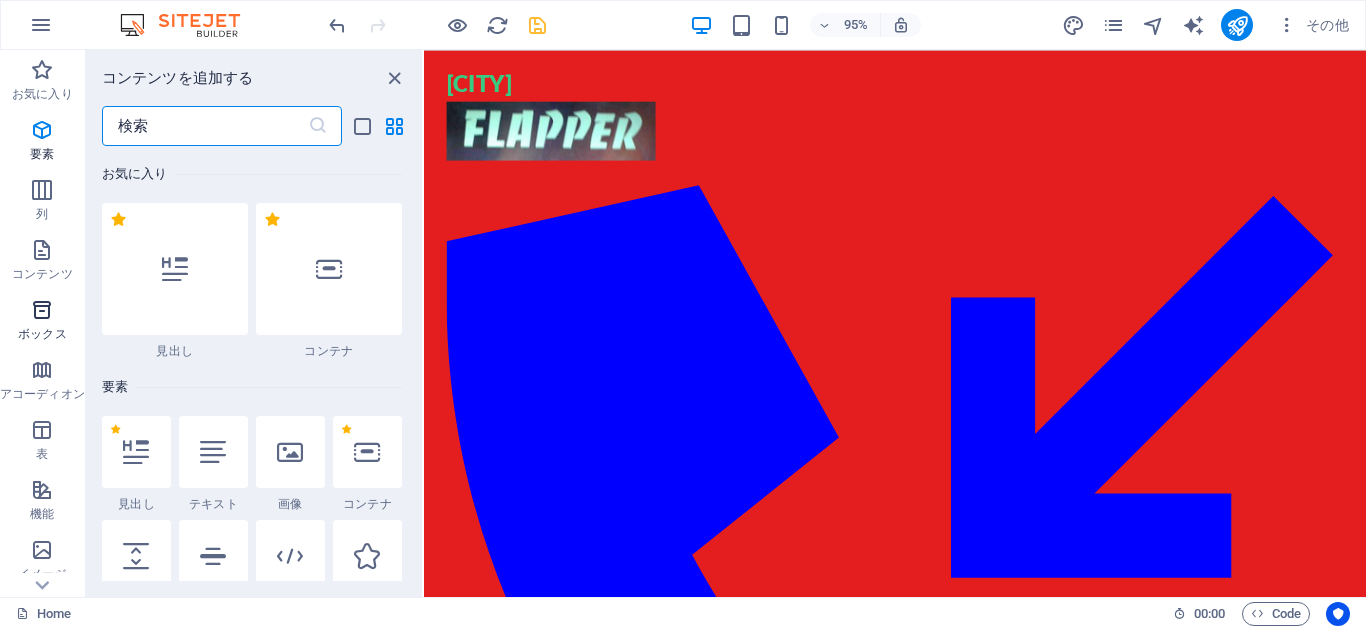 scroll, scrollTop: 6385, scrollLeft: 0, axis: vertical 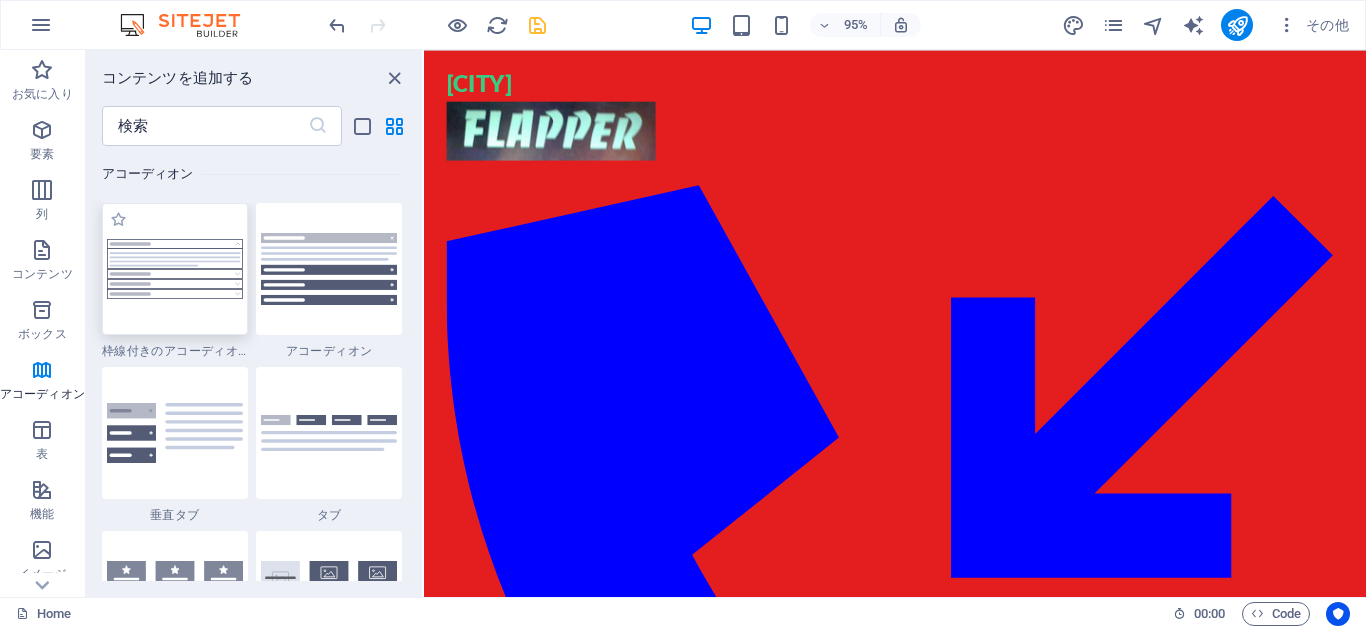 click at bounding box center [175, 269] 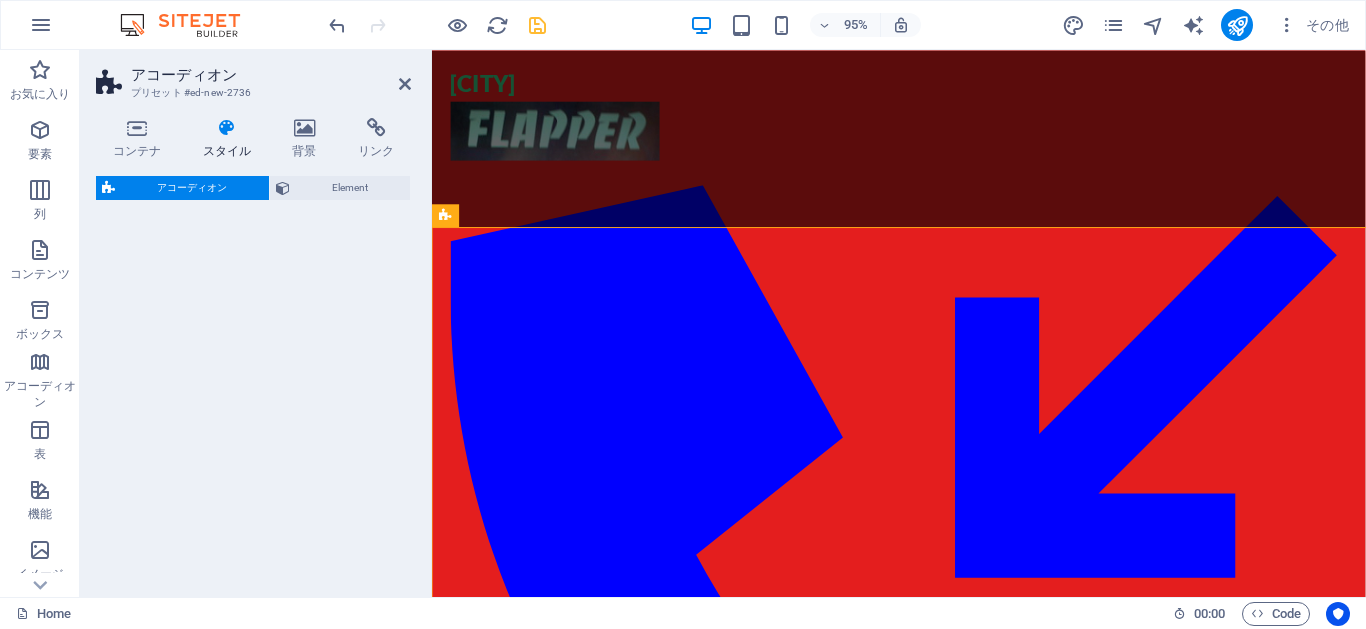 select on "rem" 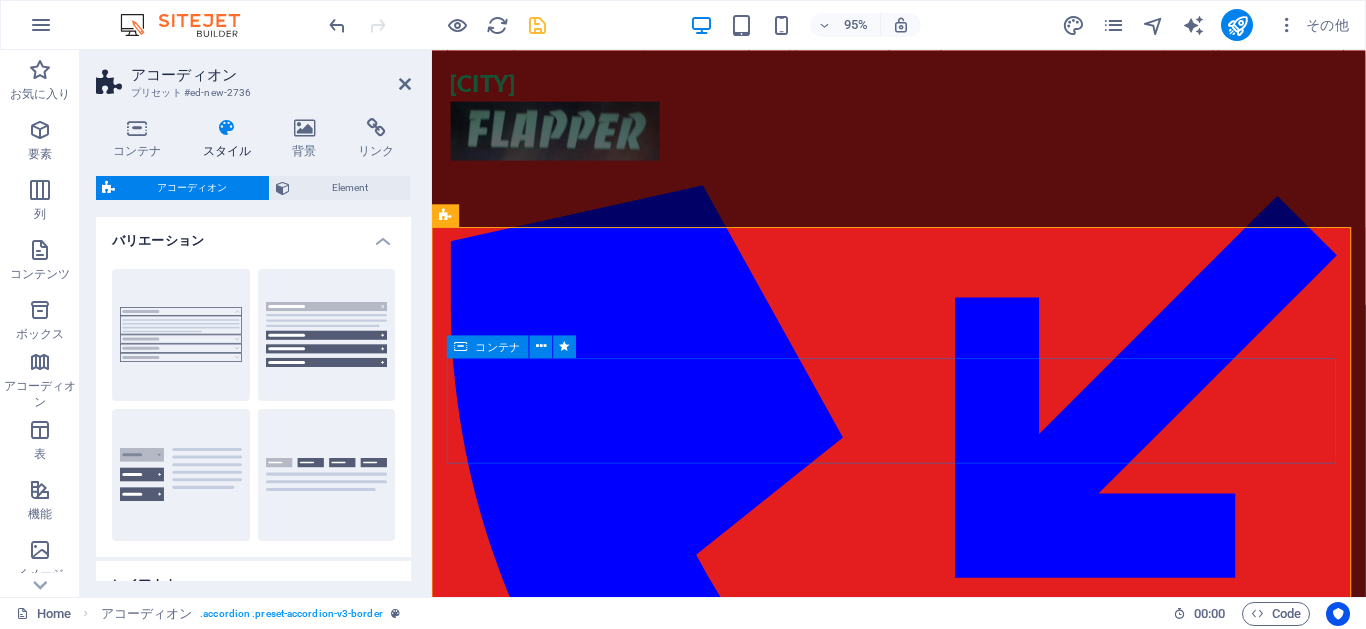 scroll, scrollTop: 0, scrollLeft: 0, axis: both 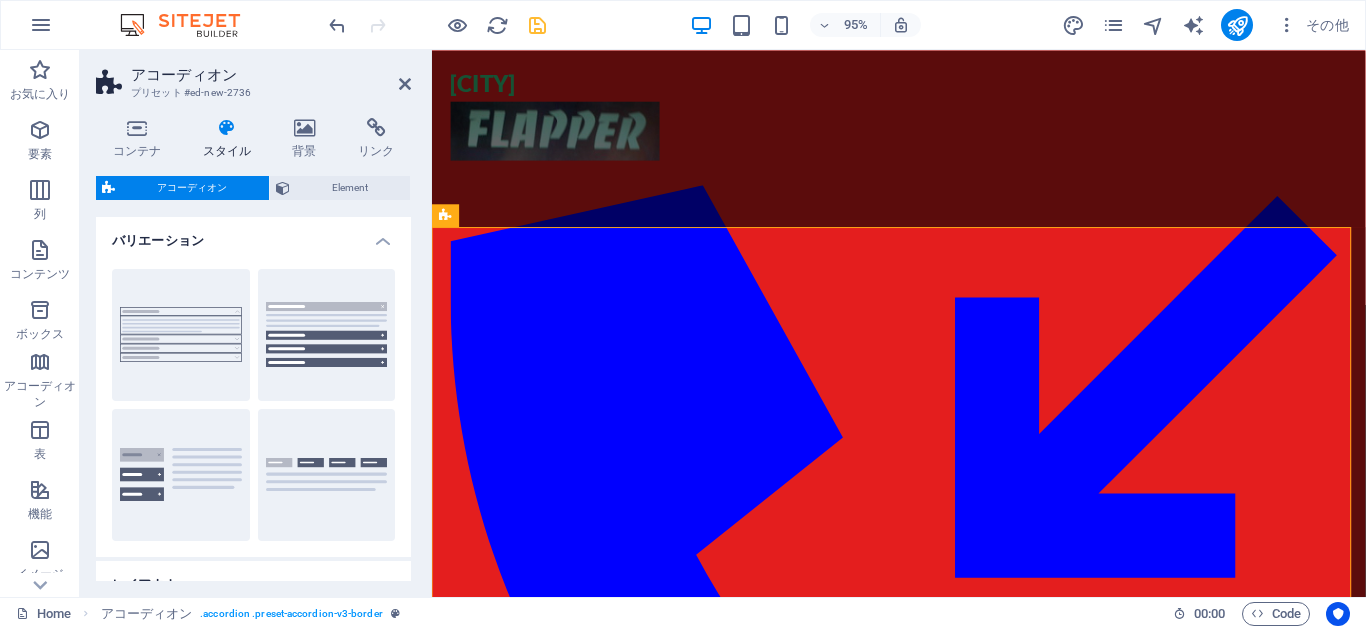 click at bounding box center [437, 25] 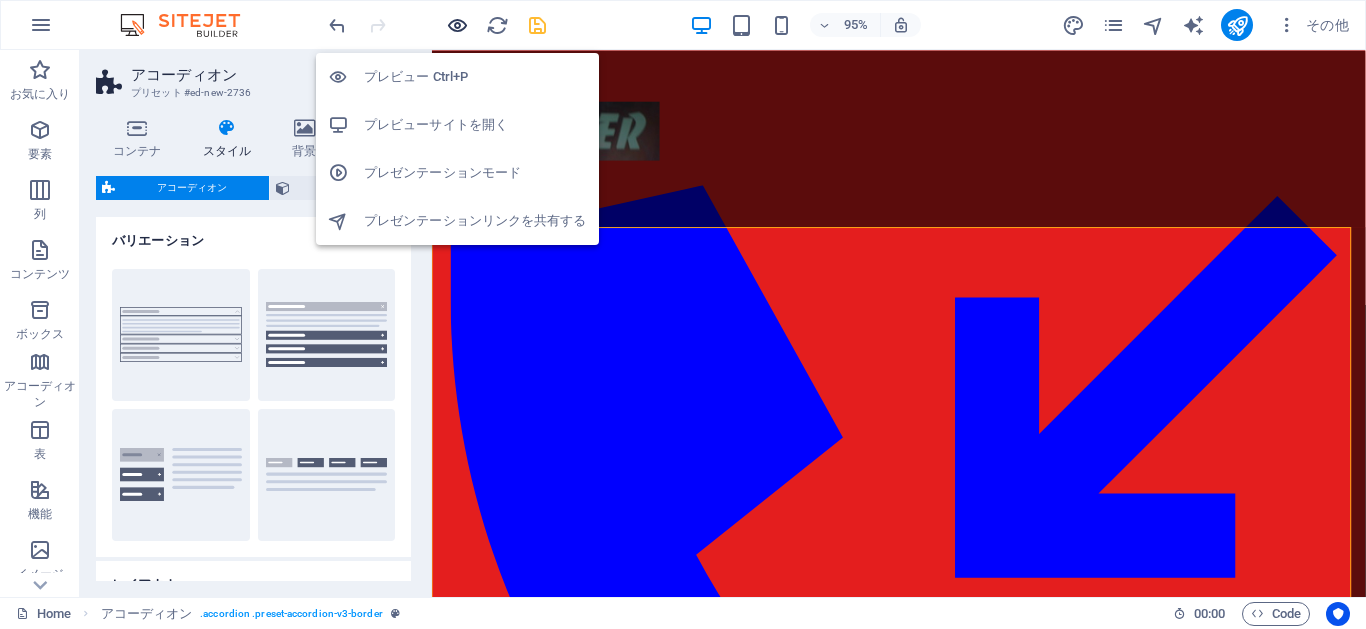 click at bounding box center (457, 25) 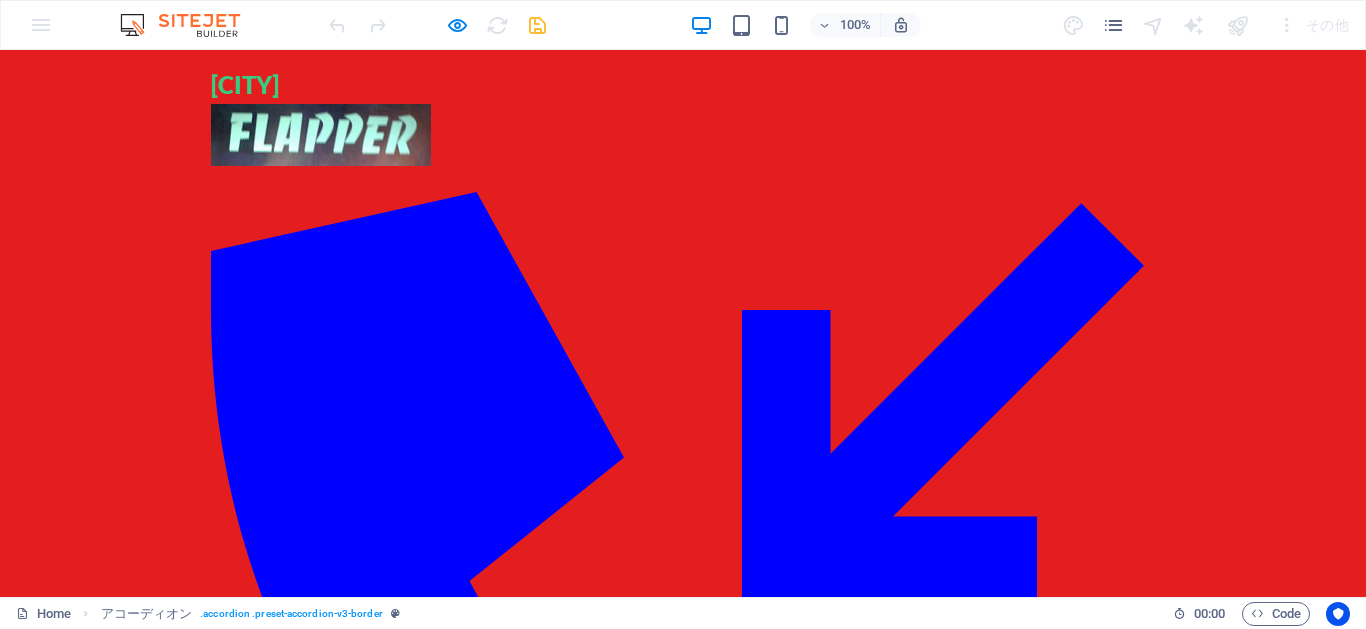 click on "Headline" at bounding box center [488, 344] 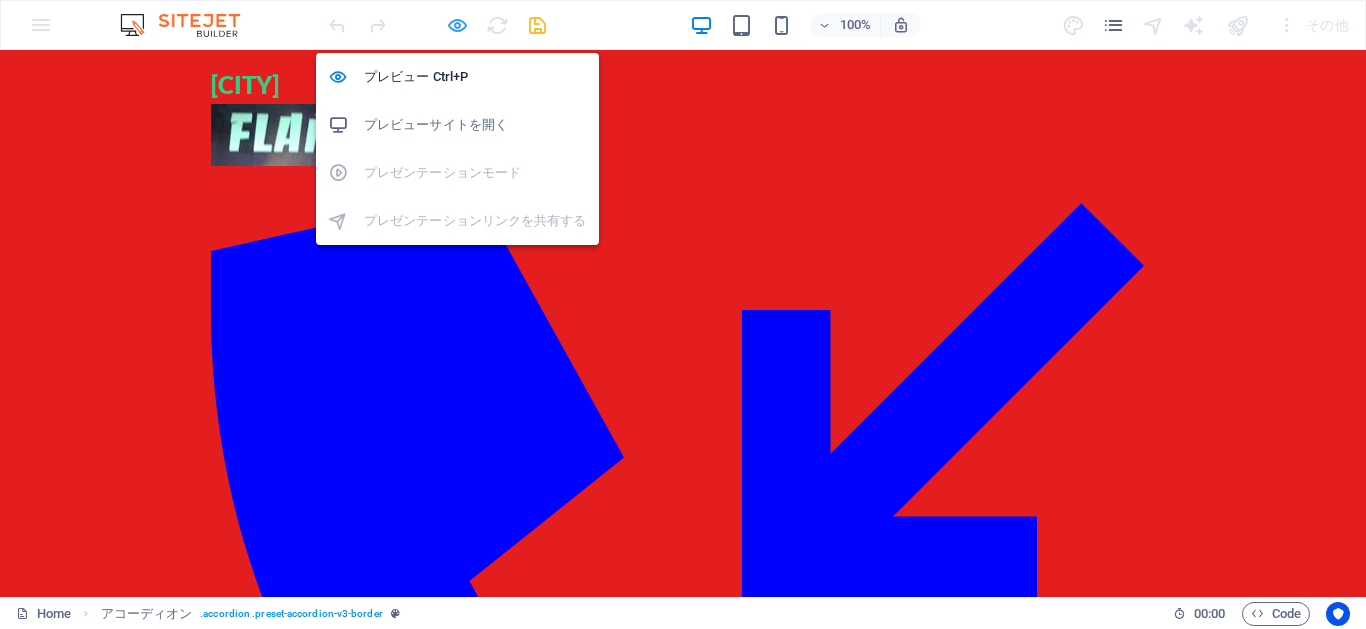click at bounding box center (457, 25) 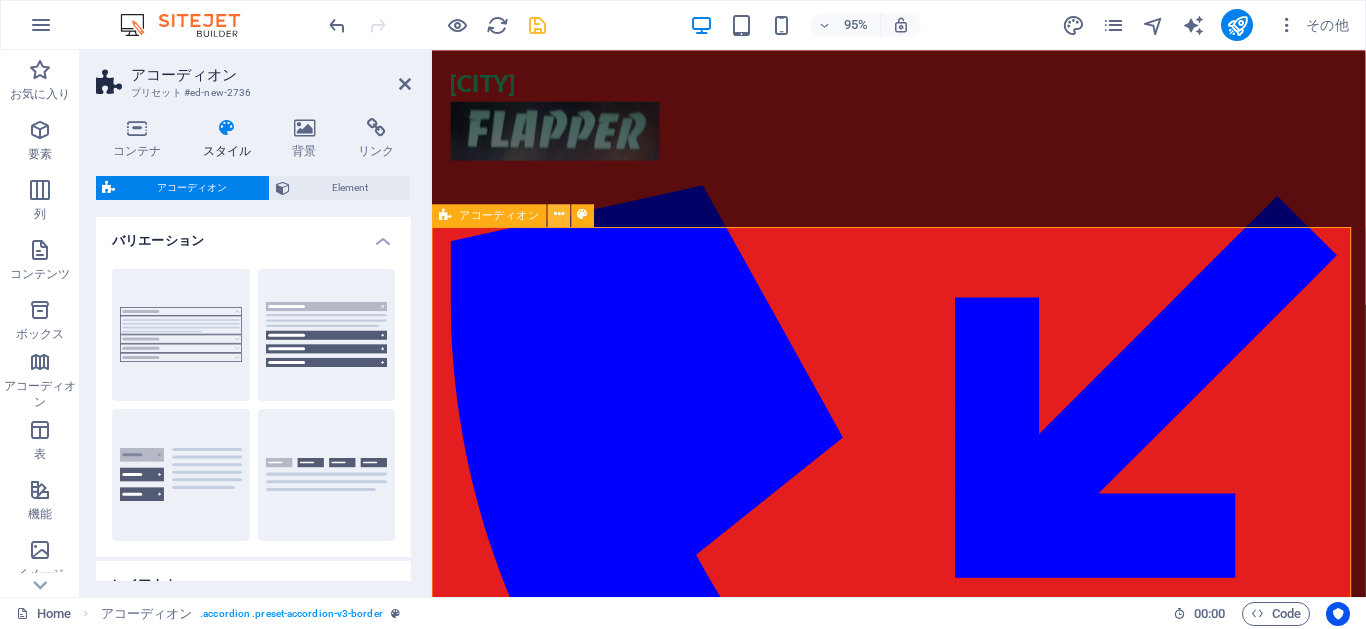 click at bounding box center (559, 215) 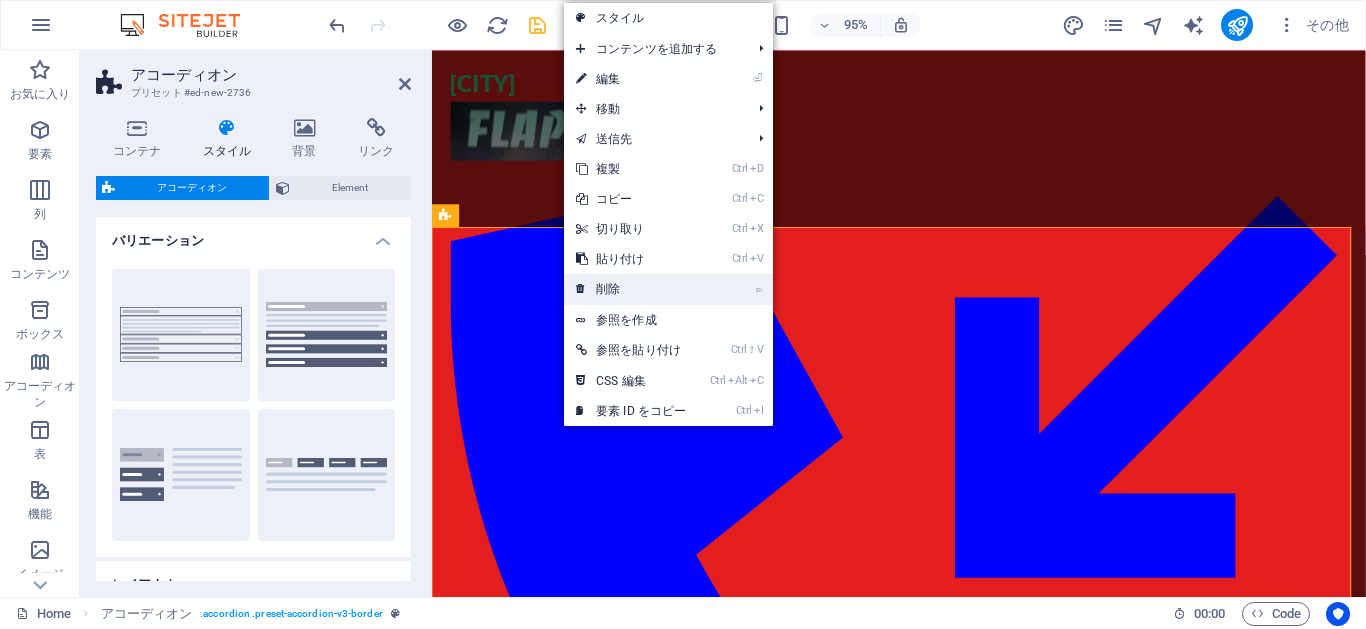 click on "⌦  削除" at bounding box center (631, 289) 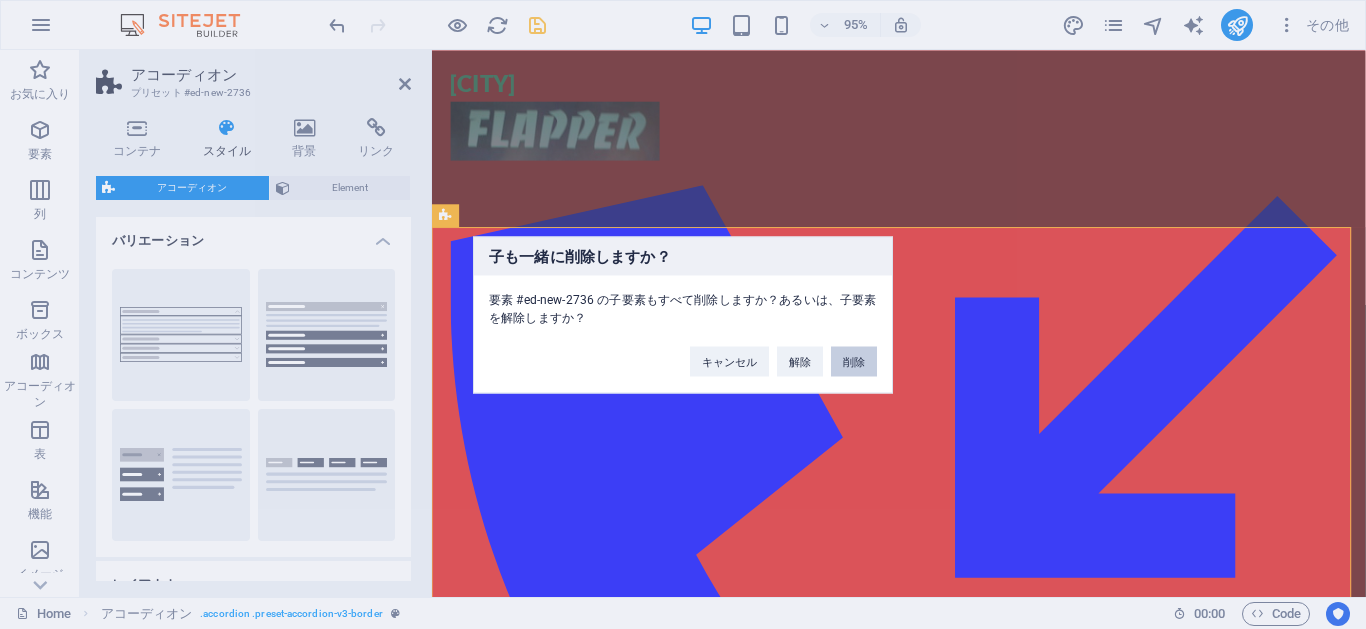 click on "削除" at bounding box center [854, 361] 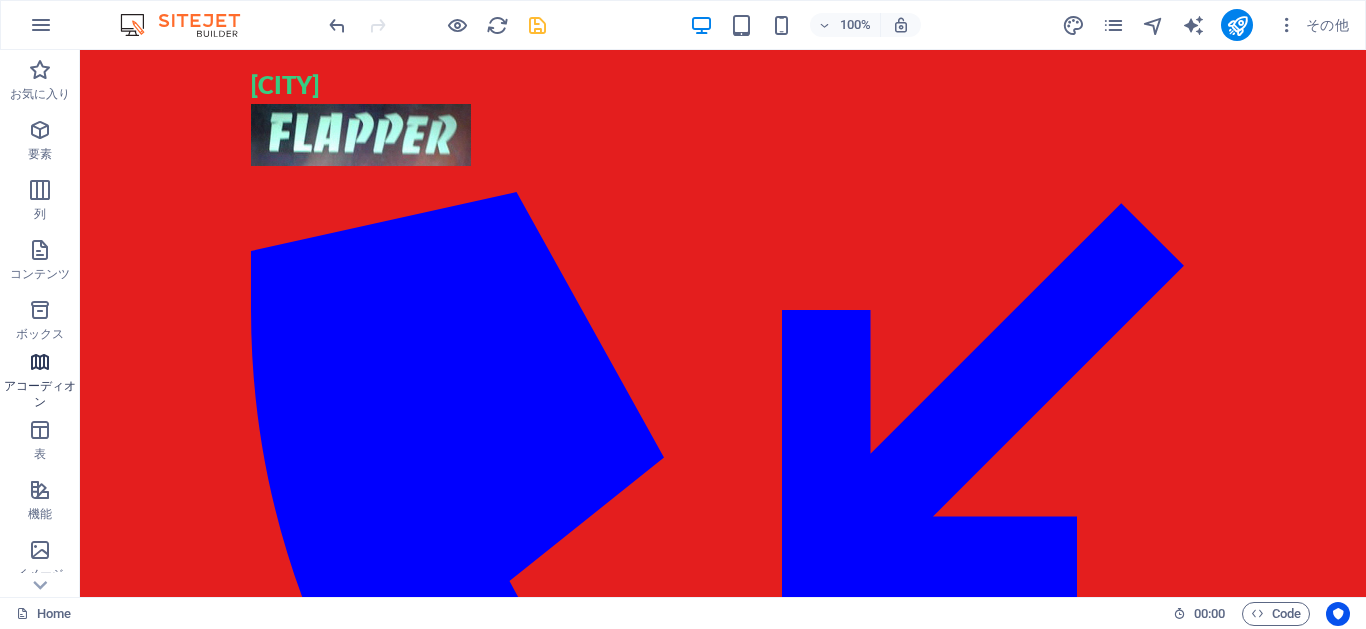 click at bounding box center [40, 362] 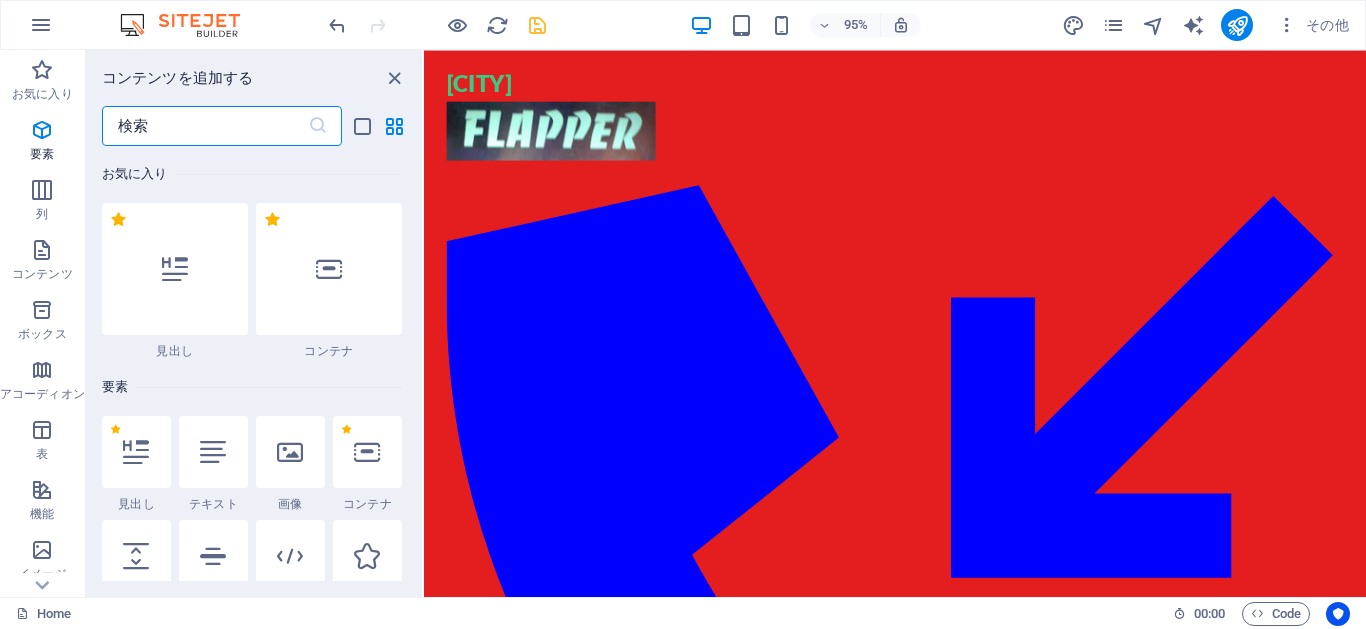 scroll, scrollTop: 6385, scrollLeft: 0, axis: vertical 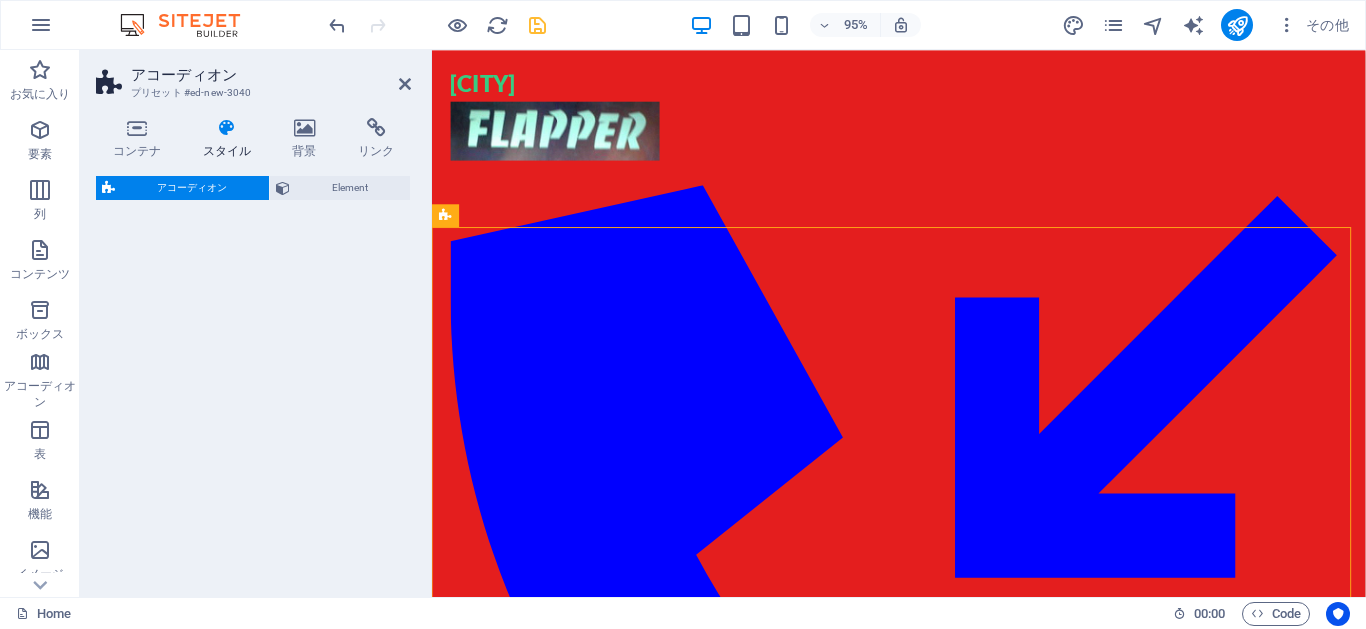 select on "rem" 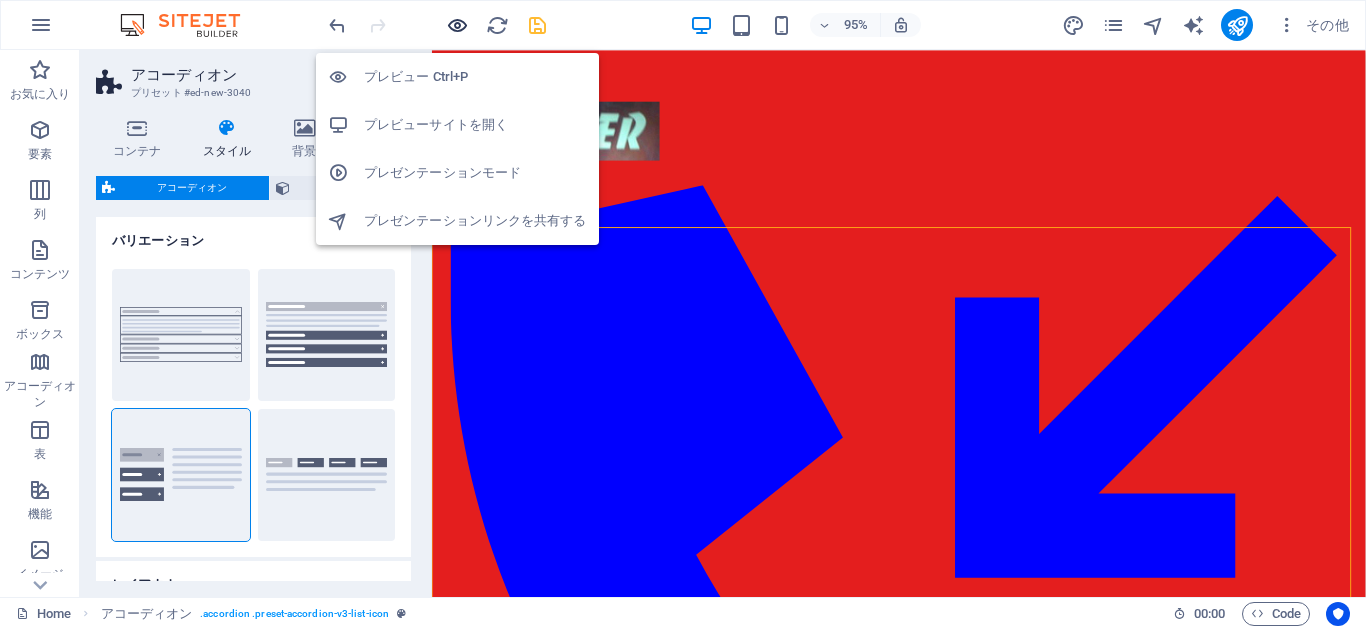 click at bounding box center [457, 25] 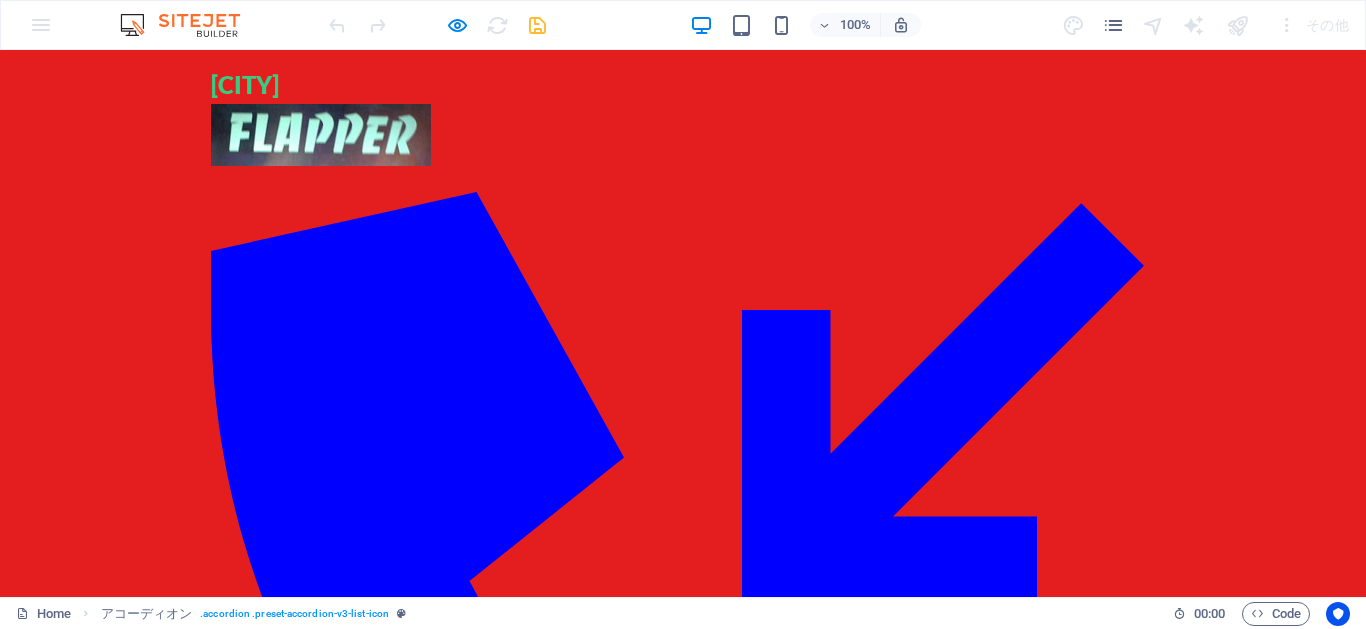 click on "Headline" at bounding box center (327, 413) 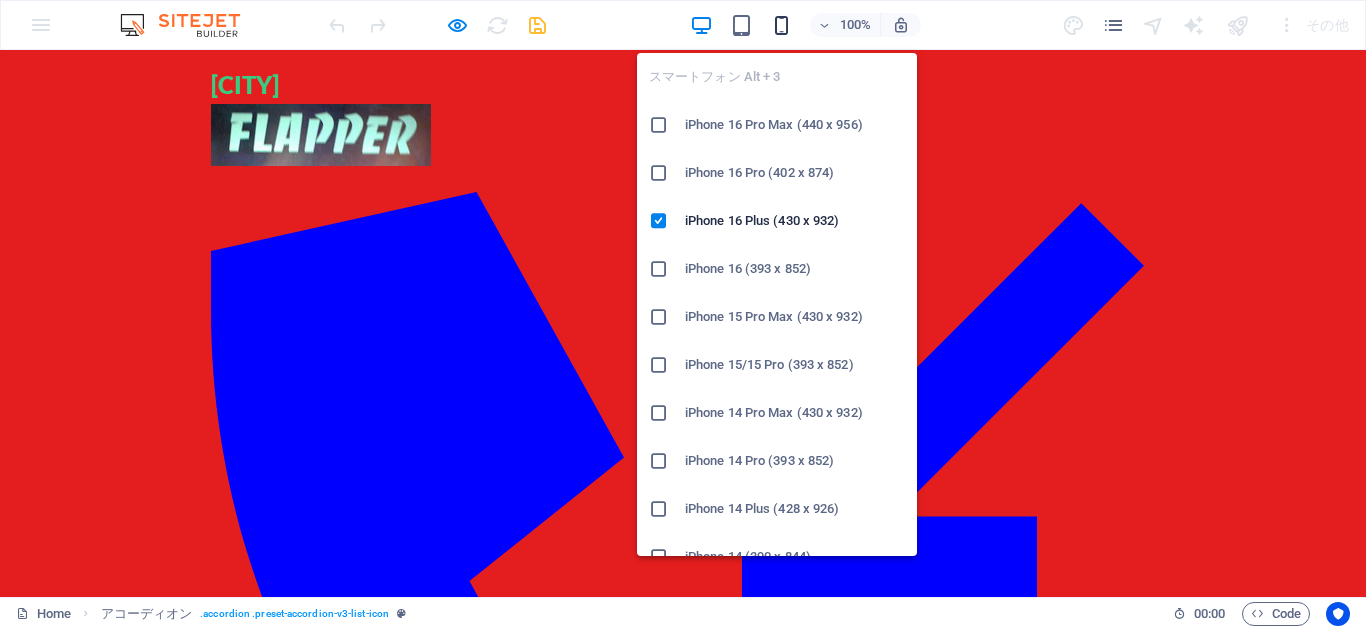 click at bounding box center (781, 25) 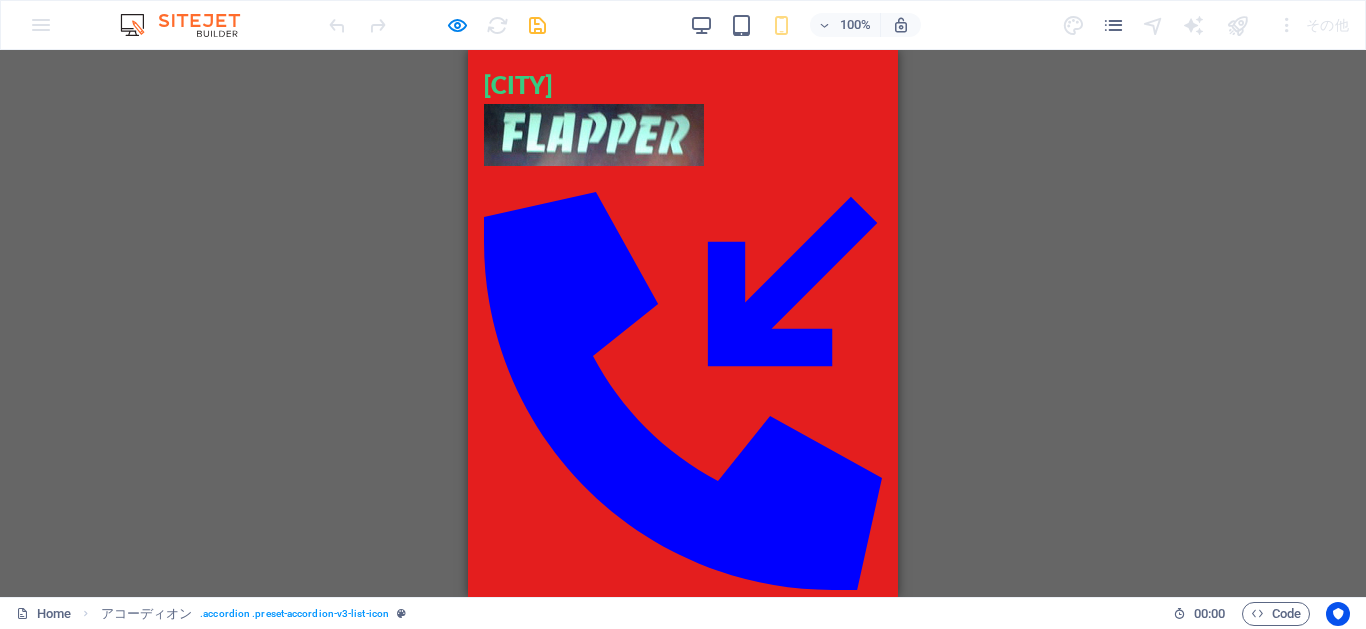 click on "Headline" at bounding box center [683, 295] 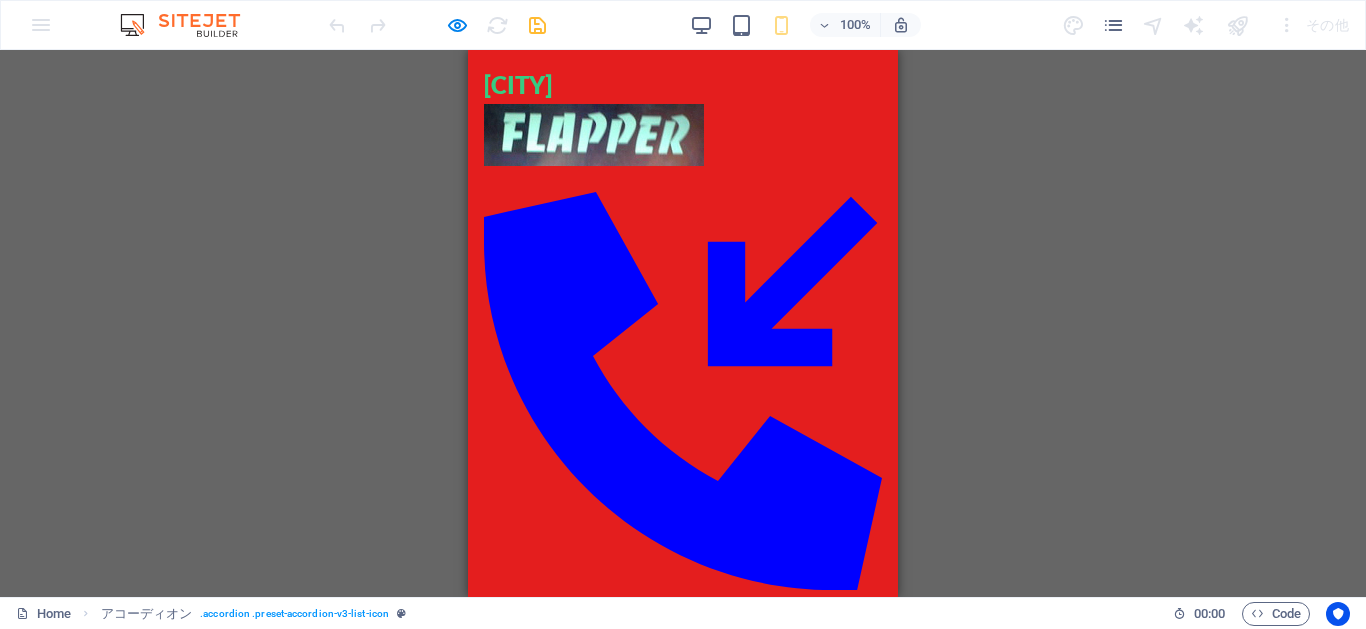 click on "Headline" at bounding box center (683, 365) 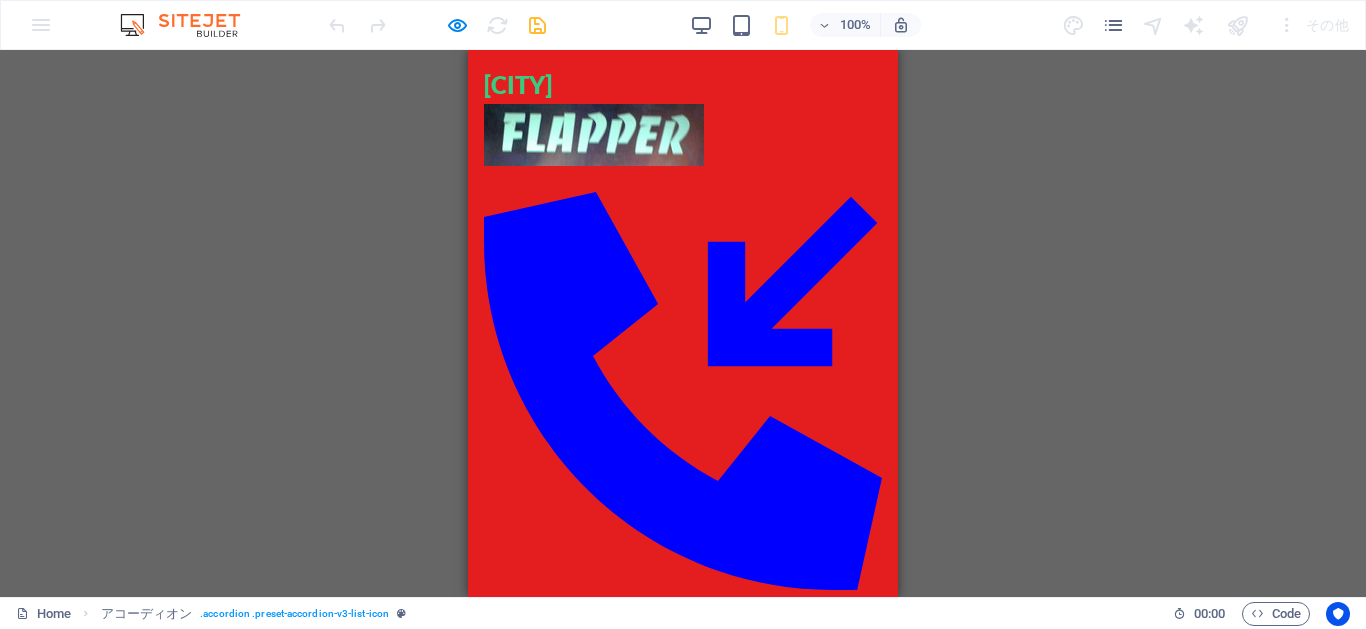 click on "Headline" at bounding box center [683, 365] 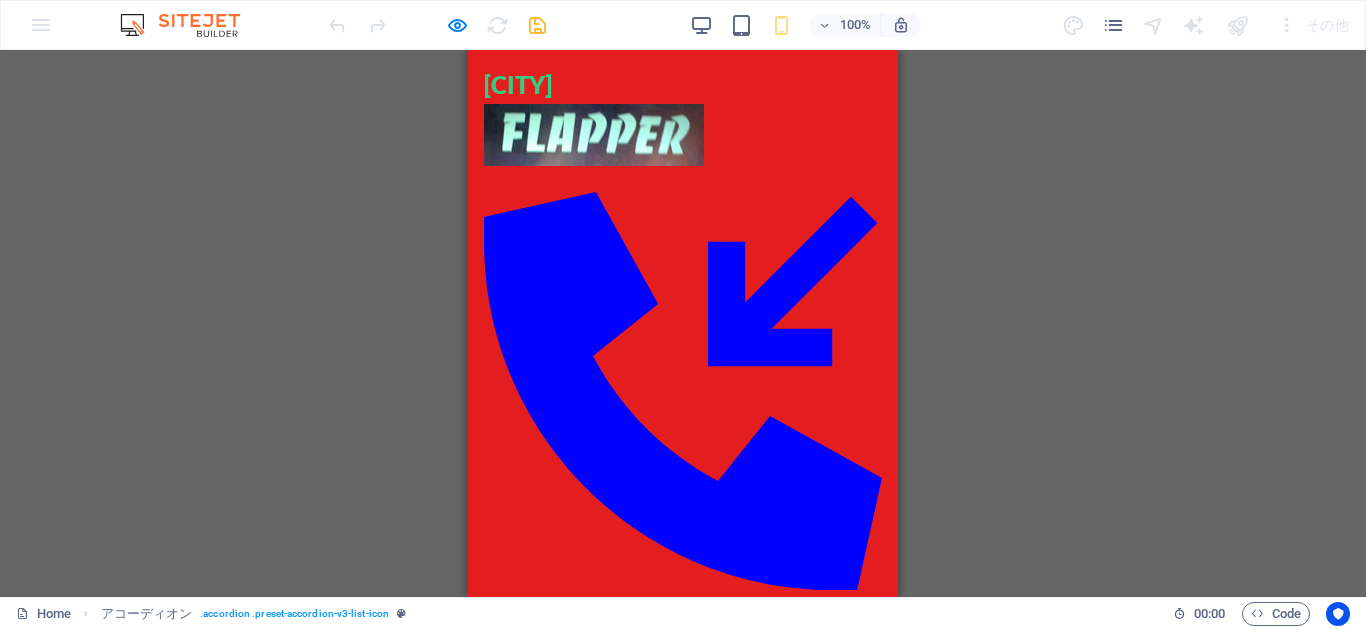 click on "Menu" at bounding box center [498, 634] 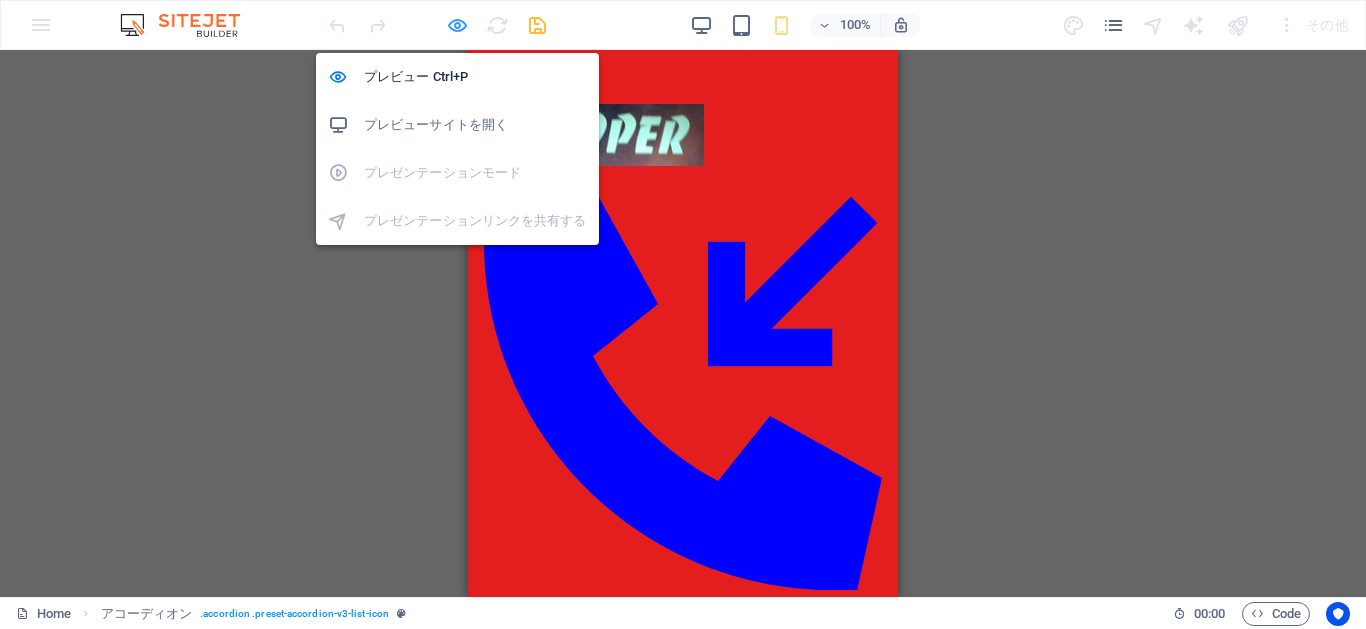 click at bounding box center (457, 25) 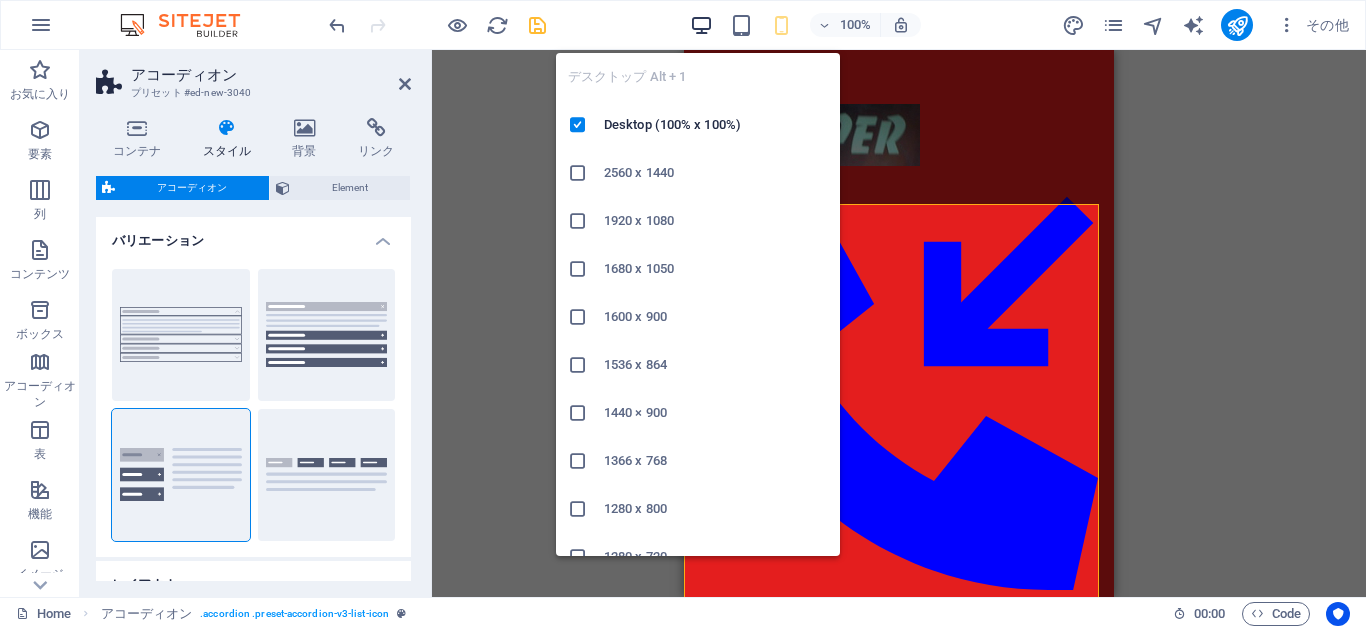 click at bounding box center [701, 25] 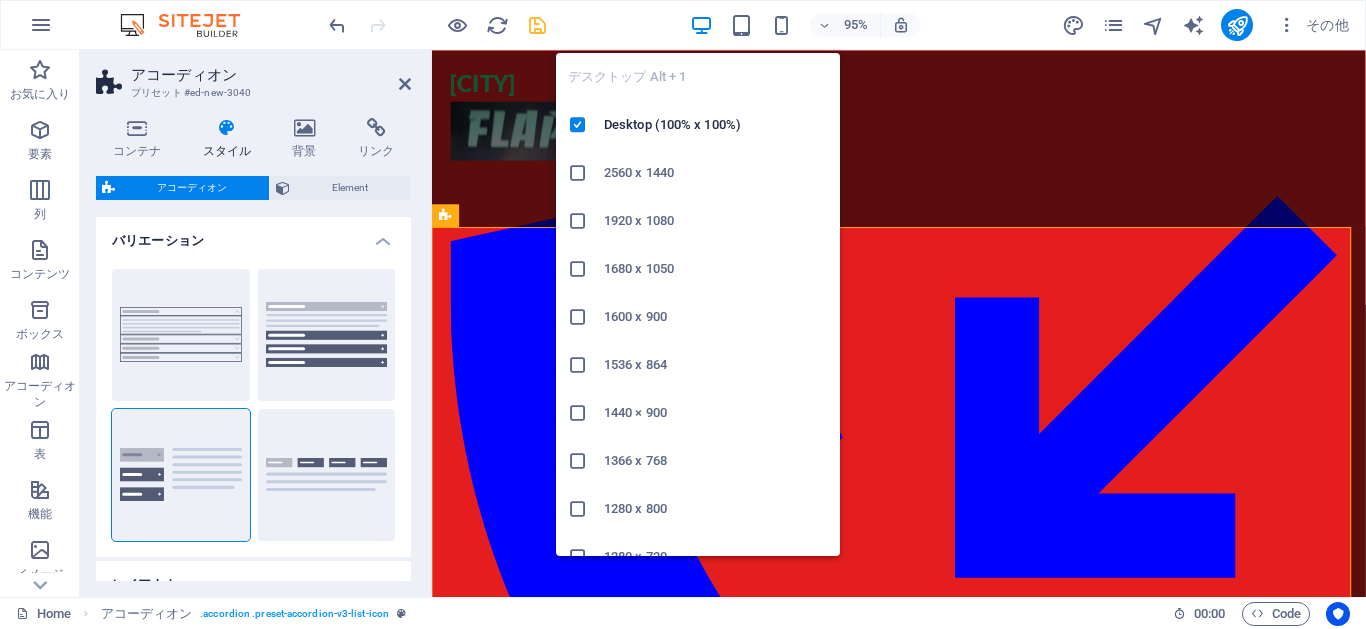 type on "25" 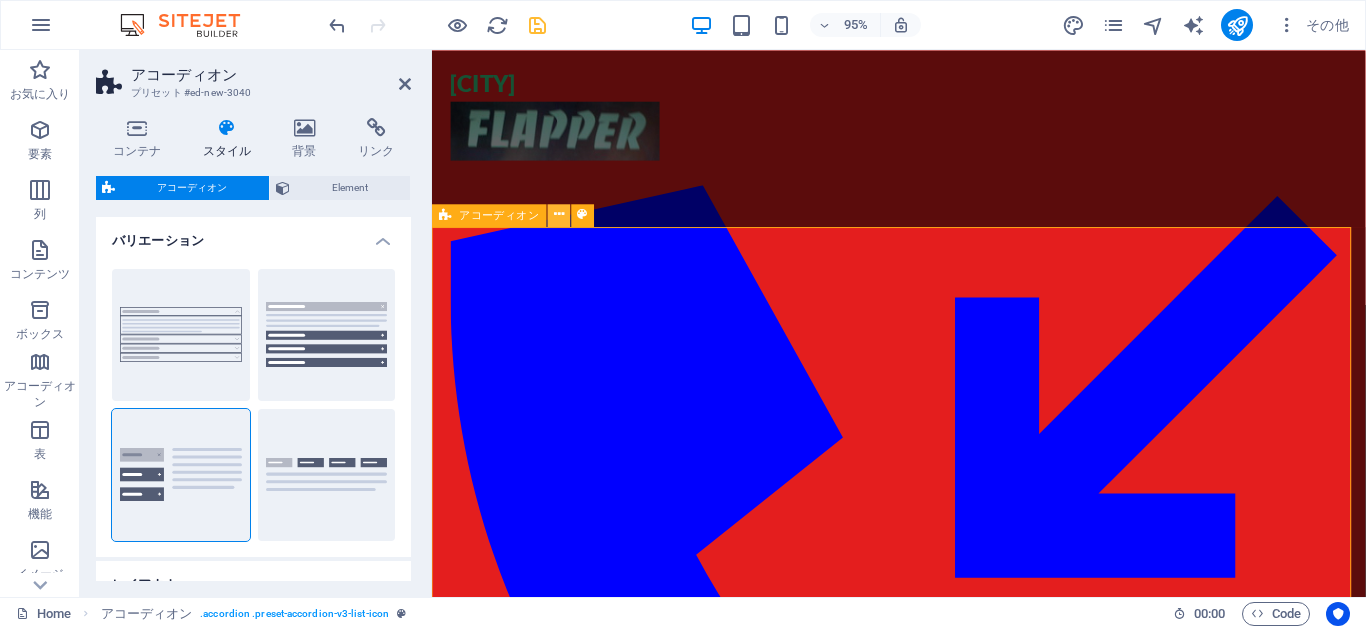 click at bounding box center [559, 215] 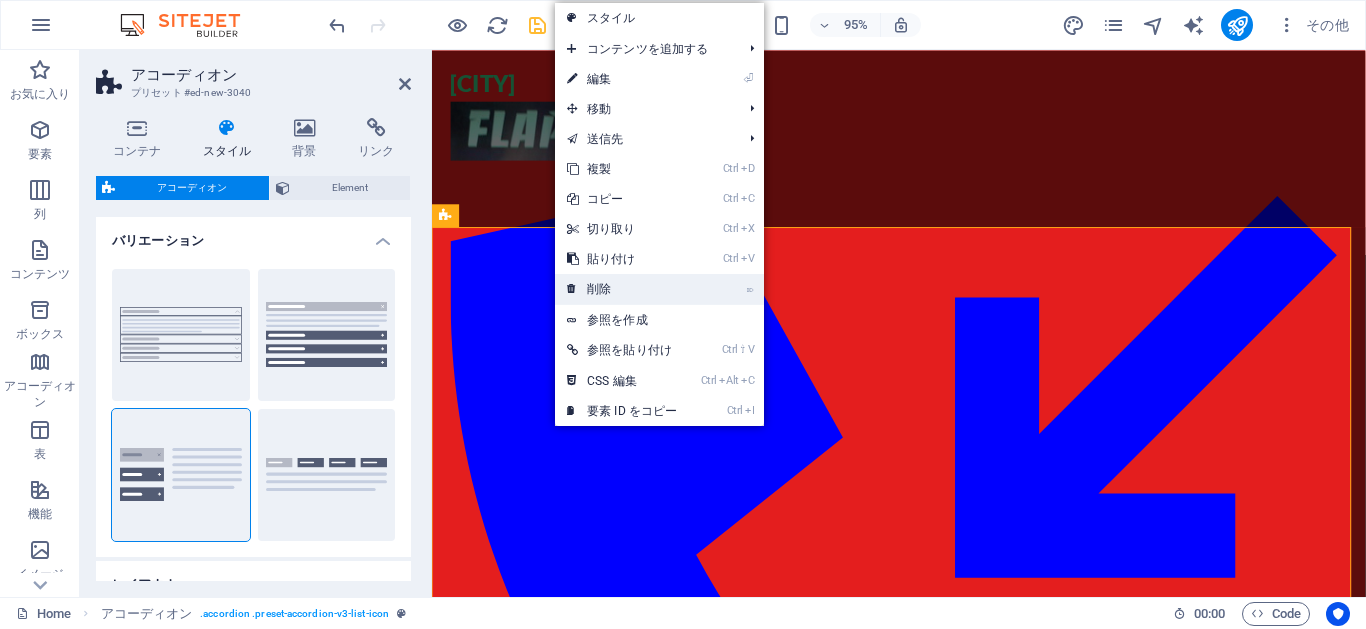 click on "⌦  削除" at bounding box center [622, 289] 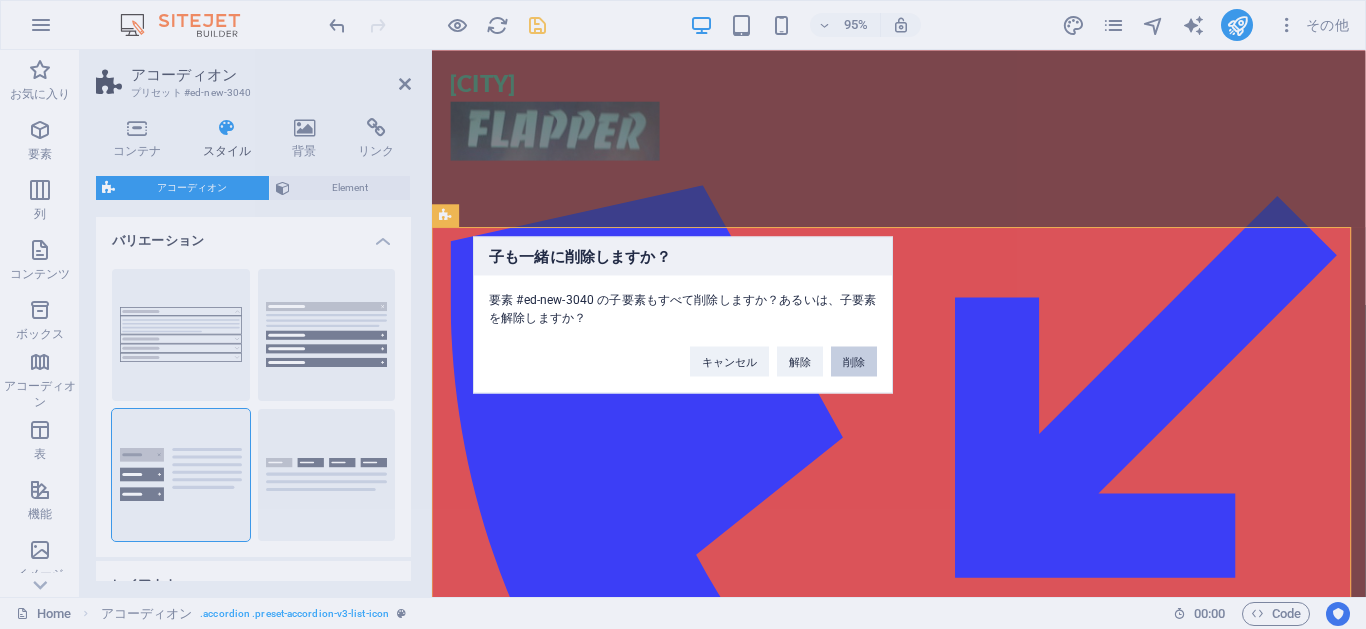 click on "削除" at bounding box center [854, 361] 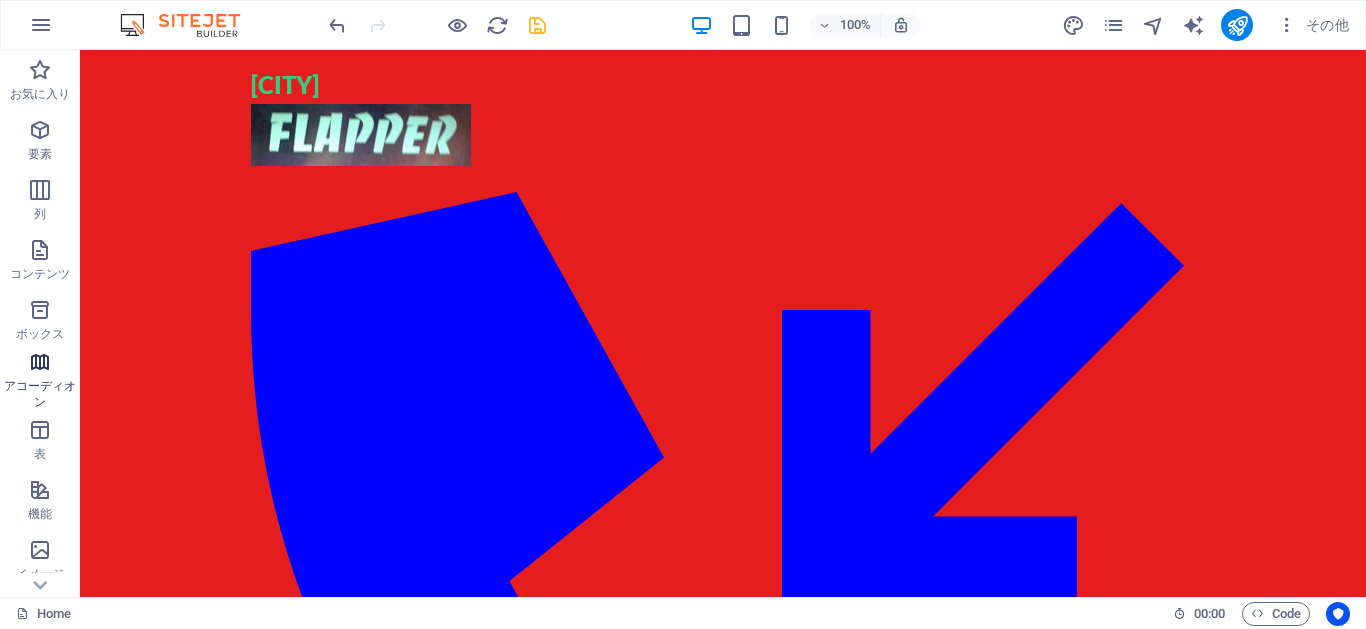 click at bounding box center (40, 362) 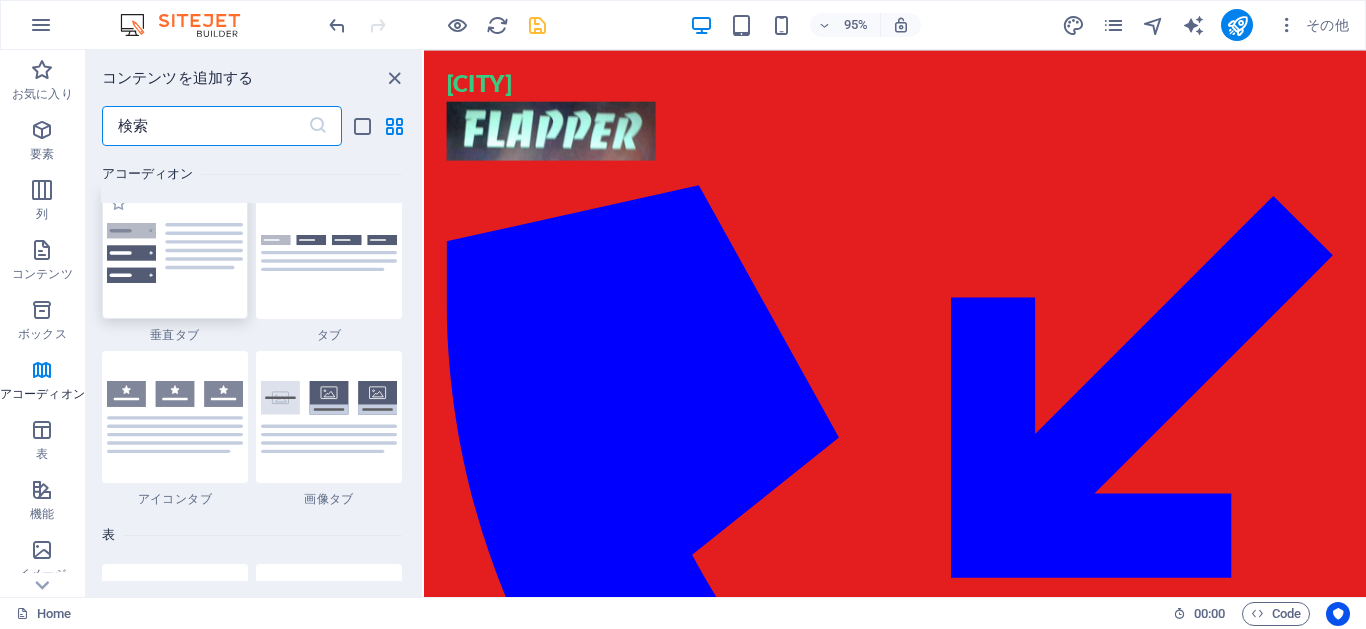 scroll, scrollTop: 6745, scrollLeft: 0, axis: vertical 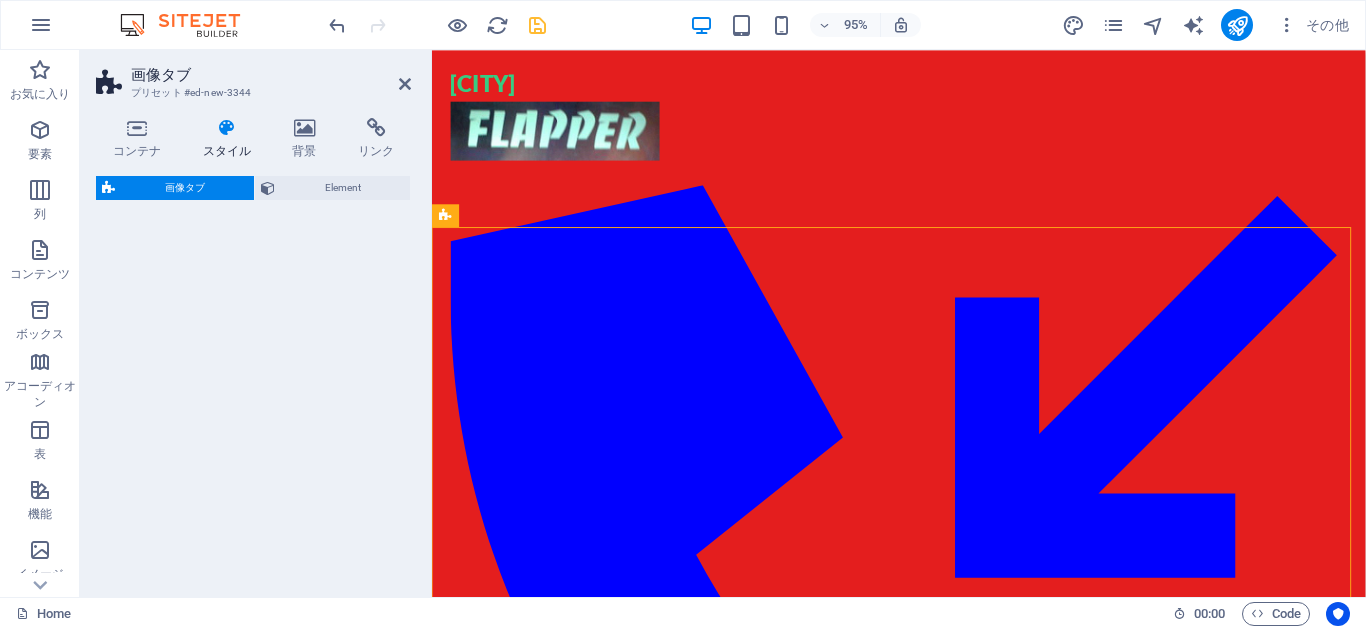 select on "rem" 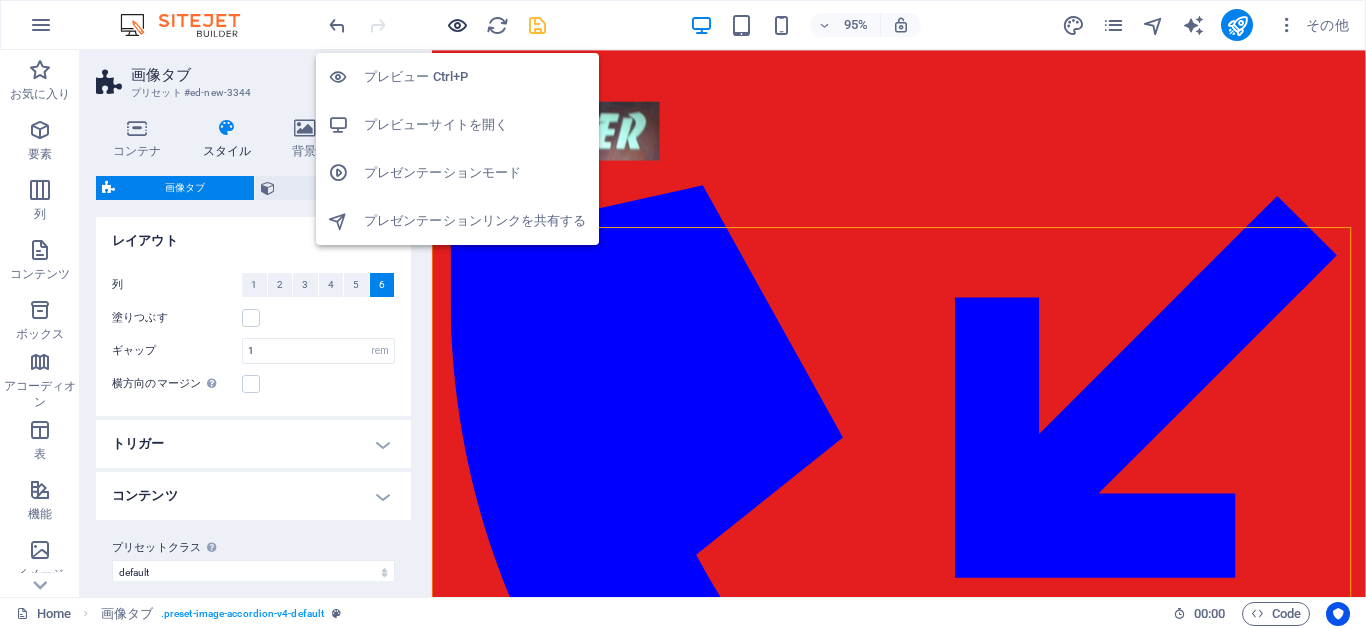 click at bounding box center (457, 25) 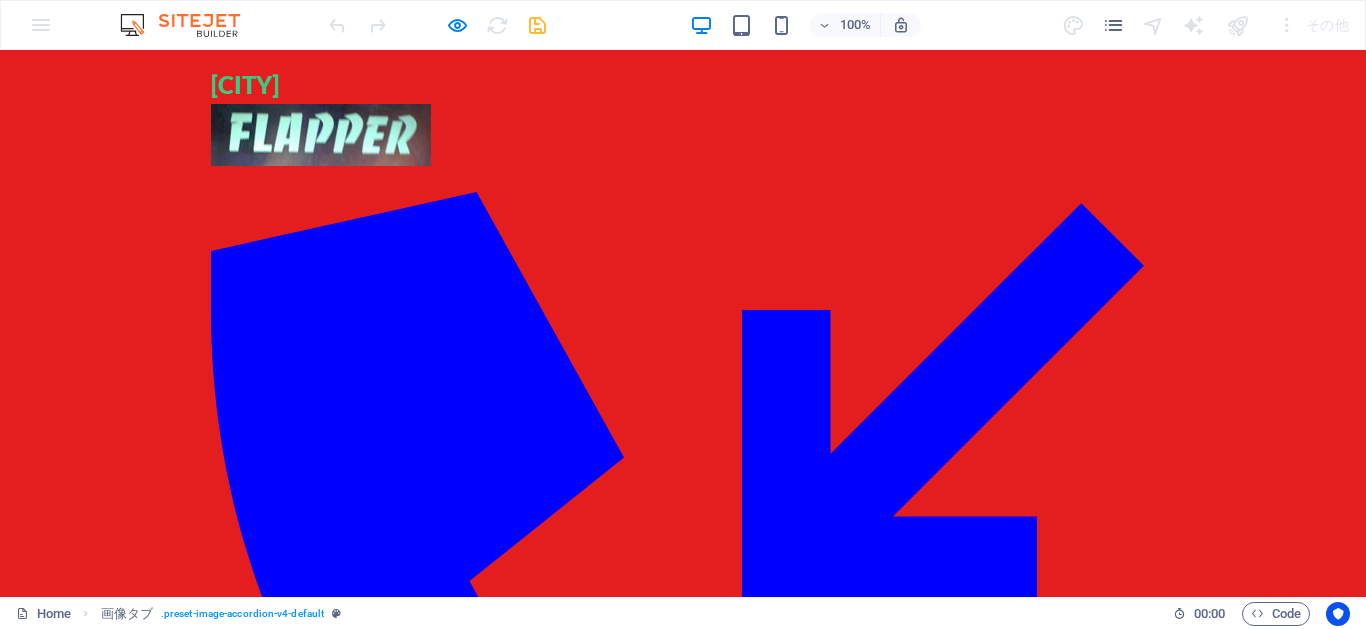 click on "Headline" at bounding box center [88, 359] 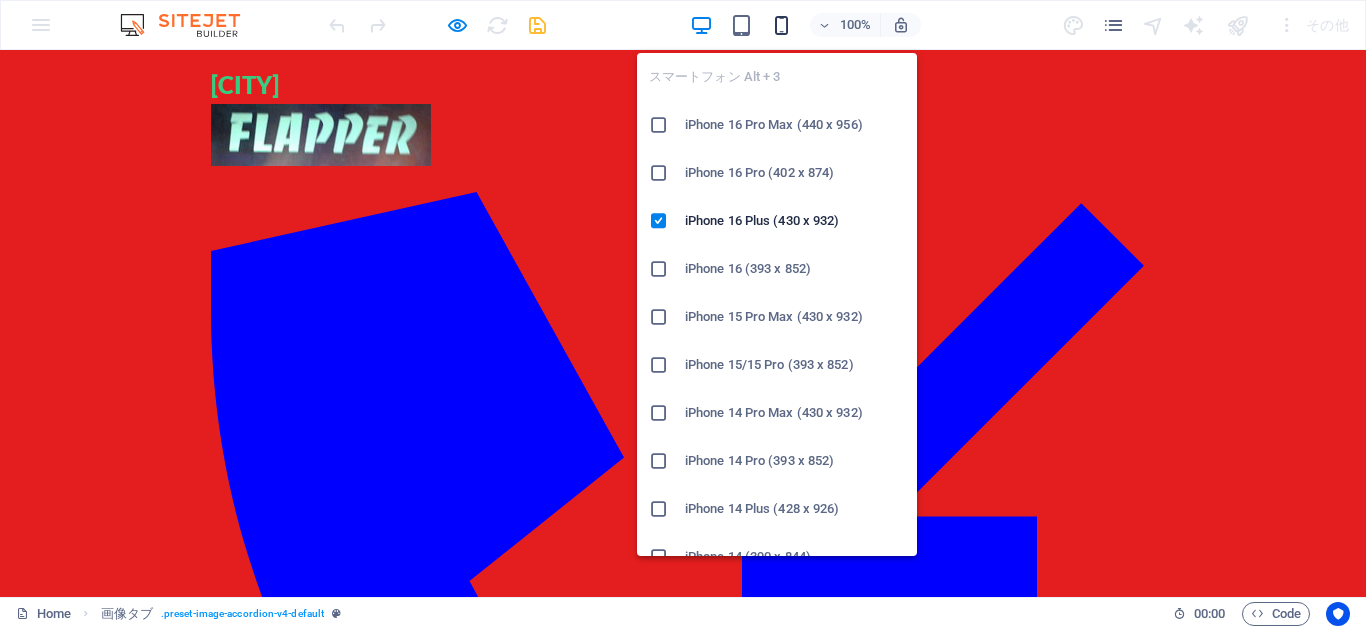 click at bounding box center (781, 25) 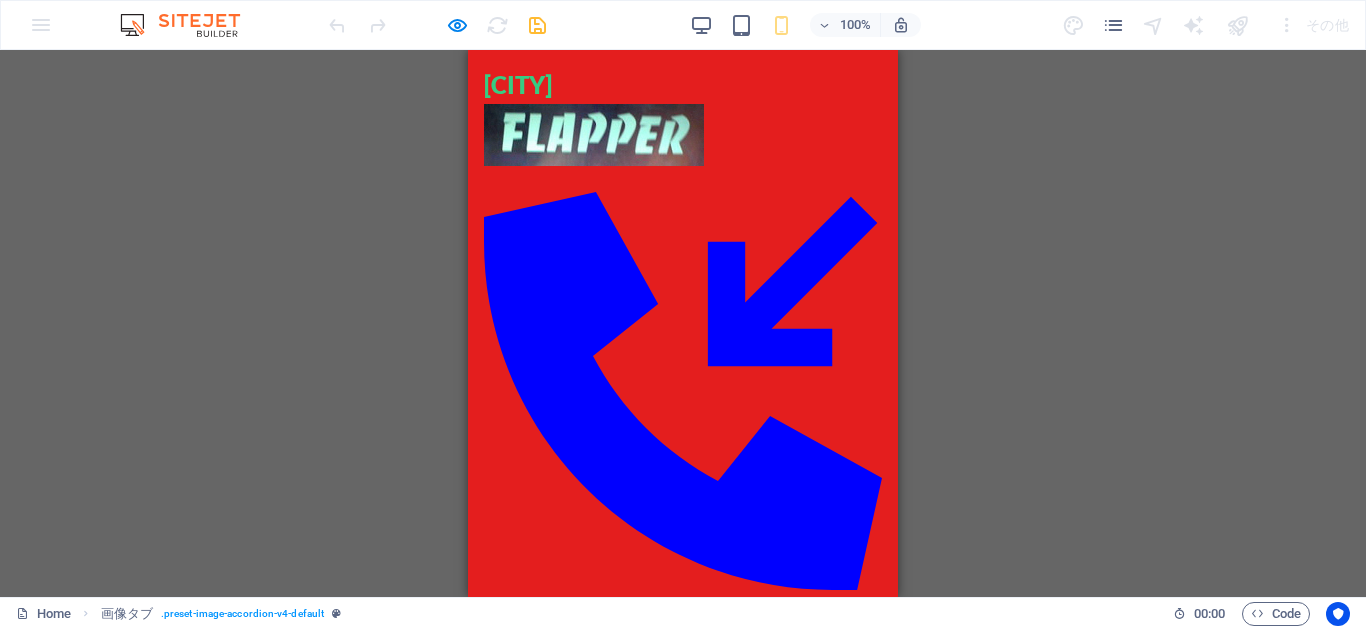 scroll, scrollTop: 0, scrollLeft: 0, axis: both 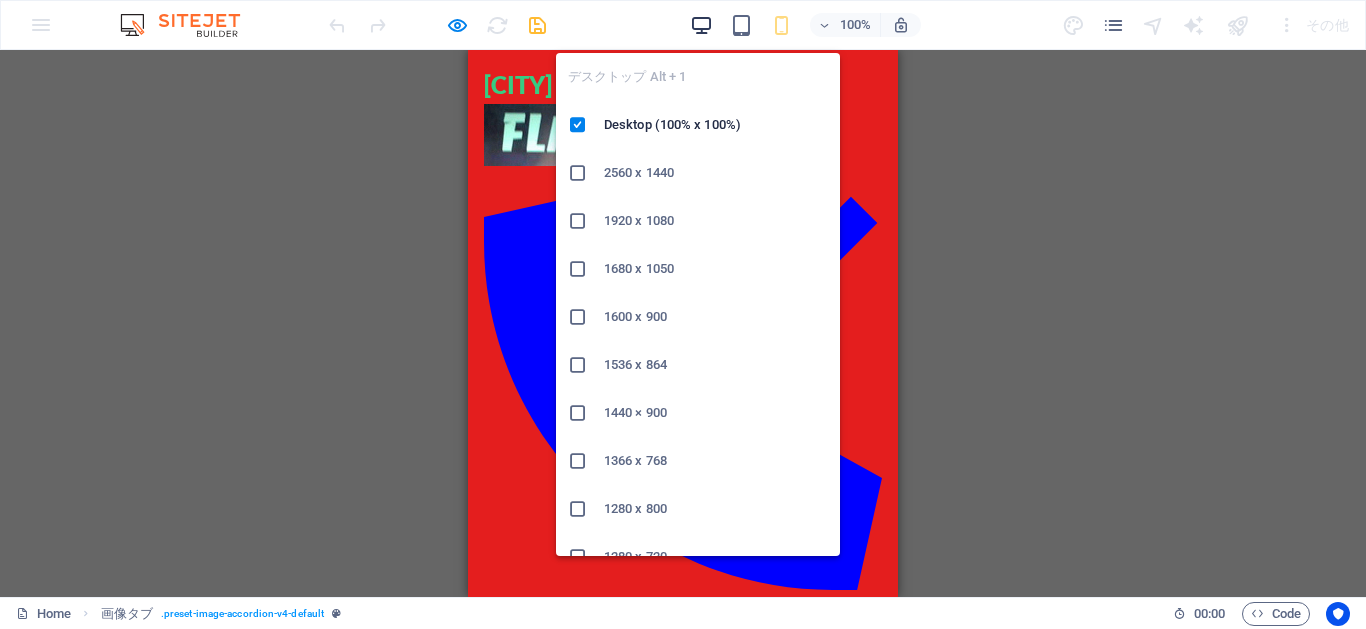 click at bounding box center (701, 25) 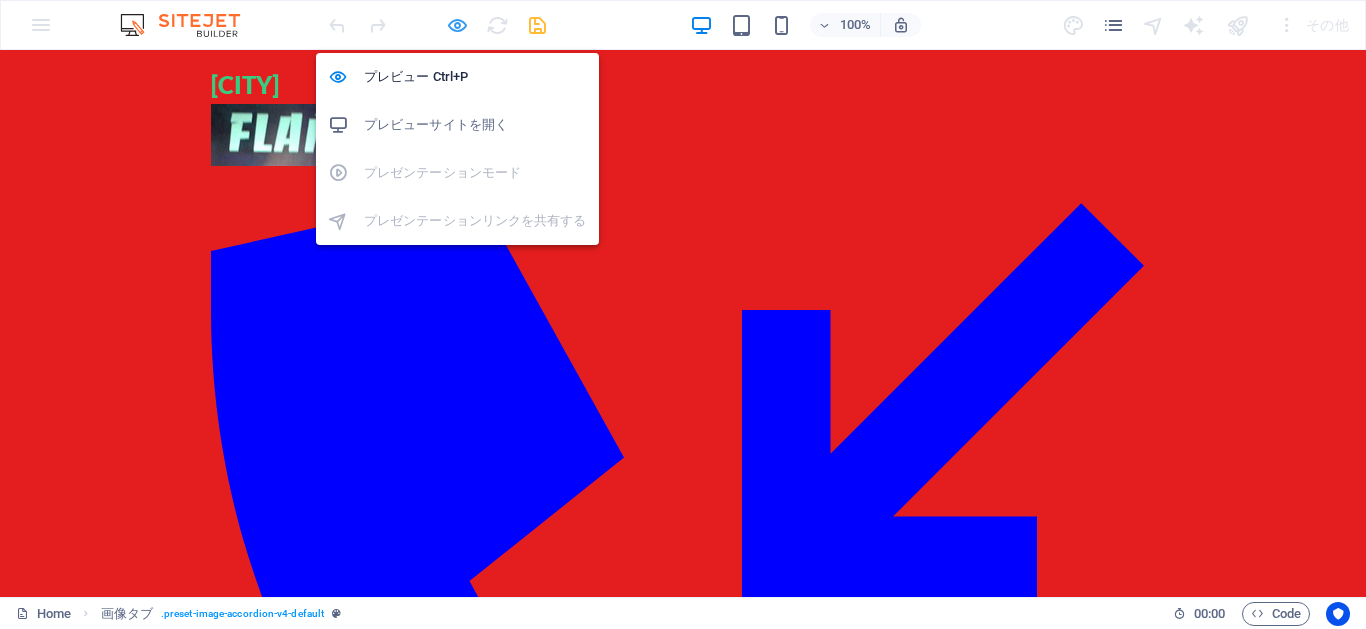 click at bounding box center (457, 25) 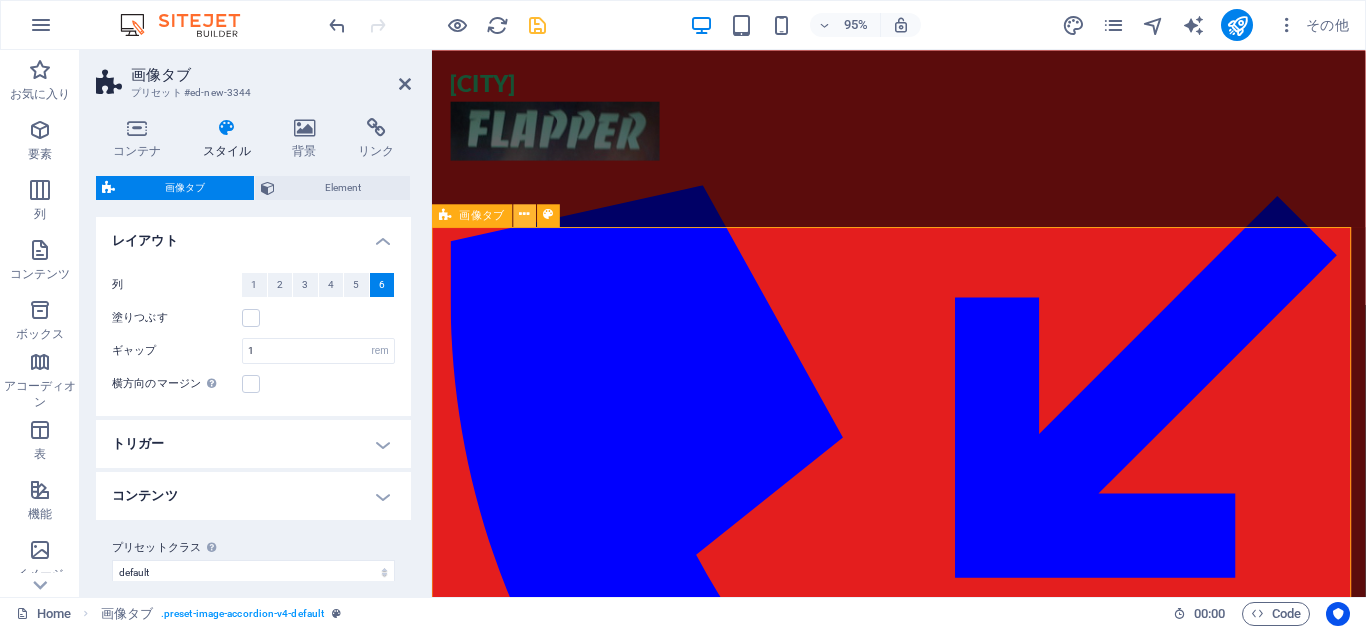click at bounding box center (525, 215) 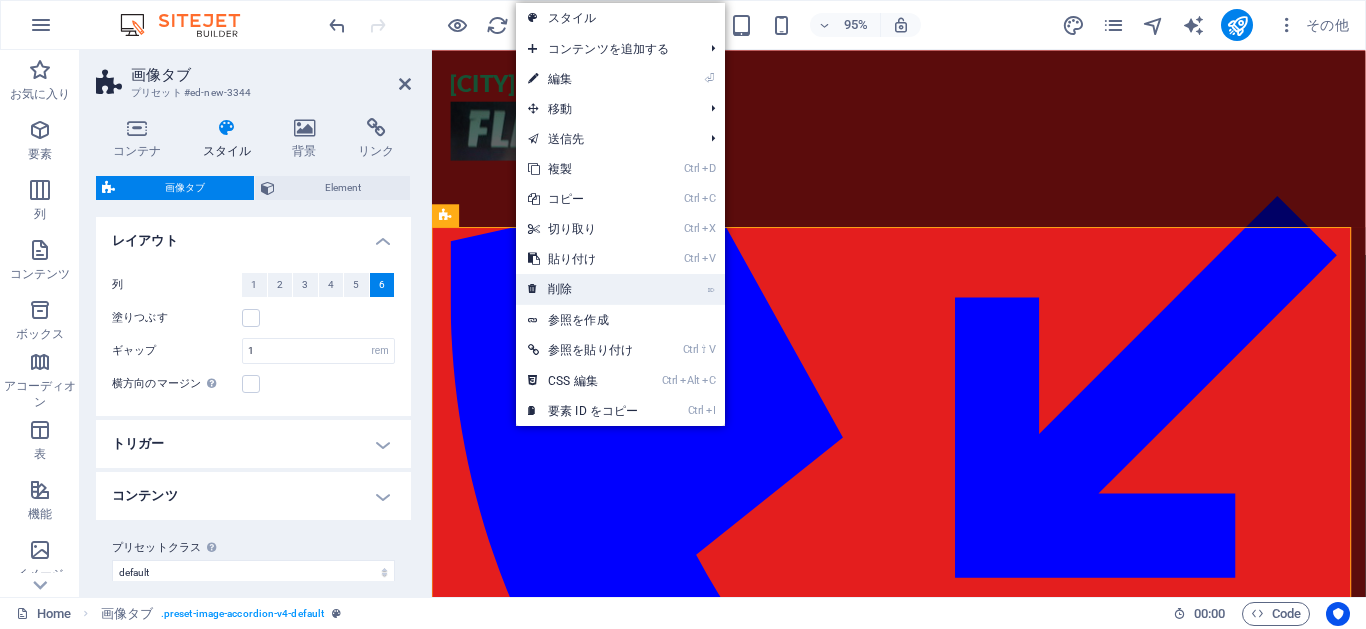 click on "⌦  削除" at bounding box center (583, 289) 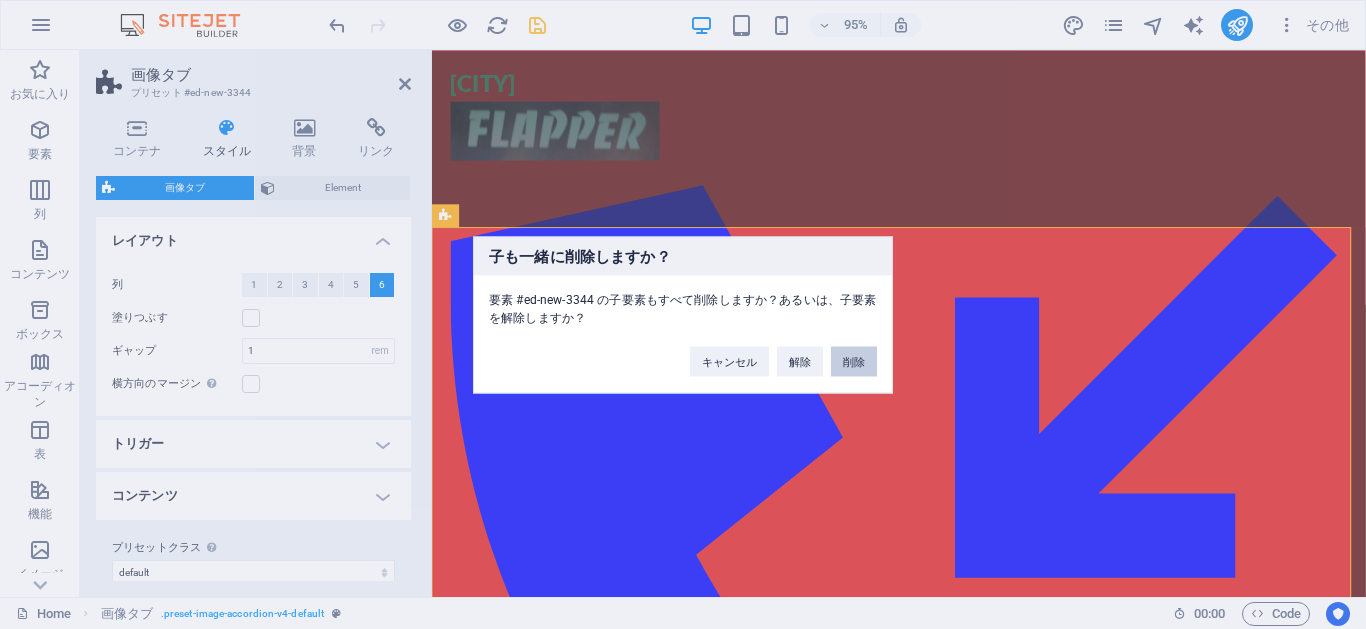 click on "削除" at bounding box center [854, 361] 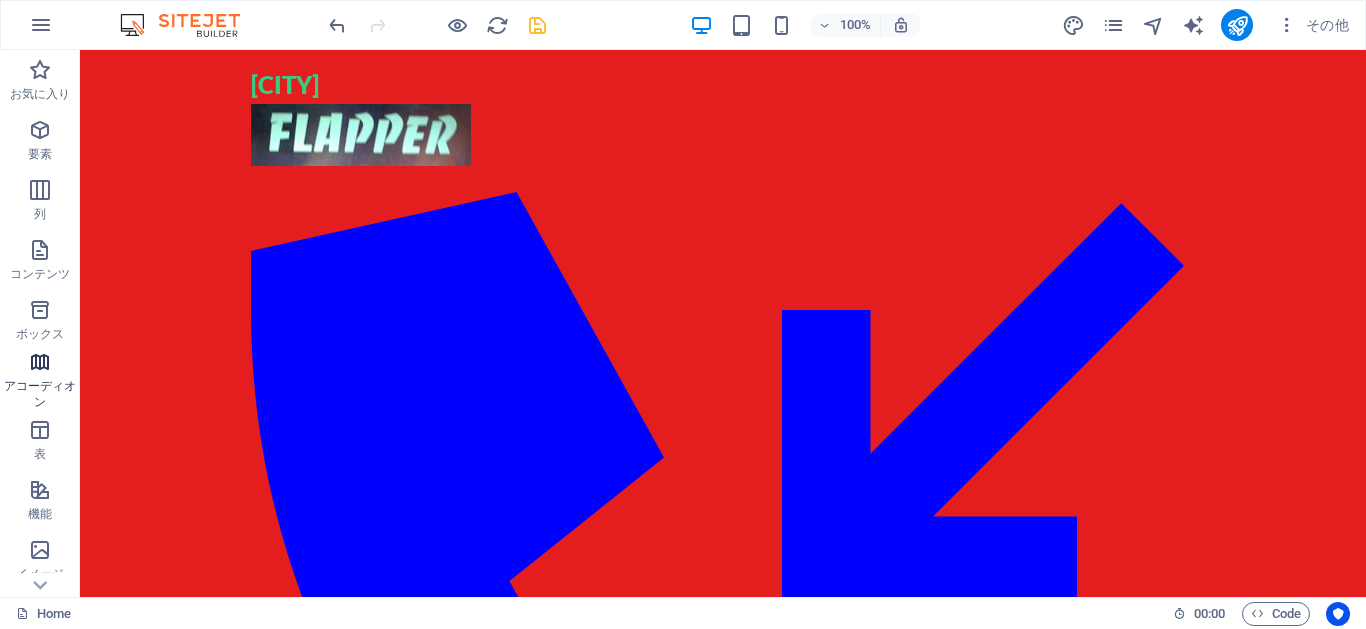 click at bounding box center (40, 362) 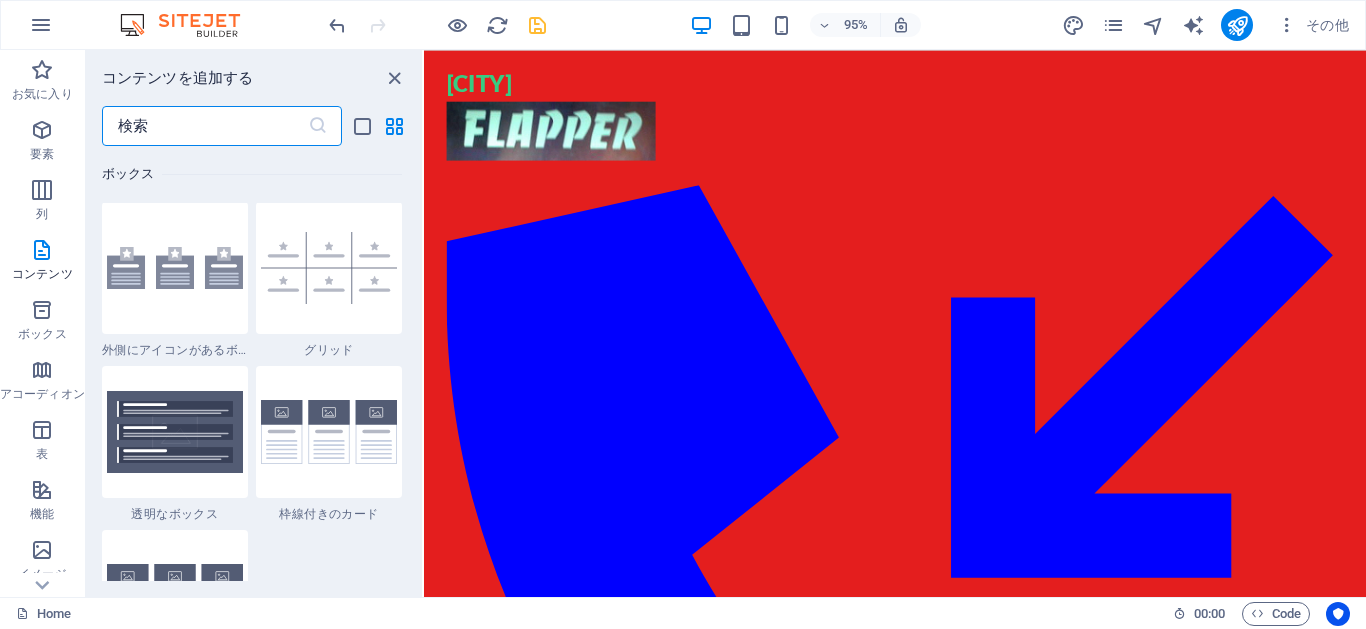 scroll, scrollTop: 6385, scrollLeft: 0, axis: vertical 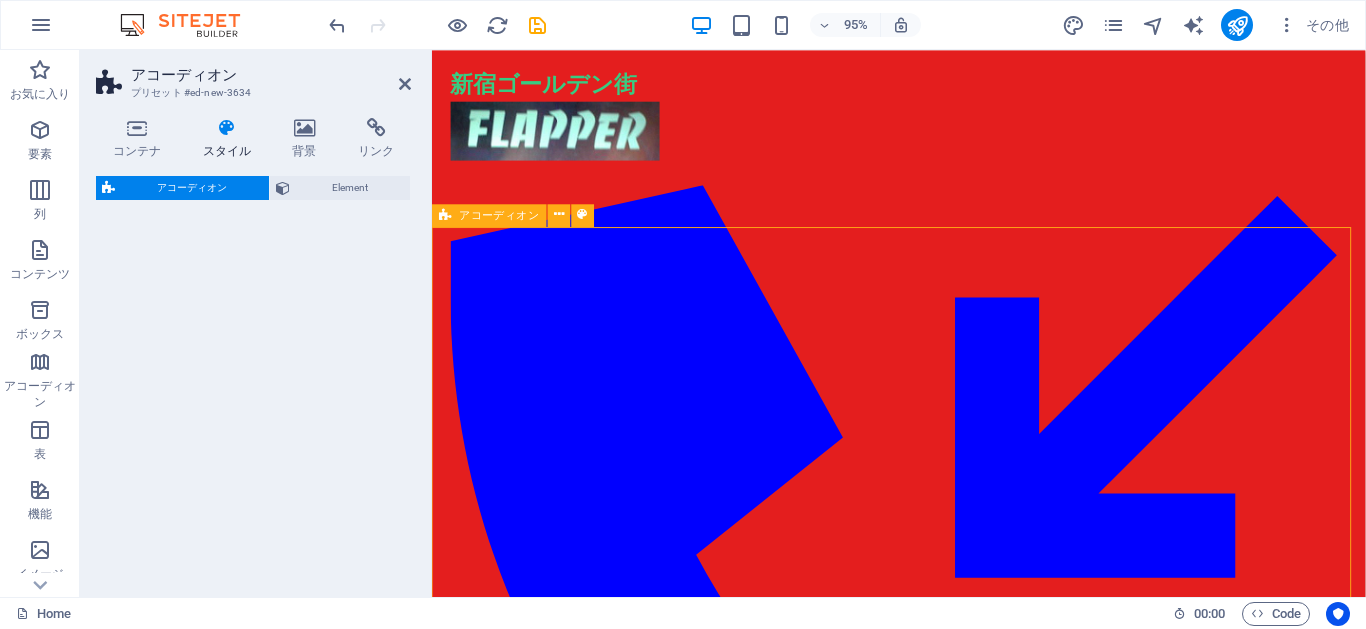 select on "rem" 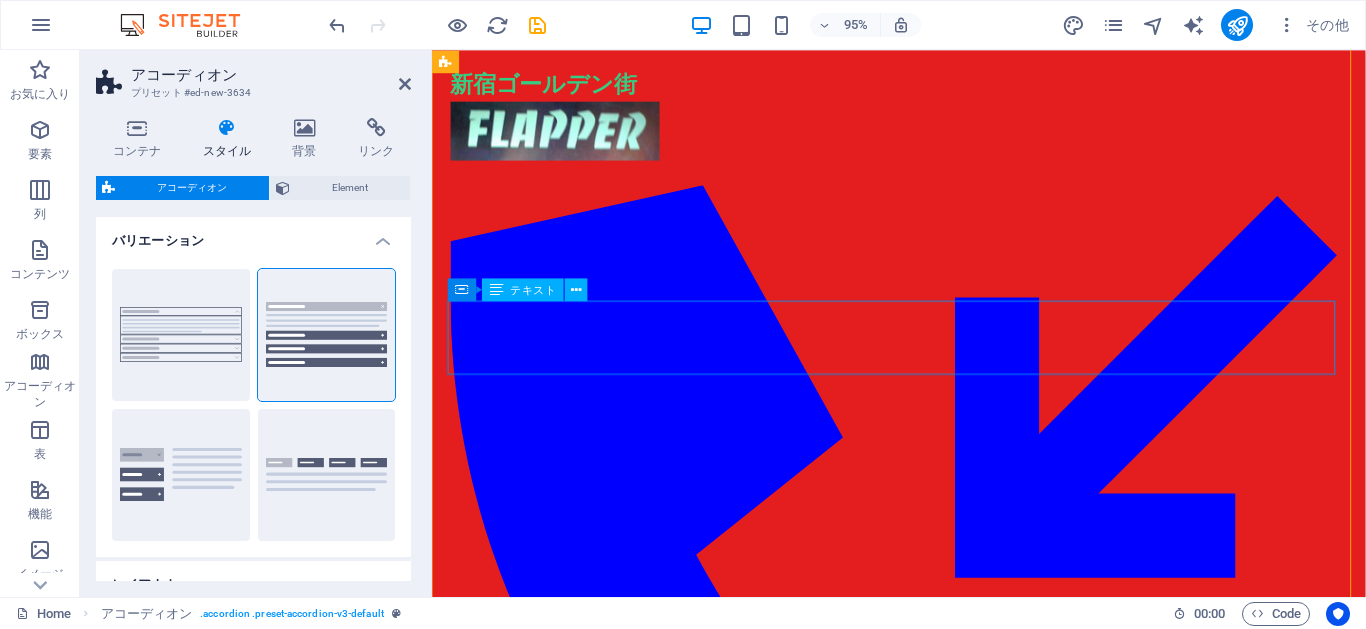 scroll, scrollTop: 62, scrollLeft: 0, axis: vertical 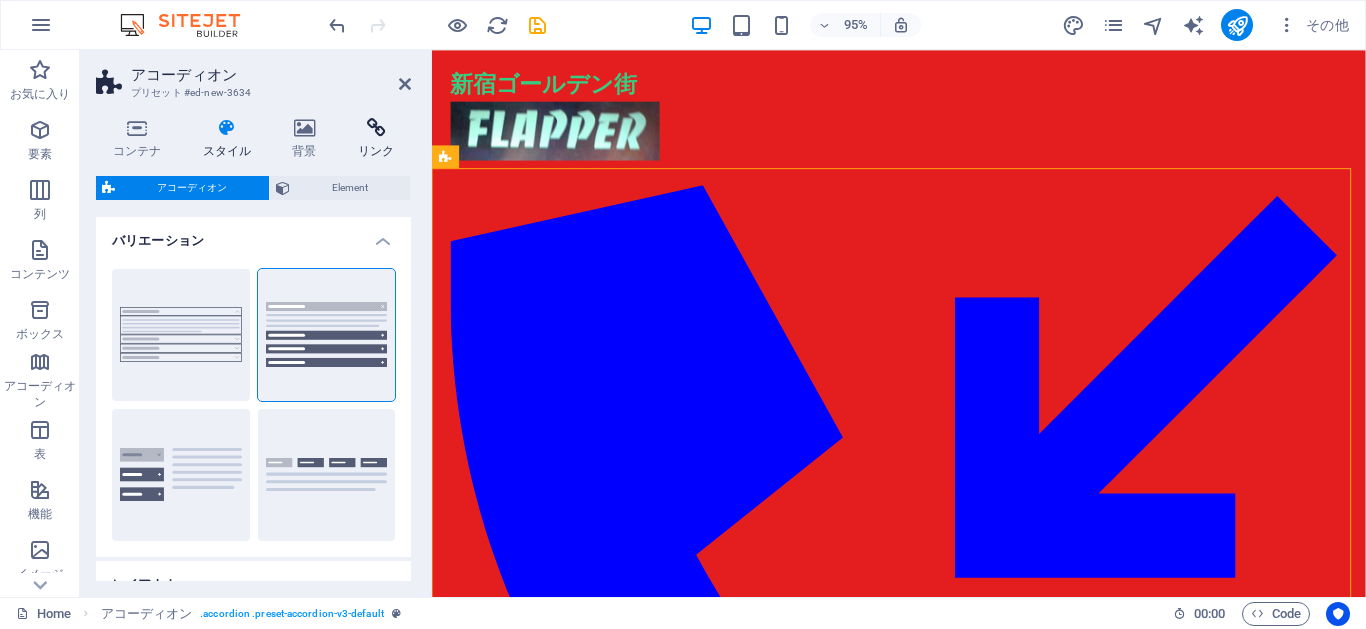 click at bounding box center (376, 128) 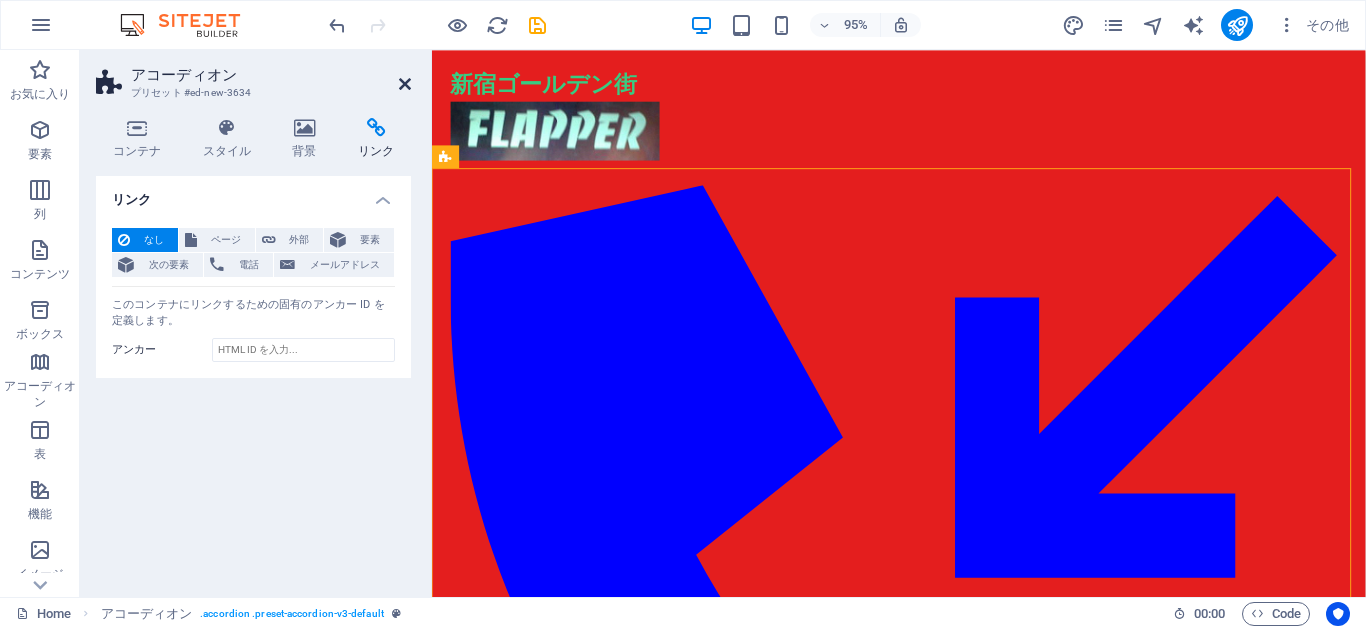 click at bounding box center (405, 84) 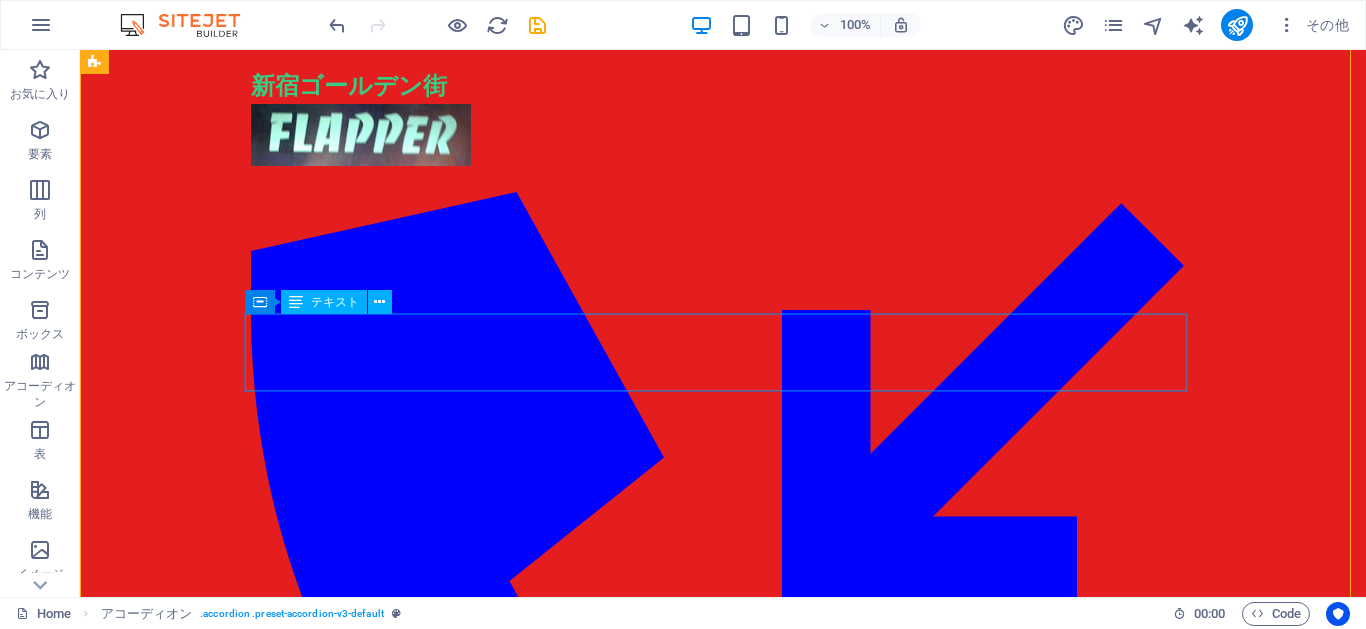 scroll, scrollTop: 62, scrollLeft: 0, axis: vertical 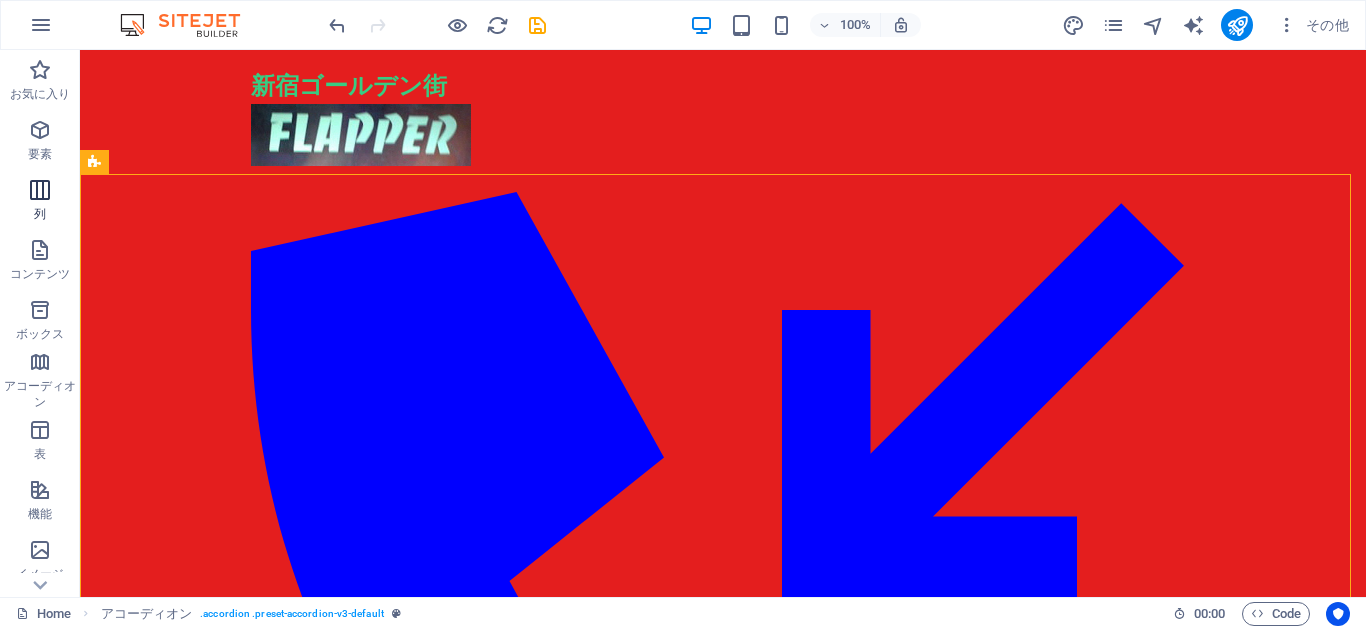 click at bounding box center [40, 190] 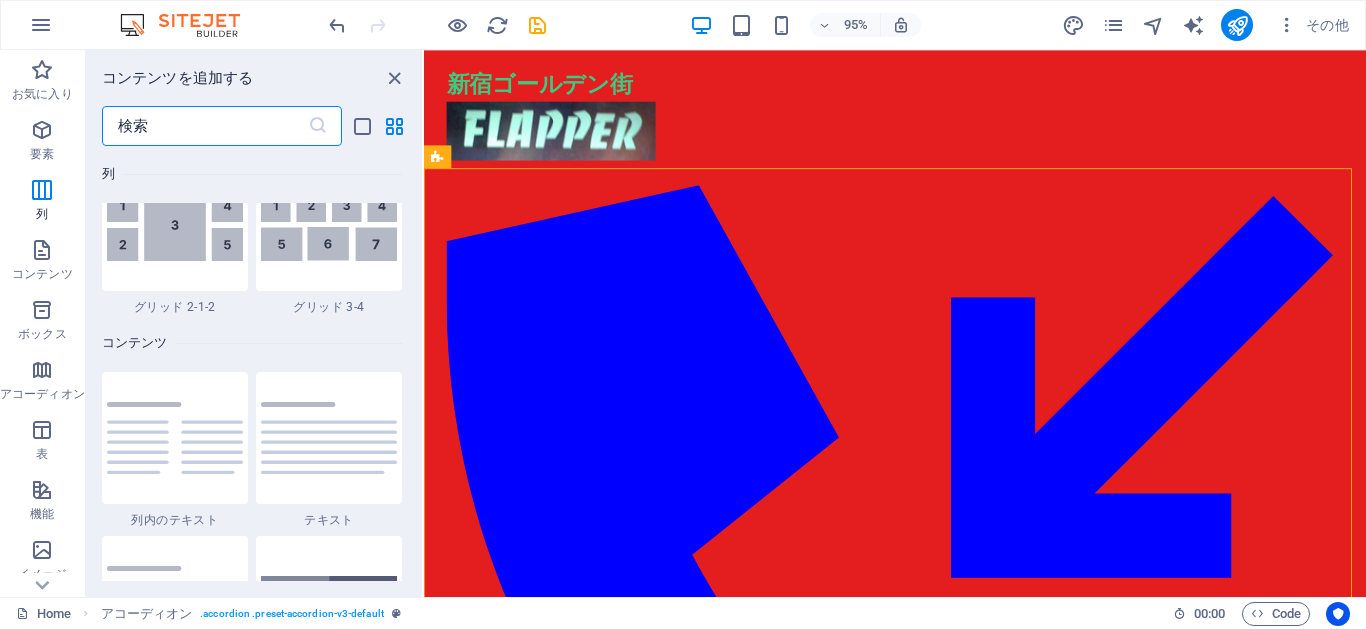 scroll, scrollTop: 3510, scrollLeft: 0, axis: vertical 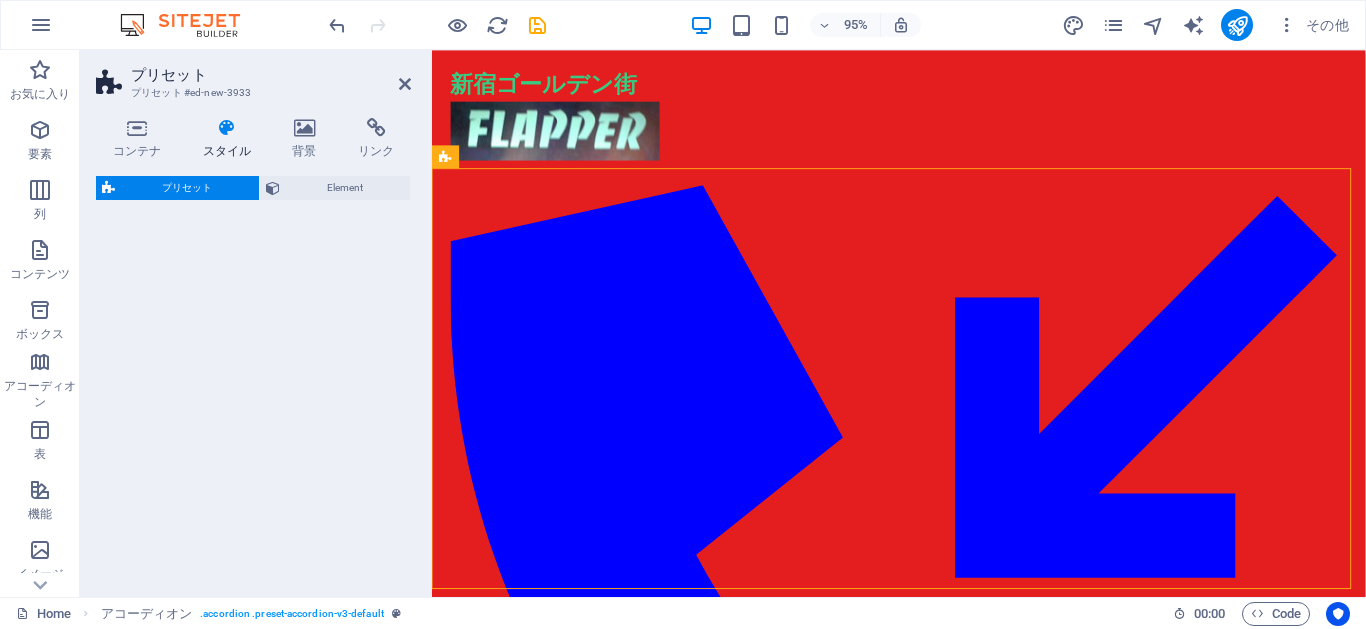 select on "rem" 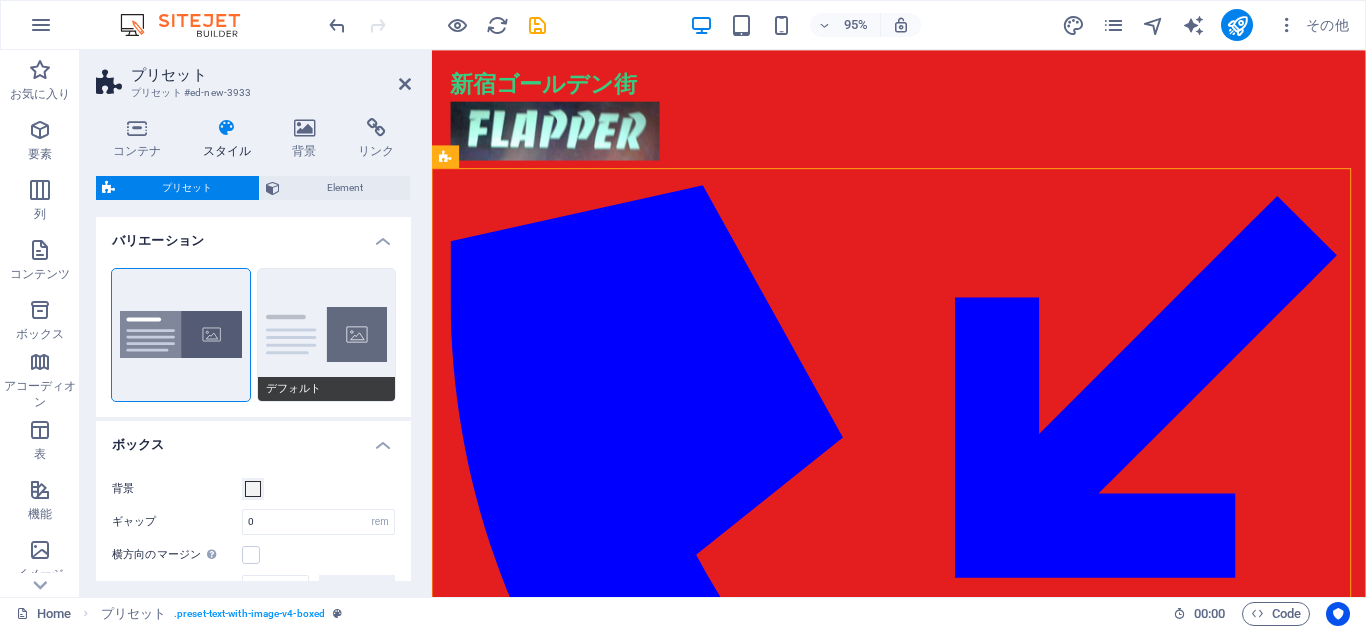 click on "デフォルト" at bounding box center [327, 335] 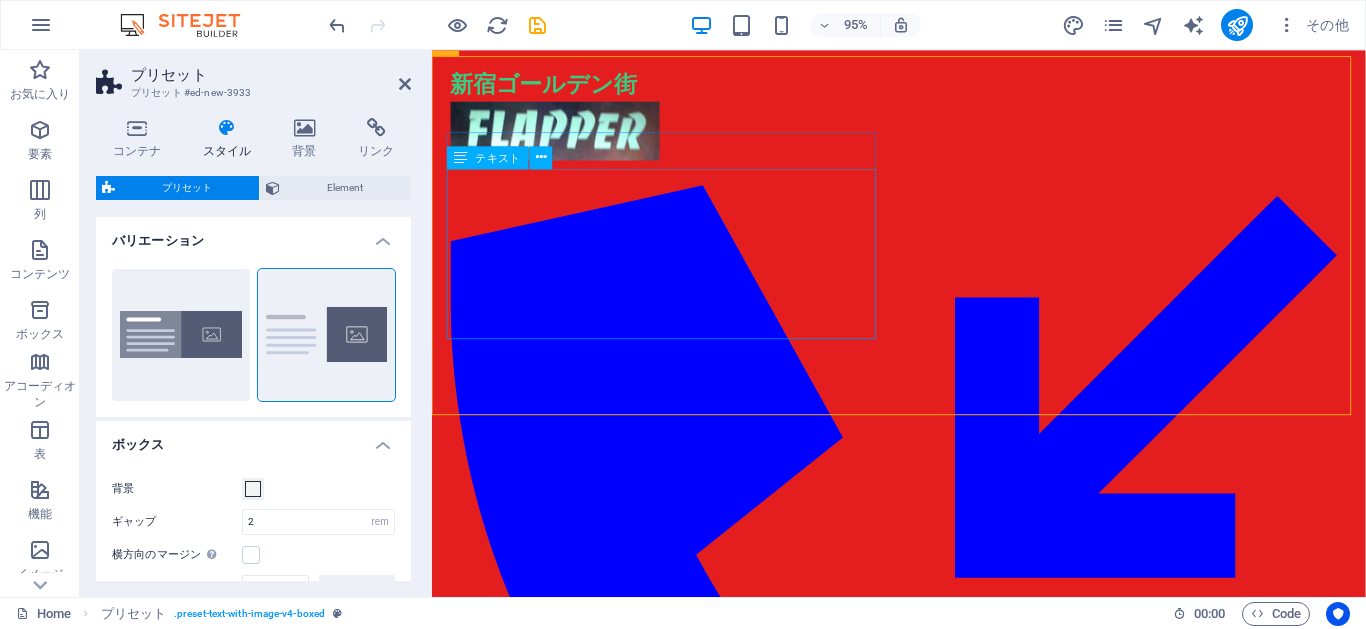 scroll, scrollTop: 0, scrollLeft: 0, axis: both 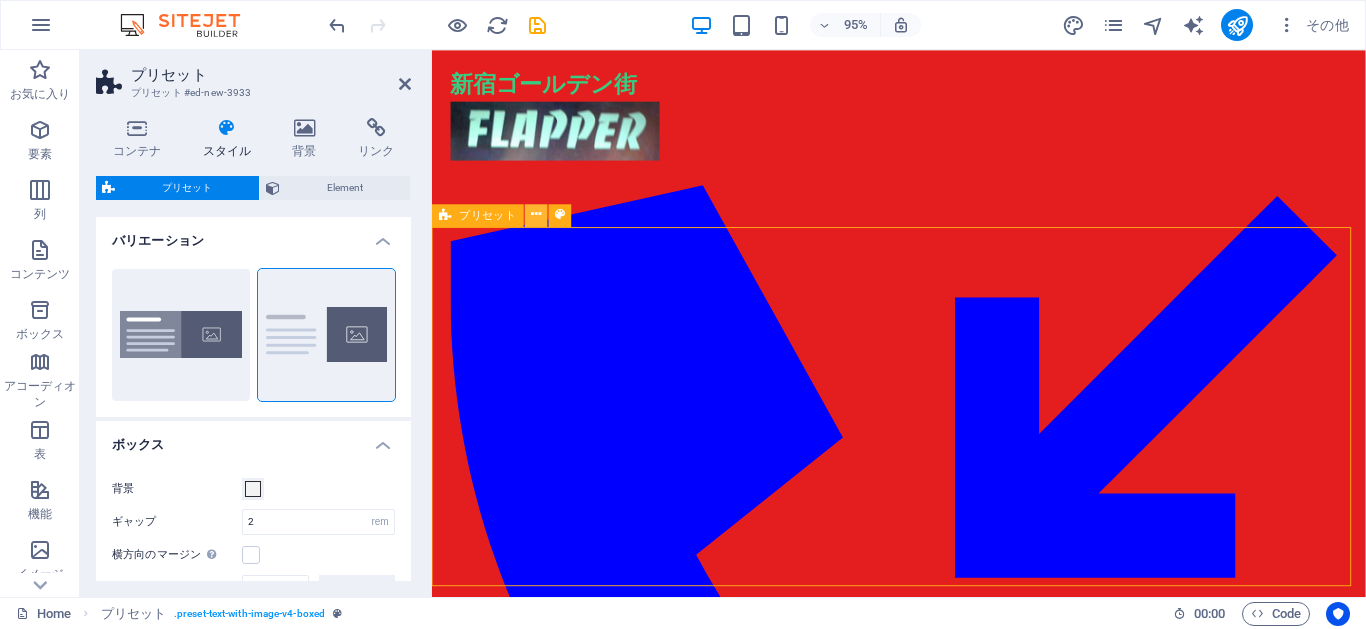 click at bounding box center (536, 215) 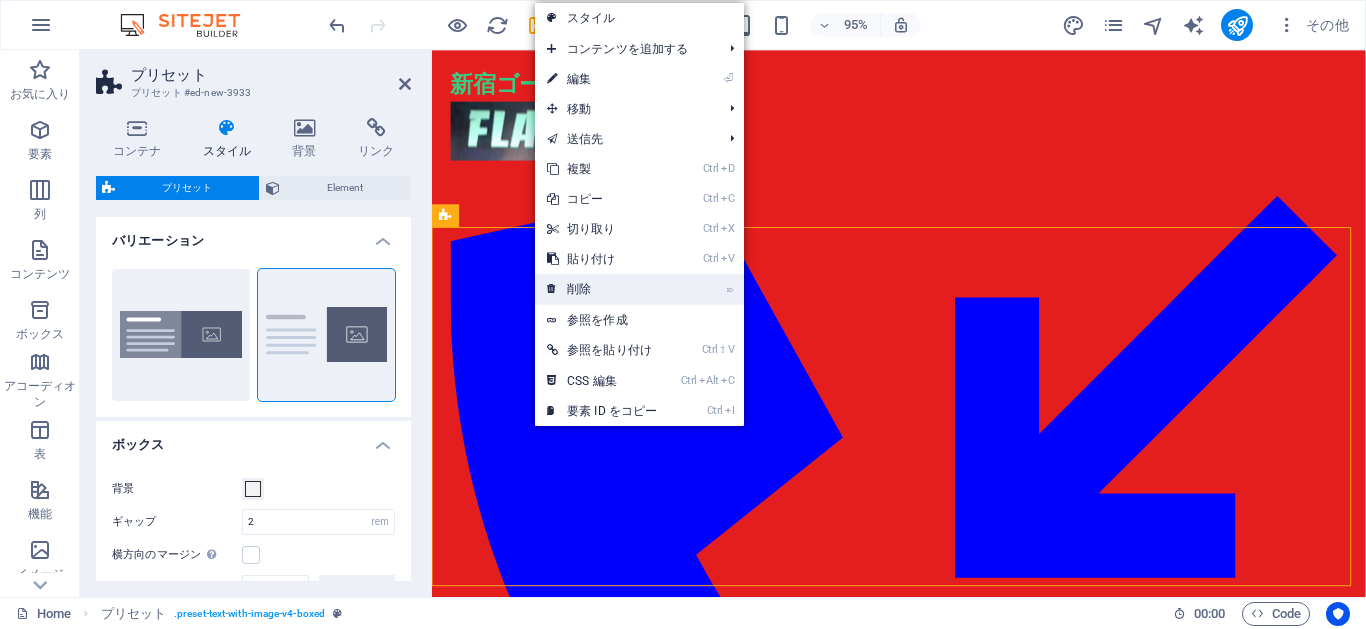 click on "⌦  削除" at bounding box center (602, 289) 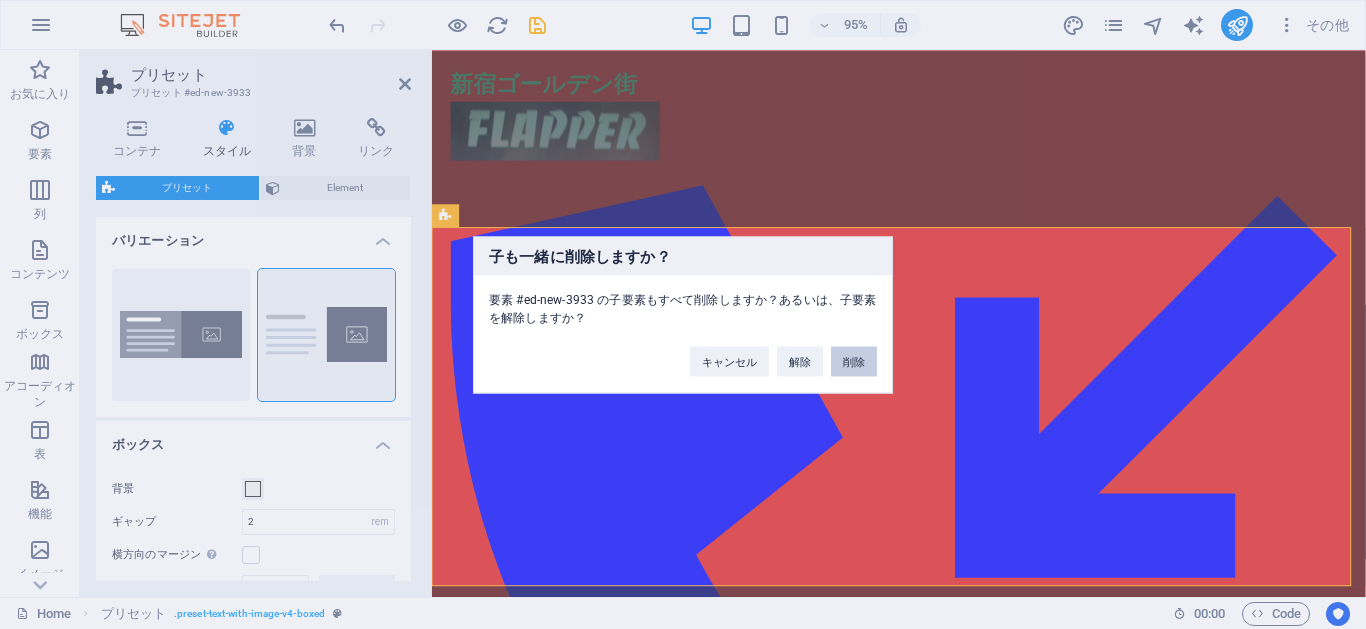 click on "削除" at bounding box center (854, 361) 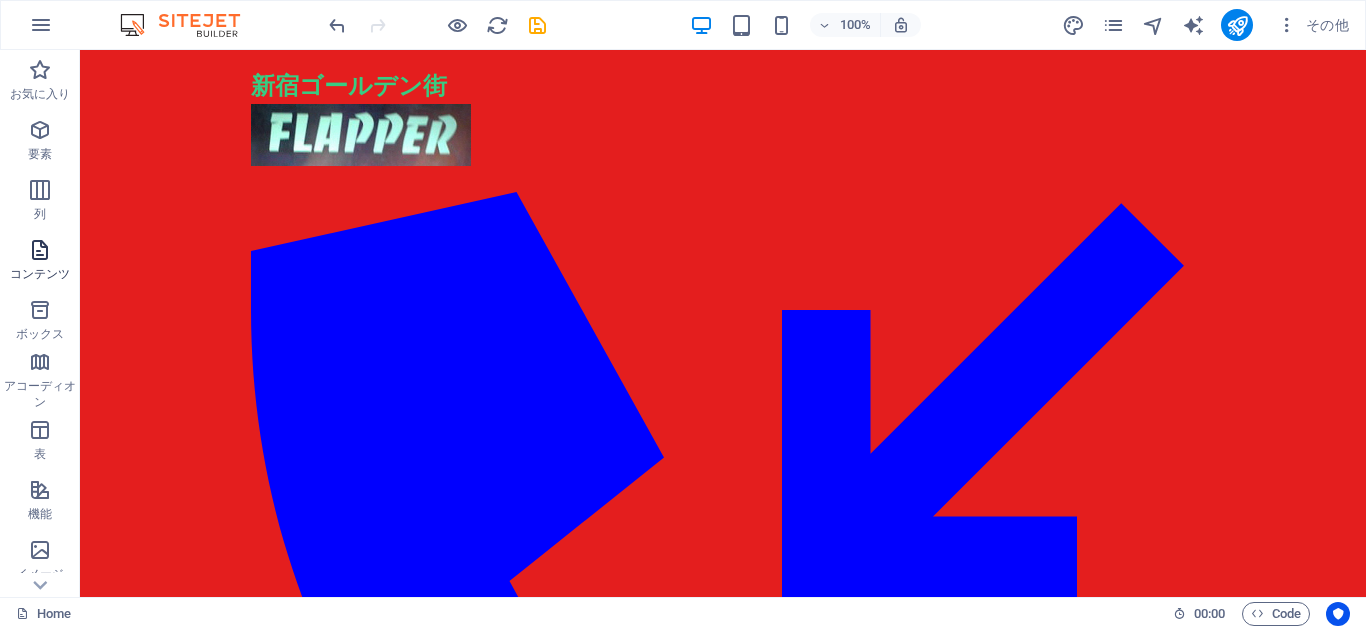 click at bounding box center (40, 250) 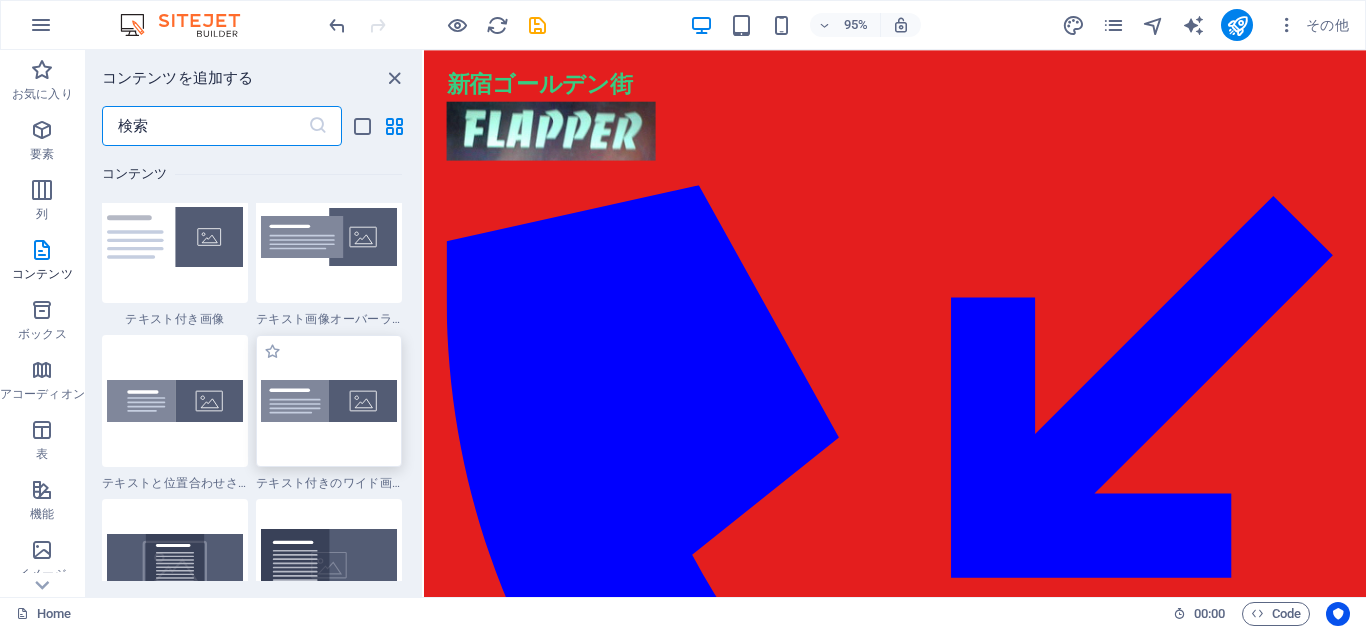 scroll, scrollTop: 3679, scrollLeft: 0, axis: vertical 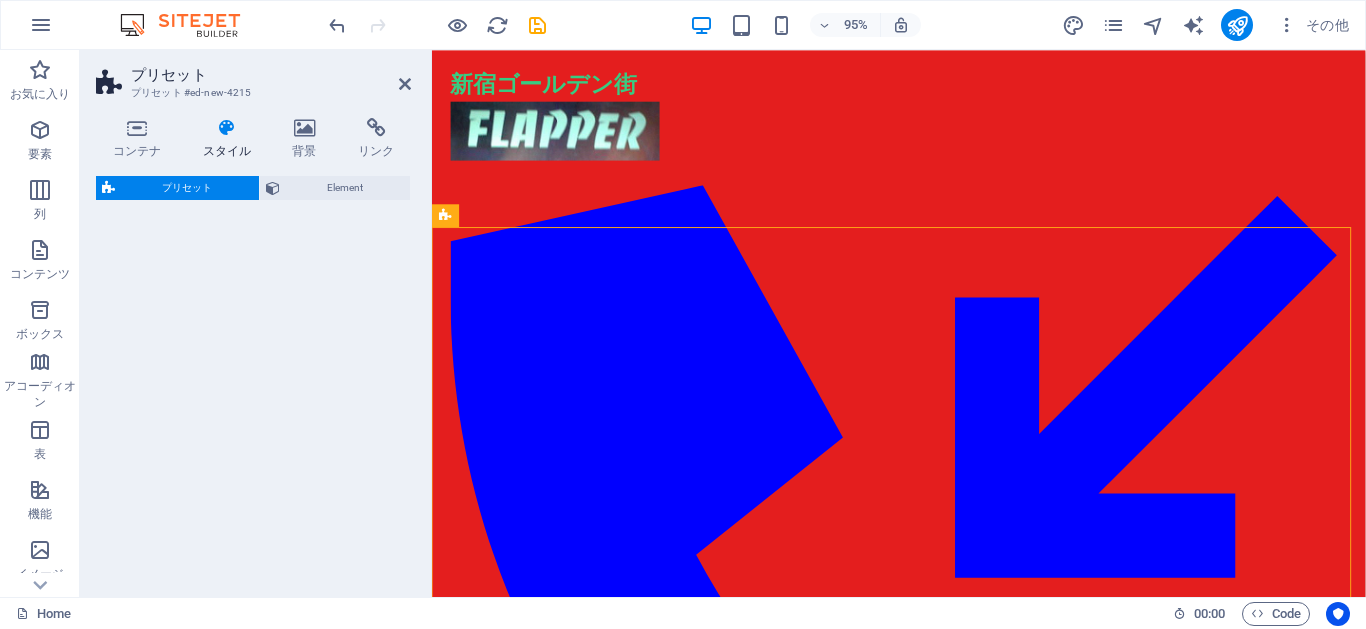 select on "rem" 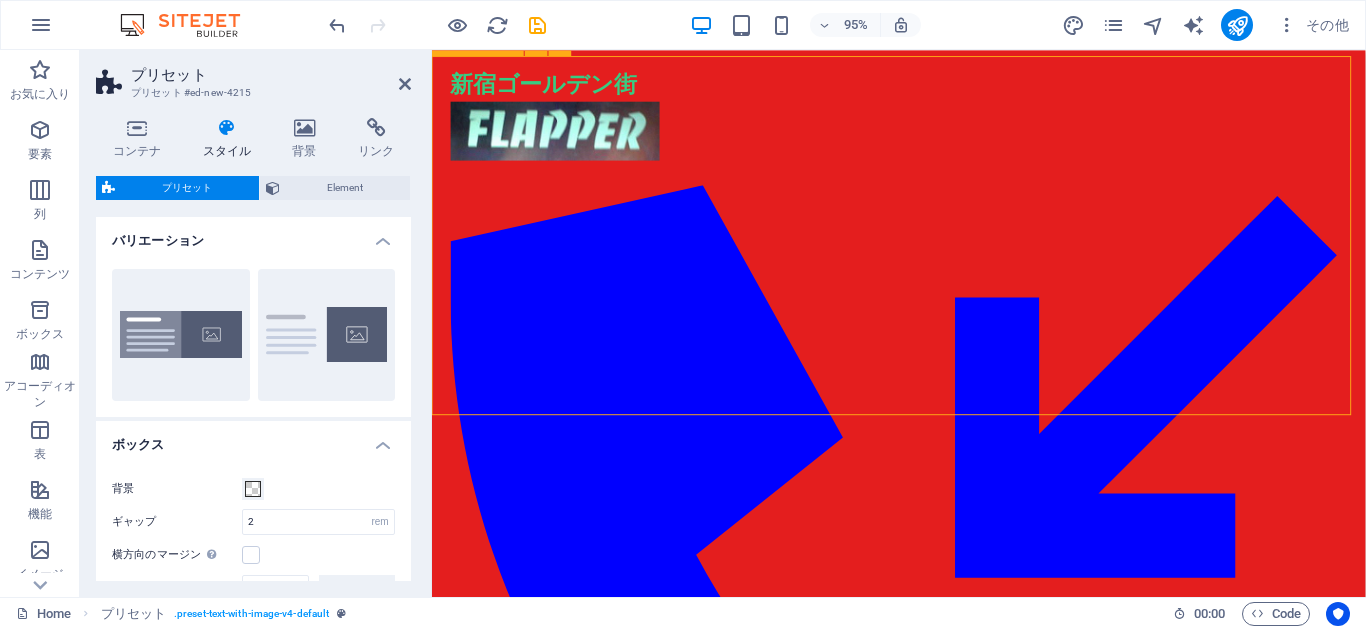 scroll, scrollTop: 0, scrollLeft: 0, axis: both 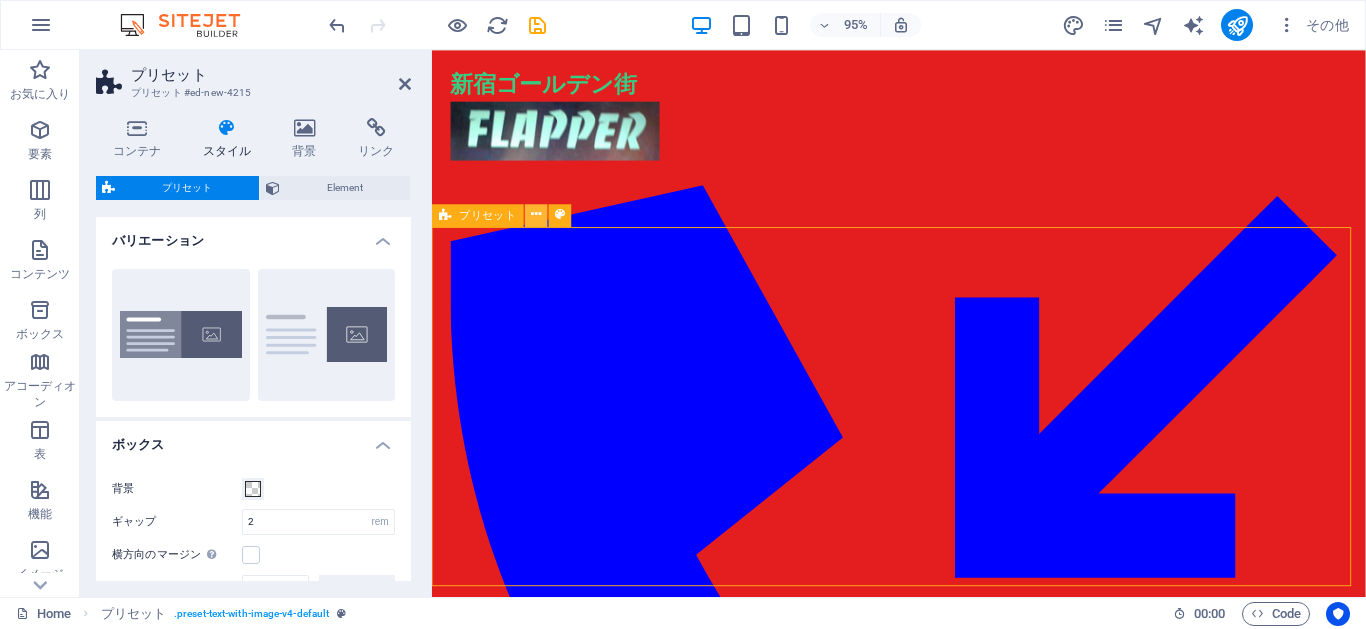 click at bounding box center [536, 215] 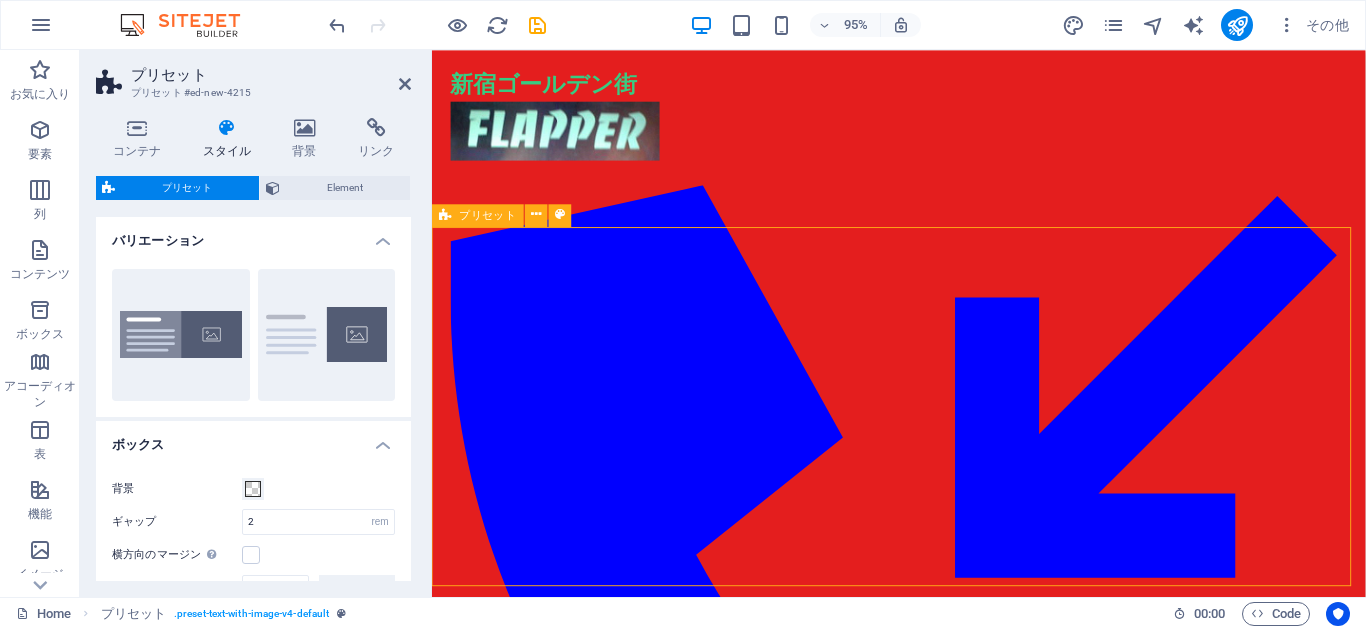 click on "New headline Lorem ipsum dolor sit amet, consectetuer adipiscing elit. Aenean commodo ligula eget dolor. Lorem ipsum dolor sit amet, consectetuer adipiscing elit leget dolor. Lorem ipsum dolor sit amet, consectetuer adipiscing elit. Aenean commodo ligula eget dolor. Lorem ipsum dolor sit amet, consectetuer adipiscing elit dolor consectetuer adipiscing elit leget dolor. Lorem elit saget ipsum dolor sit amet, consectetuer. ここにコンテンツをドロップしてください または  要素を追加  クリップボードから貼り付ける" at bounding box center [923, 562] 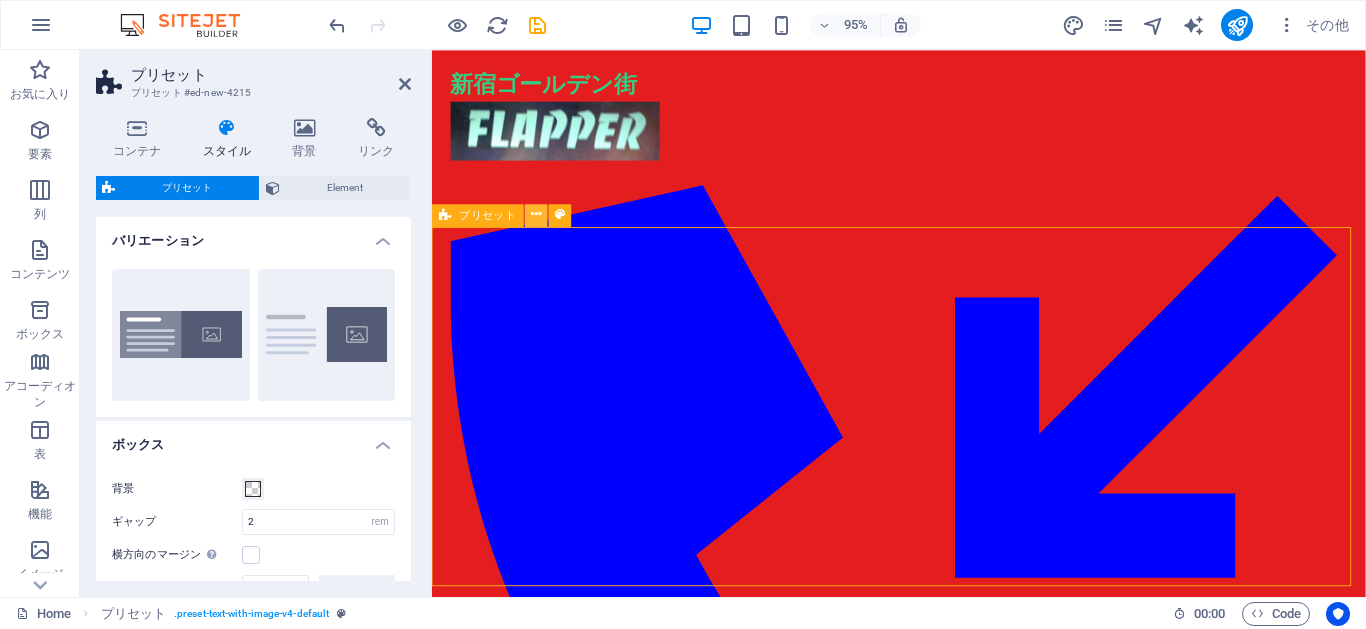 click at bounding box center (536, 215) 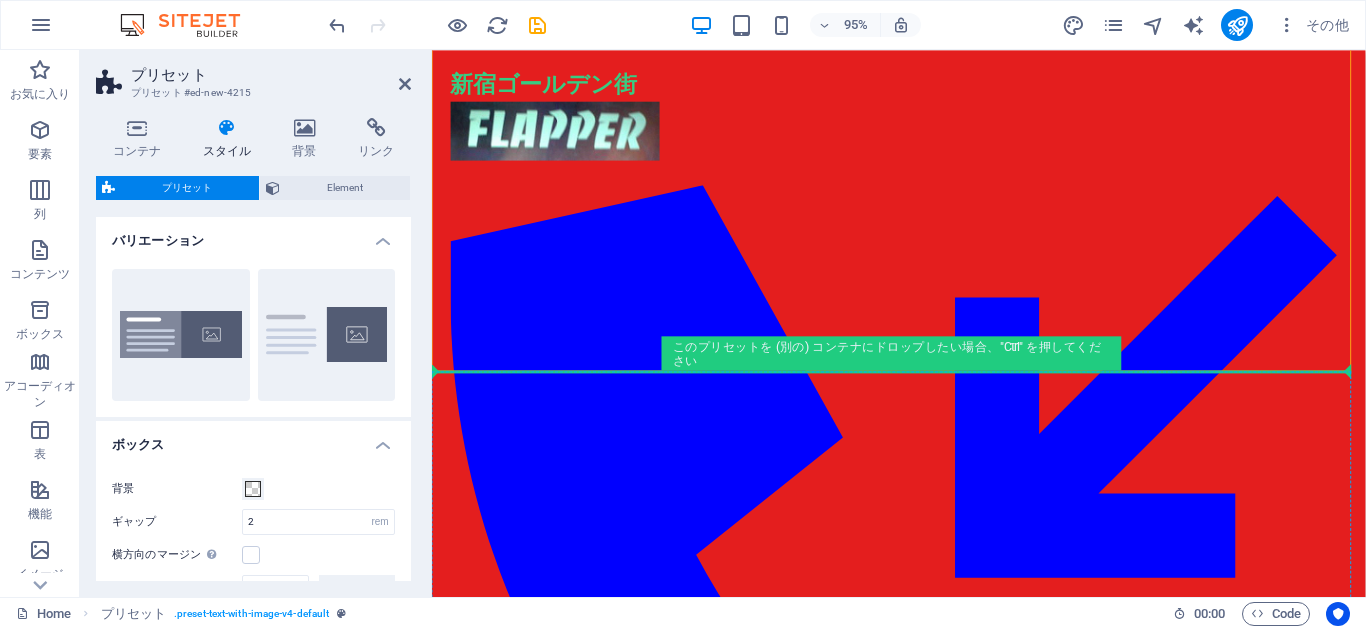 scroll, scrollTop: 278, scrollLeft: 0, axis: vertical 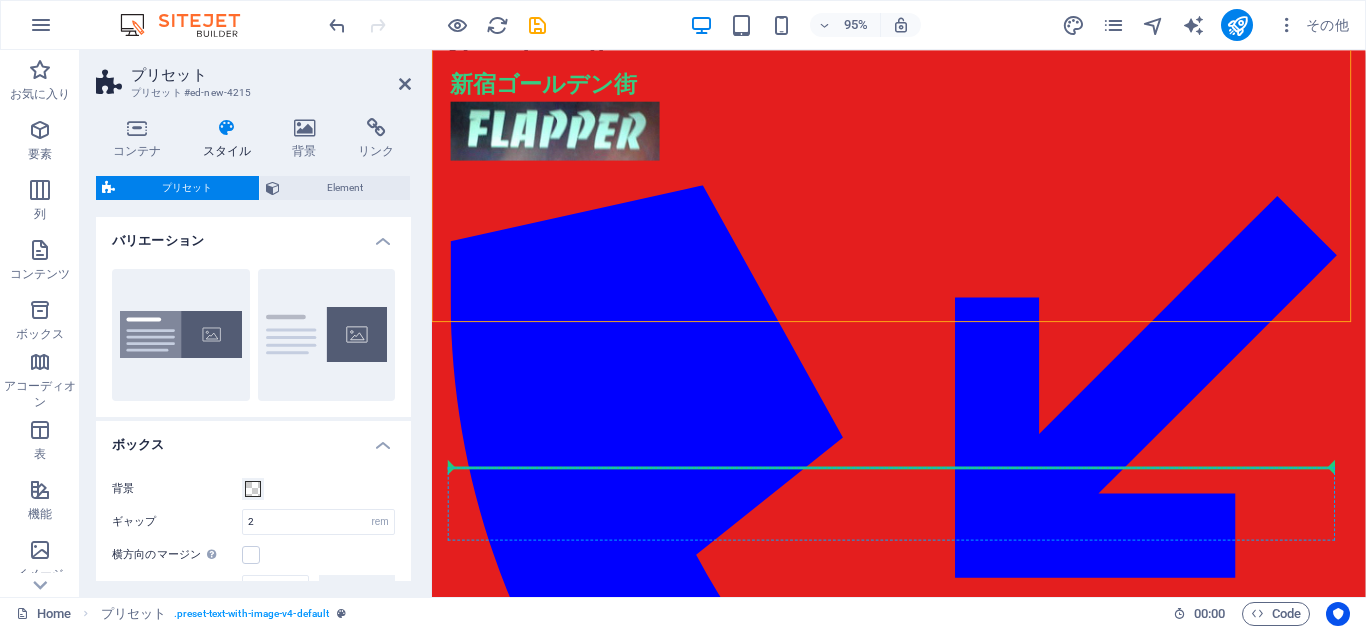drag, startPoint x: 910, startPoint y: 265, endPoint x: 715, endPoint y: 517, distance: 318.63617 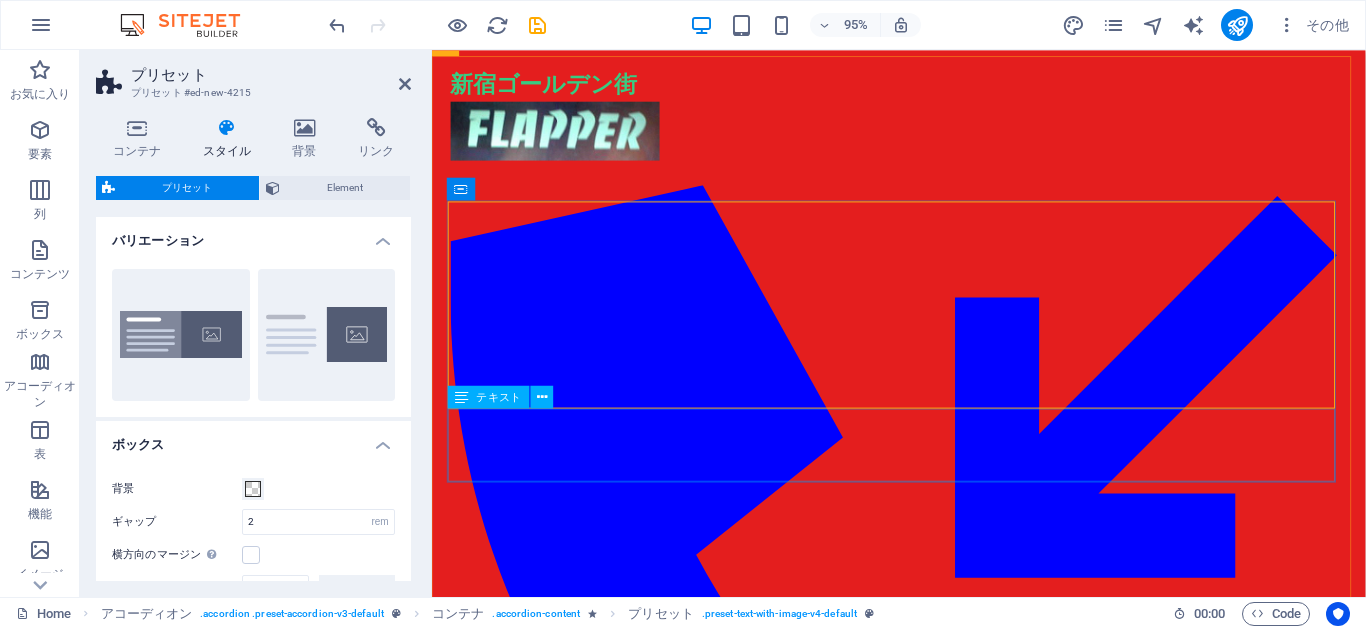 scroll, scrollTop: 180, scrollLeft: 0, axis: vertical 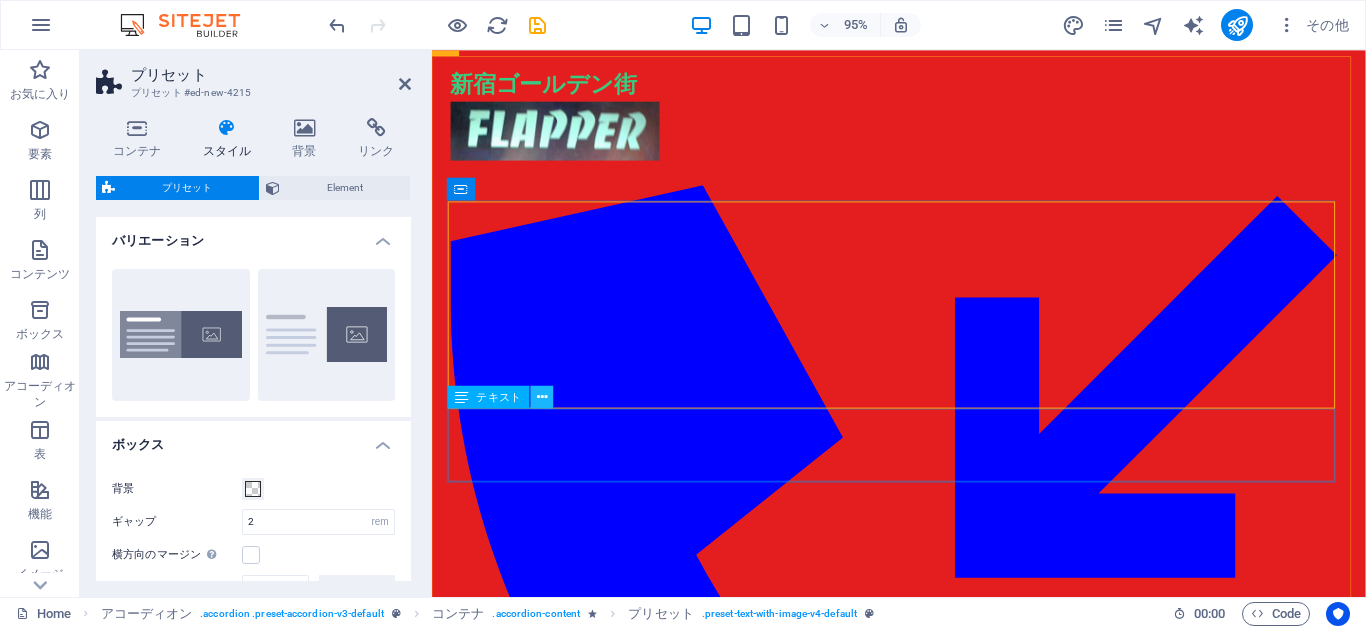 click at bounding box center [542, 396] 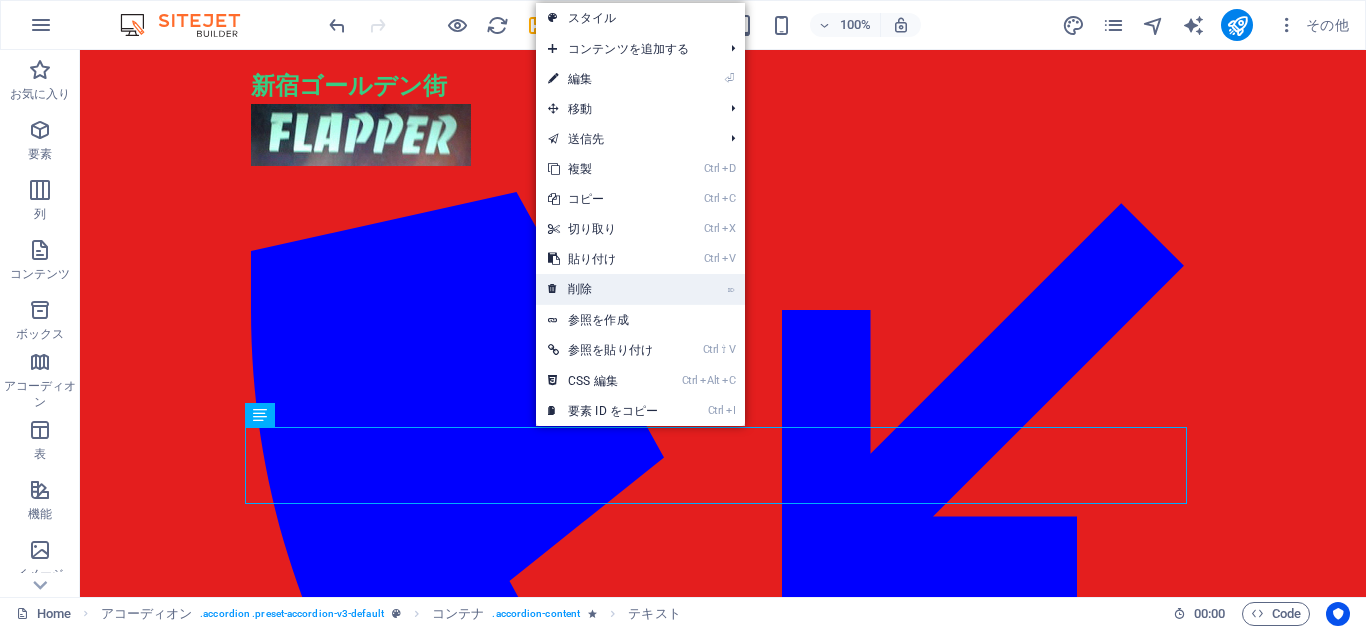 click on "⌦  削除" at bounding box center (603, 289) 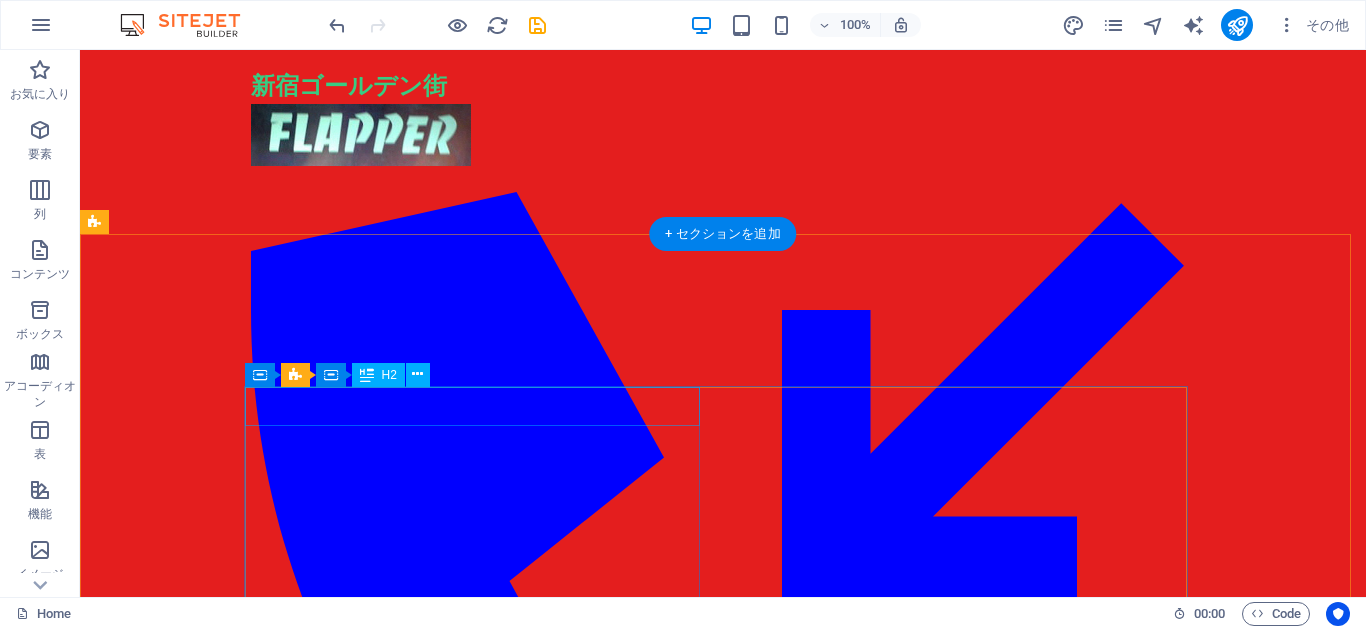 scroll, scrollTop: 0, scrollLeft: 0, axis: both 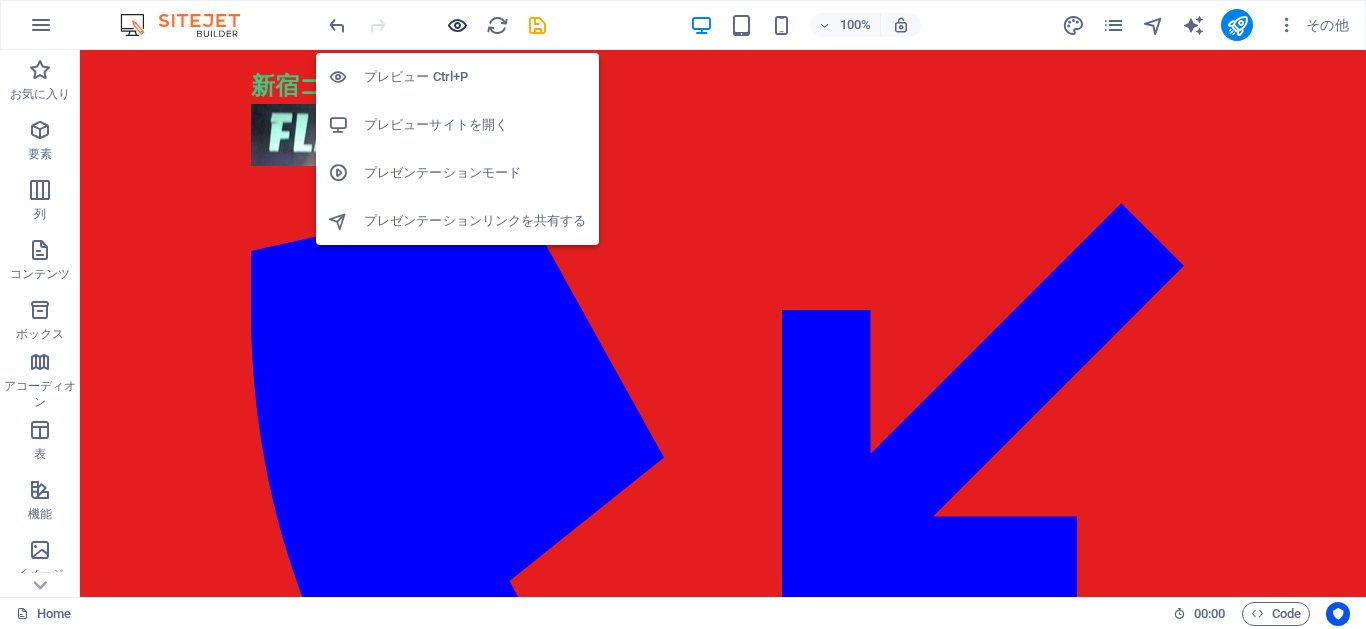 click at bounding box center (457, 25) 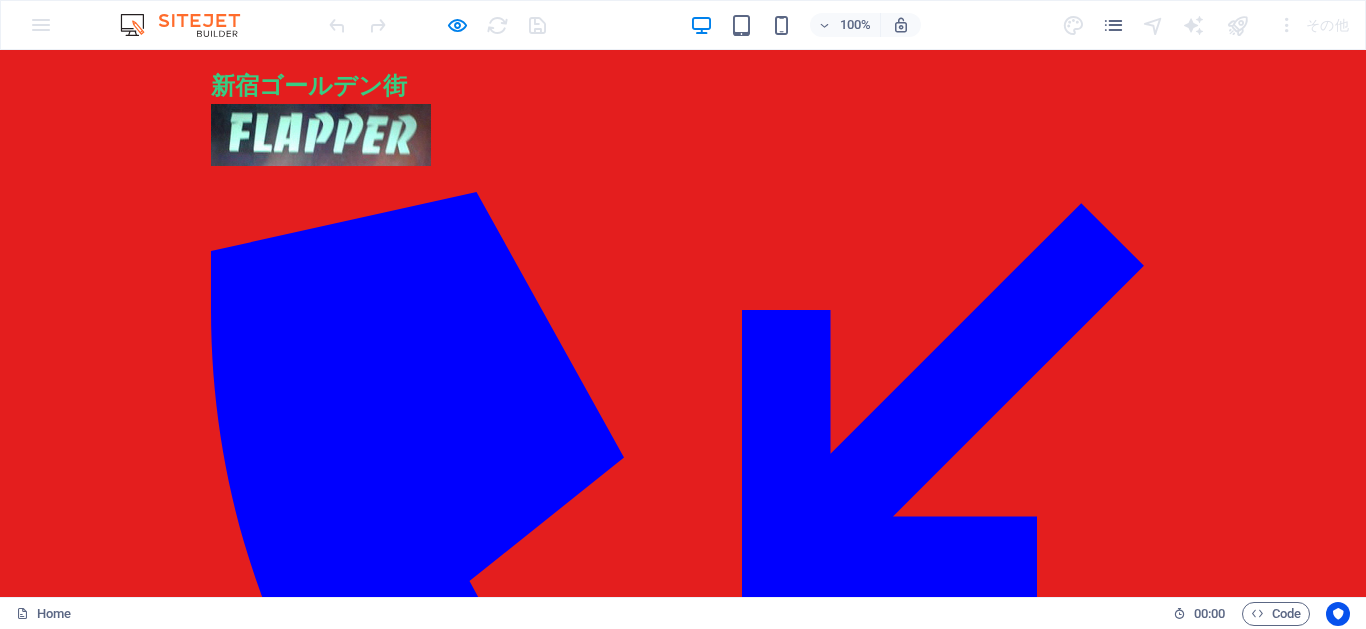 click on "Headline" at bounding box center (488, 343) 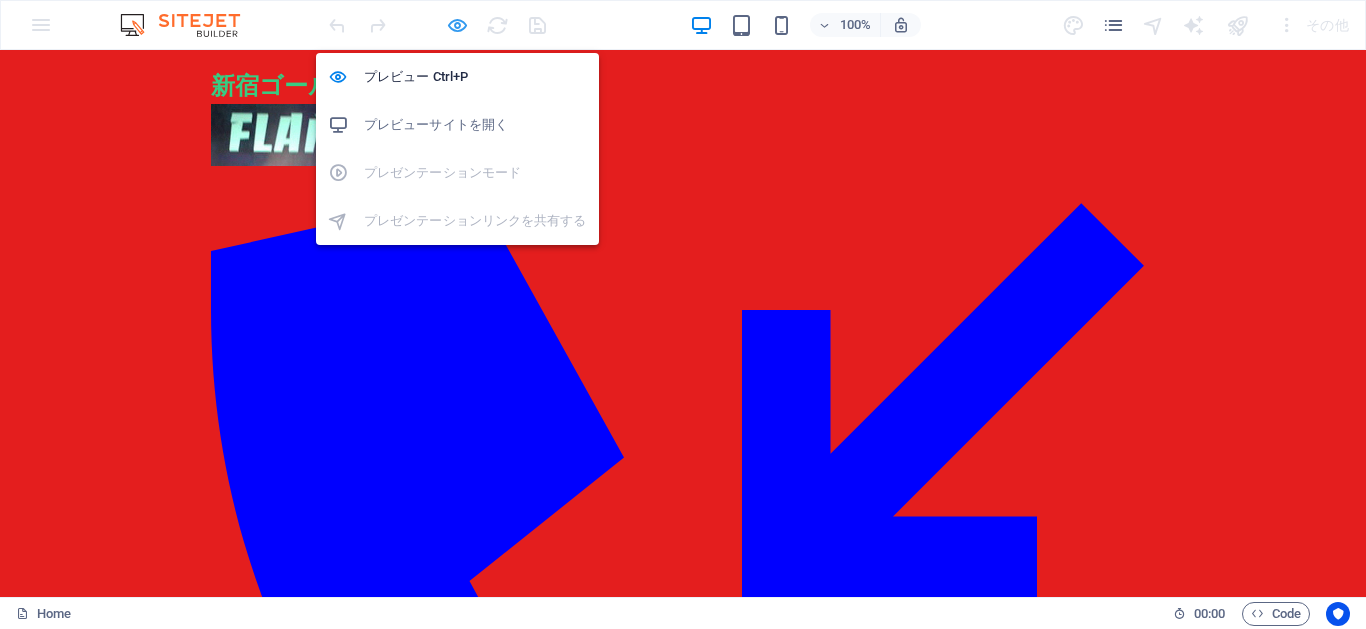click at bounding box center (457, 25) 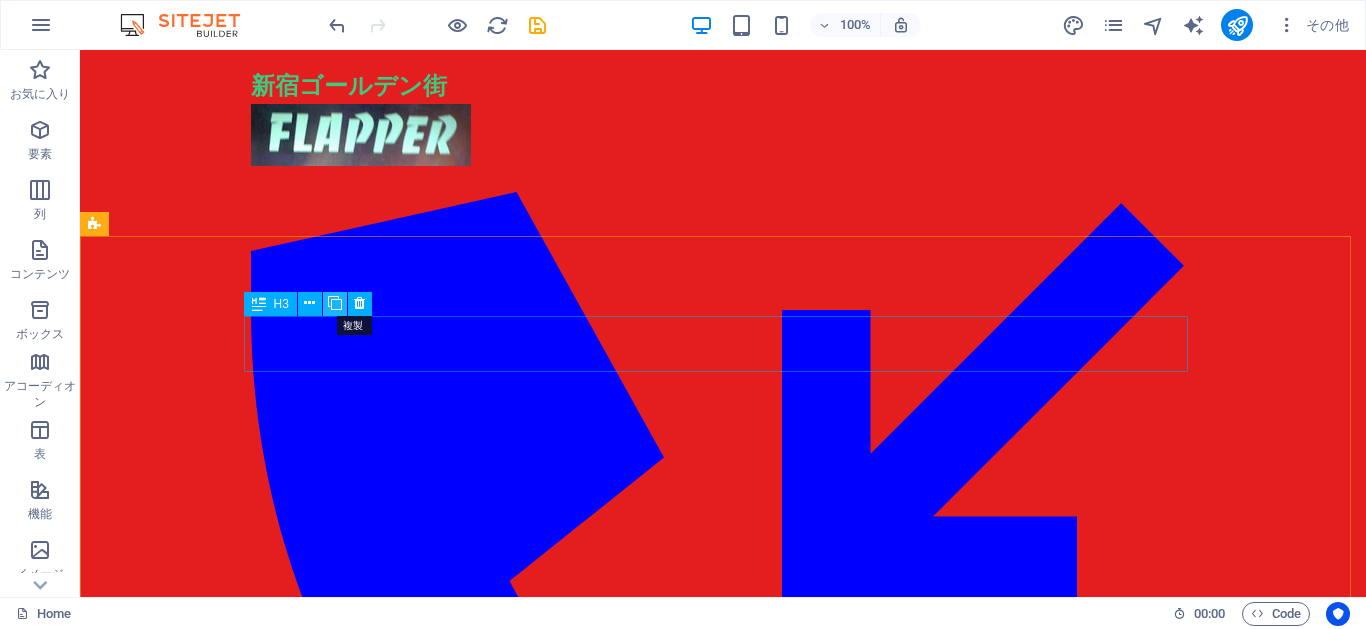 click at bounding box center (335, 303) 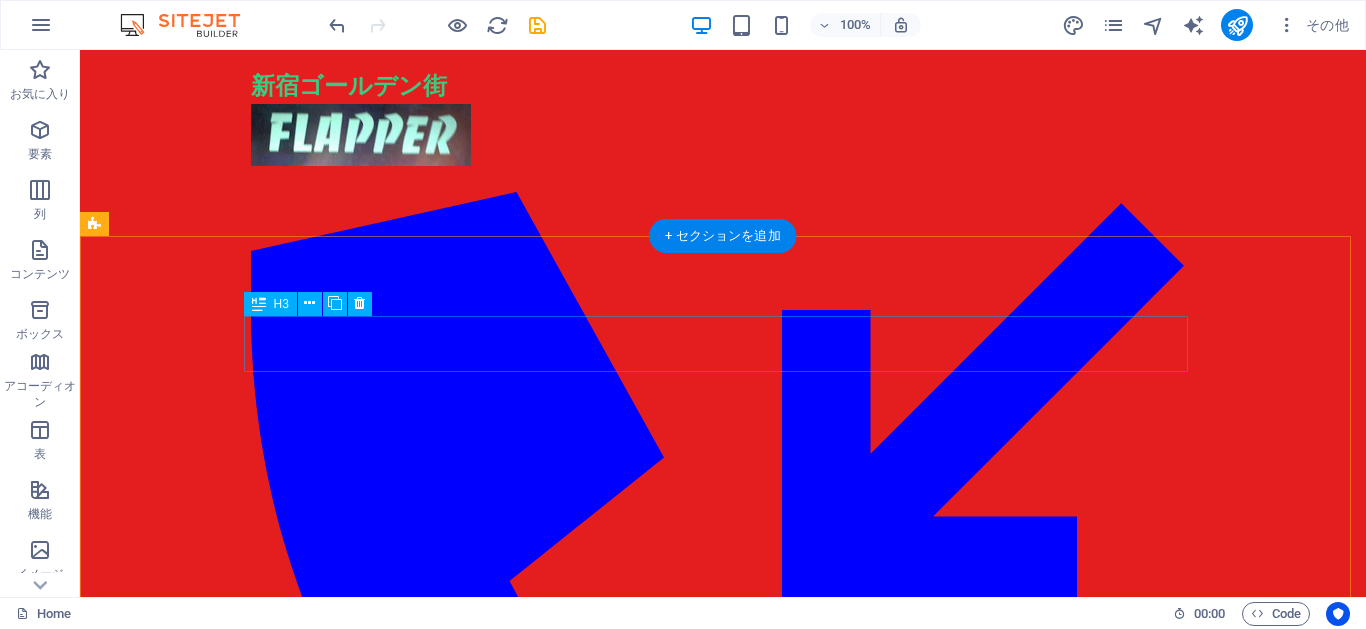 scroll, scrollTop: 0, scrollLeft: 0, axis: both 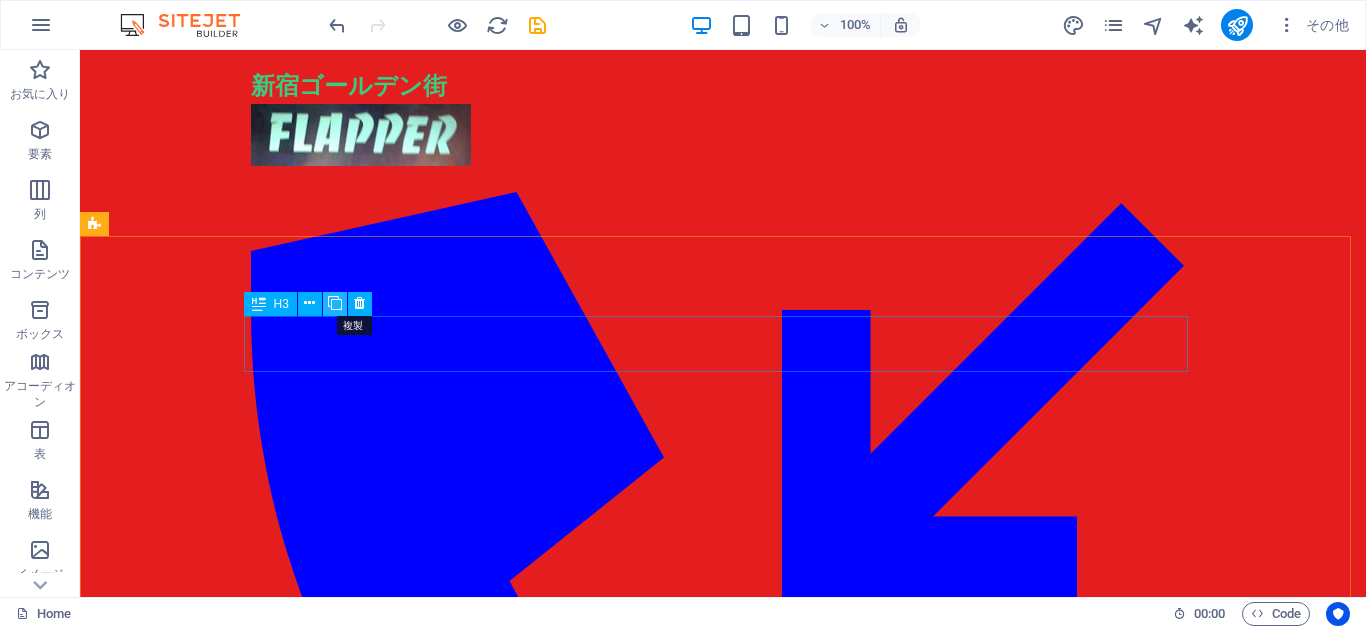 click at bounding box center (335, 304) 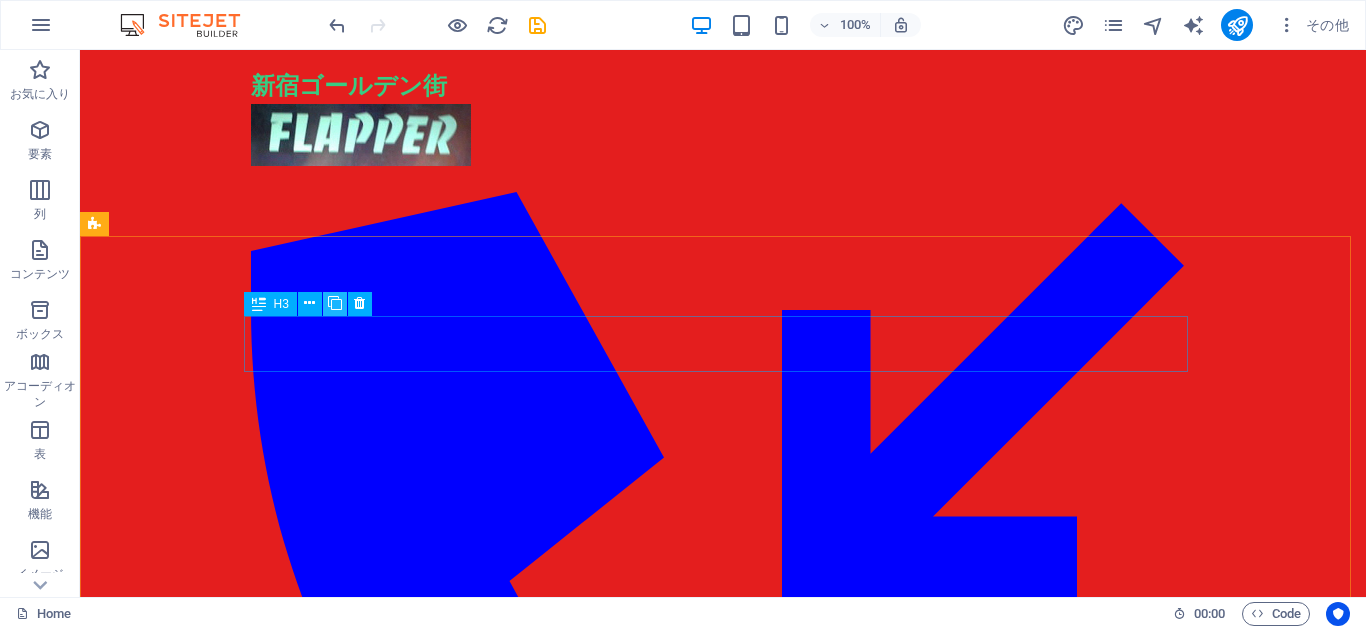 click at bounding box center [335, 303] 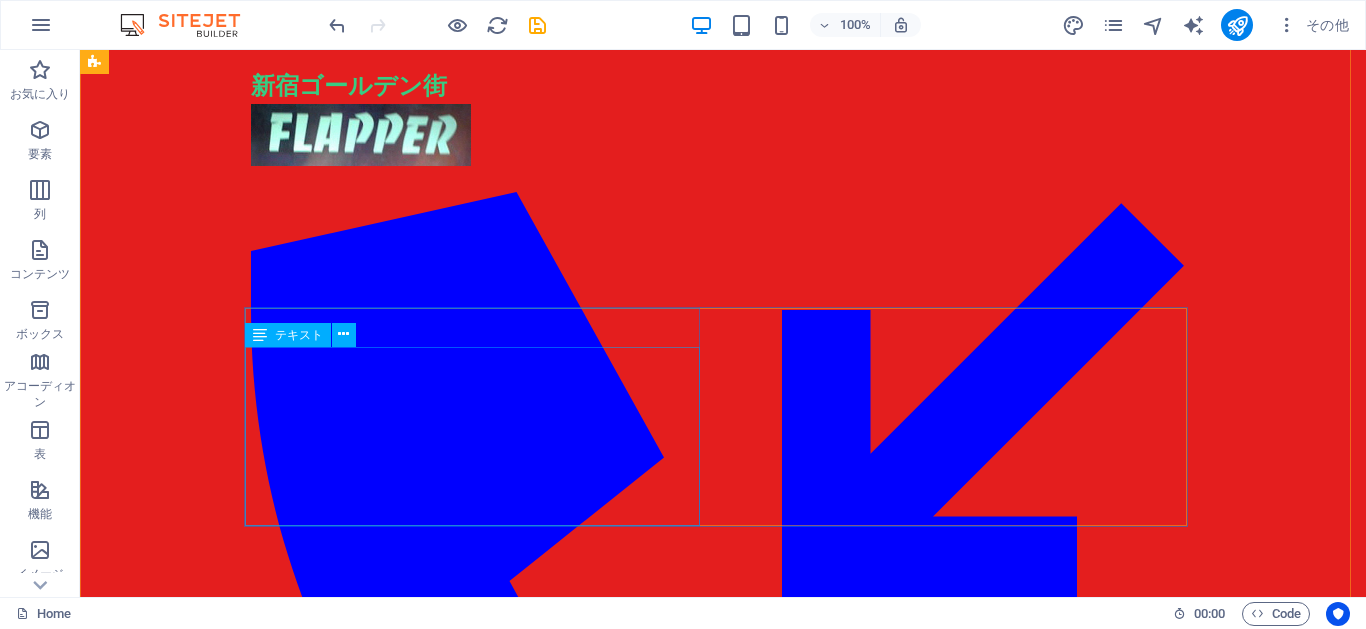 scroll, scrollTop: 1800, scrollLeft: 0, axis: vertical 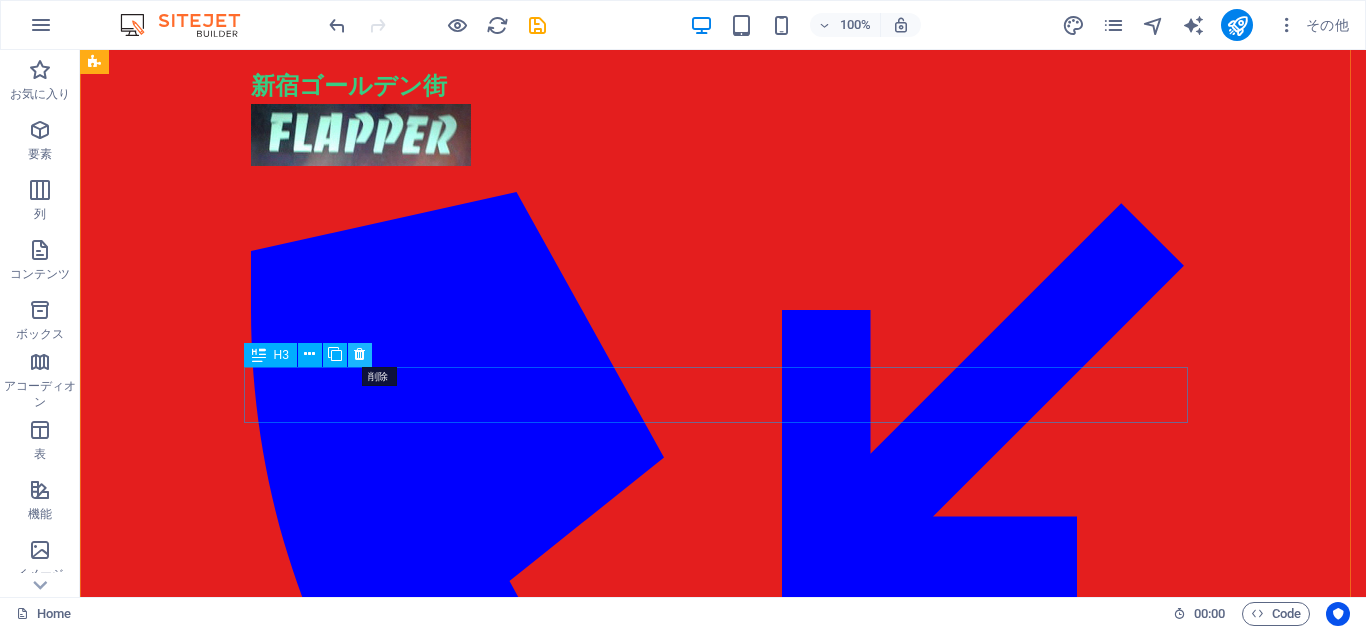 click at bounding box center [359, 354] 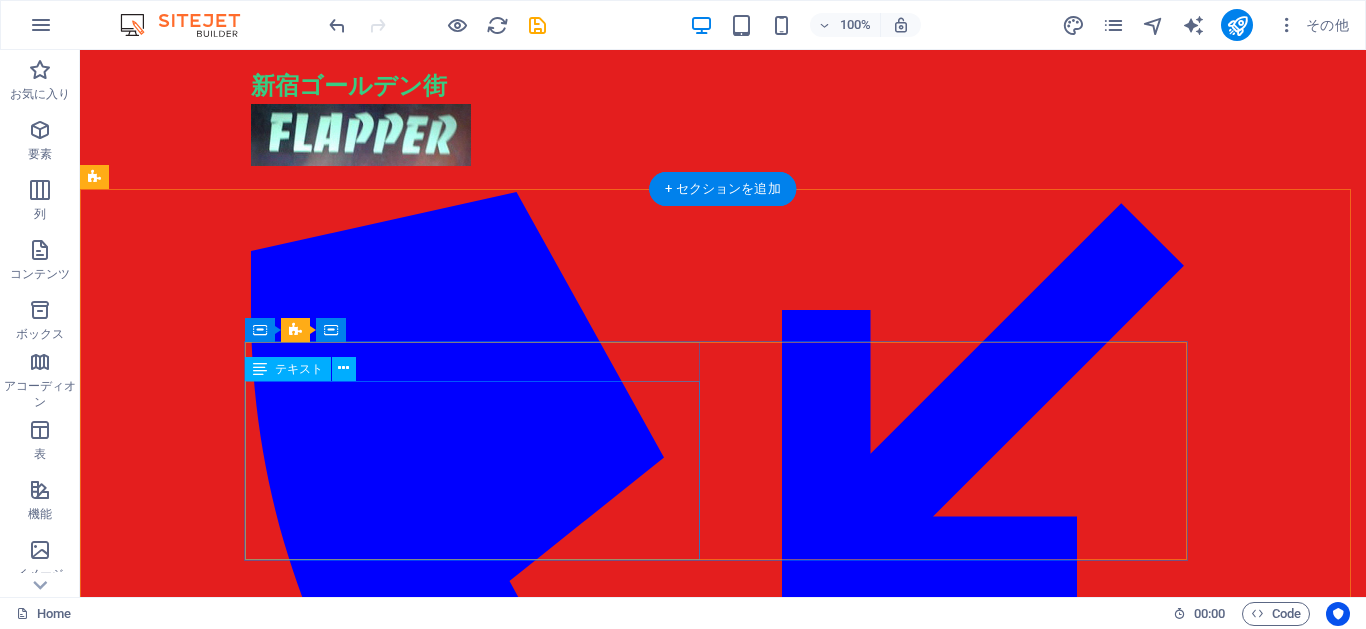 scroll, scrollTop: 0, scrollLeft: 0, axis: both 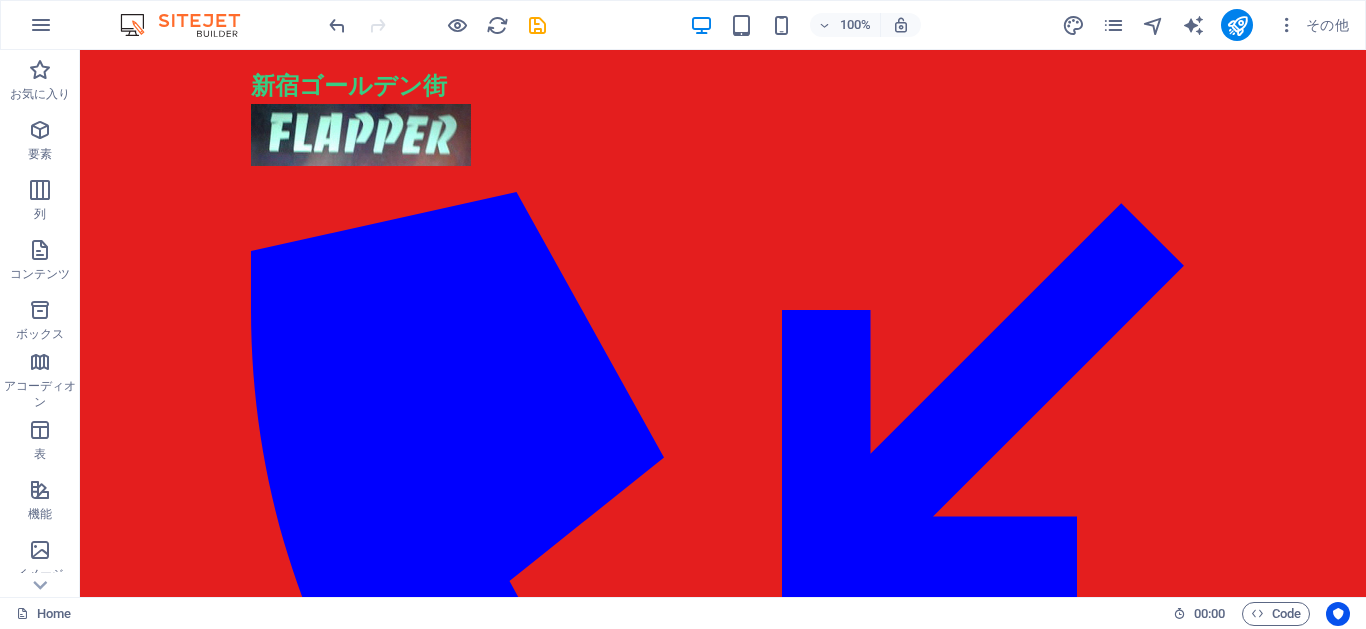 click at bounding box center (437, 25) 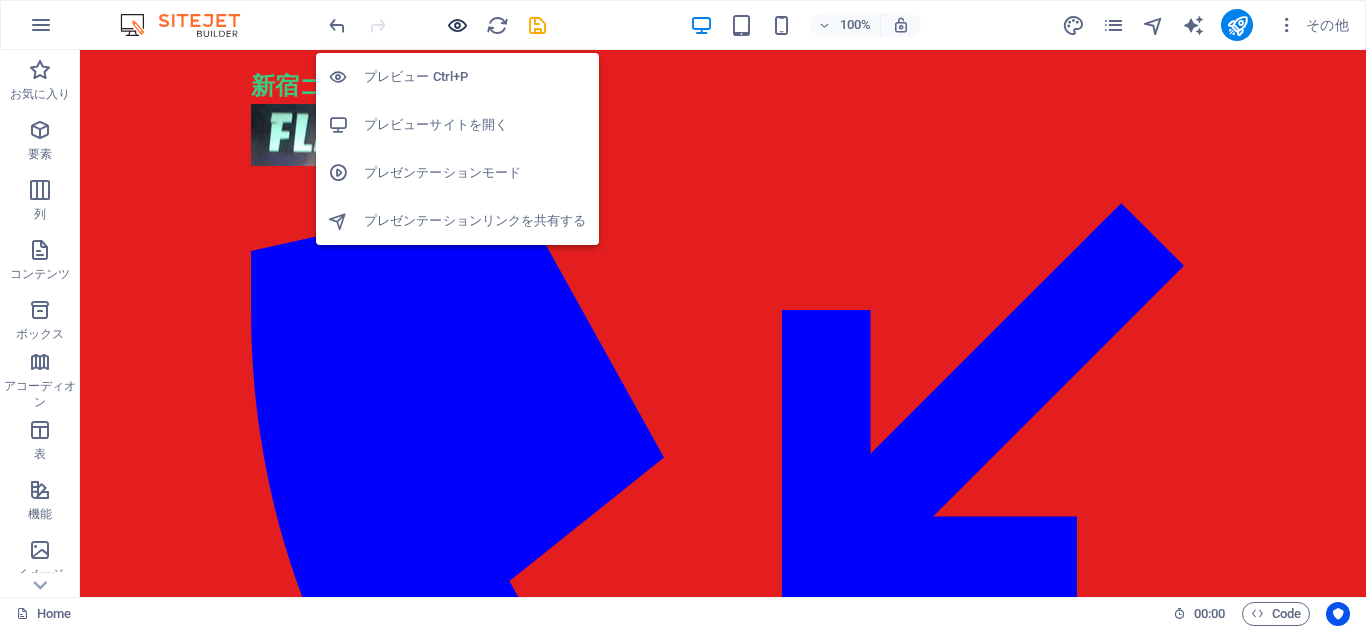 click at bounding box center [457, 25] 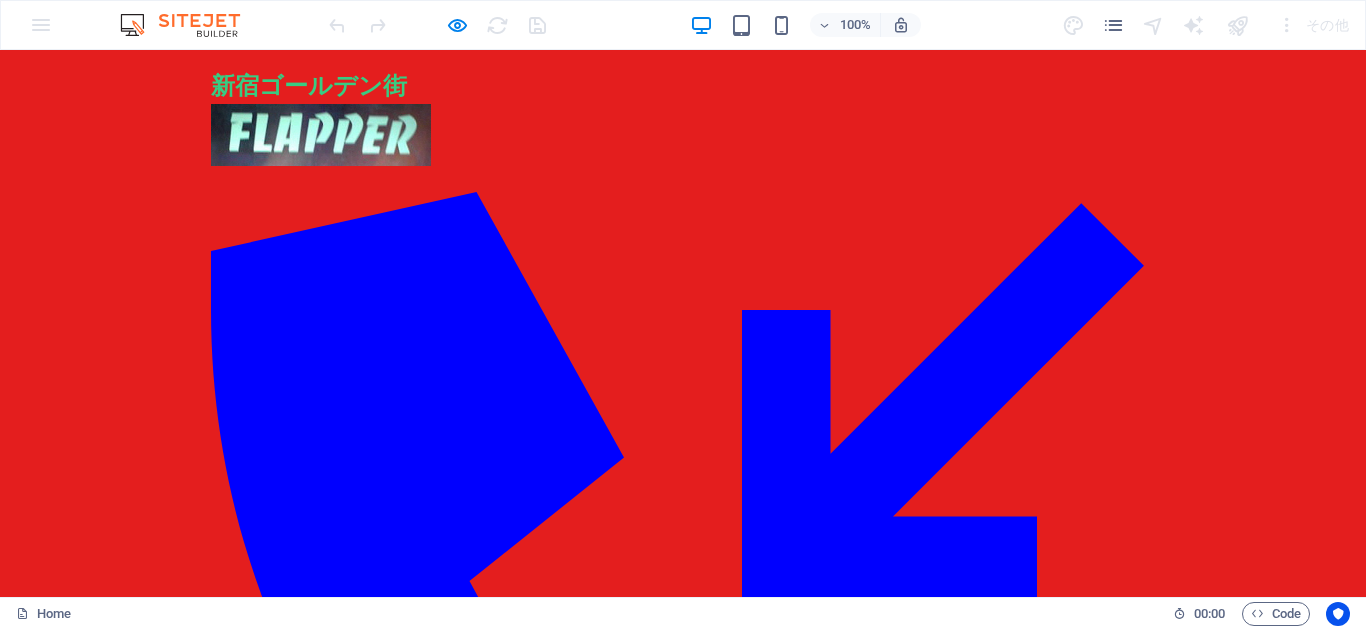 scroll, scrollTop: 0, scrollLeft: 0, axis: both 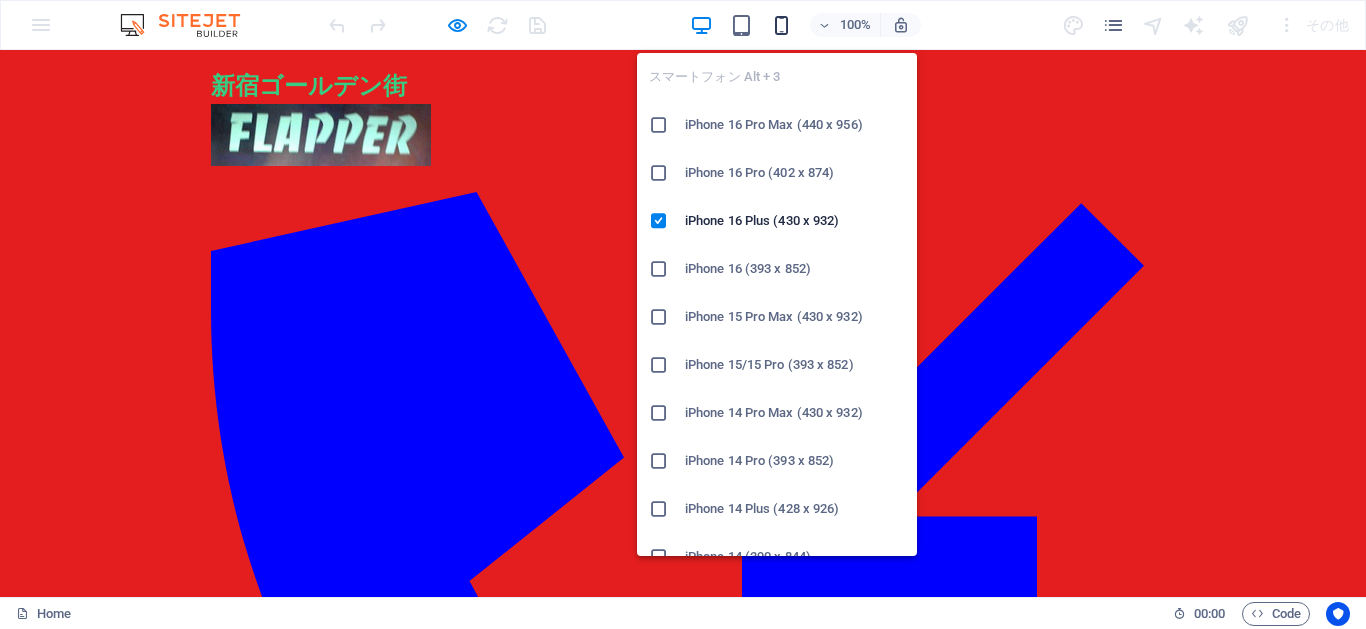 click at bounding box center [781, 25] 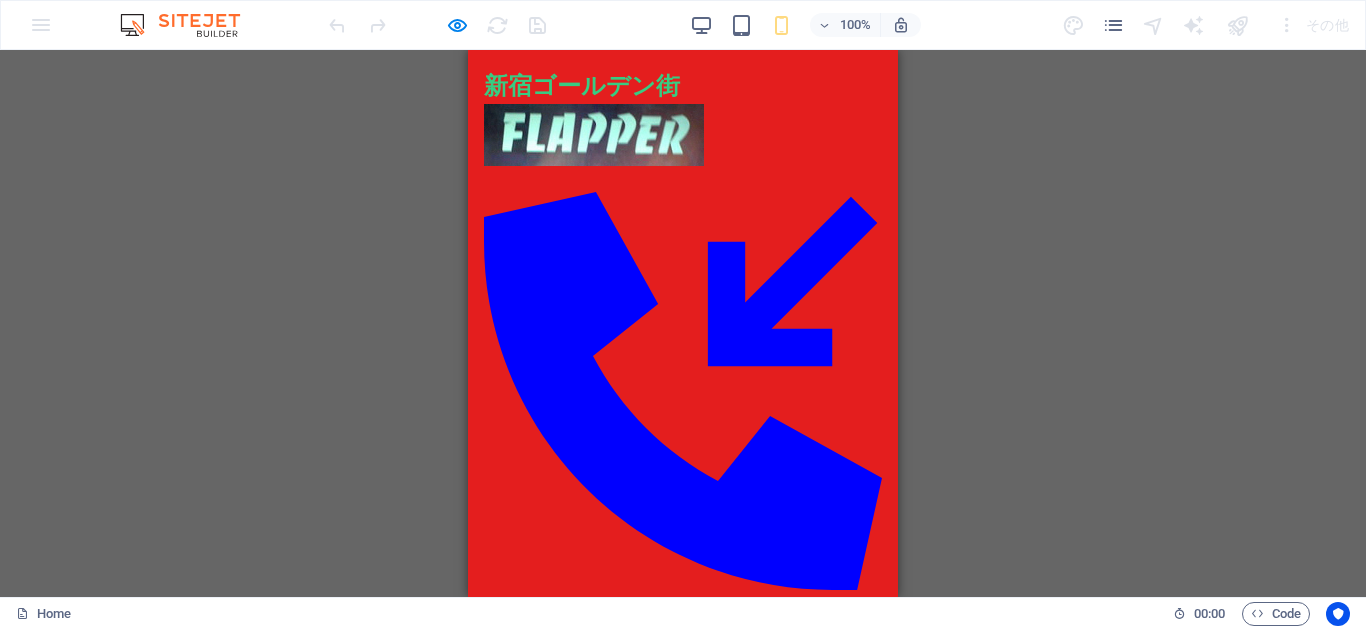 scroll, scrollTop: 0, scrollLeft: 0, axis: both 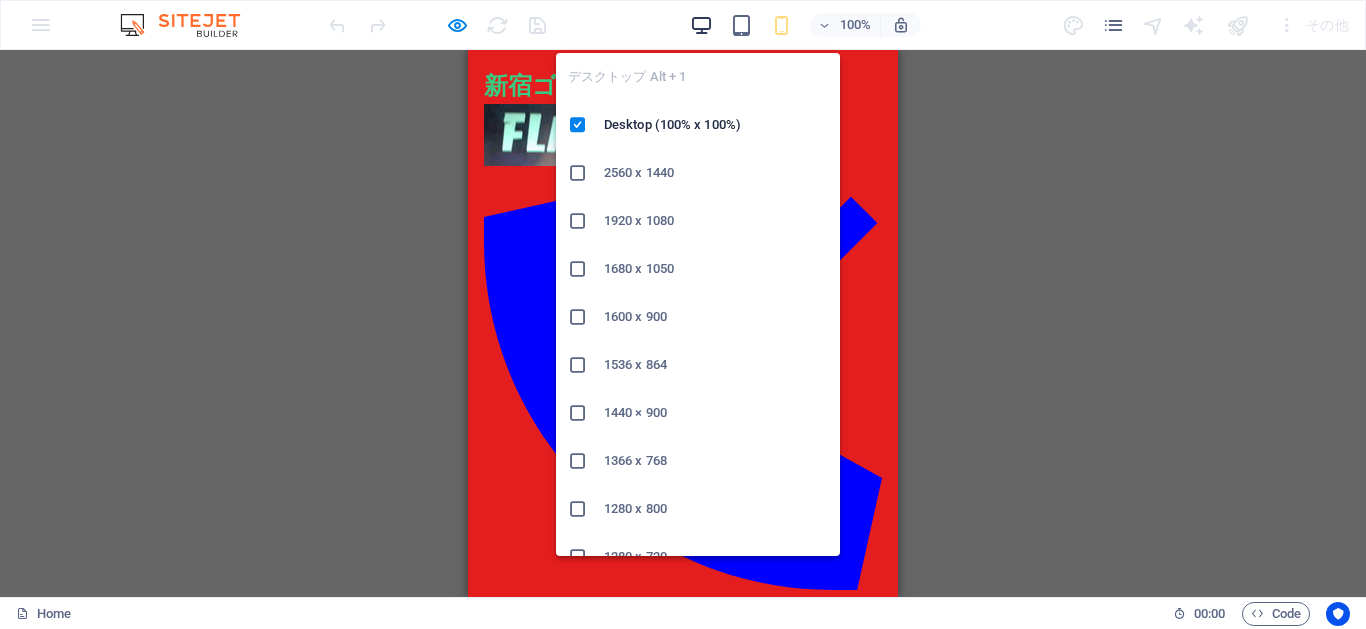 click at bounding box center (701, 25) 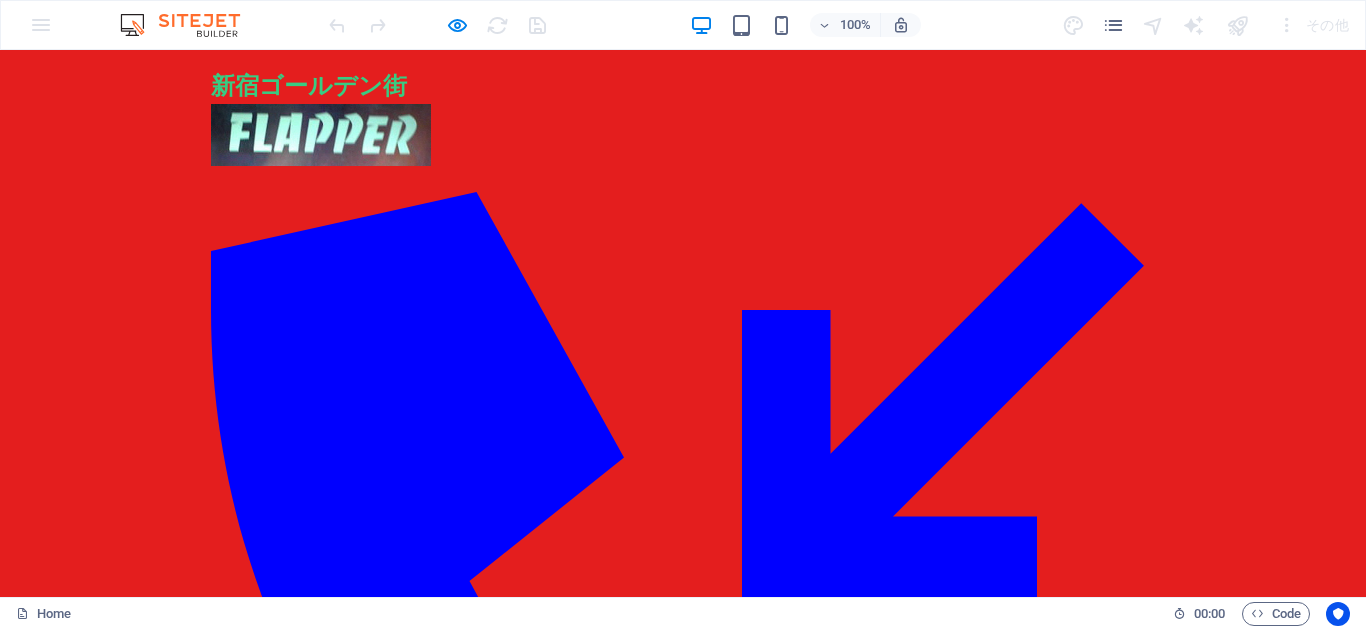 scroll, scrollTop: 0, scrollLeft: 0, axis: both 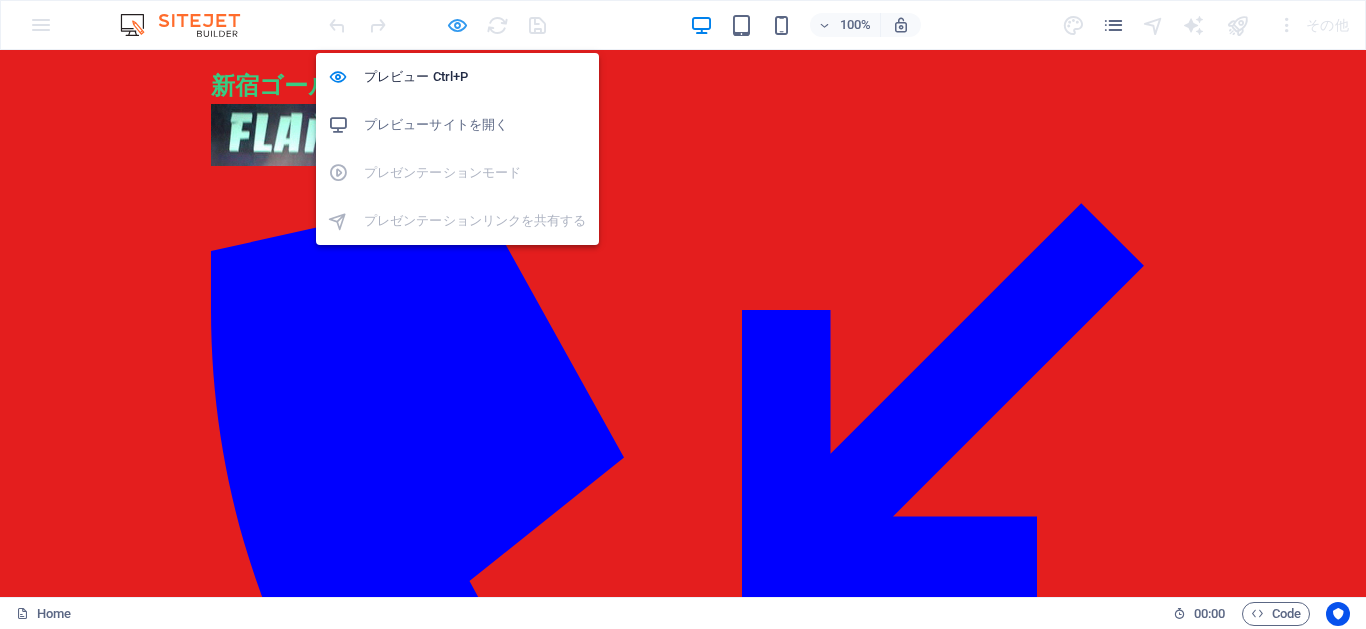 click at bounding box center [457, 25] 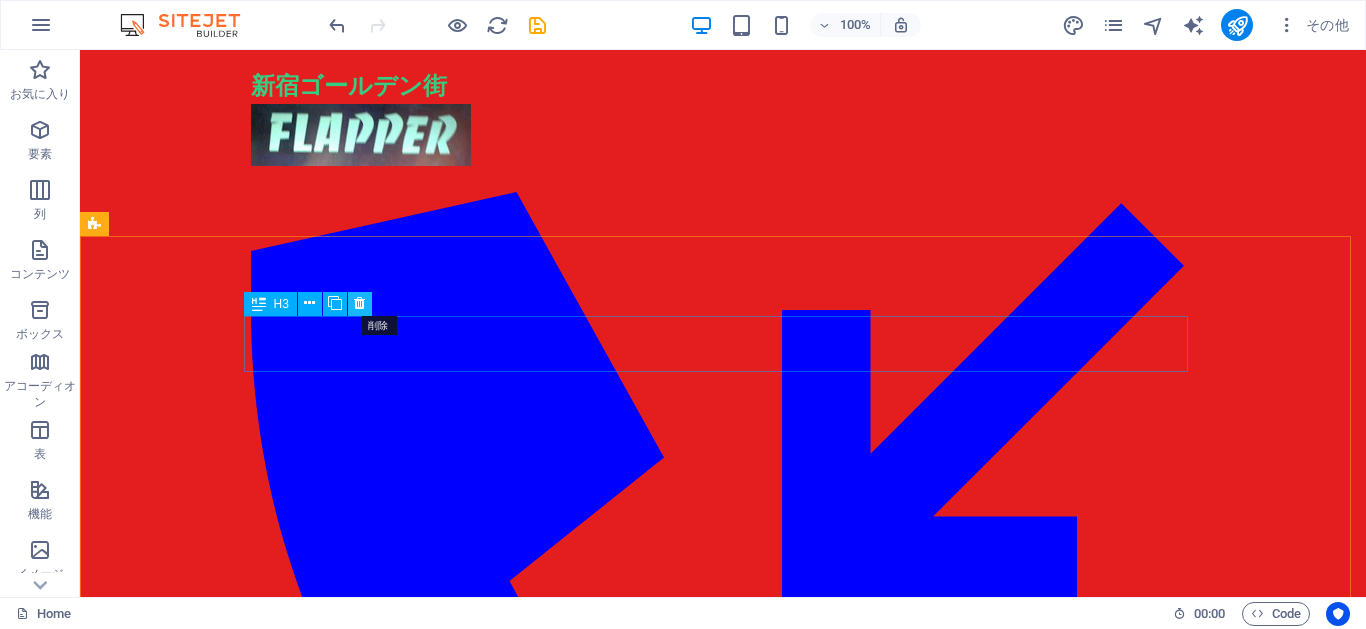 click at bounding box center [360, 304] 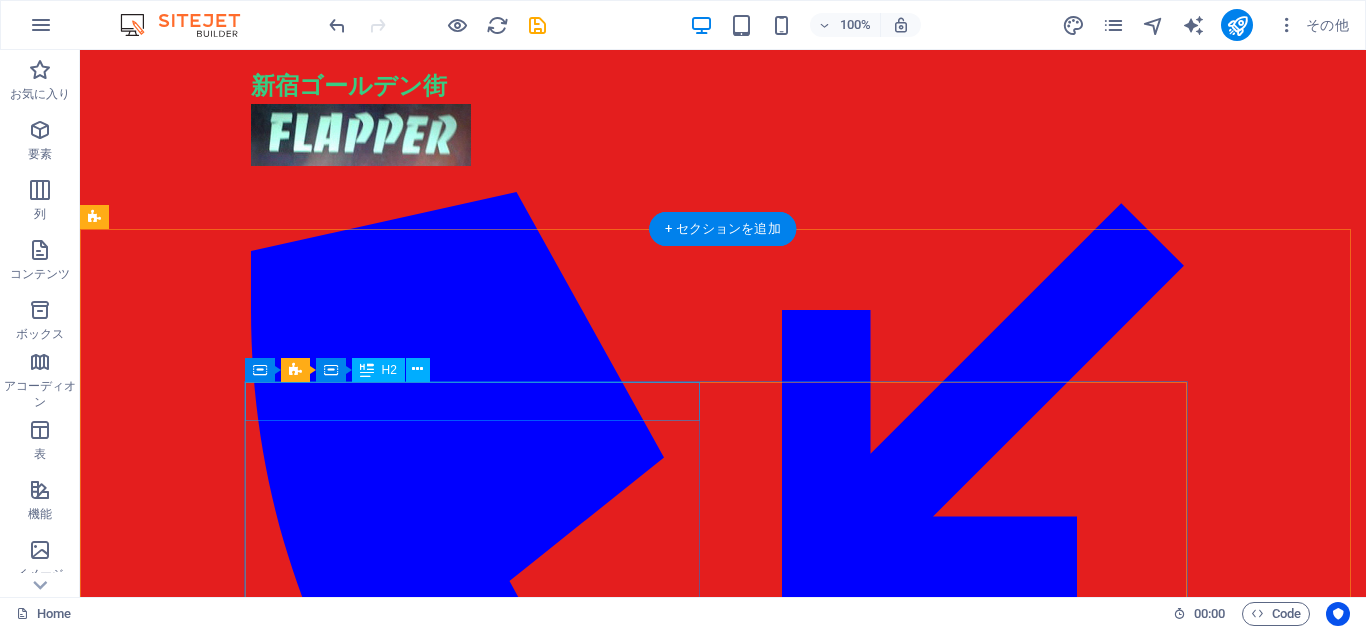 scroll, scrollTop: 0, scrollLeft: 0, axis: both 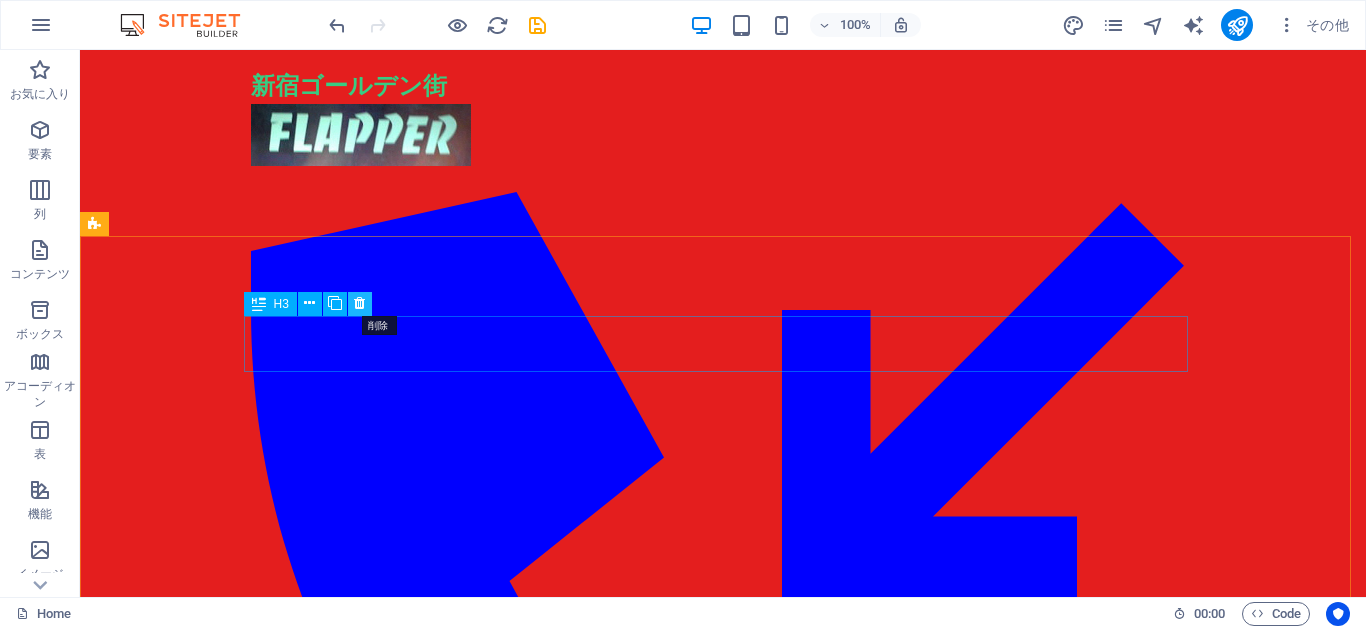click at bounding box center [359, 303] 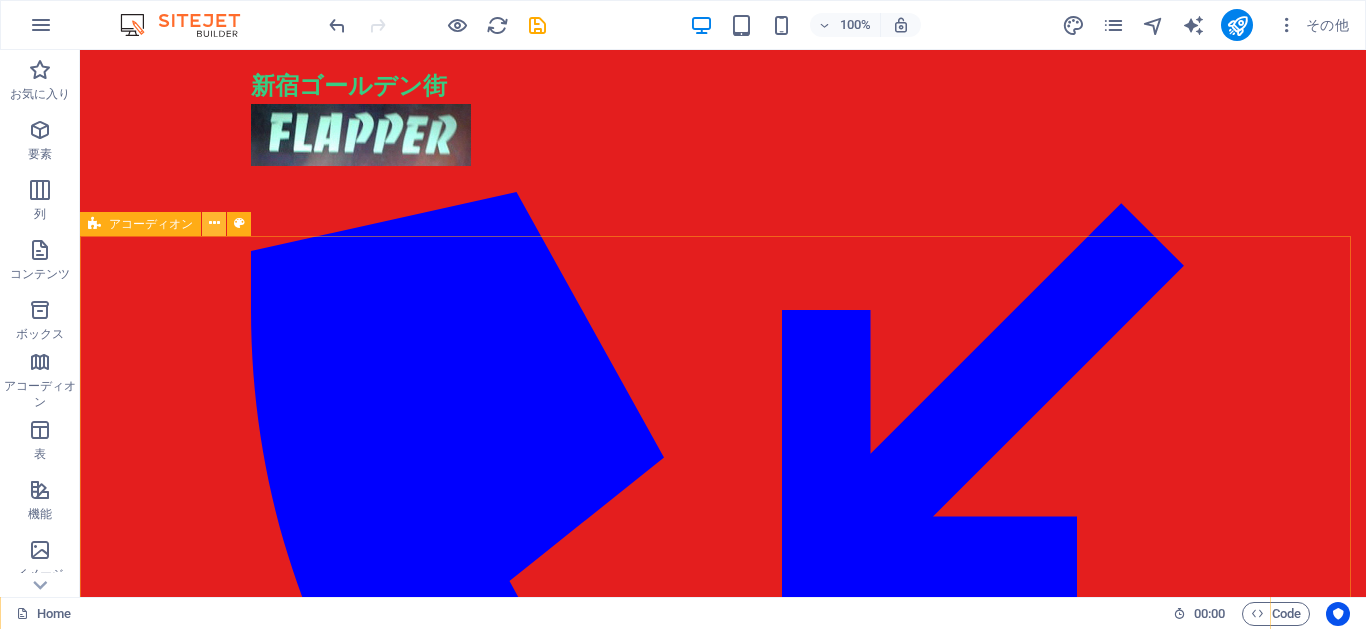 click at bounding box center (214, 224) 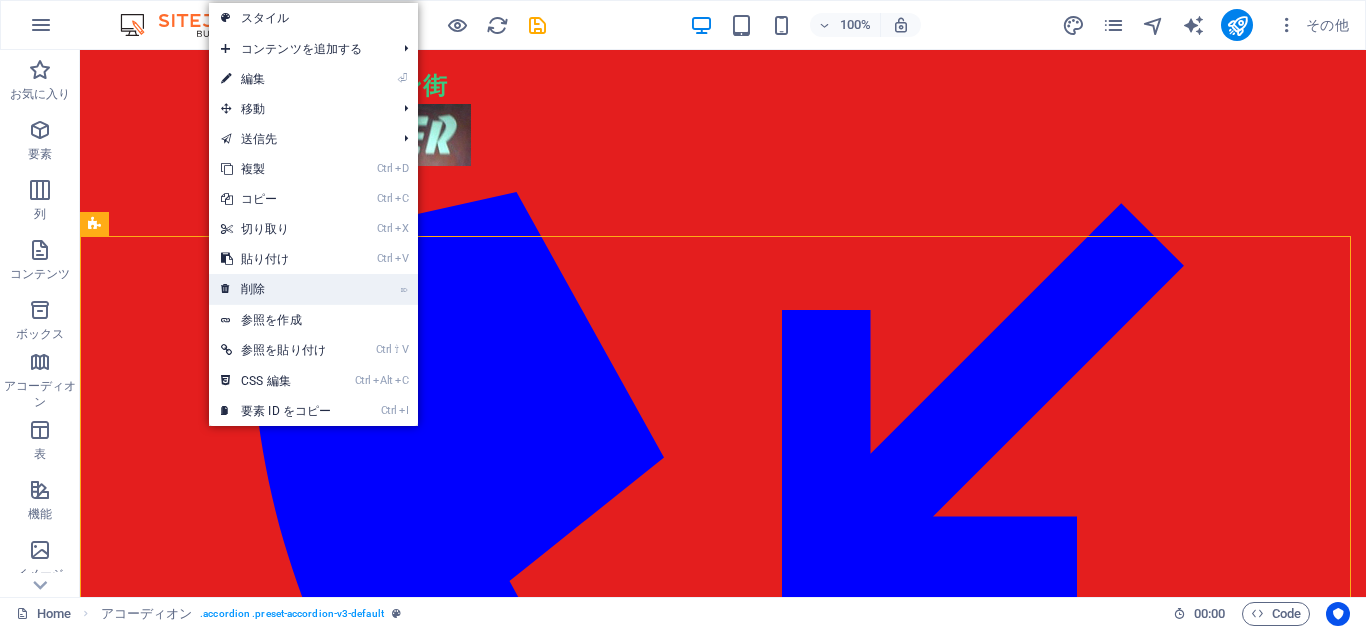 click at bounding box center (226, 289) 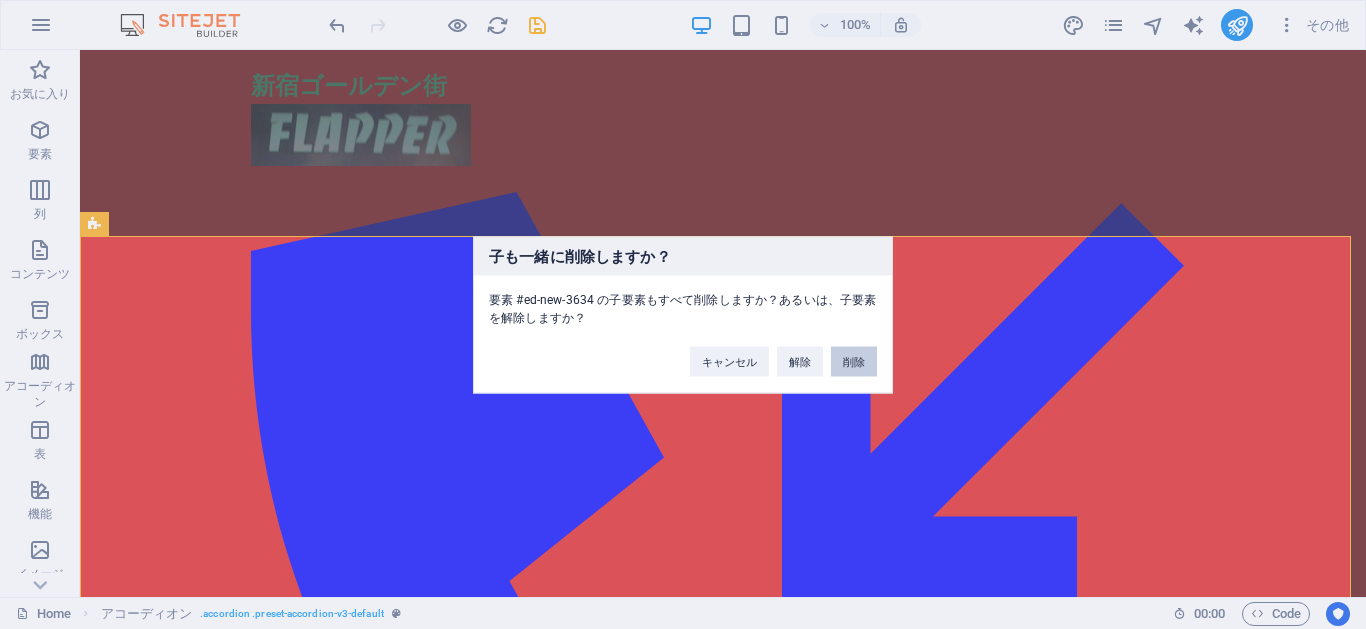click on "削除" at bounding box center (854, 361) 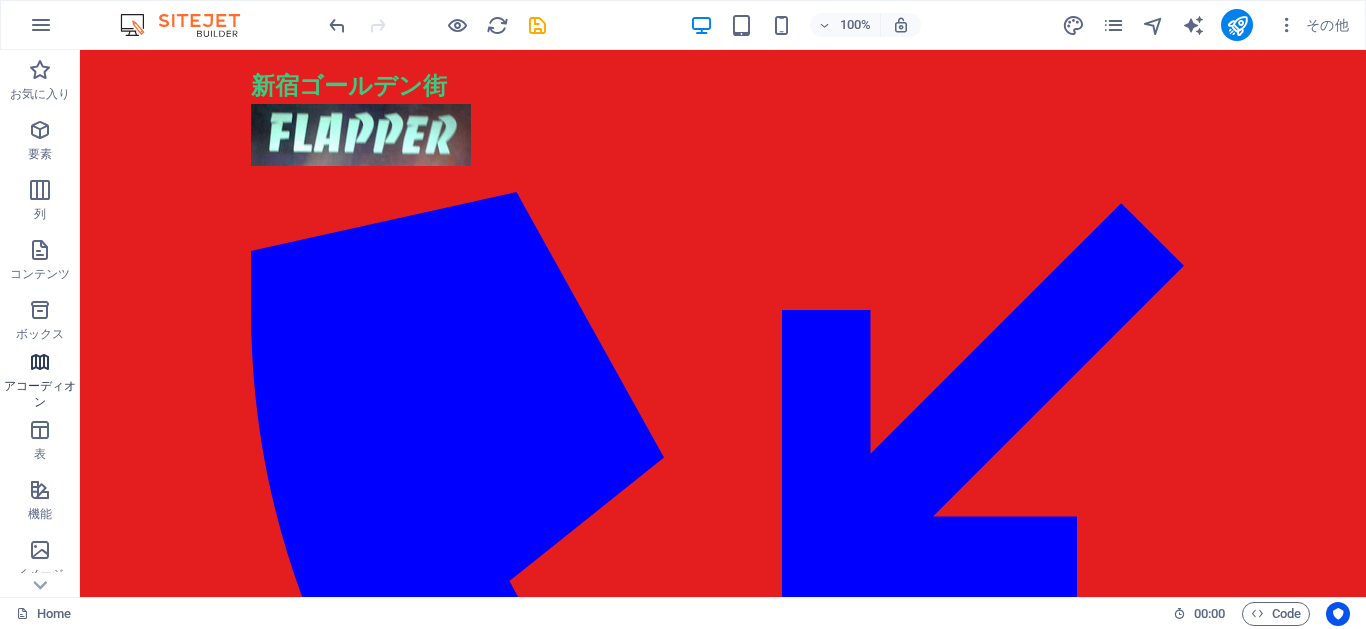 click at bounding box center (40, 362) 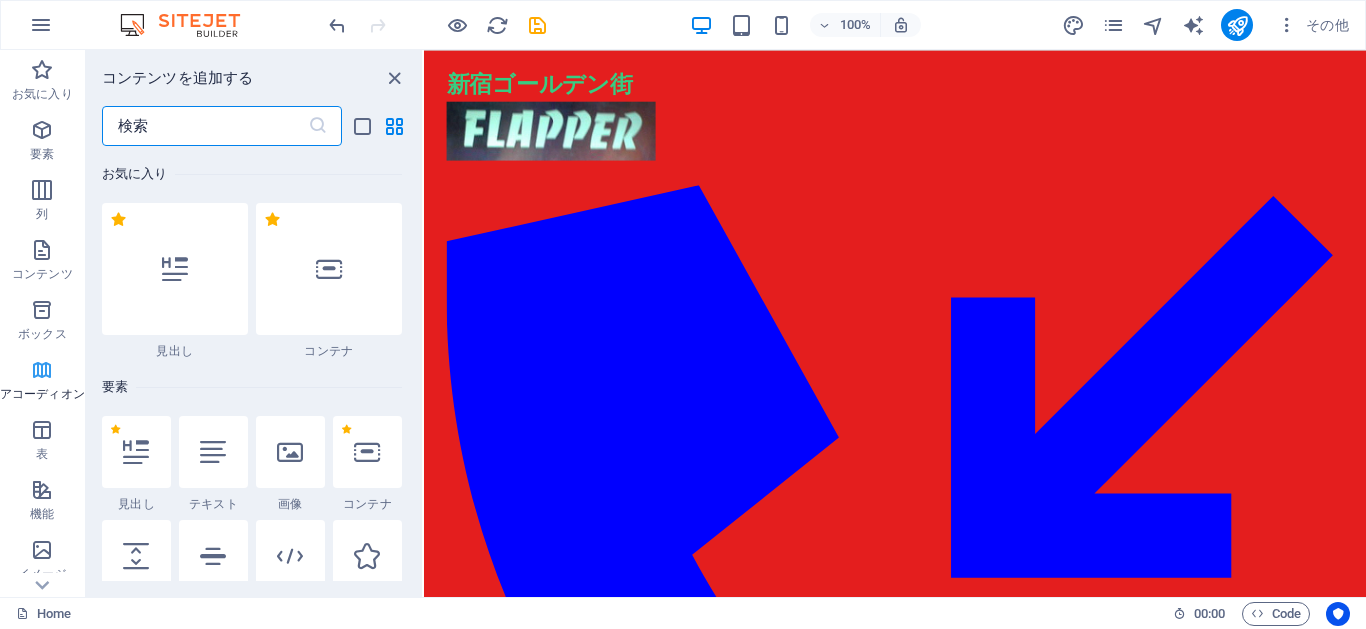 scroll, scrollTop: 6385, scrollLeft: 0, axis: vertical 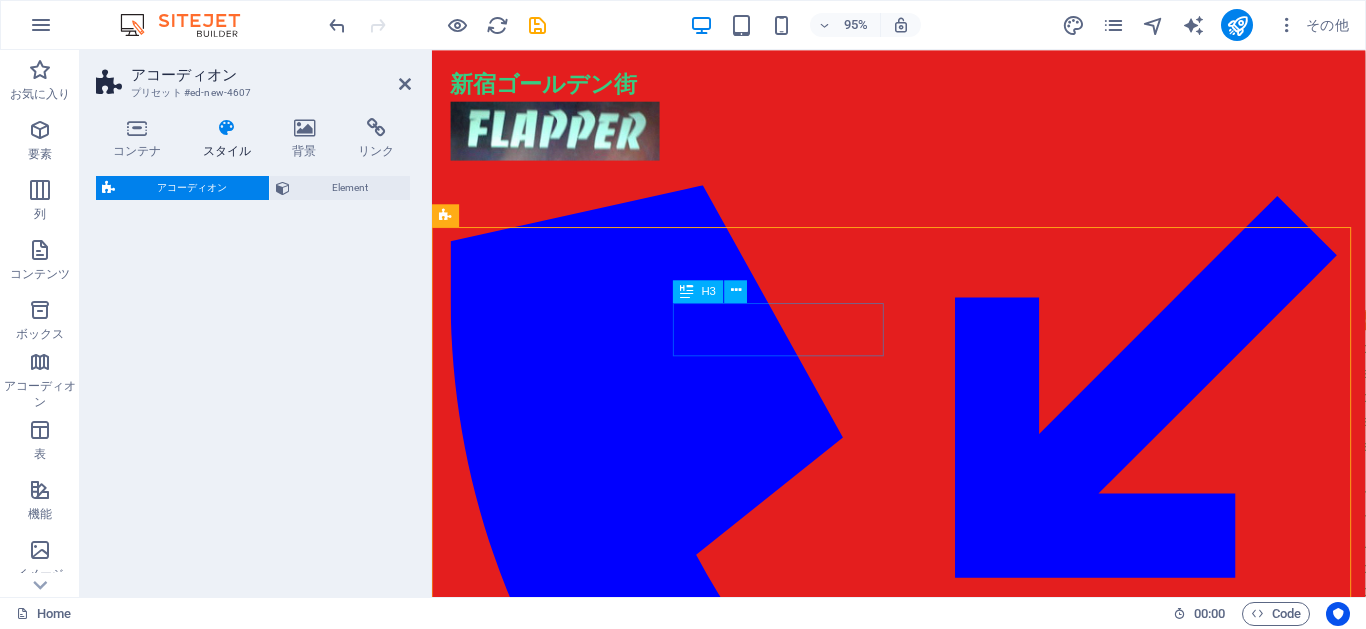 select on "rem" 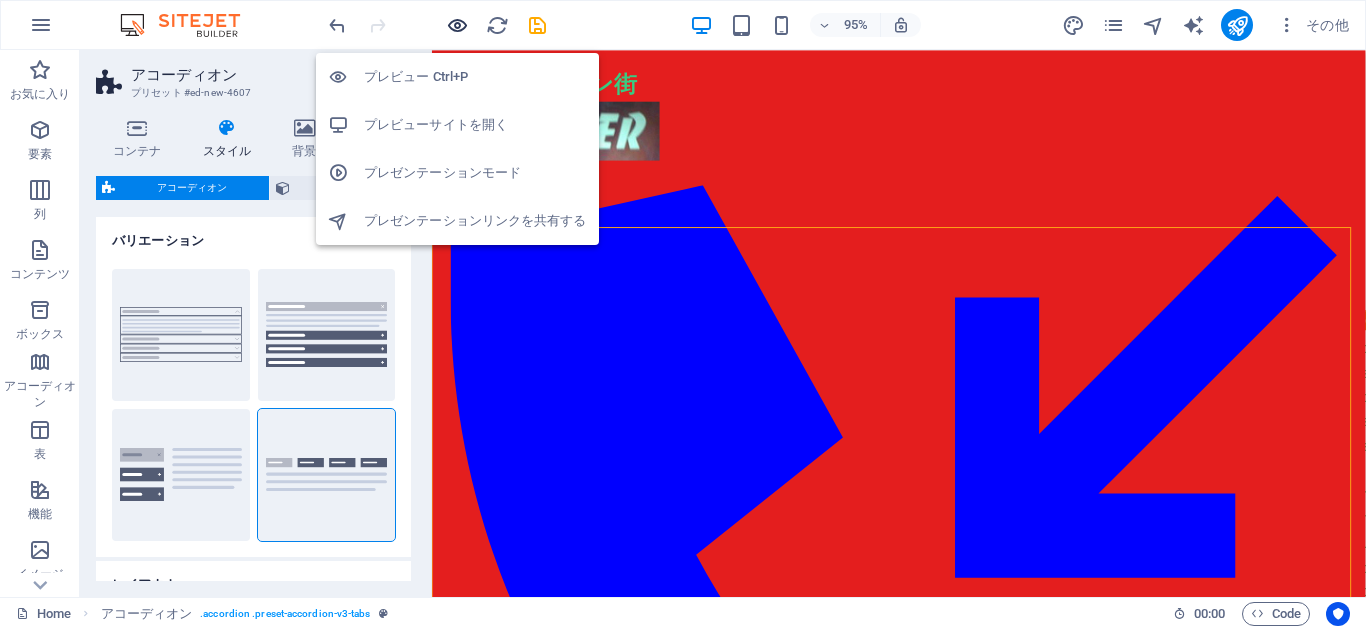 click at bounding box center (457, 25) 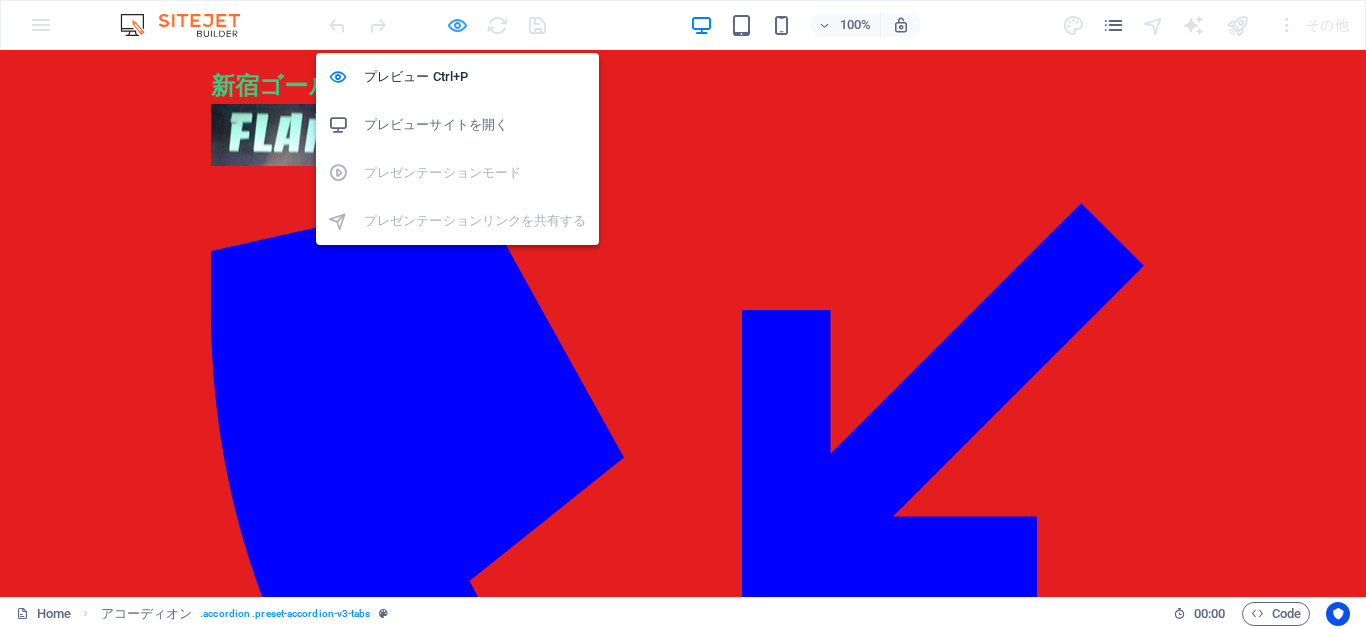 click at bounding box center [457, 25] 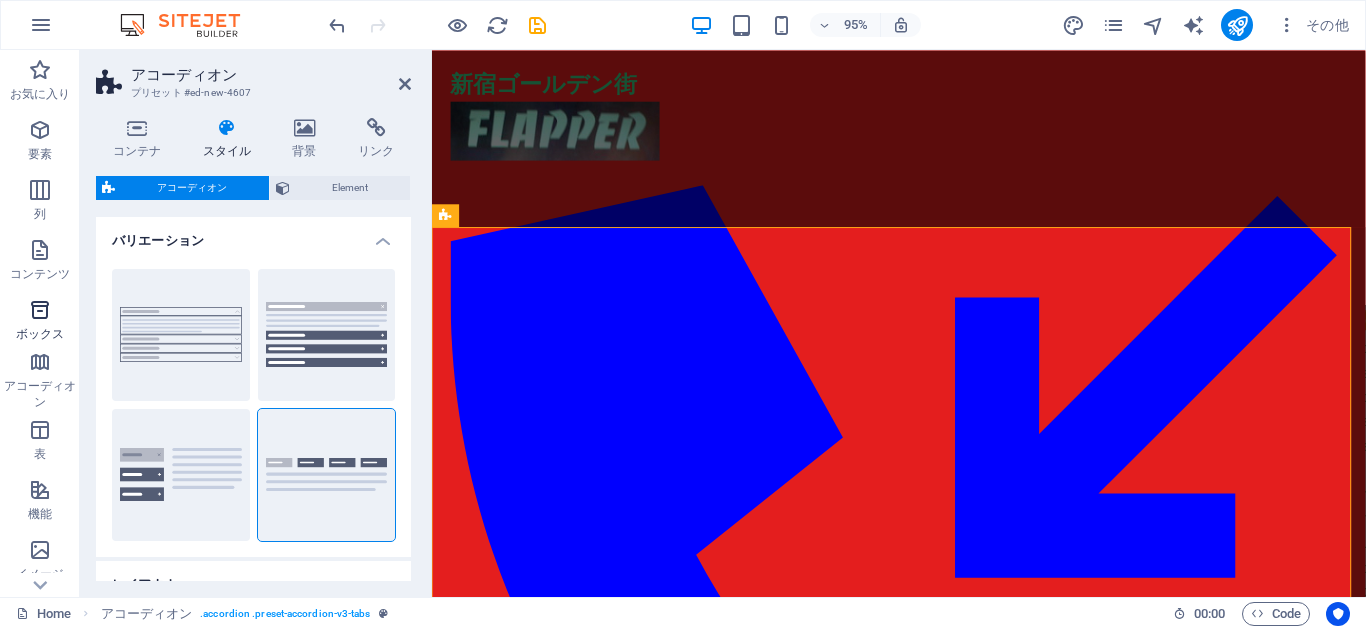 click at bounding box center (40, 310) 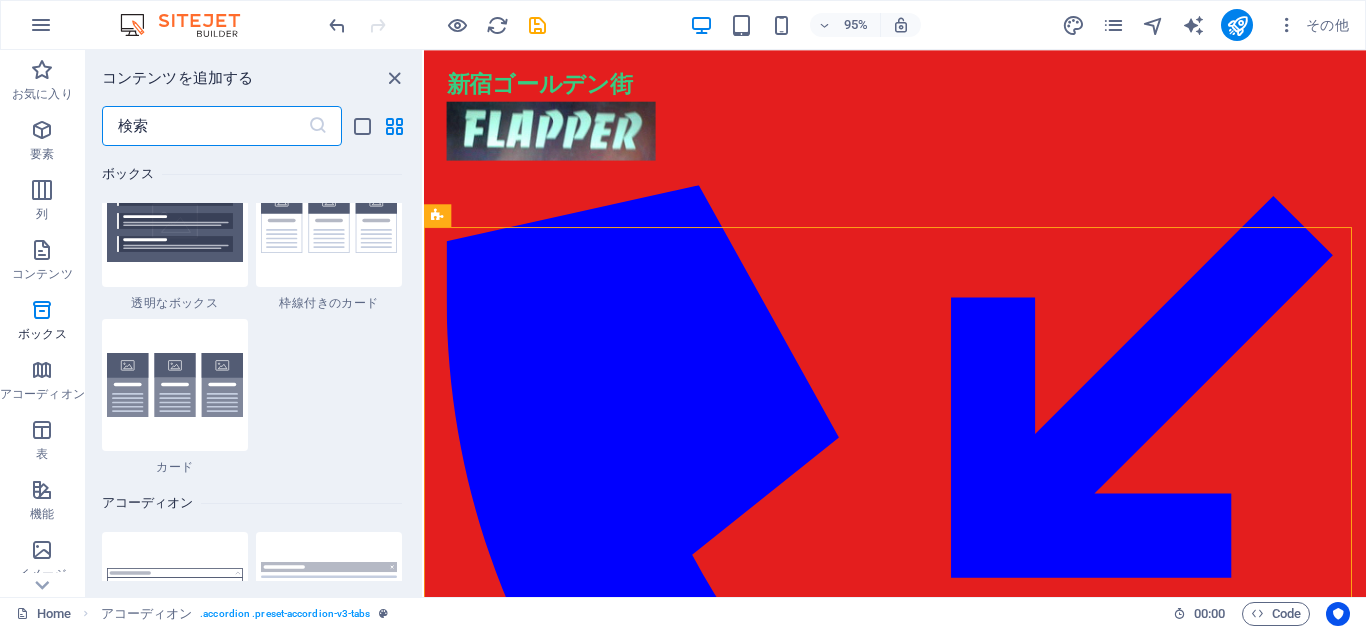 scroll, scrollTop: 6236, scrollLeft: 0, axis: vertical 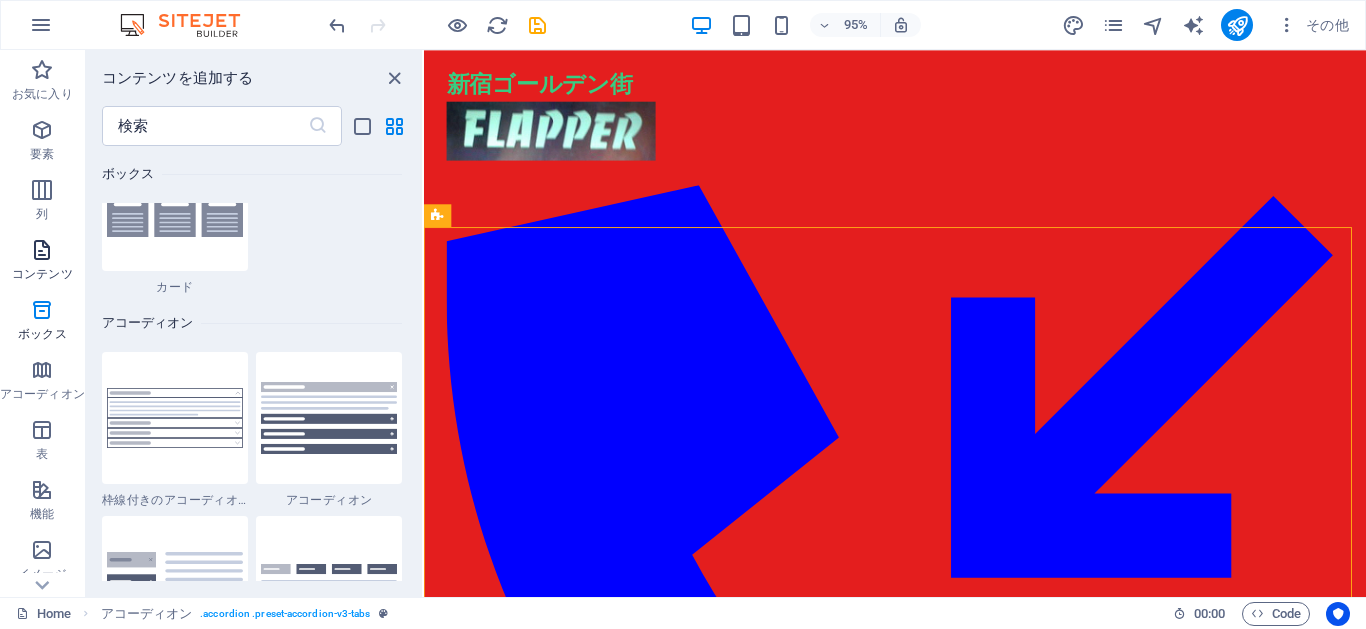 click at bounding box center [42, 250] 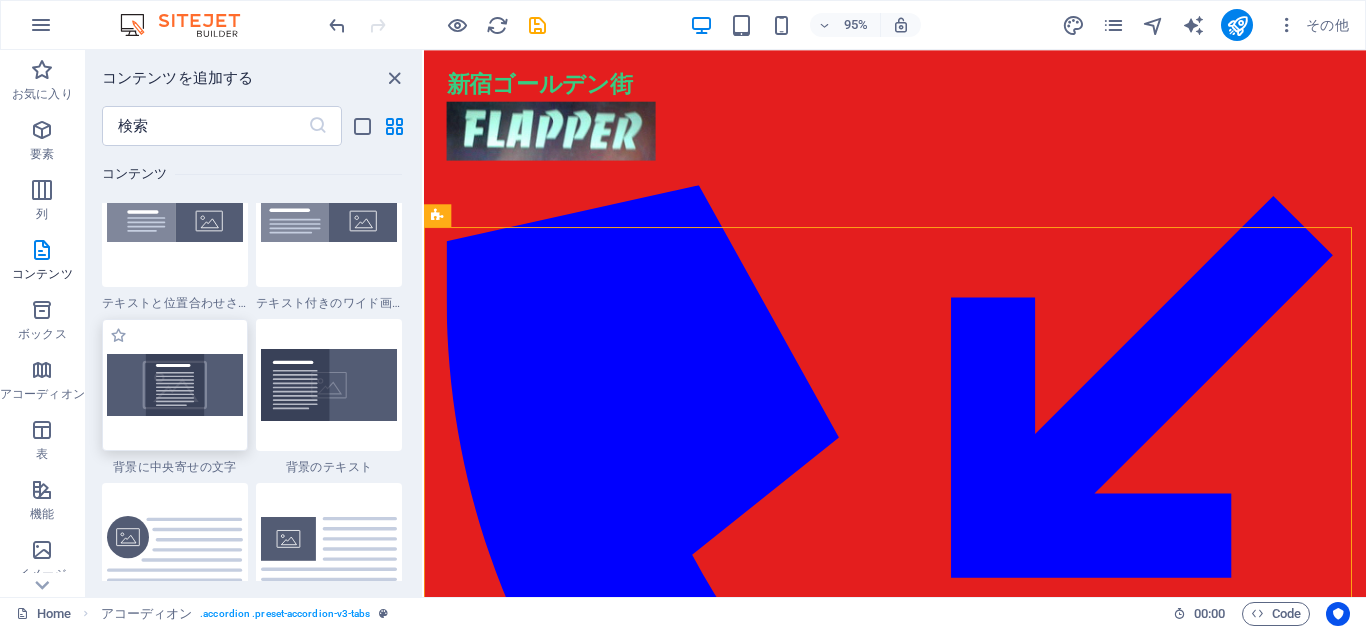 scroll, scrollTop: 3859, scrollLeft: 0, axis: vertical 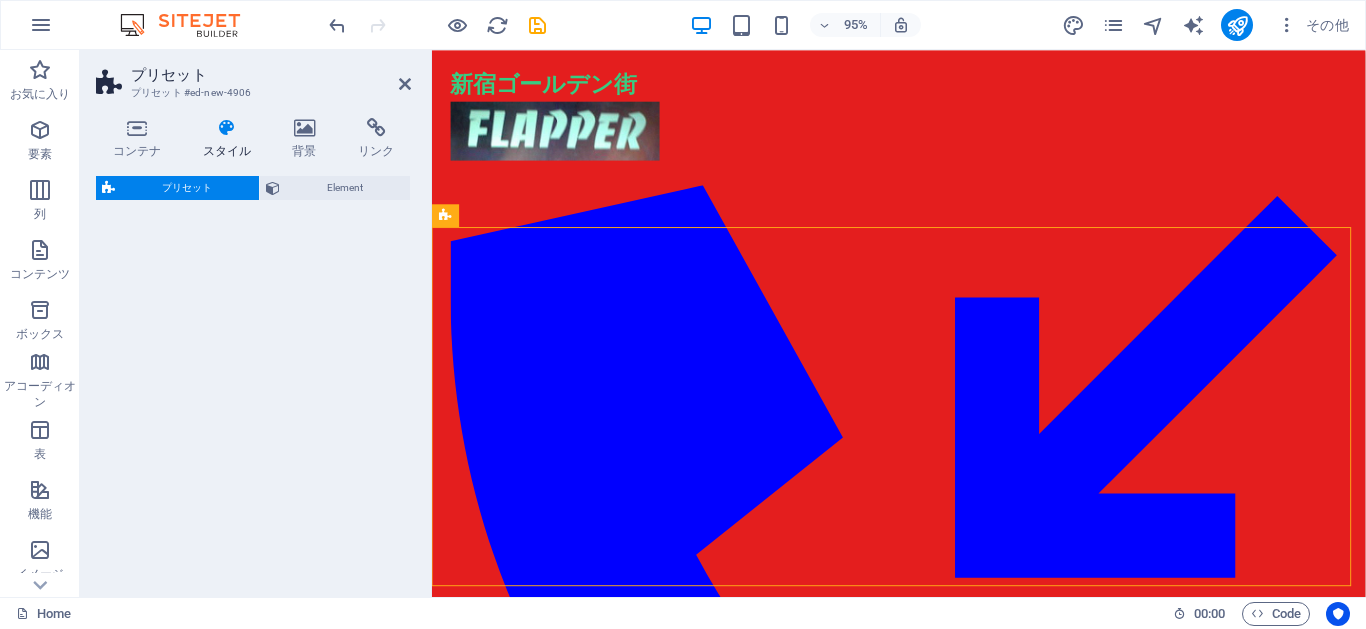 select on "rem" 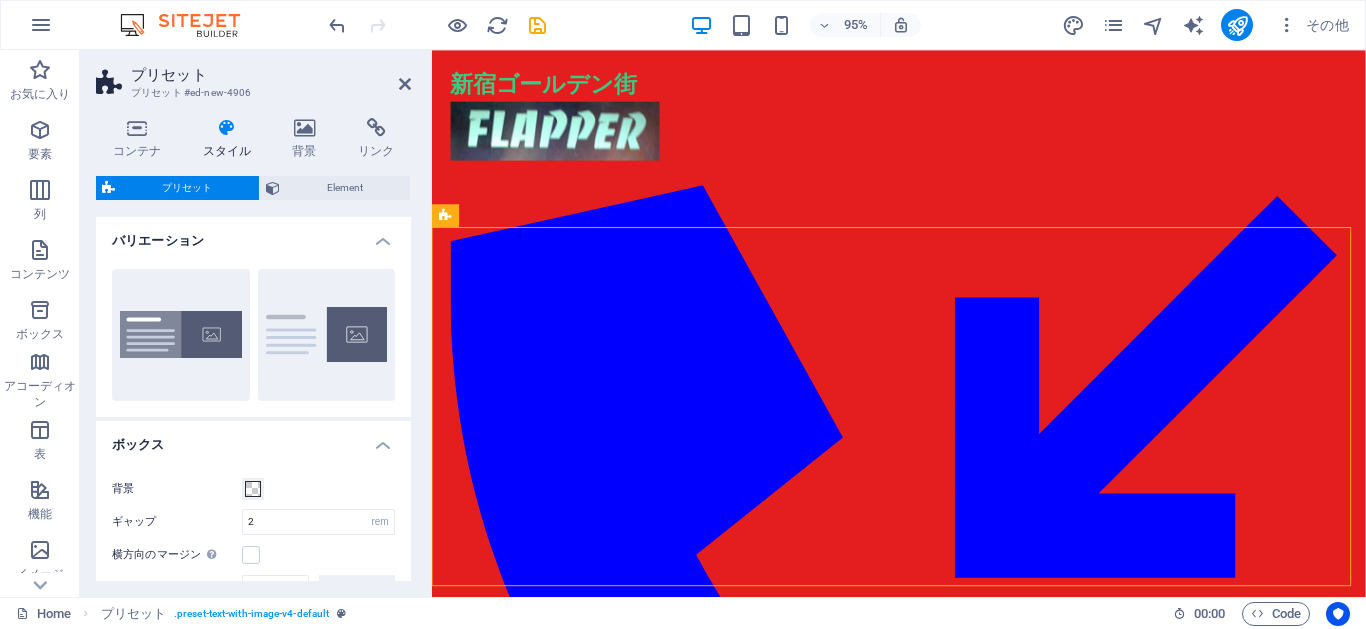 scroll, scrollTop: 0, scrollLeft: 0, axis: both 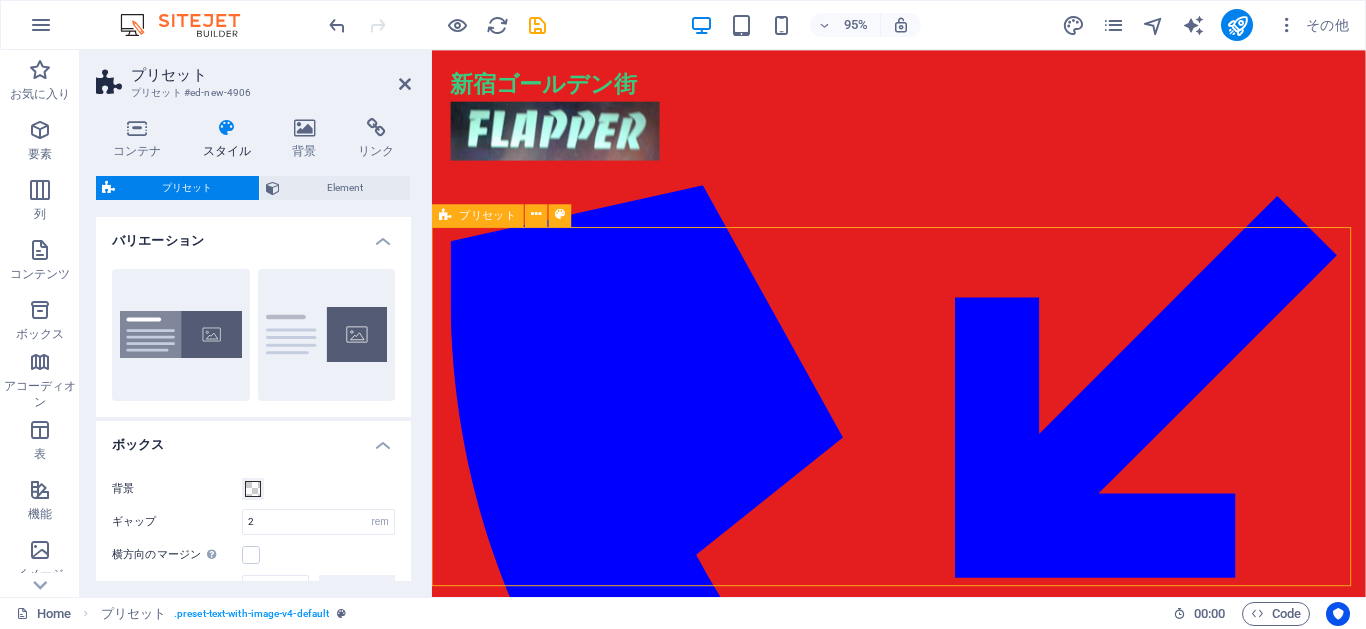 drag, startPoint x: 887, startPoint y: 271, endPoint x: 594, endPoint y: 437, distance: 336.7566 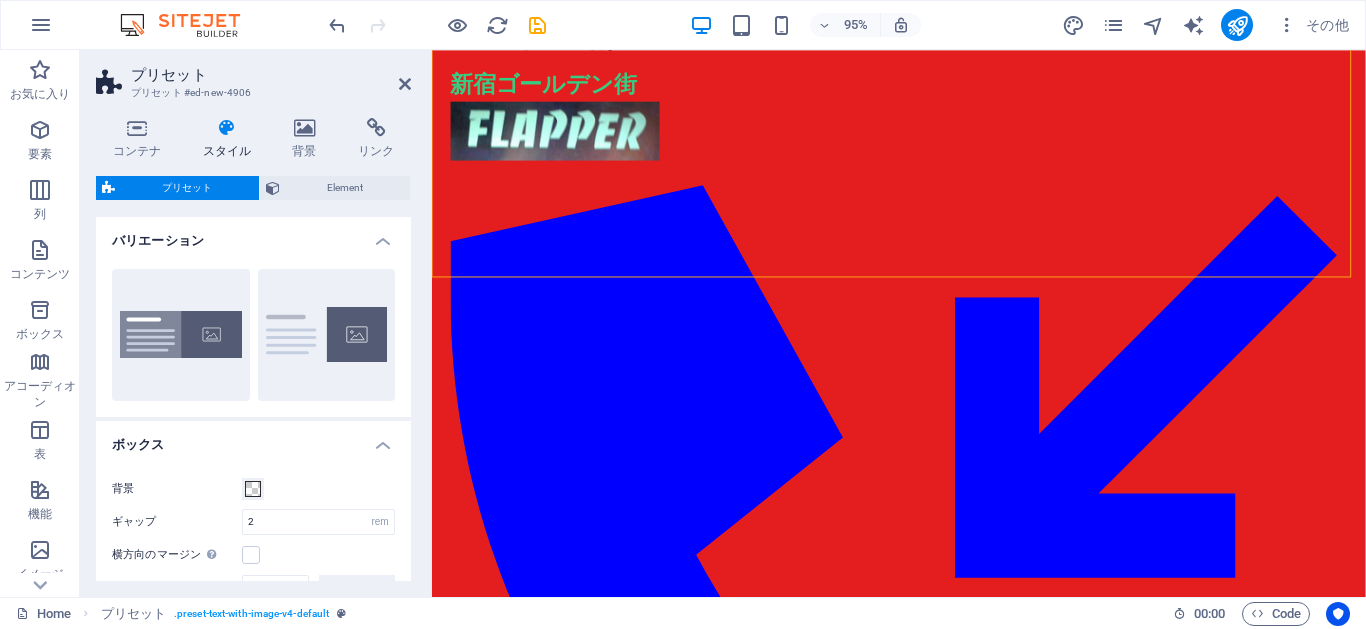 scroll, scrollTop: 325, scrollLeft: 0, axis: vertical 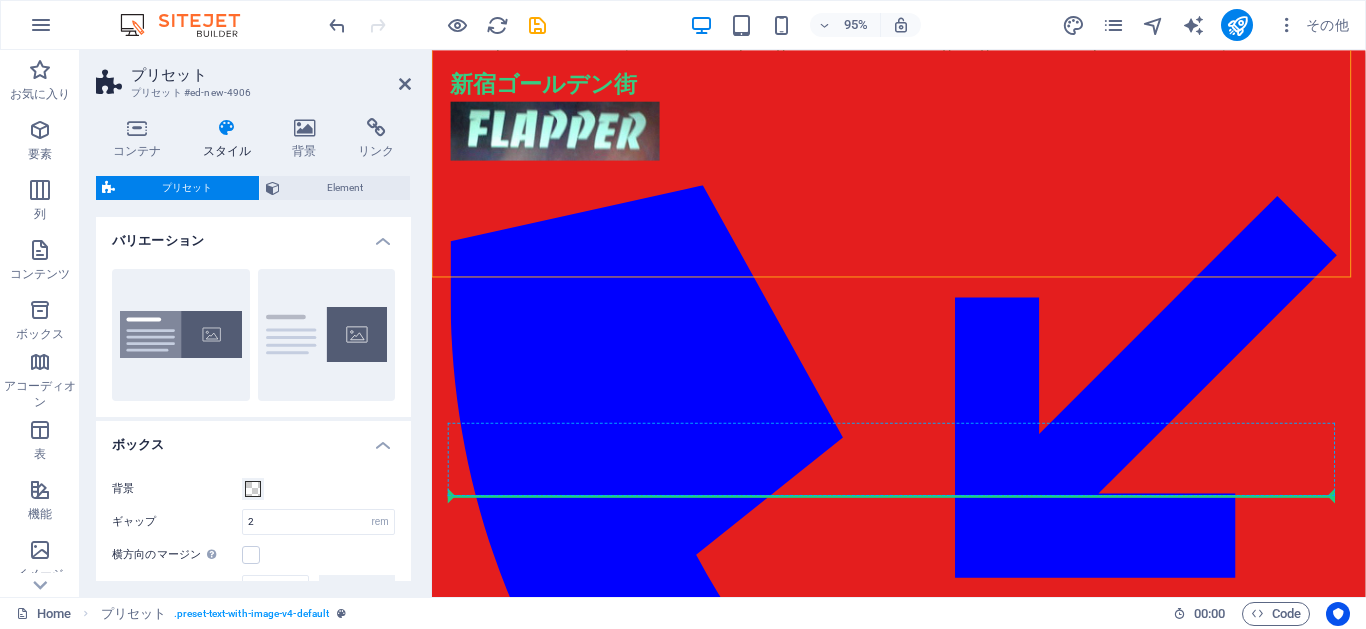 drag, startPoint x: 892, startPoint y: 261, endPoint x: 832, endPoint y: 481, distance: 228.03508 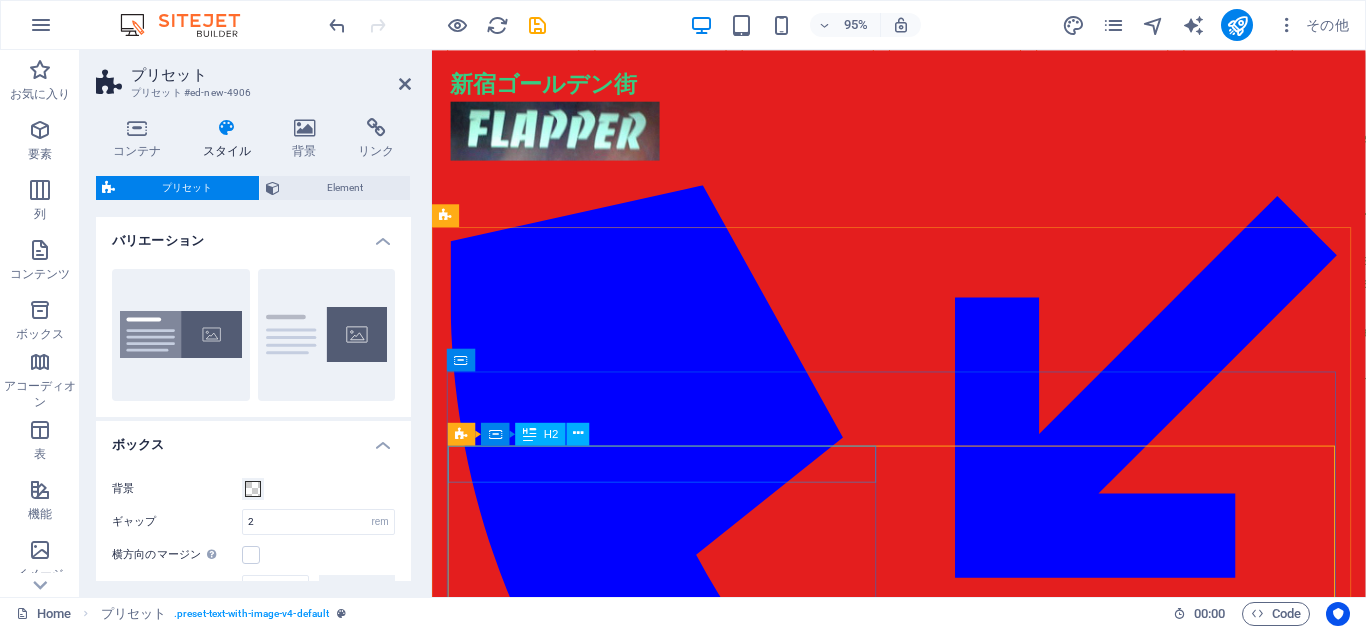 scroll, scrollTop: 0, scrollLeft: 0, axis: both 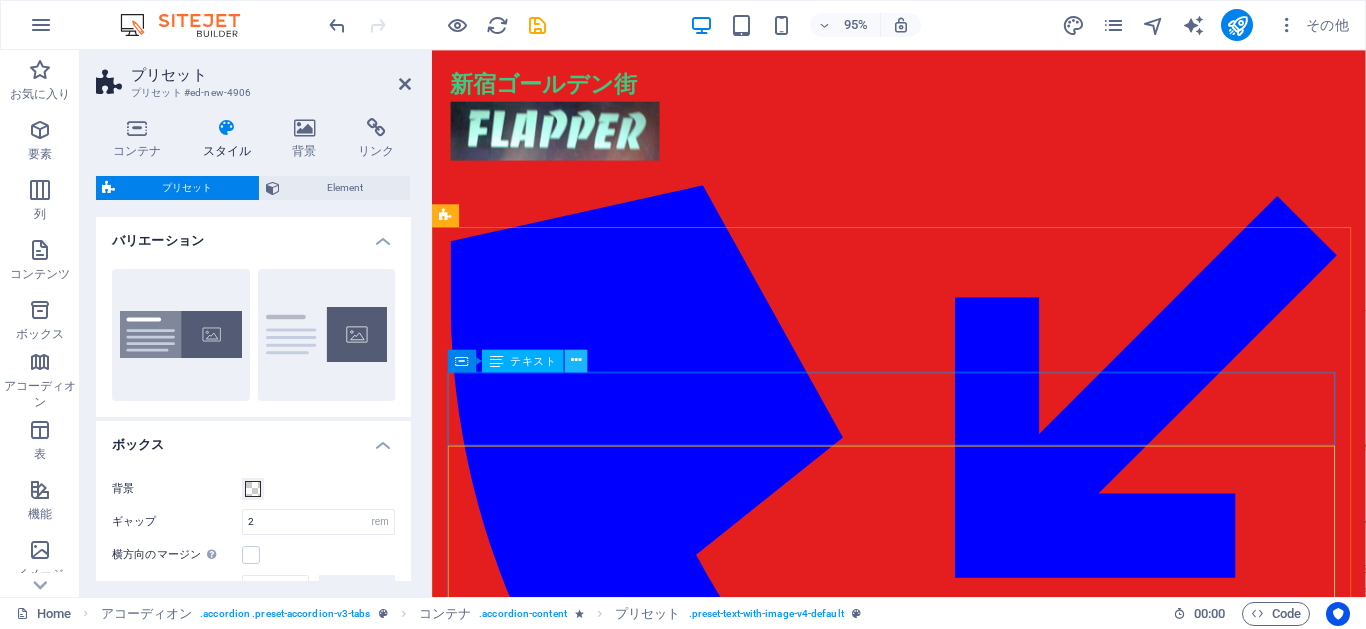 click at bounding box center [576, 361] 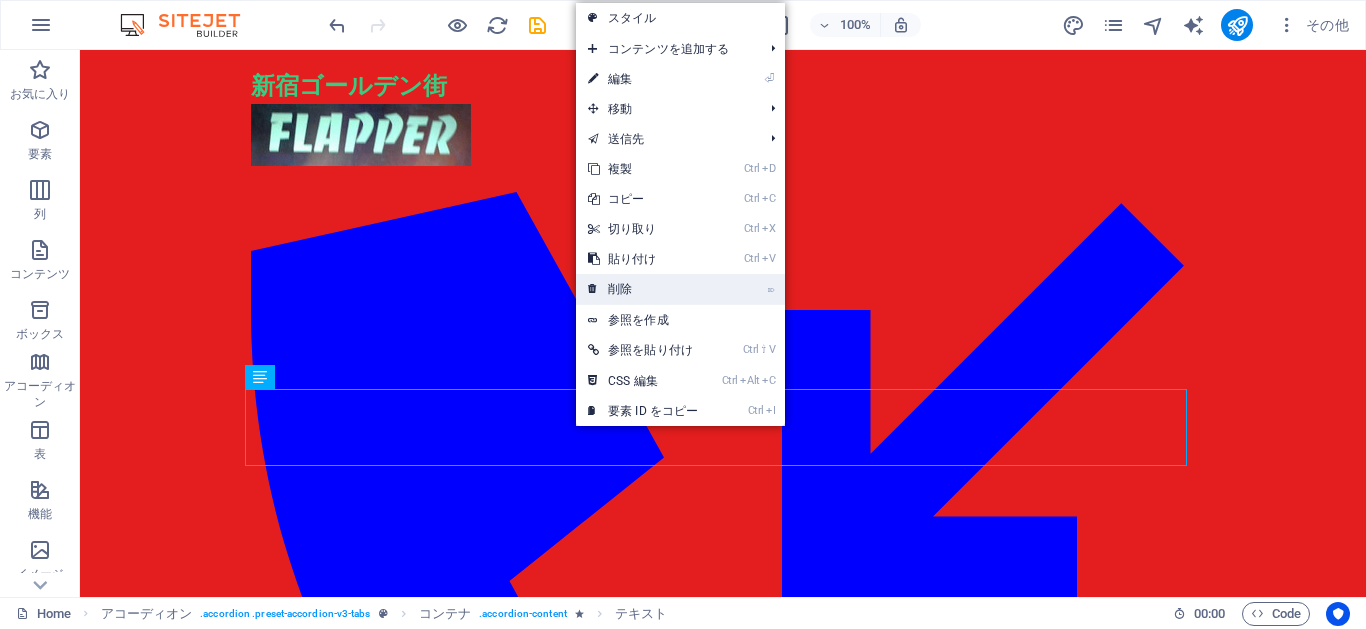 click on "⌦  削除" at bounding box center (643, 289) 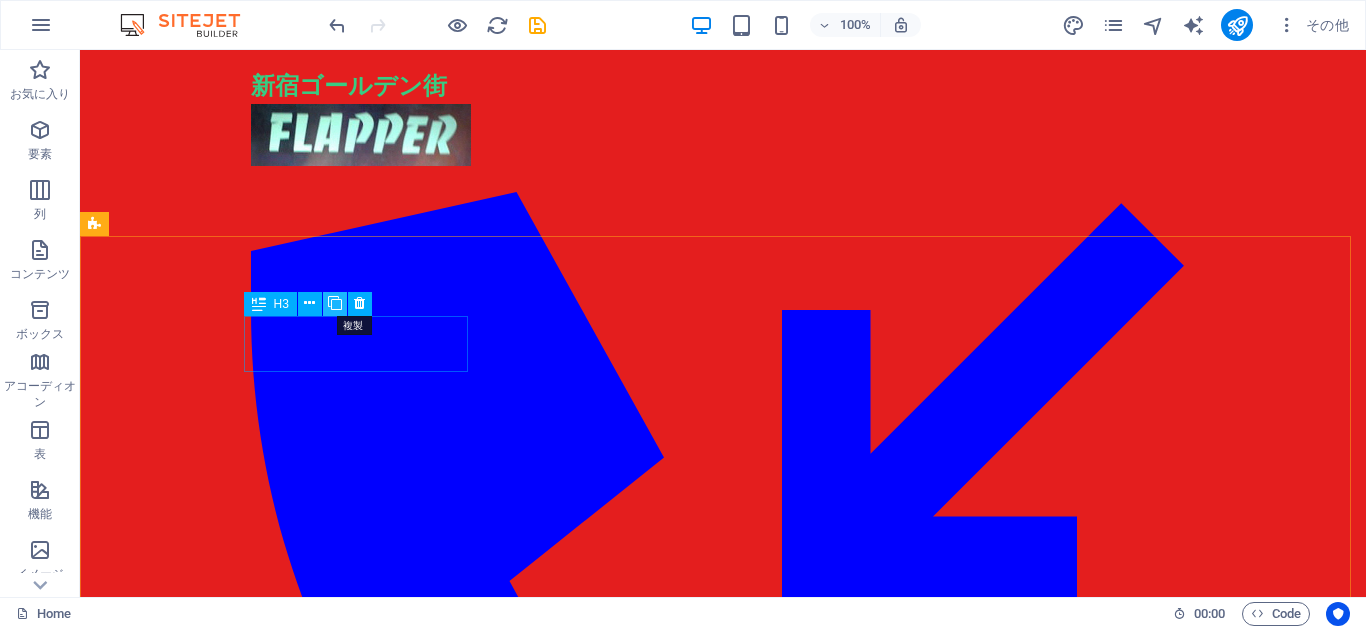 click at bounding box center [335, 303] 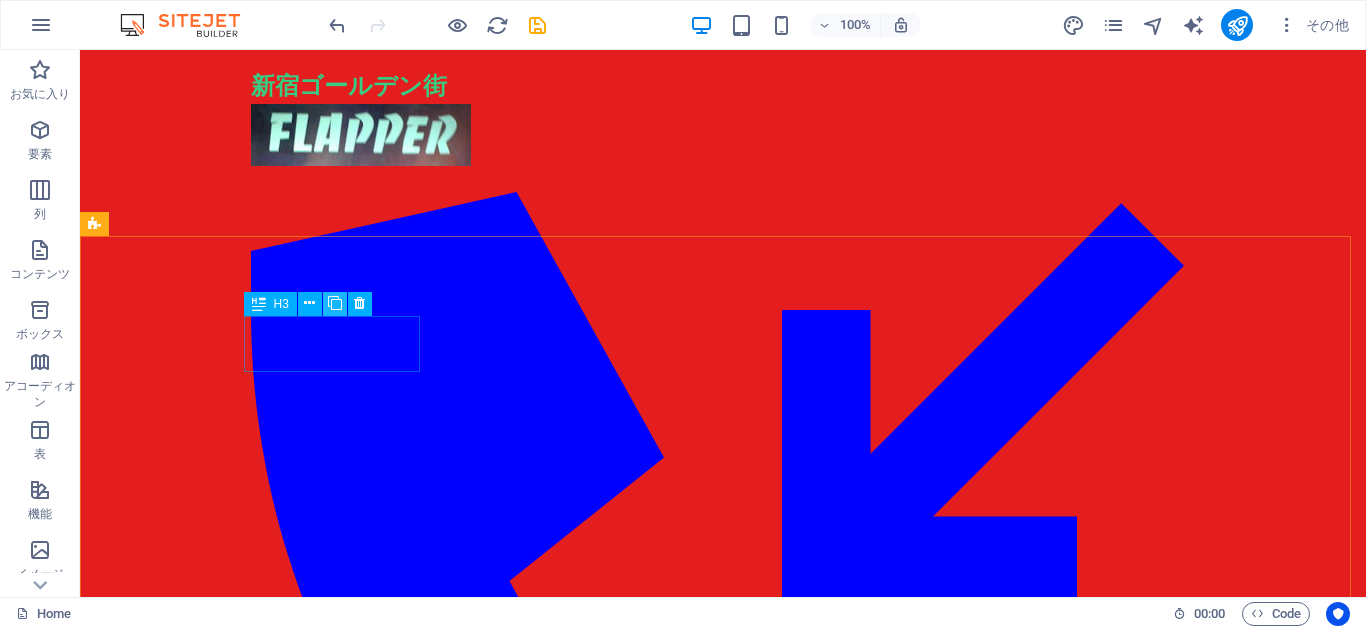 click at bounding box center [335, 303] 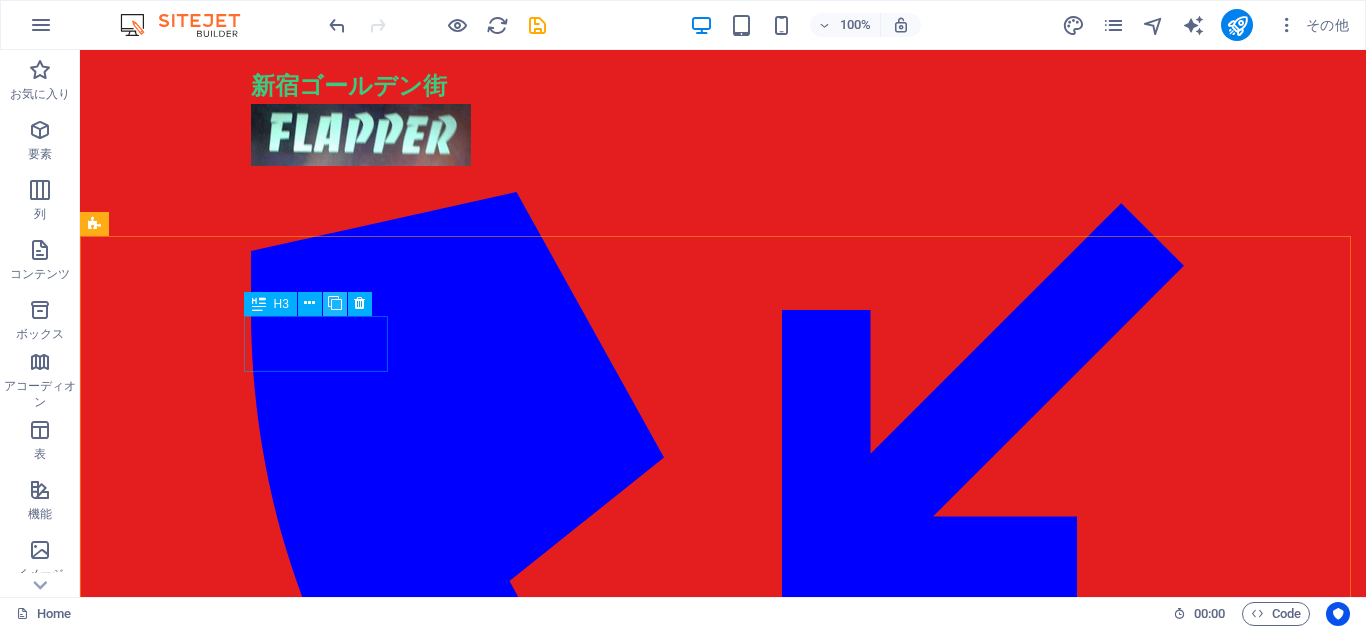 click at bounding box center [335, 303] 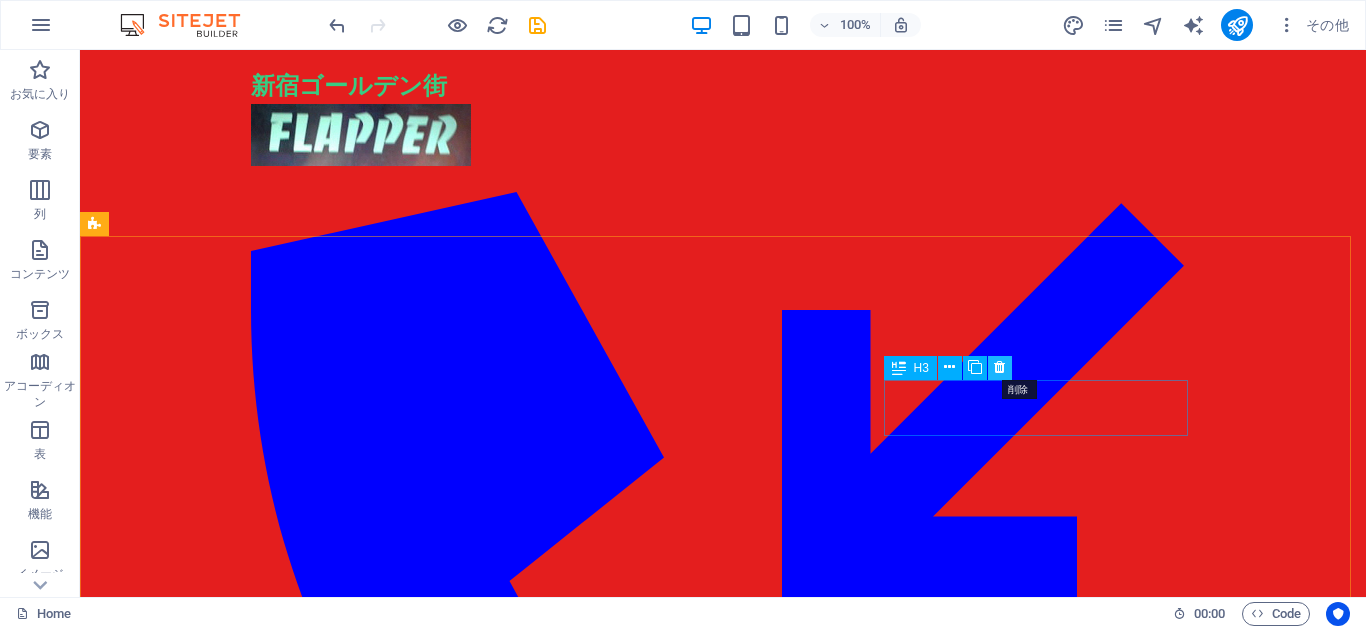 click at bounding box center [1000, 368] 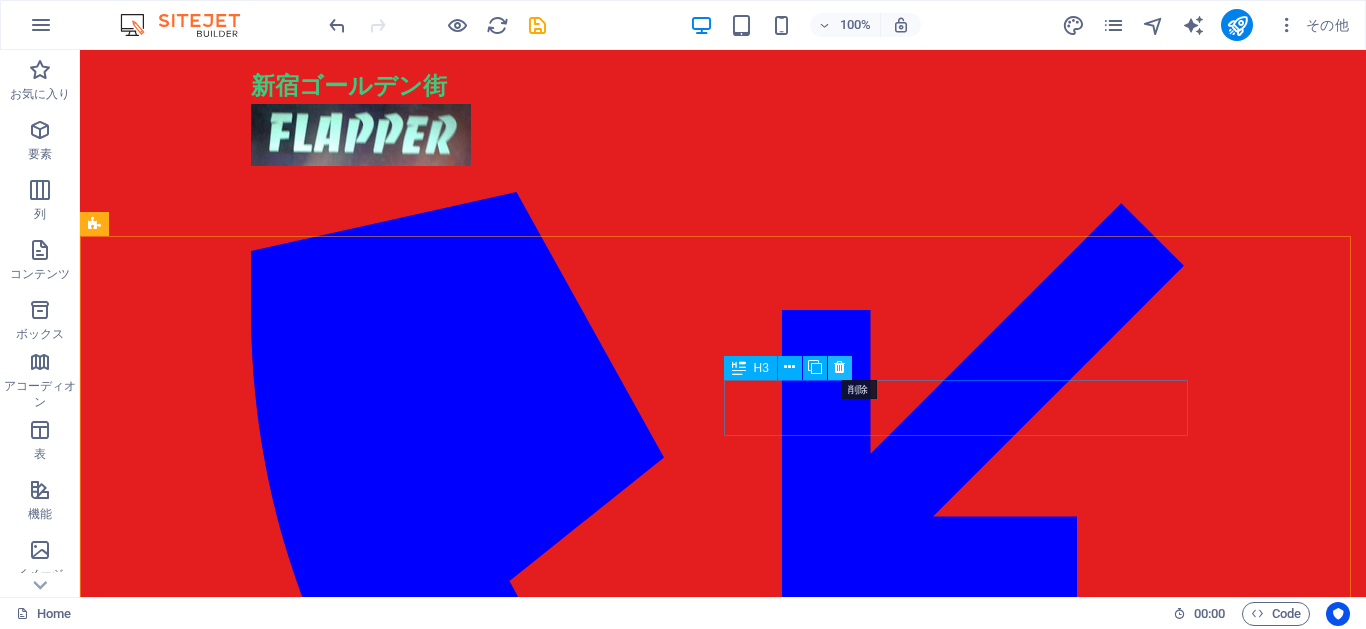 click at bounding box center [839, 367] 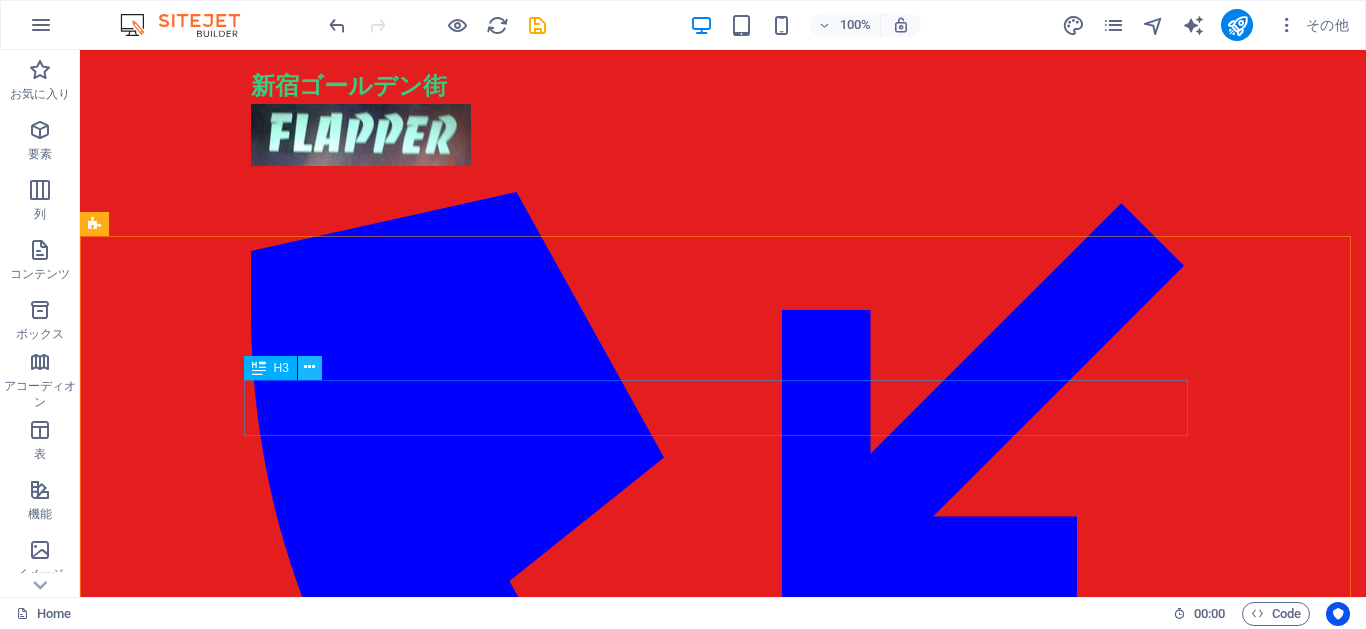 click at bounding box center [309, 367] 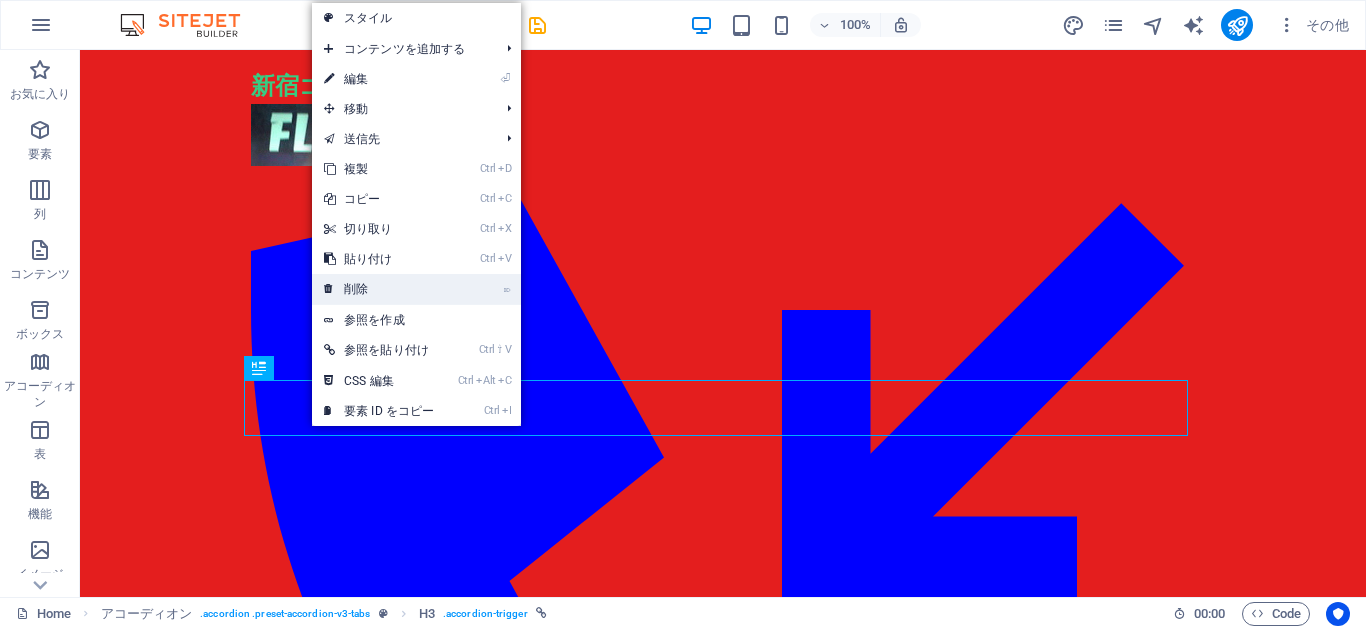 click on "⌦  削除" at bounding box center (379, 289) 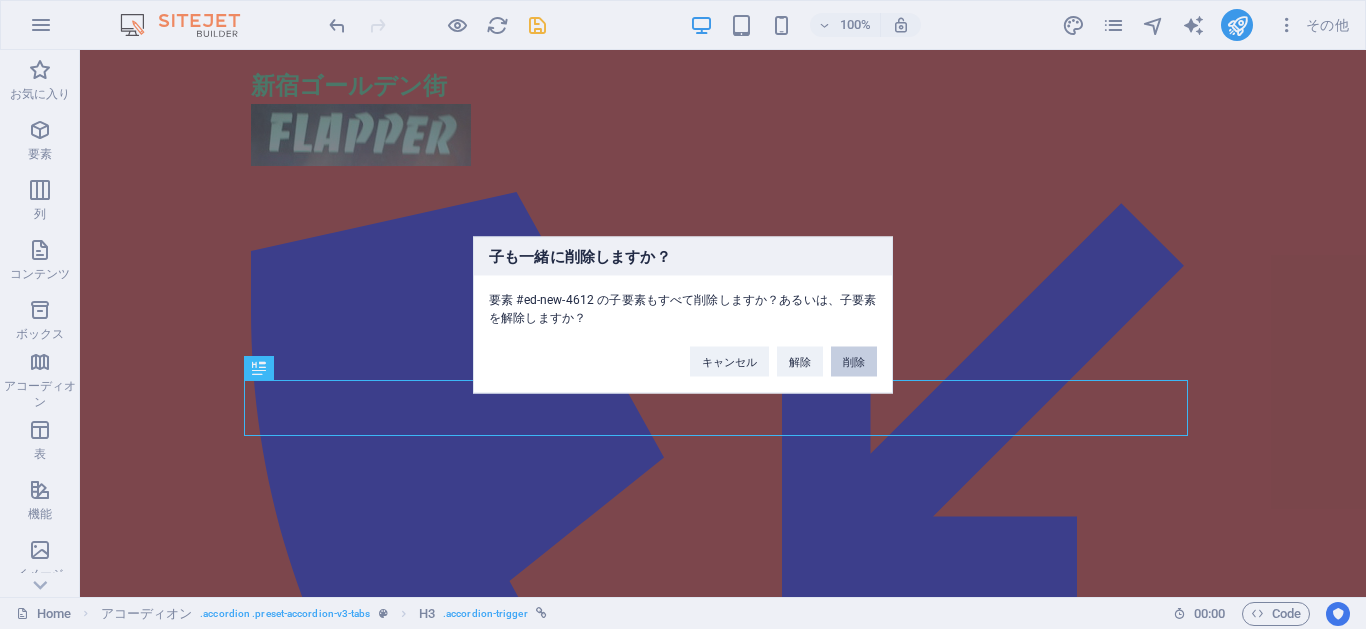 click on "削除" at bounding box center (854, 361) 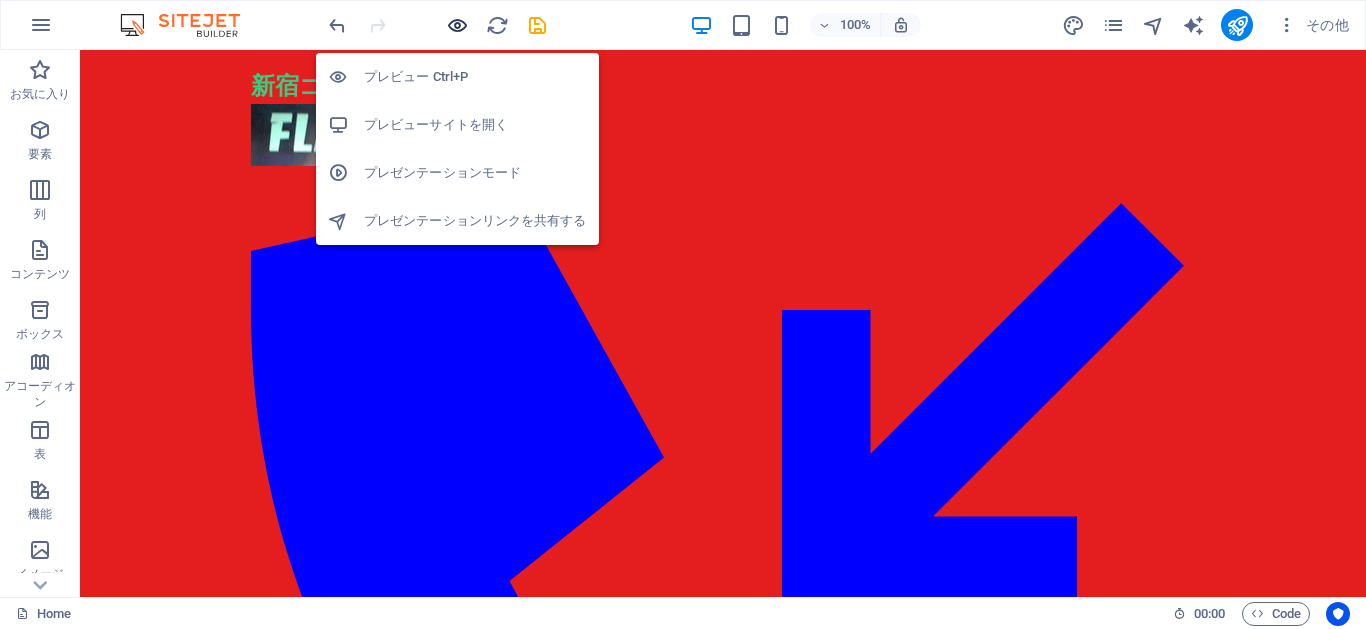 click at bounding box center (457, 25) 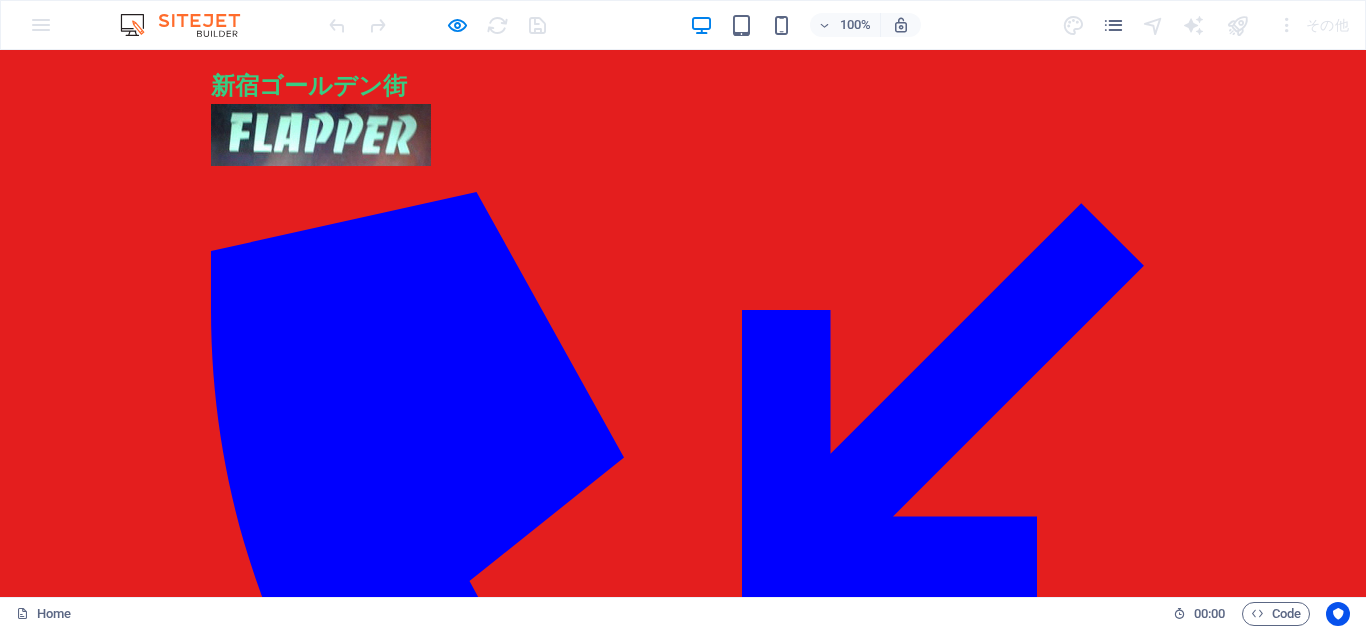 click on "Headline" at bounding box center [237, 343] 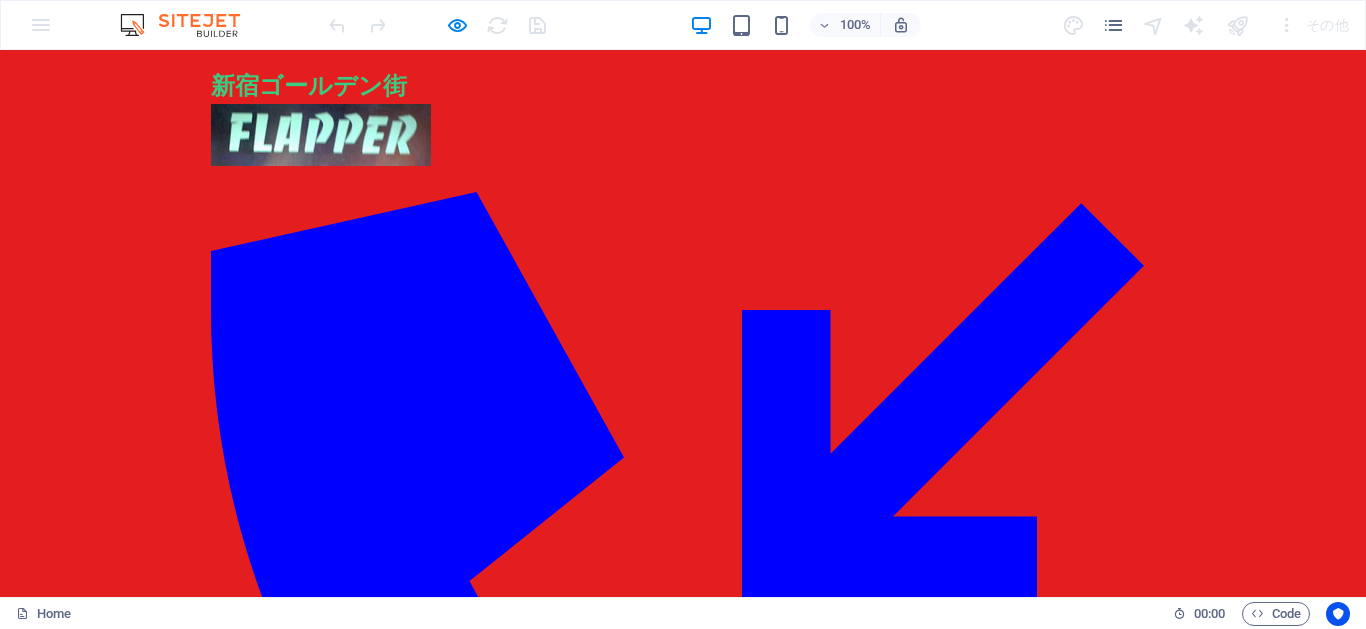 click on "Headline" at bounding box center (88, 343) 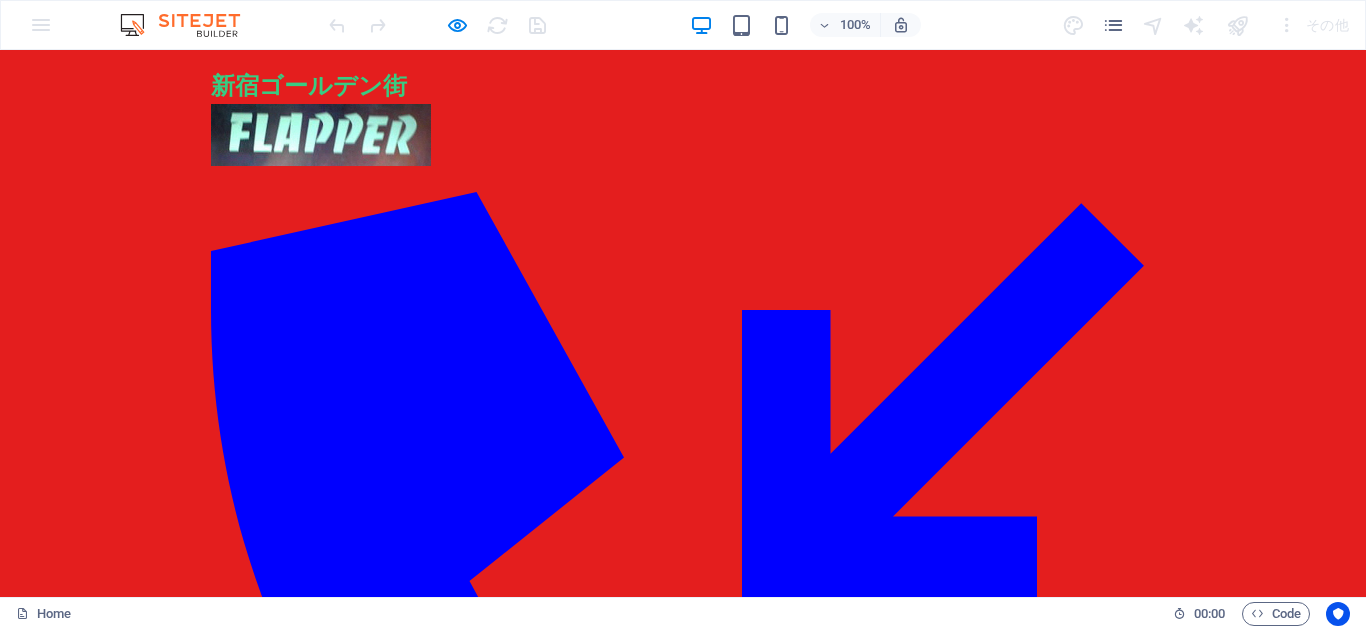 click on "Headline" at bounding box center (84, 343) 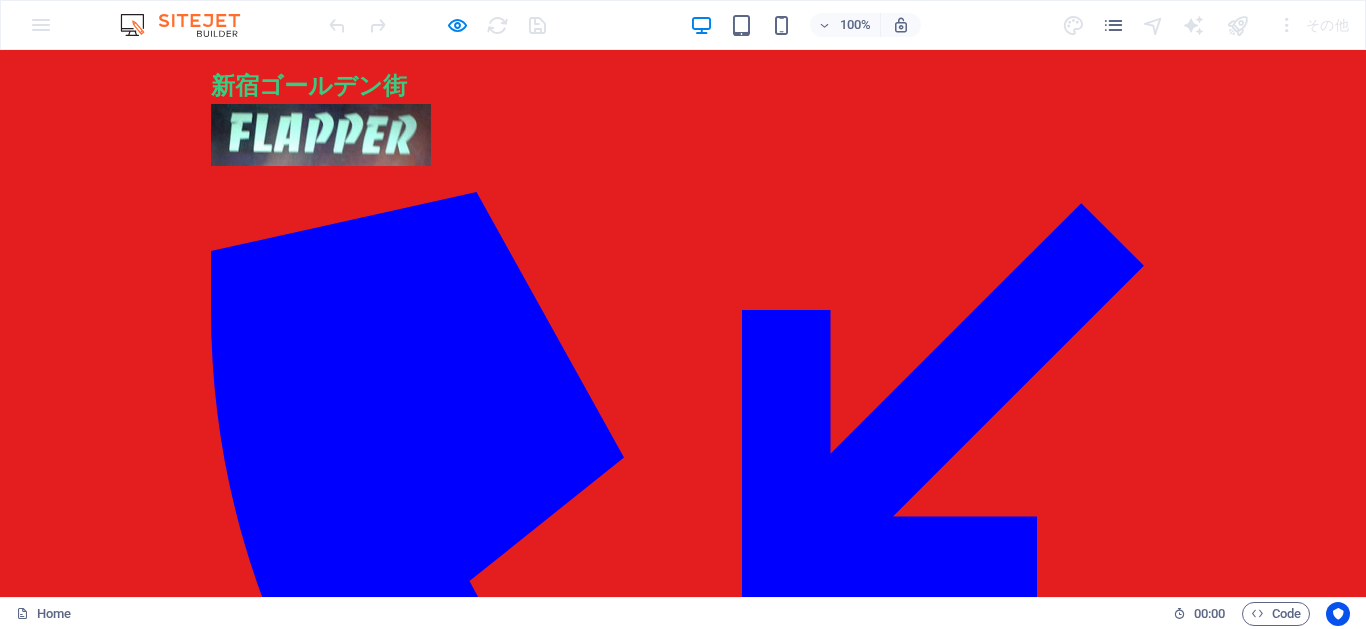 click on "Headline" at bounding box center (248, 343) 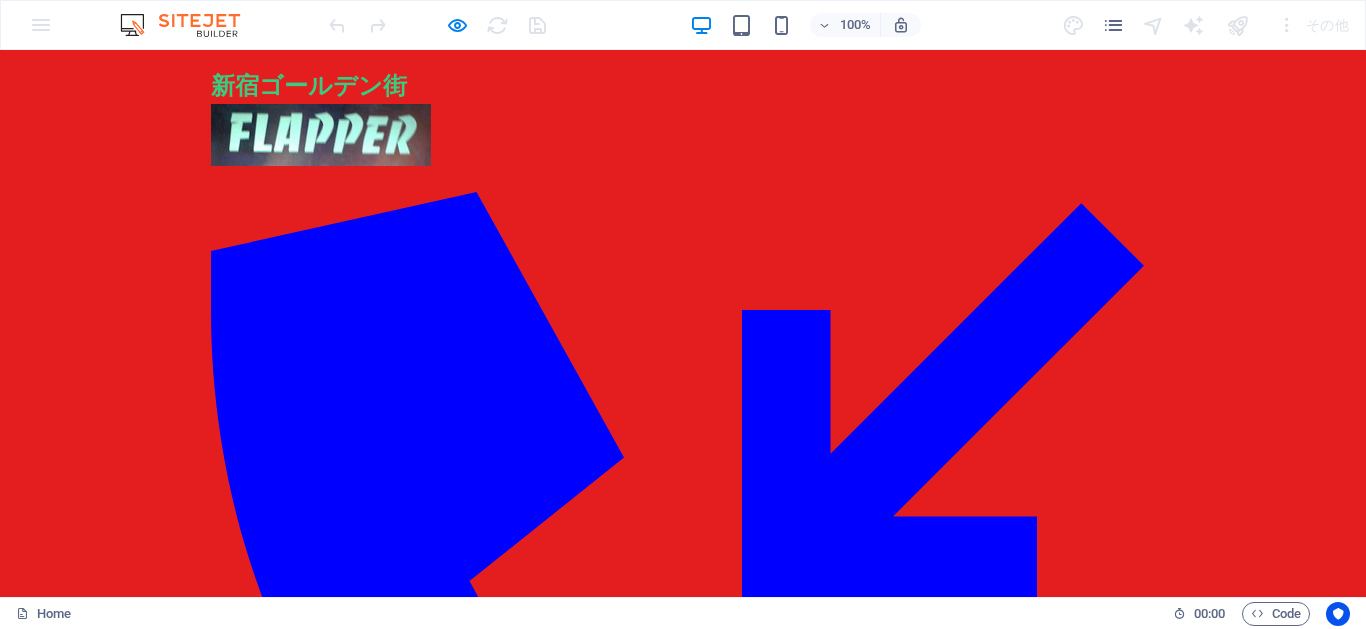 click on "Headline" at bounding box center (237, 343) 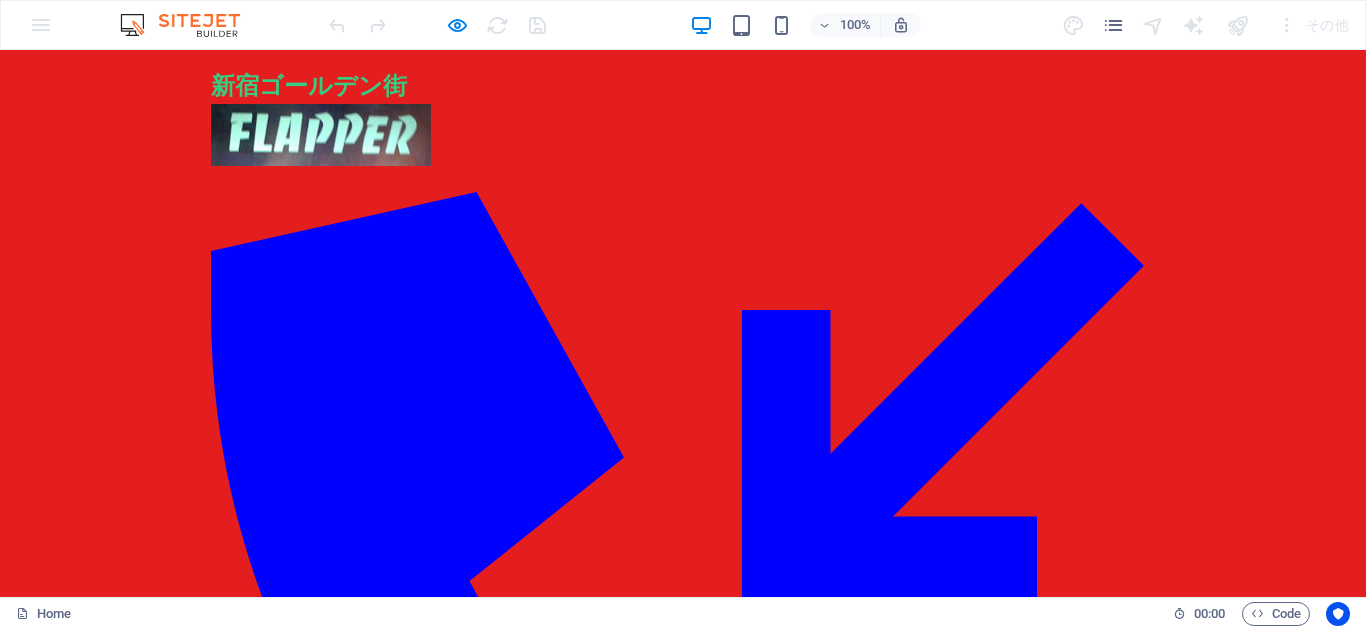 click on "Headline" at bounding box center (408, 343) 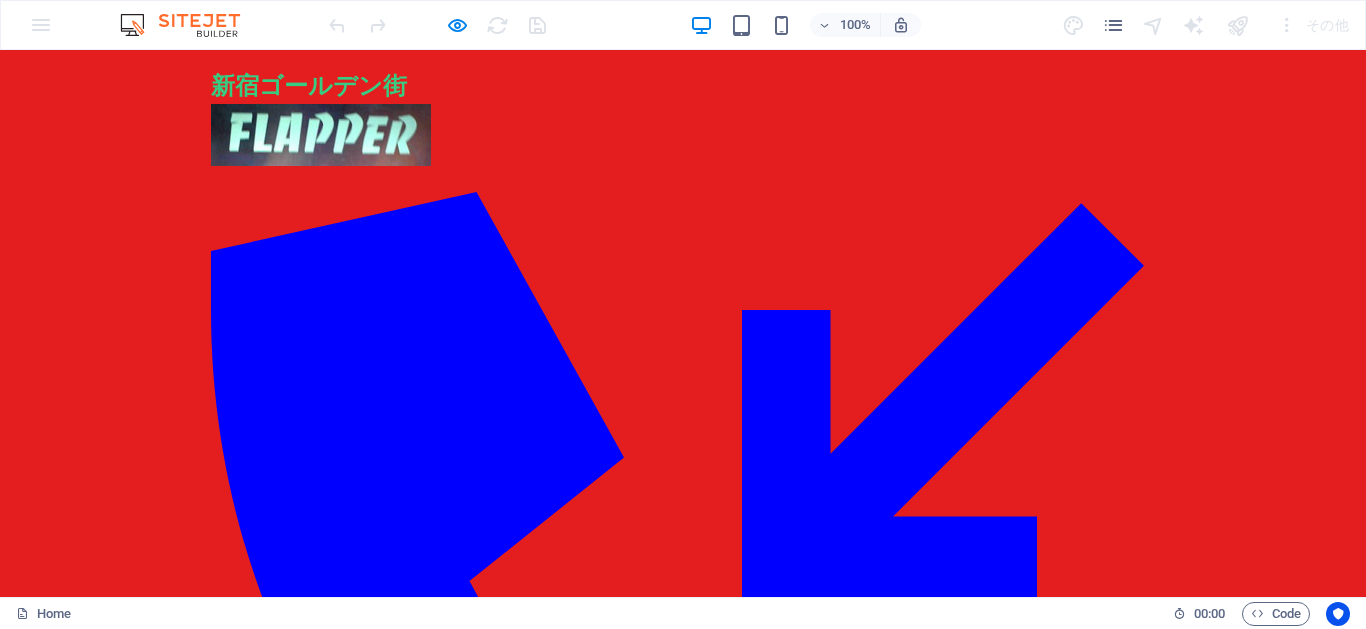 click on "Headline" at bounding box center [390, 343] 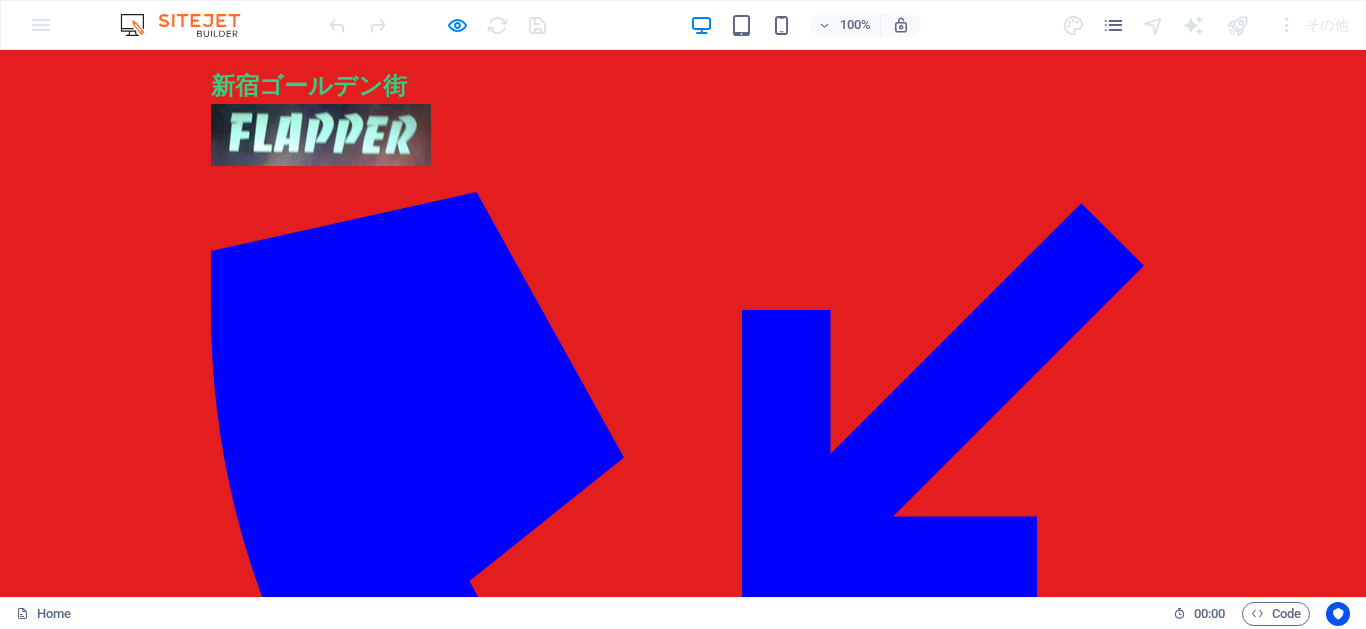 click on "Headline" at bounding box center (568, 343) 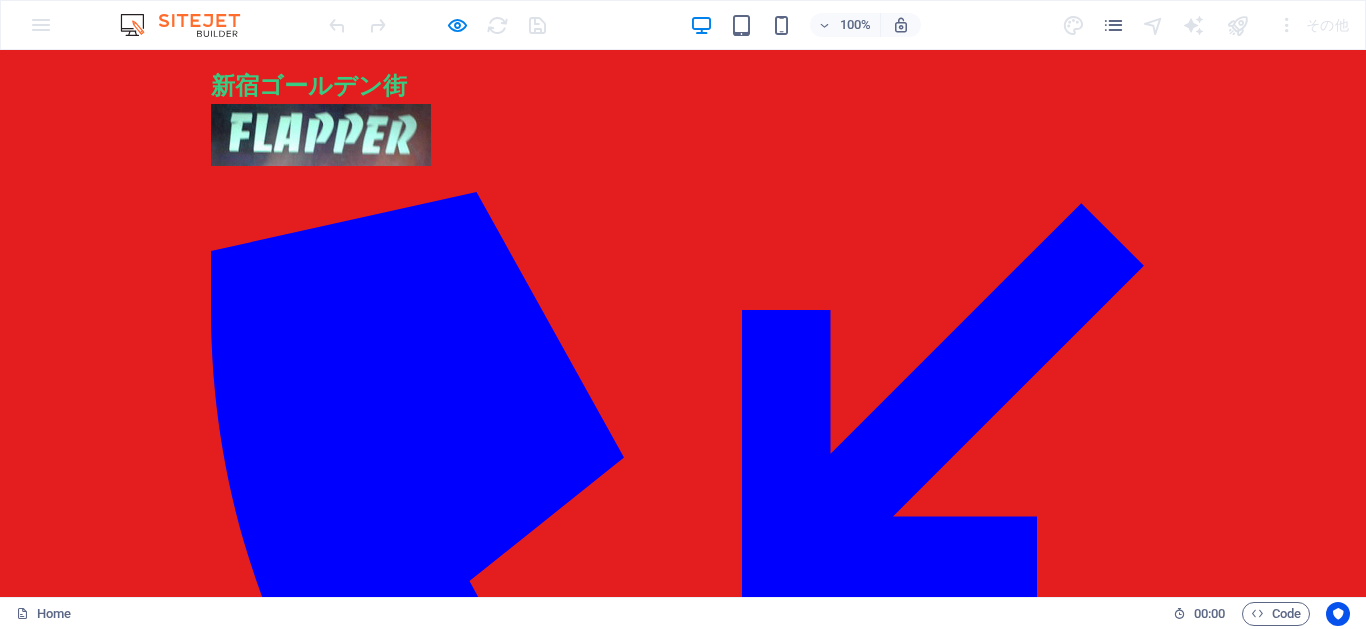 click on "Headline" at bounding box center (543, 343) 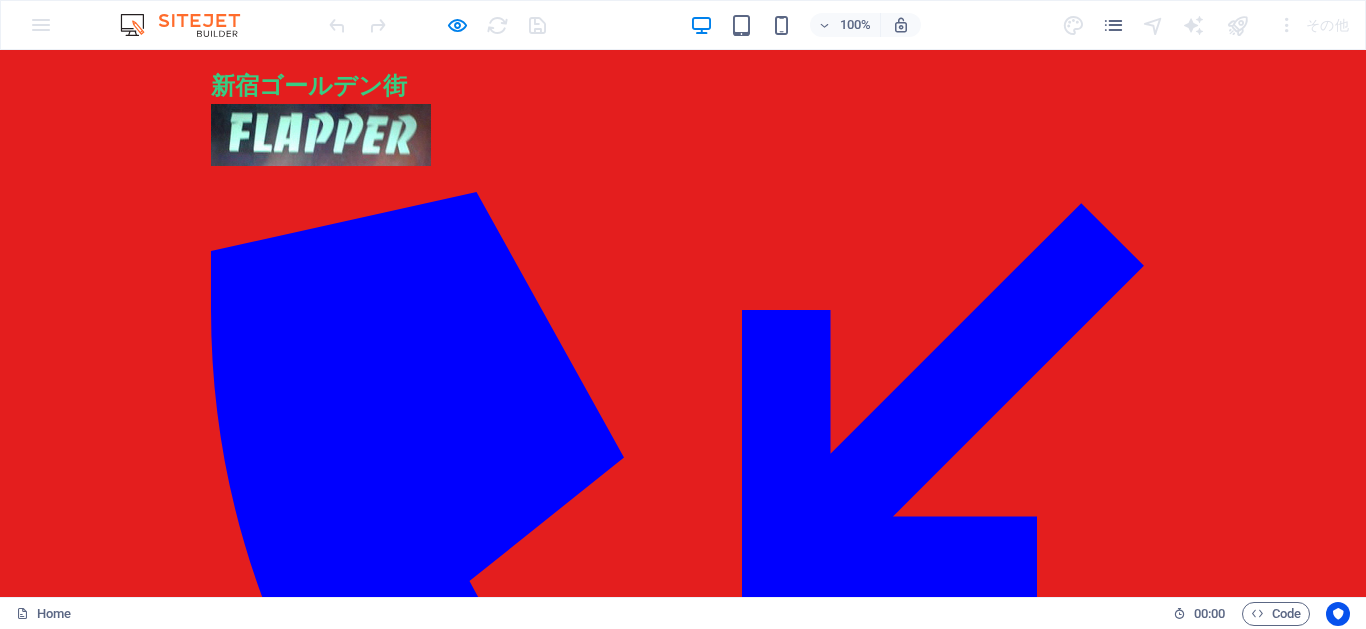 click on "Headline" at bounding box center [728, 343] 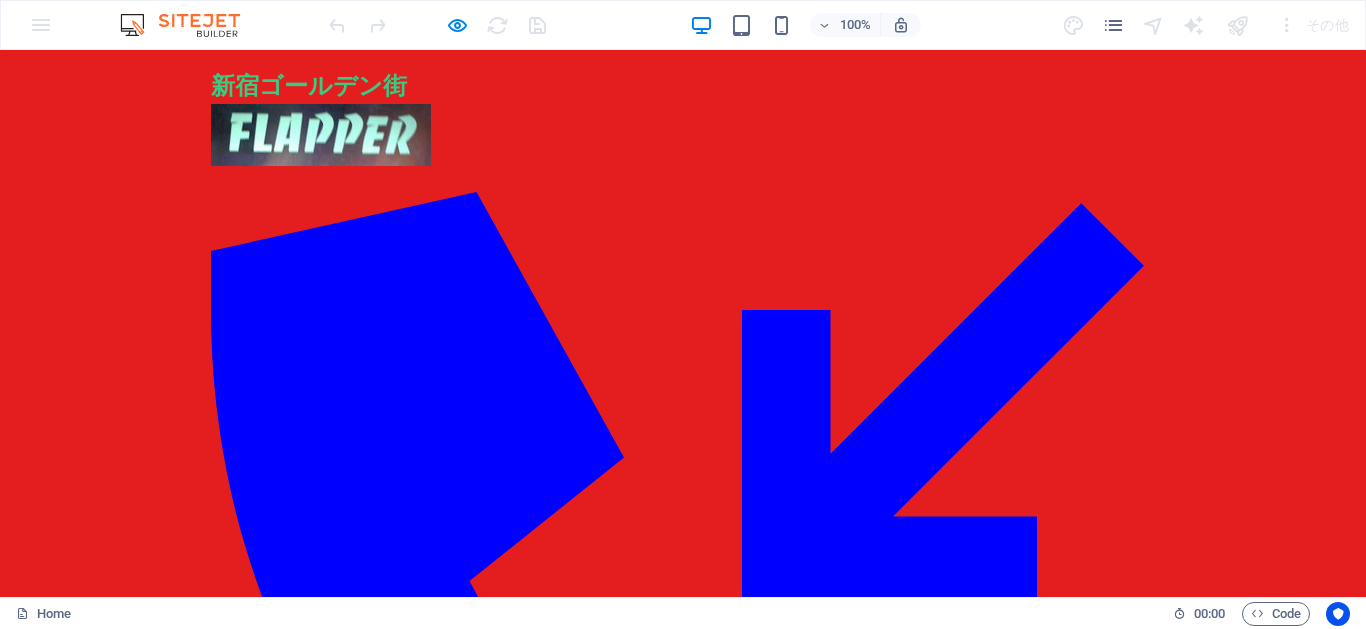 click on "Headline" at bounding box center [696, 343] 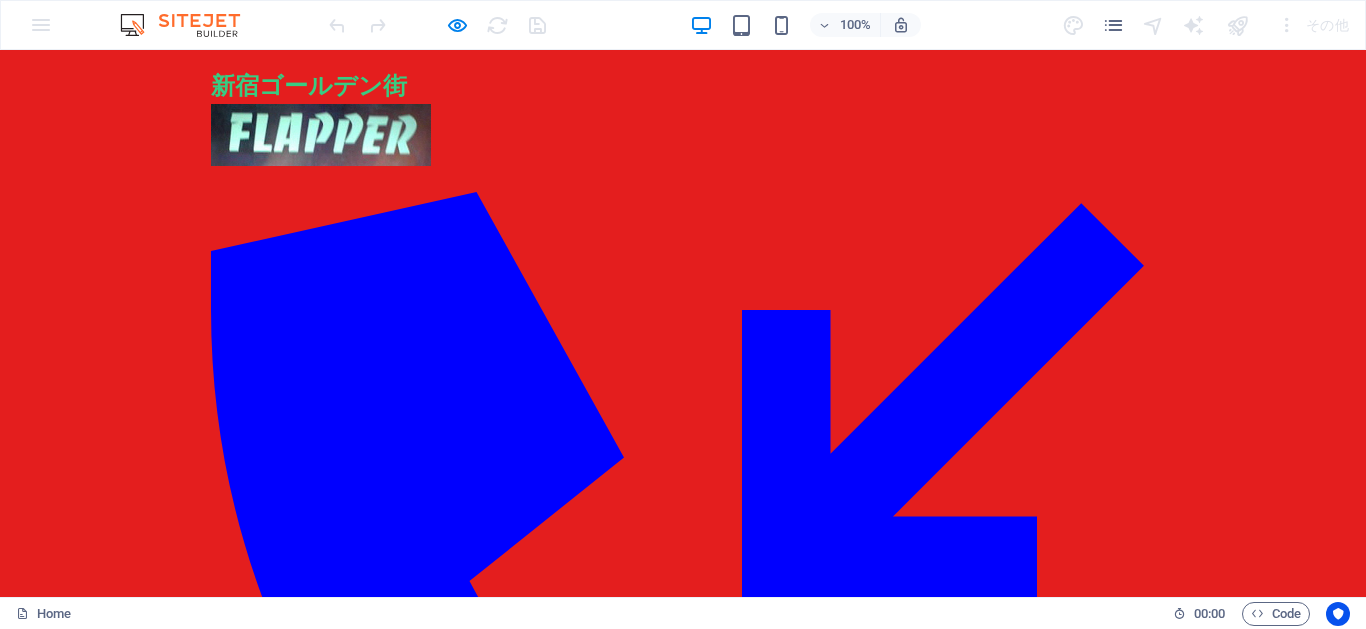 click on "Headline" at bounding box center (849, 343) 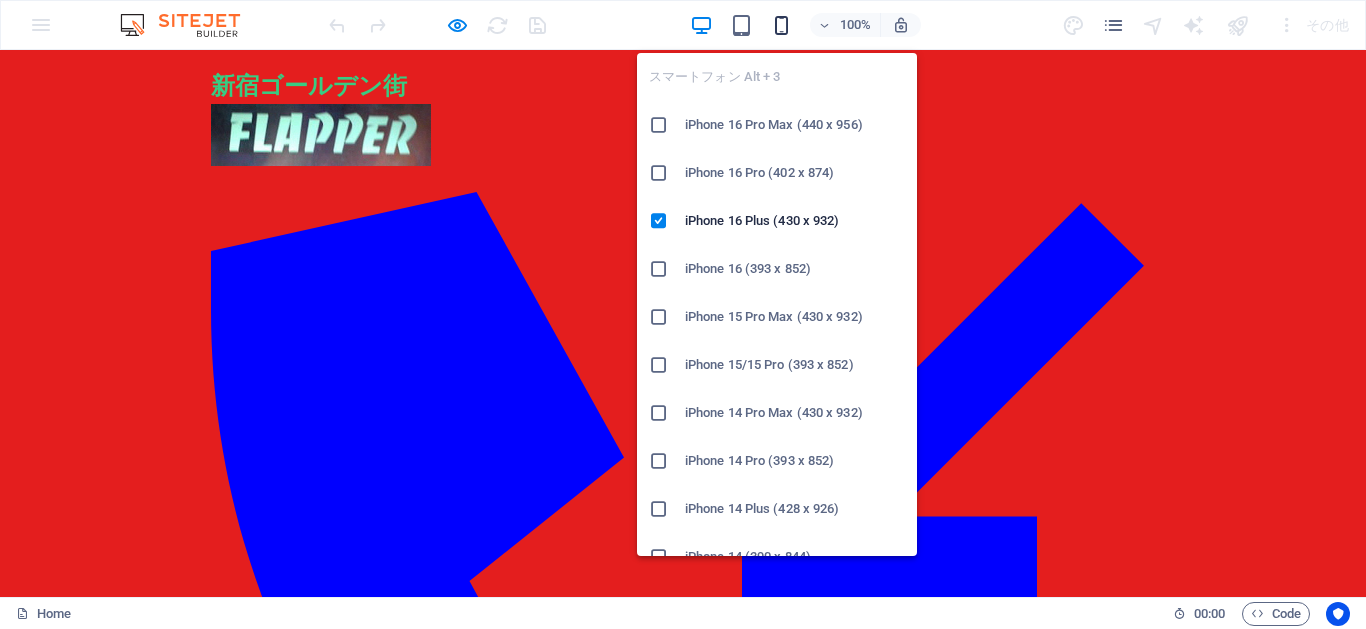 click at bounding box center (781, 25) 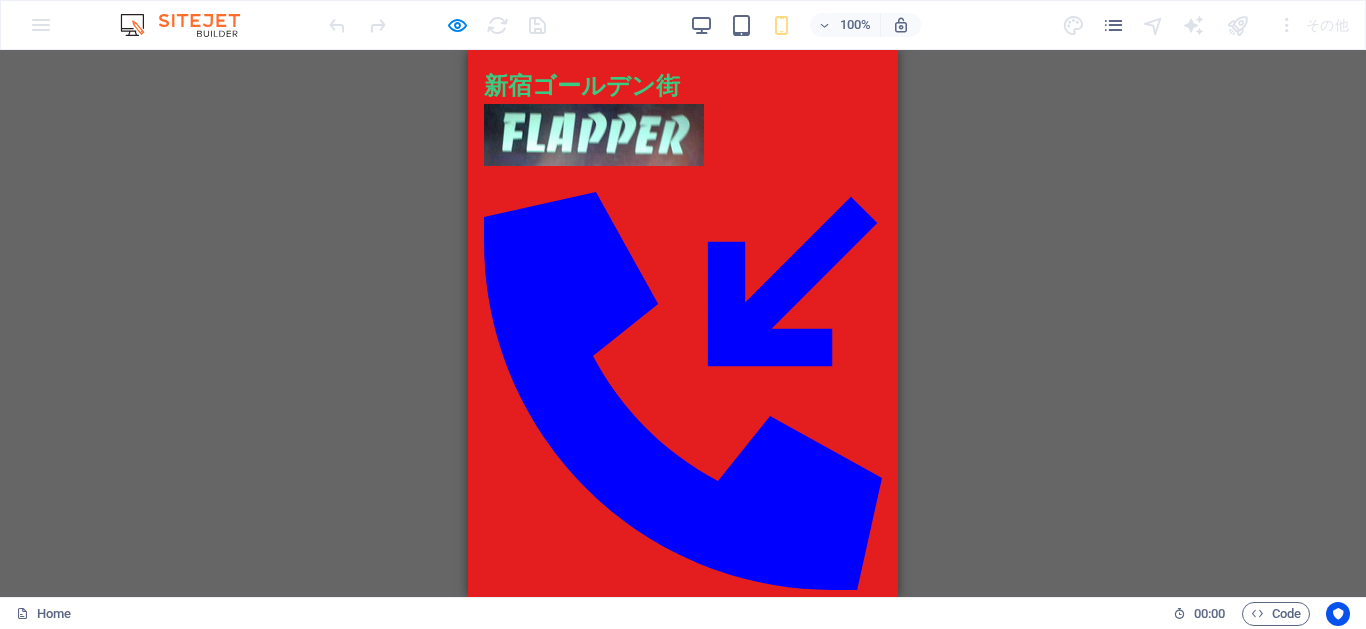 scroll, scrollTop: 0, scrollLeft: 0, axis: both 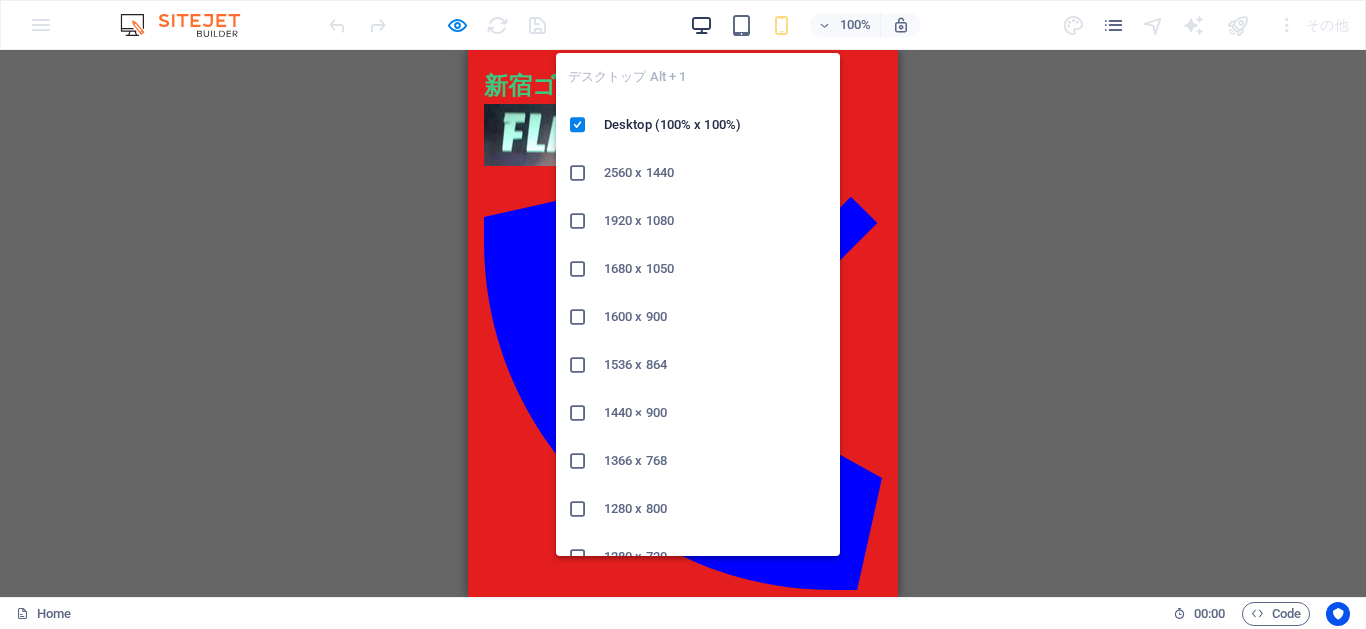 click at bounding box center [701, 25] 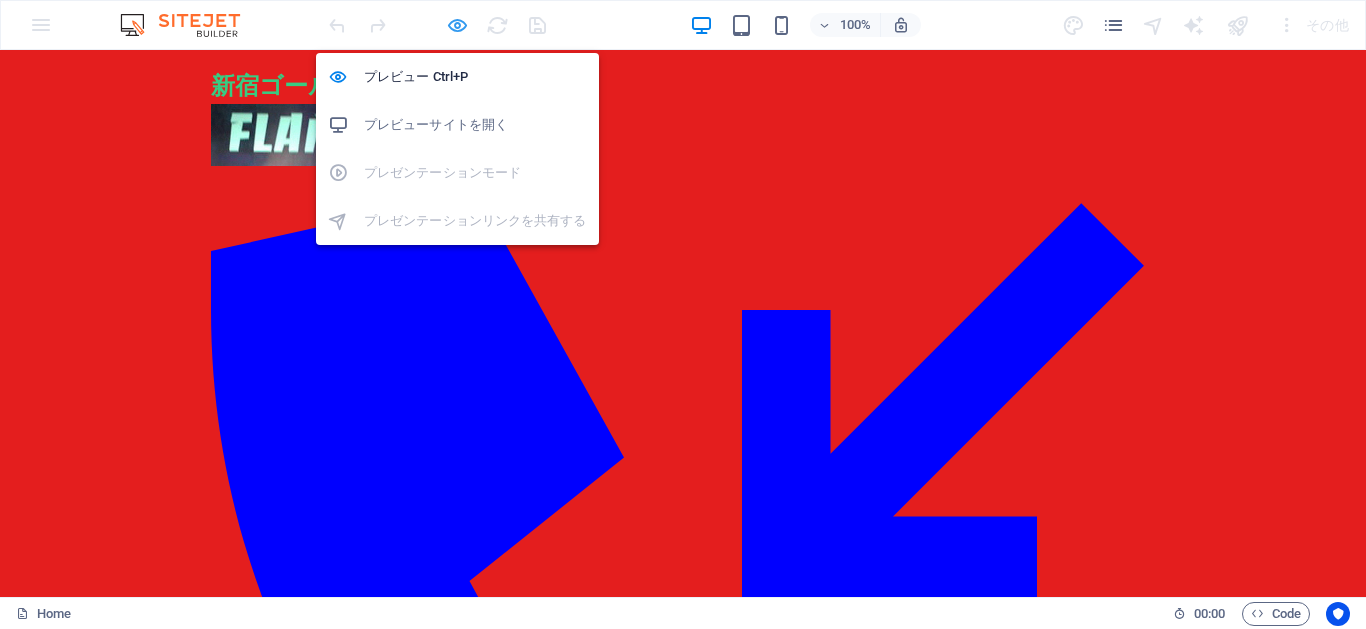 click at bounding box center [457, 25] 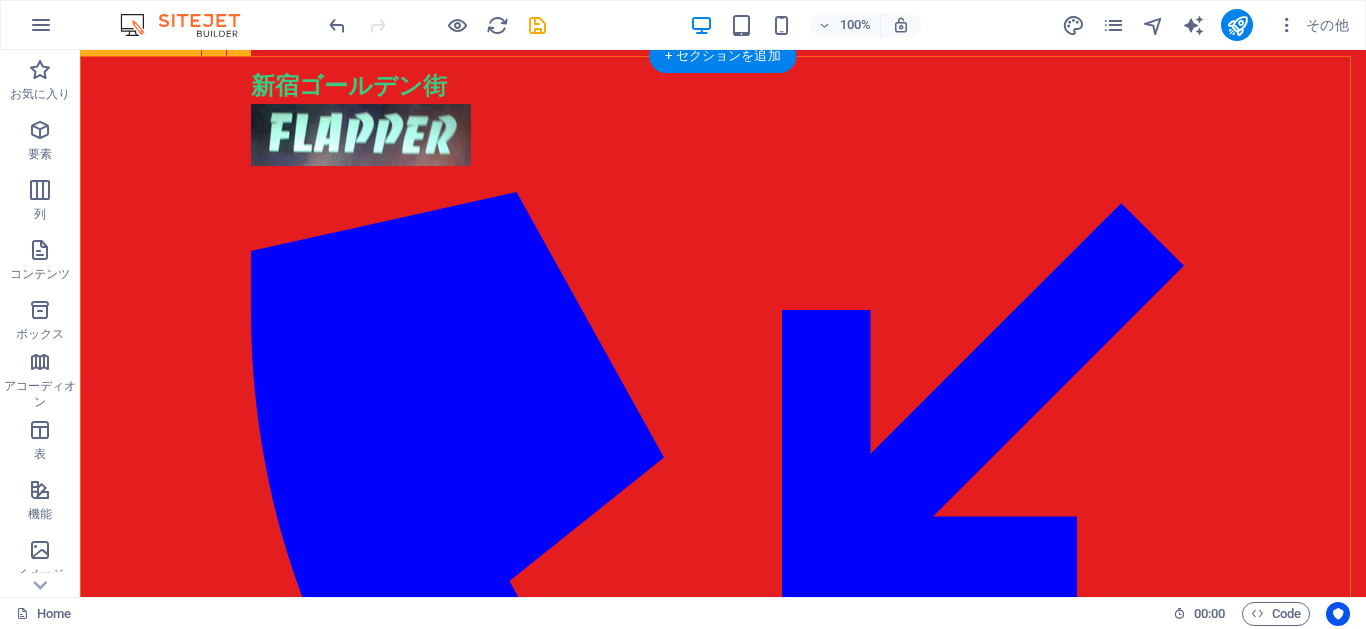 scroll, scrollTop: 0, scrollLeft: 0, axis: both 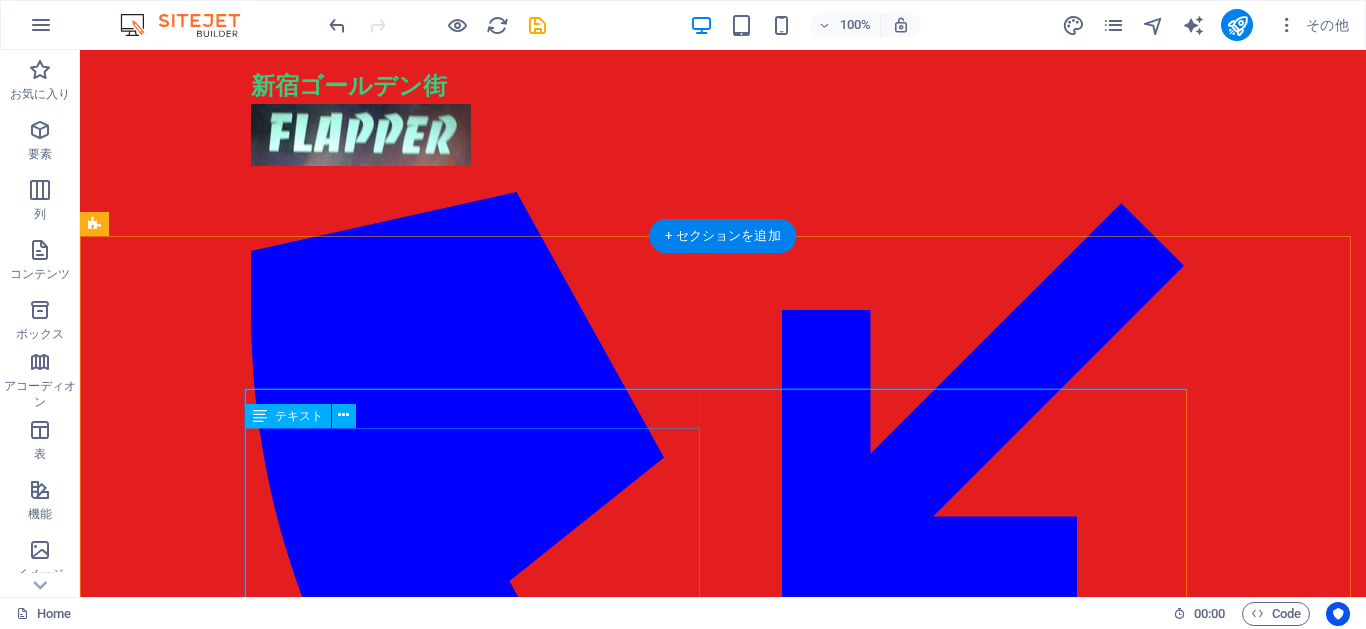 click on "Lorem ipsum dolor sit amet, consectetuer adipiscing elit. Aenean commodo ligula eget dolor. Lorem ipsum dolor sit amet, consectetuer adipiscing elit leget dolor. Lorem ipsum dolor sit amet, consectetuer adipiscing elit. Aenean commodo ligula eget dolor. Lorem ipsum dolor sit amet, consectetuer adipiscing elit dolor consectetuer adipiscing elit leget dolor. Lorem elit saget ipsum dolor sit amet, consectetuer." at bounding box center (1095, 735) 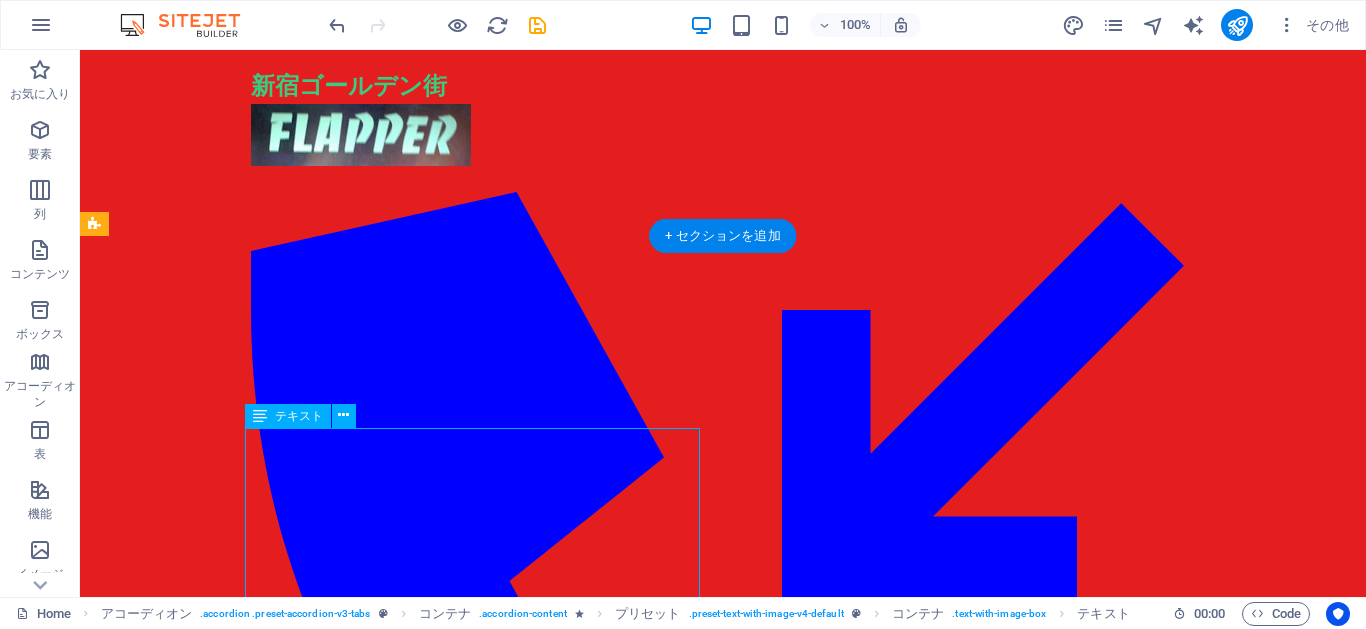 click on "Lorem ipsum dolor sit amet, consectetuer adipiscing elit. Aenean commodo ligula eget dolor. Lorem ipsum dolor sit amet, consectetuer adipiscing elit leget dolor. Lorem ipsum dolor sit amet, consectetuer adipiscing elit. Aenean commodo ligula eget dolor. Lorem ipsum dolor sit amet, consectetuer adipiscing elit dolor consectetuer adipiscing elit leget dolor. Lorem elit saget ipsum dolor sit amet, consectetuer." at bounding box center (1095, 735) 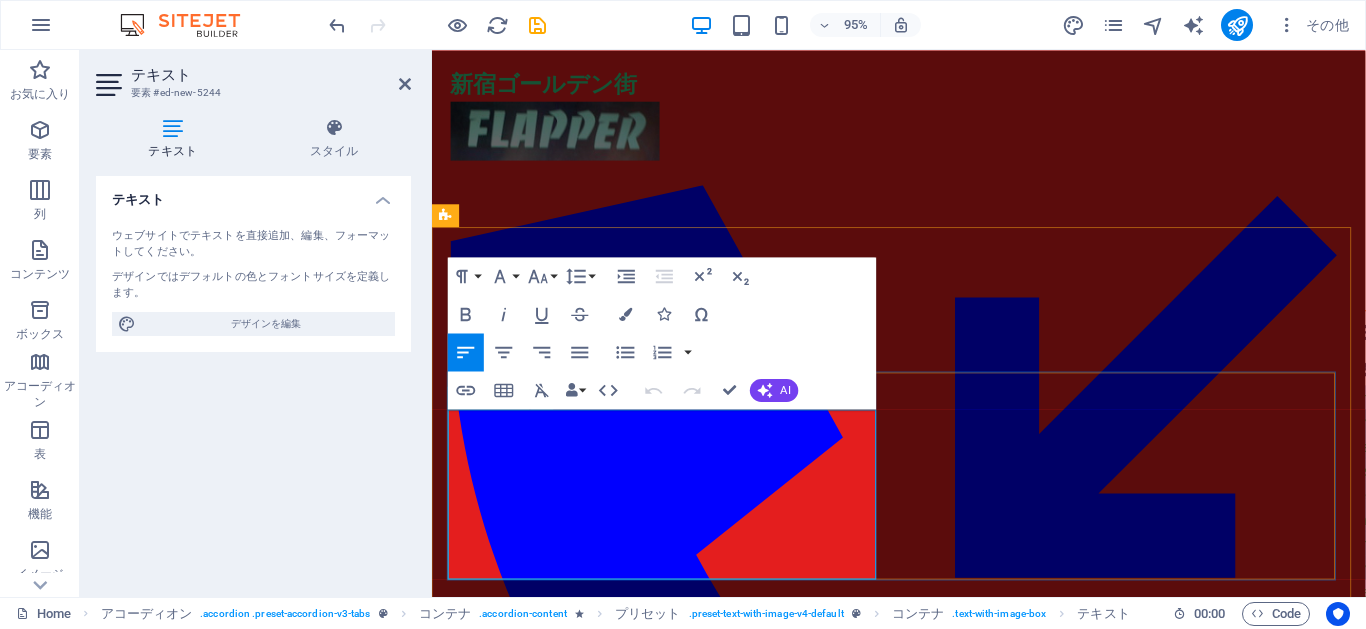 type 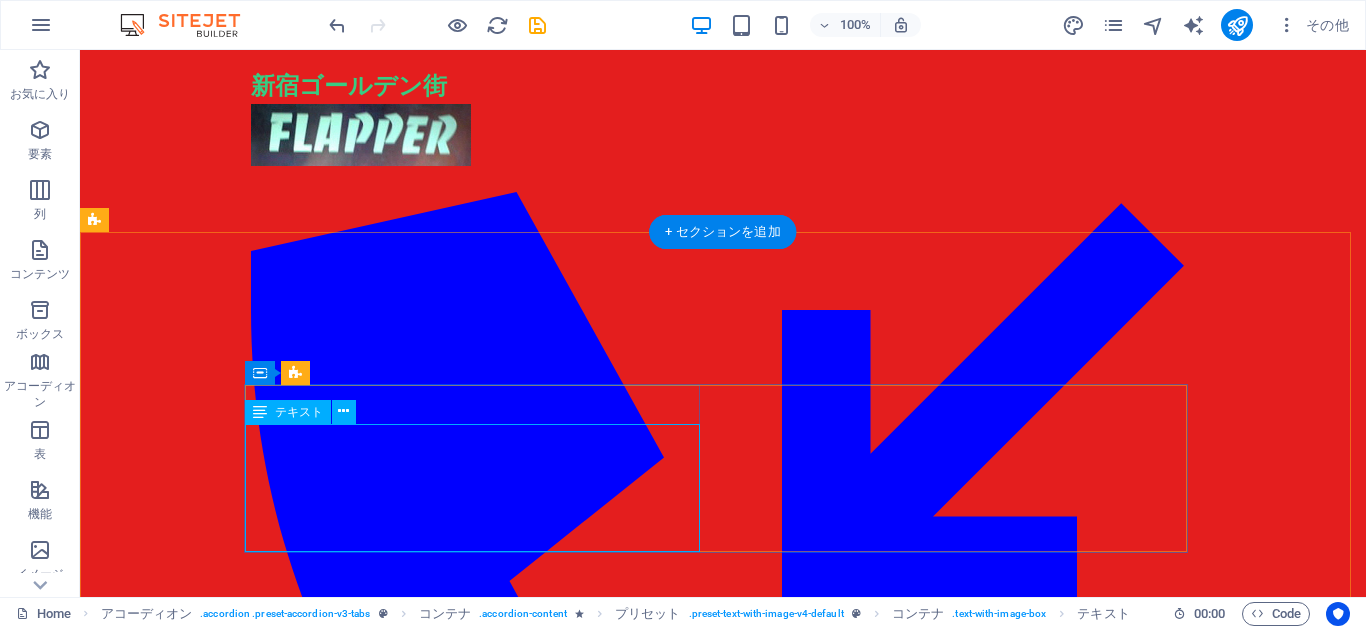 scroll, scrollTop: 360, scrollLeft: 0, axis: vertical 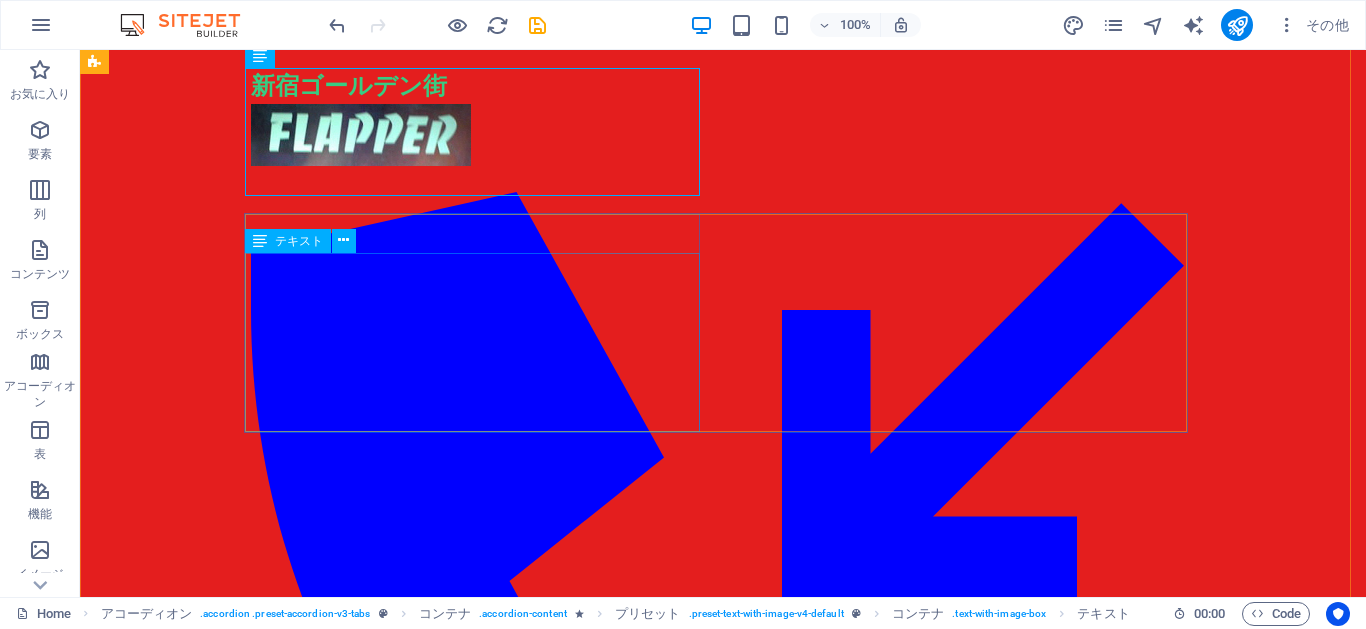 click on "Lorem ipsum dolor sit amet, consectetuer adipiscing elit. Aenean commodo ligula eget dolor. Lorem ipsum dolor sit amet, consectetuer adipiscing elit leget dolor. Lorem ipsum dolor sit amet, consectetuer adipiscing elit. Aenean commodo ligula eget dolor. Lorem ipsum dolor sit amet, consectetuer adipiscing elit dolor consectetuer adipiscing elit leget dolor. Lorem elit saget ipsum dolor sit amet, consectetuer." at bounding box center (1250, 375) 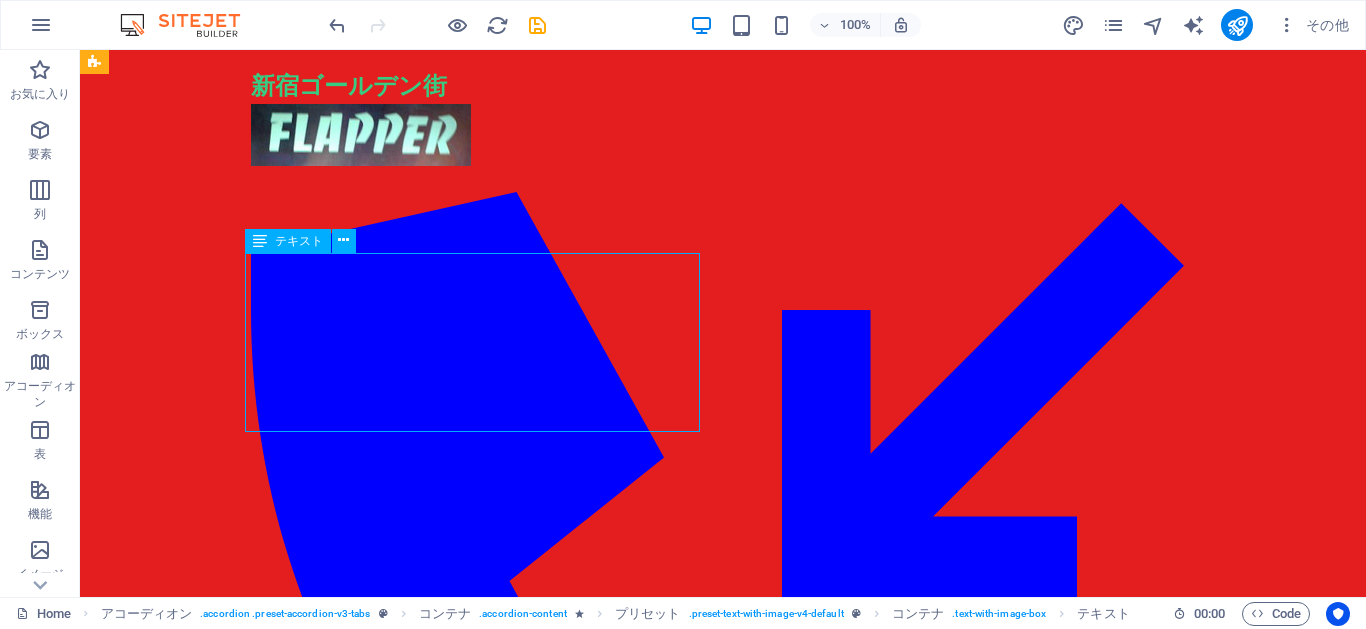 click on "Lorem ipsum dolor sit amet, consectetuer adipiscing elit. Aenean commodo ligula eget dolor. Lorem ipsum dolor sit amet, consectetuer adipiscing elit leget dolor. Lorem ipsum dolor sit amet, consectetuer adipiscing elit. Aenean commodo ligula eget dolor. Lorem ipsum dolor sit amet, consectetuer adipiscing elit dolor consectetuer adipiscing elit leget dolor. Lorem elit saget ipsum dolor sit amet, consectetuer." at bounding box center [1250, 375] 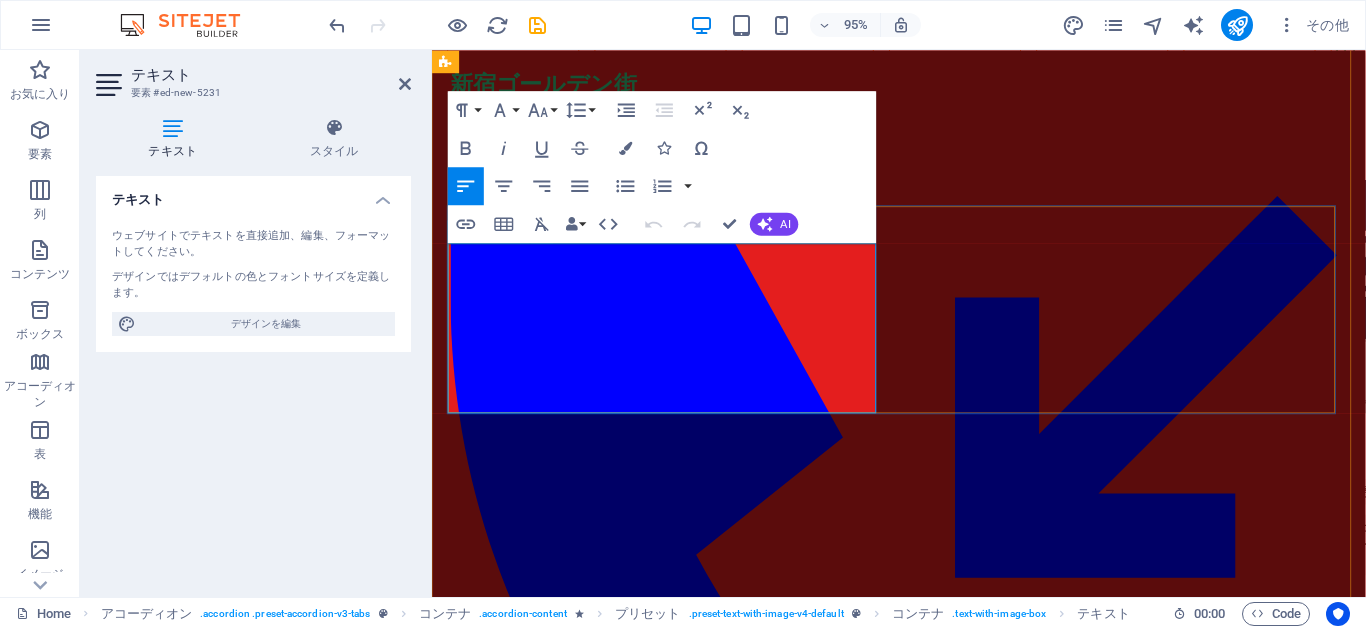 type 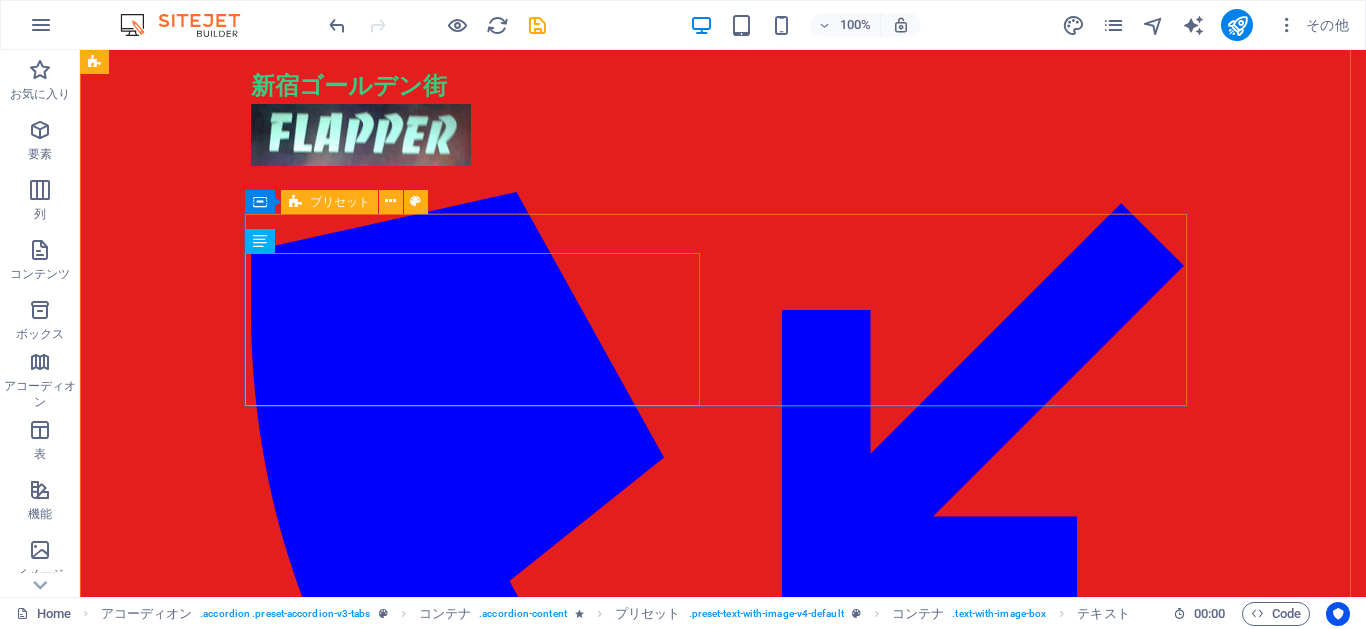 scroll, scrollTop: 540, scrollLeft: 0, axis: vertical 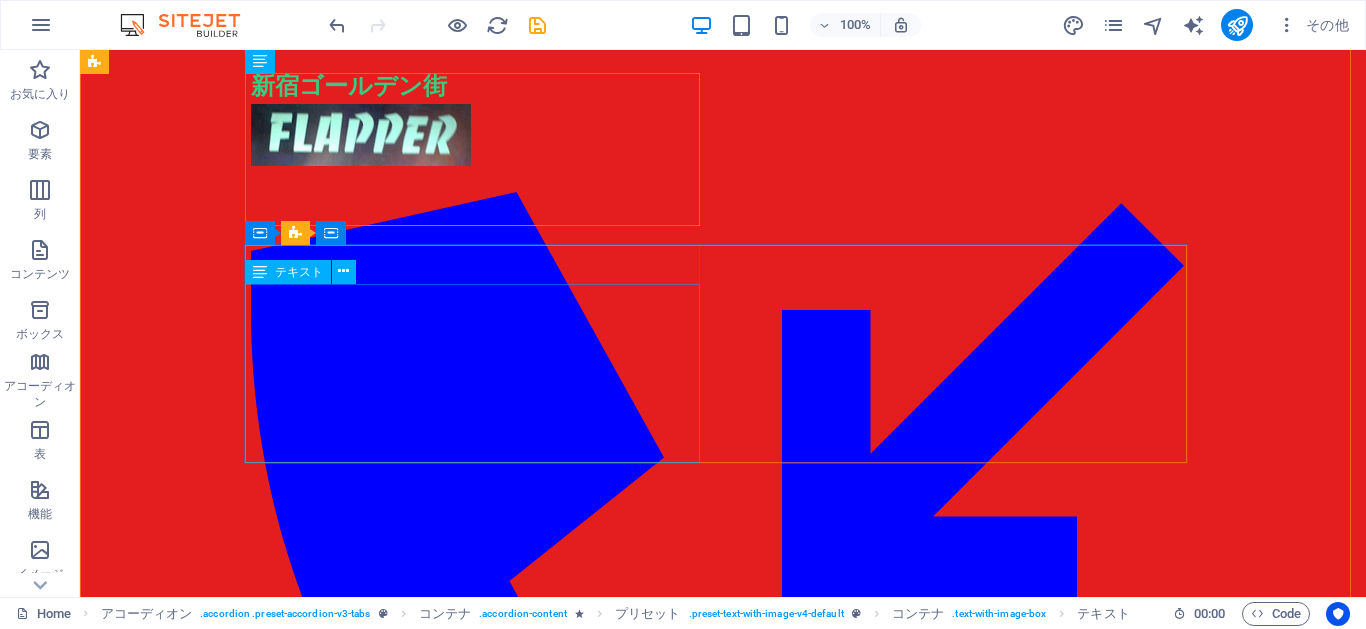 click on "Lorem ipsum dolor sit amet, consectetuer adipiscing elit. Aenean commodo ligula eget dolor. Lorem ipsum dolor sit amet, consectetuer adipiscing elit leget dolor. Lorem ipsum dolor sit amet, consectetuer adipiscing elit. Aenean commodo ligula eget dolor. Lorem ipsum dolor sit amet, consectetuer adipiscing elit dolor consectetuer adipiscing elit leget dolor. Lorem elit saget ipsum dolor sit amet, consectetuer." at bounding box center (1405, 195) 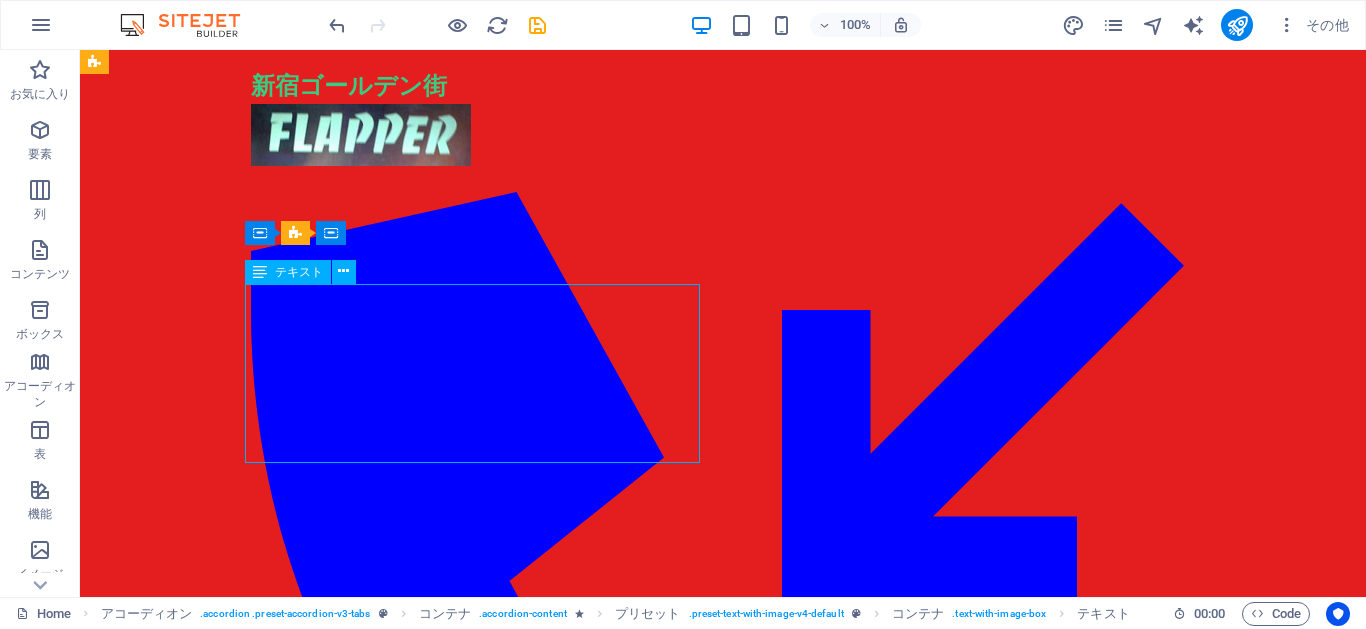 click on "Lorem ipsum dolor sit amet, consectetuer adipiscing elit. Aenean commodo ligula eget dolor. Lorem ipsum dolor sit amet, consectetuer adipiscing elit leget dolor. Lorem ipsum dolor sit amet, consectetuer adipiscing elit. Aenean commodo ligula eget dolor. Lorem ipsum dolor sit amet, consectetuer adipiscing elit dolor consectetuer adipiscing elit leget dolor. Lorem elit saget ipsum dolor sit amet, consectetuer." at bounding box center [1405, 195] 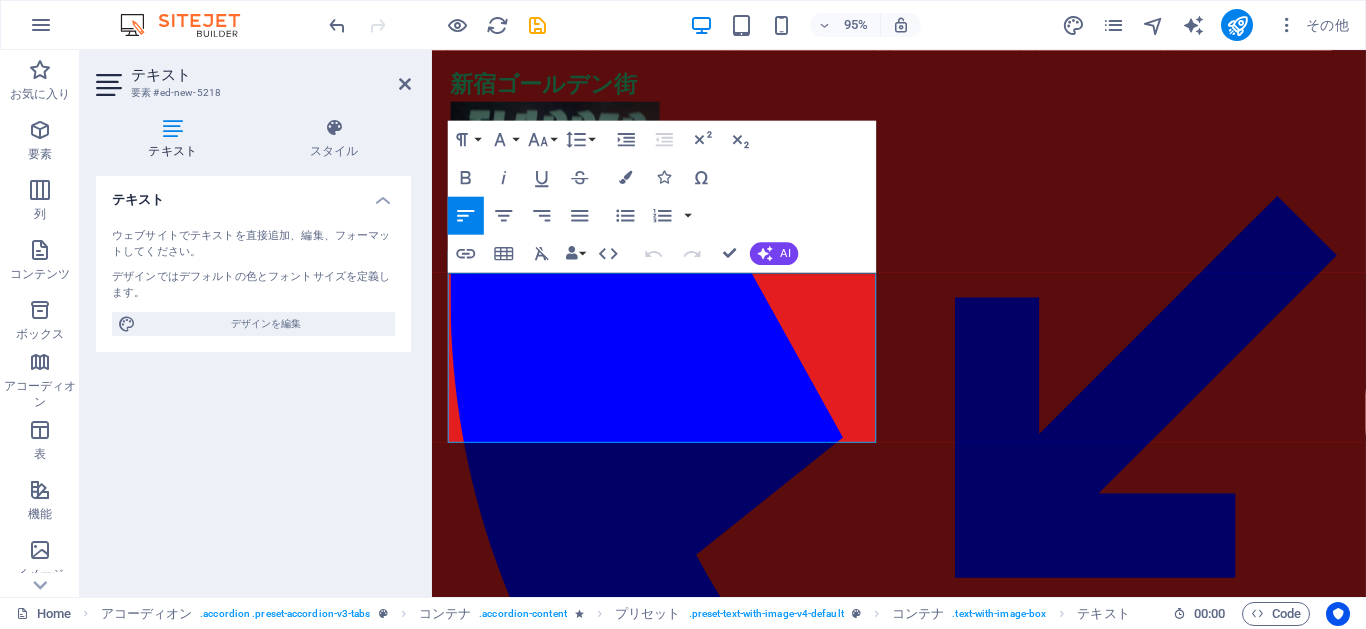 type 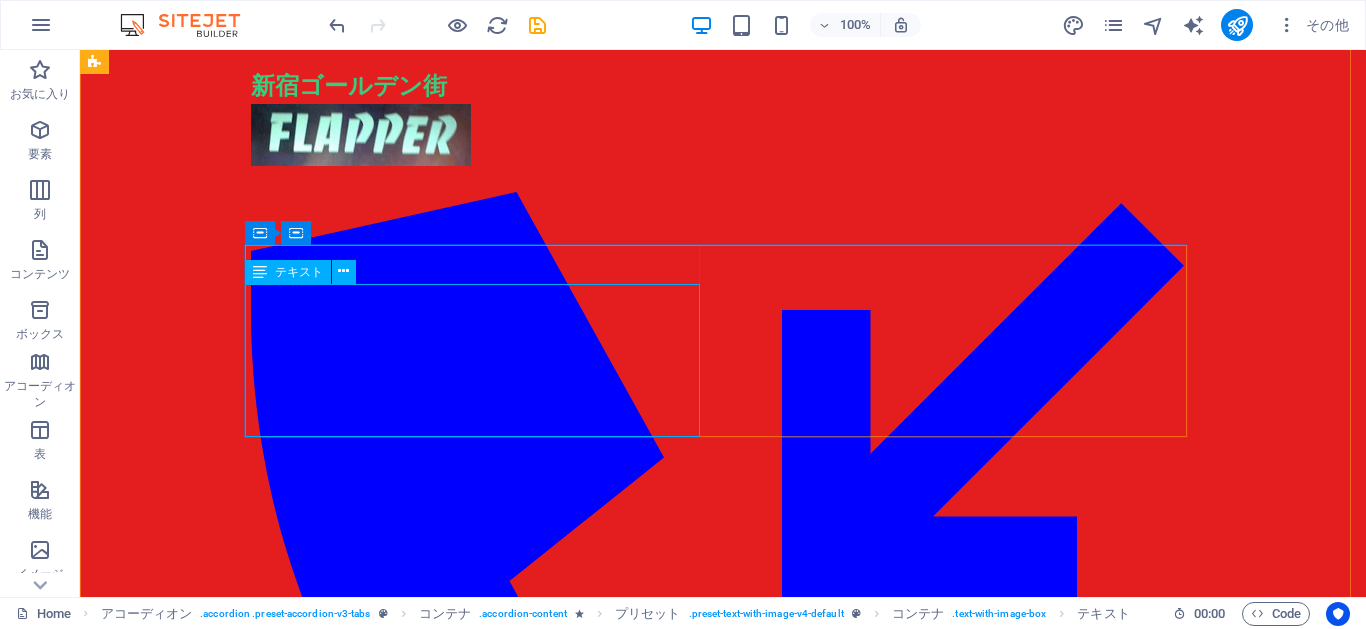 scroll, scrollTop: 540, scrollLeft: 0, axis: vertical 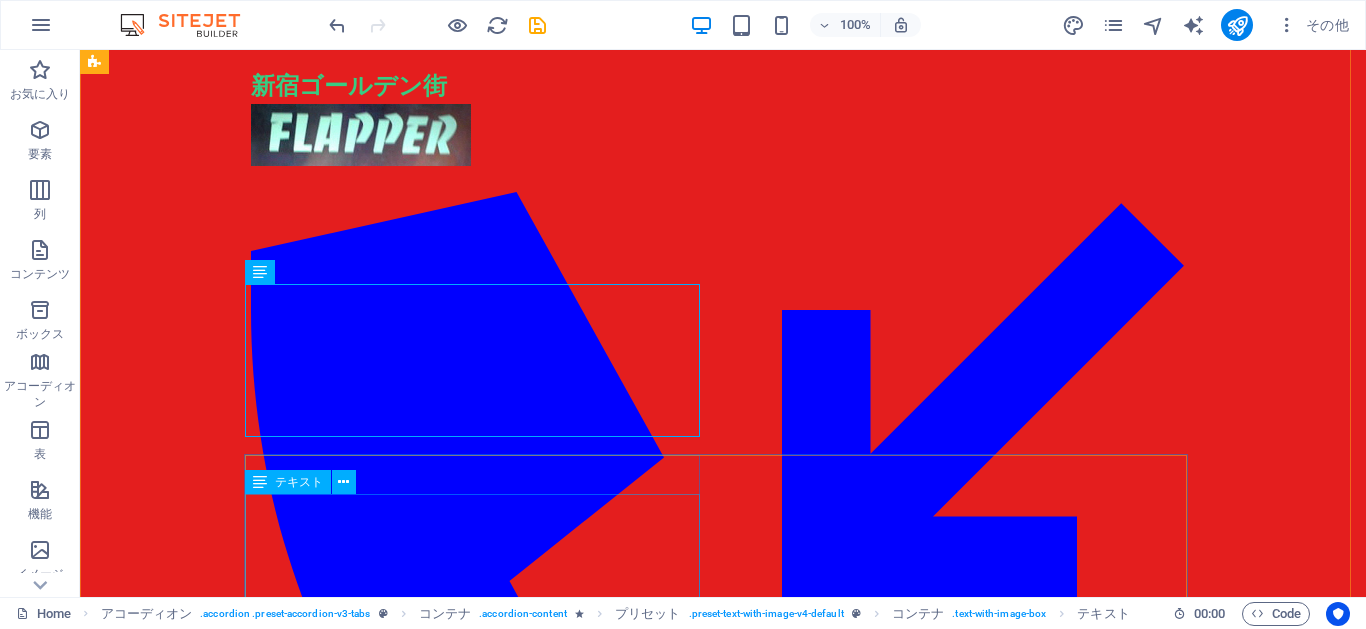 click on "Lorem ipsum dolor sit amet, consectetuer adipiscing elit. Aenean commodo ligula eget dolor. Lorem ipsum dolor sit amet, consectetuer adipiscing elit leget dolor. Lorem ipsum dolor sit amet, consectetuer adipiscing elit. Aenean commodo ligula eget dolor. Lorem ipsum dolor sit amet, consectetuer adipiscing elit dolor consectetuer adipiscing elit leget dolor. Lorem elit saget ipsum dolor sit amet, consectetuer." at bounding box center (1560, 195) 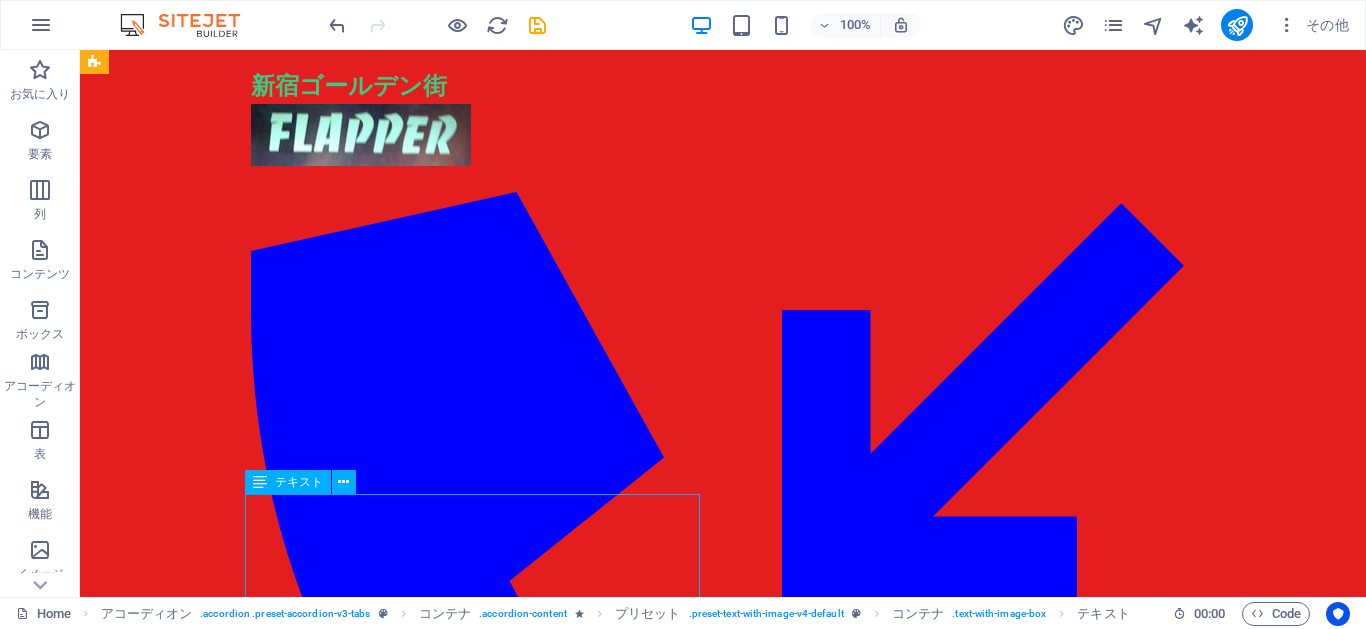 click on "Lorem ipsum dolor sit amet, consectetuer adipiscing elit. Aenean commodo ligula eget dolor. Lorem ipsum dolor sit amet, consectetuer adipiscing elit leget dolor. Lorem ipsum dolor sit amet, consectetuer adipiscing elit. Aenean commodo ligula eget dolor. Lorem ipsum dolor sit amet, consectetuer adipiscing elit dolor consectetuer adipiscing elit leget dolor. Lorem elit saget ipsum dolor sit amet, consectetuer." at bounding box center (1560, 195) 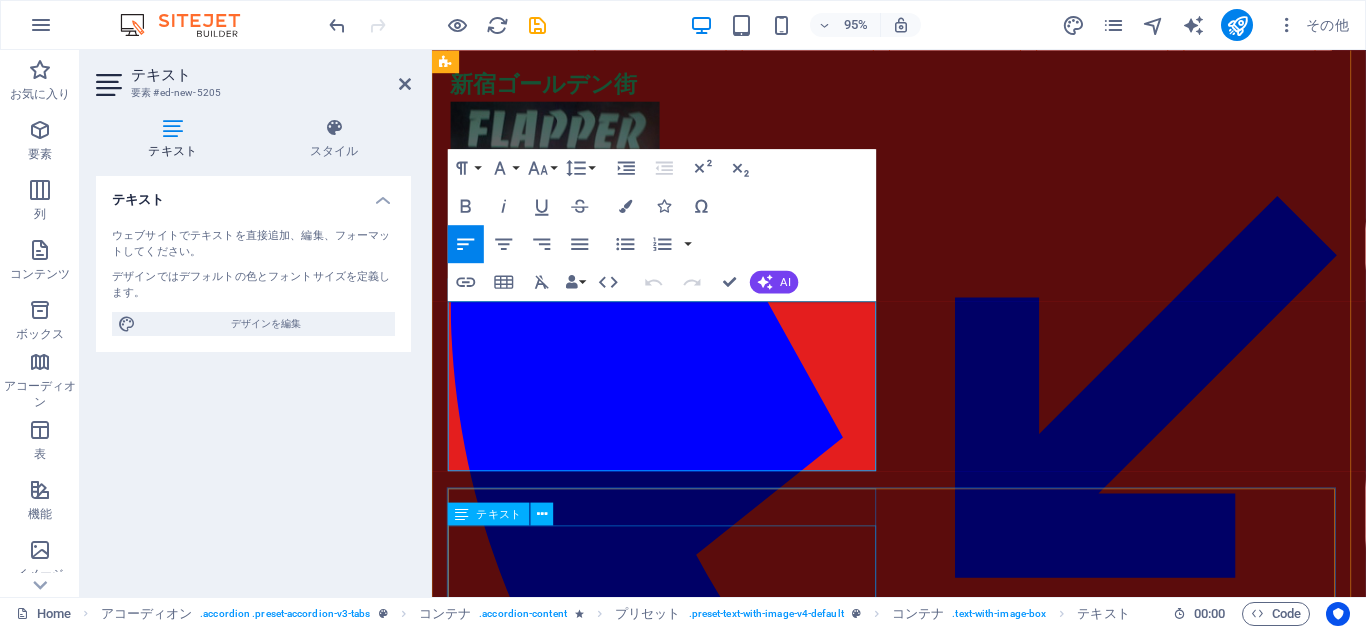 scroll, scrollTop: 720, scrollLeft: 0, axis: vertical 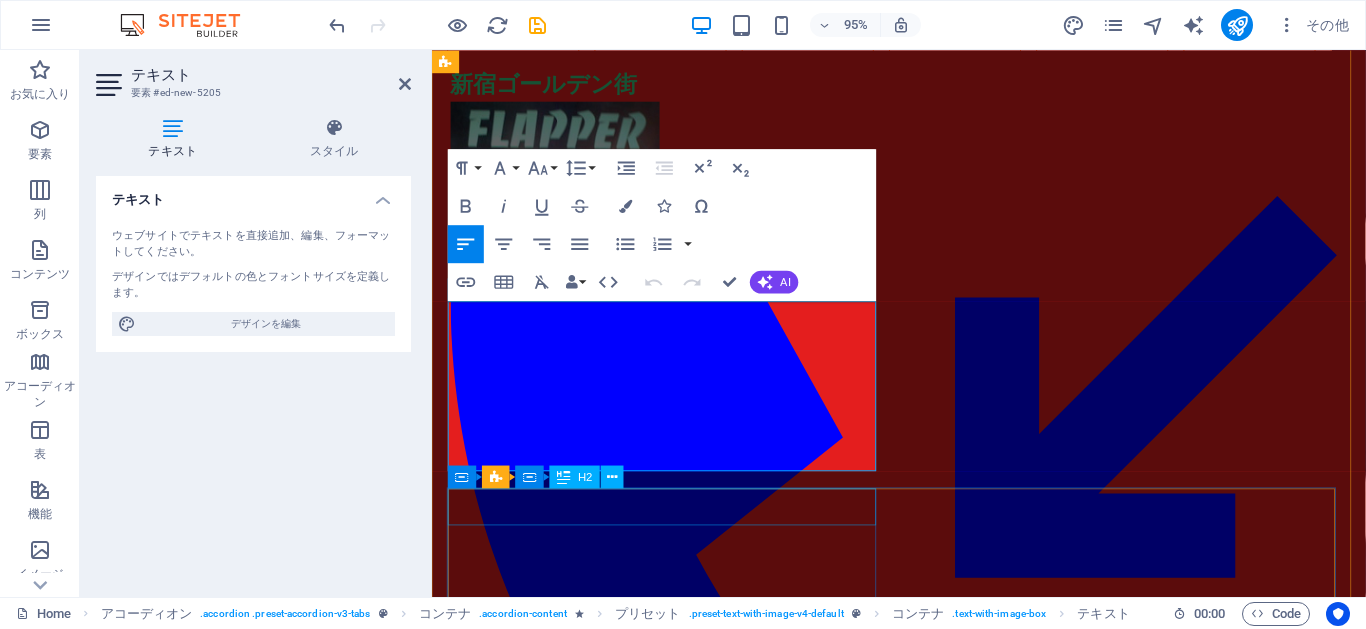 type 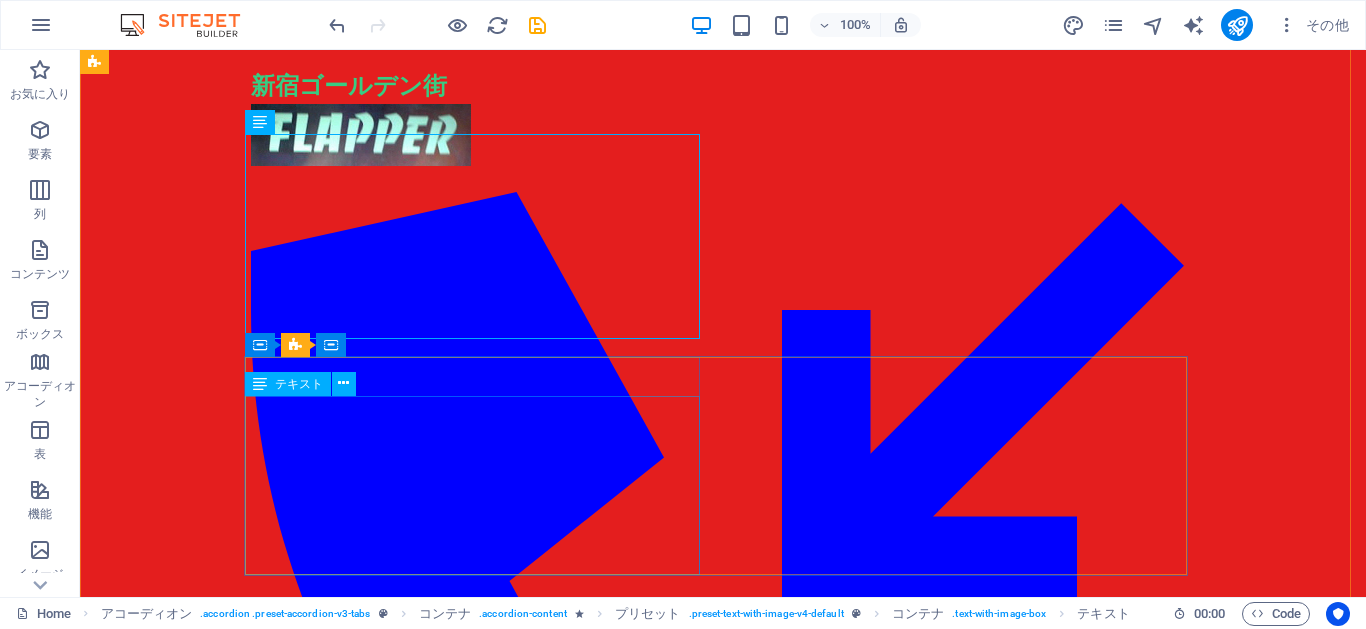 scroll, scrollTop: 900, scrollLeft: 0, axis: vertical 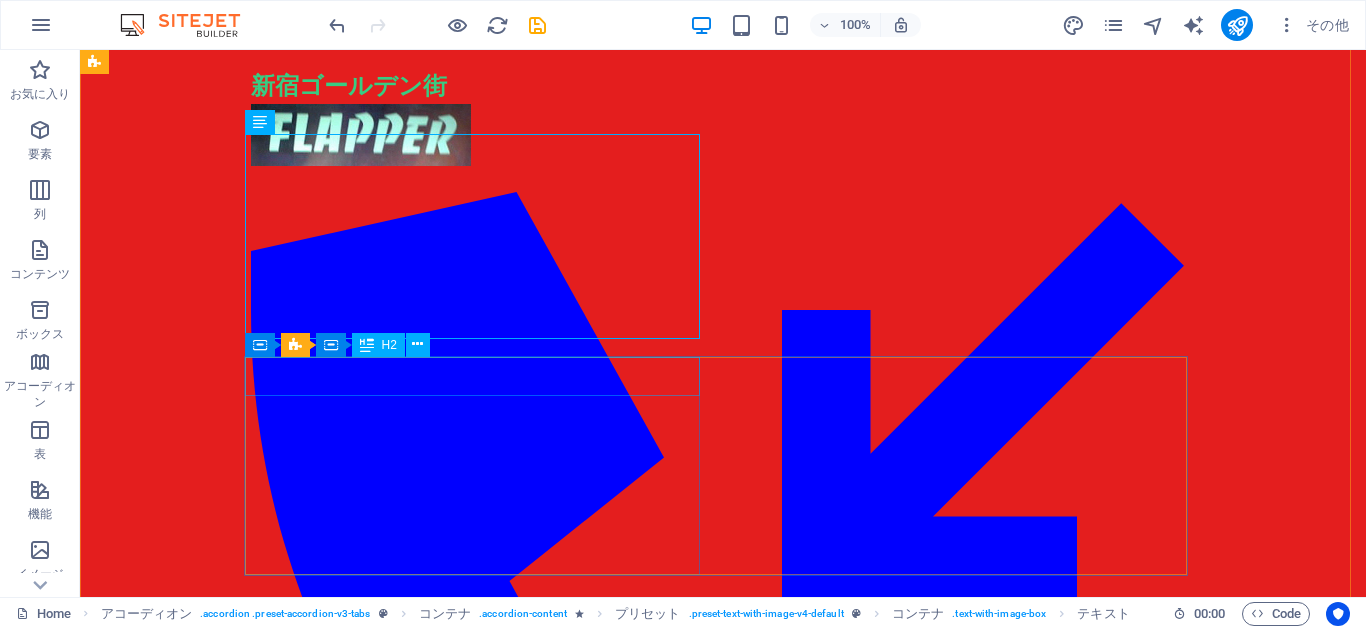 click on "Lorem ipsum dolor sit amet, consectetuer adipiscing elit. Aenean commodo ligula eget dolor. Lorem ipsum dolor sit amet, consectetuer adipiscing elit leget dolor. Lorem ipsum dolor sit amet, consectetuer adipiscing elit. Aenean commodo ligula eget dolor. Lorem ipsum dolor sit amet, consectetuer adipiscing elit dolor consectetuer adipiscing elit leget dolor. Lorem elit saget ipsum dolor sit amet, consectetuer." at bounding box center [1715, -165] 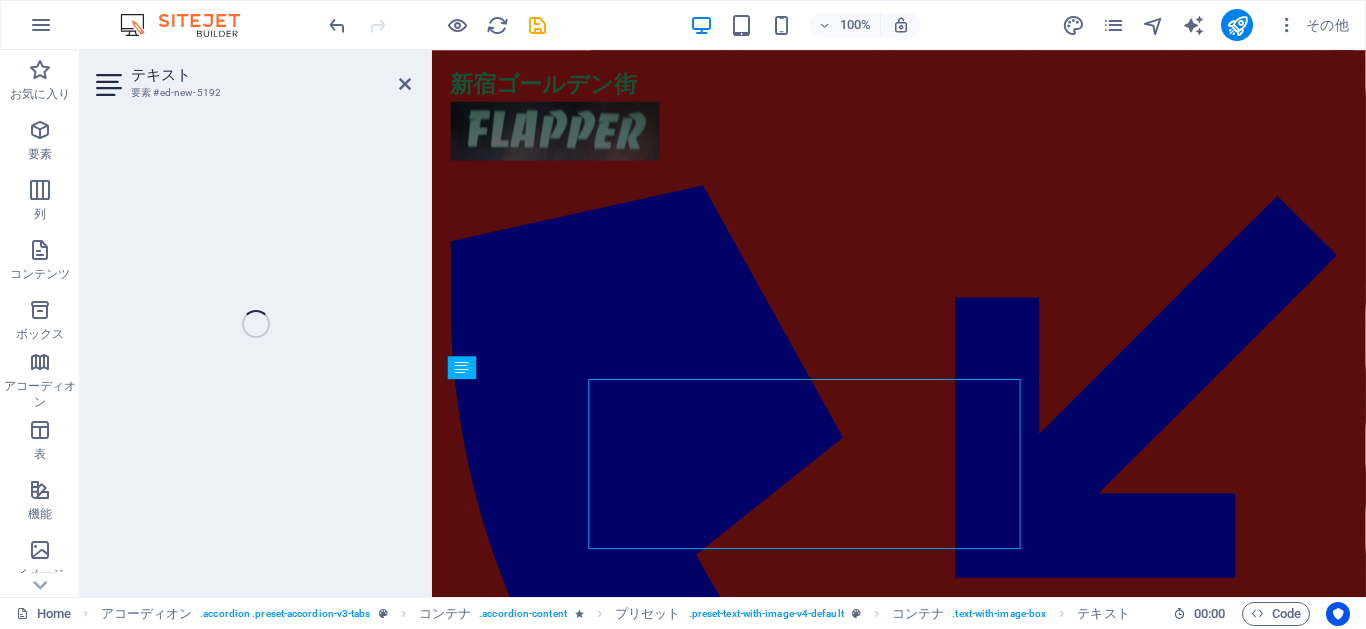 click on "テキスト 要素 #ed-new-5192
コンテナ   画像   メニューバー   2 列   コンテナ   コンテナ   画像   コンテナ   コンテナ   テキスト   アコーディオン   コンテナ   テキスト   コンテナ   コンテナ   テキスト   コンテナ   H3   H3   H3   コンテナ   テキスト   コンテナ   H3   コンテナ   テキスト   コンテナ   テキスト   ロゴ   テキスト   H3   H3   H3   コンテナ   テキスト   コンテナ   コンテナ   2 列   プレースホルダ   コンテナ   プレースホルダ   コンテナ   プレースホルダ   コンテナ   2 列   プレースホルダ   コンテナ   プレースホルダ   コンテナ   コンテナ   テキスト   コンテナ   コンテナ   2 列   コンテナ   コンテナ   2 列   コンテナ   画像   2 列   コンテナ   コンテナ   アコーディオン   H3   コンテナ   2 列   コンテナ   画像   コンテナ   コンテナ         2 列" at bounding box center (723, 323) 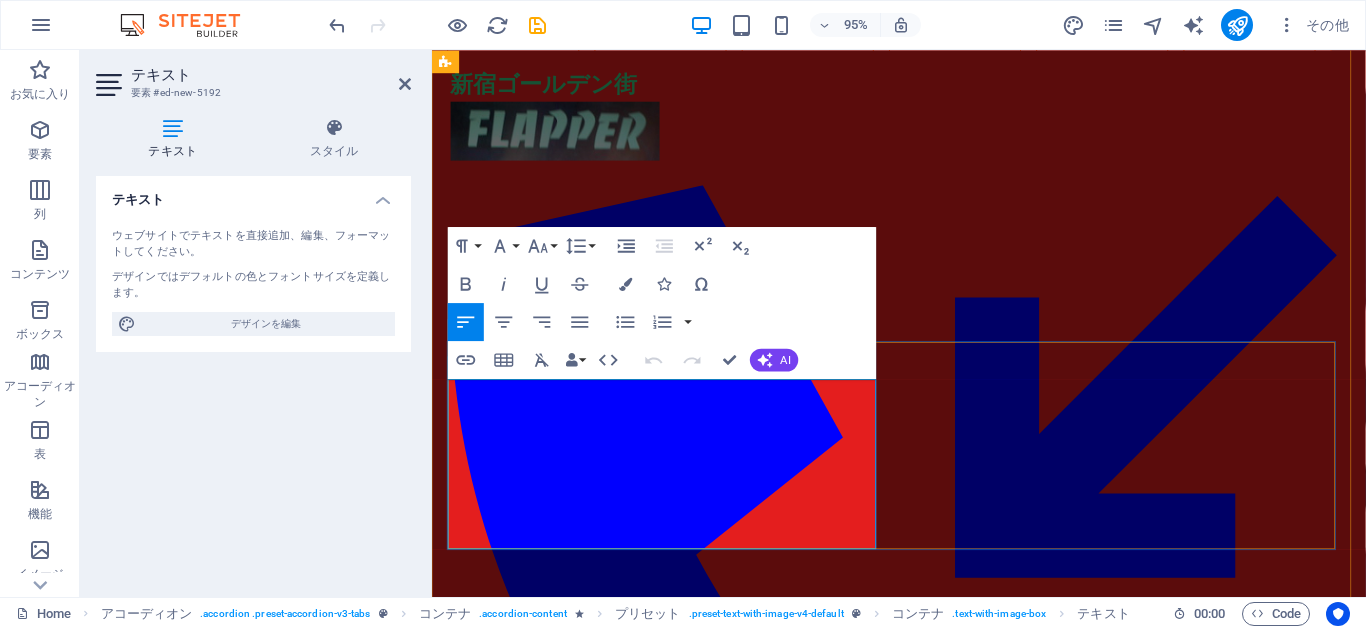 click on "Lorem ipsum dolor sit amet, consectetuer adipiscing elit. Aenean commodo ligula eget dolor. Lorem ipsum dolor sit amet, consectetuer adipiscing elit leget dolor. Lorem ipsum dolor sit amet, consectetuer adipiscing elit. Aenean commodo ligula eget dolor. Lorem ipsum dolor sit amet, consectetuer adipiscing elit dolor consectetuer adipiscing elit leget dolor. Lorem elit saget ipsum dolor sit amet, consectetuer." at bounding box center (2067, -165) 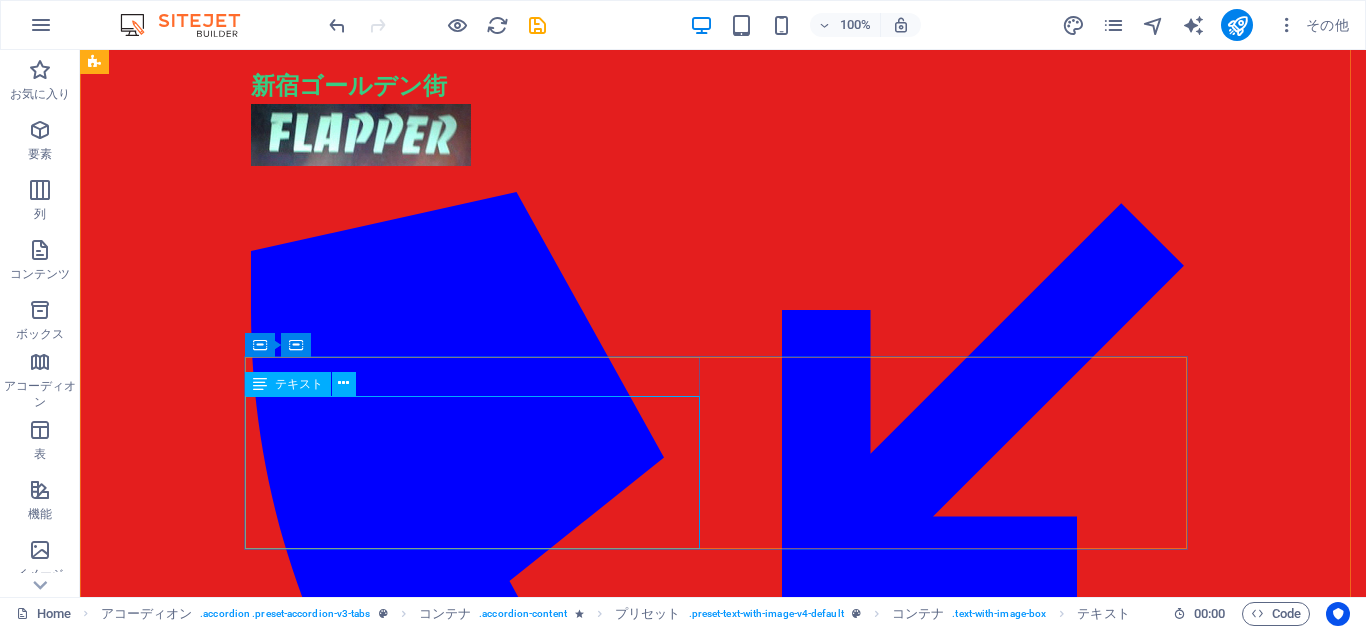 scroll, scrollTop: 1080, scrollLeft: 0, axis: vertical 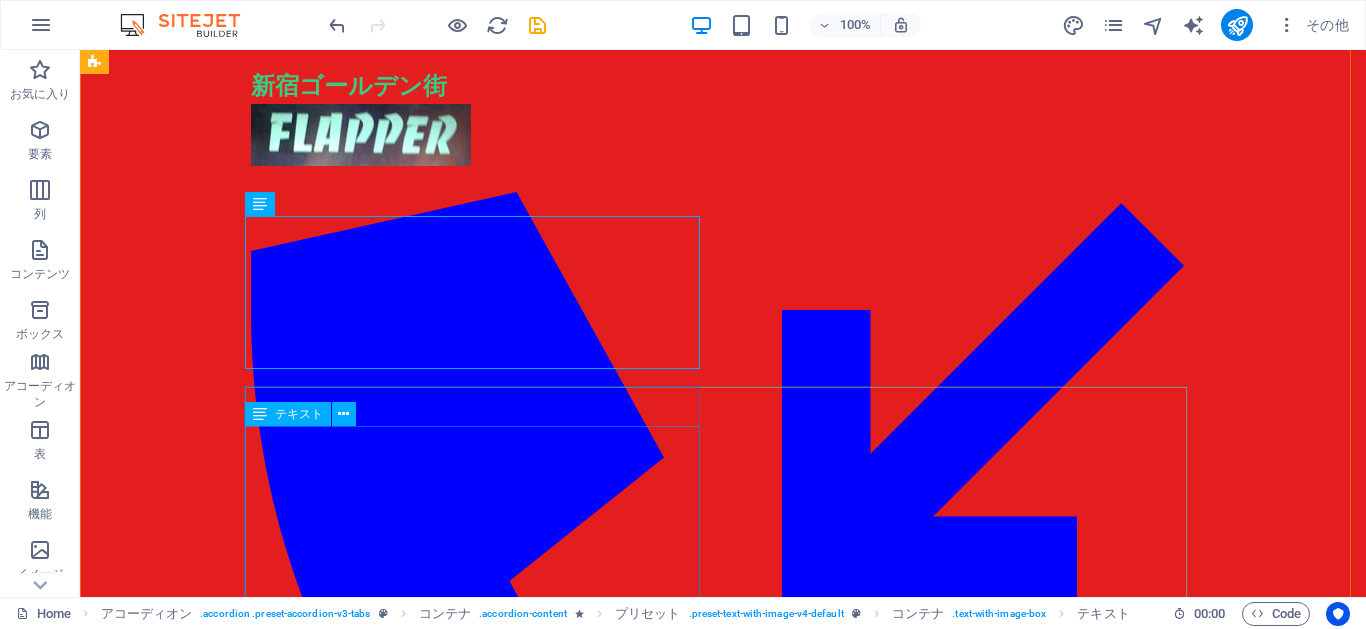 click on "Lorem ipsum dolor sit amet, consectetuer adipiscing elit. Aenean commodo ligula eget dolor. Lorem ipsum dolor sit amet, consectetuer adipiscing elit leget dolor. Lorem ipsum dolor sit amet, consectetuer adipiscing elit. Aenean commodo ligula eget dolor. Lorem ipsum dolor sit amet, consectetuer adipiscing elit dolor consectetuer adipiscing elit leget dolor. Lorem elit saget ipsum dolor sit amet, consectetuer." at bounding box center [1870, -345] 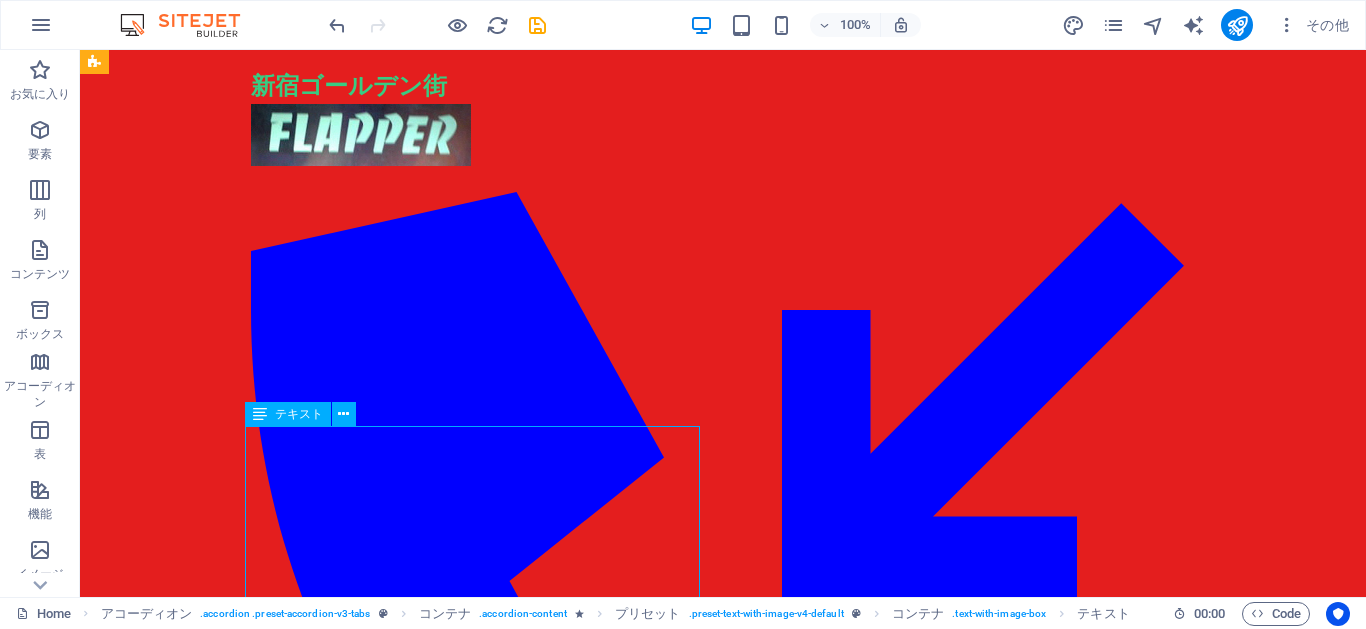 click on "Lorem ipsum dolor sit amet, consectetuer adipiscing elit. Aenean commodo ligula eget dolor. Lorem ipsum dolor sit amet, consectetuer adipiscing elit leget dolor. Lorem ipsum dolor sit amet, consectetuer adipiscing elit. Aenean commodo ligula eget dolor. Lorem ipsum dolor sit amet, consectetuer adipiscing elit dolor consectetuer adipiscing elit leget dolor. Lorem elit saget ipsum dolor sit amet, consectetuer." at bounding box center (1870, -345) 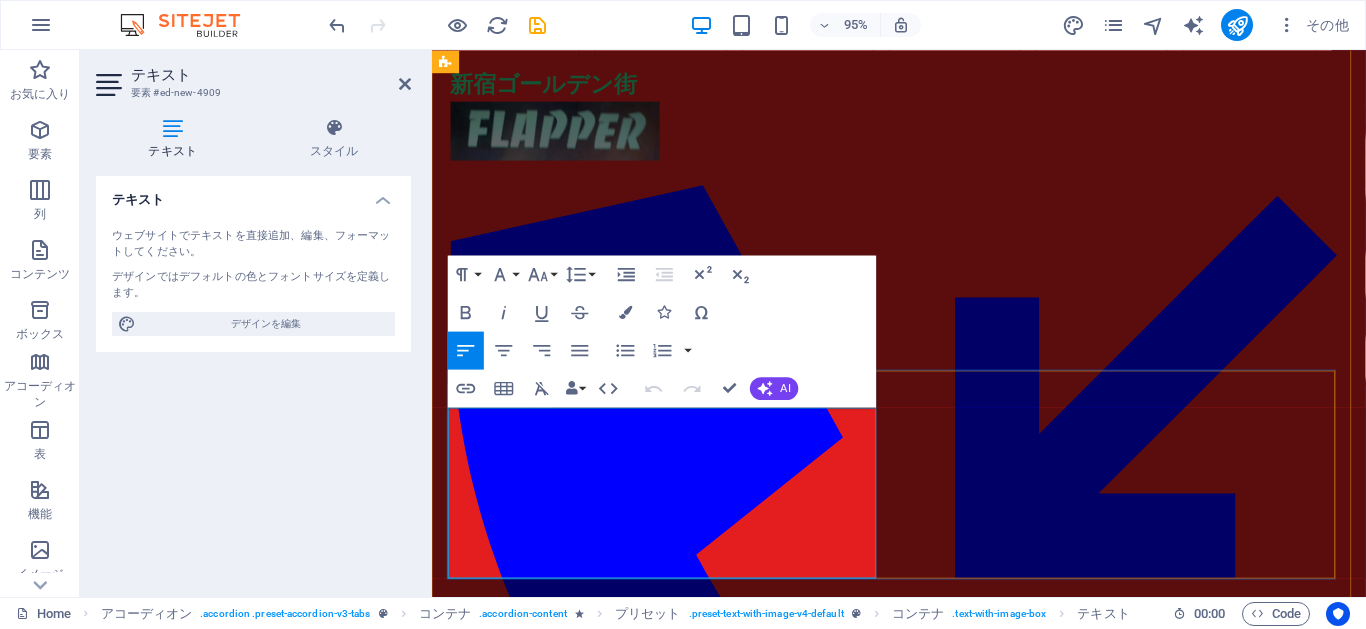 type 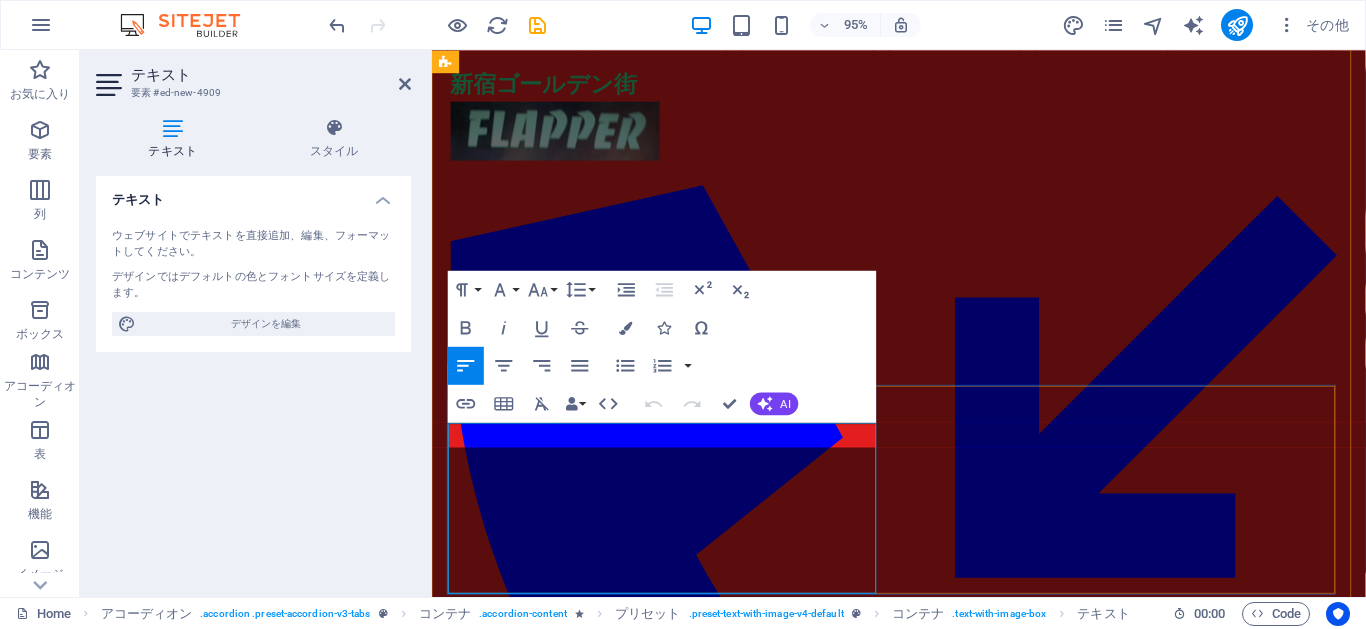 scroll, scrollTop: 1064, scrollLeft: 0, axis: vertical 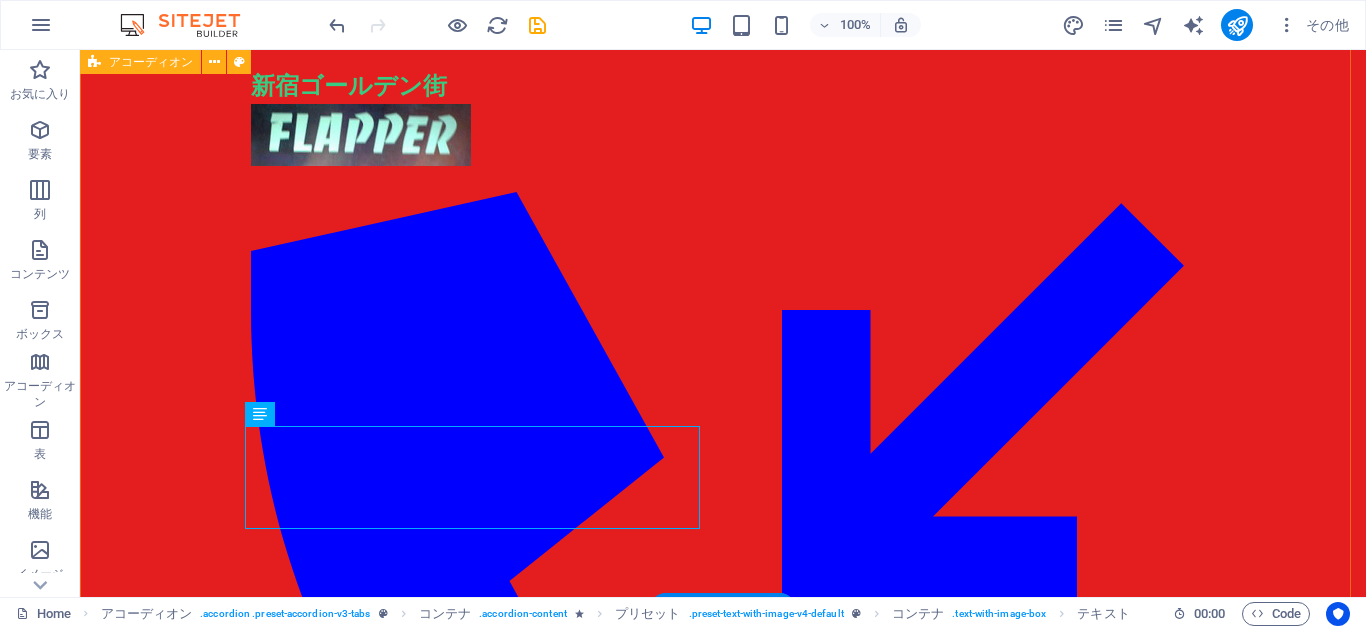 click on "Headline New headline 111 1 1 1 1 ここにコンテンツをドロップしてください または  要素を追加  クリップボードから貼り付ける Headline New headline 22222 22 2 ここにコンテンツをドロップしてください または  要素を追加  クリップボードから貼り付ける Headline New headline 33333 3 3 3 ここにコンテンツをドロップしてください または  要素を追加  クリップボードから貼り付ける Headline New headline 444444 444 4 ここにコンテンツをドロップしてください または  要素を追加  クリップボードから貼り付ける Headline New headline 55 5 ここにコンテンツをドロップしてください または  要素を追加  クリップボードから貼り付ける Headline New headline 666 6 ここにコンテンツをドロップしてください または  要素を追加  クリップボードから貼り付ける" at bounding box center (723, -69) 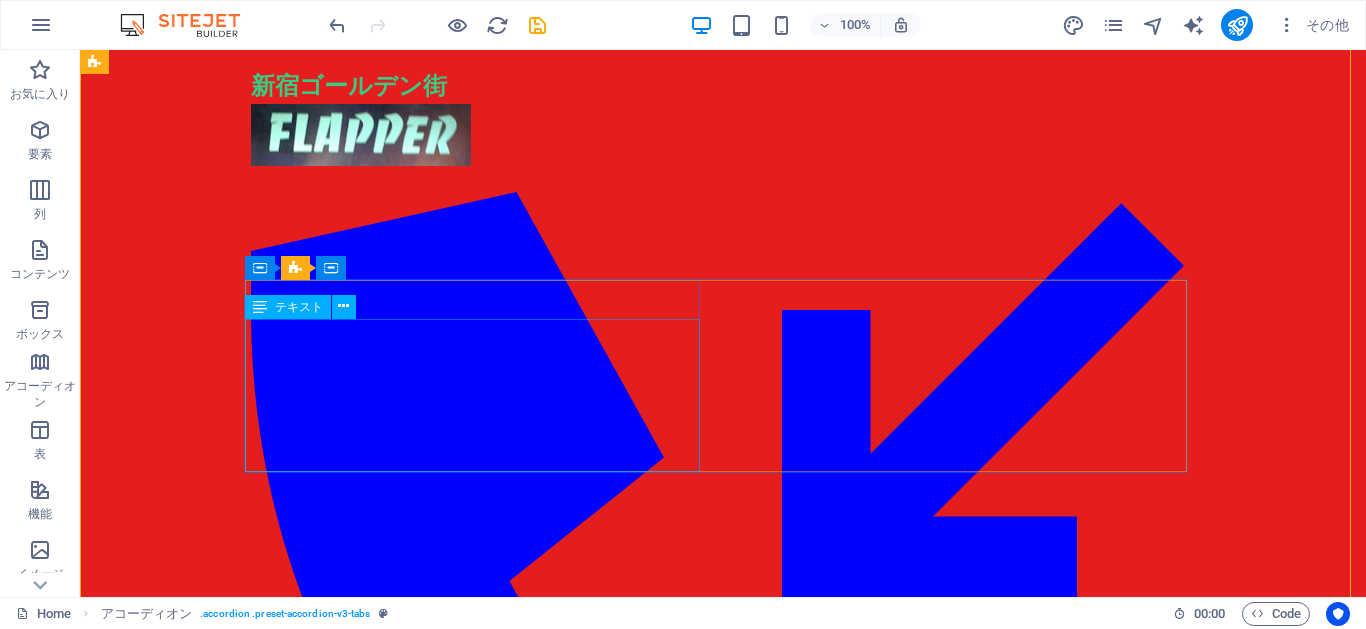 scroll, scrollTop: 0, scrollLeft: 0, axis: both 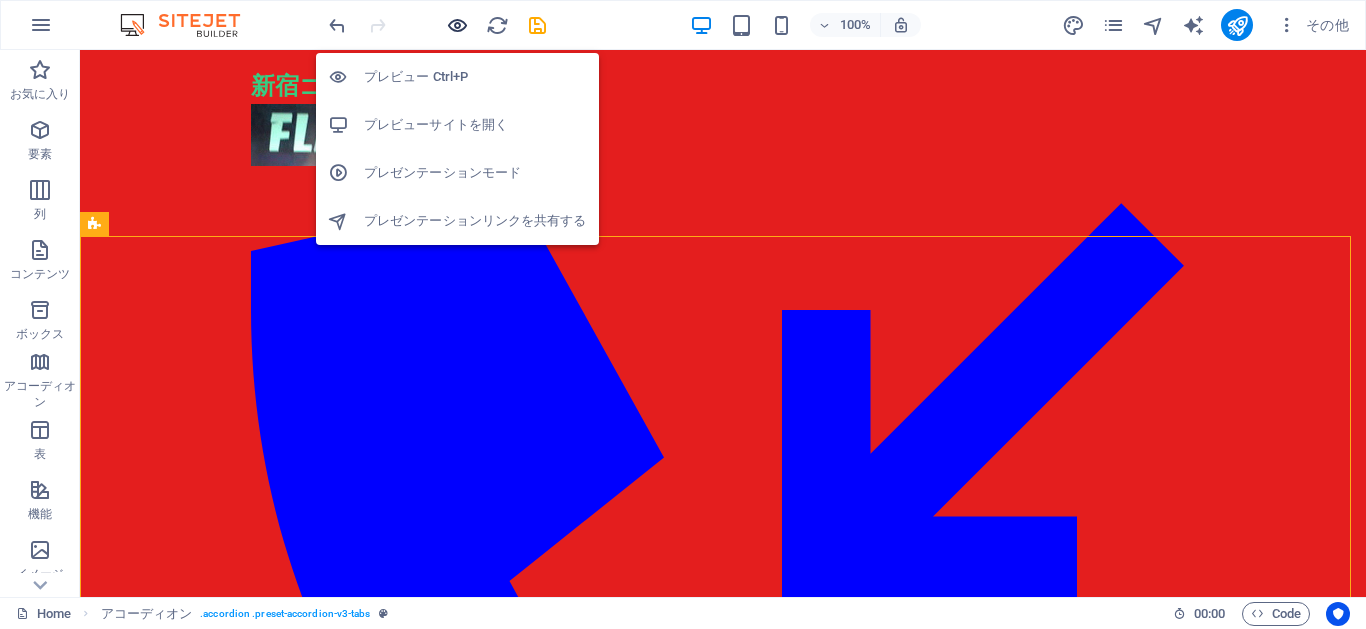 click at bounding box center (457, 25) 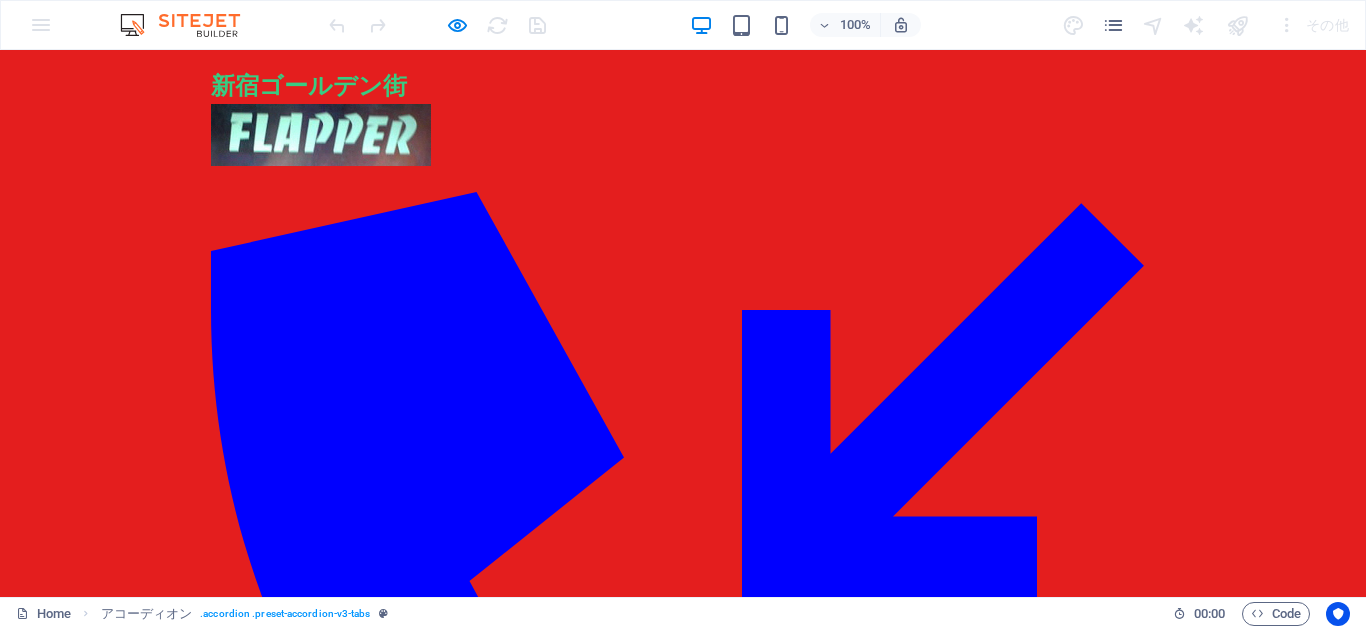 scroll, scrollTop: 0, scrollLeft: 0, axis: both 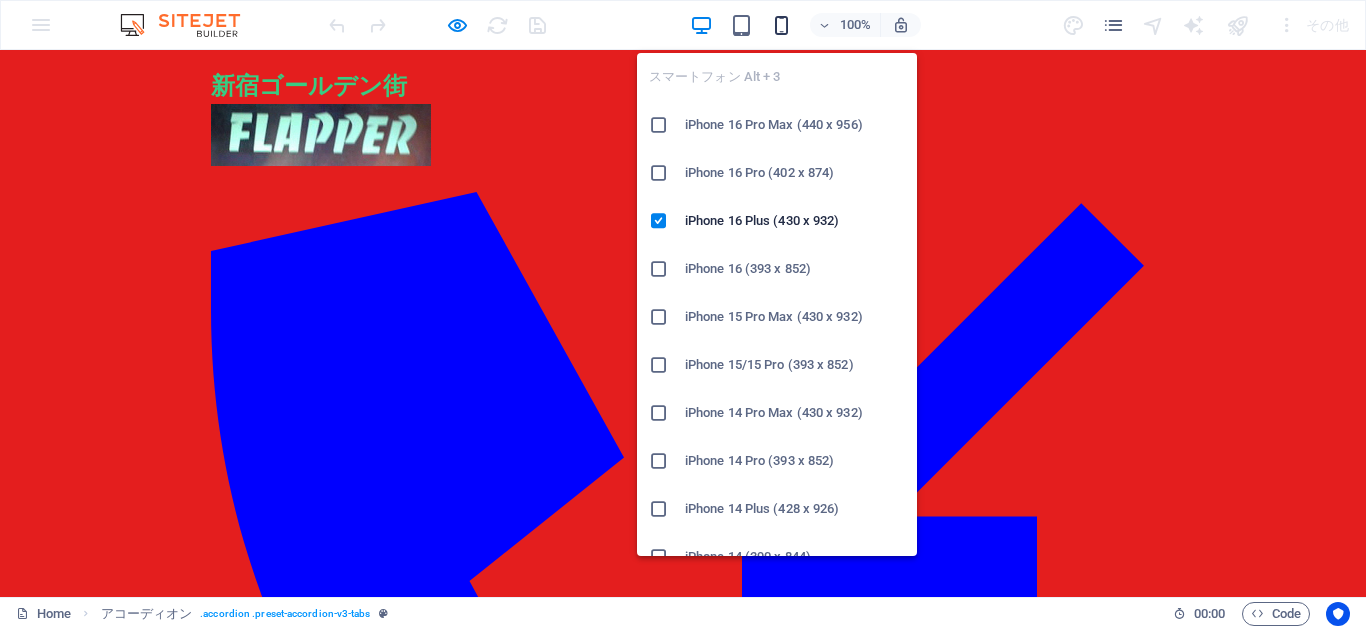 click at bounding box center [781, 25] 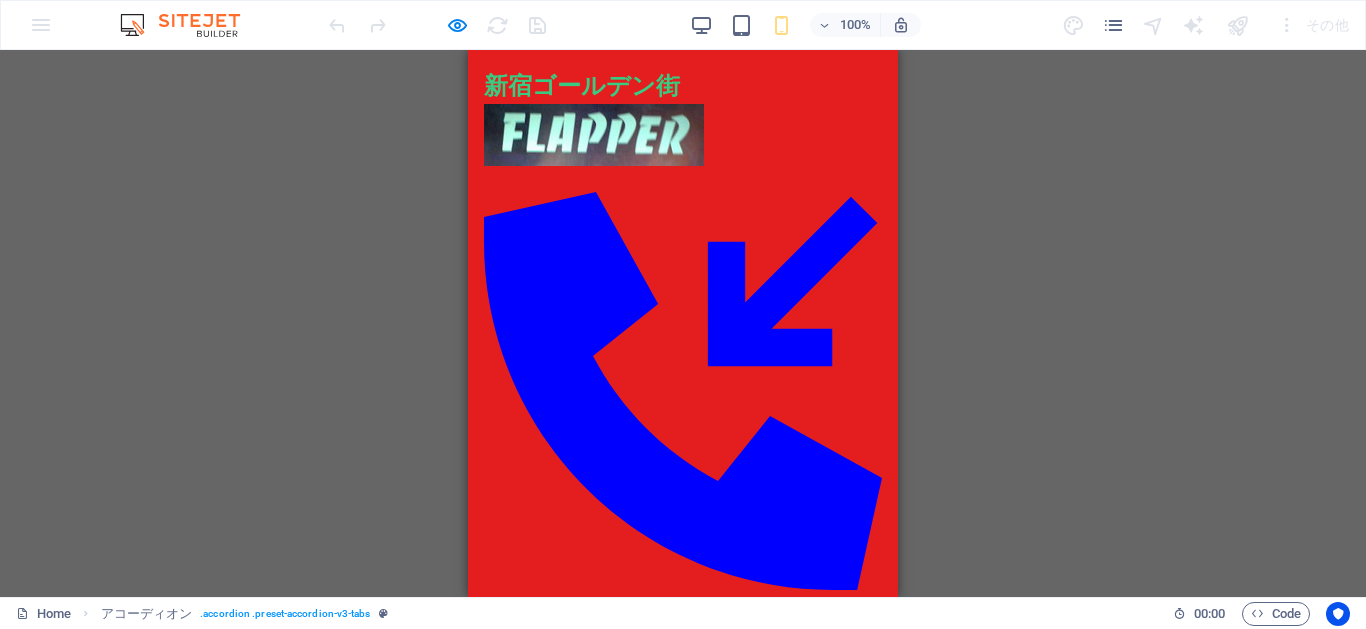 click on "Headline" at bounding box center (552, 295) 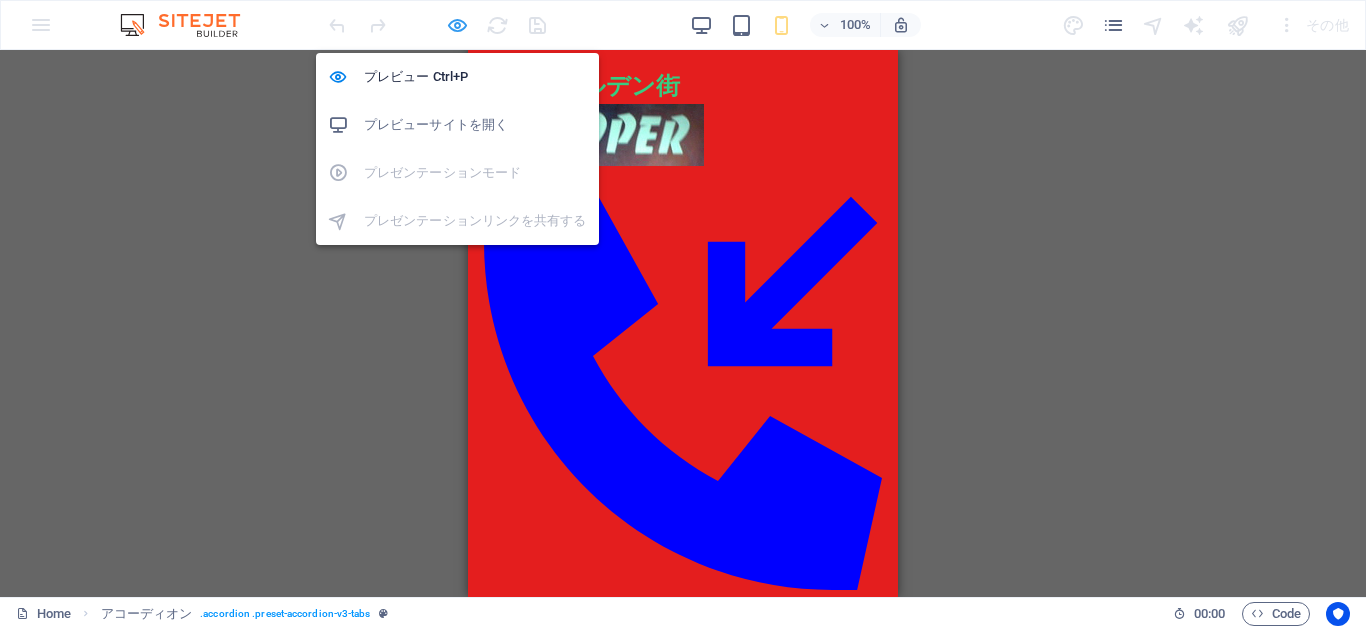 click at bounding box center [457, 25] 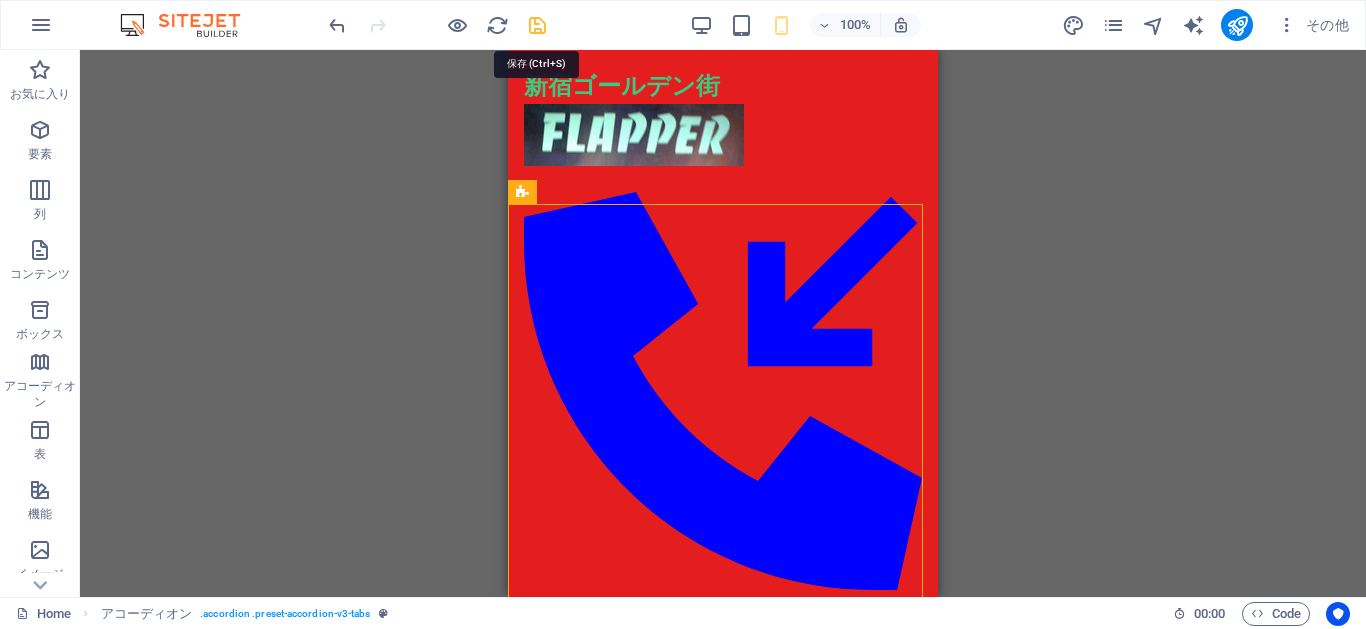 click at bounding box center [537, 25] 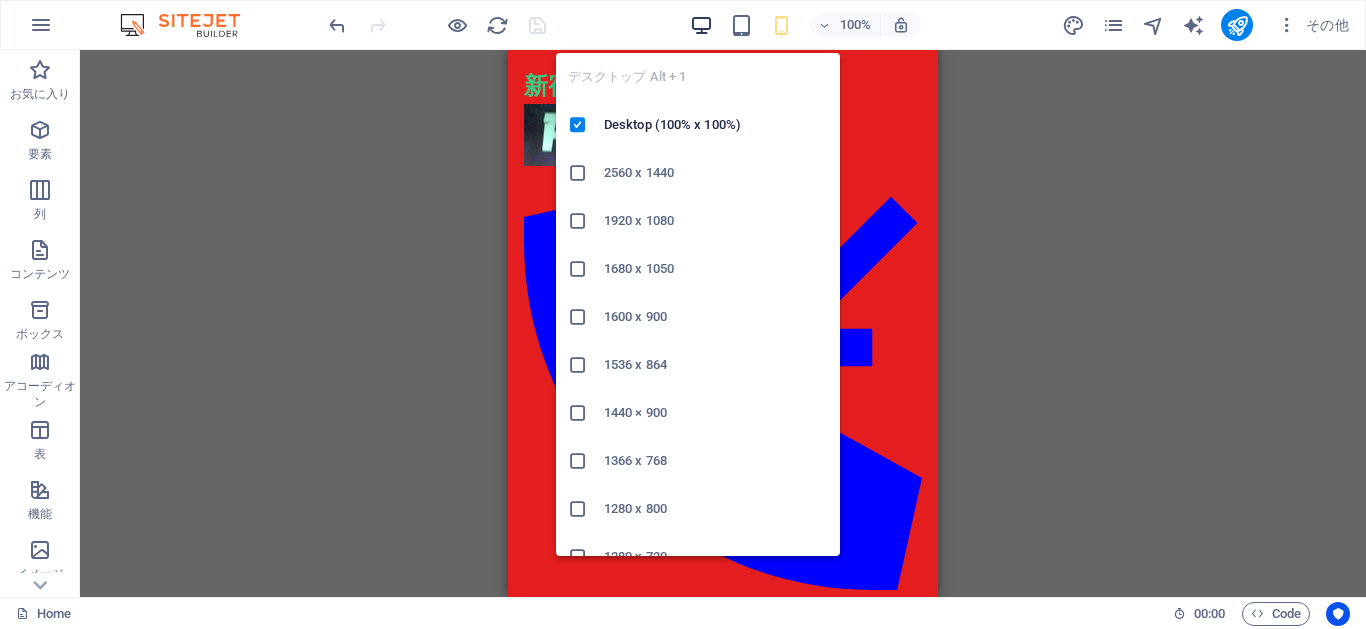 click at bounding box center (701, 25) 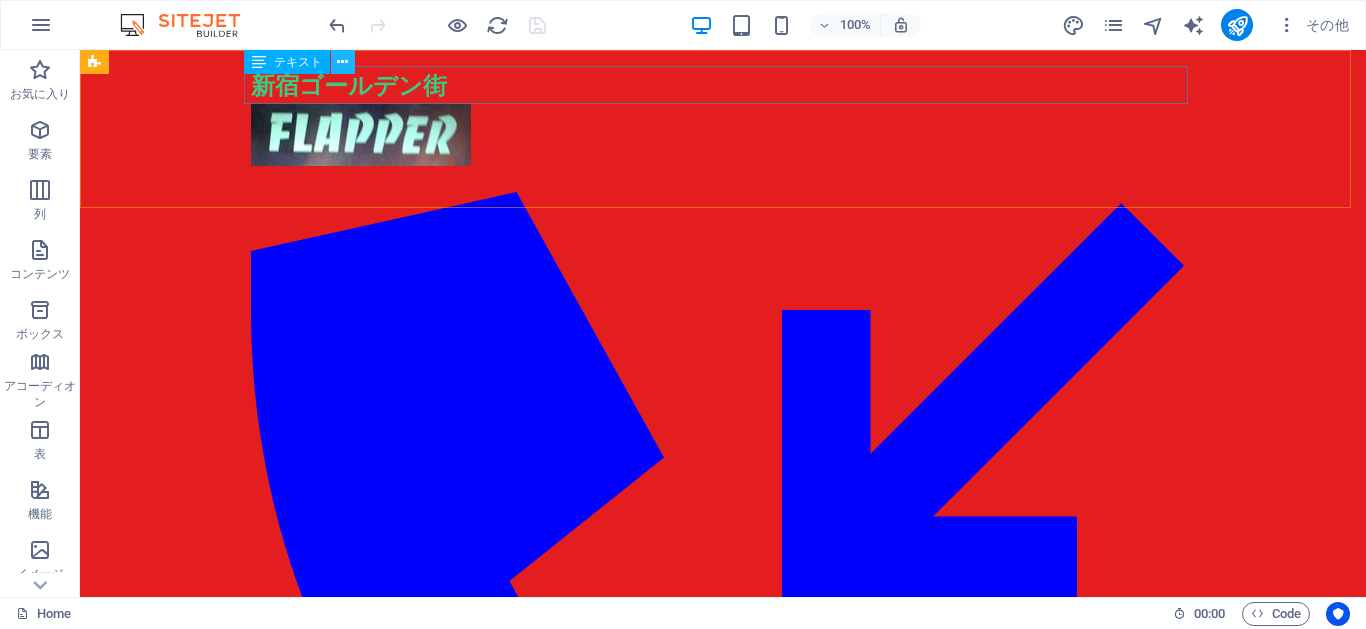 click at bounding box center (342, 62) 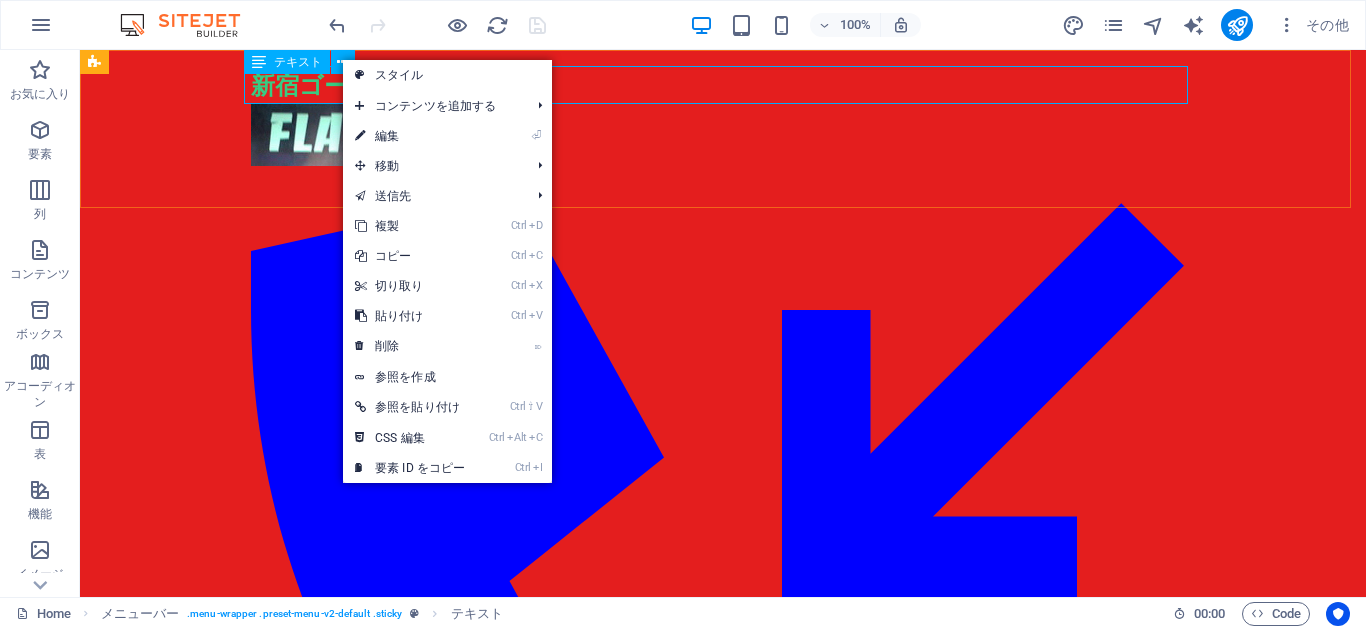 click on "新宿ゴールデン街" at bounding box center (723, 85) 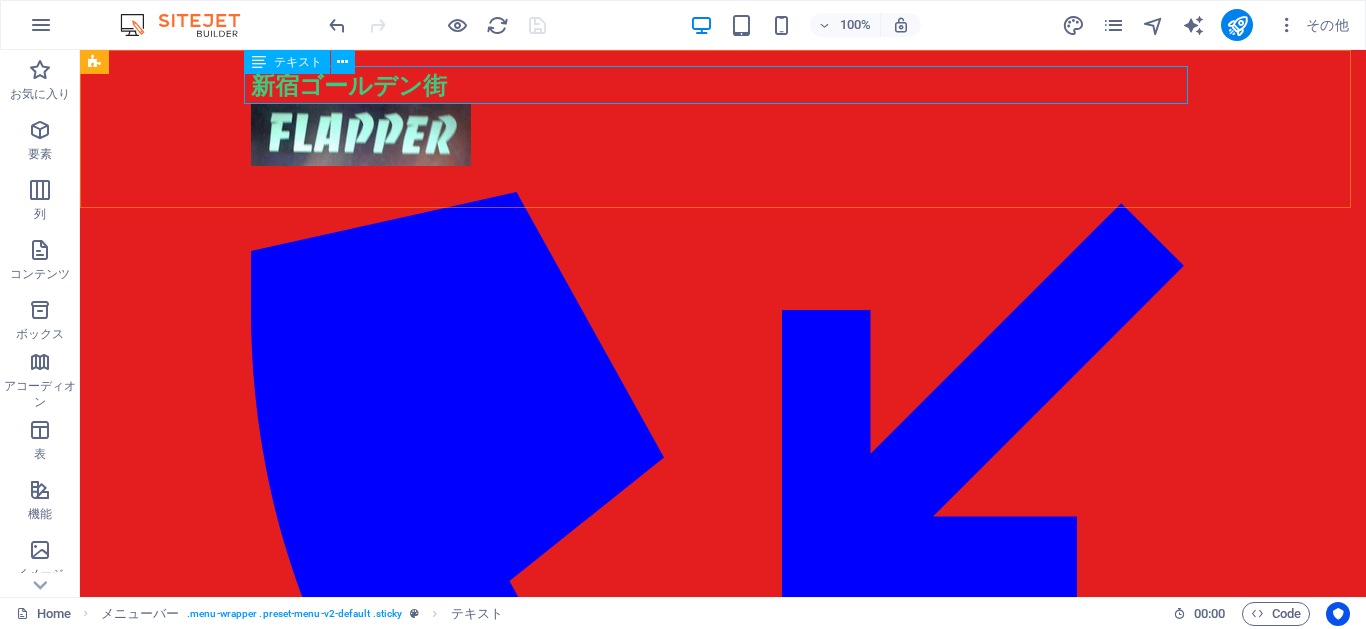 click on "新宿ゴールデン街" at bounding box center (723, 85) 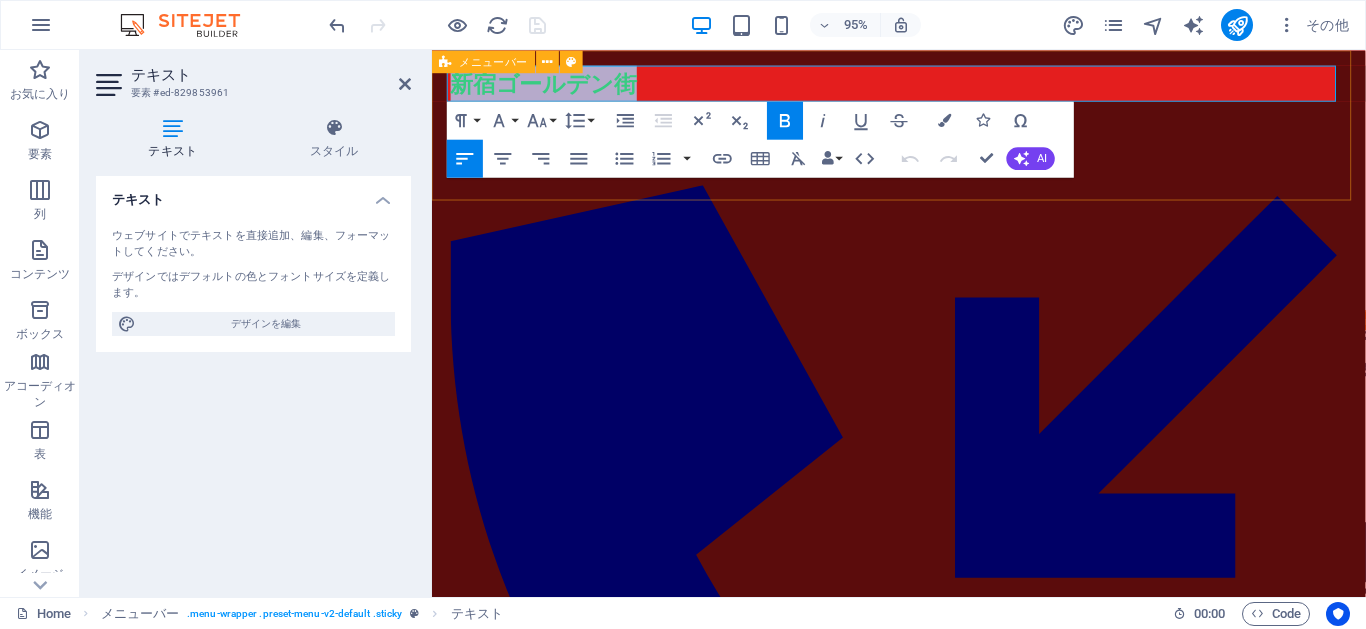 drag, startPoint x: 661, startPoint y: 80, endPoint x: 438, endPoint y: 73, distance: 223.10983 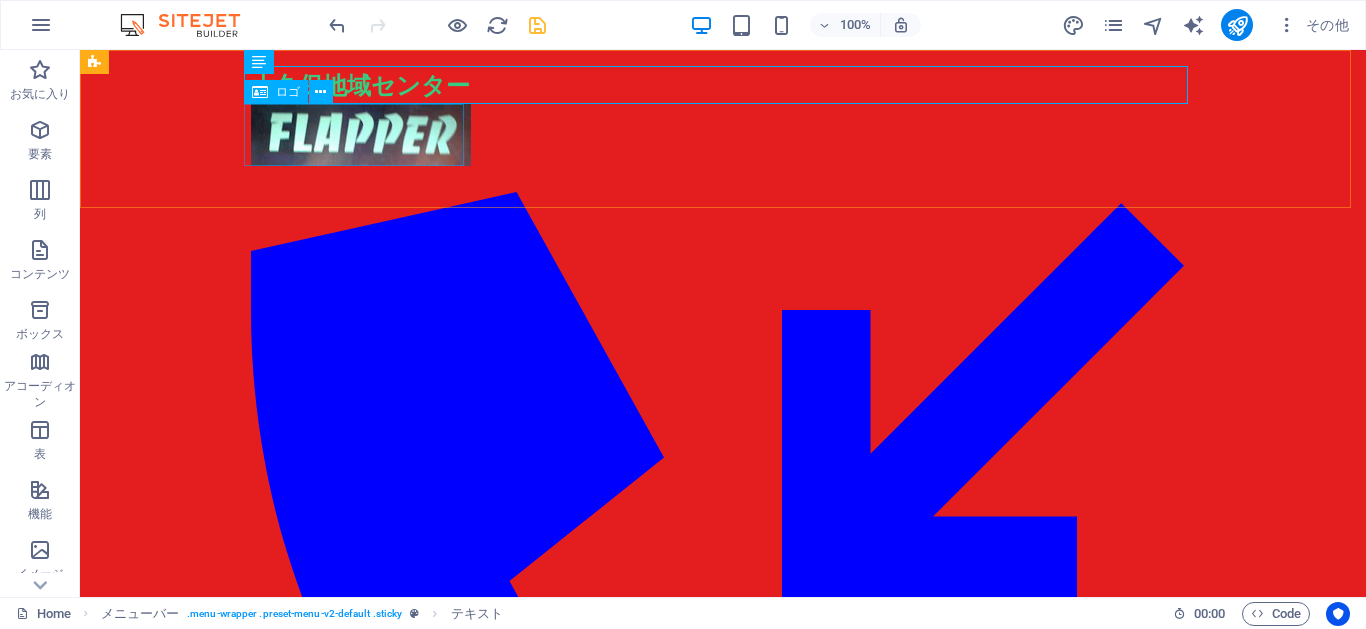 click at bounding box center (723, 135) 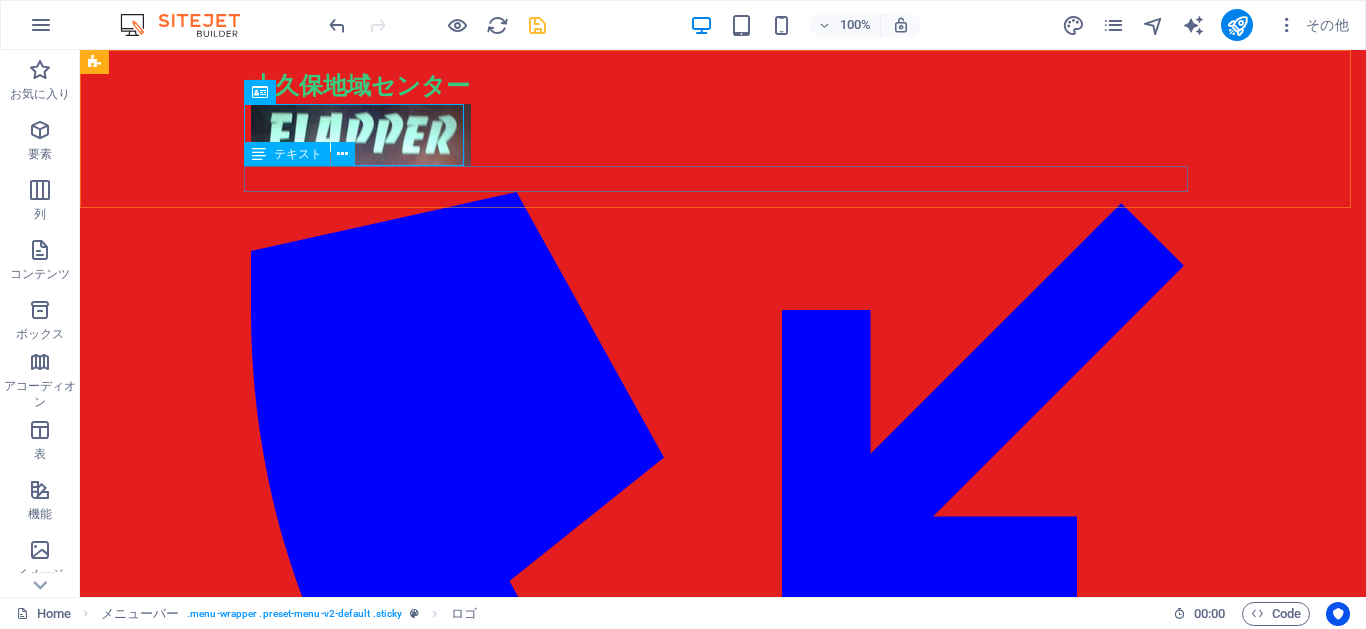 click on "：03-3207-3312" at bounding box center [723, 667] 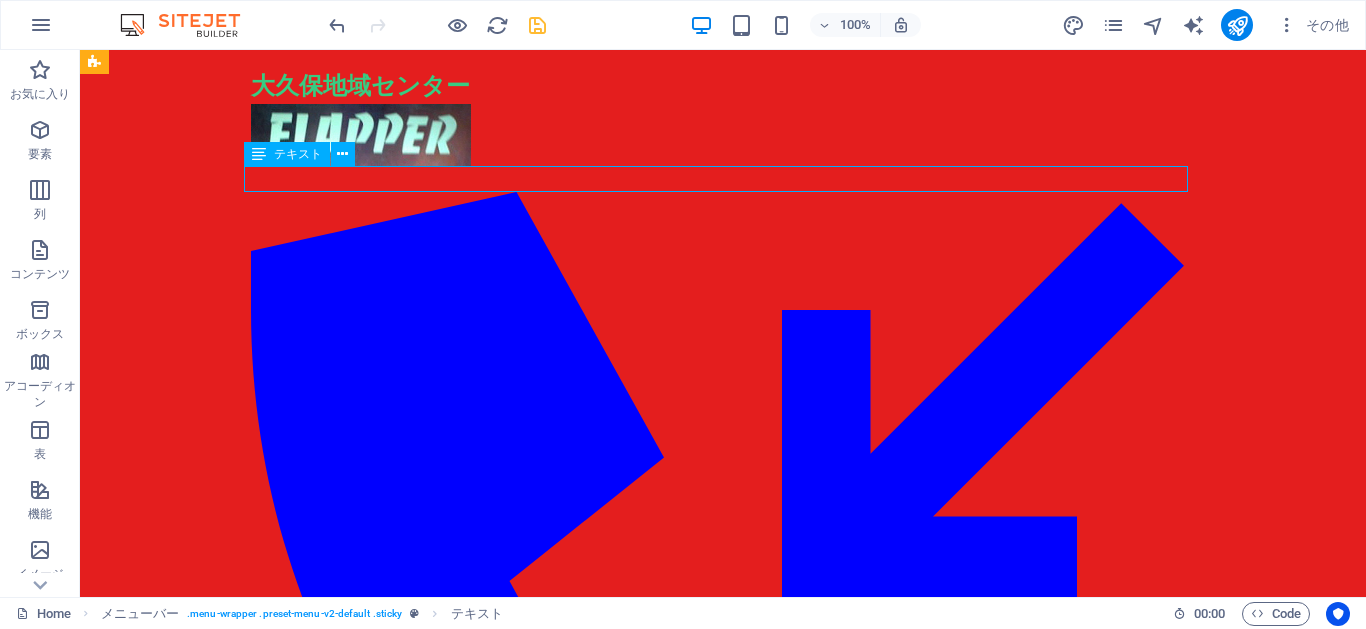 click on "：03-3207-3312" at bounding box center (723, 667) 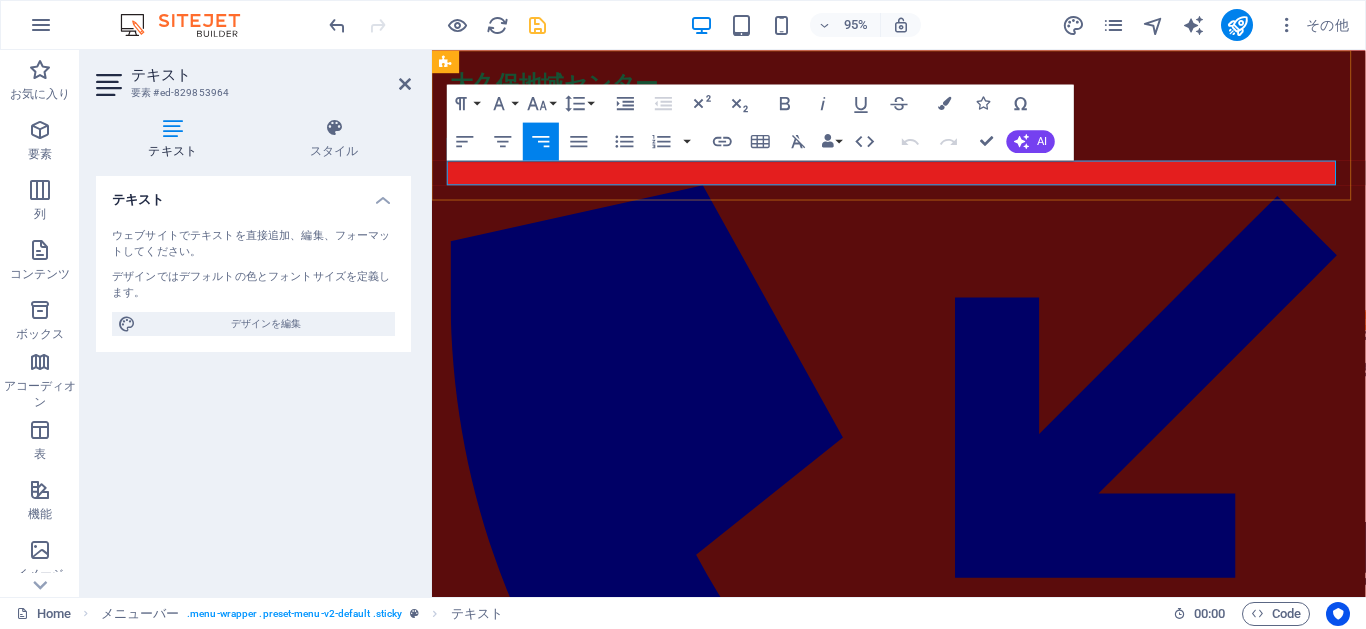 click on "：03-3207-3312" at bounding box center (924, 667) 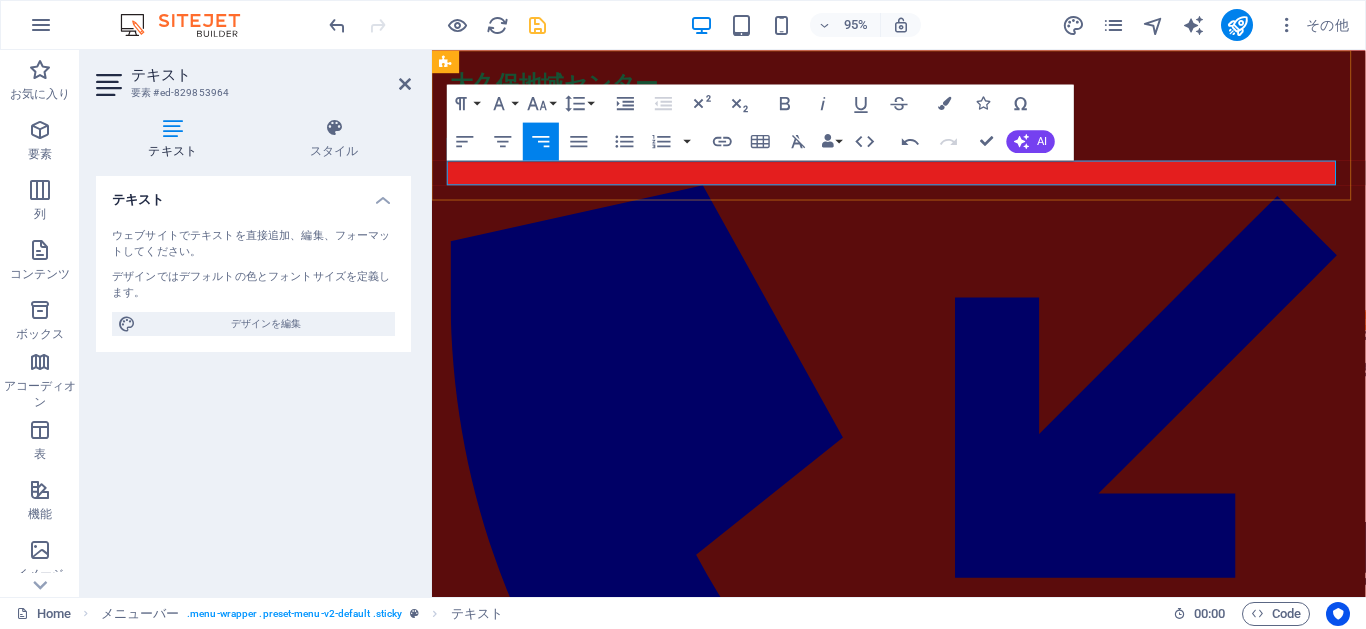 type 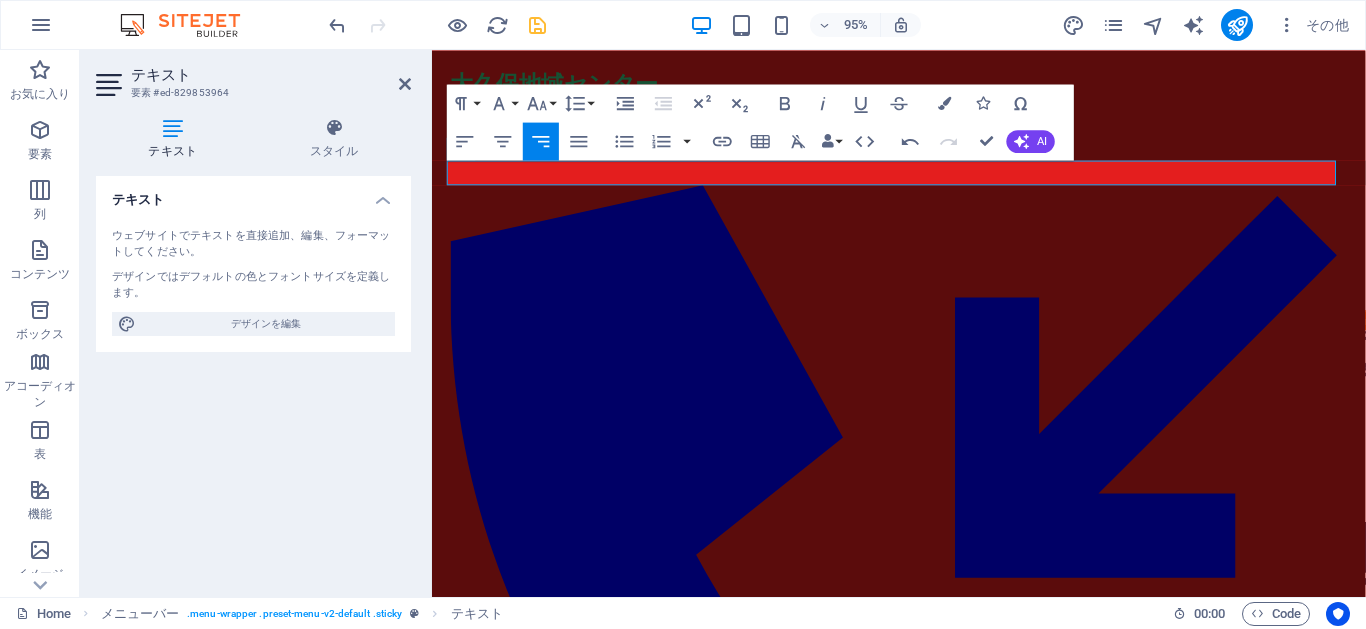 drag, startPoint x: 1350, startPoint y: 181, endPoint x: 1411, endPoint y: 194, distance: 62.369865 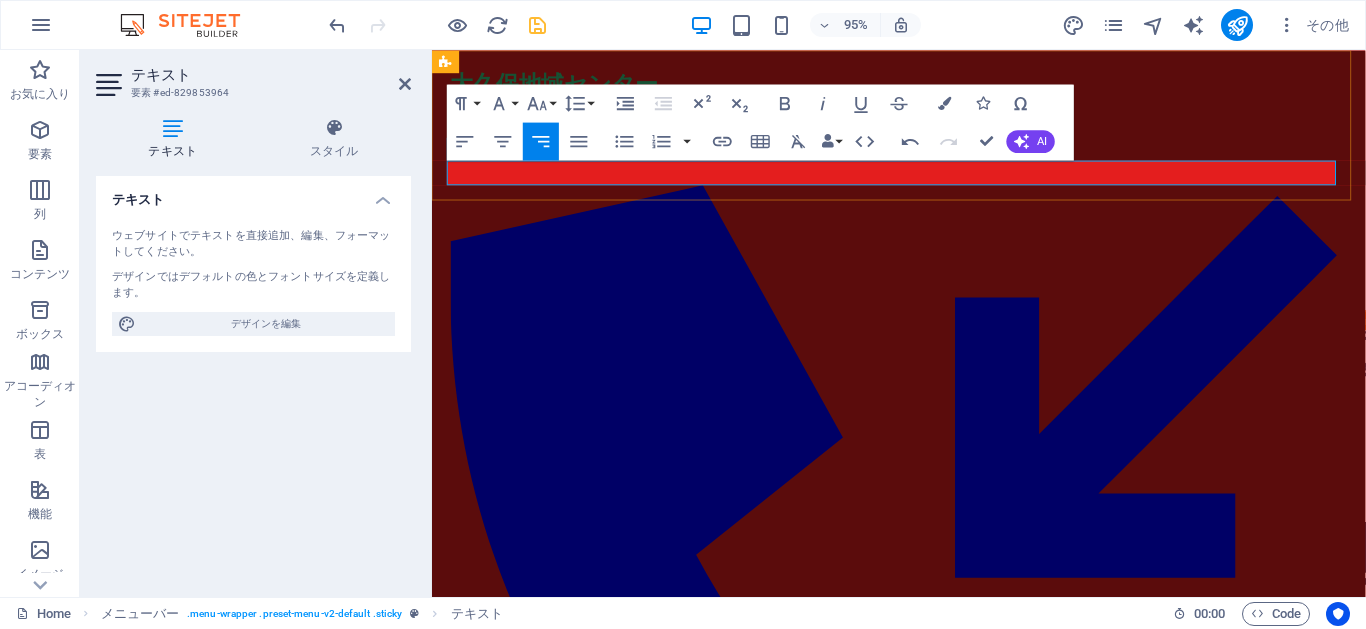 click on "：03-3209-3961" at bounding box center [924, 667] 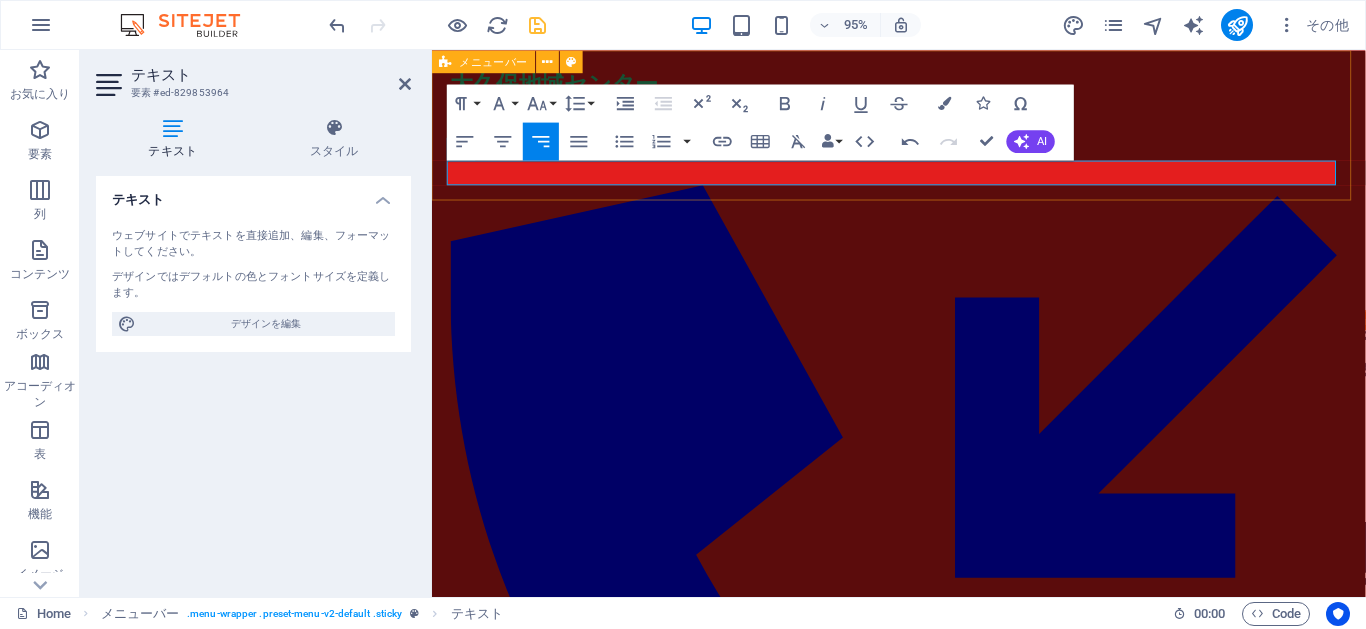 drag, startPoint x: 1322, startPoint y: 185, endPoint x: 1371, endPoint y: 202, distance: 51.86521 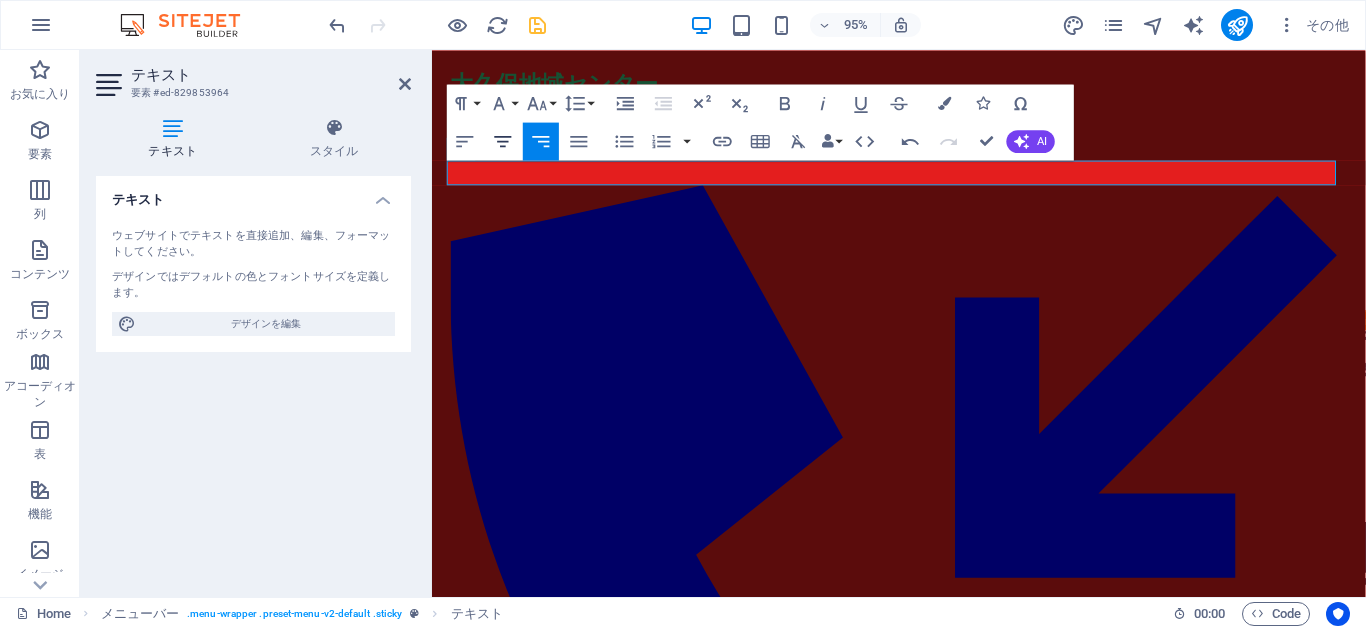 click 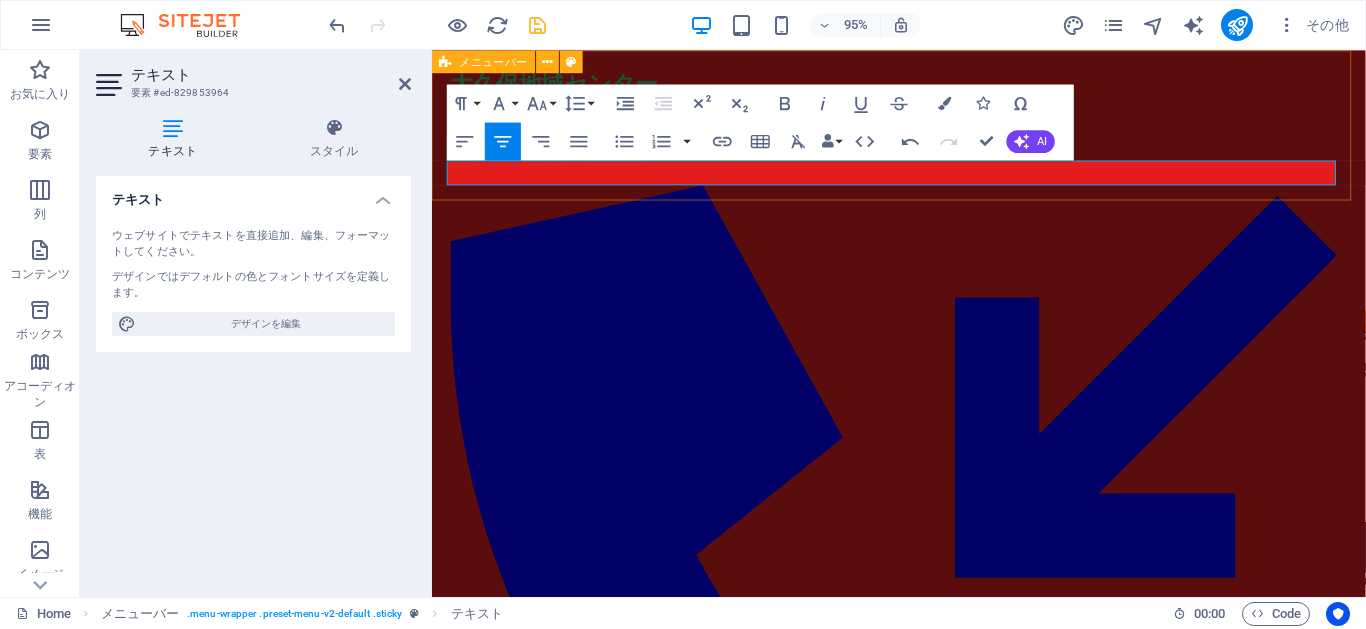 drag, startPoint x: 986, startPoint y: 183, endPoint x: 1073, endPoint y: 192, distance: 87.46428 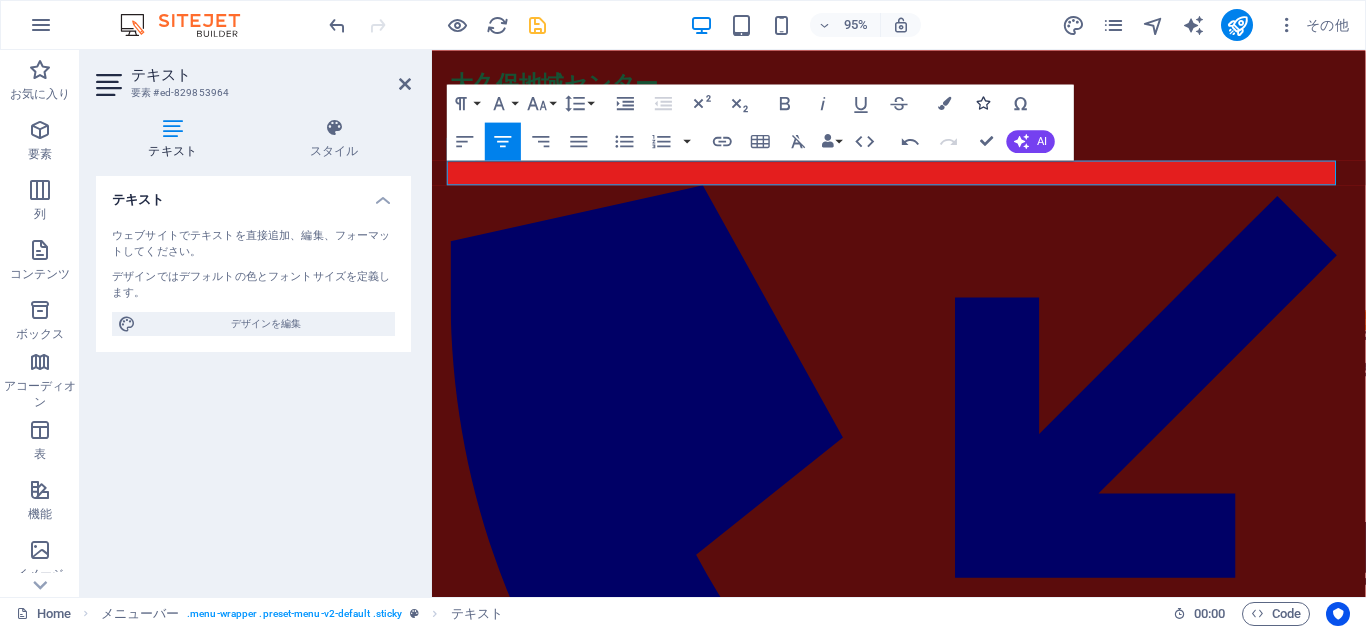 click at bounding box center (982, 103) 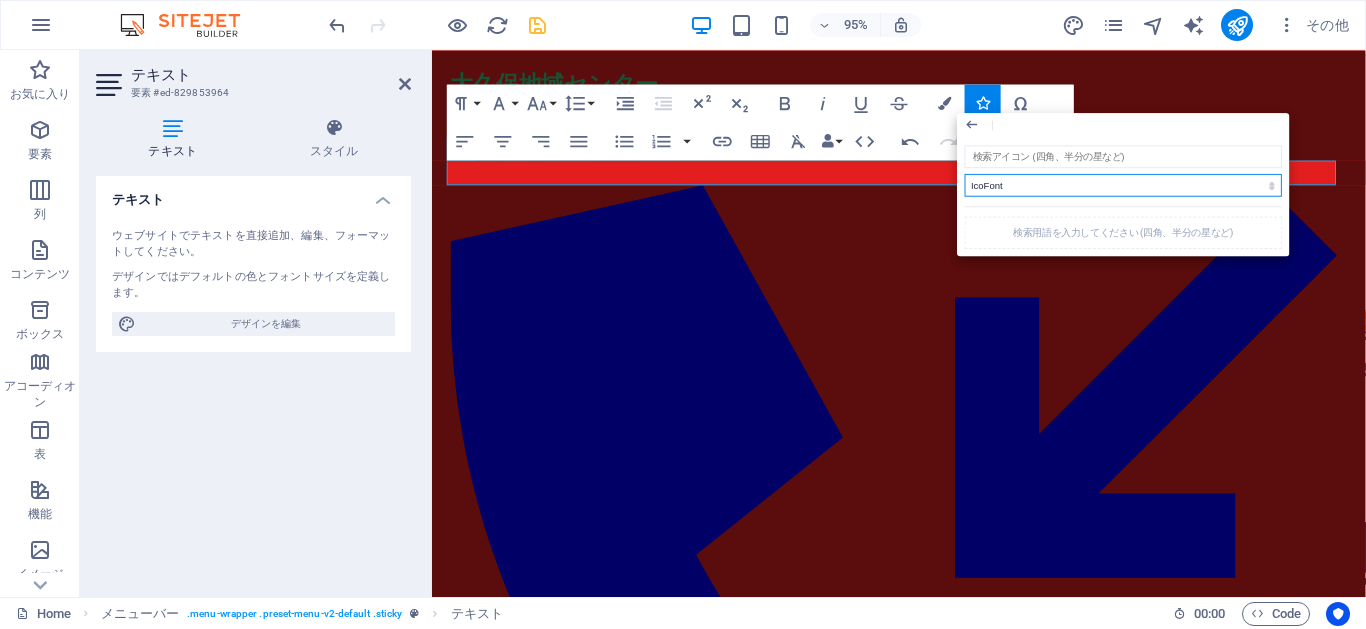 click on "すべてのアイコンセット... IcoFont Ionicons FontAwesome Brands FontAwesome Duotone FontAwesome Solid FontAwesome Regular FontAwesome Light FontAwesome Thin FontAwesome Sharp Solid FontAwesome Sharp Regular FontAwesome Sharp Light FontAwesome Sharp Thin" at bounding box center (1123, 185) 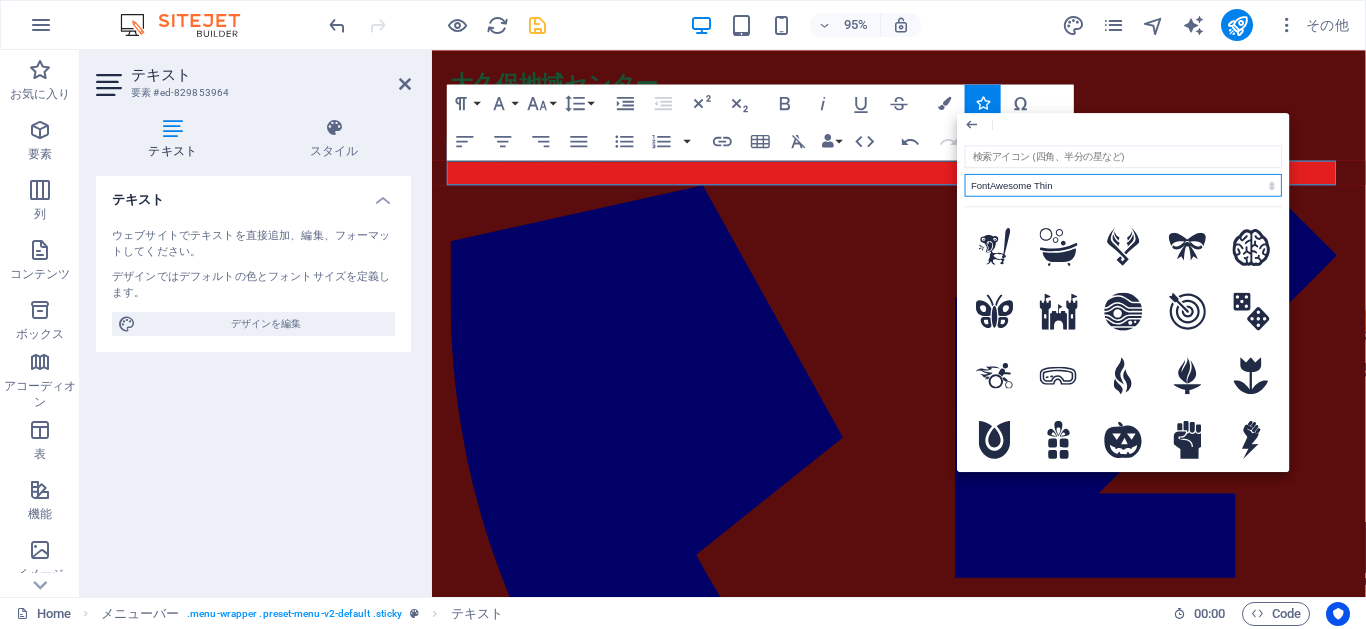 click on "すべてのアイコンセット... IcoFont Ionicons FontAwesome Brands FontAwesome Duotone FontAwesome Solid FontAwesome Regular FontAwesome Light FontAwesome Thin FontAwesome Sharp Solid FontAwesome Sharp Regular FontAwesome Sharp Light FontAwesome Sharp Thin" at bounding box center (1123, 185) 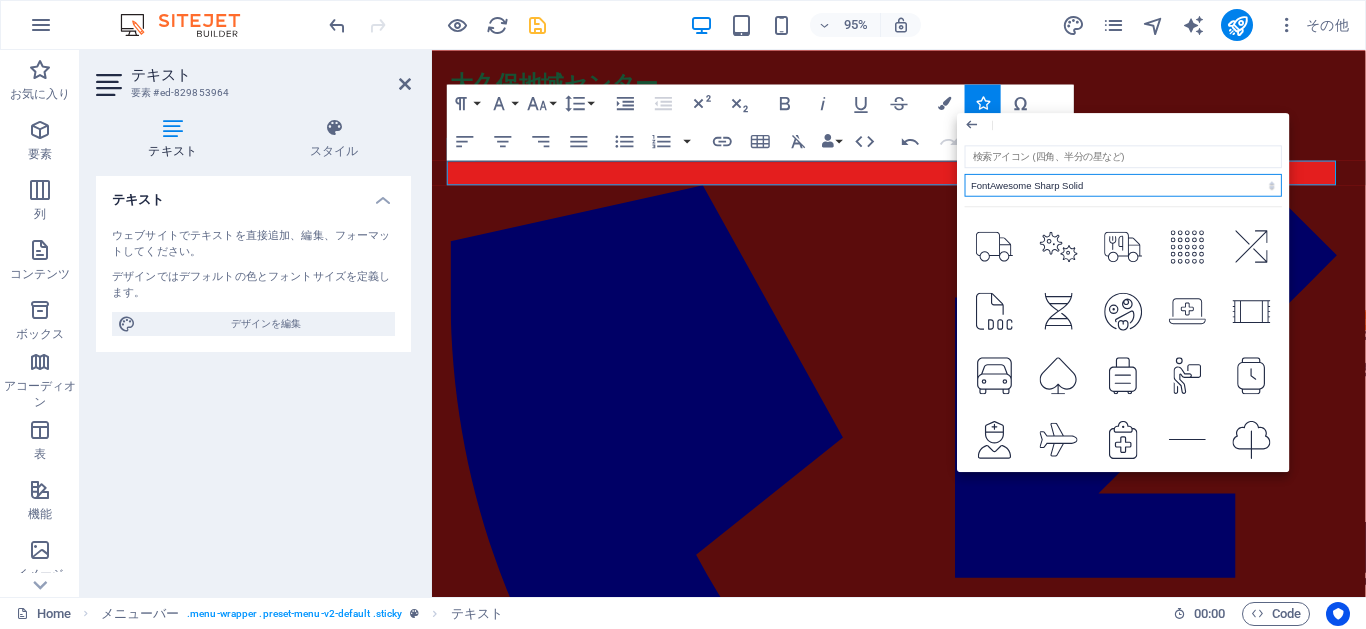 click on "すべてのアイコンセット... IcoFont Ionicons FontAwesome Brands FontAwesome Duotone FontAwesome Solid FontAwesome Regular FontAwesome Light FontAwesome Thin FontAwesome Sharp Solid FontAwesome Sharp Regular FontAwesome Sharp Light FontAwesome Sharp Thin" at bounding box center (1123, 185) 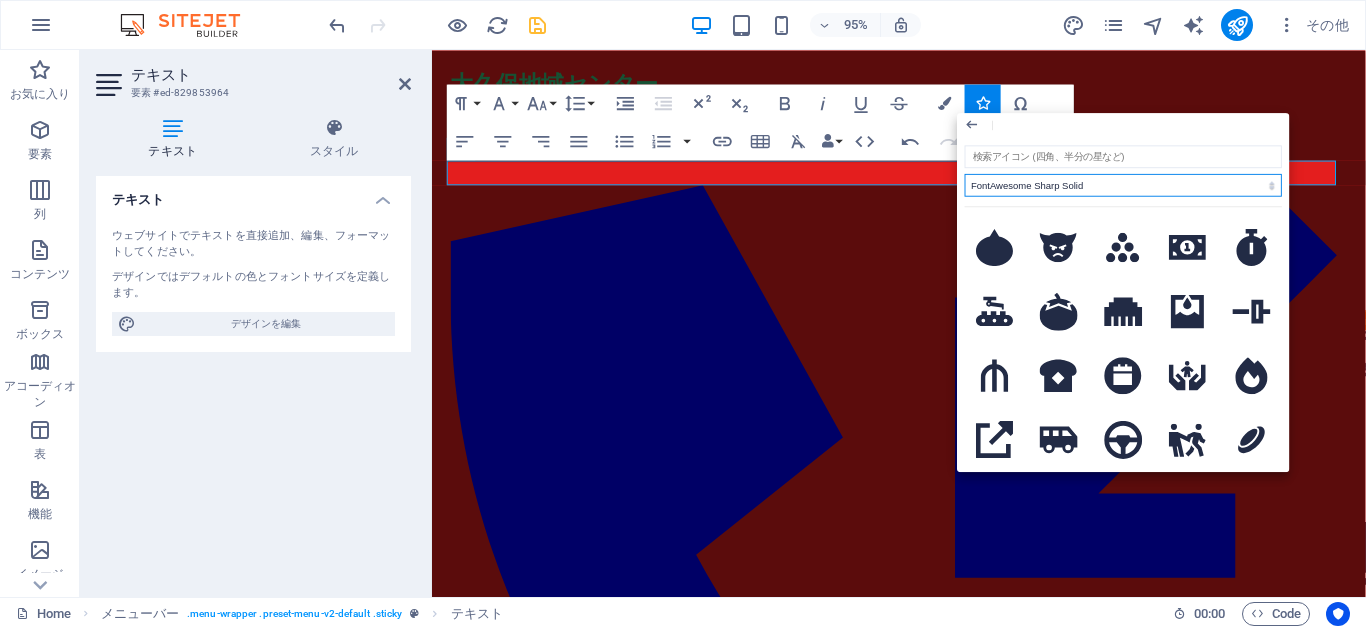 scroll, scrollTop: 4500, scrollLeft: 0, axis: vertical 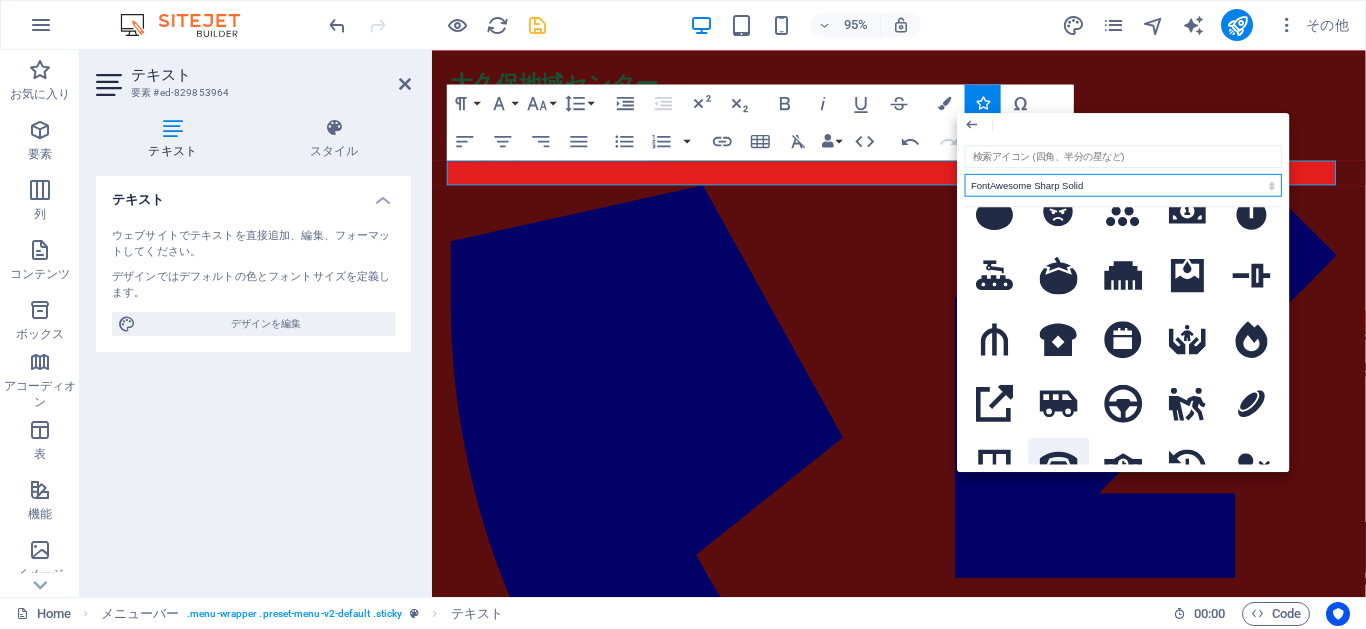 click 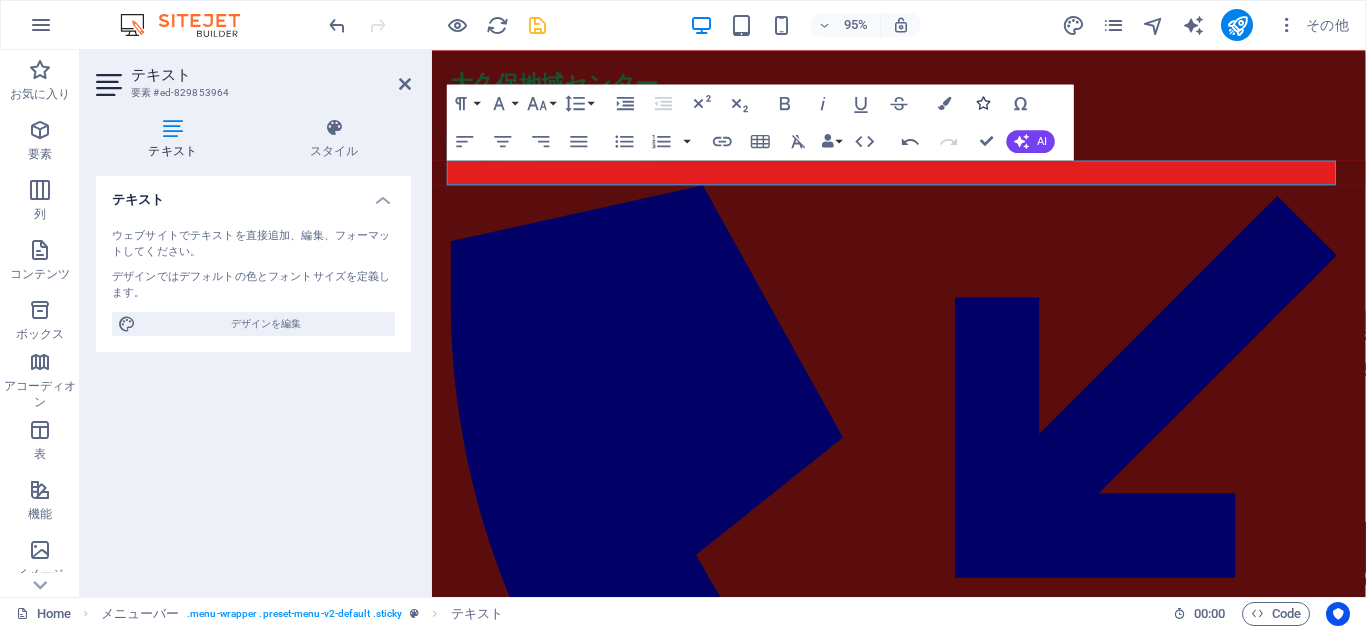 click at bounding box center [982, 103] 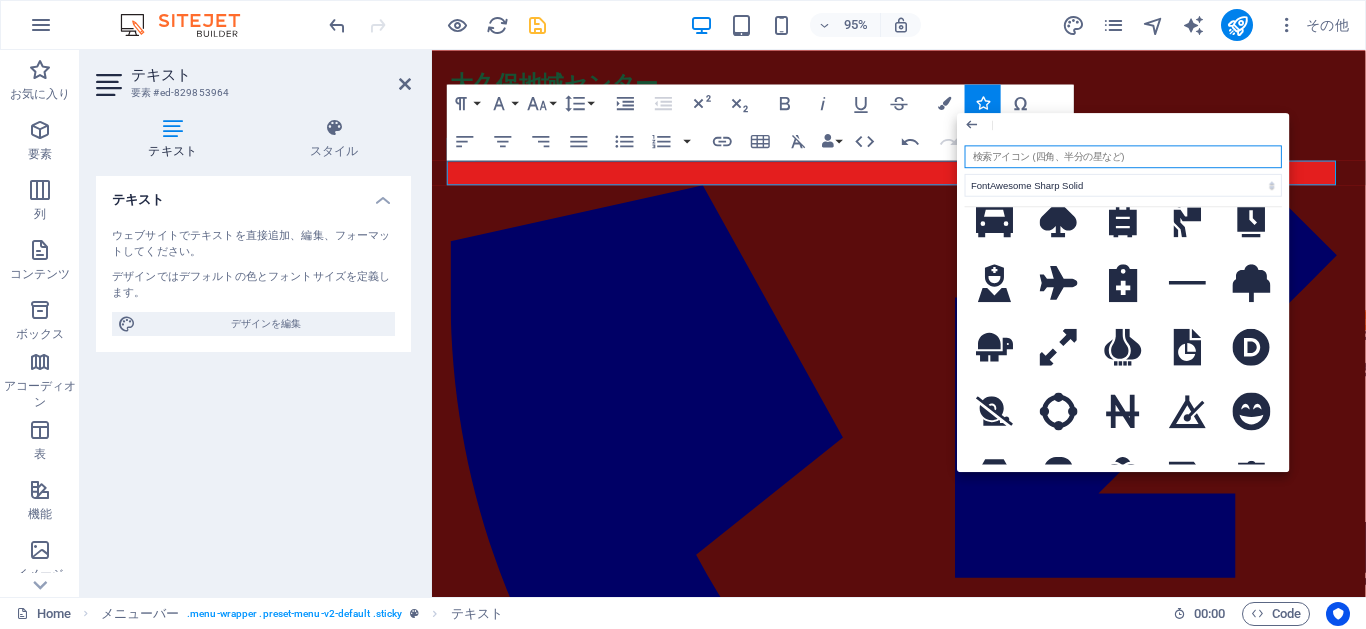 scroll, scrollTop: 0, scrollLeft: 0, axis: both 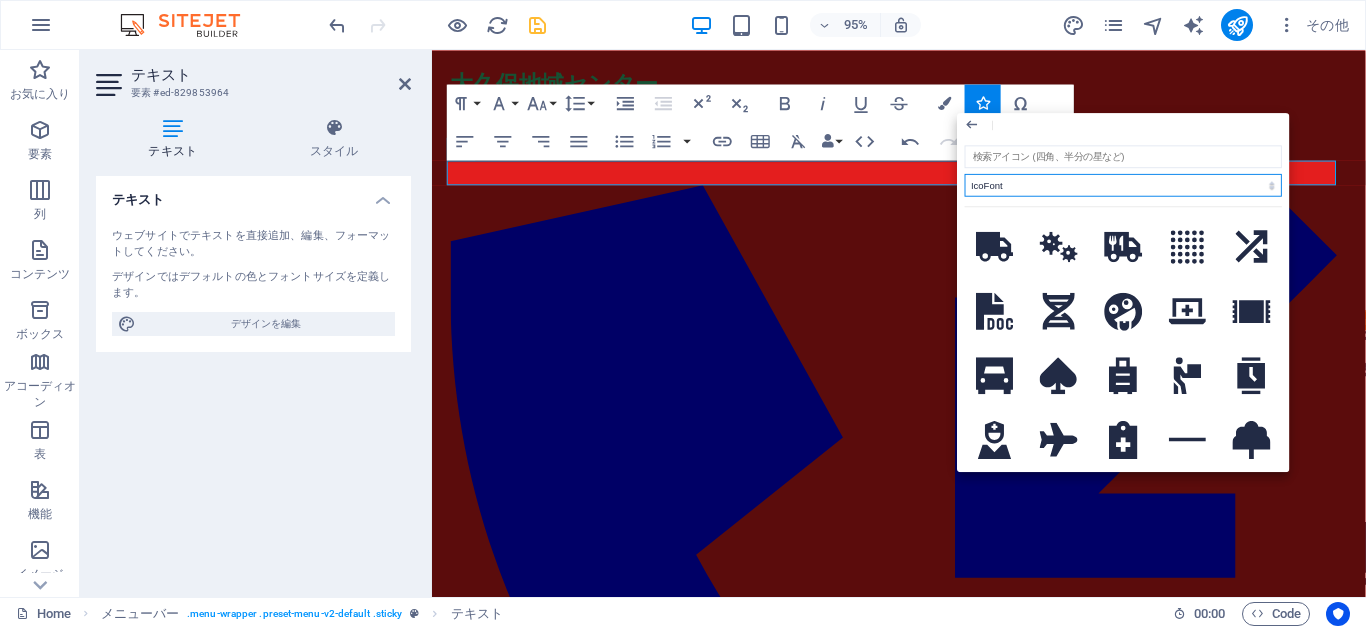 click on "すべてのアイコンセット... IcoFont Ionicons FontAwesome Brands FontAwesome Duotone FontAwesome Solid FontAwesome Regular FontAwesome Light FontAwesome Thin FontAwesome Sharp Solid FontAwesome Sharp Regular FontAwesome Sharp Light FontAwesome Sharp Thin" at bounding box center [1123, 185] 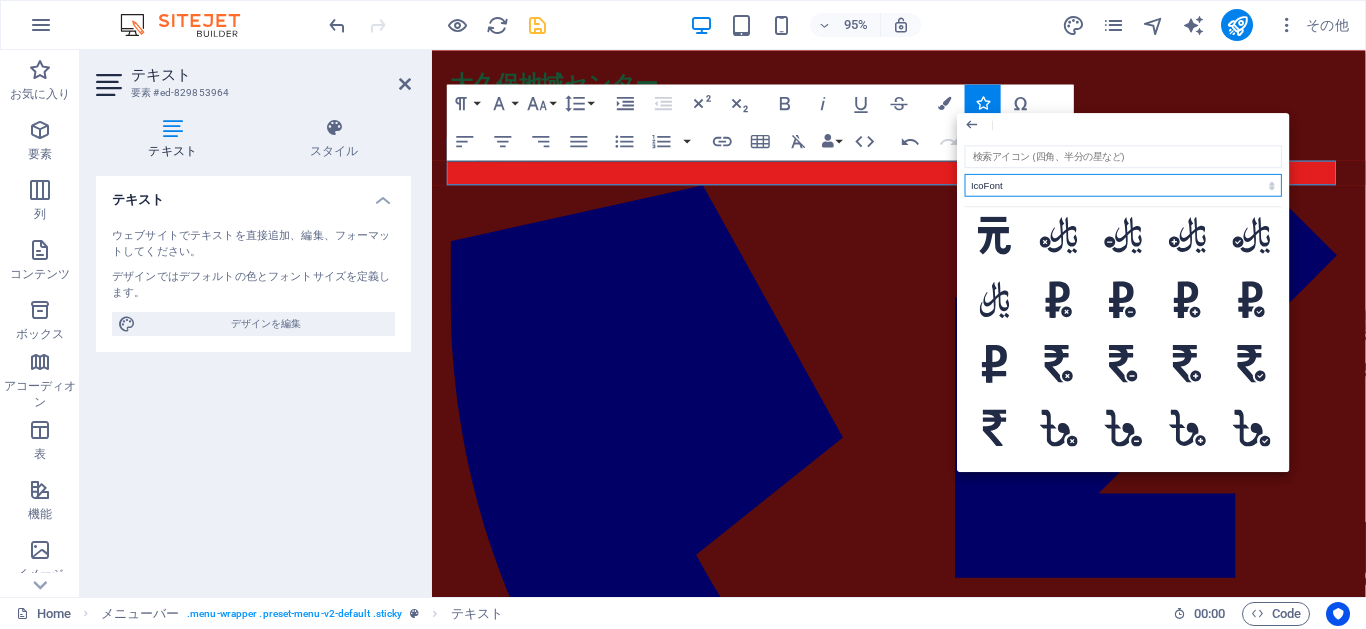 scroll, scrollTop: 6465, scrollLeft: 0, axis: vertical 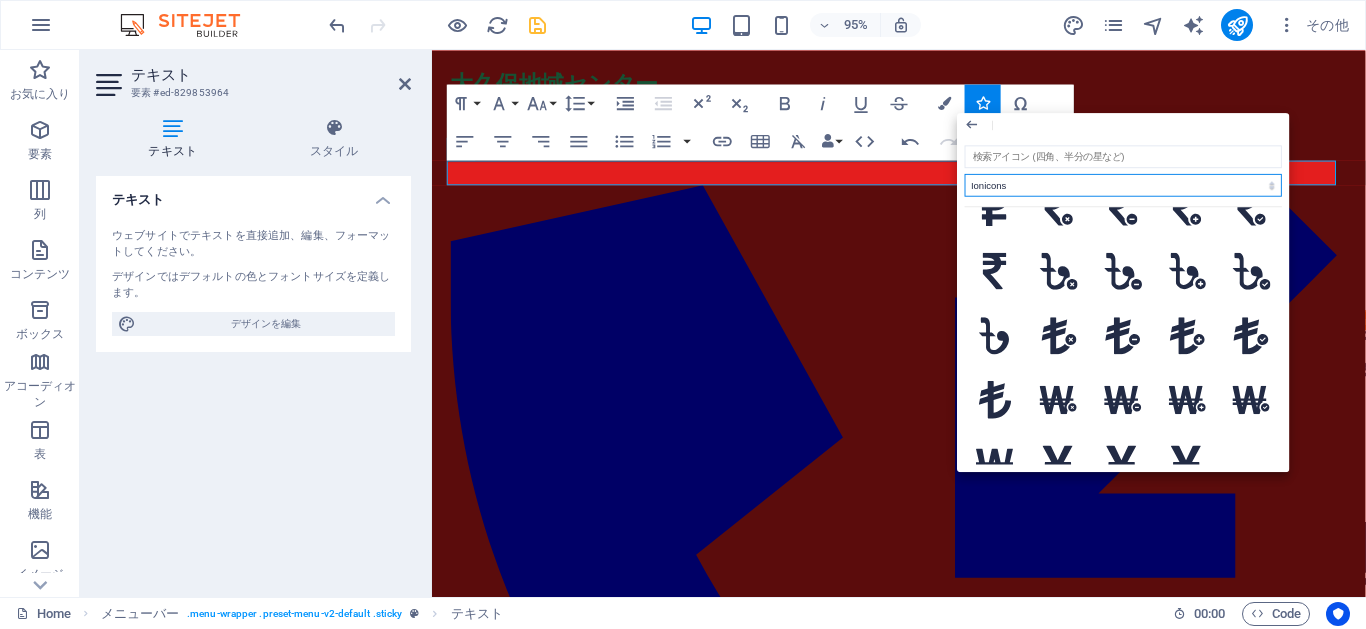 click on "すべてのアイコンセット... IcoFont Ionicons FontAwesome Brands FontAwesome Duotone FontAwesome Solid FontAwesome Regular FontAwesome Light FontAwesome Thin FontAwesome Sharp Solid FontAwesome Sharp Regular FontAwesome Sharp Light FontAwesome Sharp Thin" at bounding box center [1123, 185] 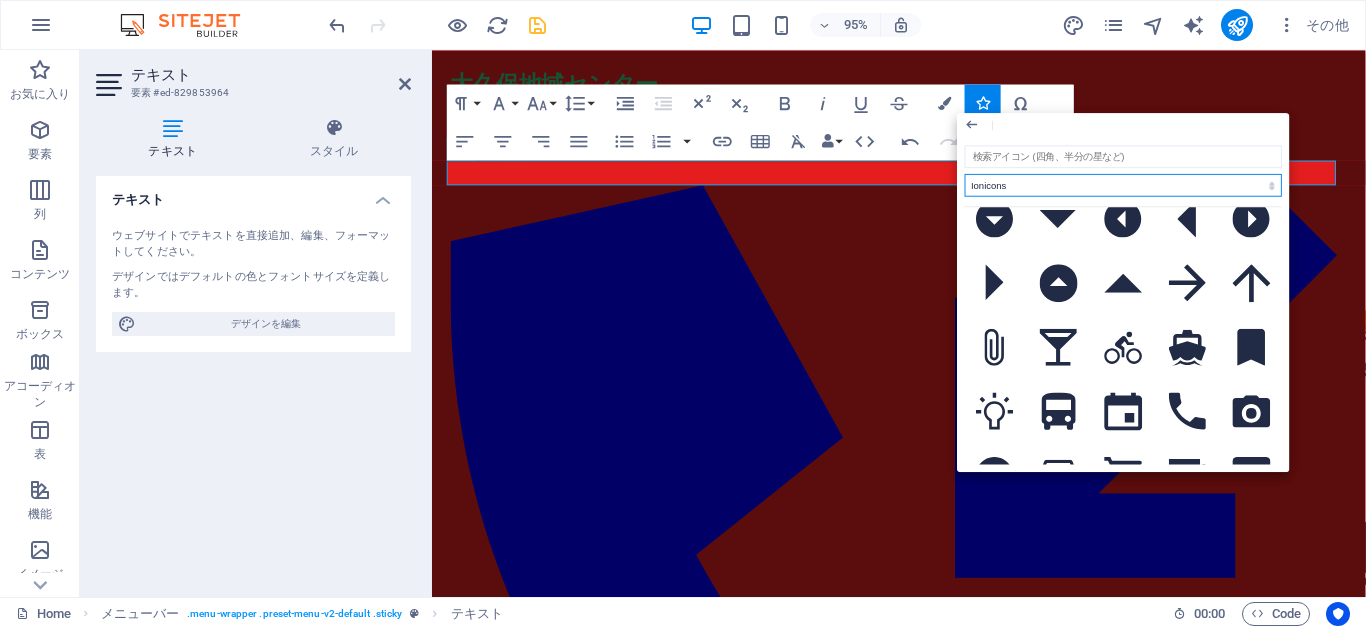 scroll, scrollTop: 0, scrollLeft: 0, axis: both 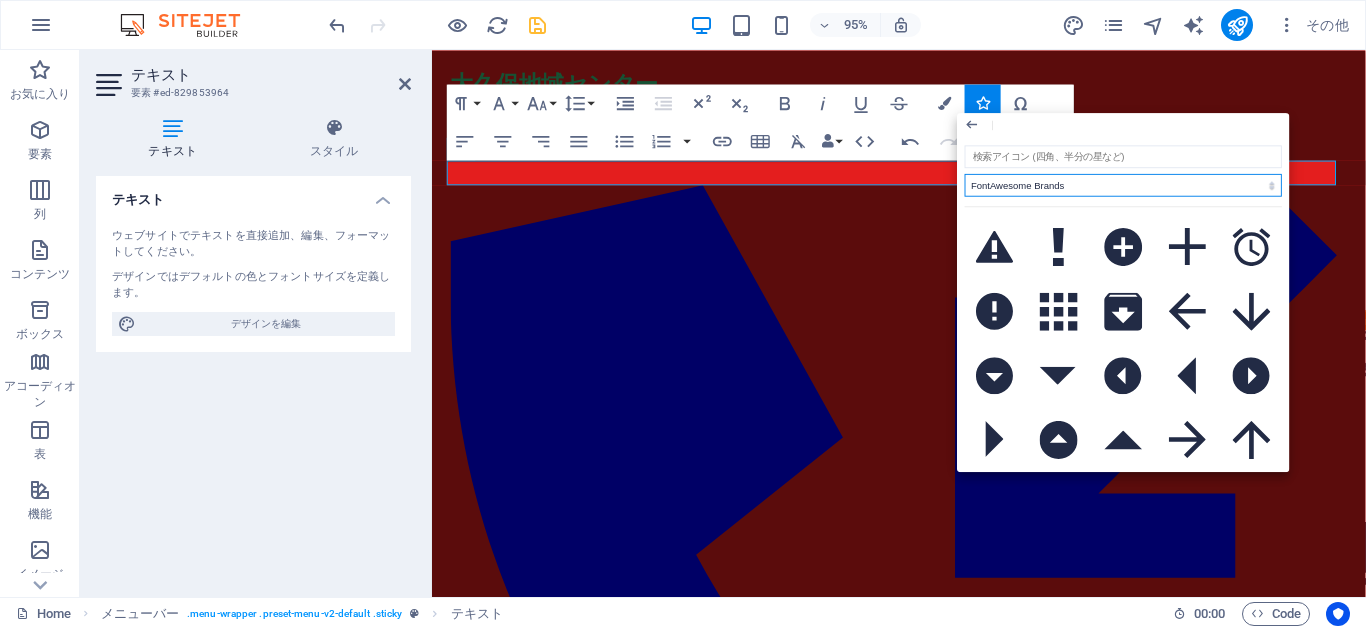 click on "すべてのアイコンセット... IcoFont Ionicons FontAwesome Brands FontAwesome Duotone FontAwesome Solid FontAwesome Regular FontAwesome Light FontAwesome Thin FontAwesome Sharp Solid FontAwesome Sharp Regular FontAwesome Sharp Light FontAwesome Sharp Thin" at bounding box center (1123, 185) 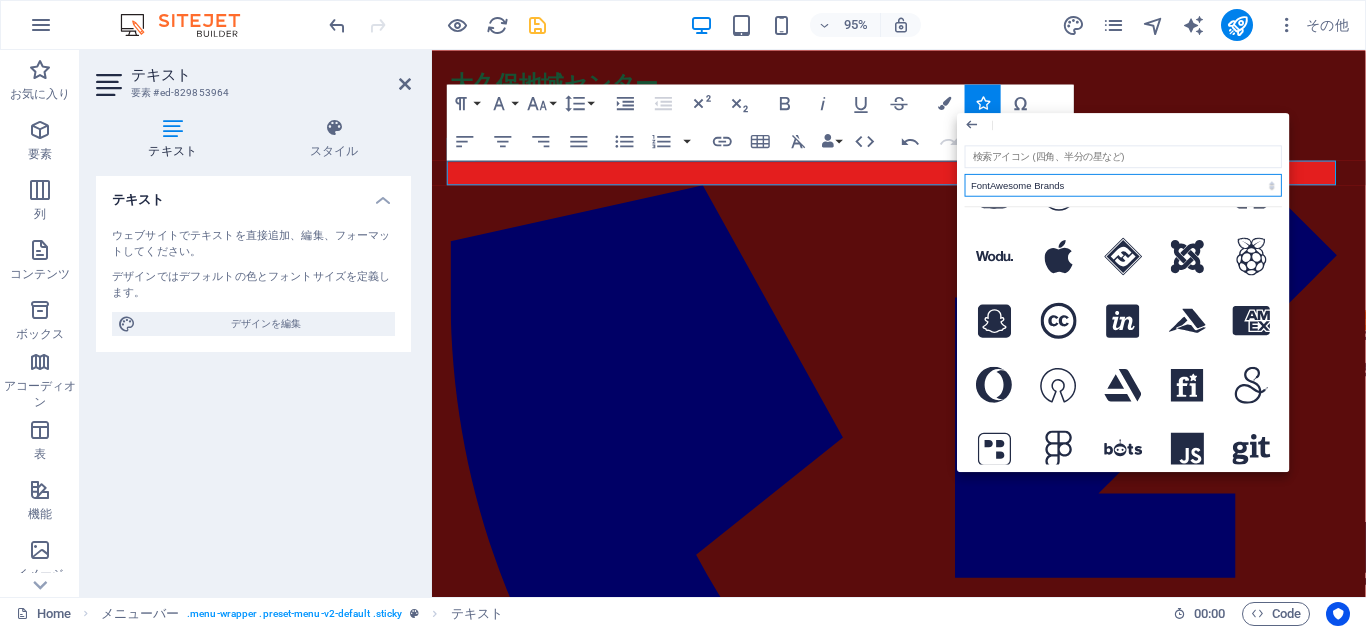 scroll, scrollTop: 6214, scrollLeft: 0, axis: vertical 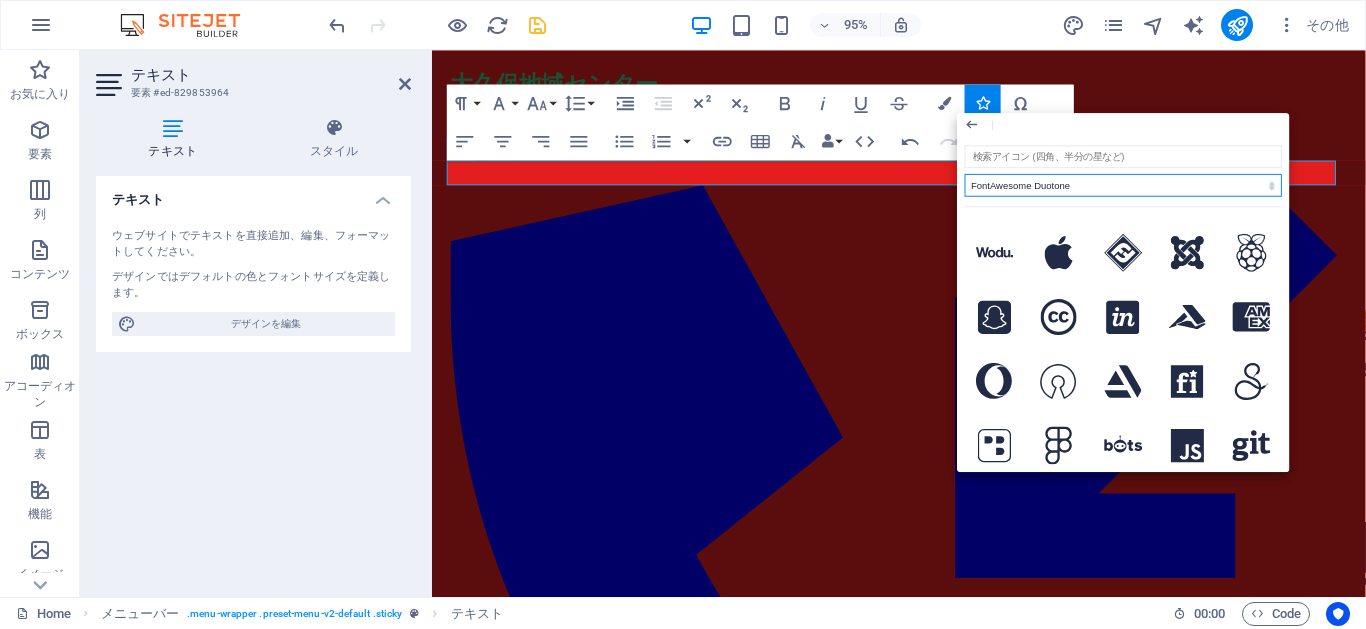 click on "すべてのアイコンセット... IcoFont Ionicons FontAwesome Brands FontAwesome Duotone FontAwesome Solid FontAwesome Regular FontAwesome Light FontAwesome Thin FontAwesome Sharp Solid FontAwesome Sharp Regular FontAwesome Sharp Light FontAwesome Sharp Thin" at bounding box center [1123, 185] 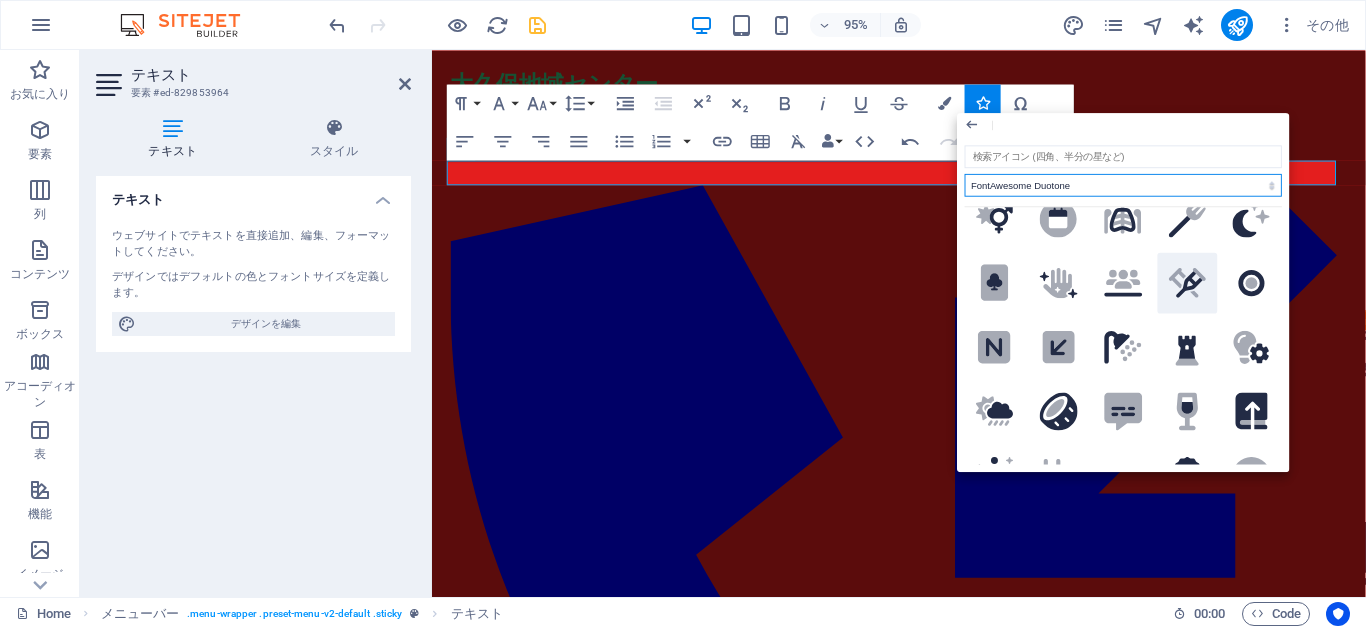 scroll, scrollTop: 0, scrollLeft: 0, axis: both 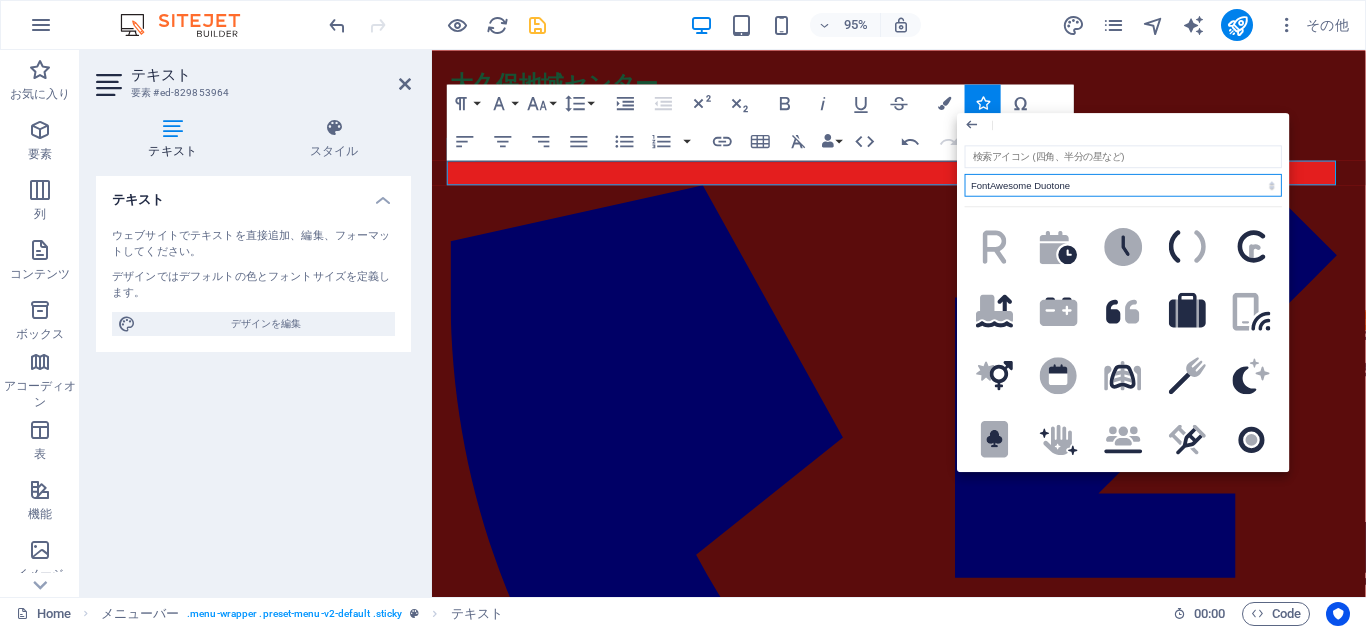 select on "font-awesome-solid" 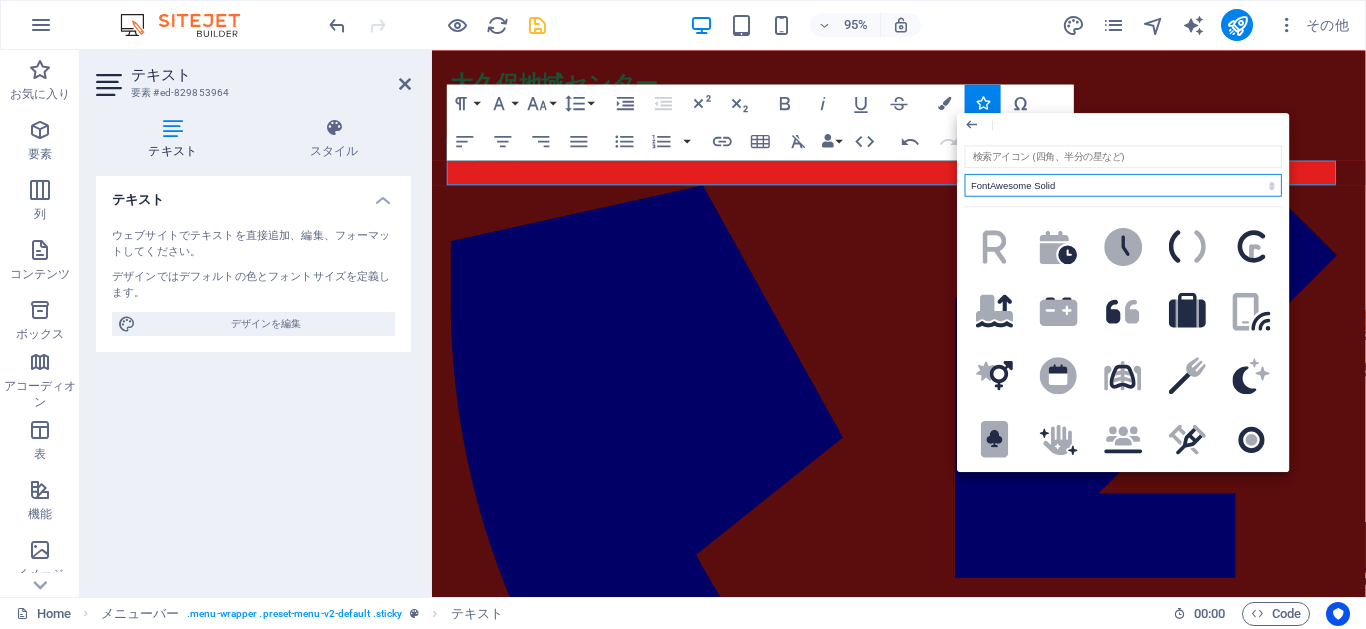 click on "すべてのアイコンセット... IcoFont Ionicons FontAwesome Brands FontAwesome Duotone FontAwesome Solid FontAwesome Regular FontAwesome Light FontAwesome Thin FontAwesome Sharp Solid FontAwesome Sharp Regular FontAwesome Sharp Light FontAwesome Sharp Thin" at bounding box center [1123, 185] 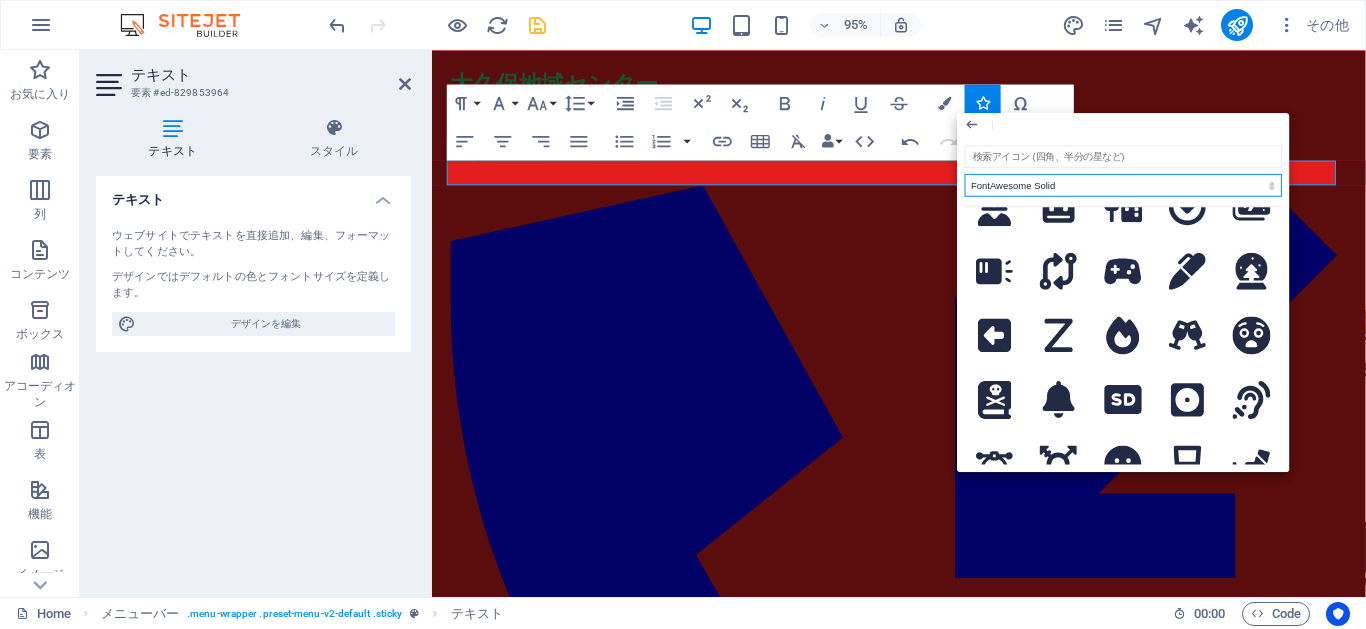 scroll, scrollTop: 1980, scrollLeft: 0, axis: vertical 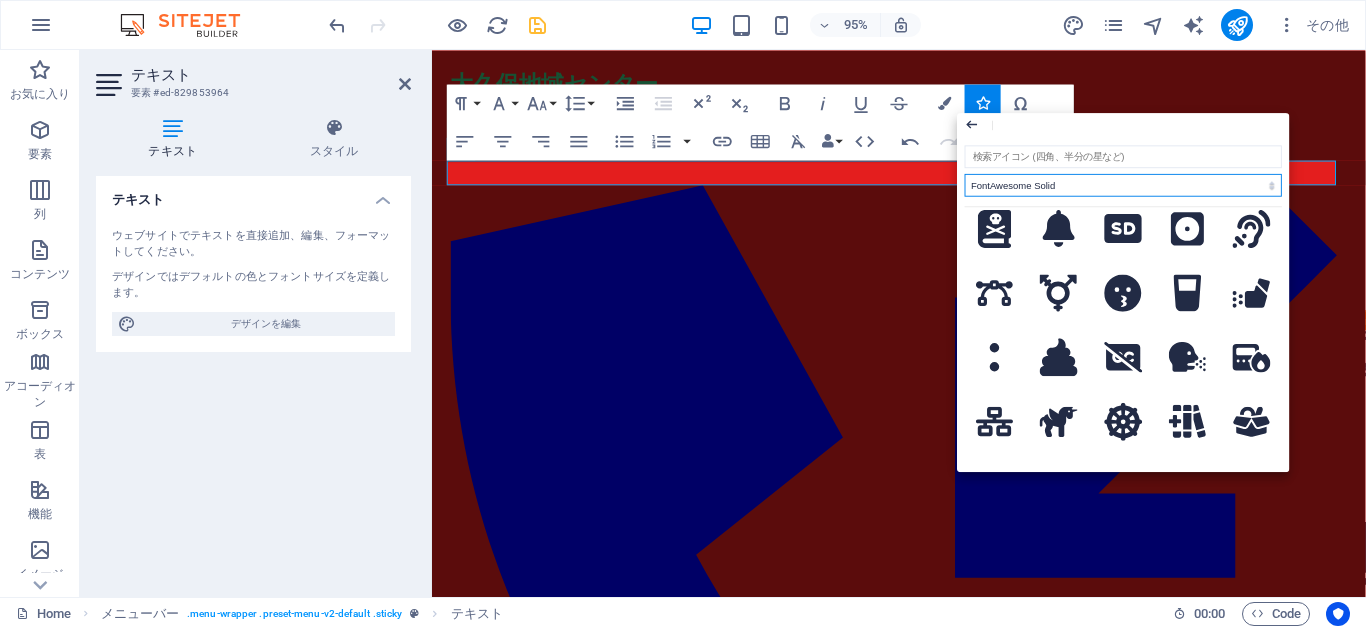 click 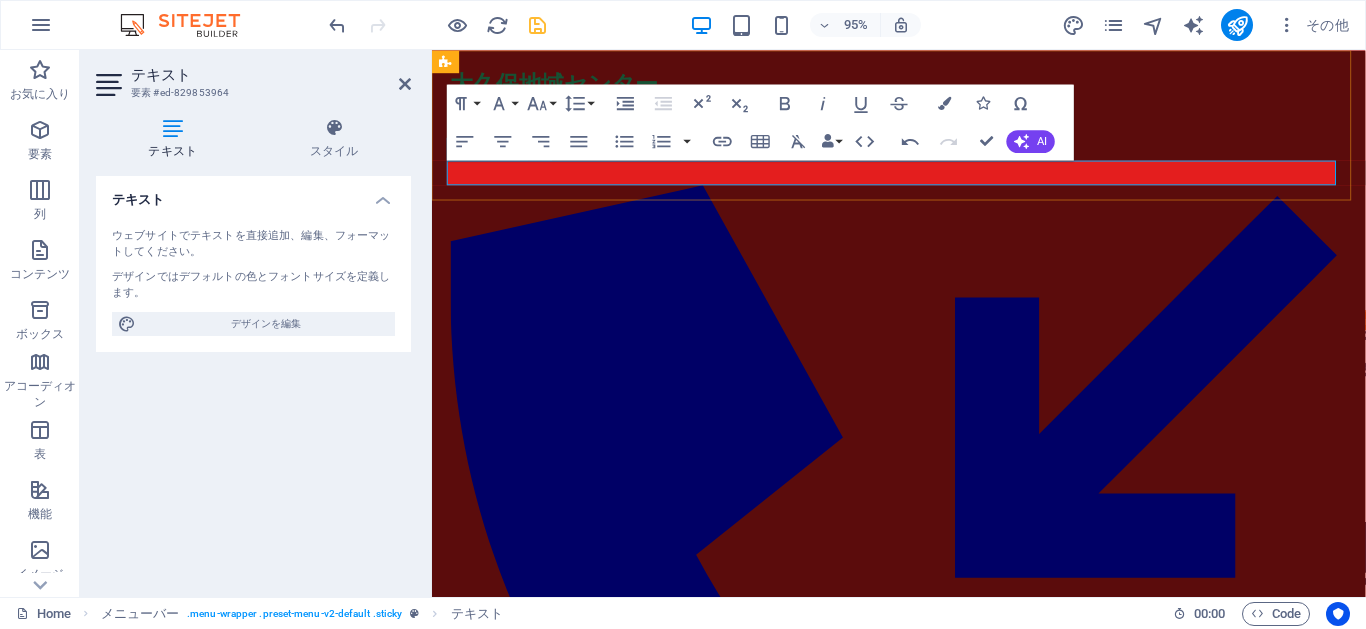 drag, startPoint x: 1404, startPoint y: 206, endPoint x: 990, endPoint y: 184, distance: 414.58414 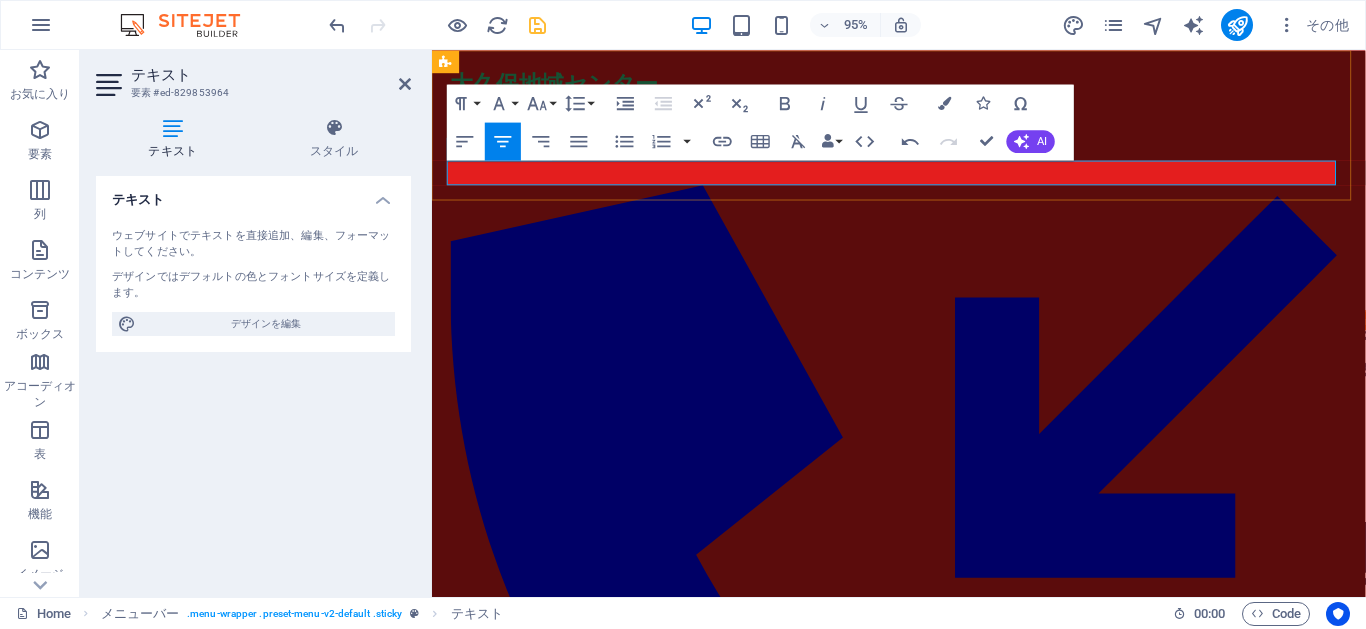 drag, startPoint x: 1010, startPoint y: 183, endPoint x: 987, endPoint y: 182, distance: 23.021729 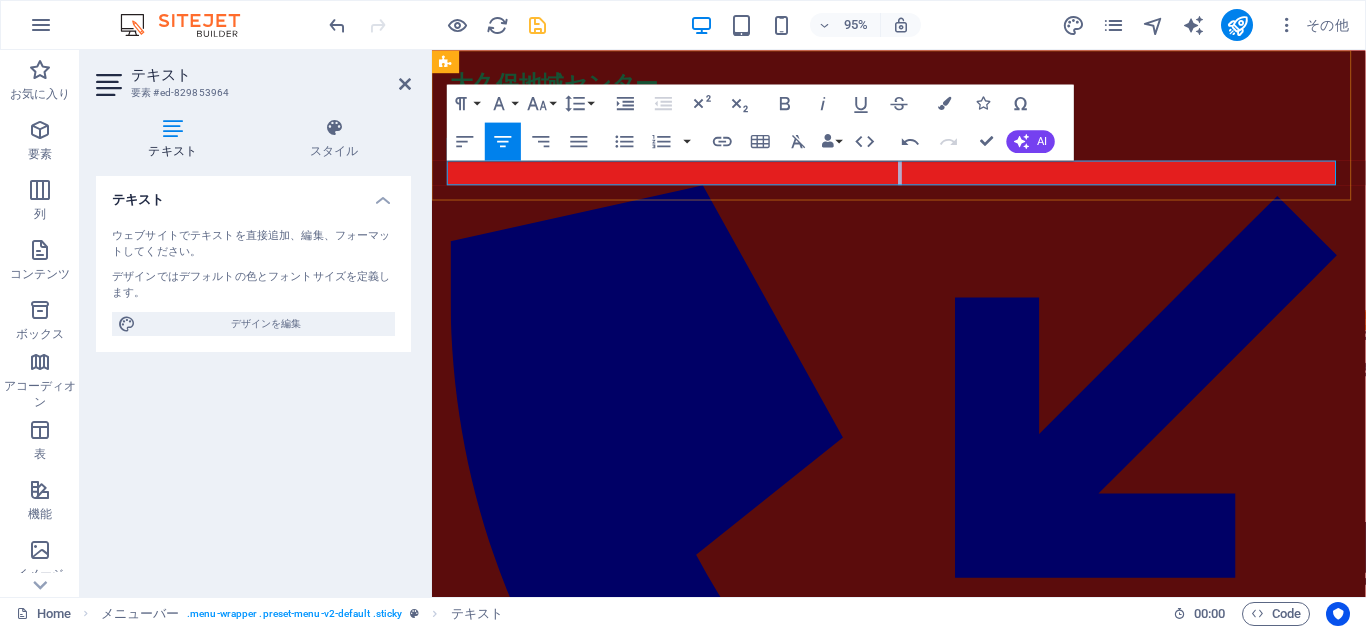 click at bounding box center (924, 1142) 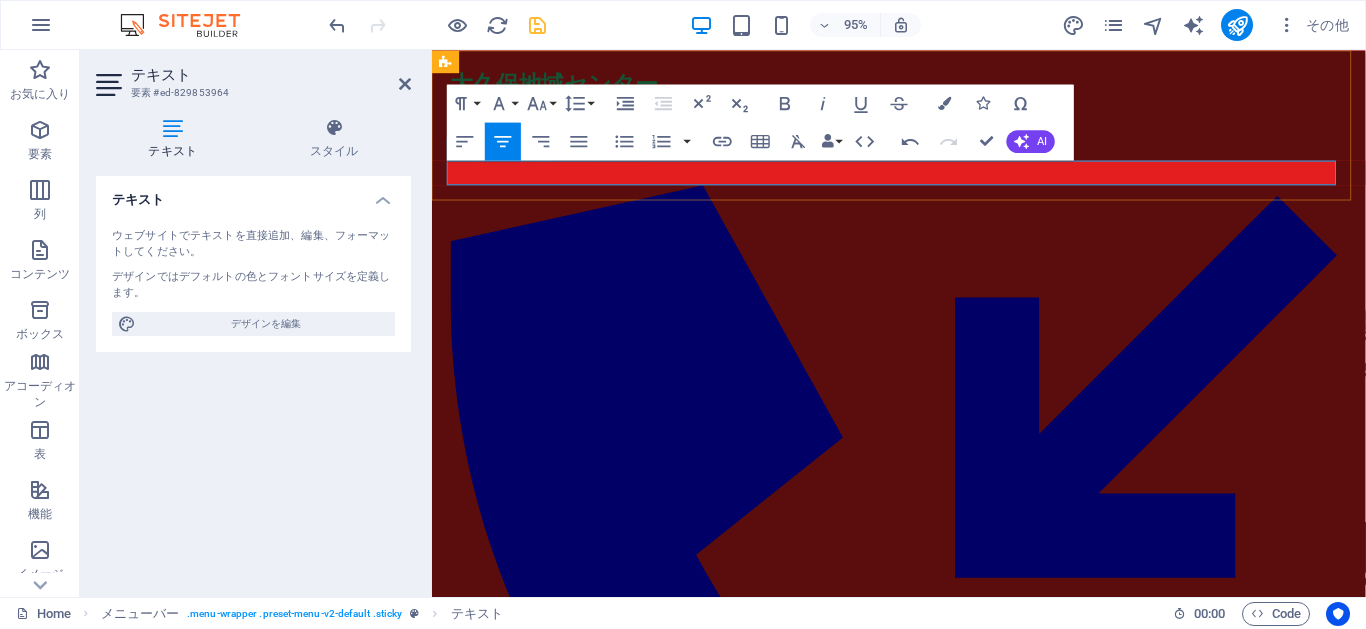 click at bounding box center [924, 1142] 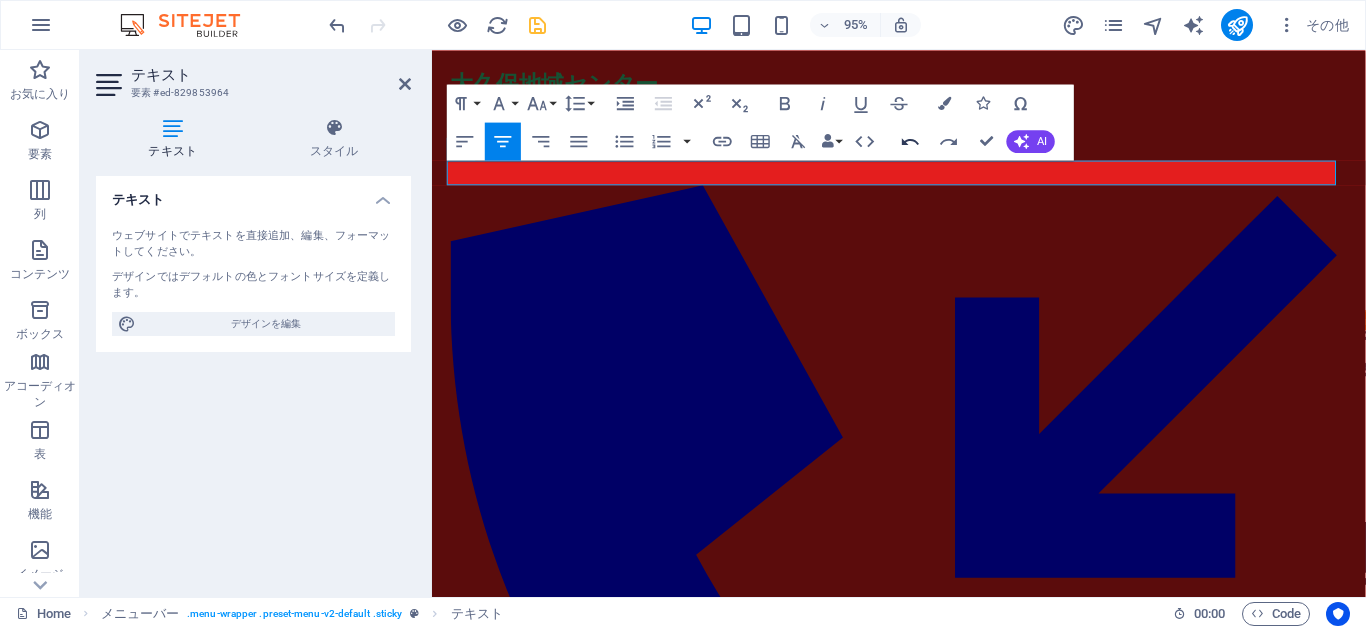 click 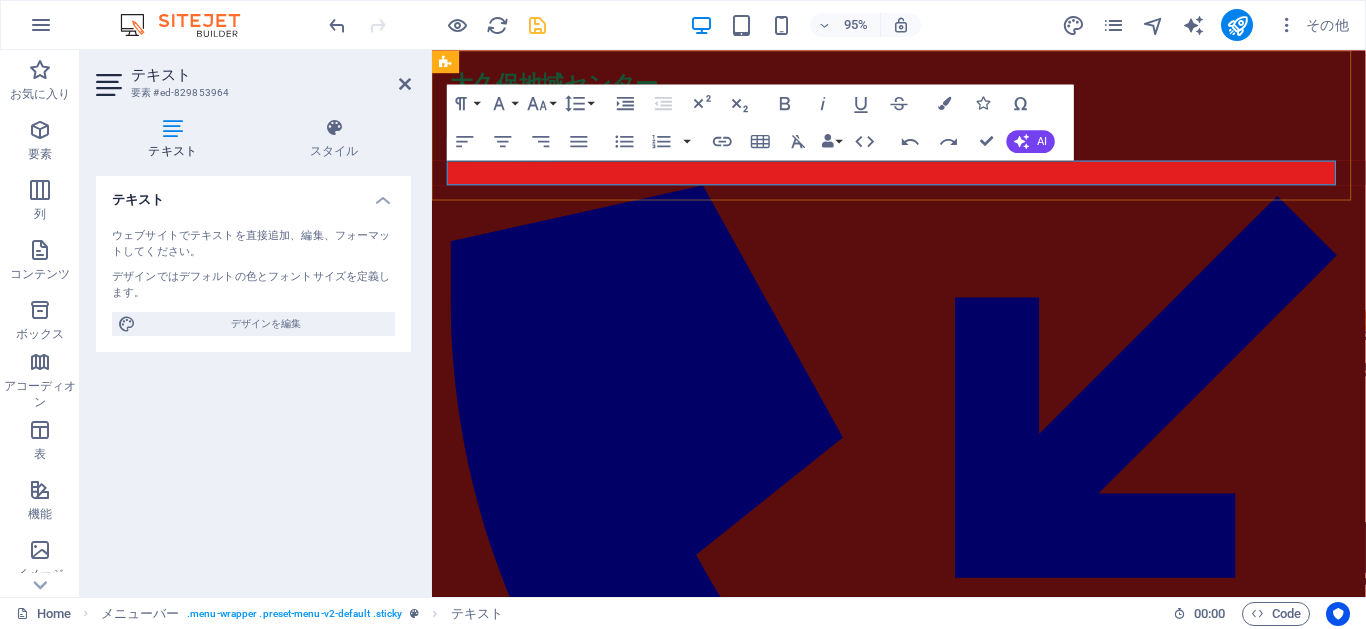 click on "：03-3209-3961" at bounding box center [924, 1155] 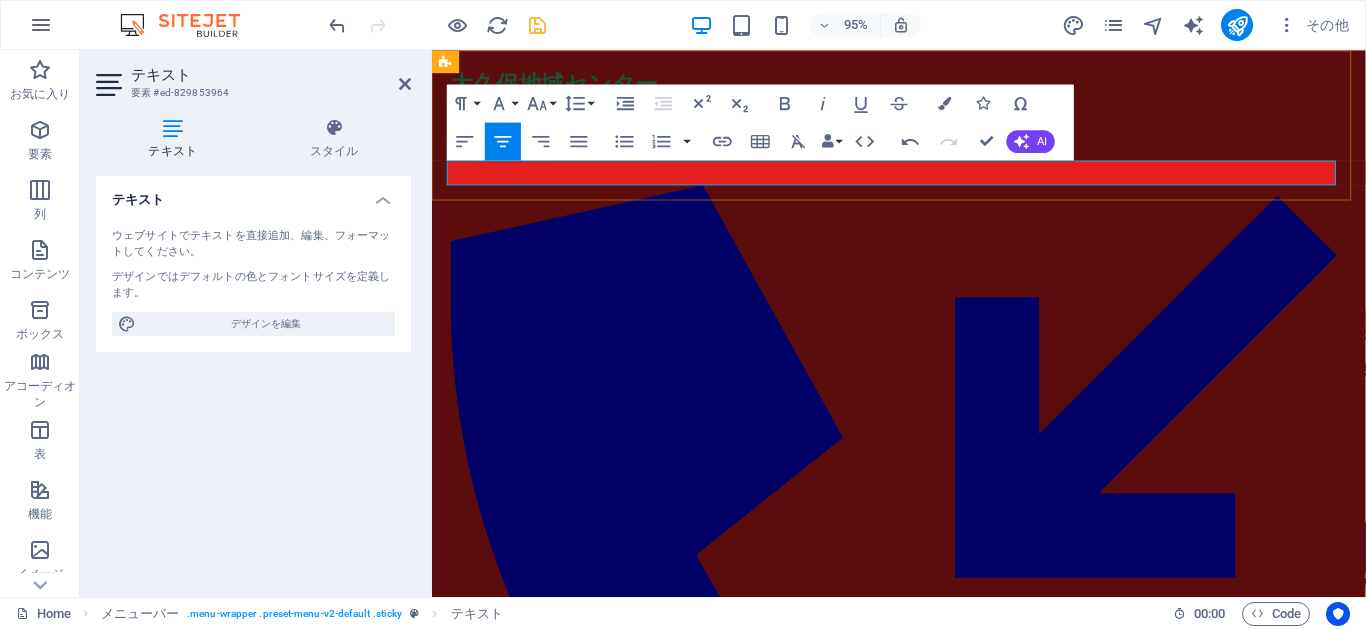 click on "：03-3209-3961" at bounding box center (924, 1142) 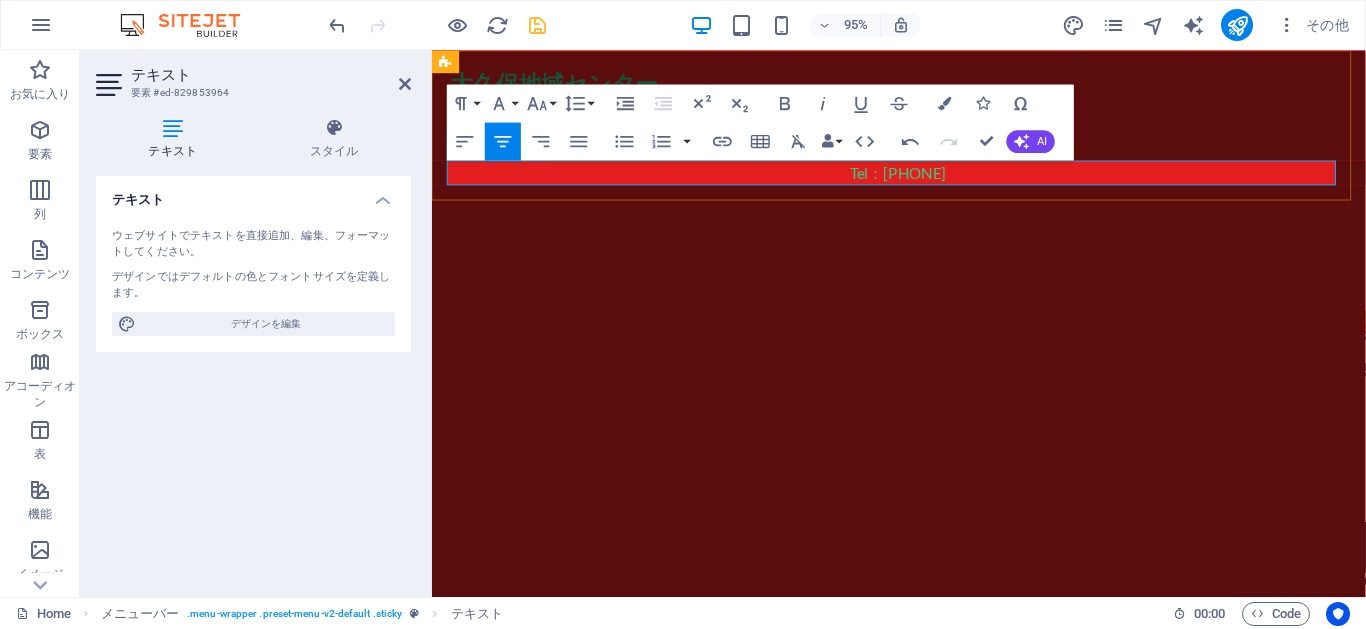 click on "Tel：03-3209-3961" at bounding box center (924, 654) 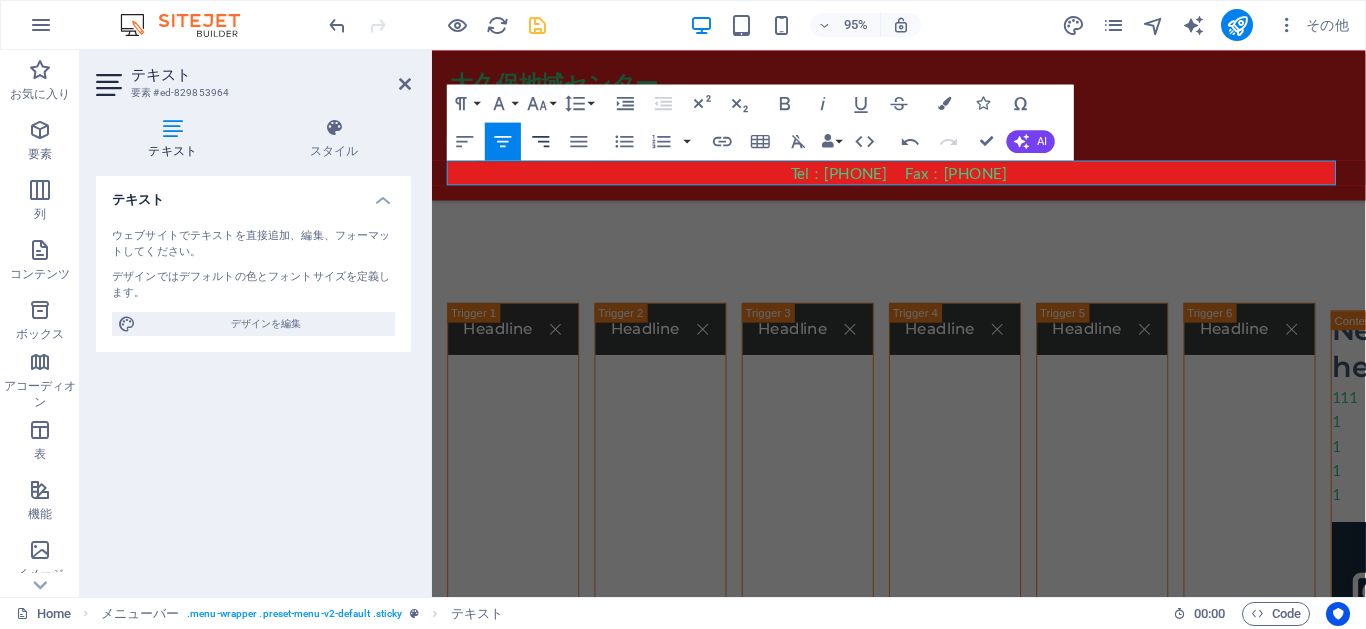 click 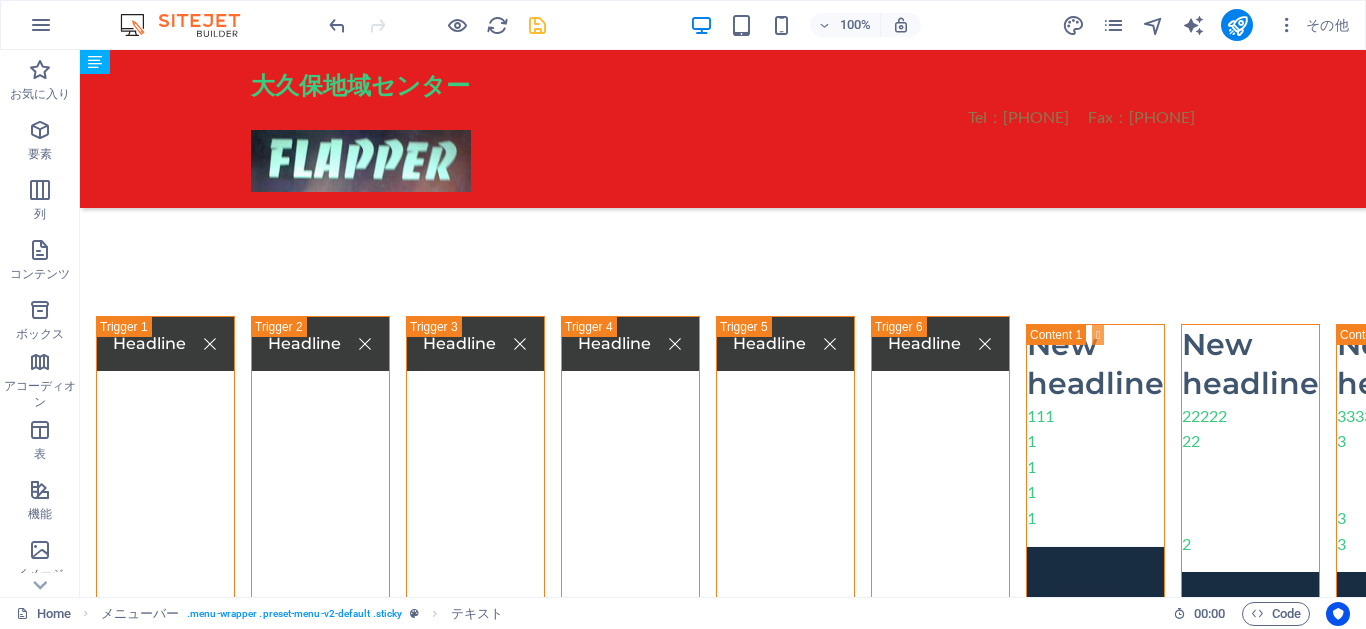 drag, startPoint x: 375, startPoint y: 211, endPoint x: 485, endPoint y: 115, distance: 146 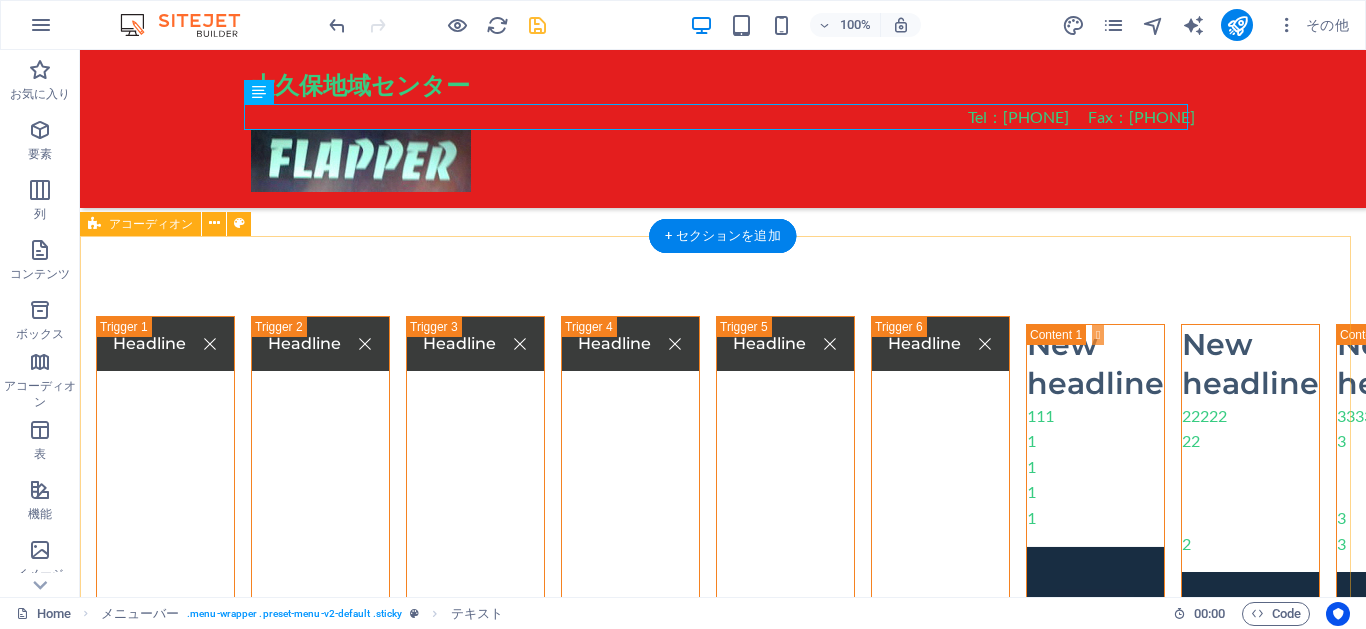 click on "Headline New headline 111 1 1 1 1 ここにコンテンツをドロップしてください または  要素を追加  クリップボードから貼り付ける Headline New headline 22222 22 2 ここにコンテンツをドロップしてください または  要素を追加  クリップボードから貼り付ける Headline New headline 33333 3 3 3 ここにコンテンツをドロップしてください または  要素を追加  クリップボードから貼り付ける Headline New headline 444444 444 4 ここにコンテンツをドロップしてください または  要素を追加  クリップボードから貼り付ける Headline New headline 55 5 ここにコンテンツをドロップしてください または  要素を追加  クリップボードから貼り付ける Headline New headline 666 6 ここにコンテンツをドロップしてください または  要素を追加  クリップボードから貼り付ける" at bounding box center (723, 727) 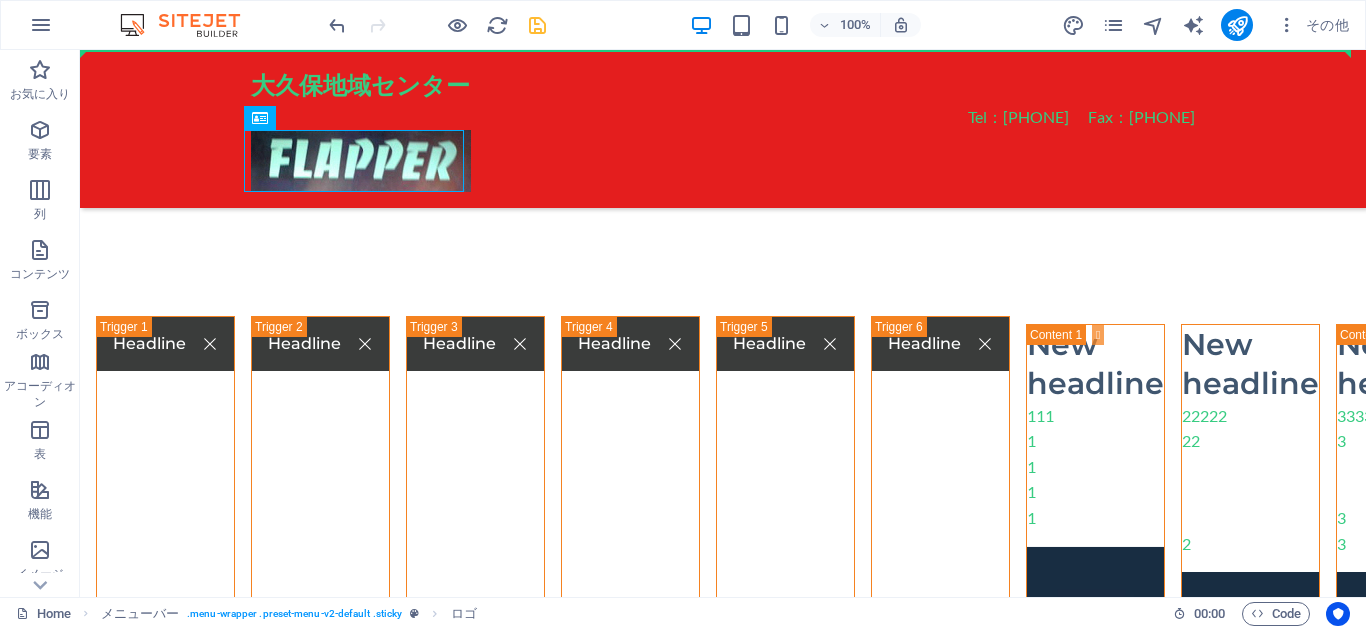 drag, startPoint x: 350, startPoint y: 156, endPoint x: 655, endPoint y: 114, distance: 307.87823 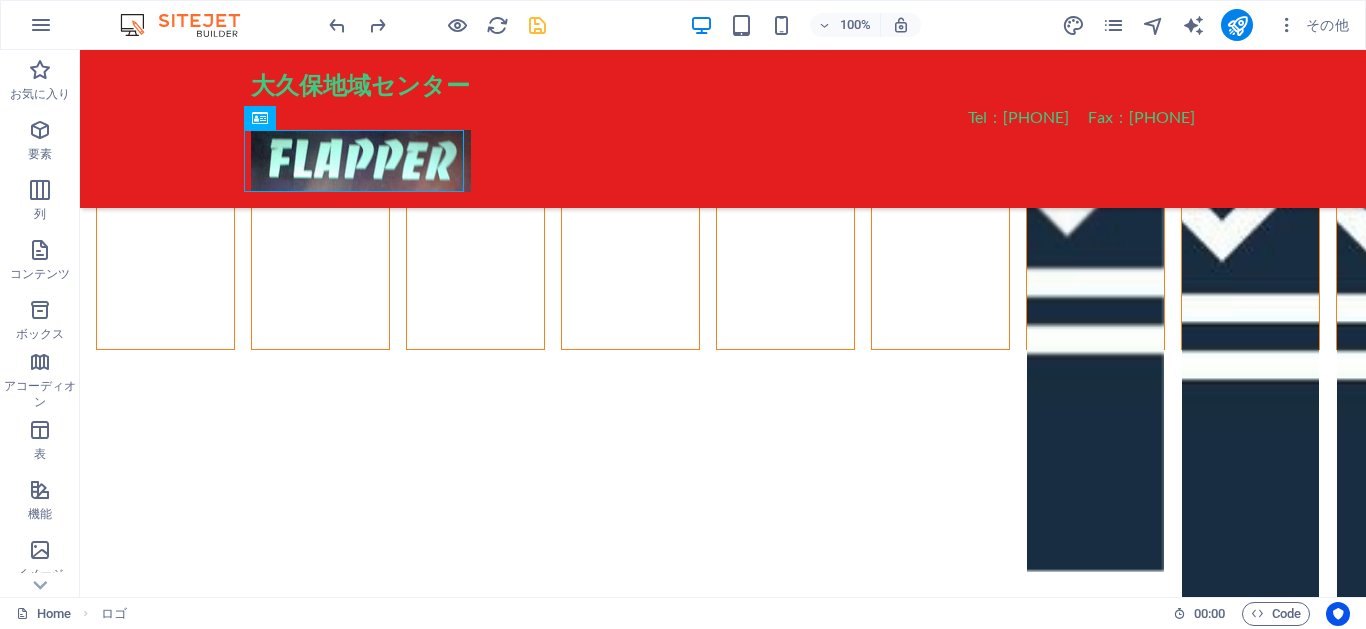 scroll, scrollTop: 1093, scrollLeft: 0, axis: vertical 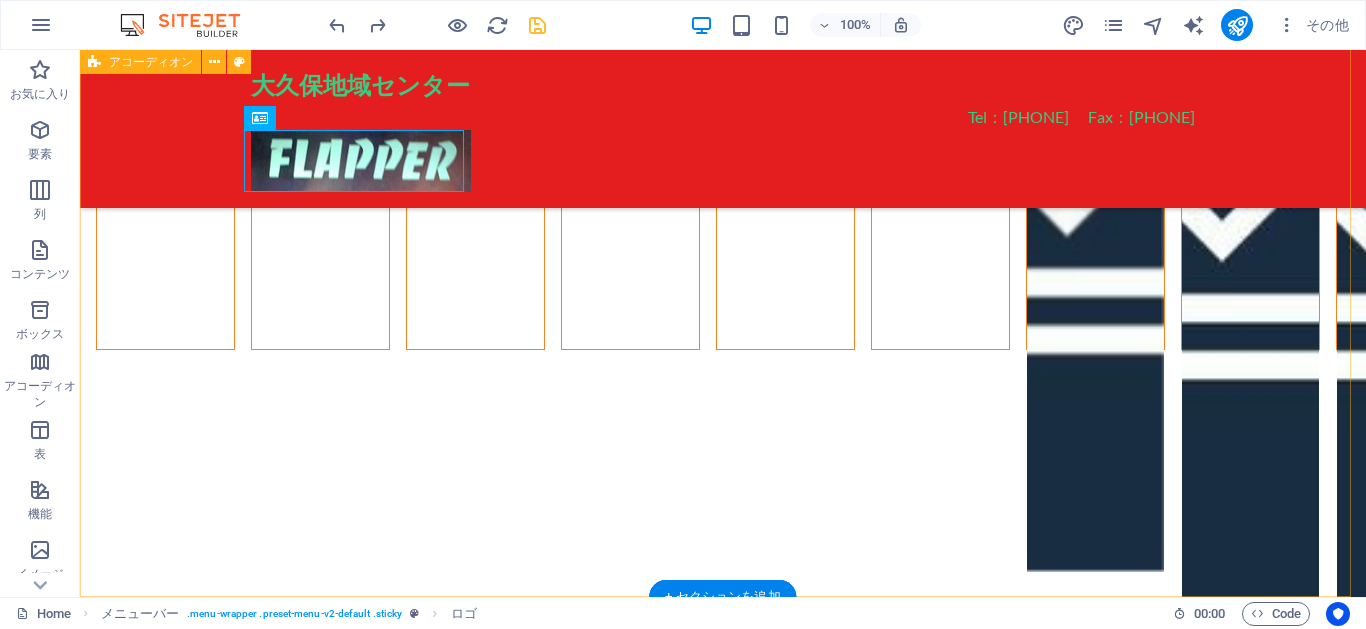 click on "Headline New headline 111 1 1 1 1 ここにコンテンツをドロップしてください または  要素を追加  クリップボードから貼り付ける Headline New headline 22222 22 2 ここにコンテンツをドロップしてください または  要素を追加  クリップボードから貼り付ける Headline New headline 33333 3 3 3 ここにコンテンツをドロップしてください または  要素を追加  クリップボードから貼り付ける Headline New headline 444444 444 4 ここにコンテンツをドロップしてください または  要素を追加  クリップボードから貼り付ける Headline New headline 55 5 ここにコンテンツをドロップしてください または  要素を追加  クリップボードから貼り付ける Headline New headline 666 6 ここにコンテンツをドロップしてください または  要素を追加  クリップボードから貼り付ける" at bounding box center [723, -69] 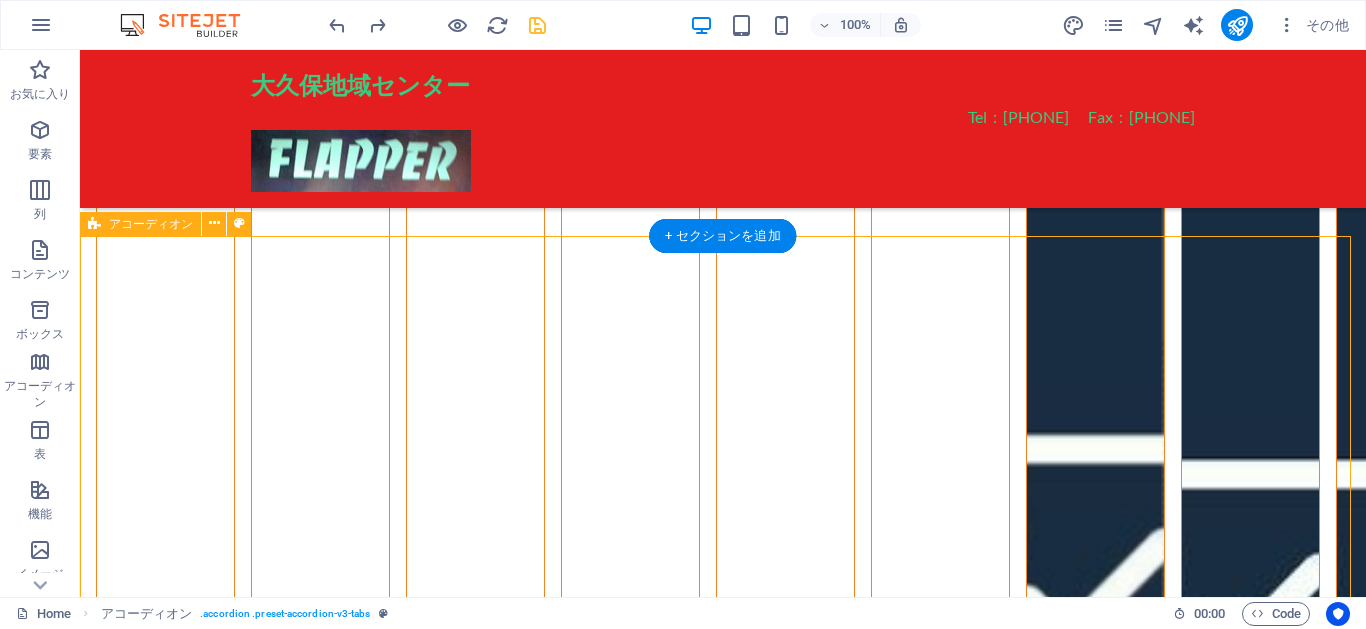 scroll, scrollTop: 0, scrollLeft: 0, axis: both 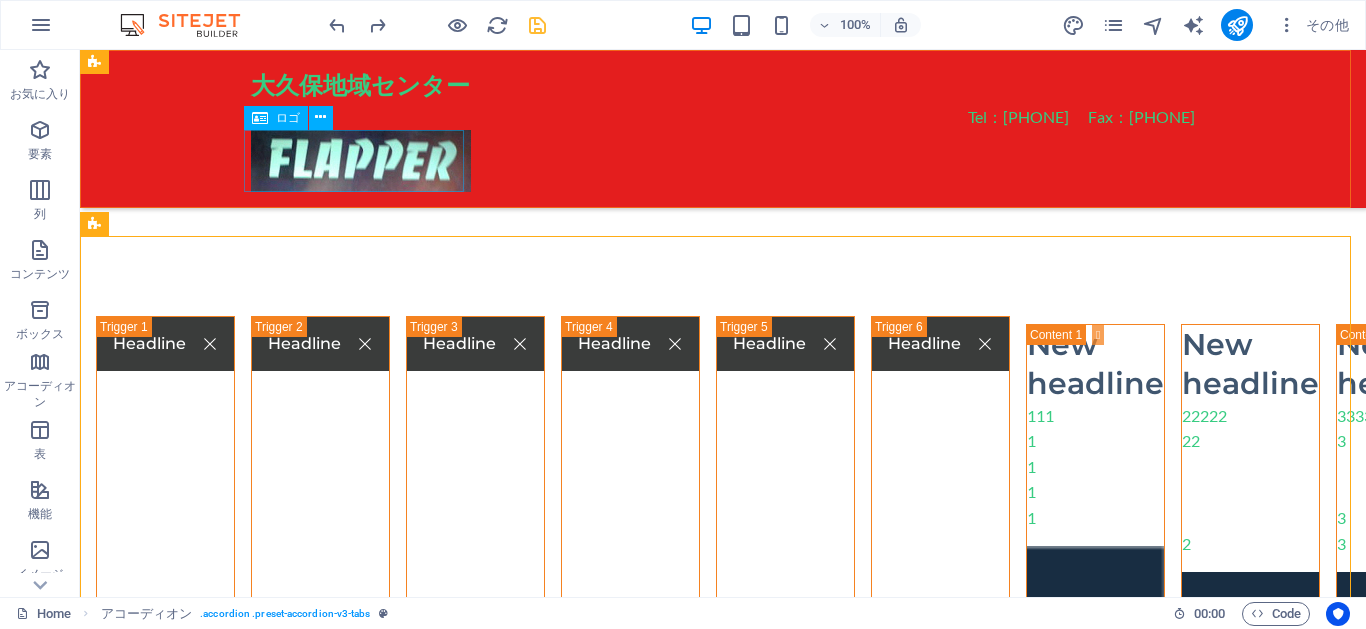 click at bounding box center [723, 161] 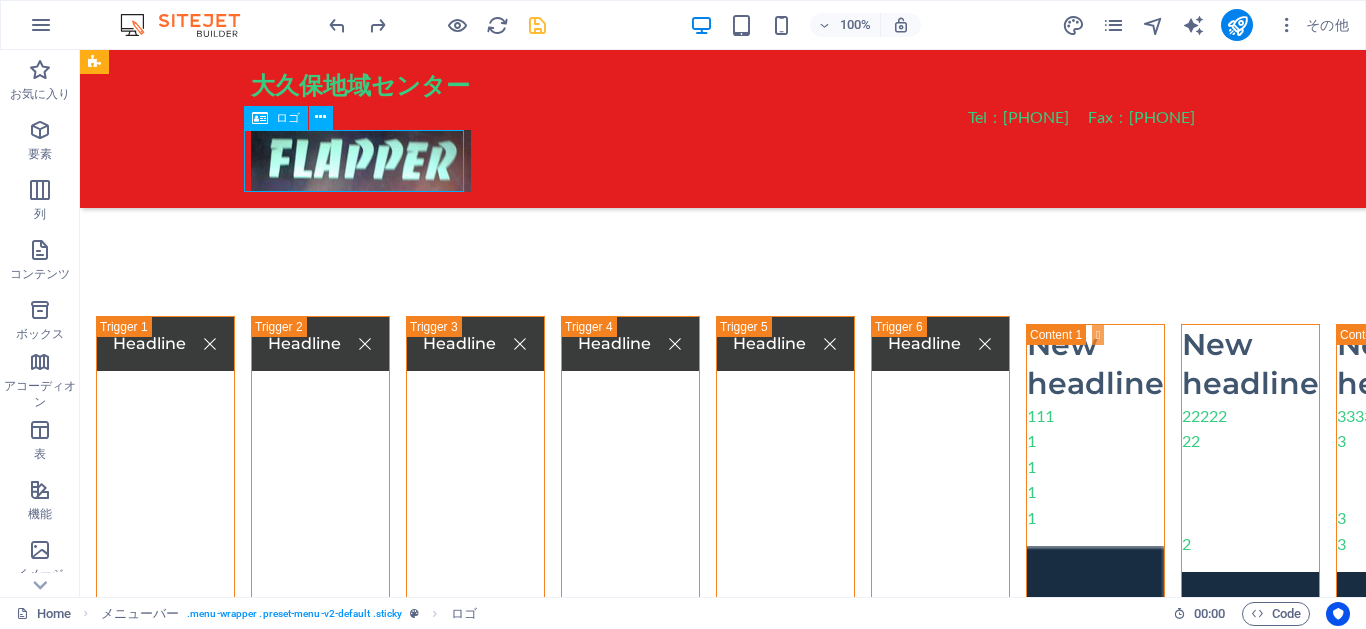 click at bounding box center (723, 161) 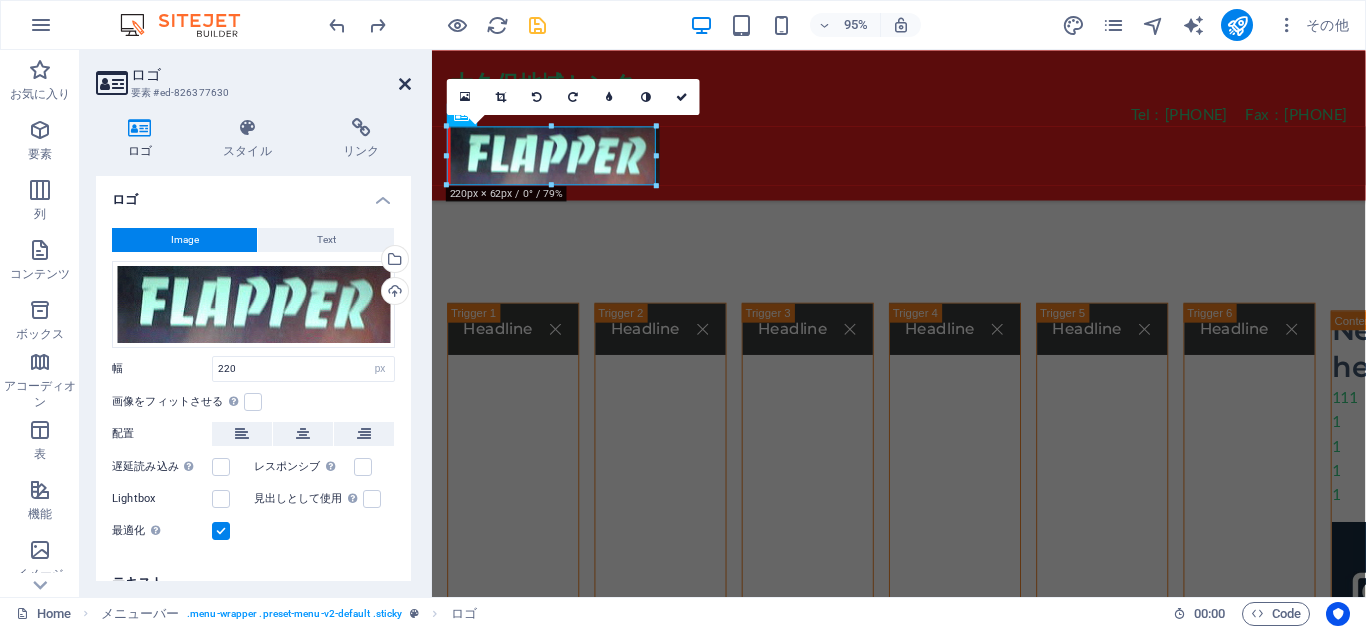 click at bounding box center [405, 84] 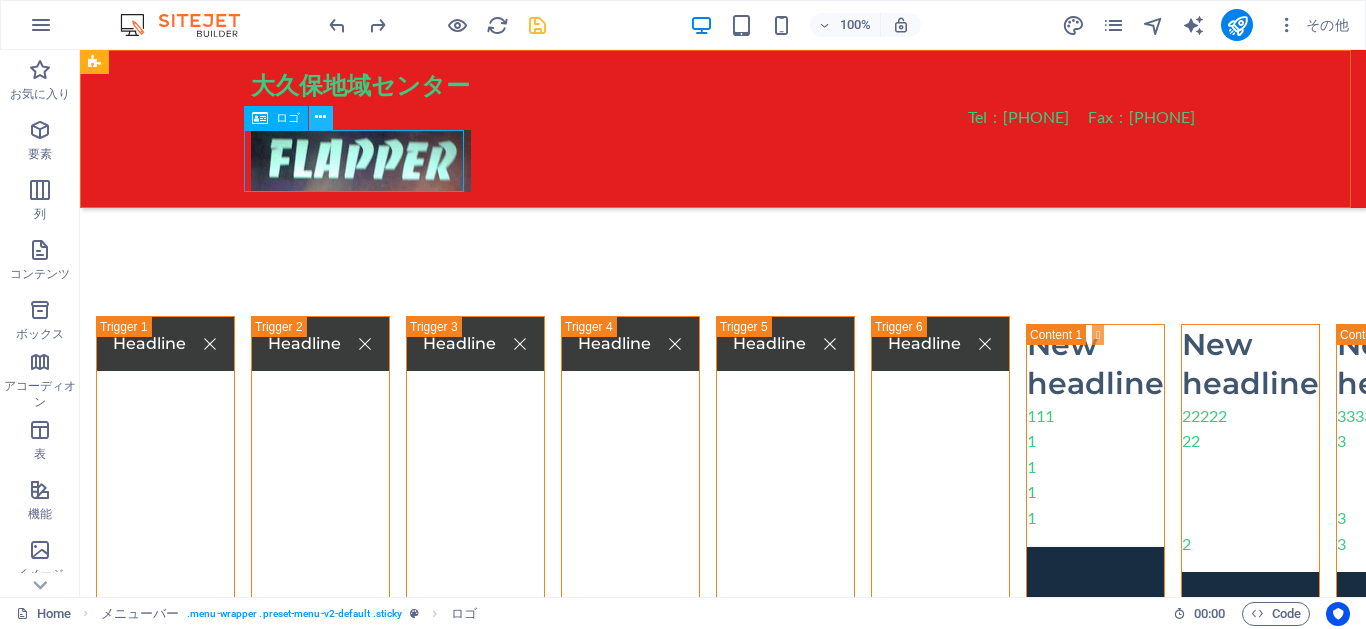 click at bounding box center (320, 117) 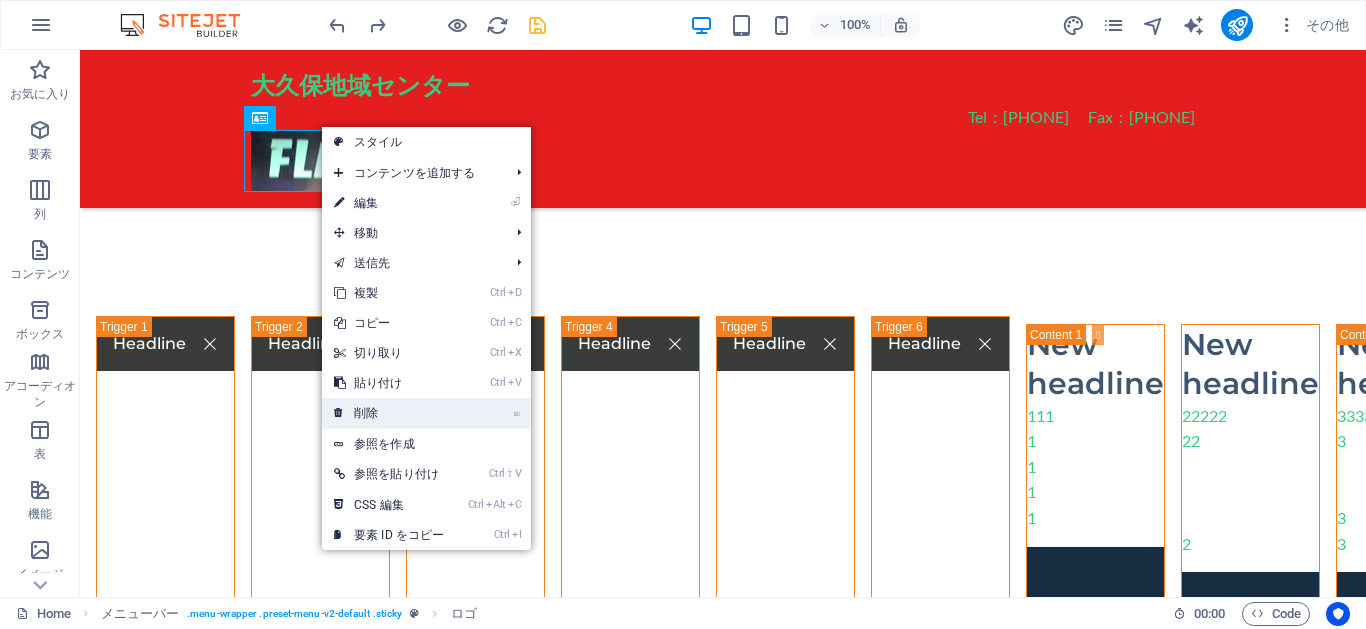 click on "⌦  削除" at bounding box center [389, 413] 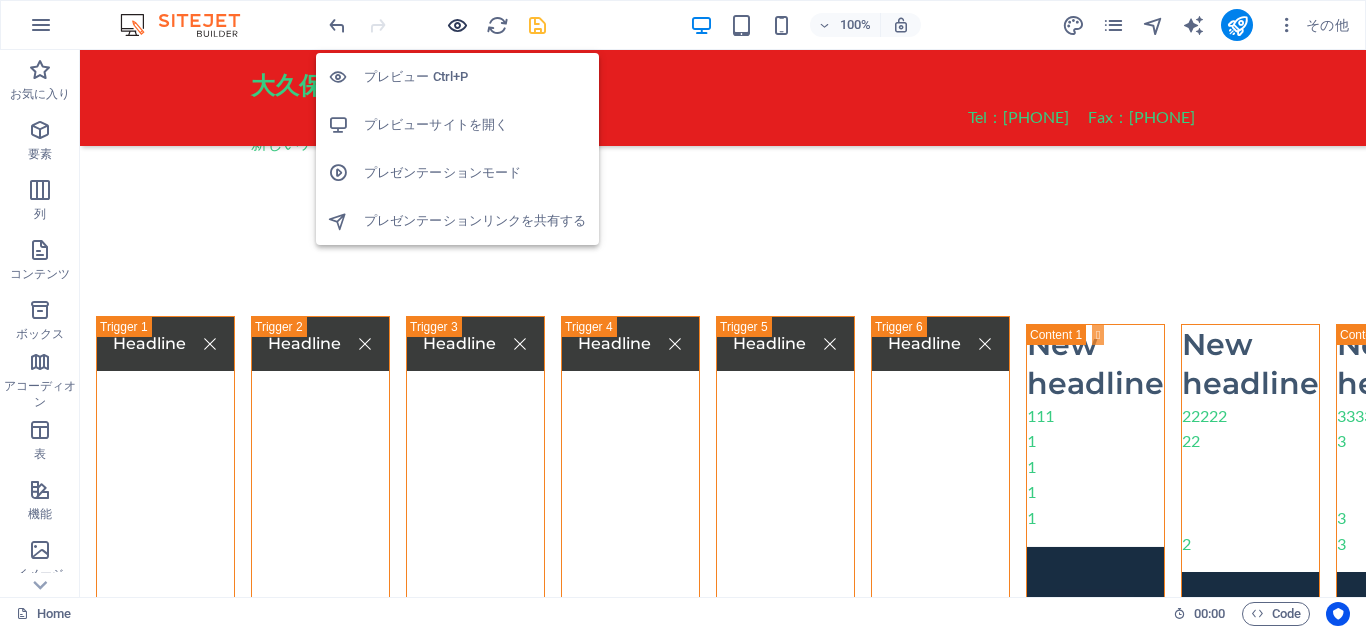 click at bounding box center [457, 25] 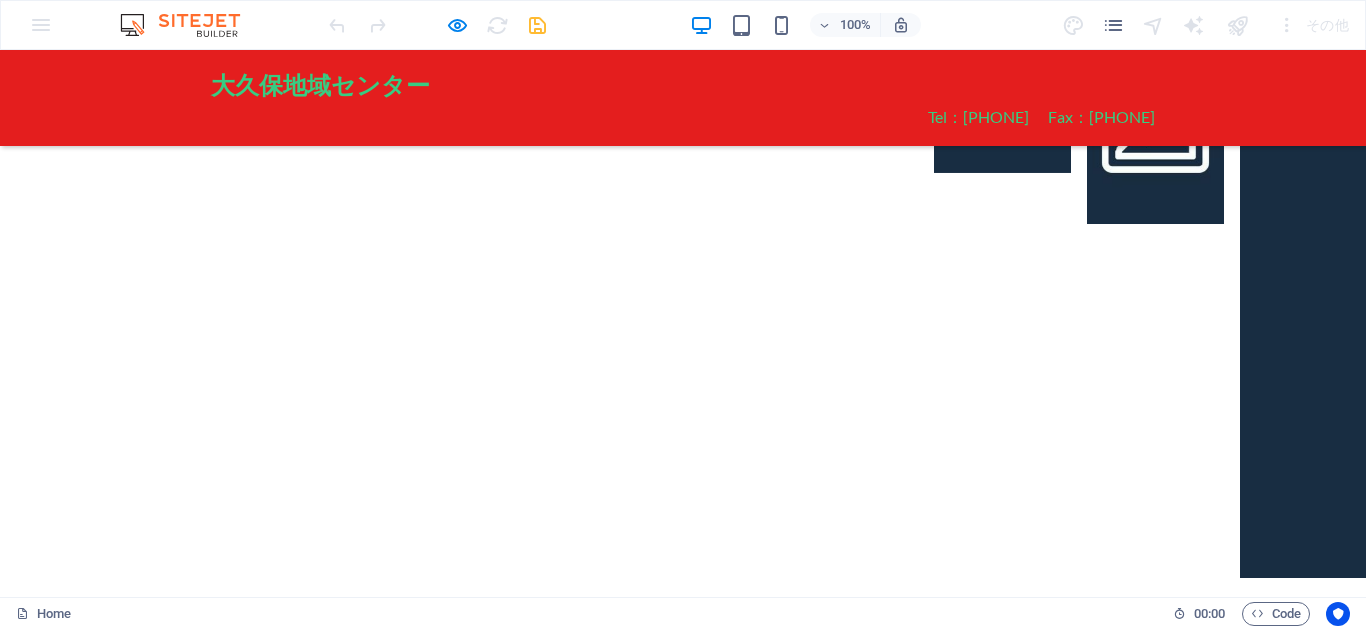 scroll, scrollTop: 0, scrollLeft: 0, axis: both 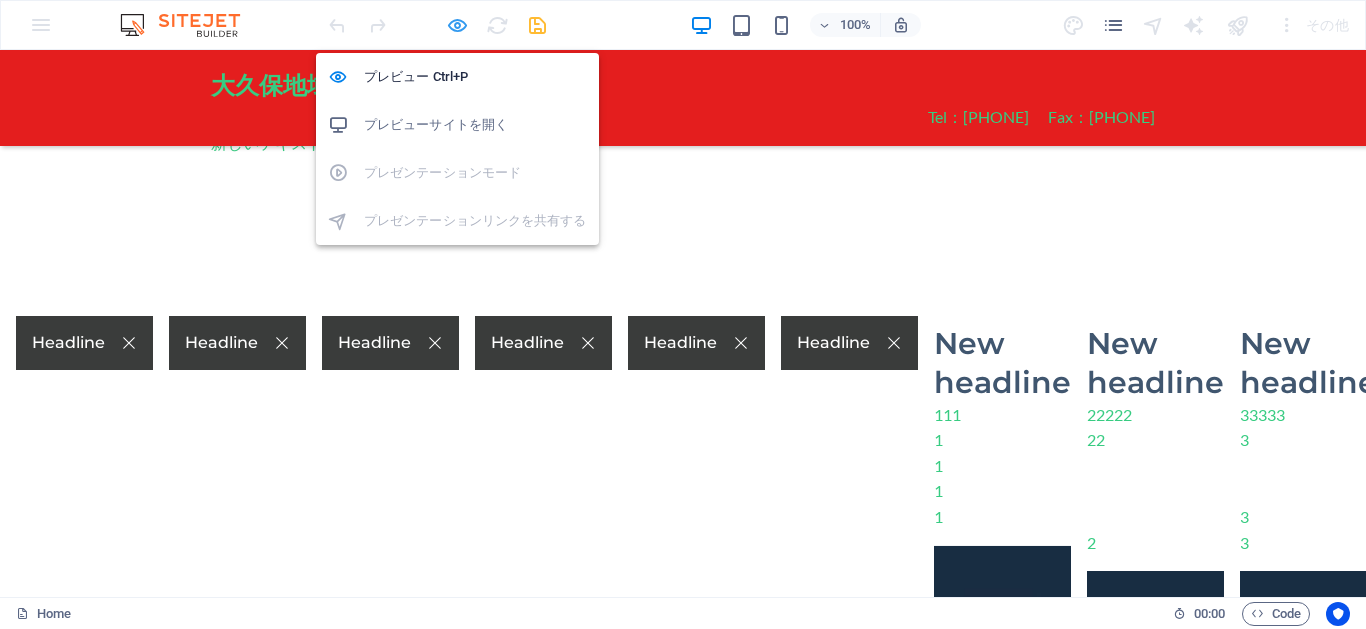 click at bounding box center (457, 25) 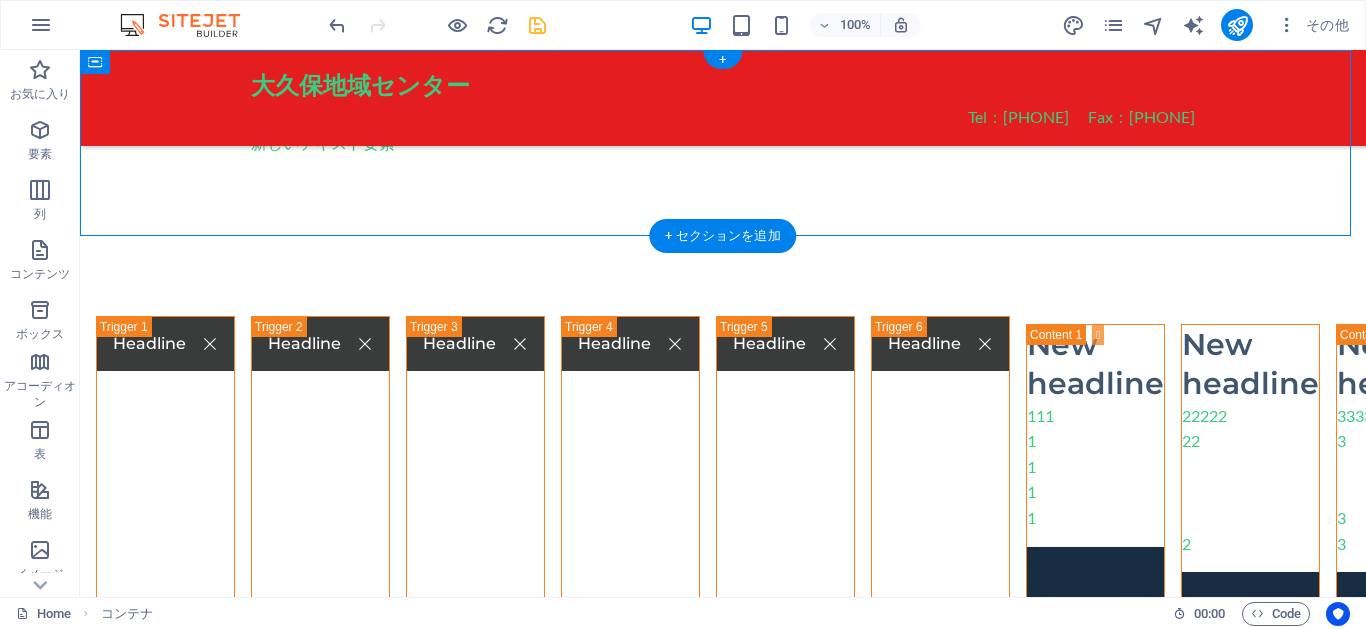 drag, startPoint x: 348, startPoint y: 149, endPoint x: 340, endPoint y: 175, distance: 27.202942 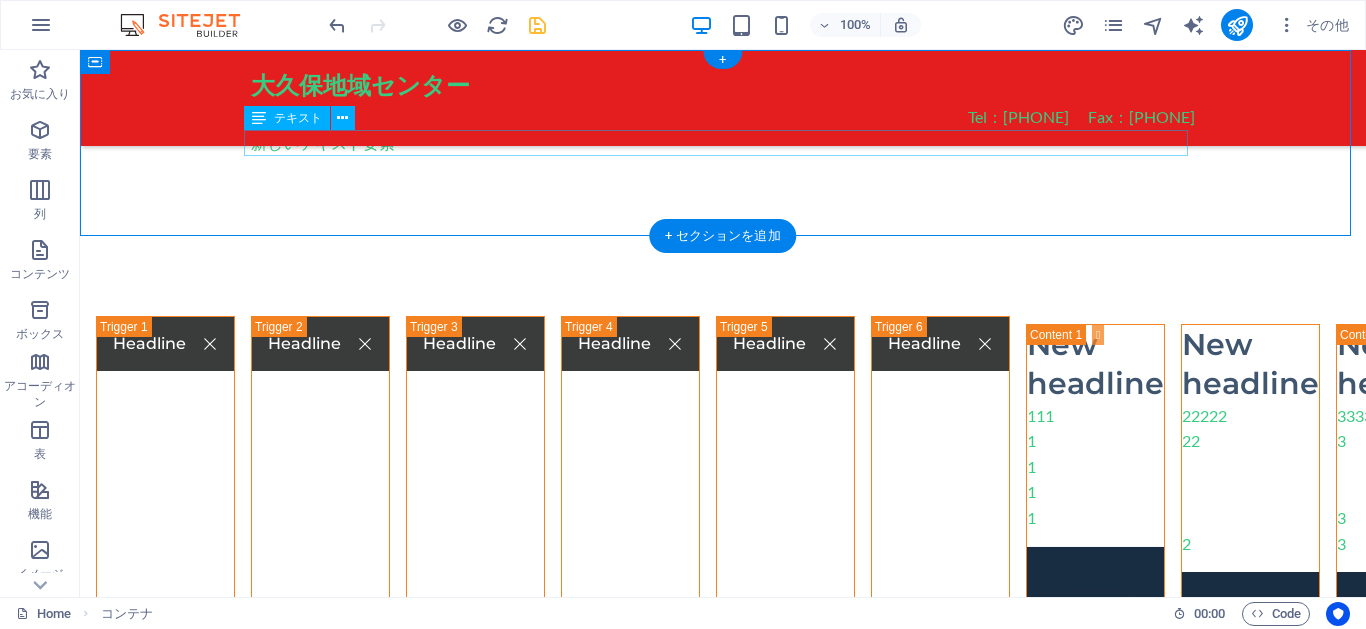 click on "新しいテキスト要素" at bounding box center (723, 143) 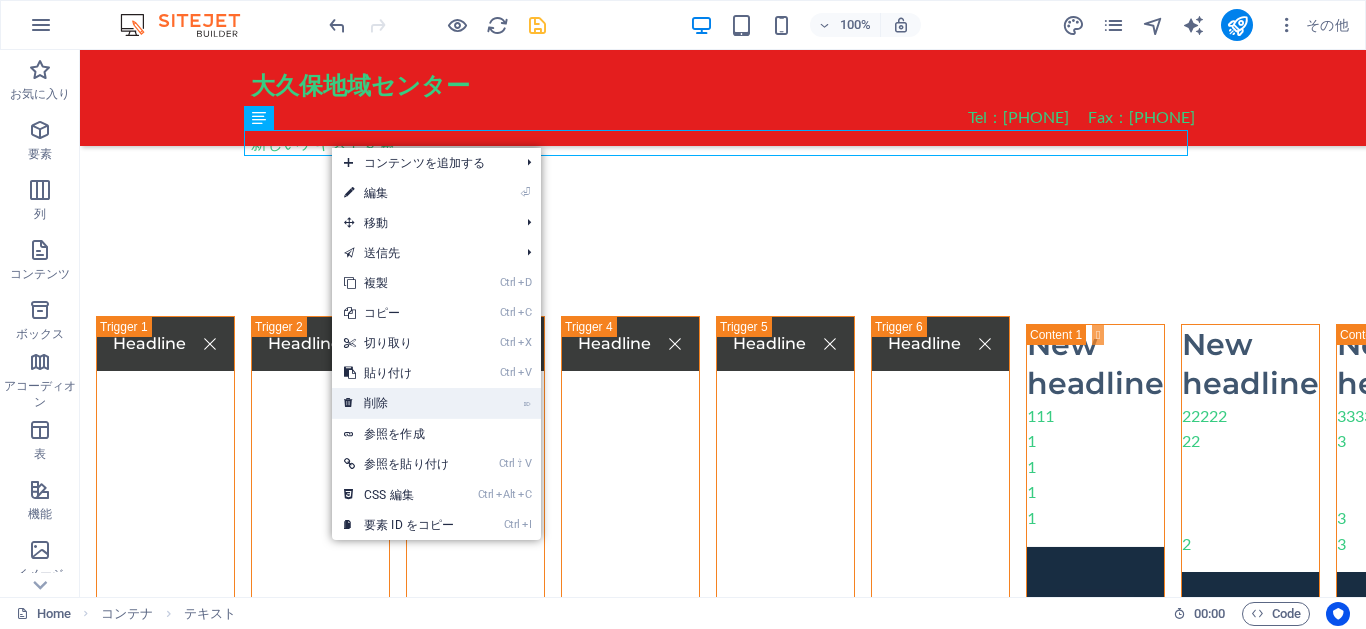 click on "⌦  削除" at bounding box center (399, 403) 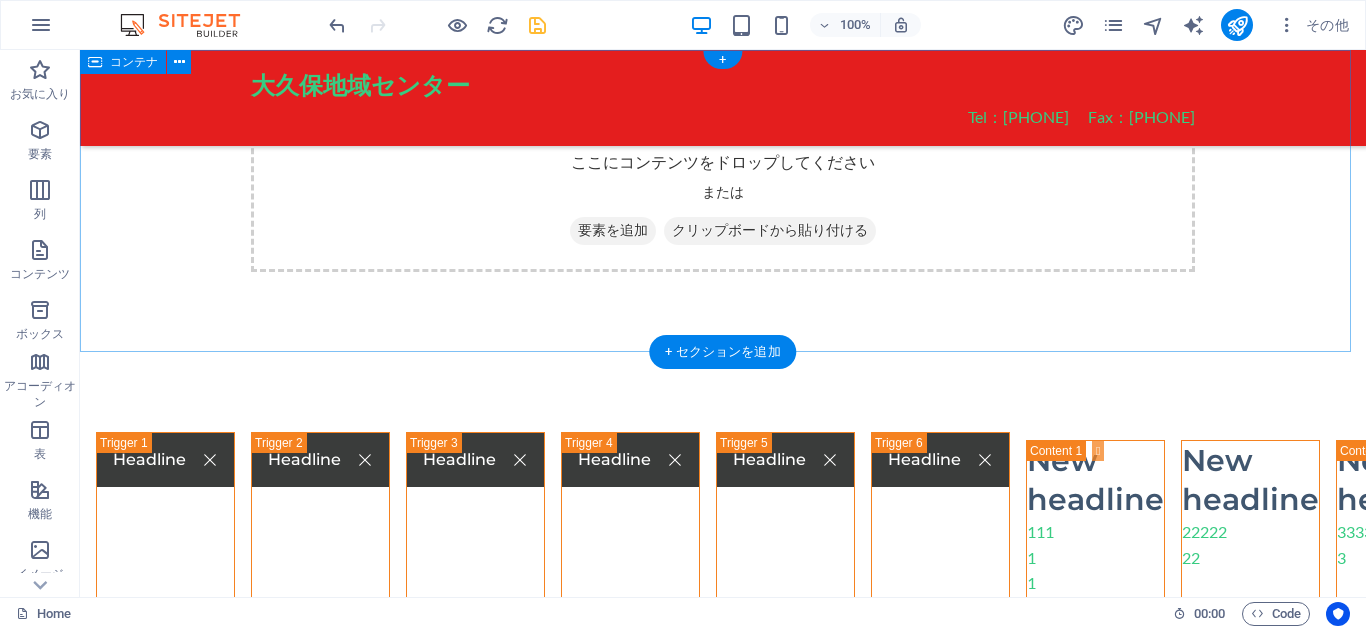 click on "ここにコンテンツをドロップしてください または  要素を追加  クリップボードから貼り付ける" at bounding box center [723, 201] 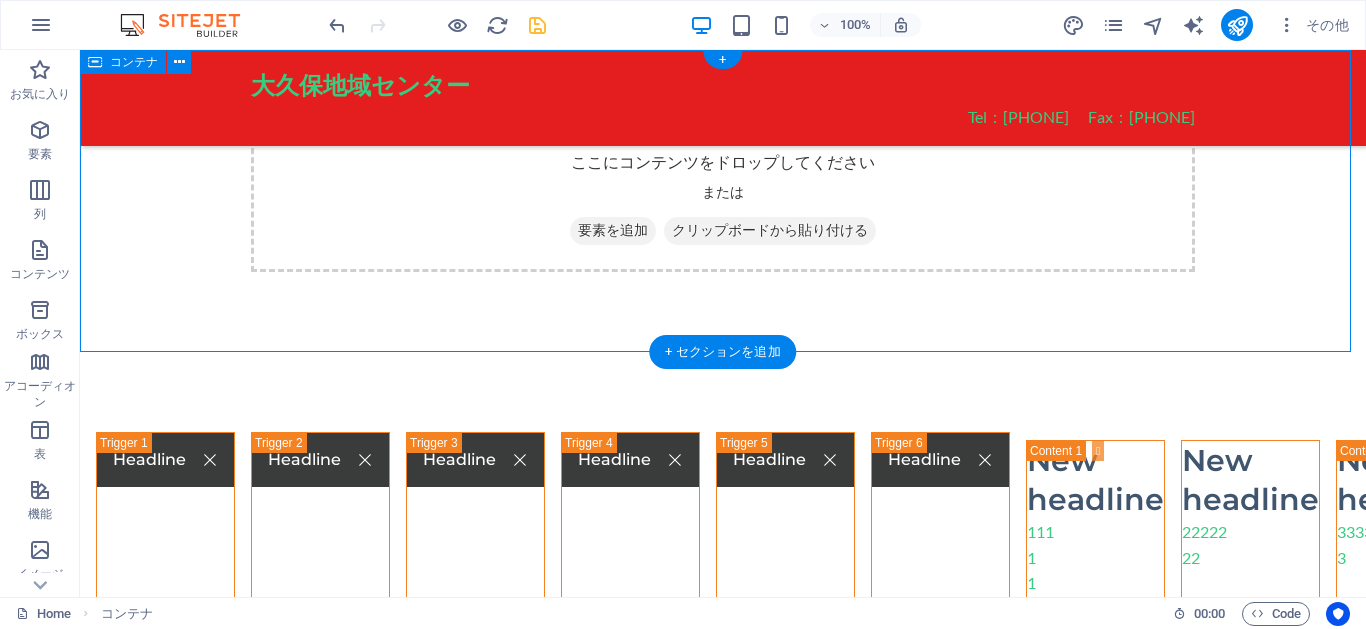 click on "ここにコンテンツをドロップしてください または  要素を追加  クリップボードから貼り付ける" at bounding box center (723, 201) 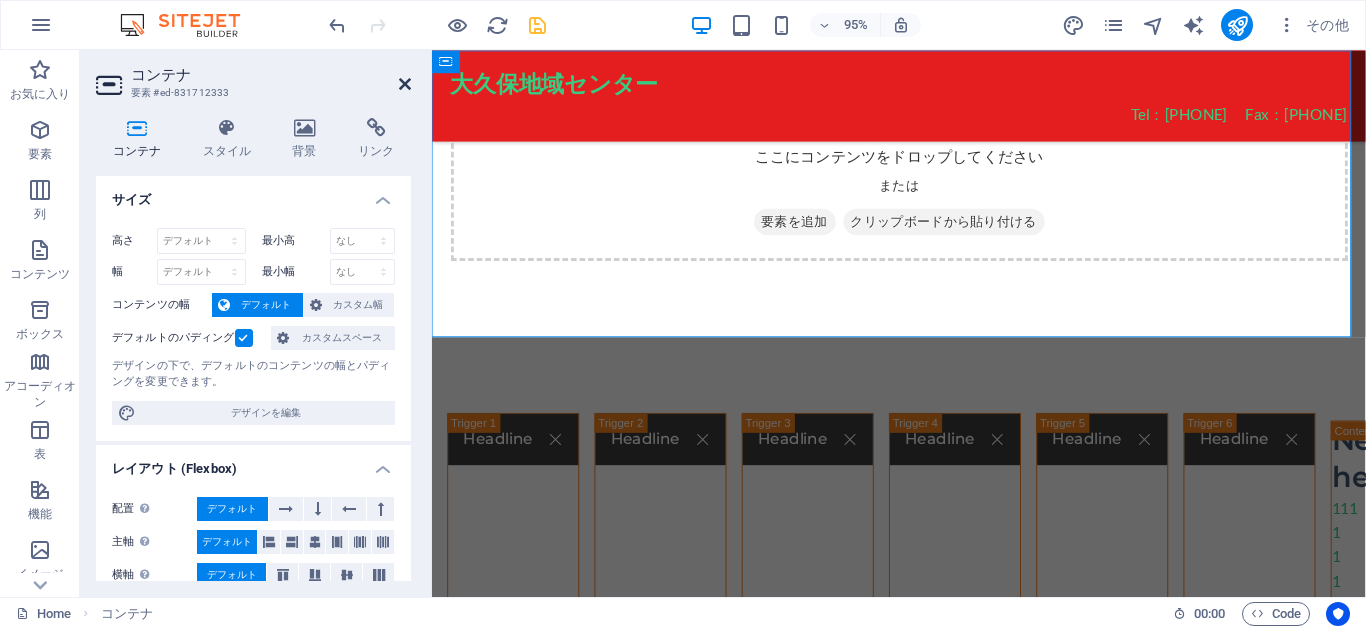 click at bounding box center (405, 84) 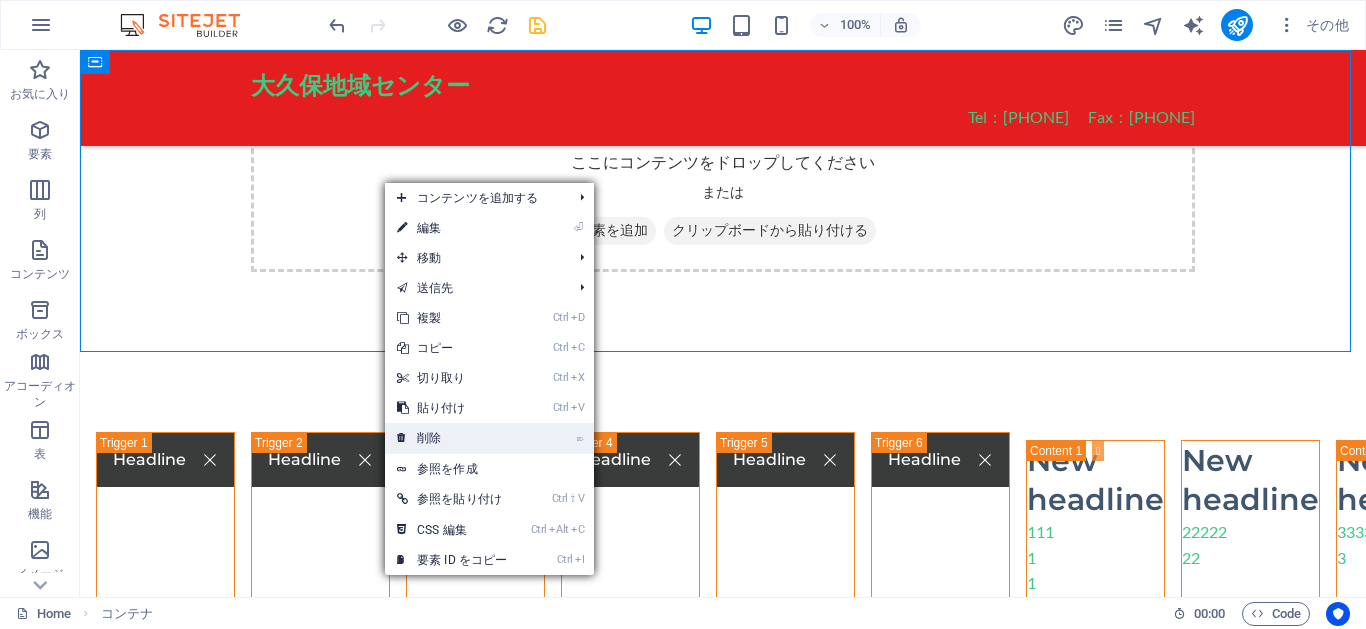 click on "⌦  削除" at bounding box center (452, 438) 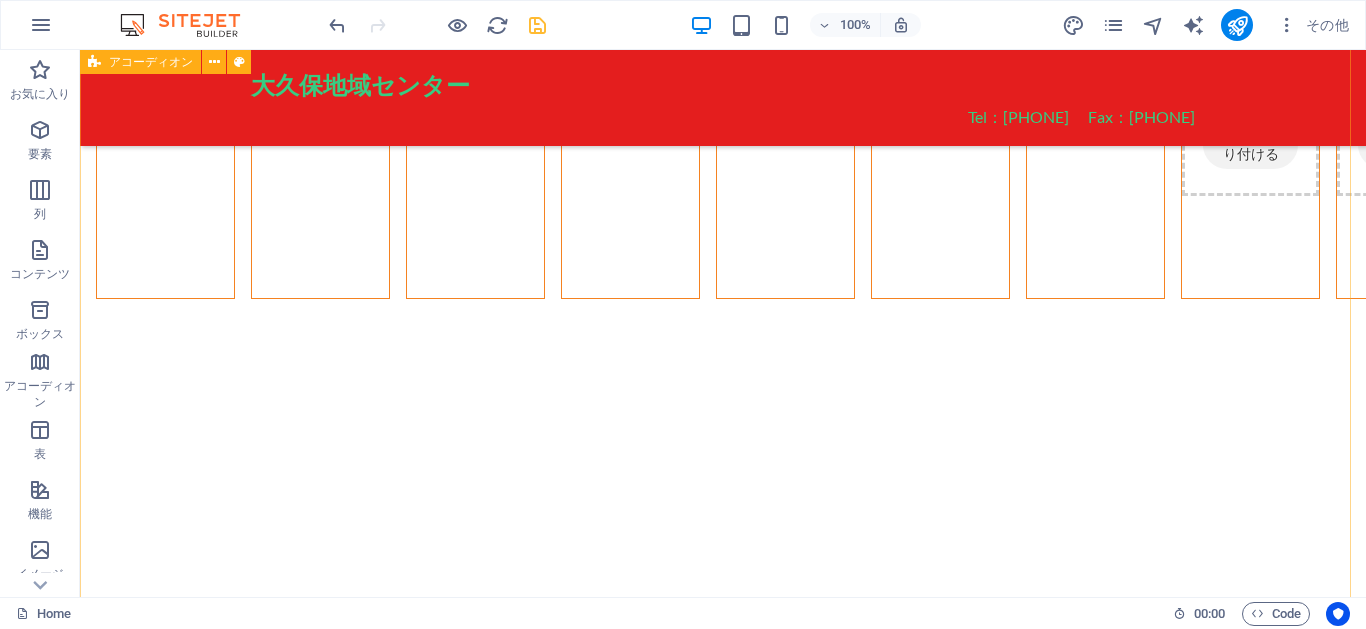 scroll, scrollTop: 0, scrollLeft: 0, axis: both 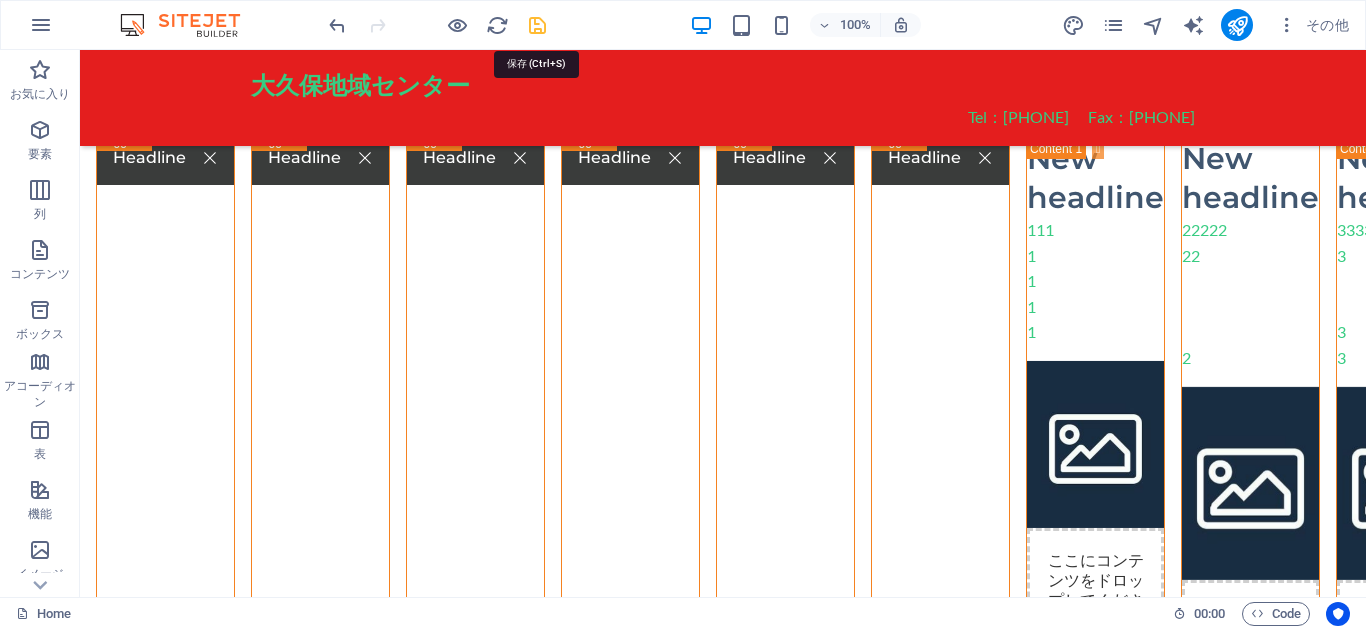 click at bounding box center (537, 25) 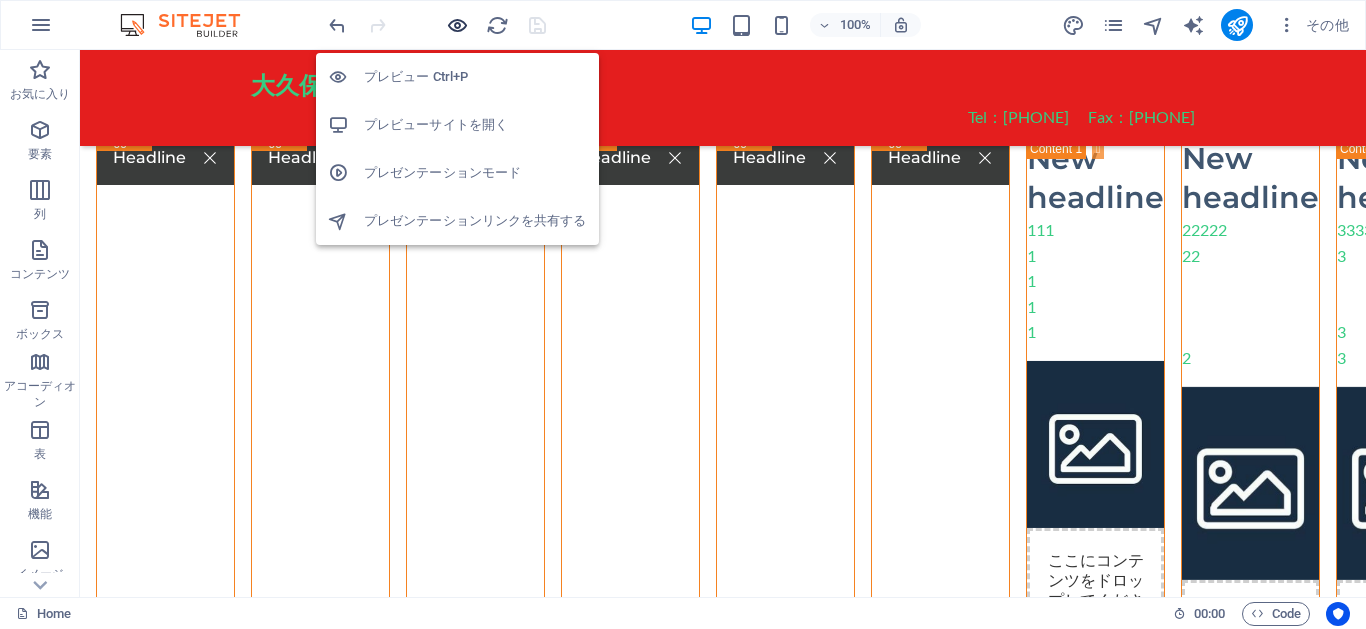 click at bounding box center [457, 25] 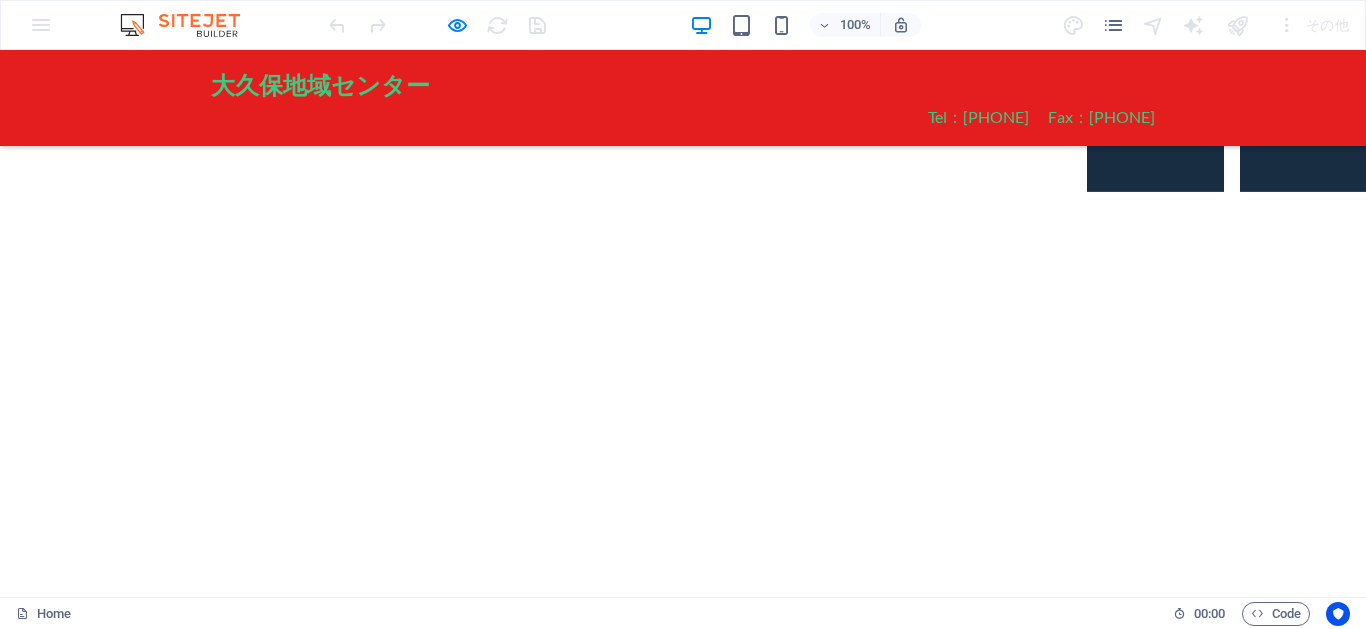 scroll, scrollTop: 0, scrollLeft: 0, axis: both 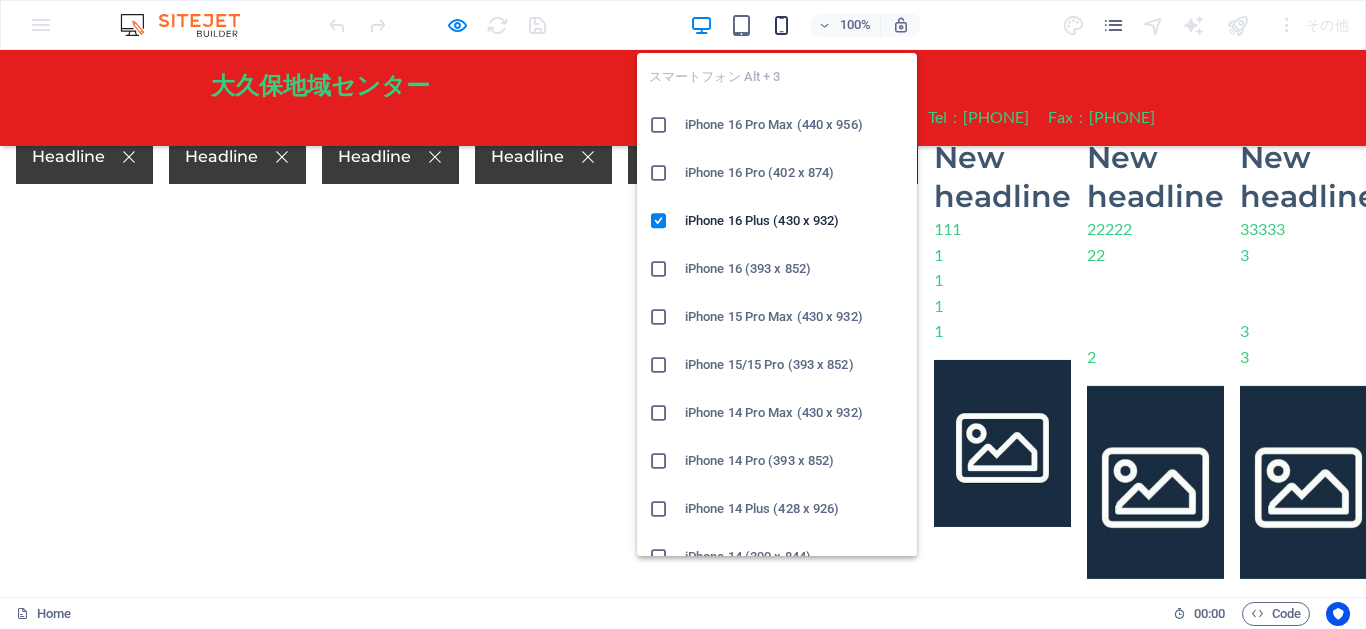 click at bounding box center (781, 25) 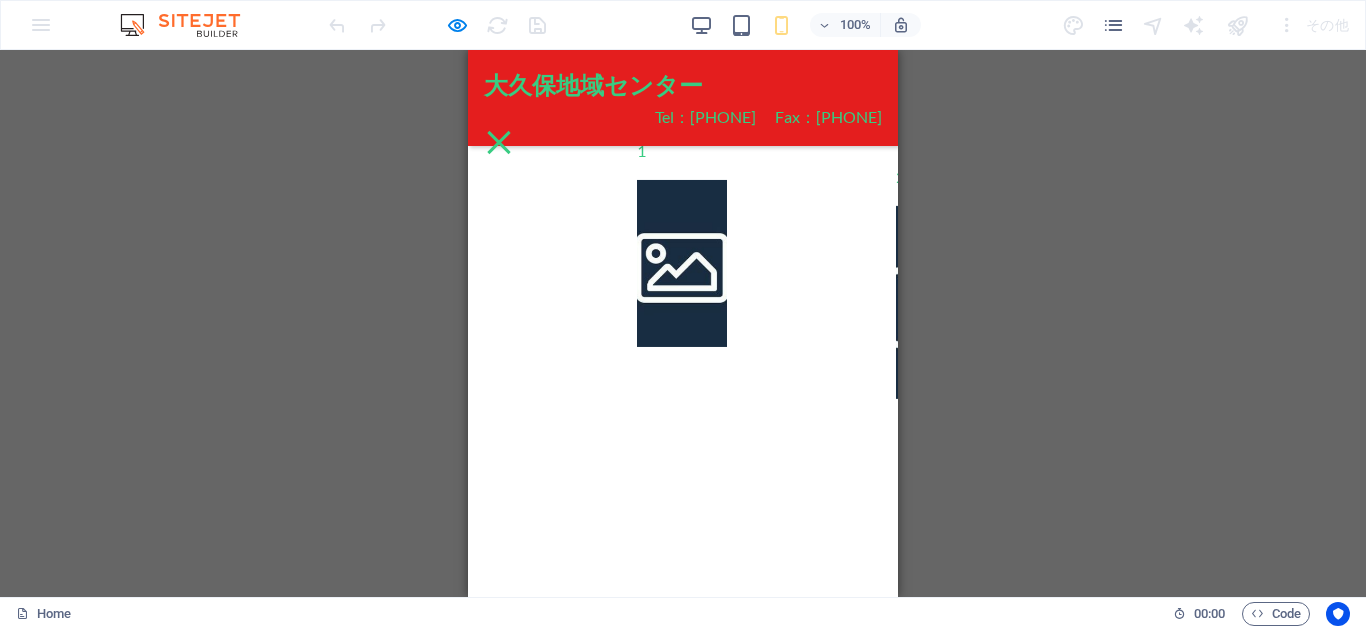 scroll, scrollTop: 0, scrollLeft: 0, axis: both 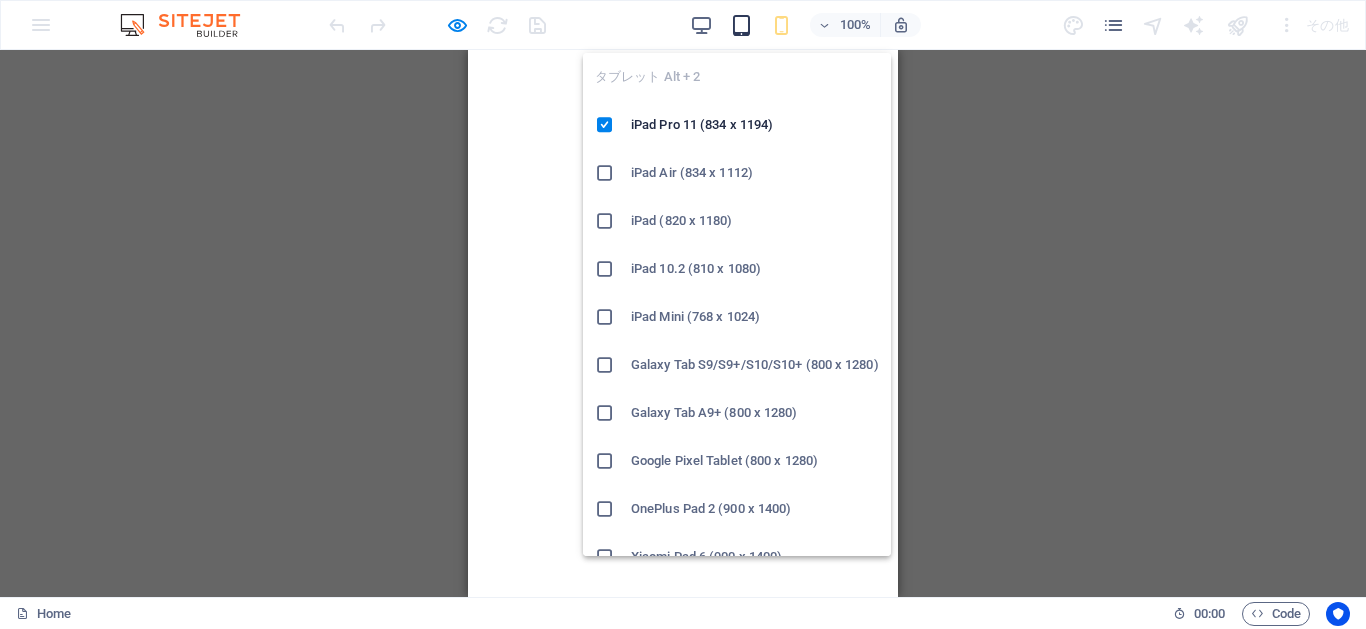 click at bounding box center [741, 25] 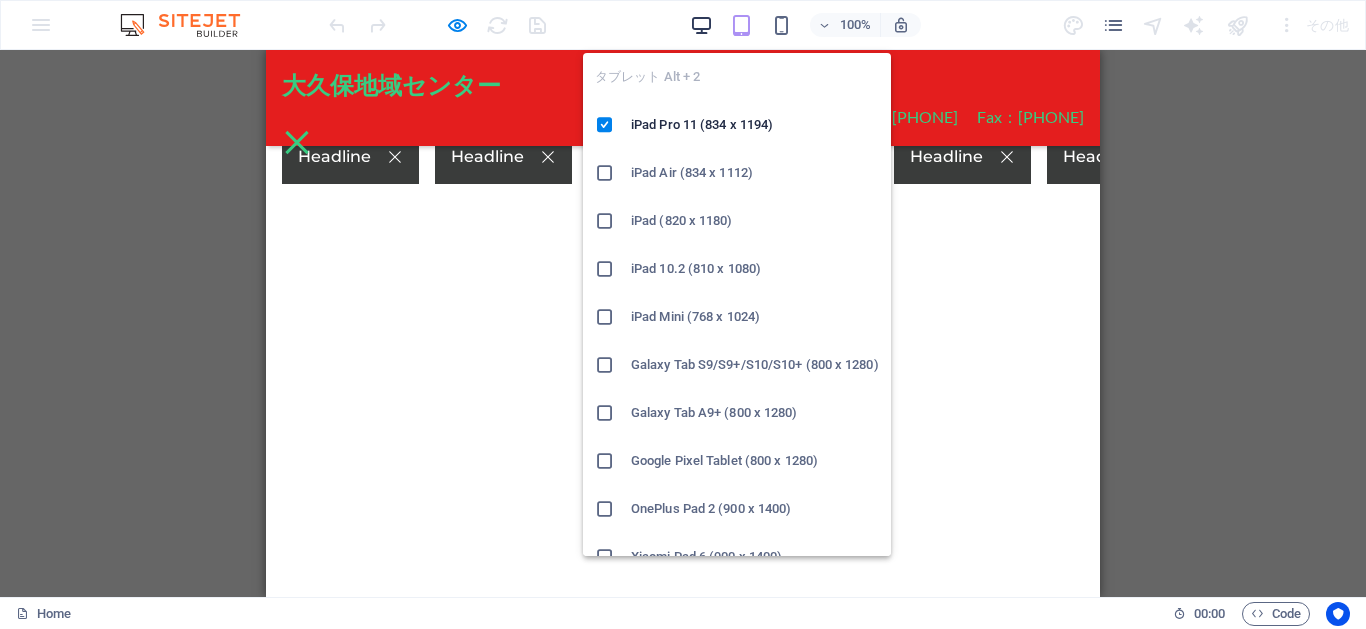 click at bounding box center [701, 25] 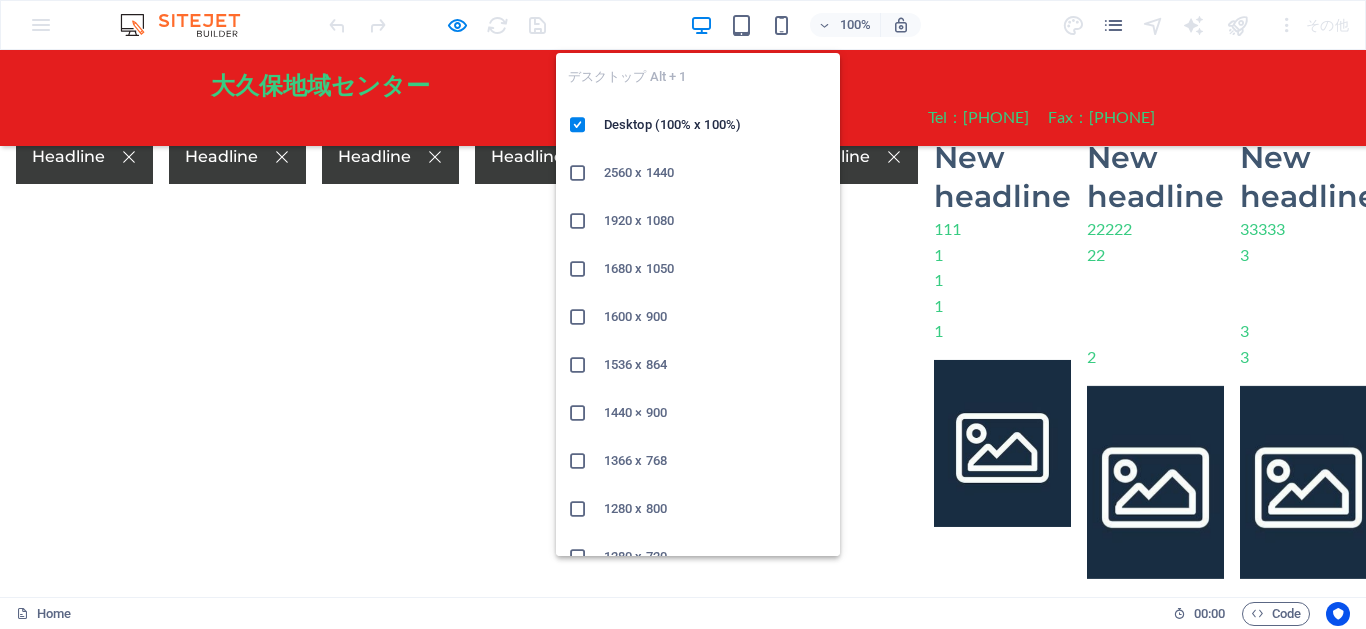 scroll, scrollTop: 0, scrollLeft: 0, axis: both 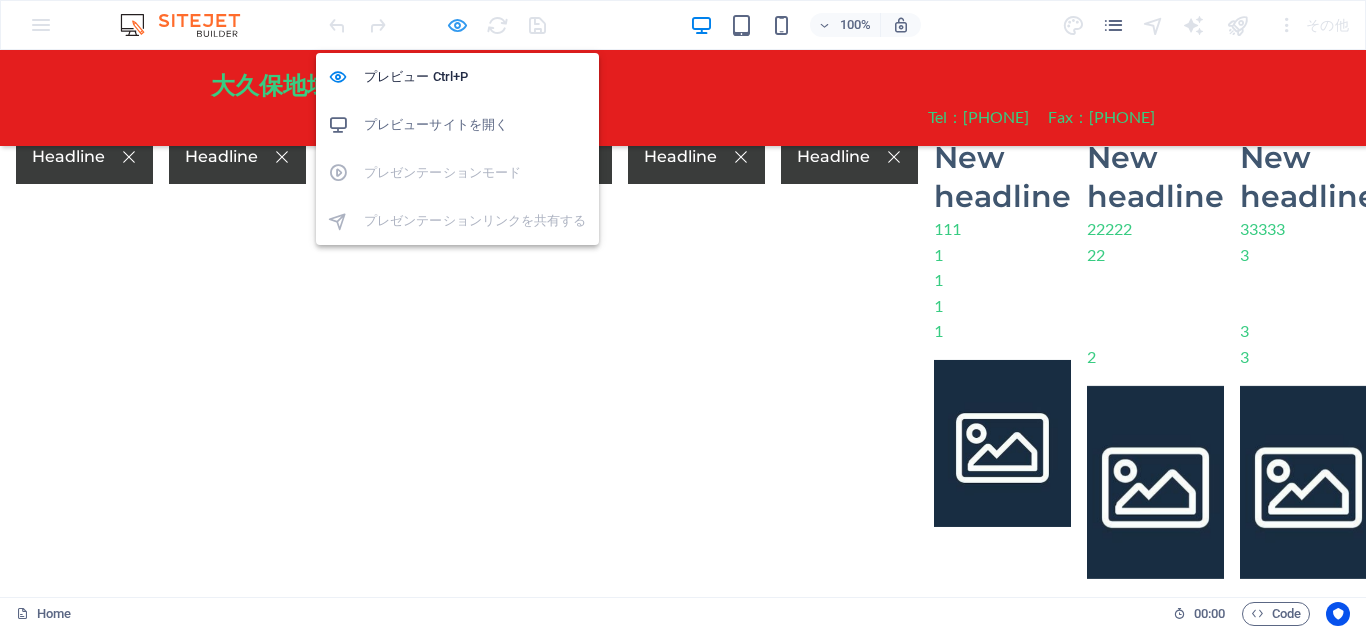 click at bounding box center [457, 25] 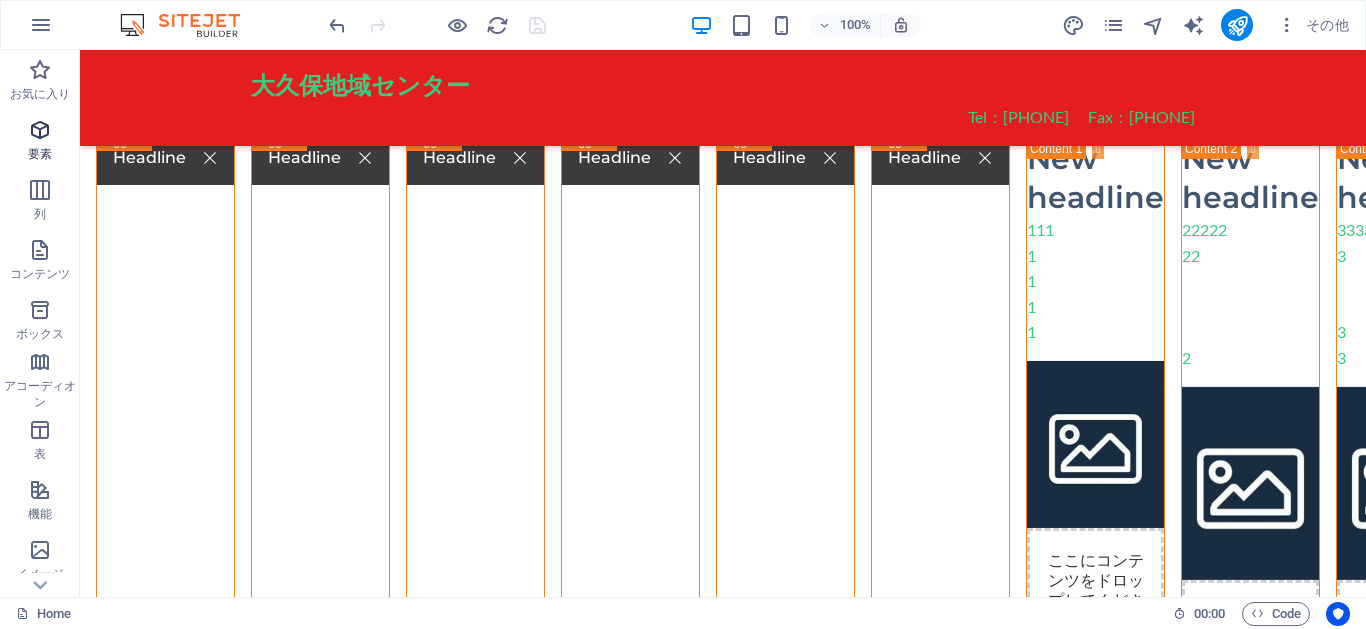 click at bounding box center [40, 130] 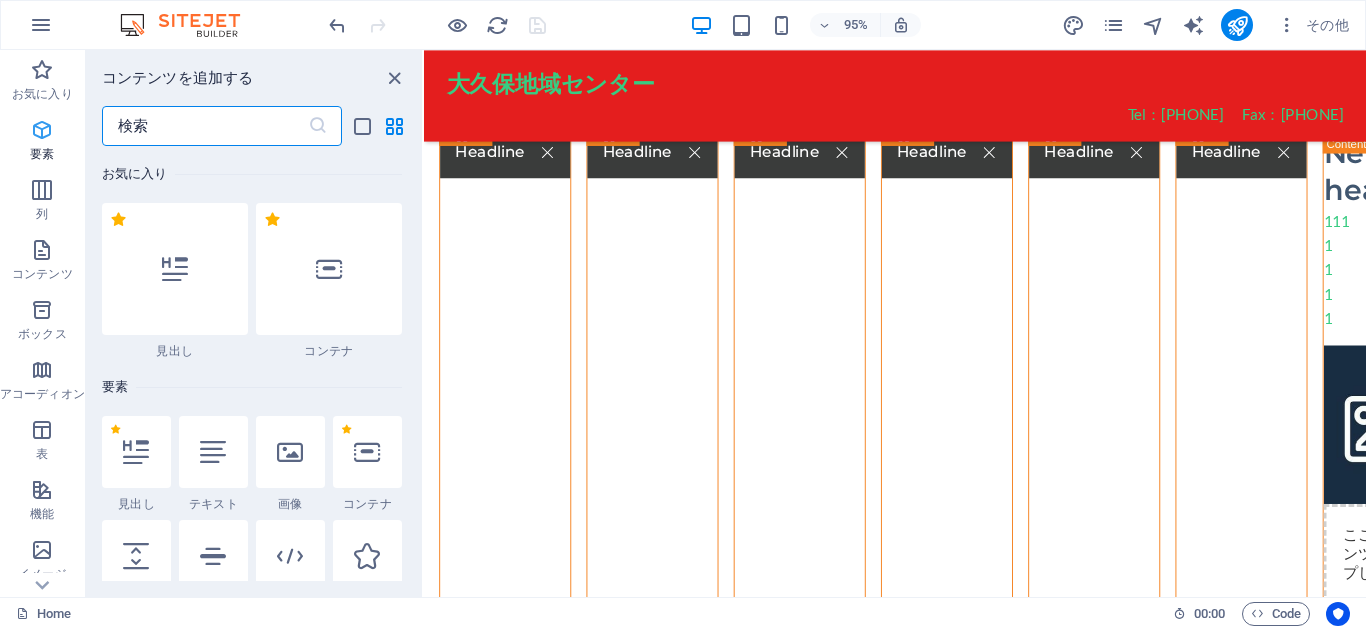 scroll, scrollTop: 213, scrollLeft: 0, axis: vertical 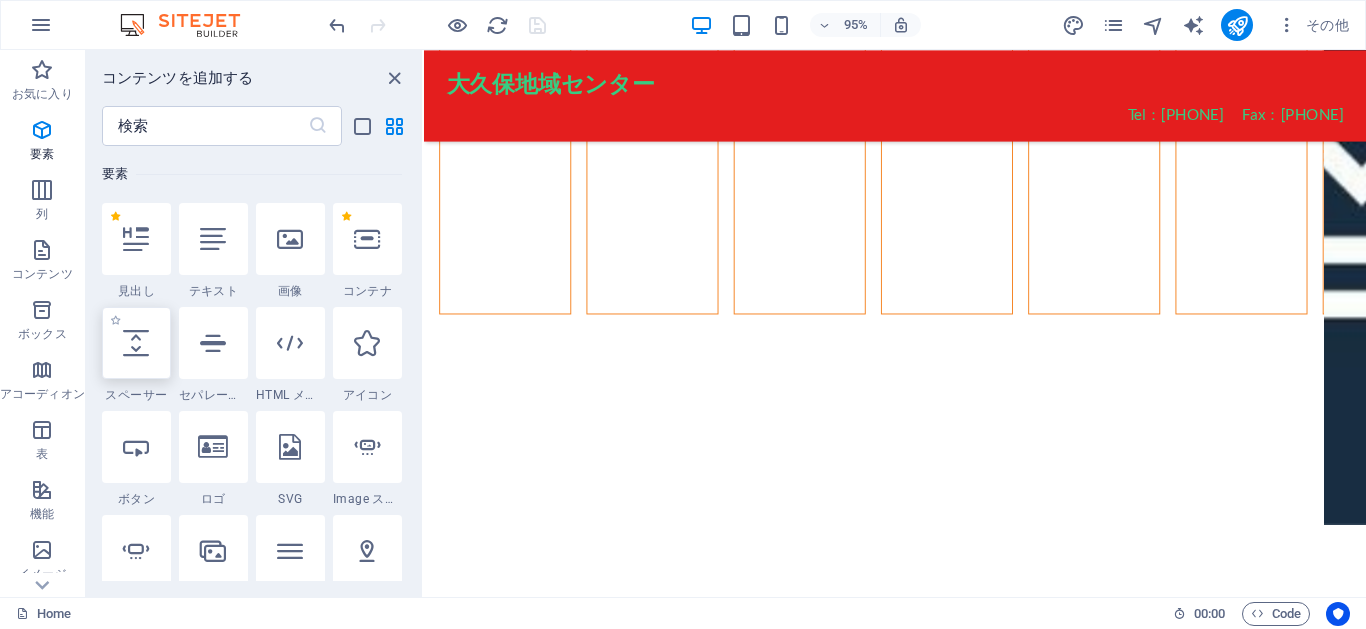 select on "px" 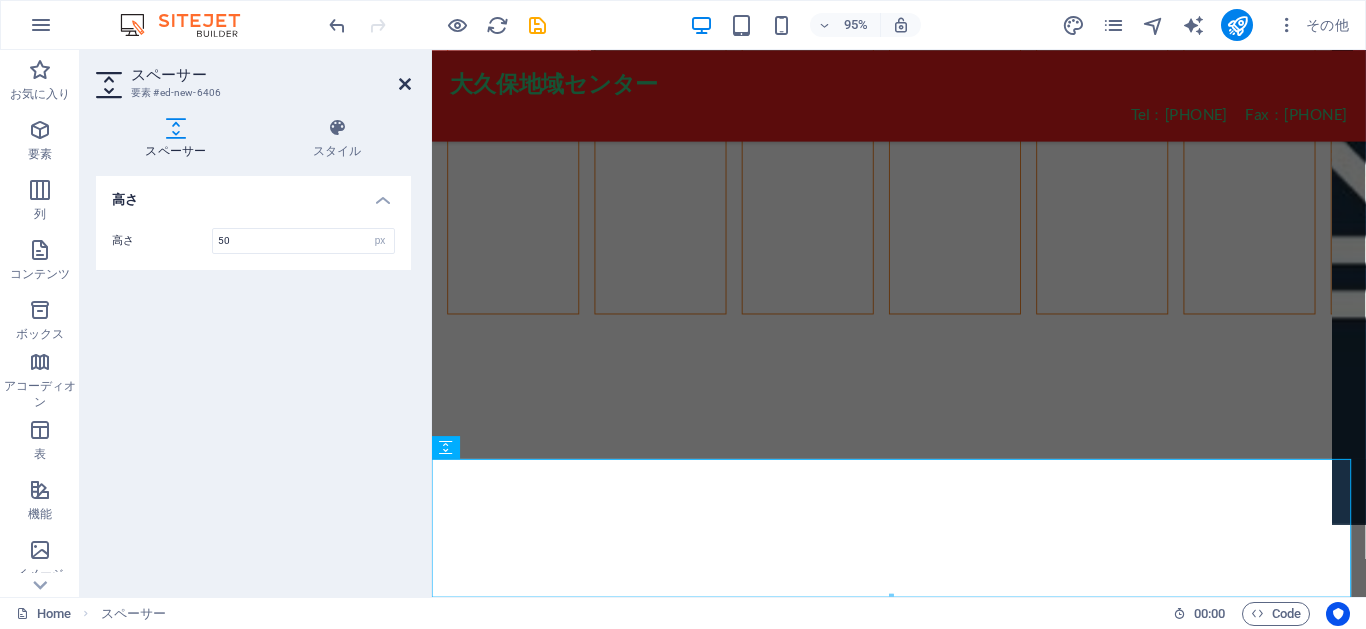click at bounding box center [405, 84] 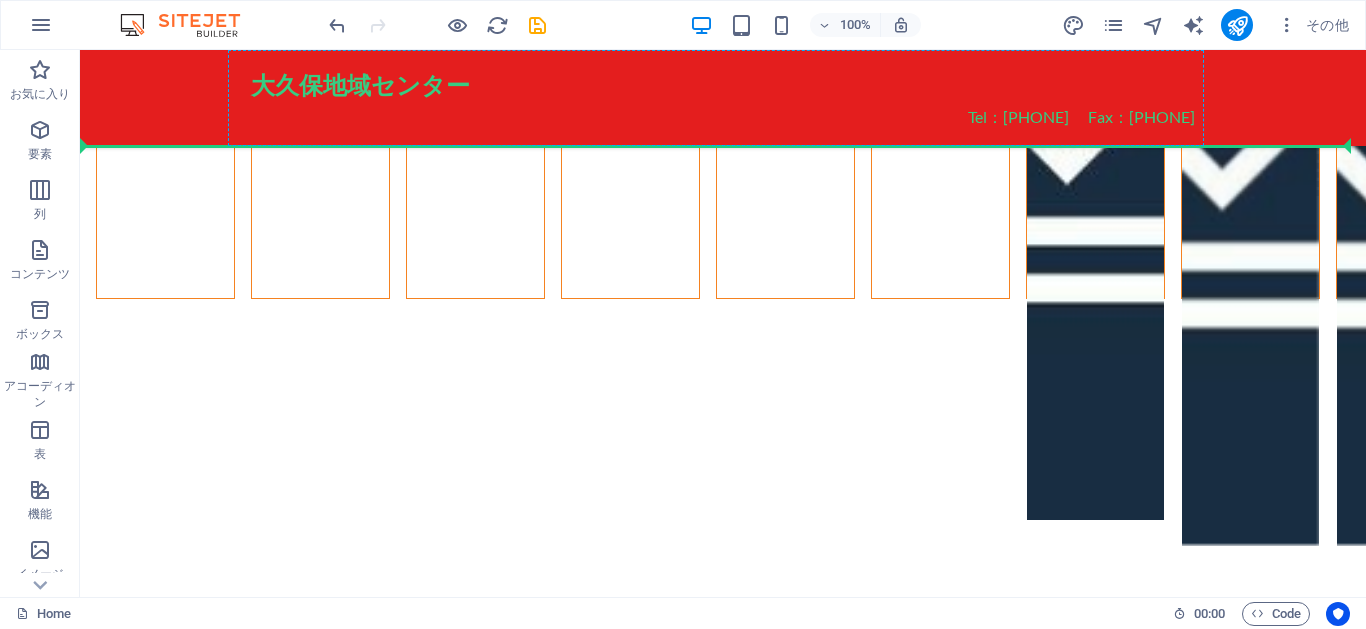 scroll, scrollTop: 976, scrollLeft: 0, axis: vertical 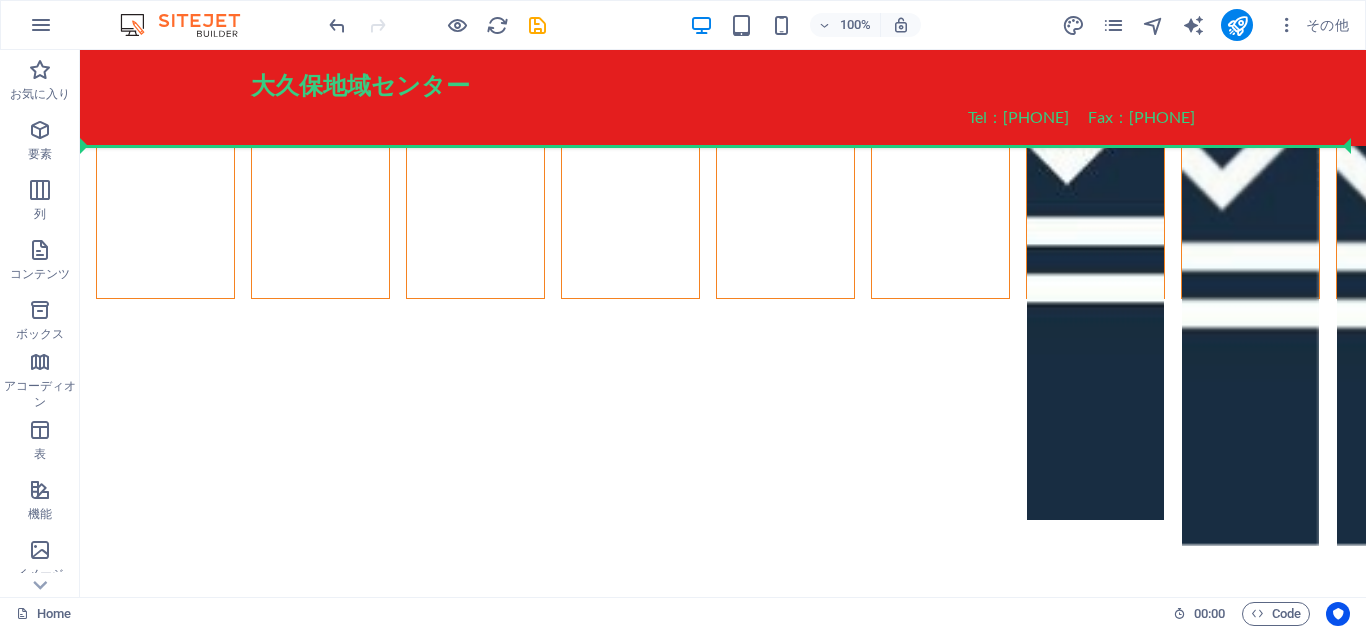 drag, startPoint x: 168, startPoint y: 513, endPoint x: 261, endPoint y: 130, distance: 394.12943 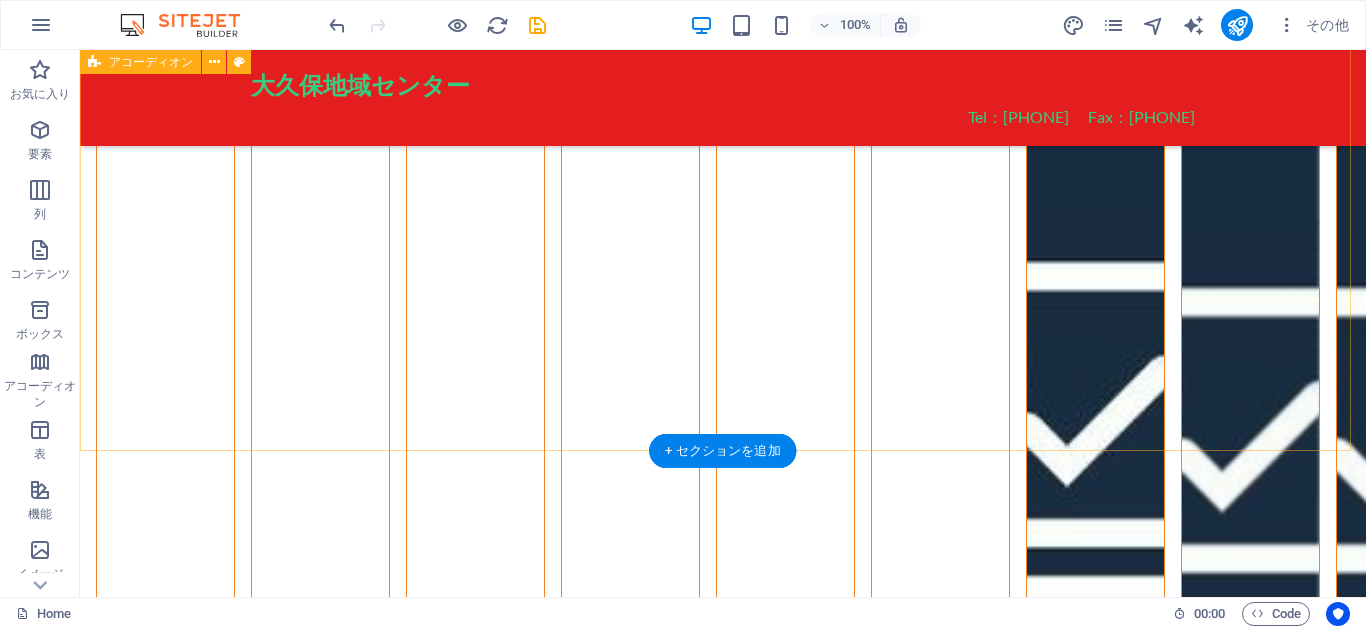 scroll, scrollTop: 1054, scrollLeft: 0, axis: vertical 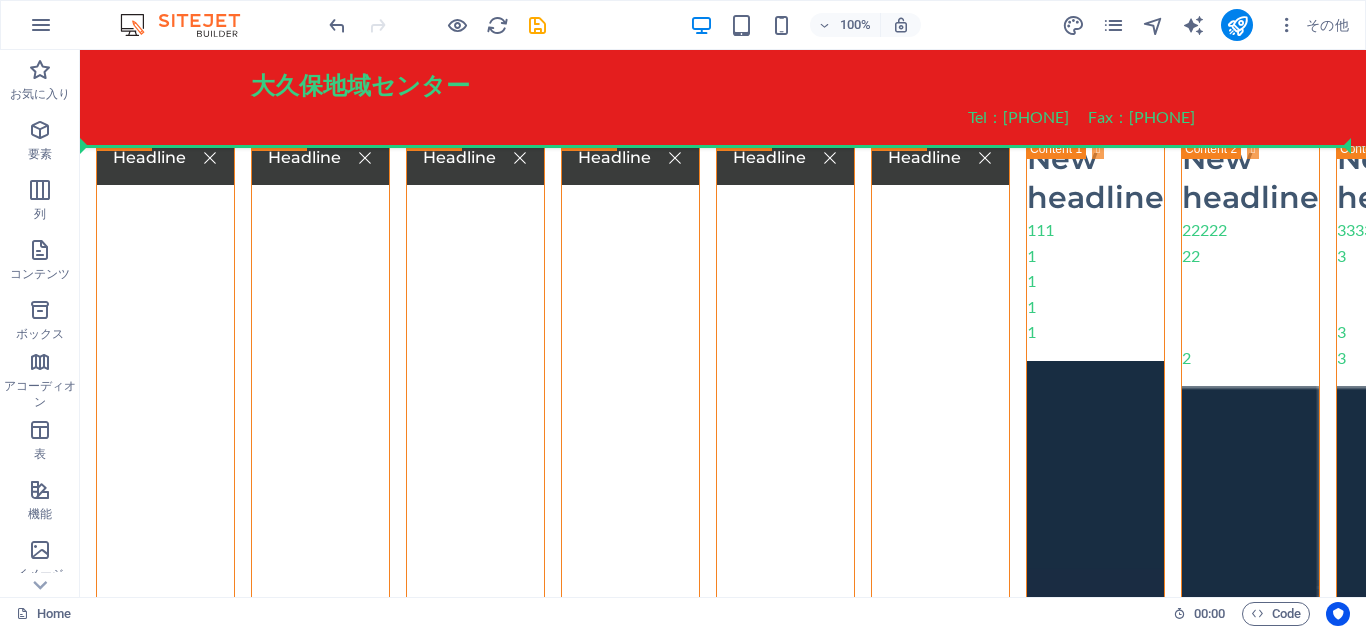 drag, startPoint x: 219, startPoint y: 483, endPoint x: 168, endPoint y: 137, distance: 349.73846 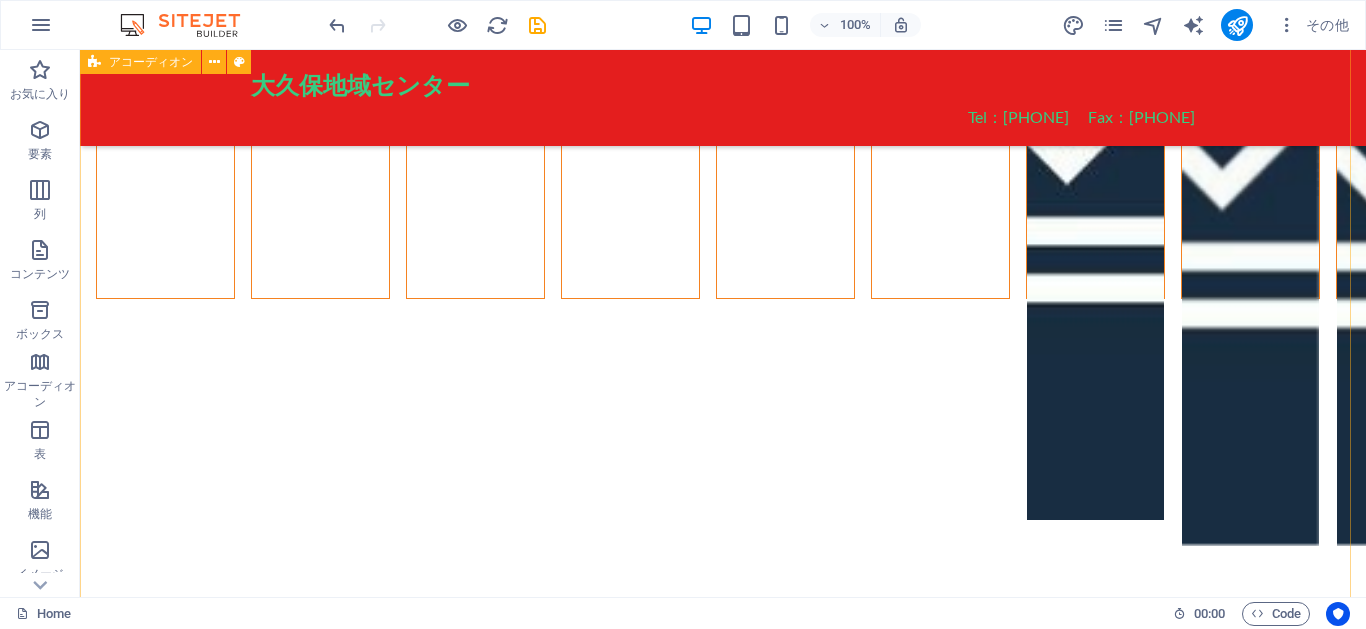 scroll, scrollTop: 1054, scrollLeft: 0, axis: vertical 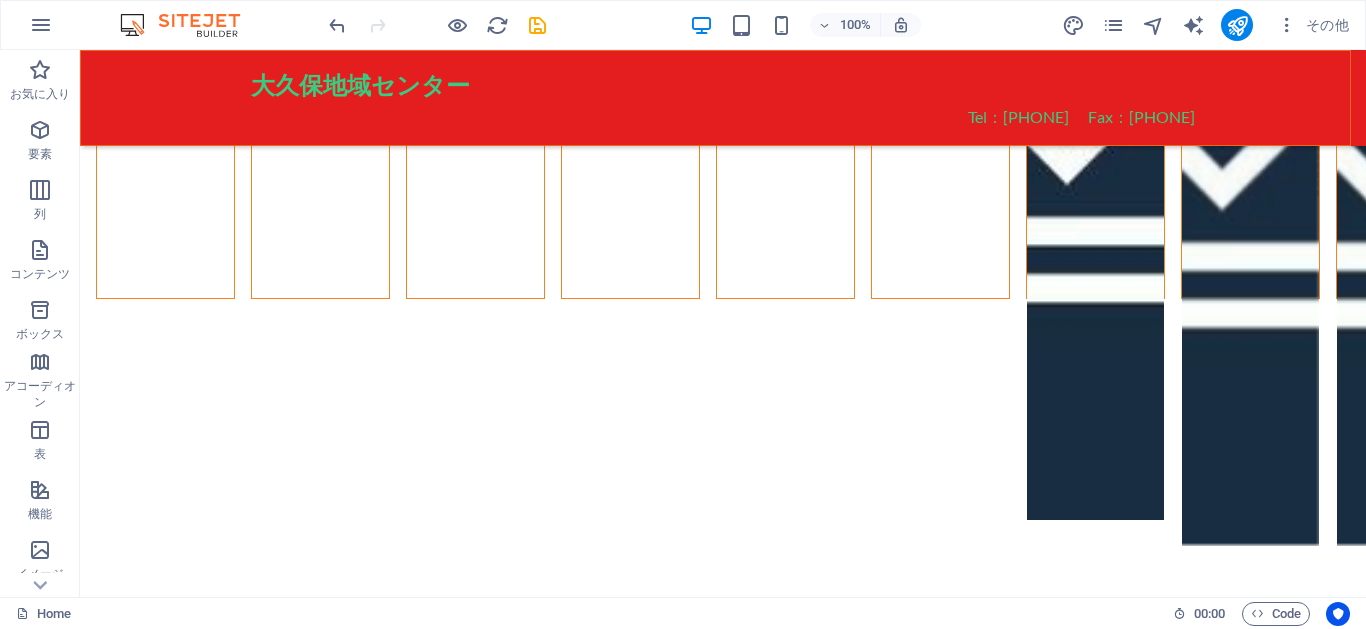 drag, startPoint x: 227, startPoint y: 494, endPoint x: 121, endPoint y: 117, distance: 391.61844 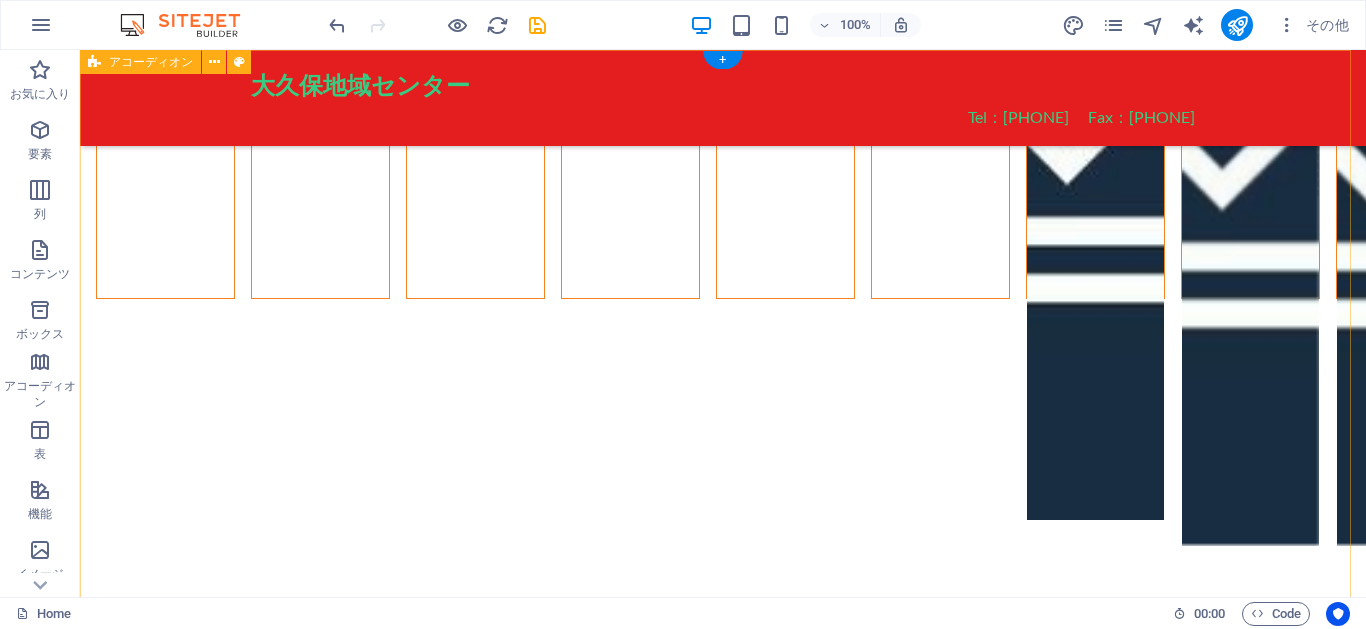 scroll, scrollTop: 0, scrollLeft: 0, axis: both 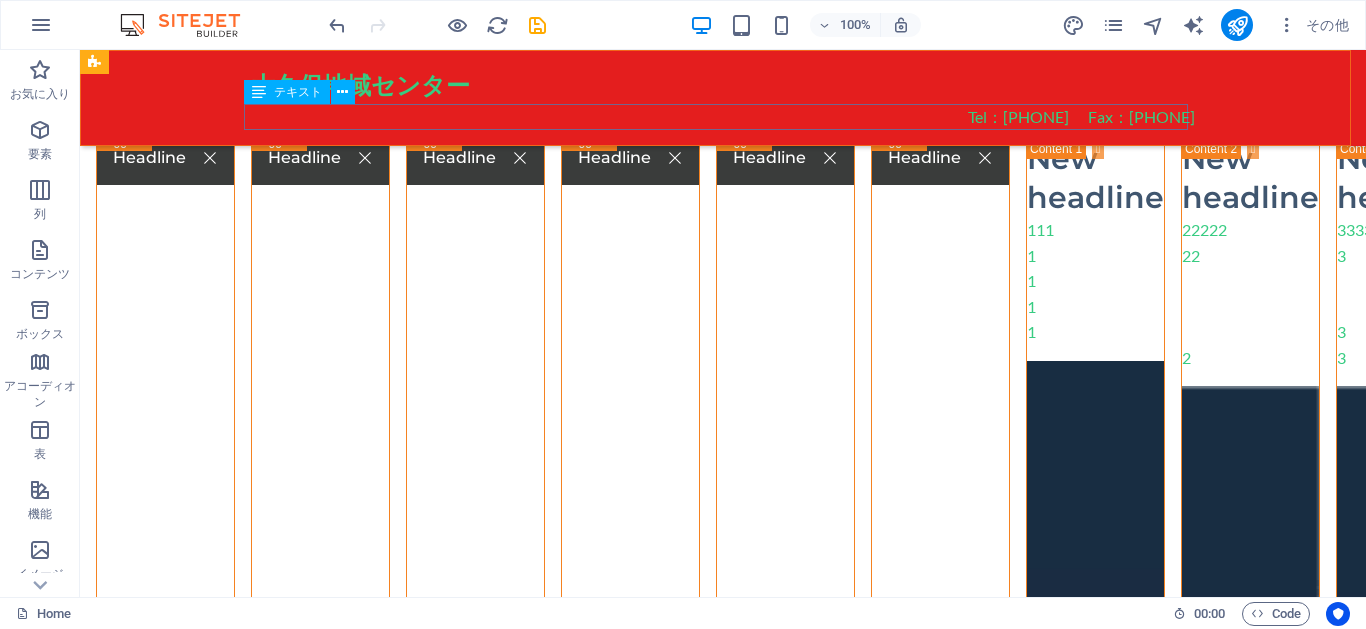 click on "Tel：[PHONE] 　Fax：[PHONE]" at bounding box center (723, 117) 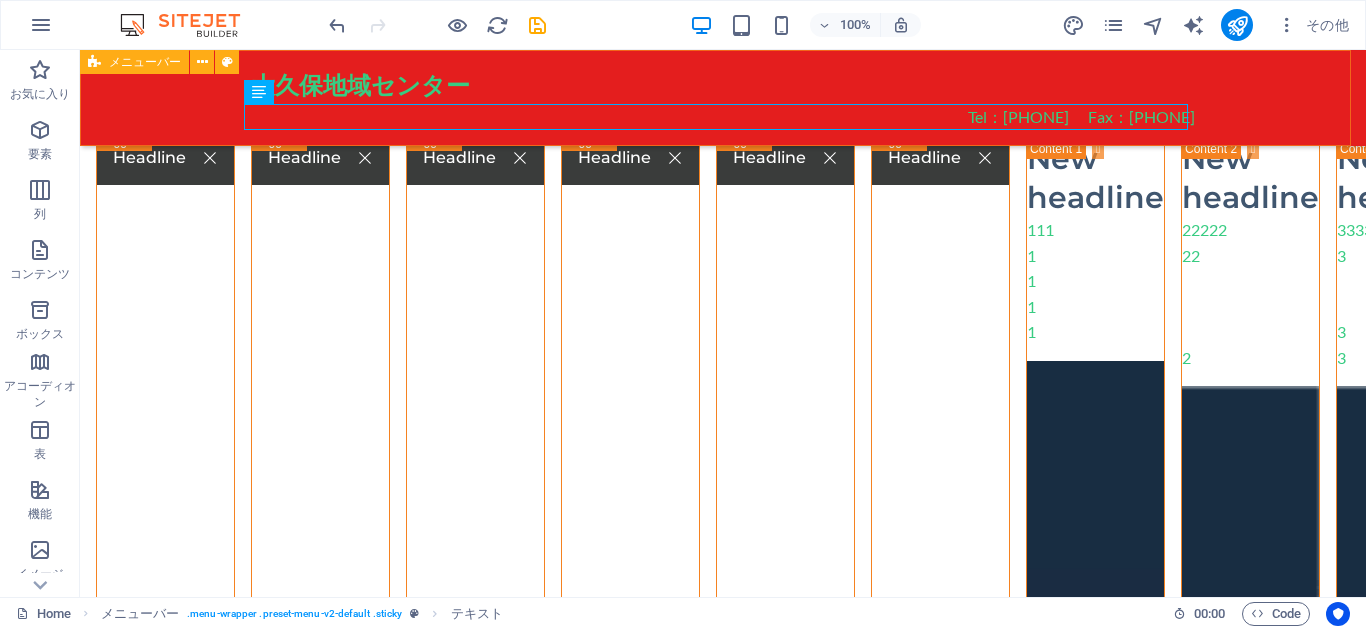 click on "大久保地域センター Tel：03-3209-3961 　Fax：03-3209-3962 Menu" at bounding box center [723, 98] 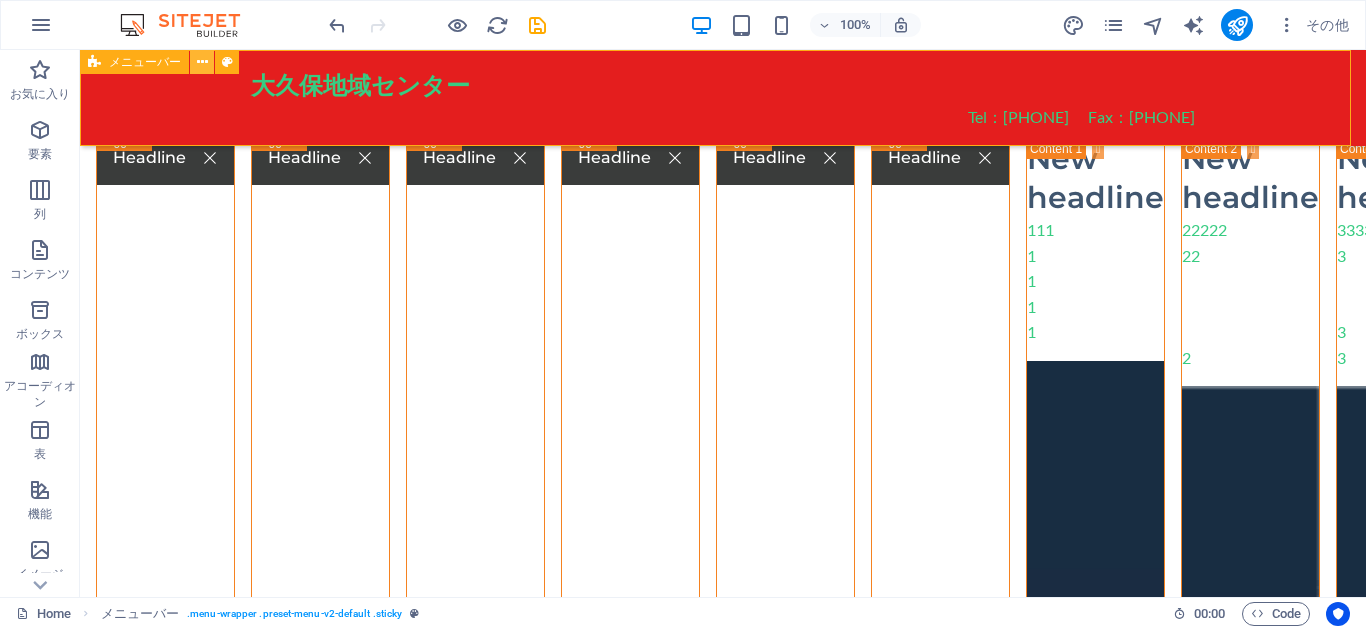 click at bounding box center (202, 62) 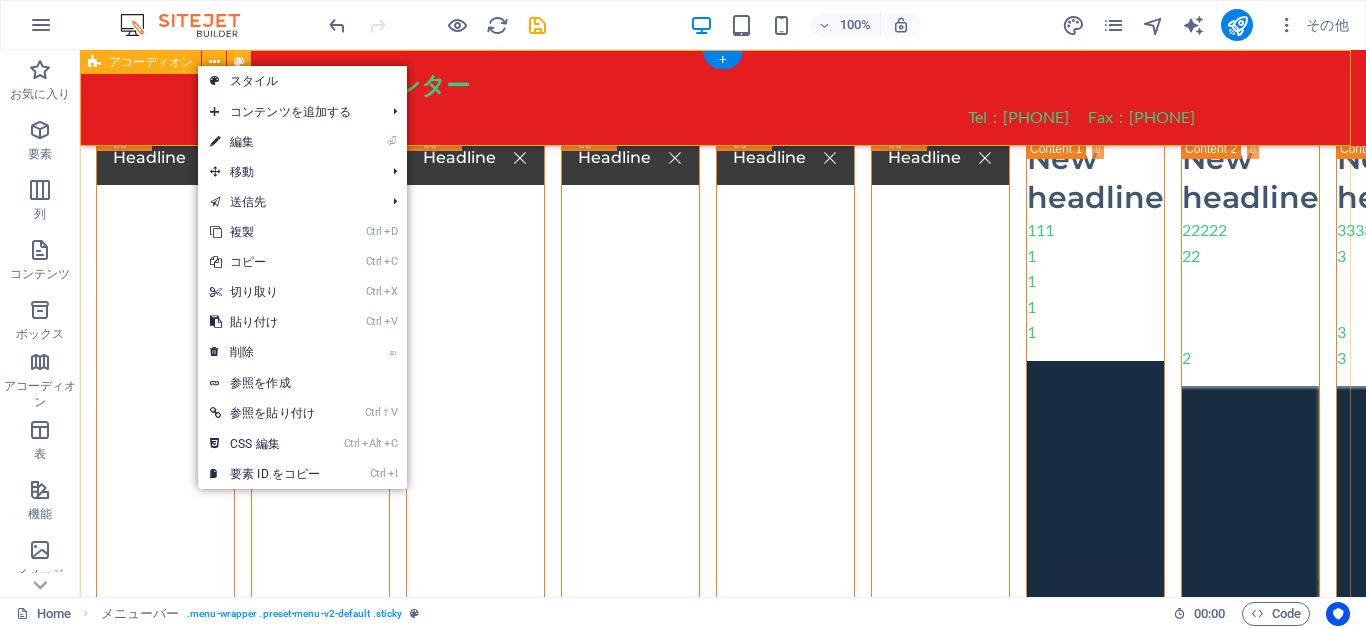 click on "Headline New headline 111 1 1 1 1 ここにコンテンツをドロップしてください または  要素を追加  クリップボードから貼り付ける Headline New headline 22222 22 2 ここにコンテンツをドロップしてください または  要素を追加  クリップボードから貼り付ける Headline New headline 33333 3 3 3 ここにコンテンツをドロップしてください または  要素を追加  クリップボードから貼り付ける Headline New headline 444444 444 4 ここにコンテンツをドロップしてください または  要素を追加  クリップボードから貼り付ける Headline New headline 55 5 ここにコンテンツをドロップしてください または  要素を追加  クリップボードから貼り付ける Headline New headline 666 6 ここにコンテンツをドロップしてください または  要素を追加  クリップボードから貼り付ける" at bounding box center [723, 541] 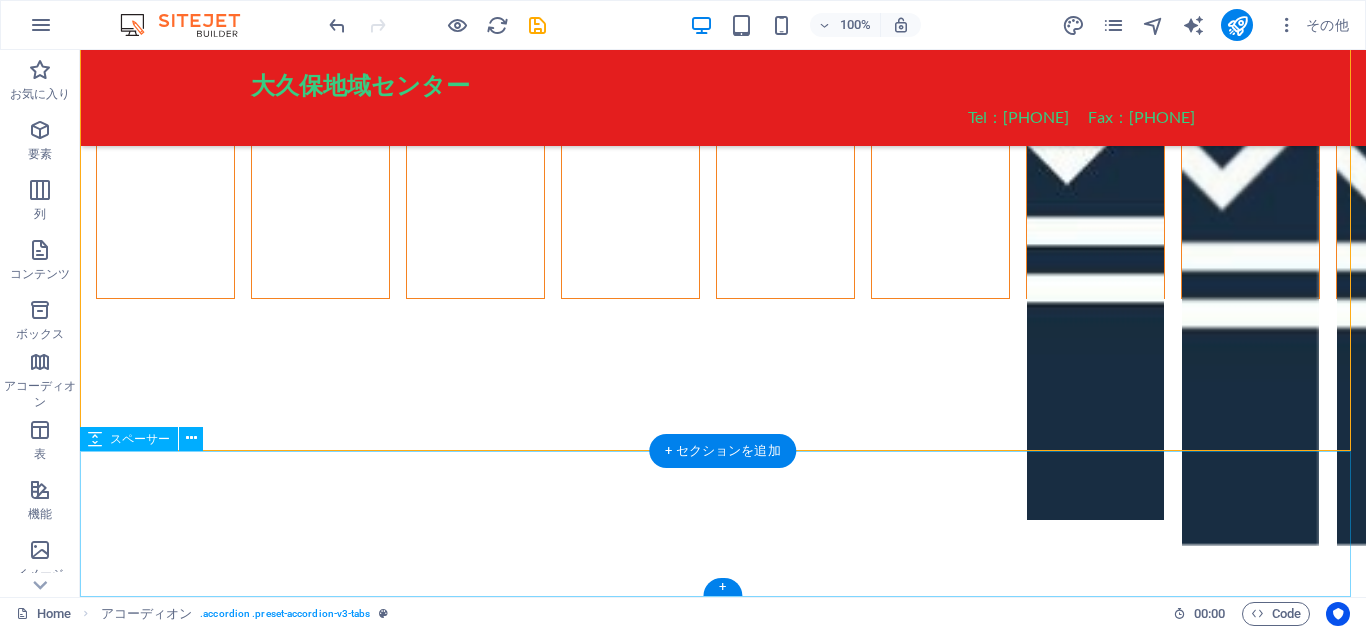 scroll, scrollTop: 1054, scrollLeft: 0, axis: vertical 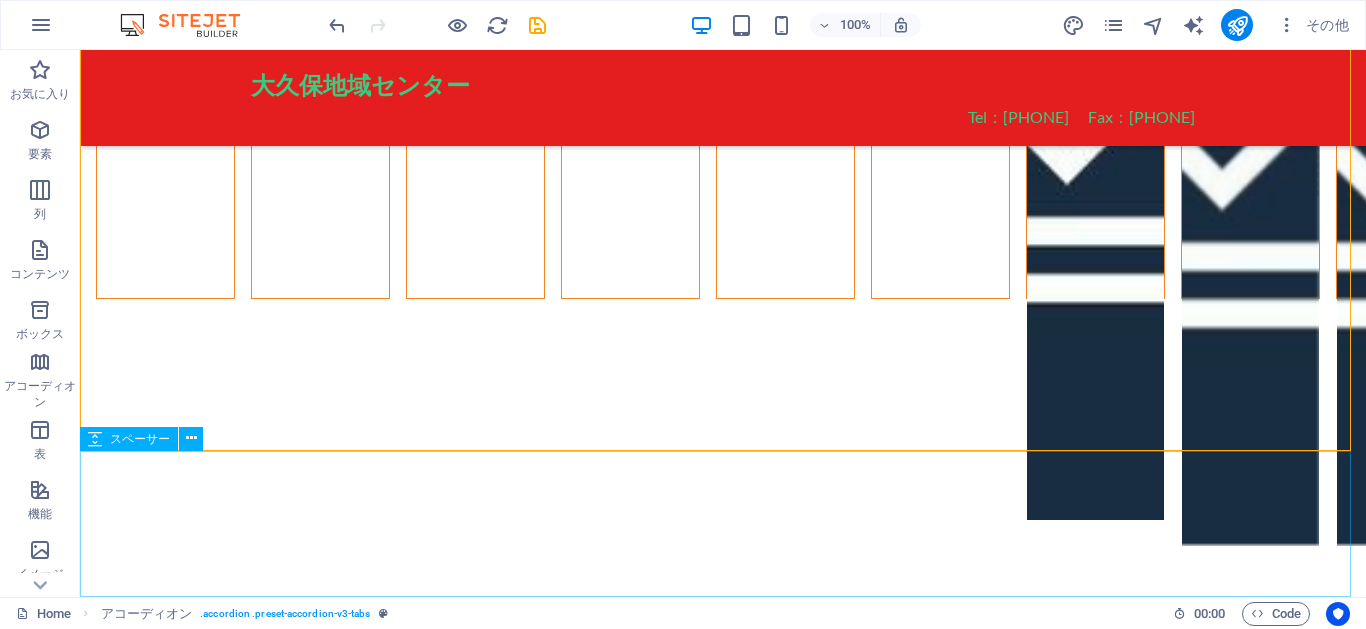 click on "スペーサー" at bounding box center (140, 439) 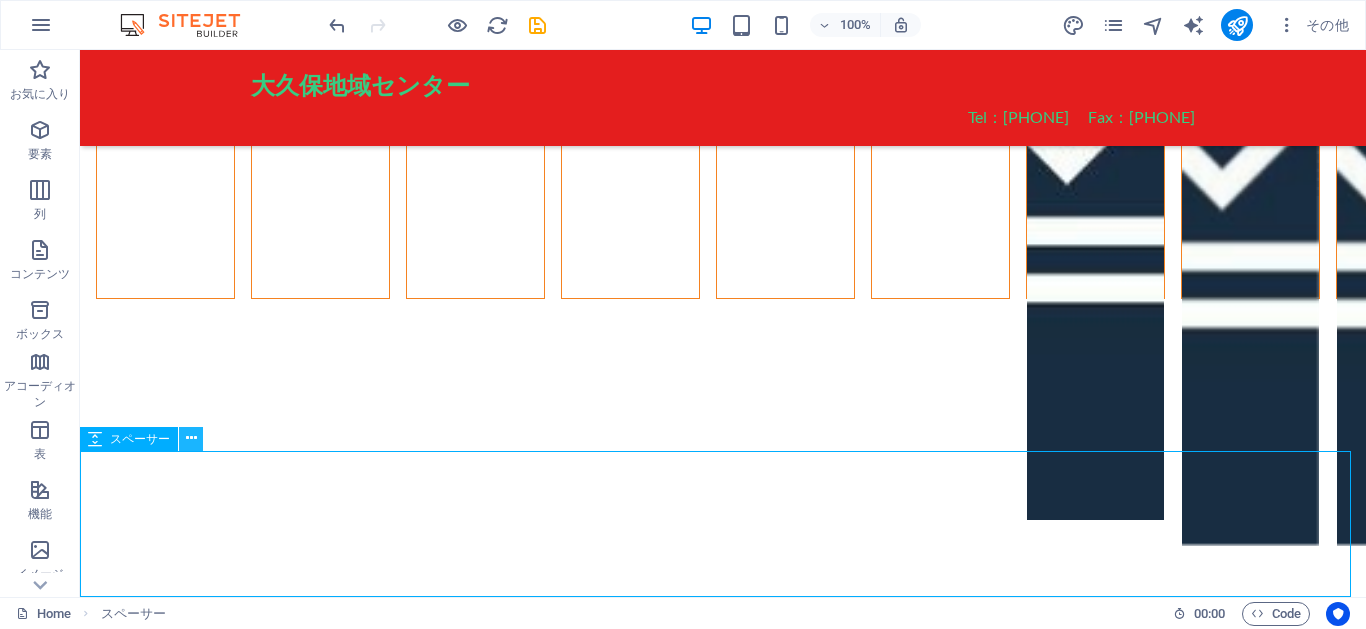 click at bounding box center [191, 438] 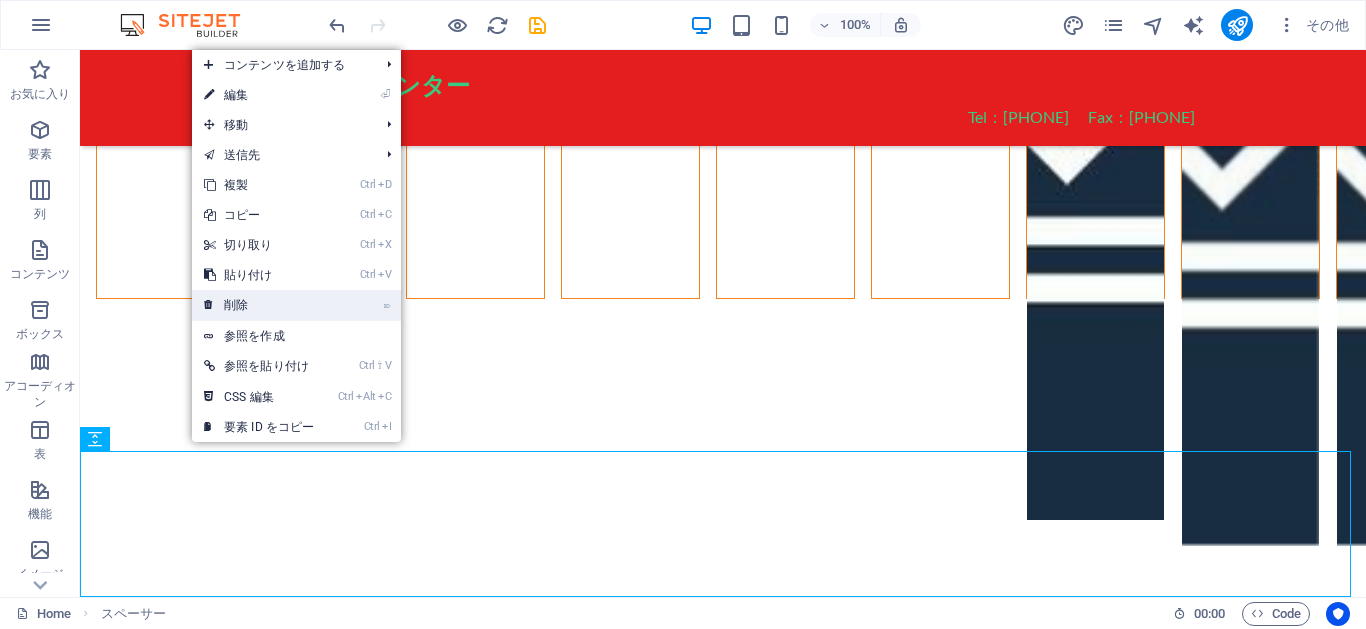 click on "⌦  削除" at bounding box center [259, 305] 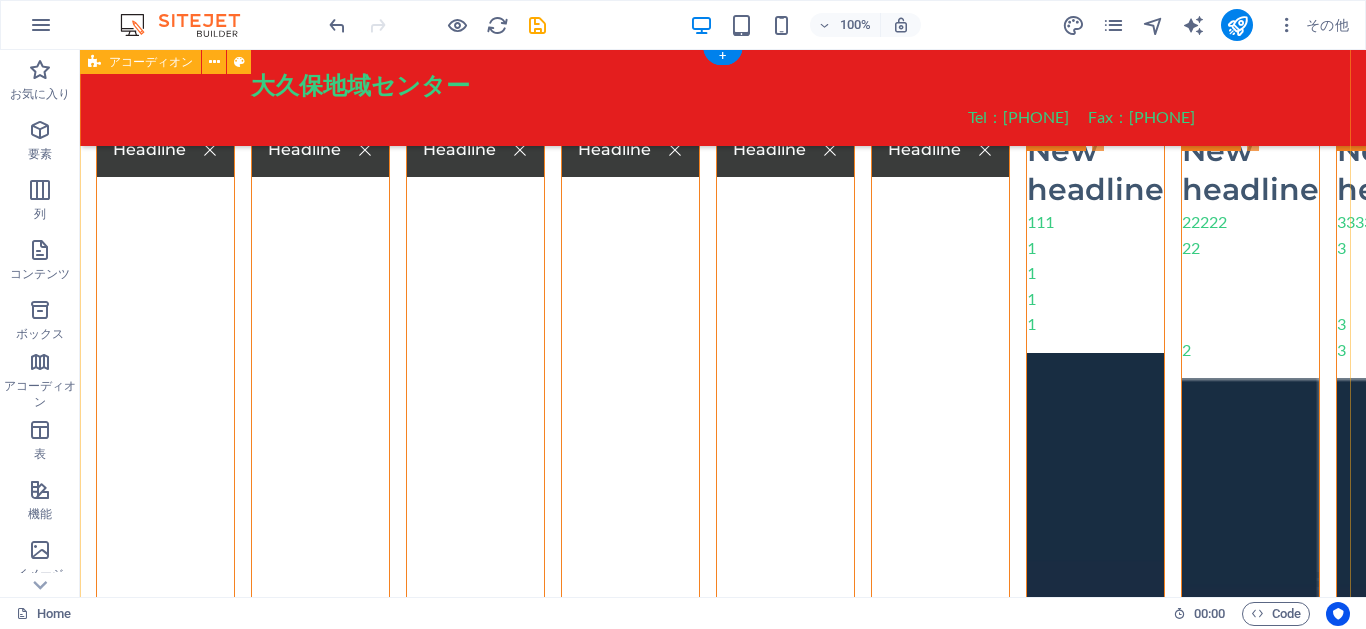 scroll, scrollTop: 0, scrollLeft: 0, axis: both 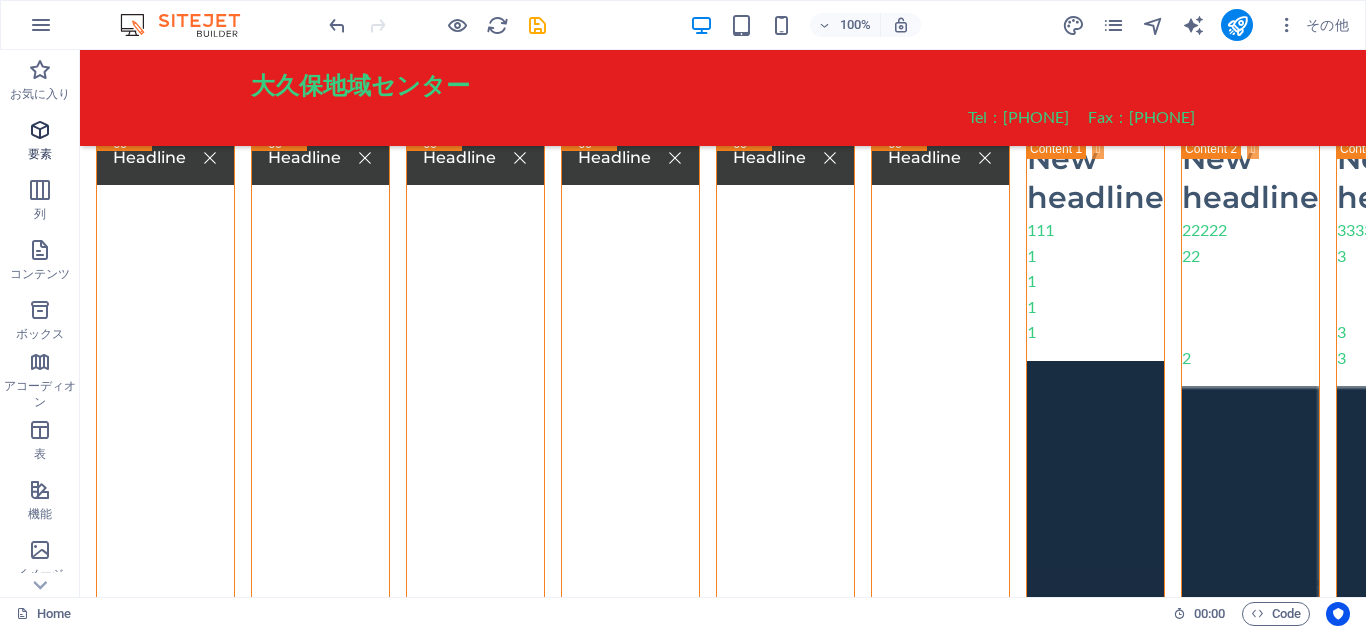 click at bounding box center [40, 130] 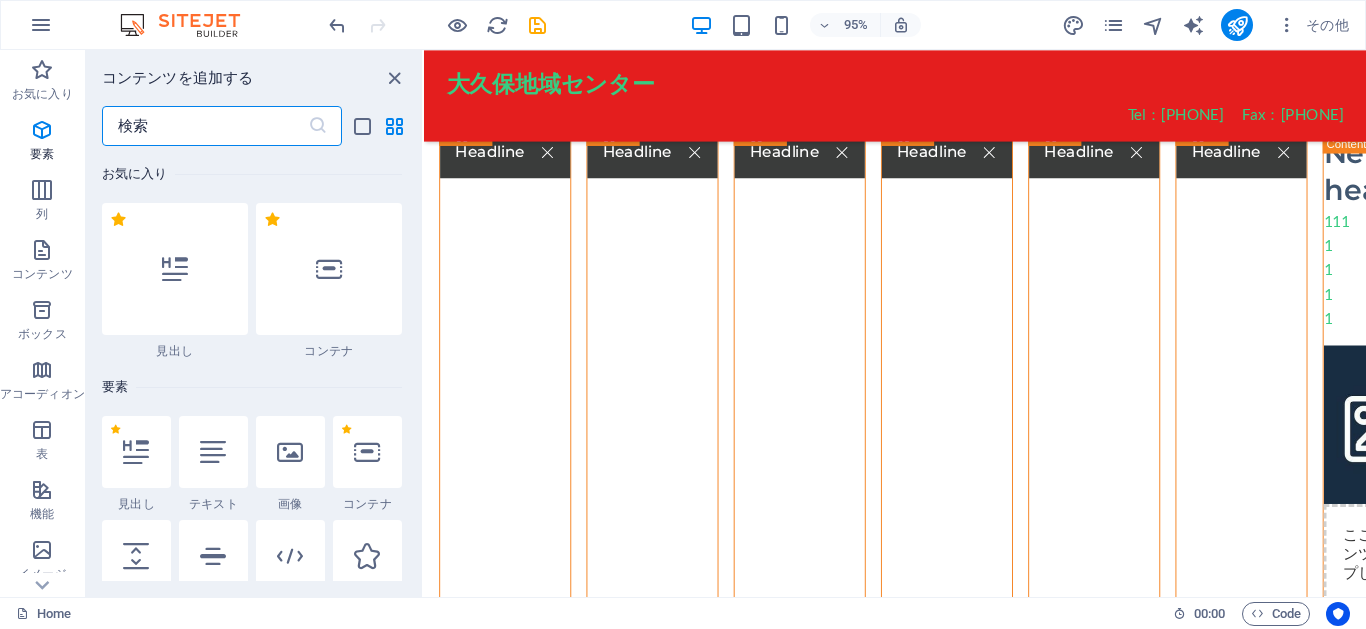 scroll, scrollTop: 213, scrollLeft: 0, axis: vertical 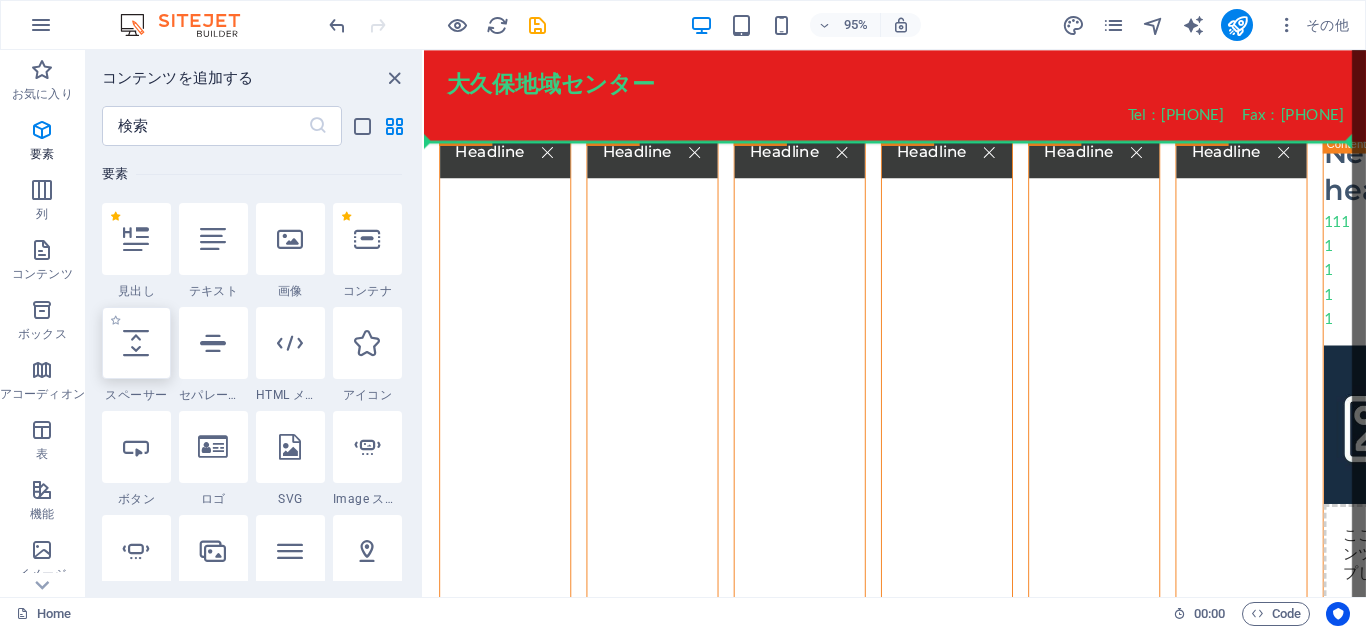 select on "px" 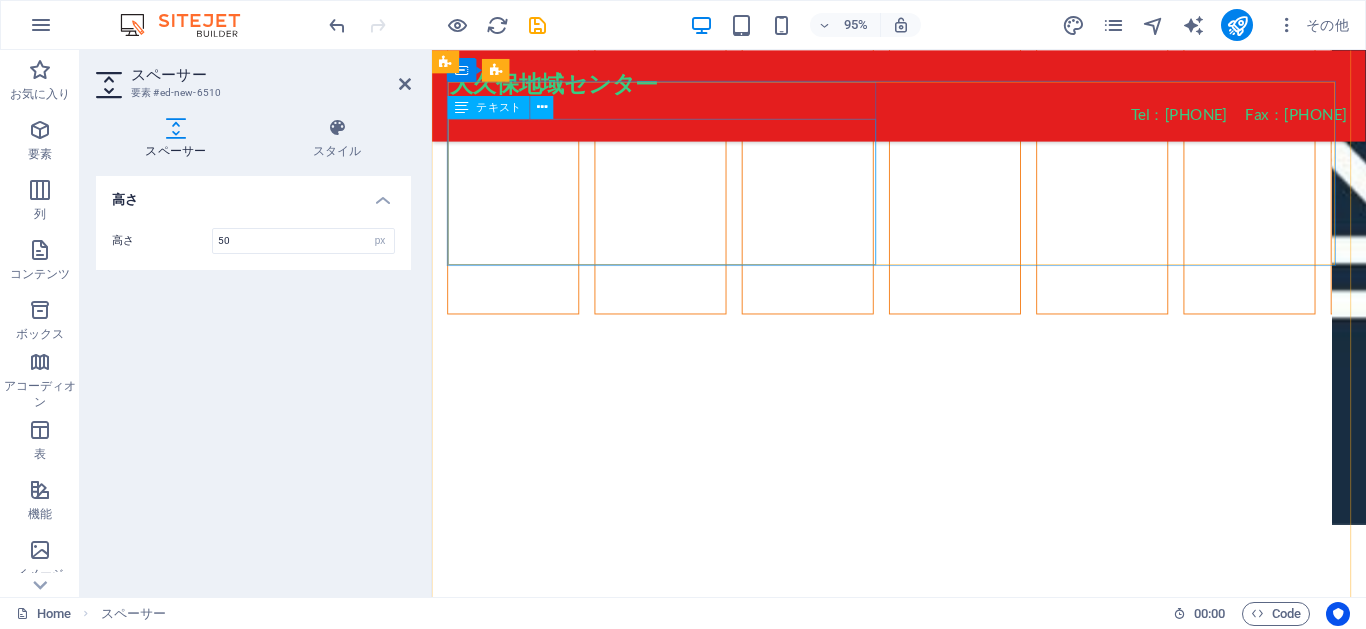 scroll, scrollTop: 1025, scrollLeft: 0, axis: vertical 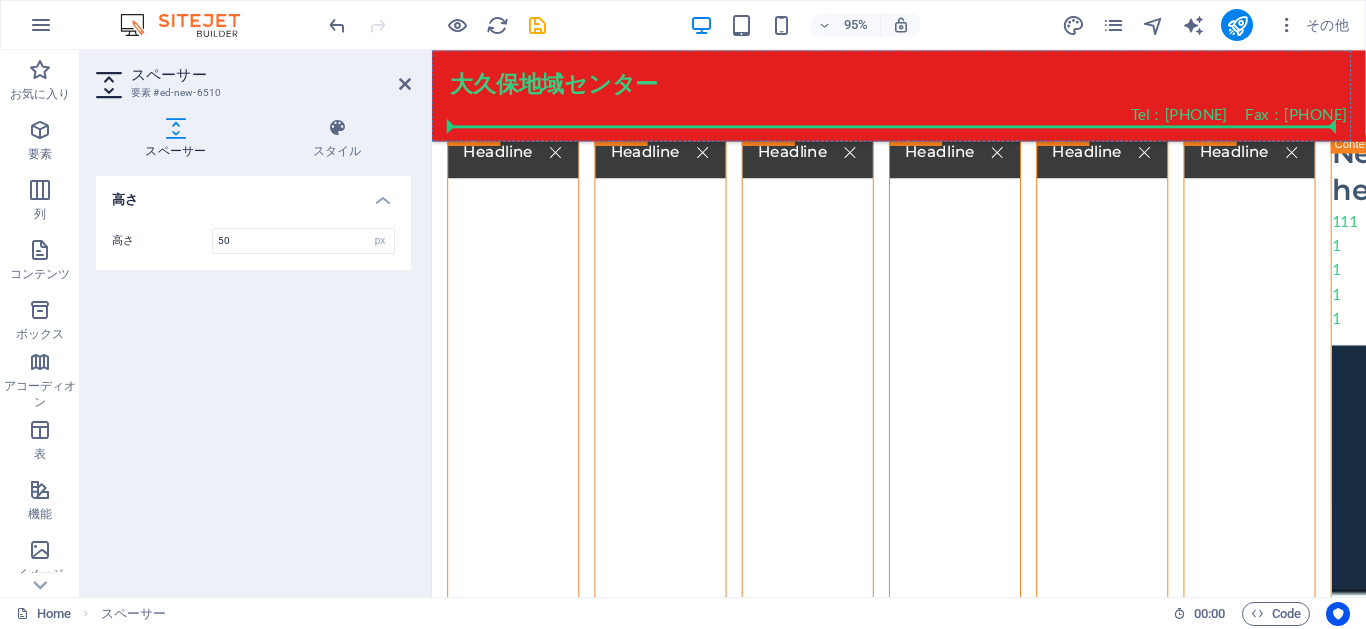 drag, startPoint x: 898, startPoint y: 500, endPoint x: 1061, endPoint y: 125, distance: 408.89362 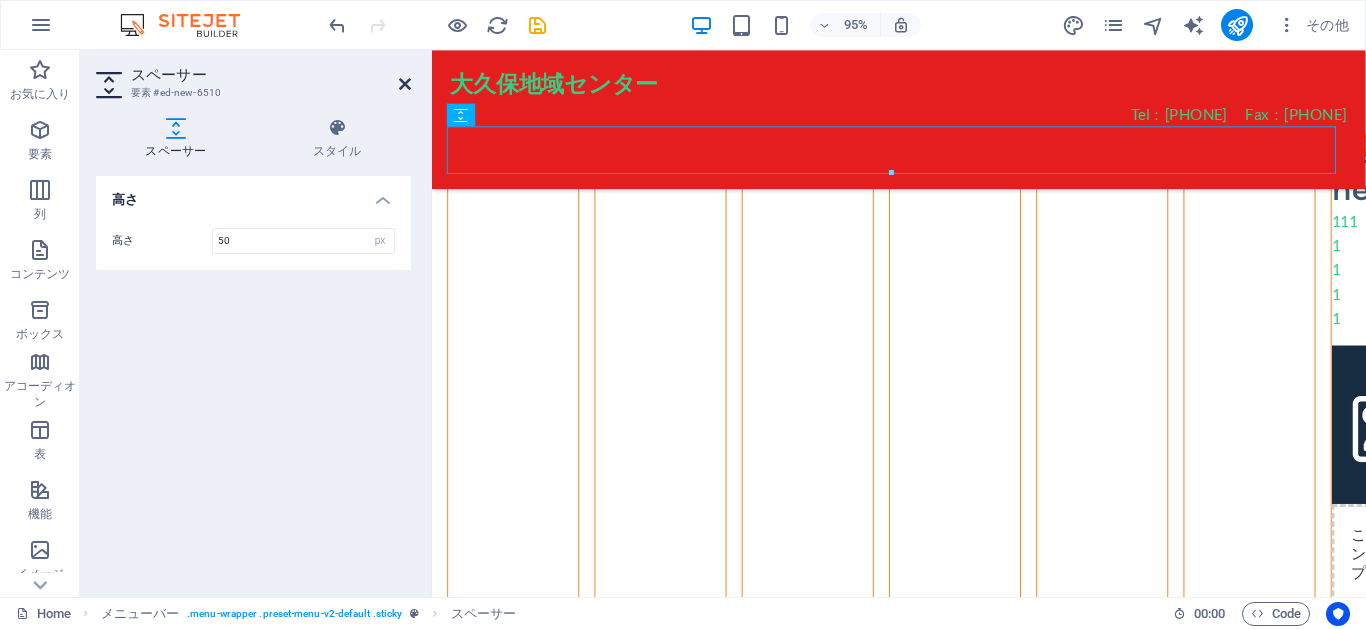 click at bounding box center (405, 84) 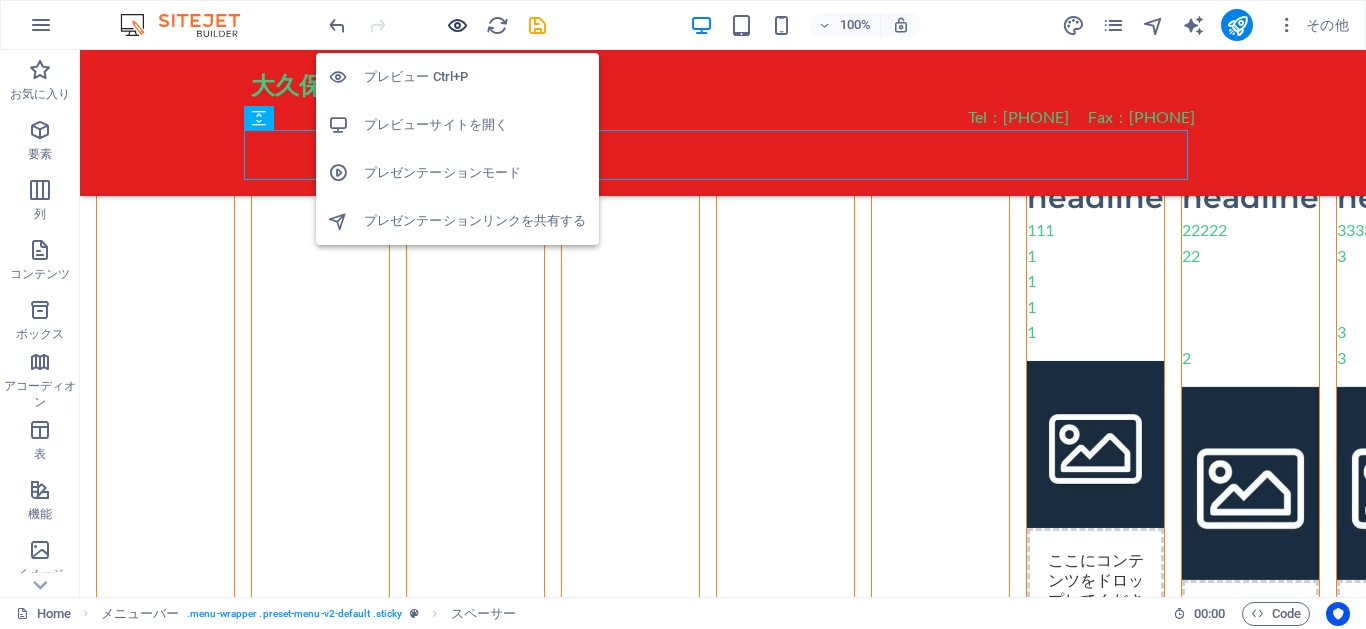click at bounding box center (457, 25) 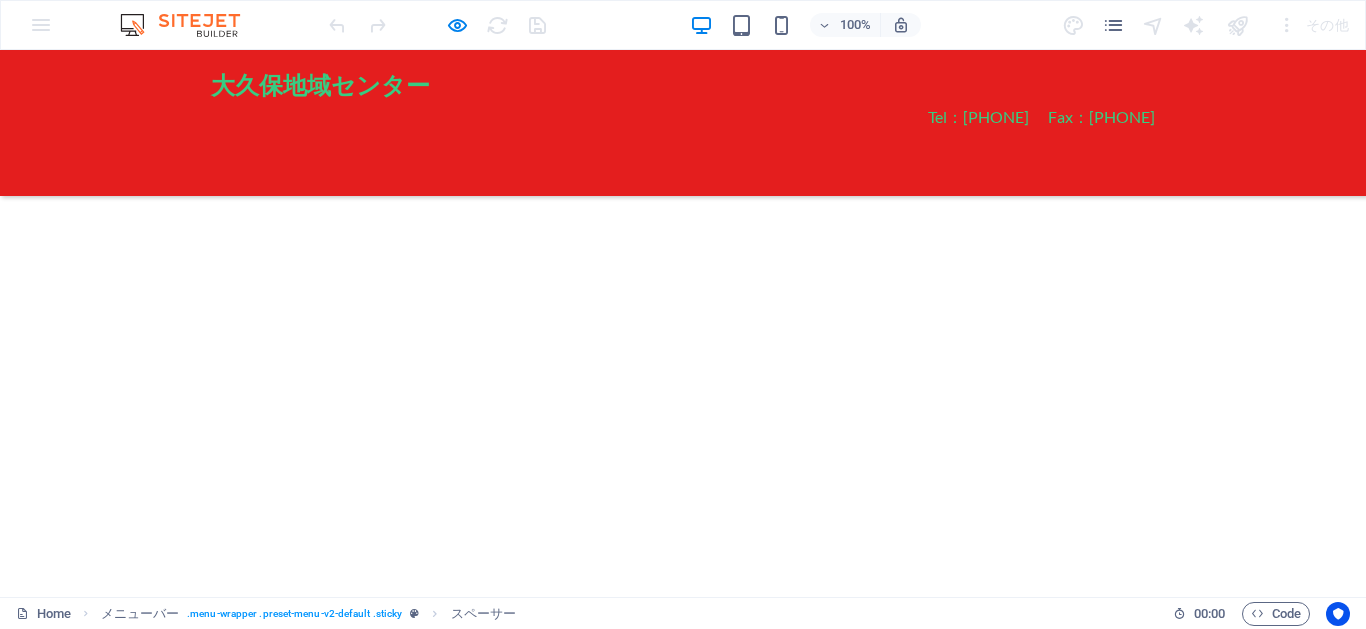 scroll, scrollTop: 0, scrollLeft: 0, axis: both 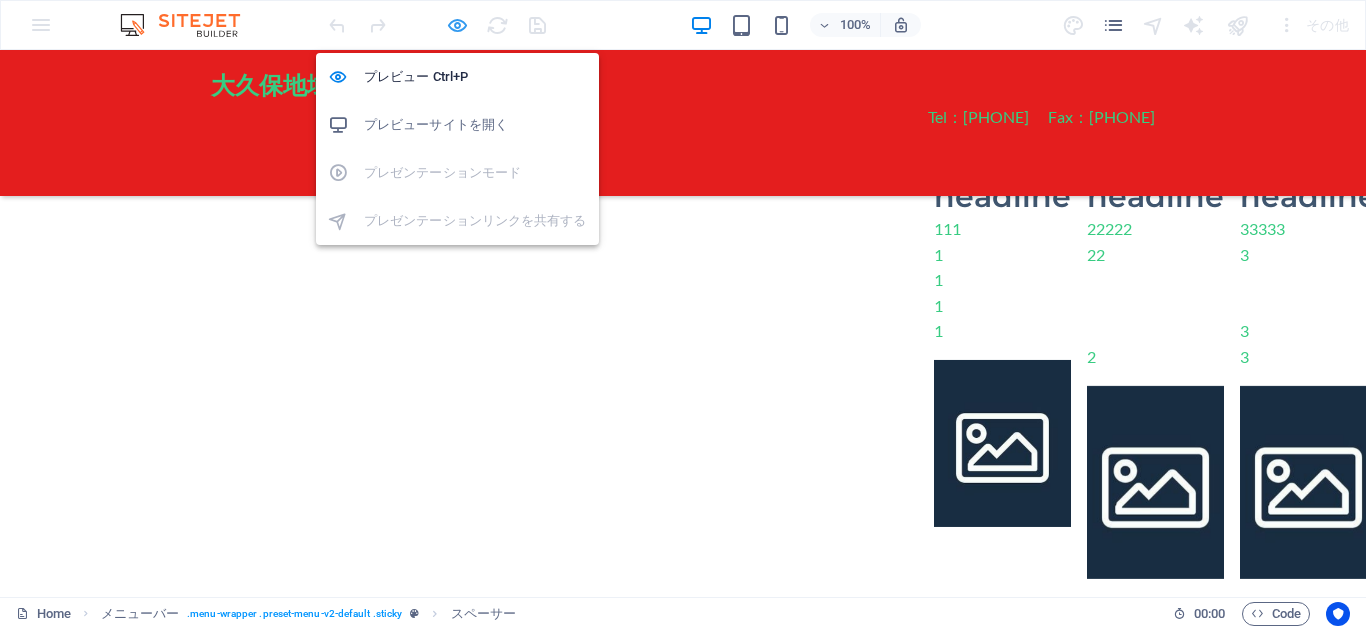 click at bounding box center [457, 25] 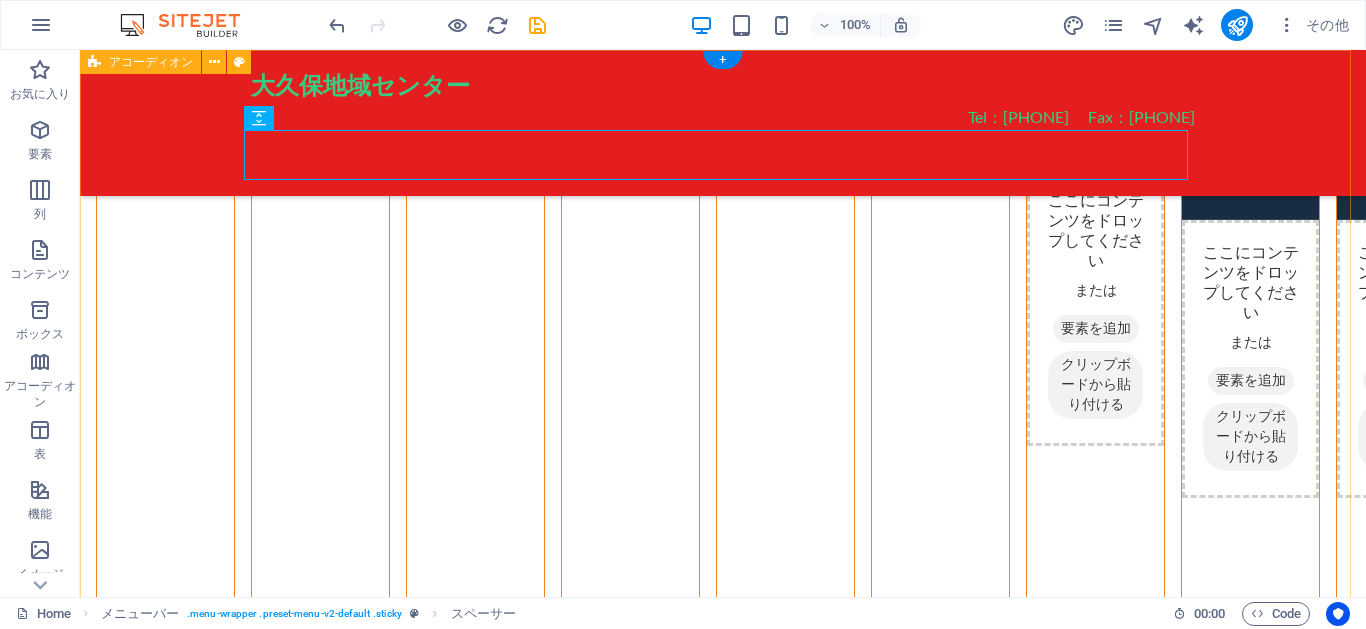 scroll, scrollTop: 0, scrollLeft: 0, axis: both 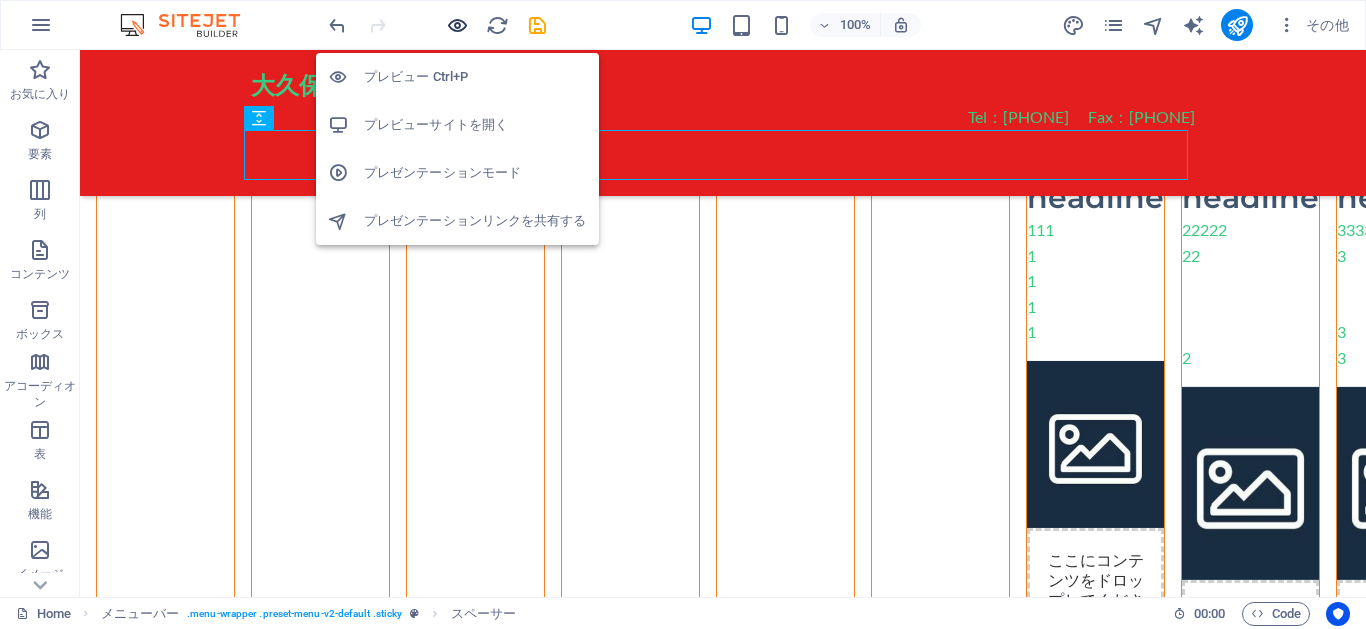 click at bounding box center [457, 25] 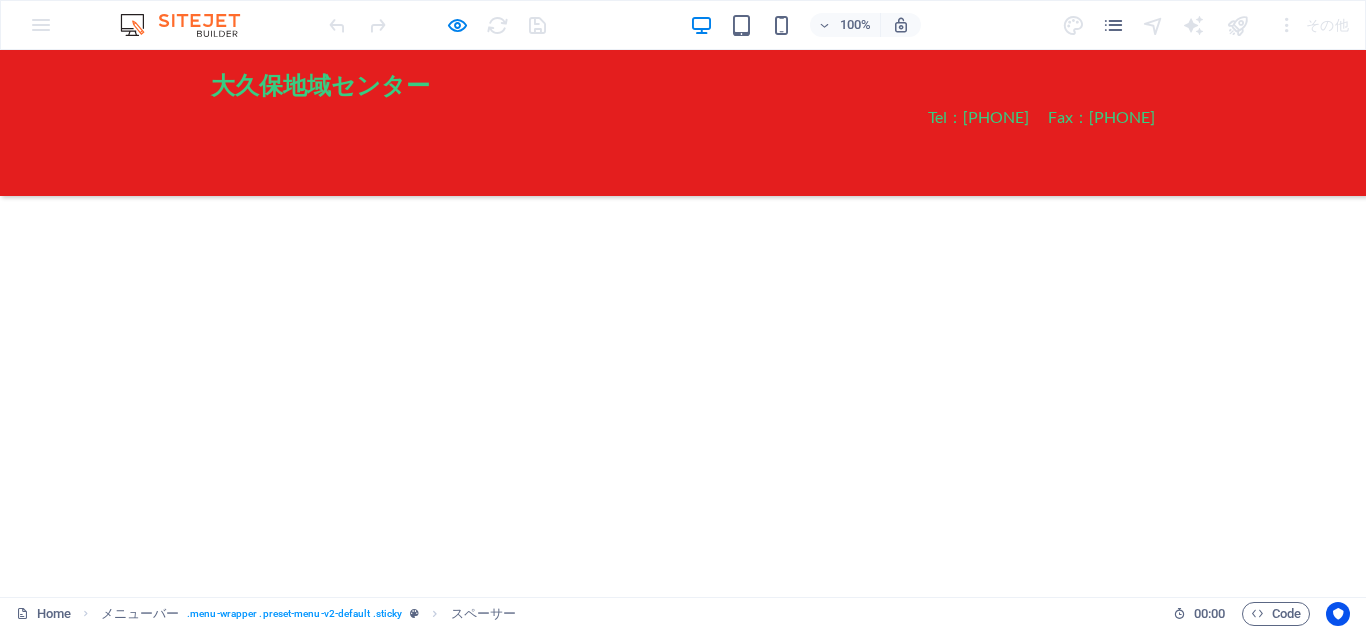 scroll, scrollTop: 0, scrollLeft: 0, axis: both 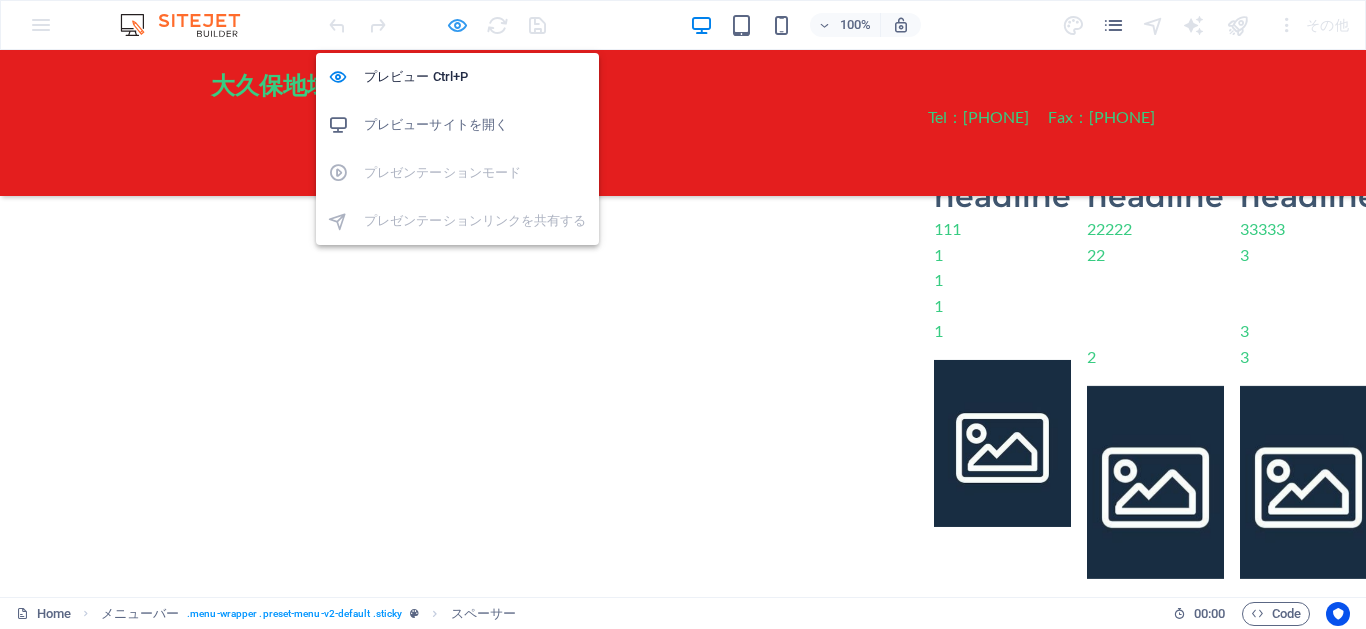 click at bounding box center [457, 25] 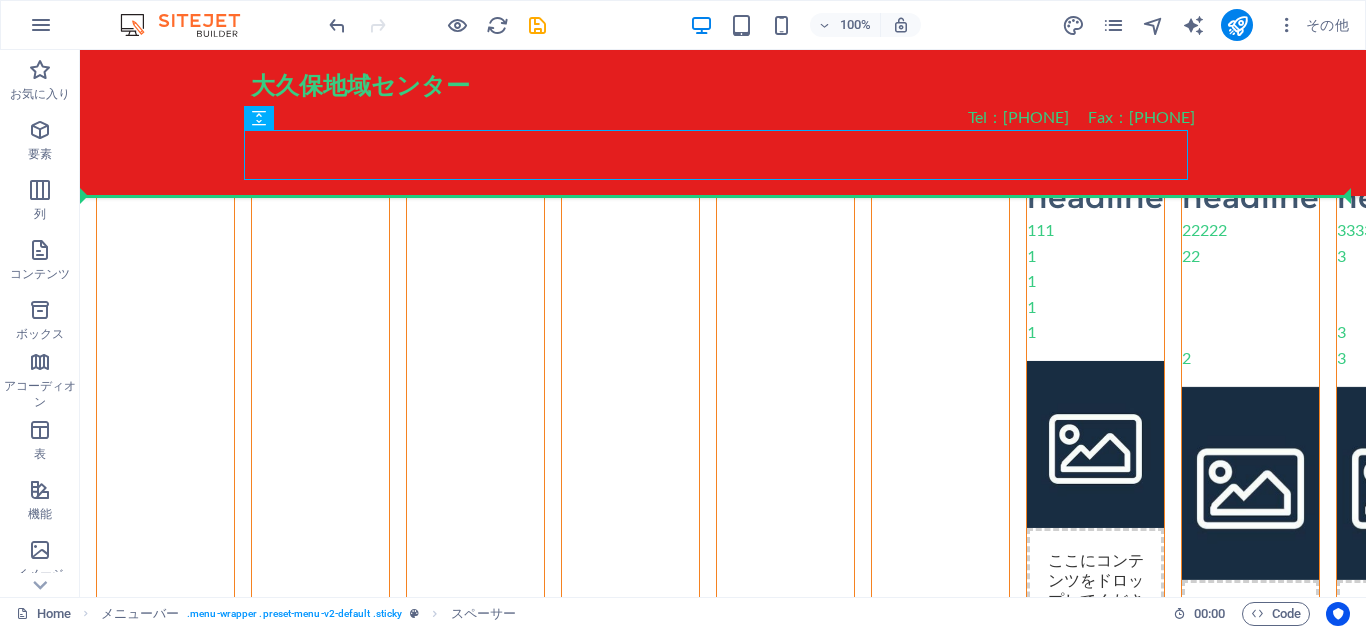 drag, startPoint x: 343, startPoint y: 173, endPoint x: 211, endPoint y: 190, distance: 133.0902 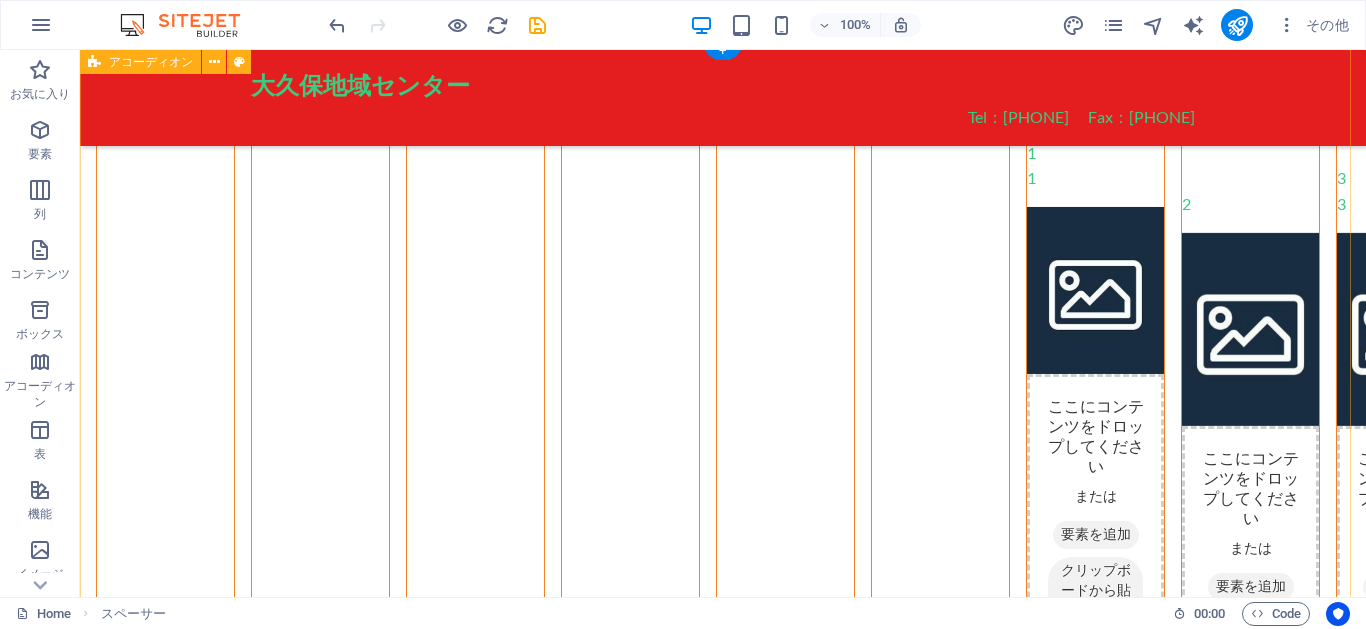 scroll, scrollTop: 0, scrollLeft: 0, axis: both 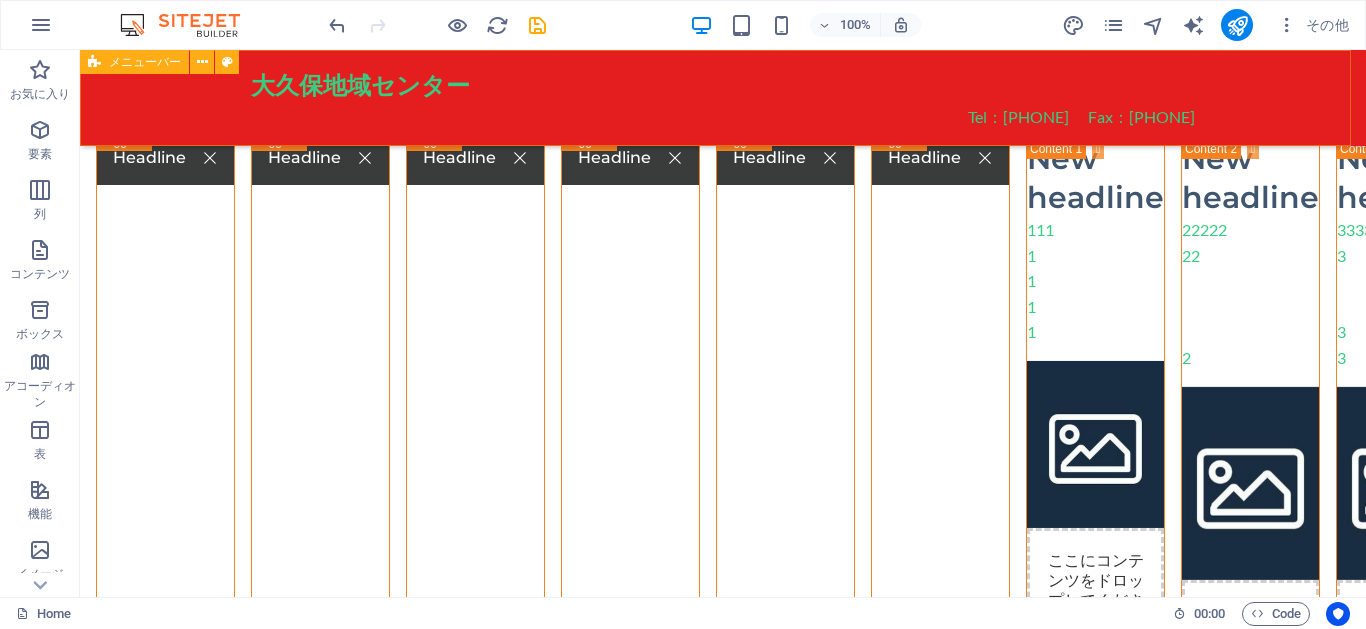 click on "大久保地域センター Tel：03-3209-3961 　Fax：03-3209-3962 Menu" at bounding box center [723, 98] 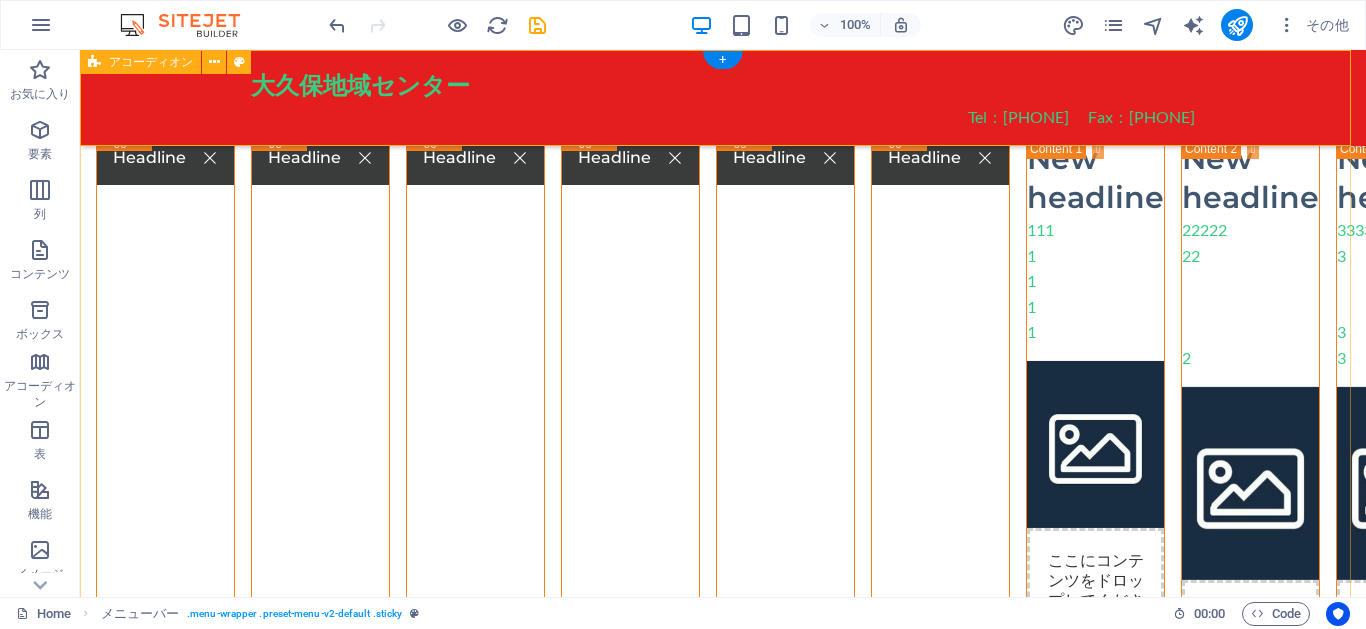 click on "Headline New headline 111 1 1 1 1 ここにコンテンツをドロップしてください または  要素を追加  クリップボードから貼り付ける Headline New headline 22222 22 2 ここにコンテンツをドロップしてください または  要素を追加  クリップボードから貼り付ける Headline New headline 33333 3 3 3 ここにコンテンツをドロップしてください または  要素を追加  クリップボードから貼り付ける Headline New headline 444444 444 4 ここにコンテンツをドロップしてください または  要素を追加  クリップボードから貼り付ける Headline New headline 55 5 ここにコンテンツをドロップしてください または  要素を追加  クリップボードから貼り付ける Headline New headline 666 6 ここにコンテンツをドロップしてください または  要素を追加  クリップボードから貼り付ける" at bounding box center (723, 541) 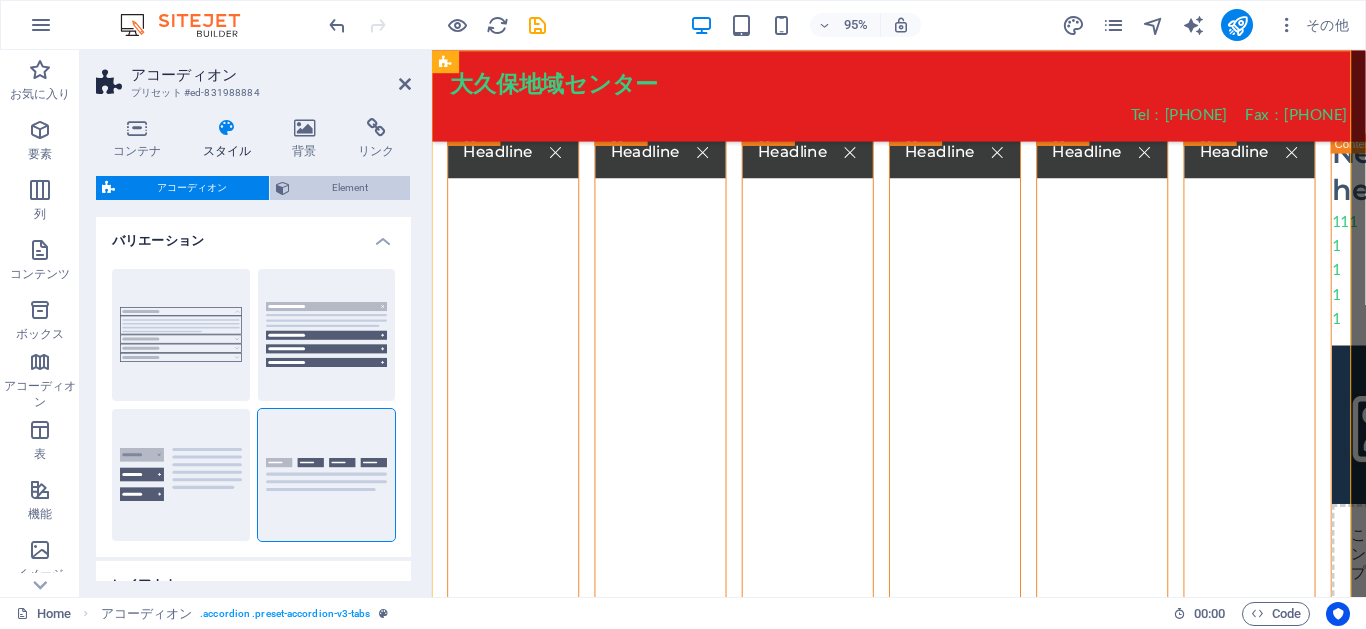 click on "Element" at bounding box center (350, 188) 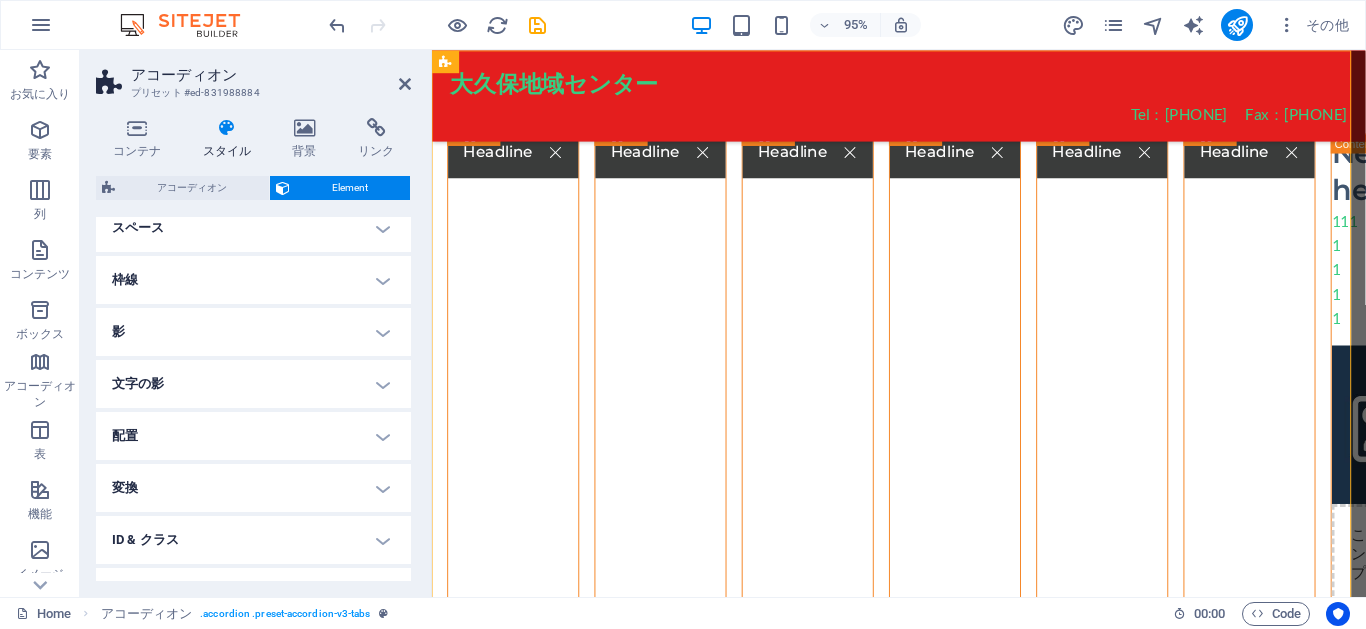 scroll, scrollTop: 0, scrollLeft: 0, axis: both 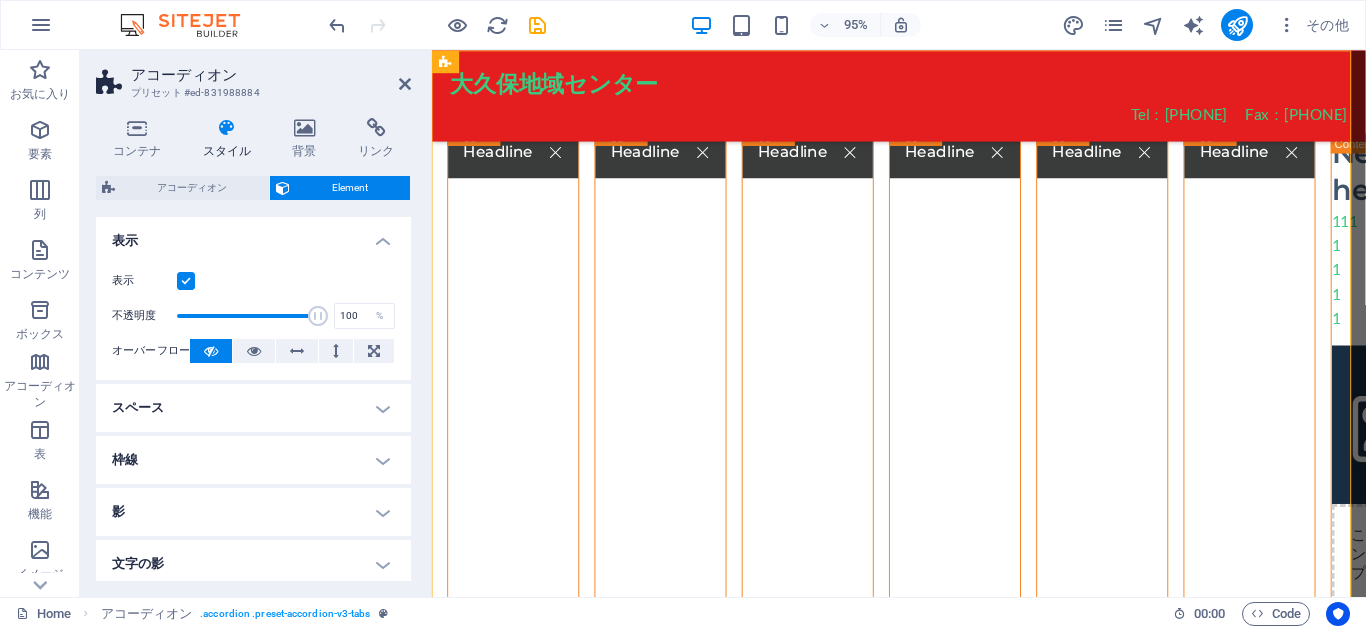 click on "スペース" at bounding box center (253, 408) 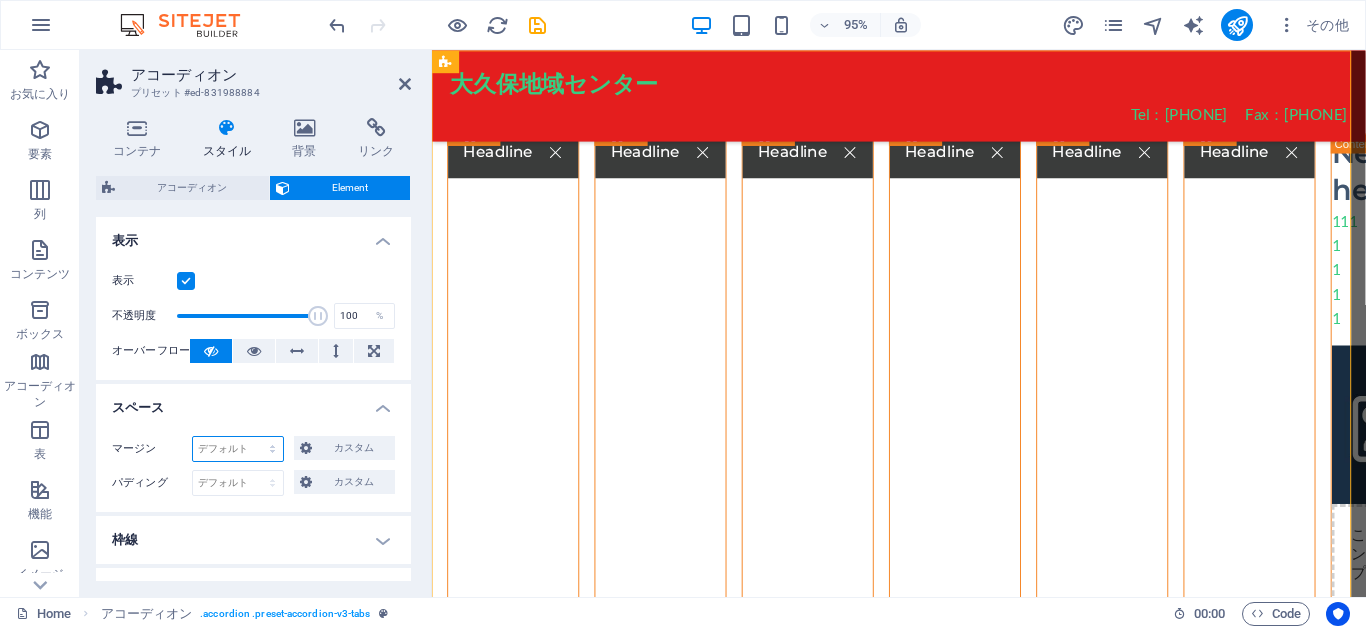 select on "rem" 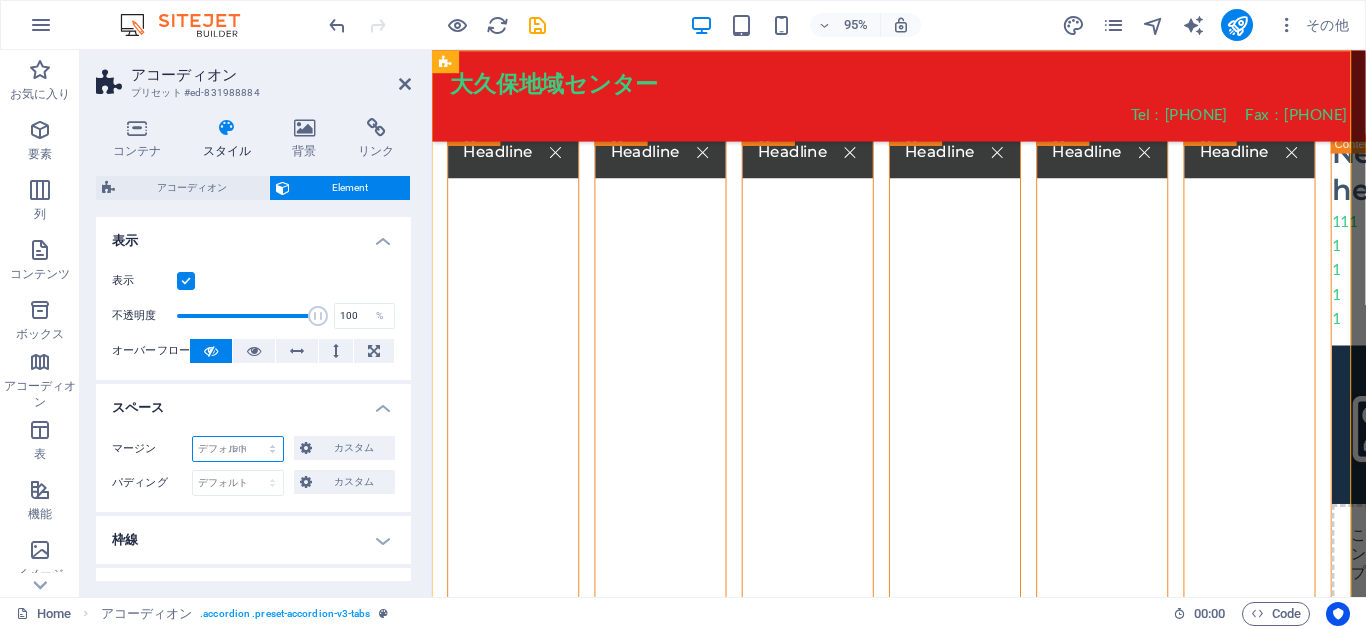 click on "デフォルト 自動 px % rem vw vh カスタム" at bounding box center (238, 449) 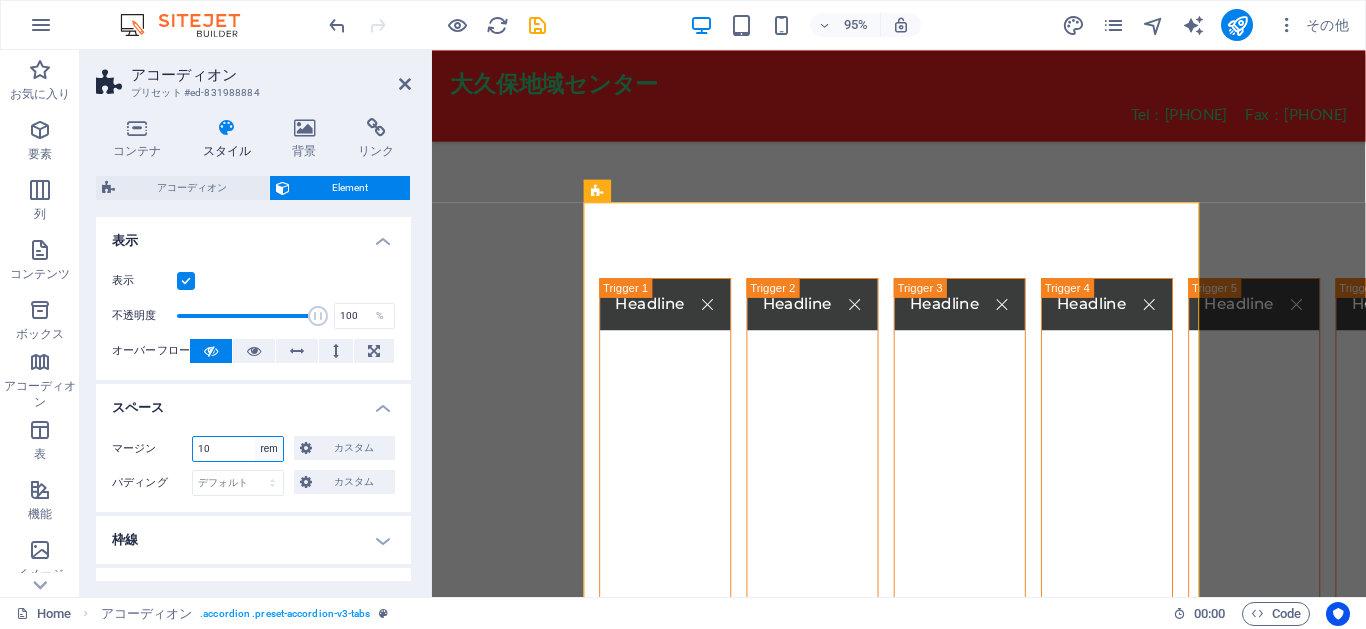type on "1" 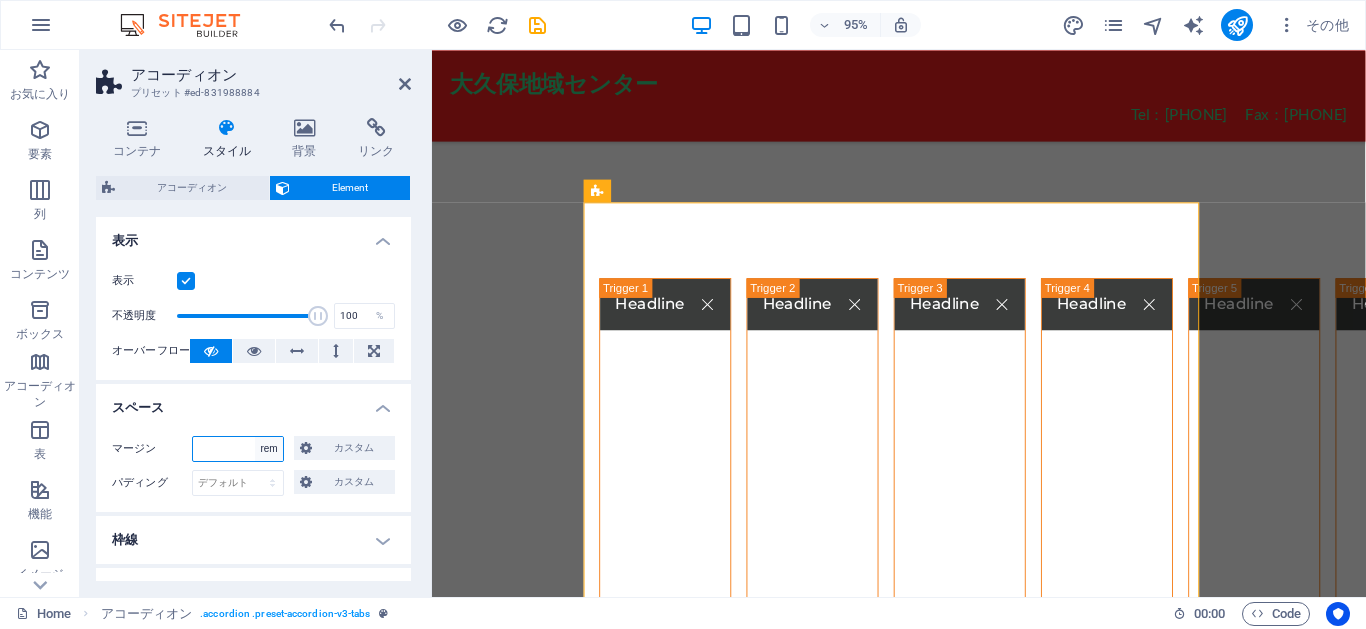 type on "5" 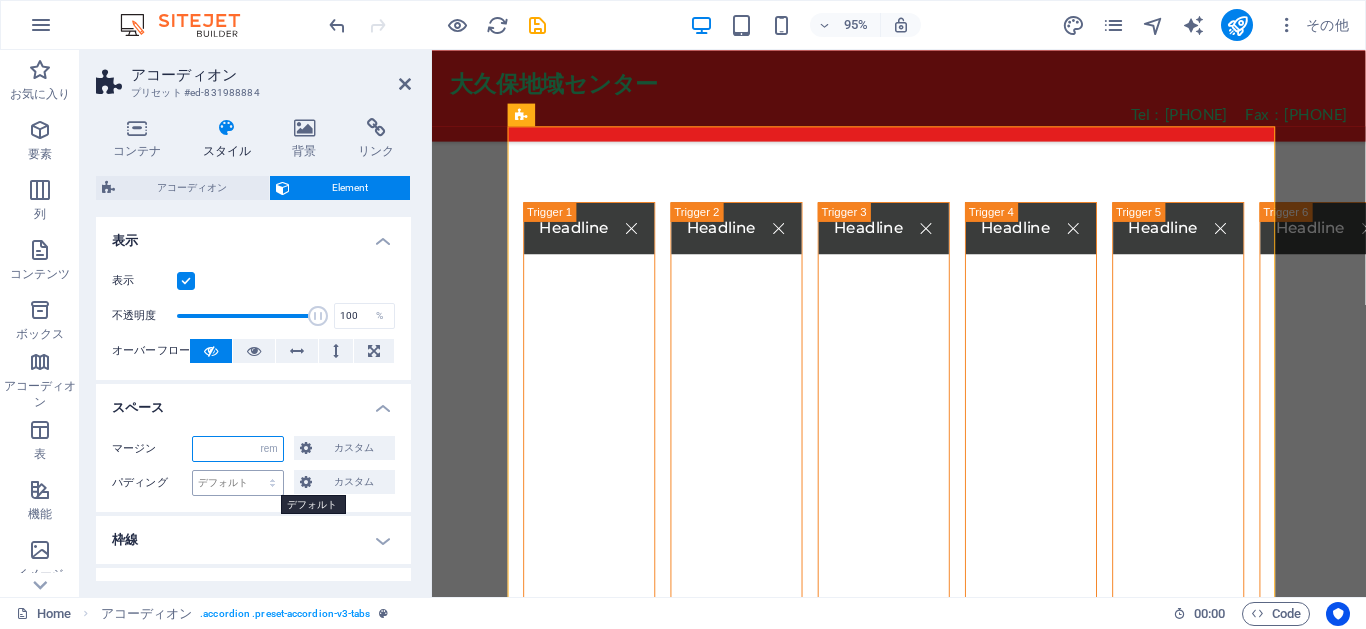 type 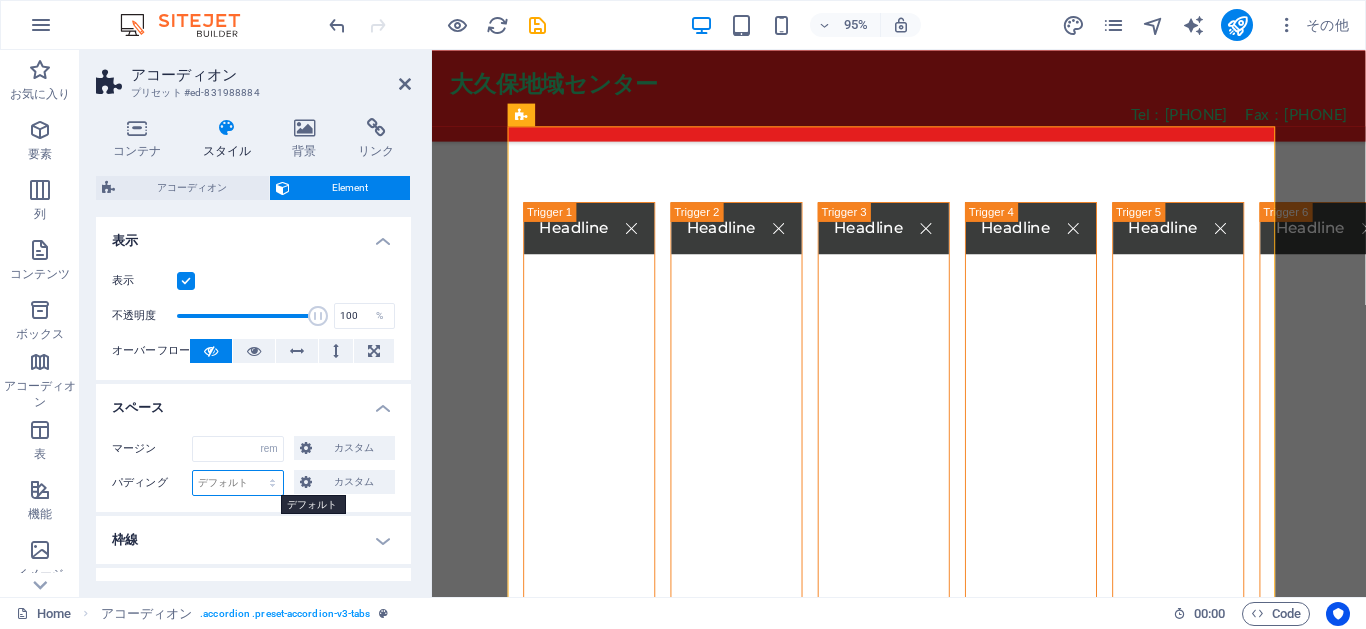 select on "rem" 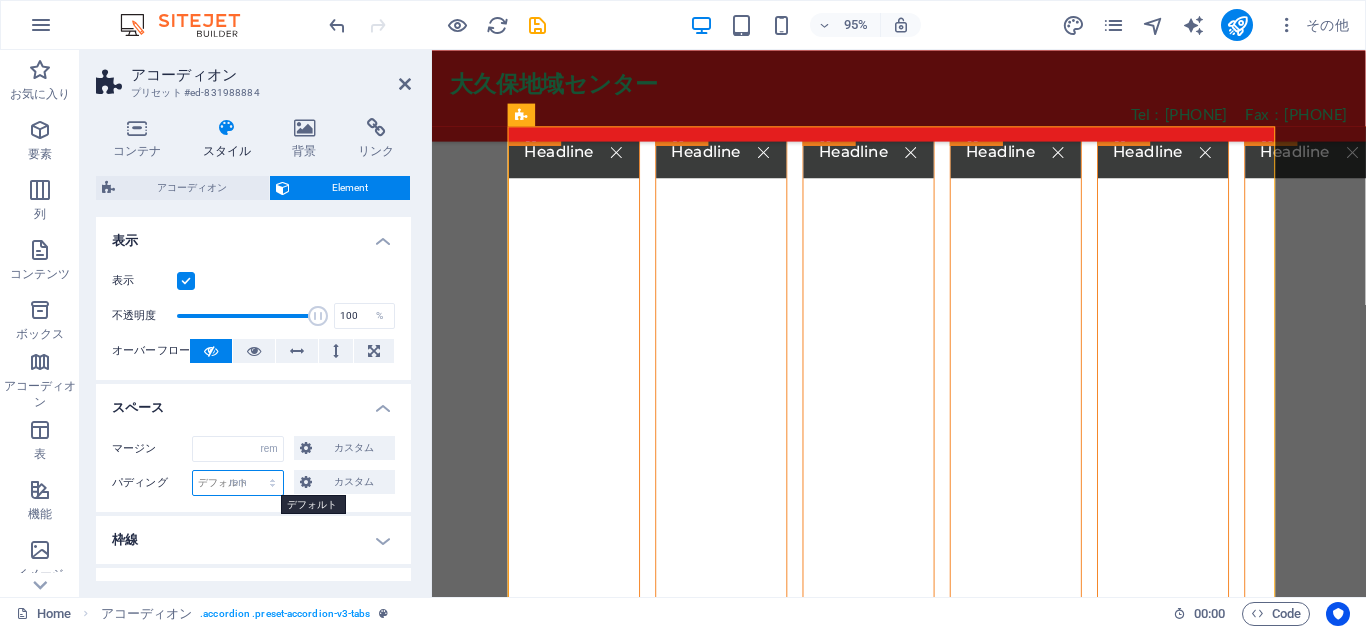 click on "デフォルト px rem % vh vw カスタム" at bounding box center (238, 483) 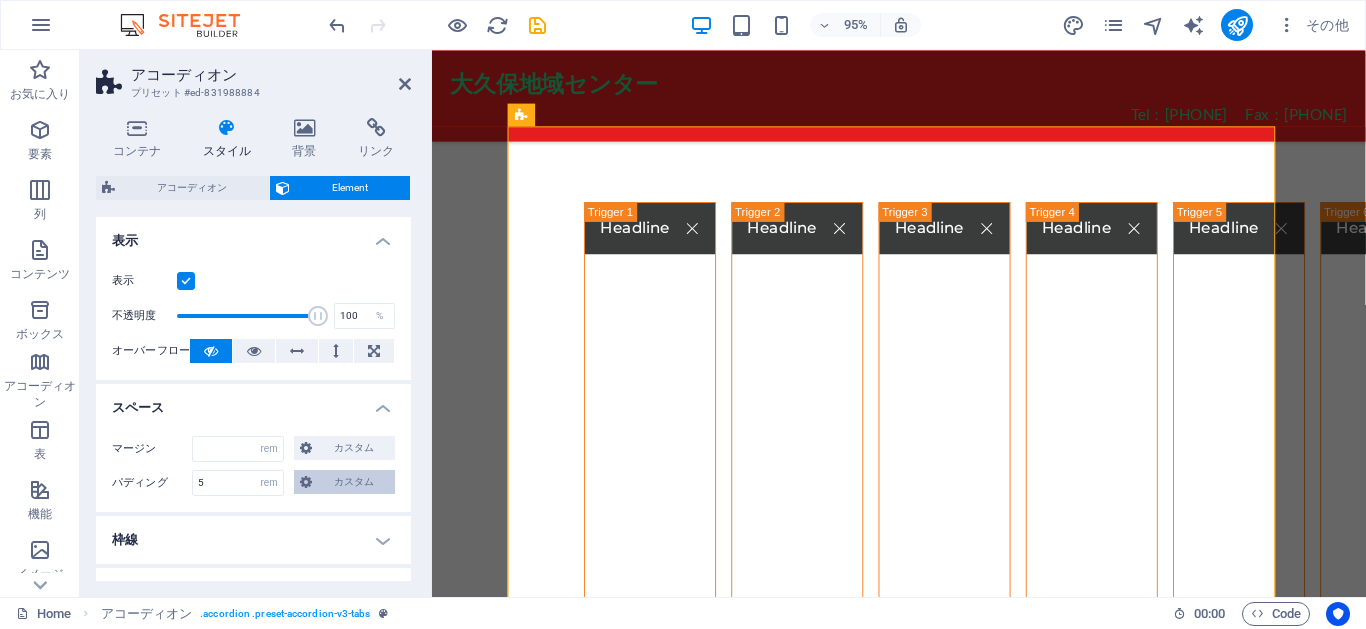 click on "カスタム" at bounding box center (353, 482) 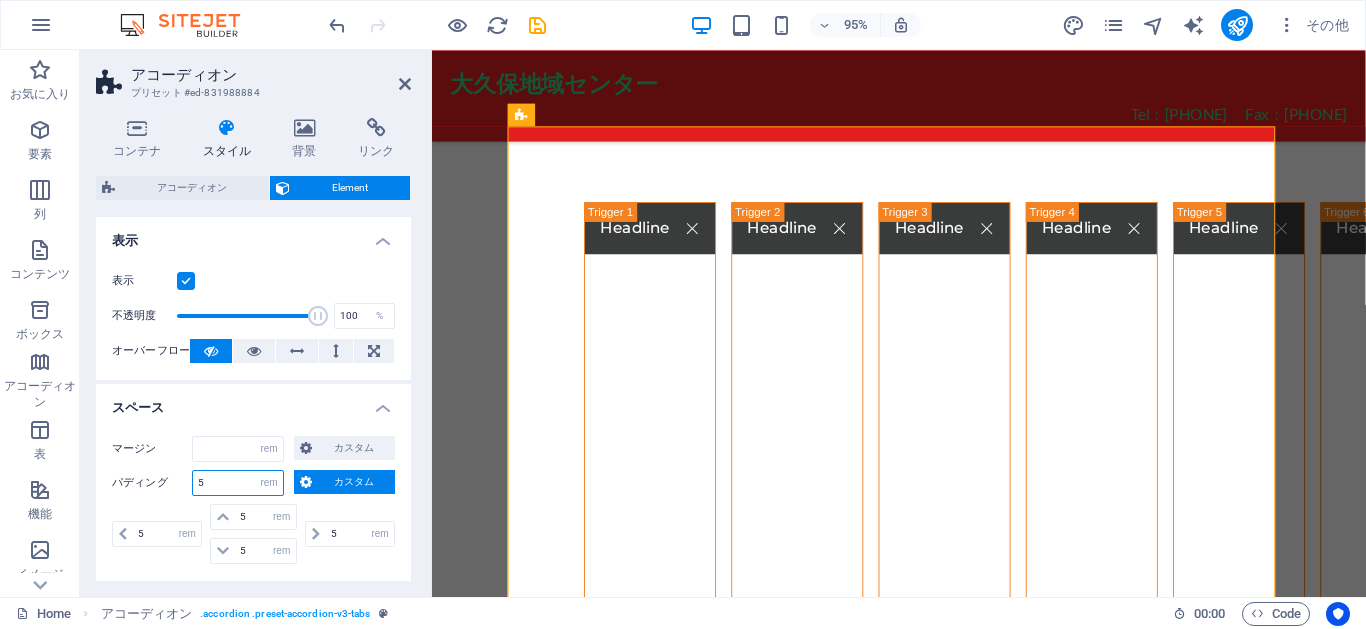 drag, startPoint x: 235, startPoint y: 480, endPoint x: 197, endPoint y: 471, distance: 39.051247 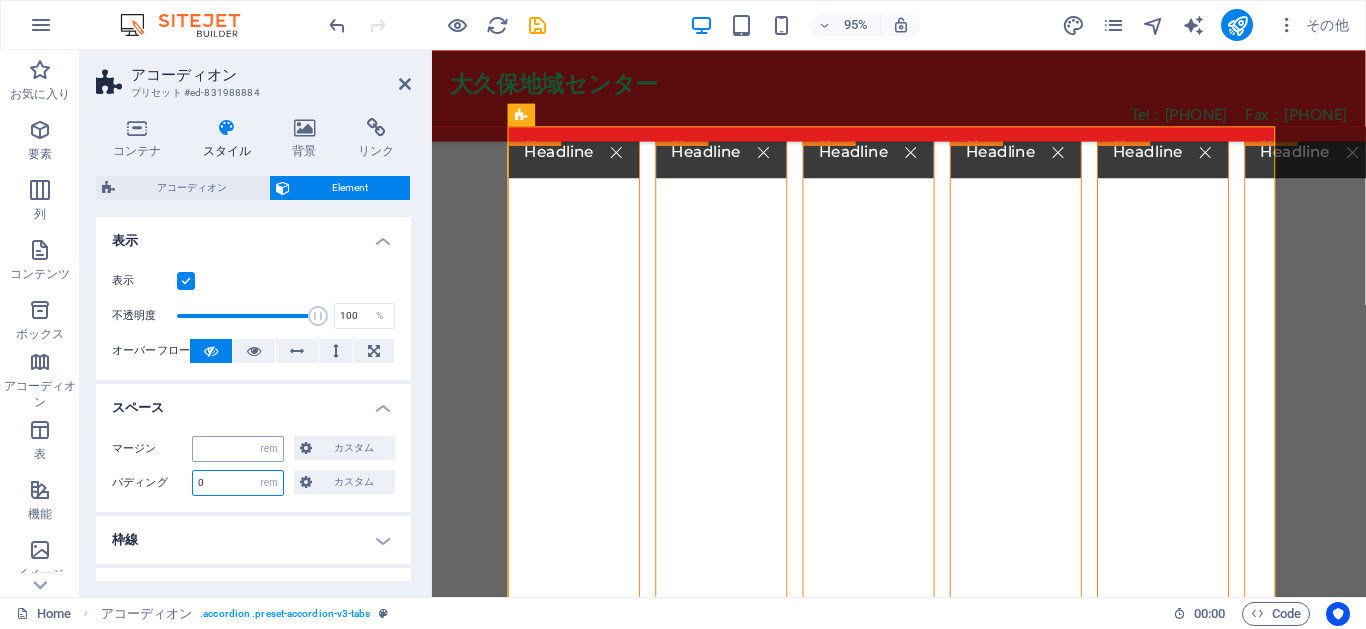 type on "0" 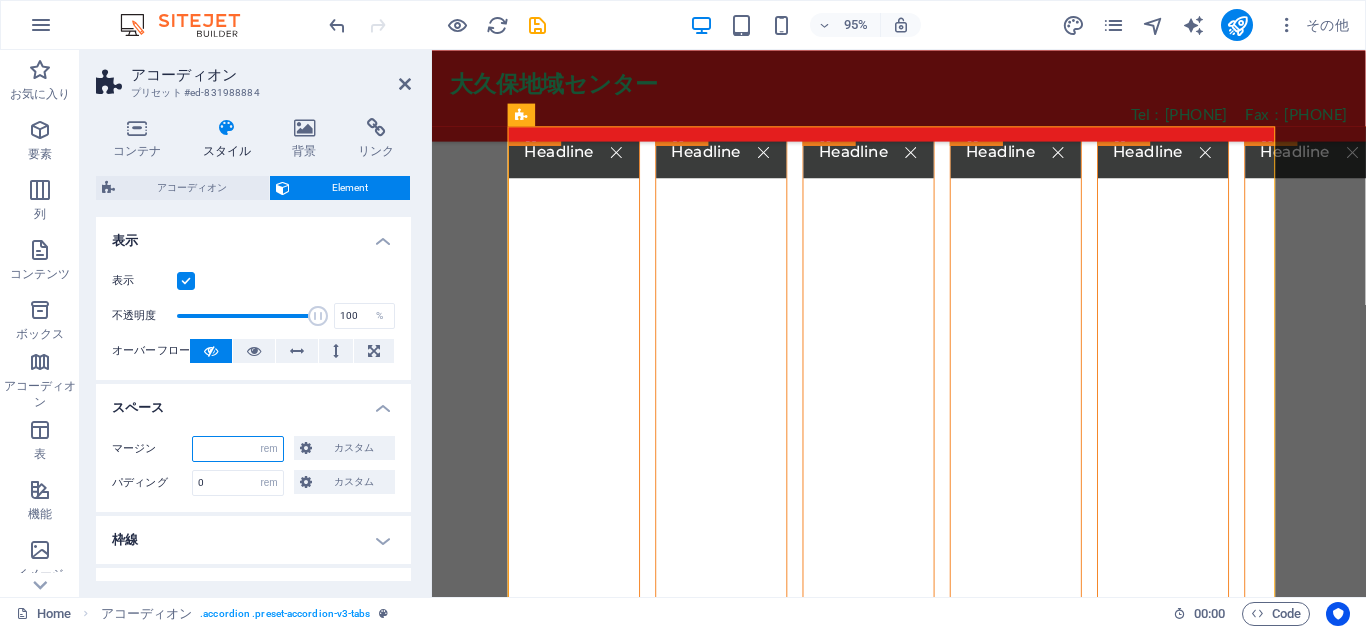 click at bounding box center (238, 449) 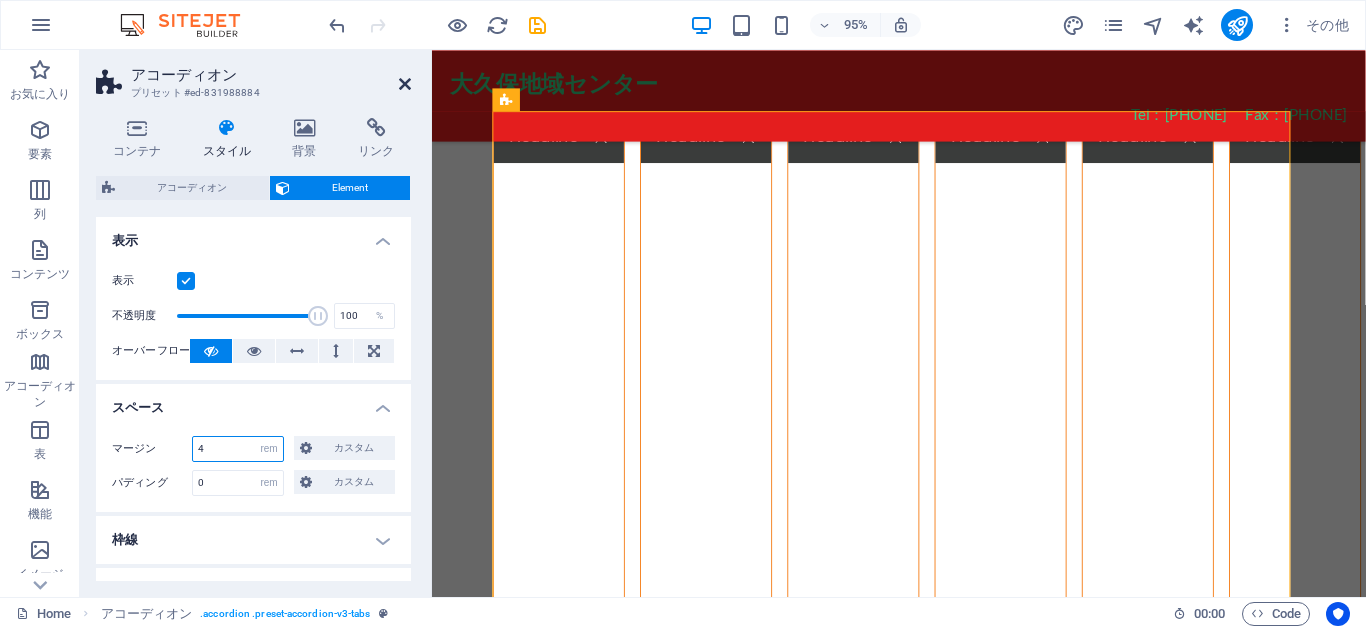 type on "4" 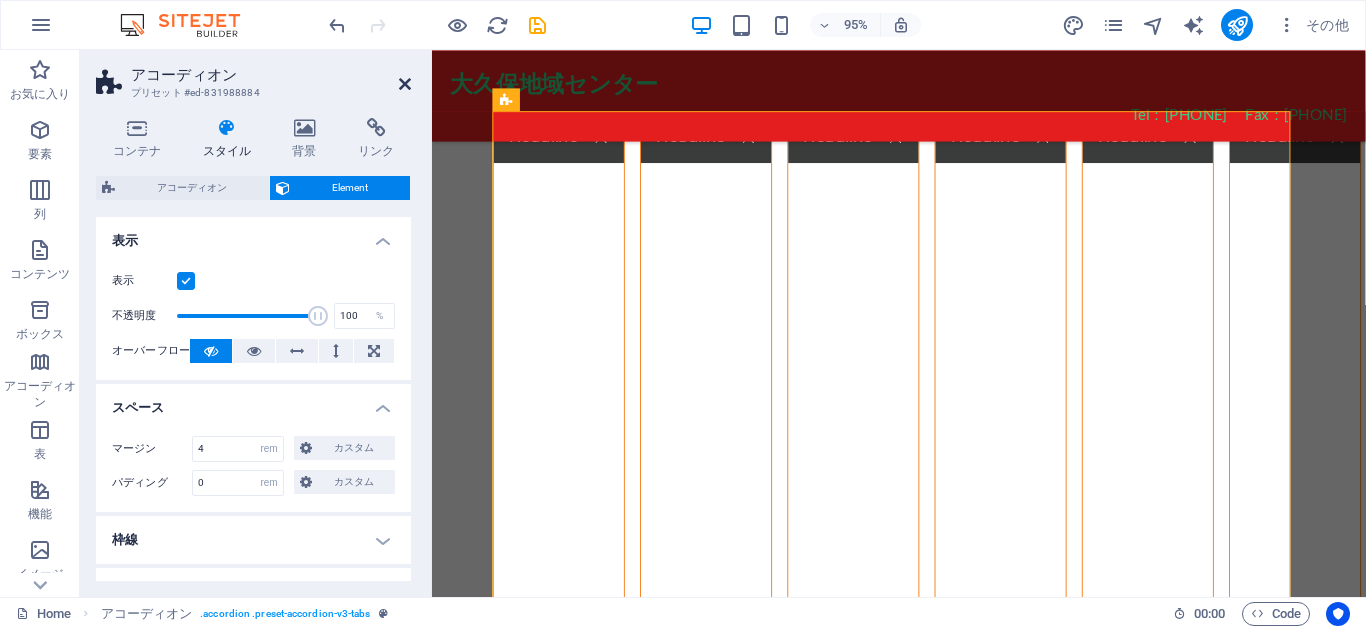 click at bounding box center [405, 84] 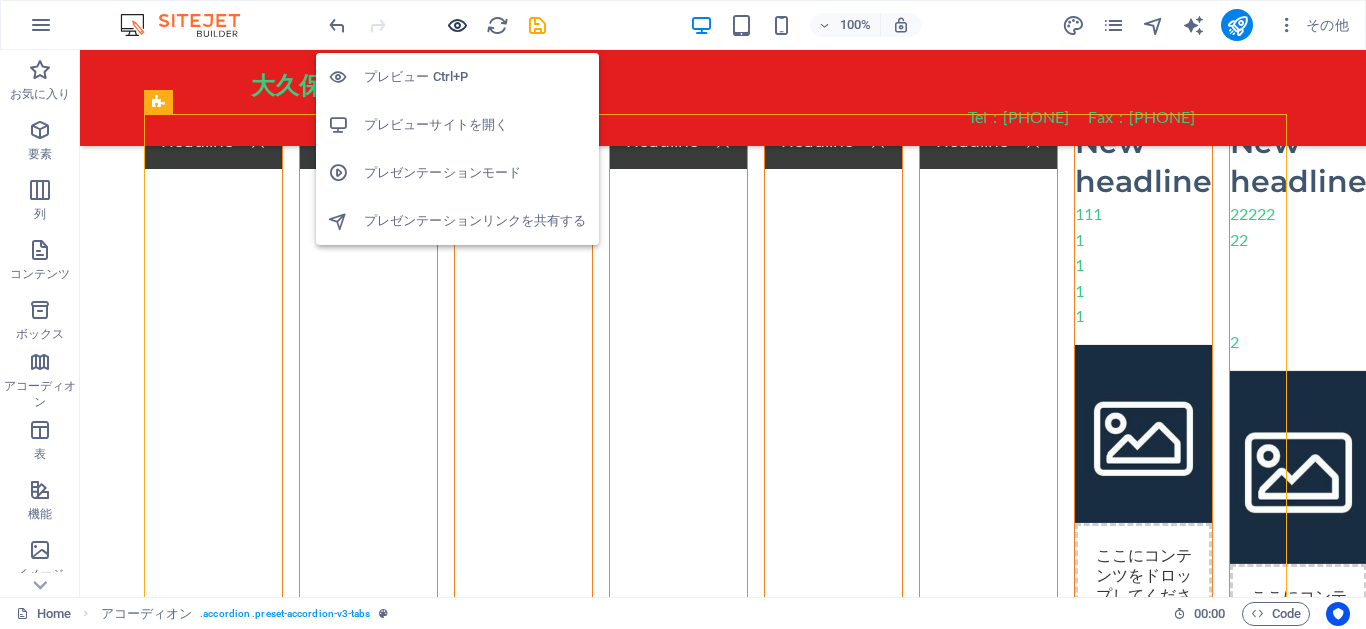 click at bounding box center (457, 25) 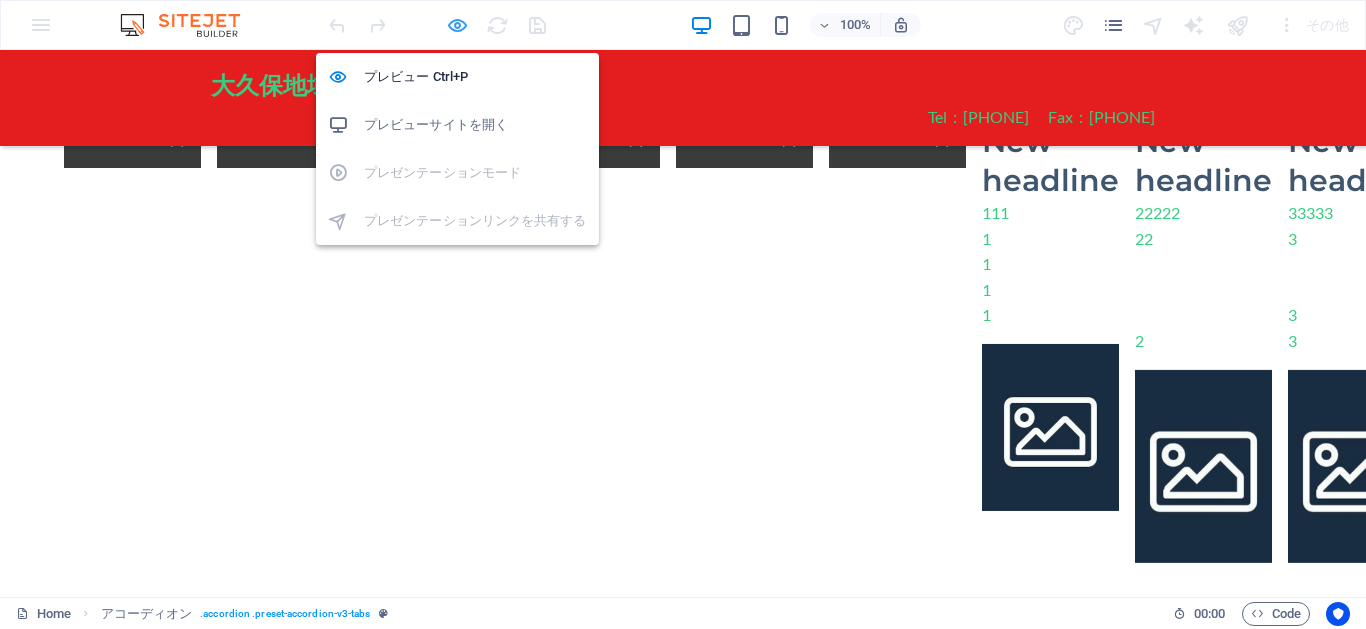 click at bounding box center [457, 25] 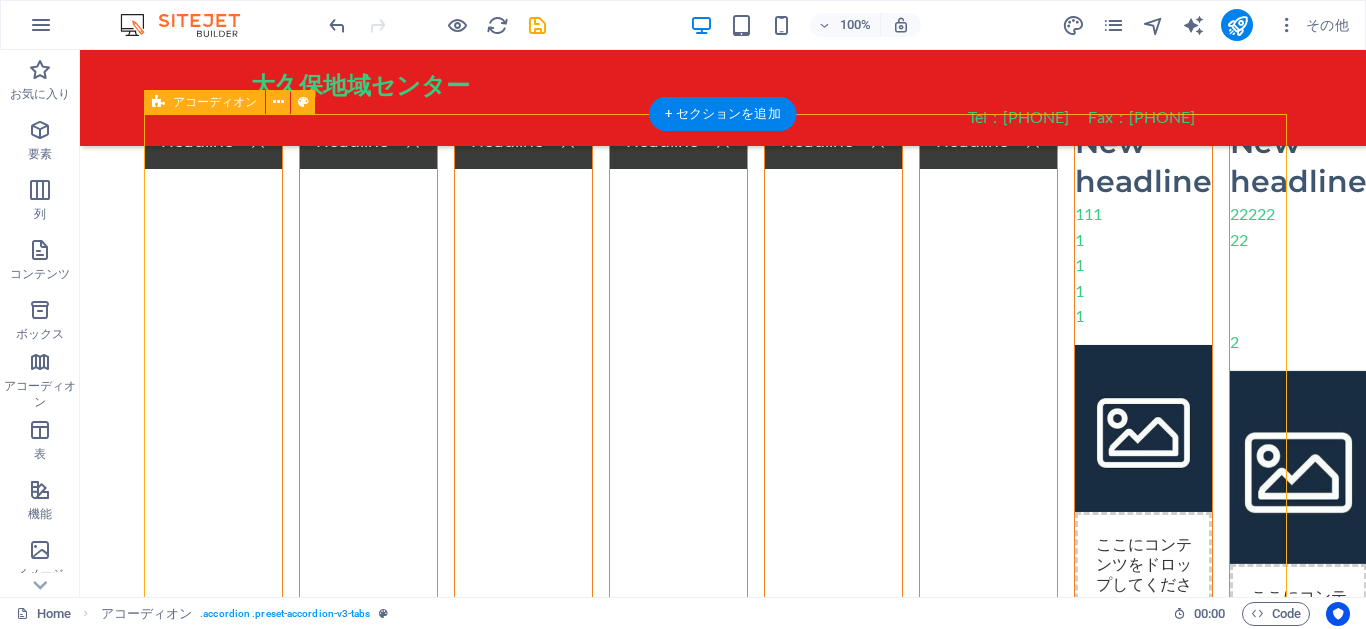 click on "Headline New headline 111 1 1 1 1 ここにコンテンツをドロップしてください または  要素を追加  クリップボードから貼り付ける Headline New headline 22222 22 2 ここにコンテンツをドロップしてください または  要素を追加  クリップボードから貼り付ける Headline New headline 33333 3 3 3 ここにコンテンツをドロップしてください または  要素を追加  クリップボードから貼り付ける Headline New headline 444444 444 4 ここにコンテンツをドロップしてください または  要素を追加  クリップボードから貼り付ける Headline New headline 55 5 ここにコンテンツをドロップしてください または  要素を追加  クリップボードから貼り付ける Headline New headline 666 6 ここにコンテンツをドロップしてください または  要素を追加  クリップボードから貼り付ける" at bounding box center [723, 525] 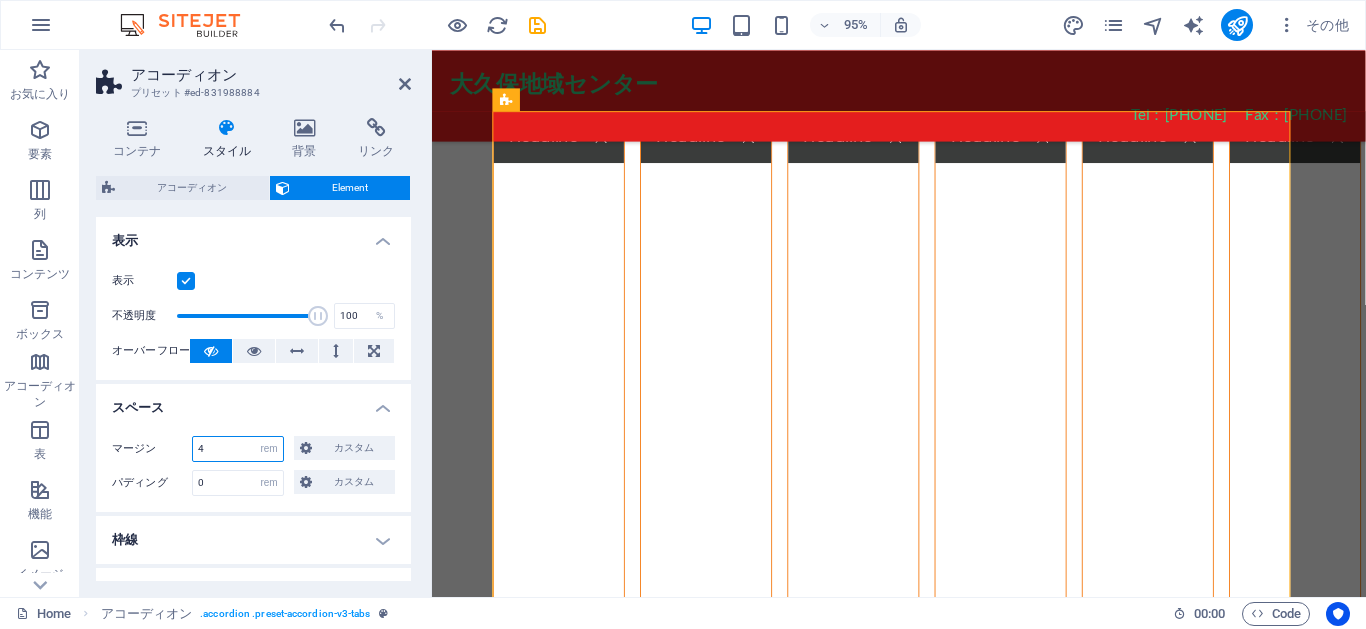 drag, startPoint x: 219, startPoint y: 451, endPoint x: 180, endPoint y: 455, distance: 39.20459 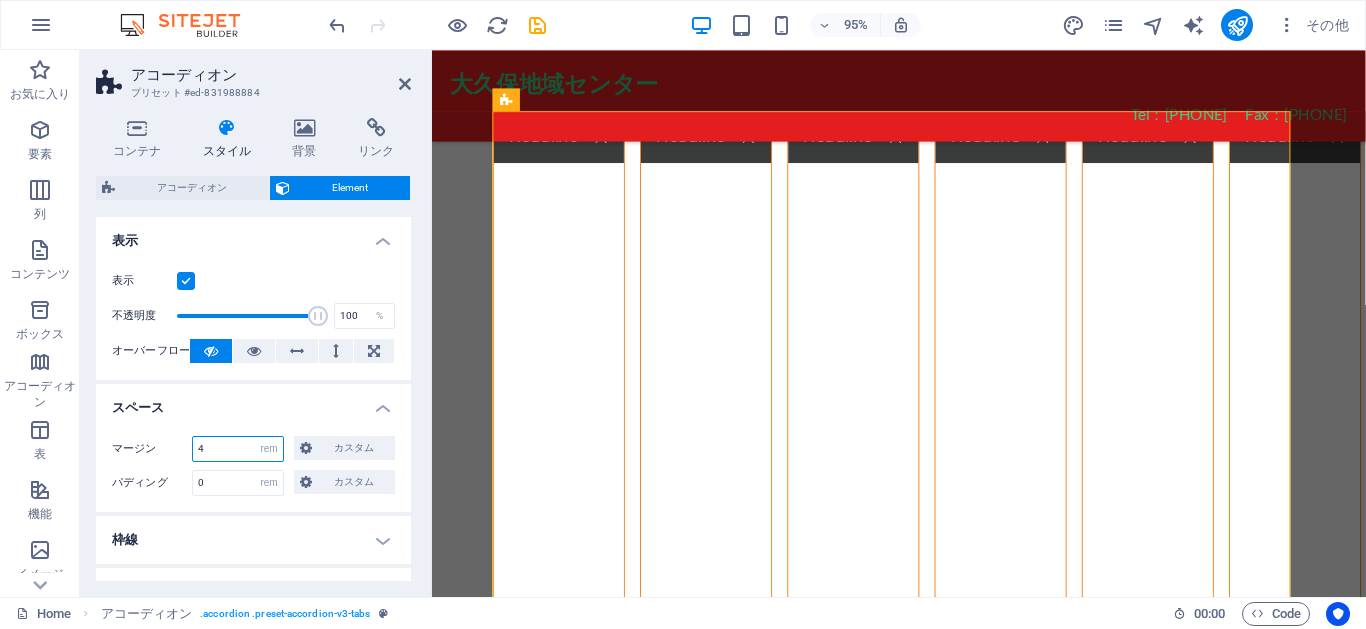 click on "マージン 4 デフォルト 自動 px % rem vw vh カスタム カスタム" at bounding box center [253, 449] 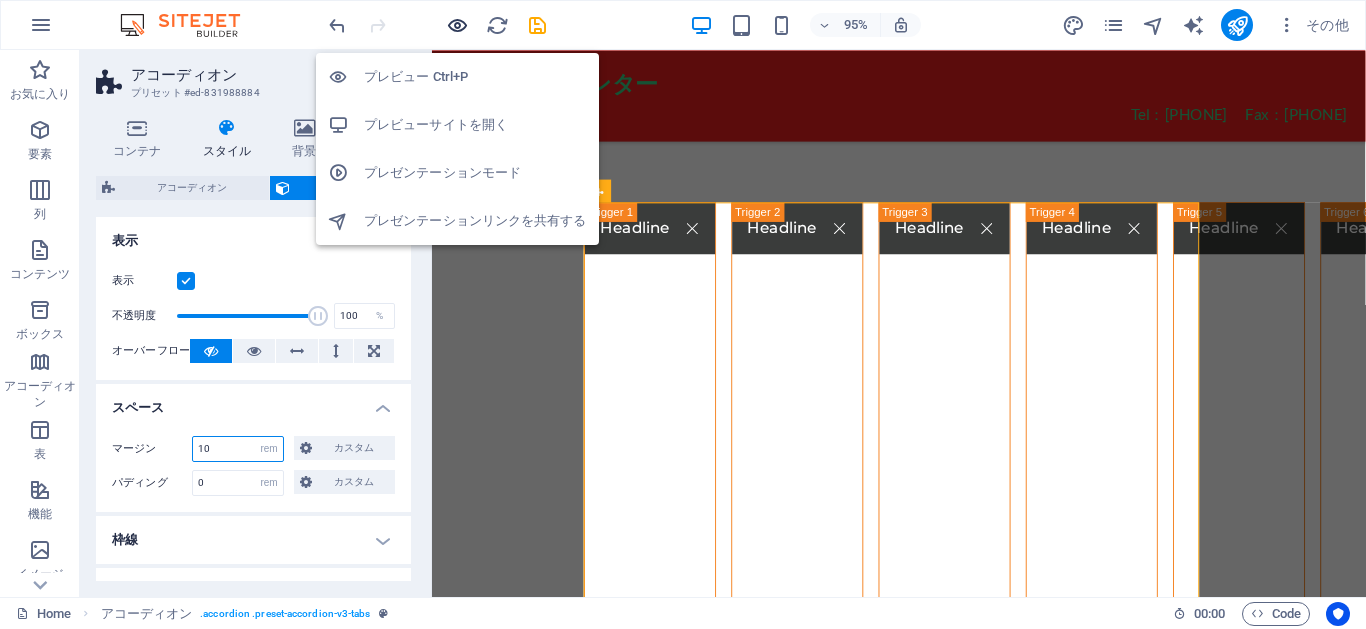 type on "10" 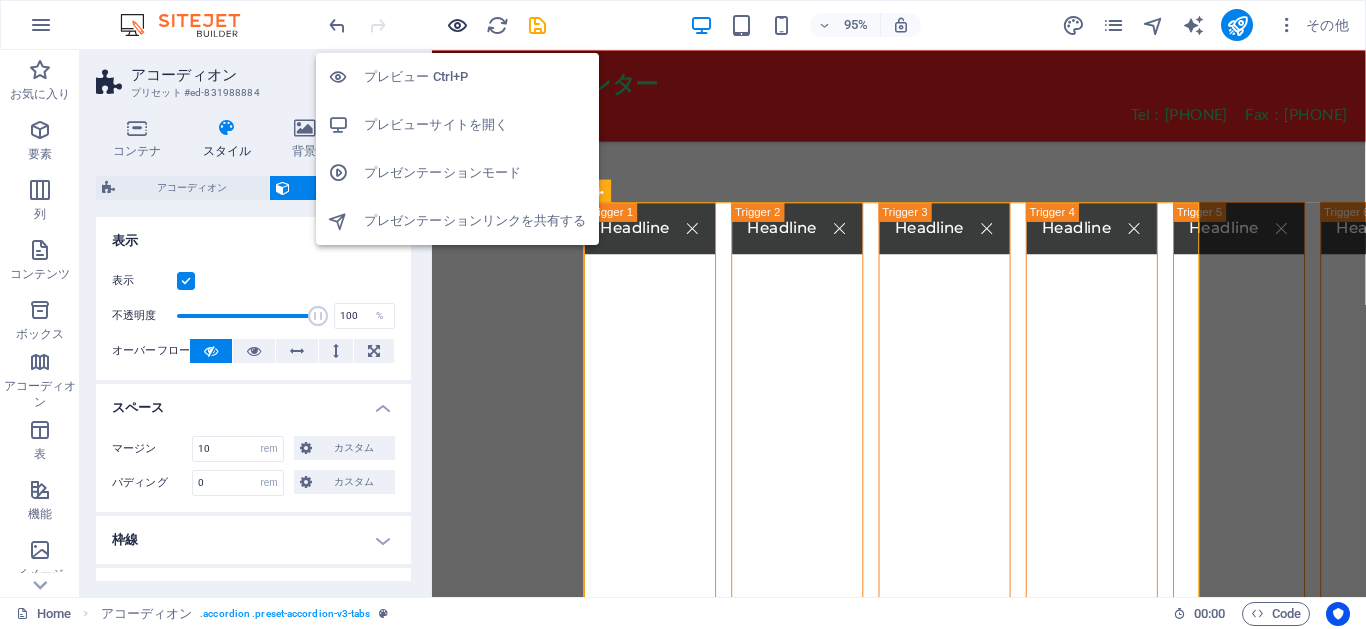 click at bounding box center (457, 25) 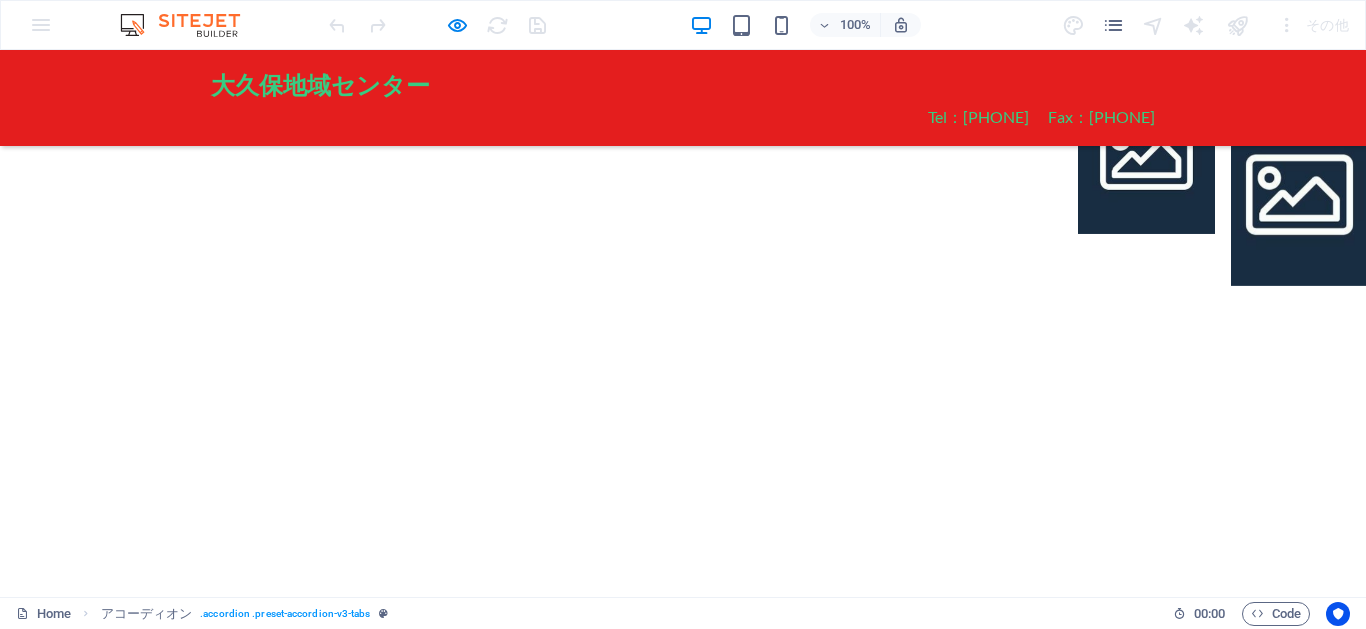 scroll, scrollTop: 0, scrollLeft: 0, axis: both 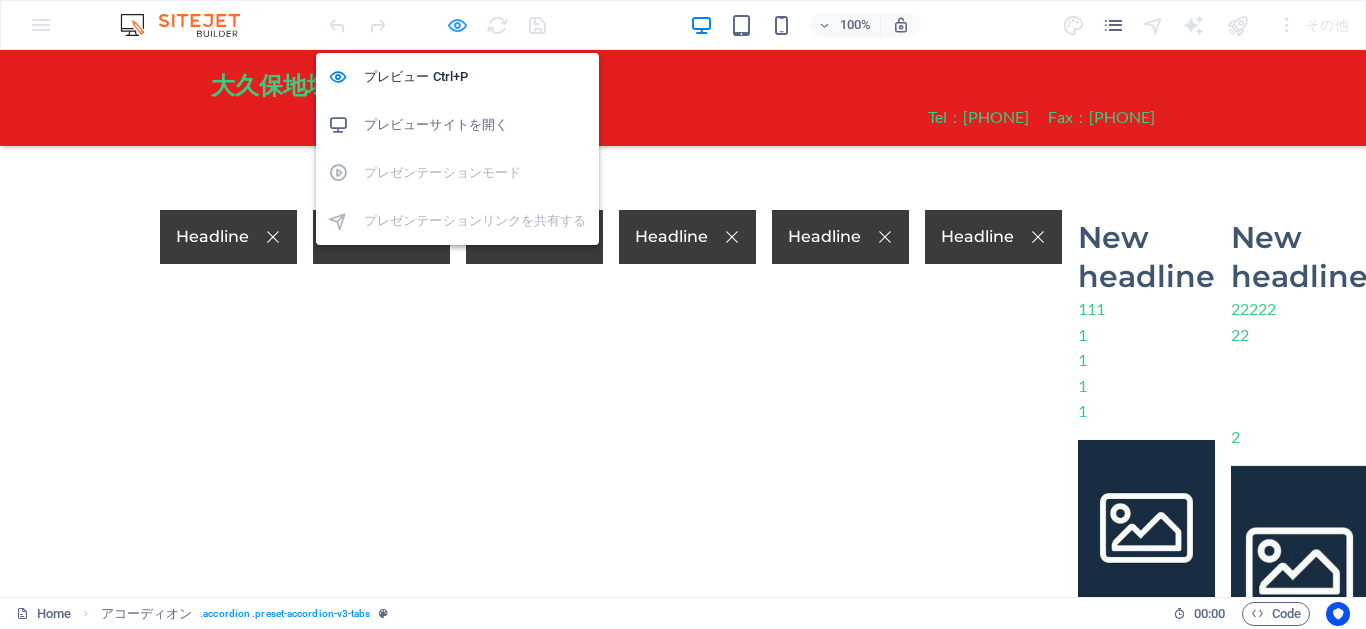 click at bounding box center (457, 25) 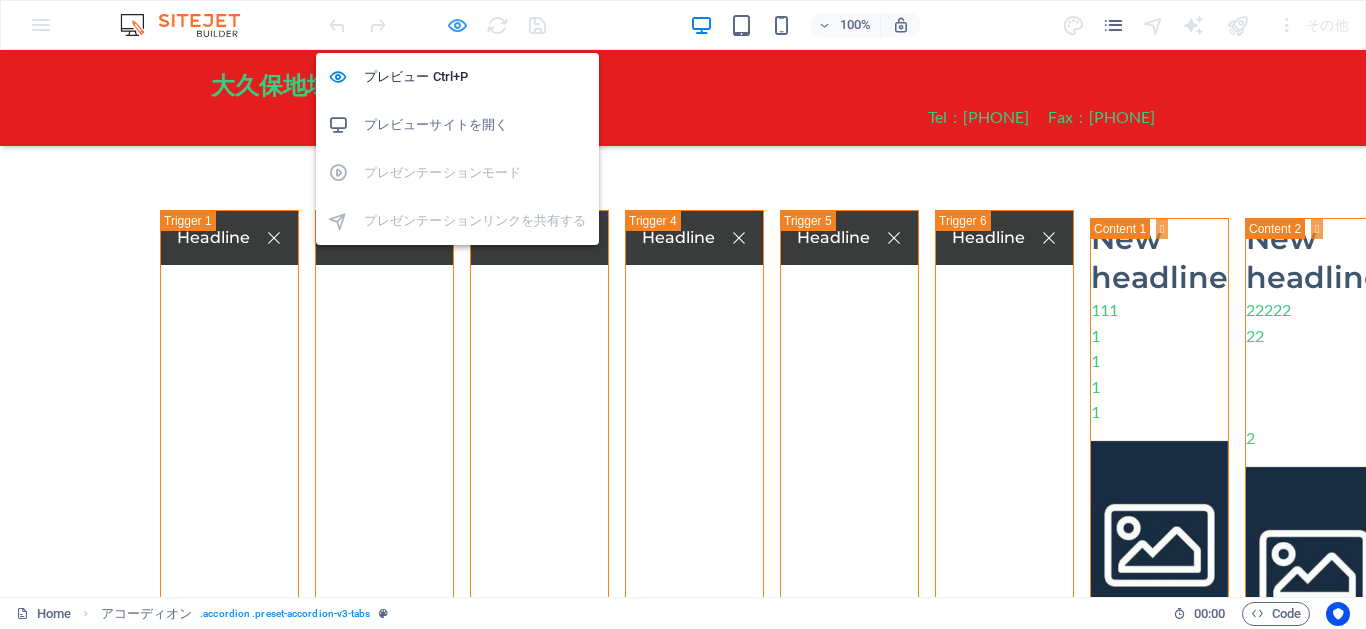 select on "rem" 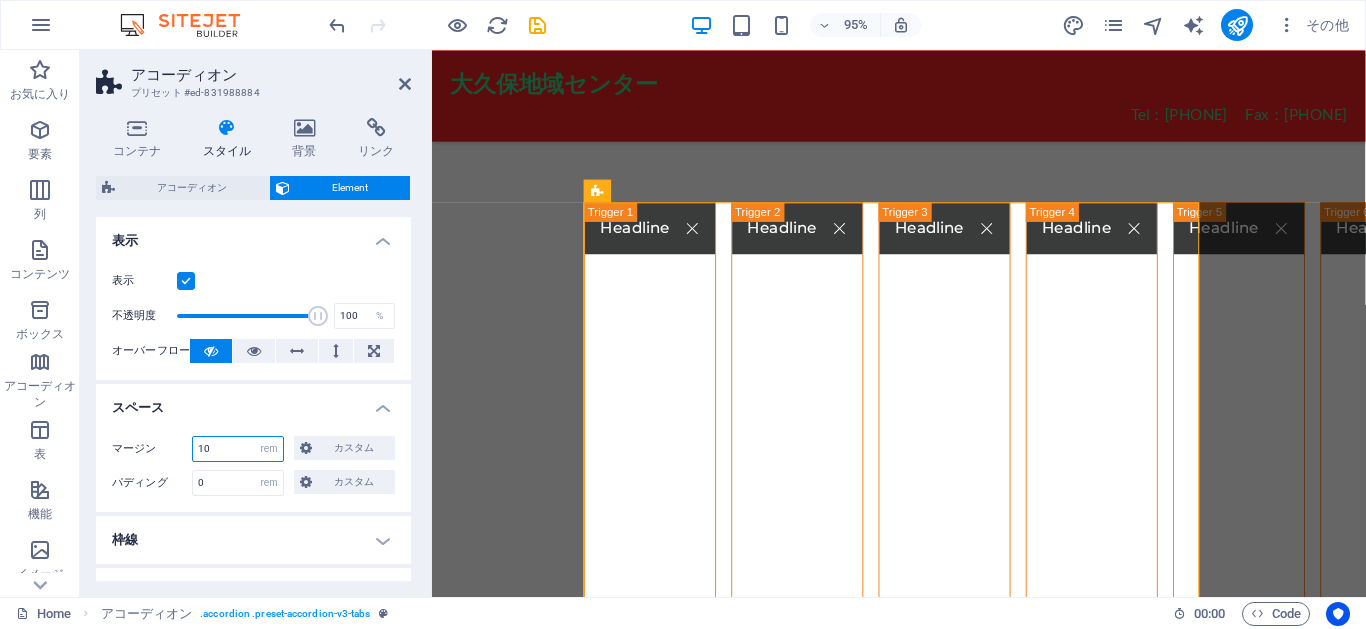 drag, startPoint x: 220, startPoint y: 454, endPoint x: 199, endPoint y: 451, distance: 21.213203 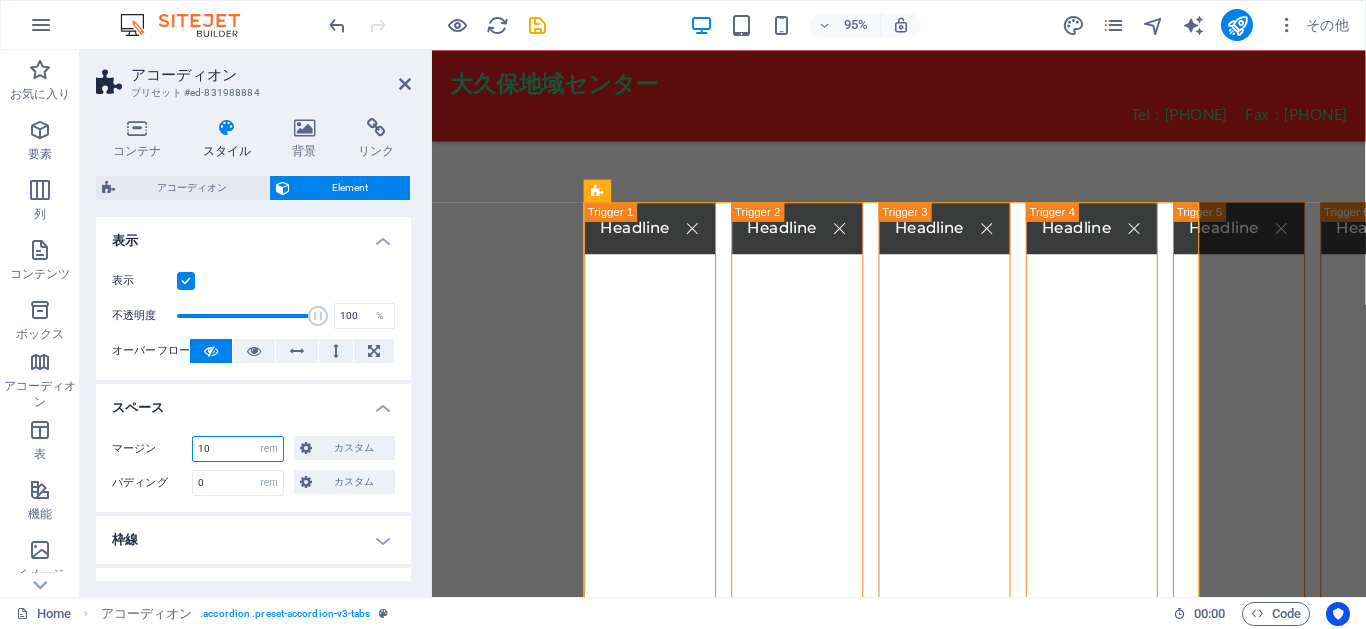 click on "10" at bounding box center (238, 449) 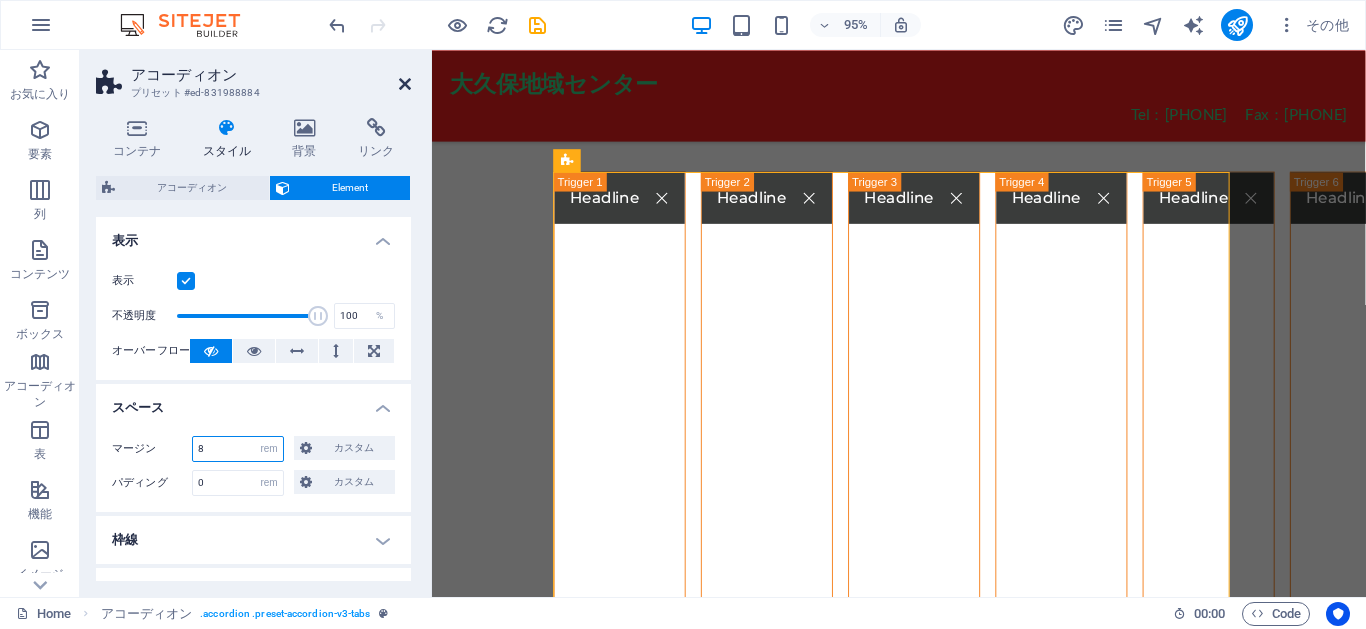 type on "8" 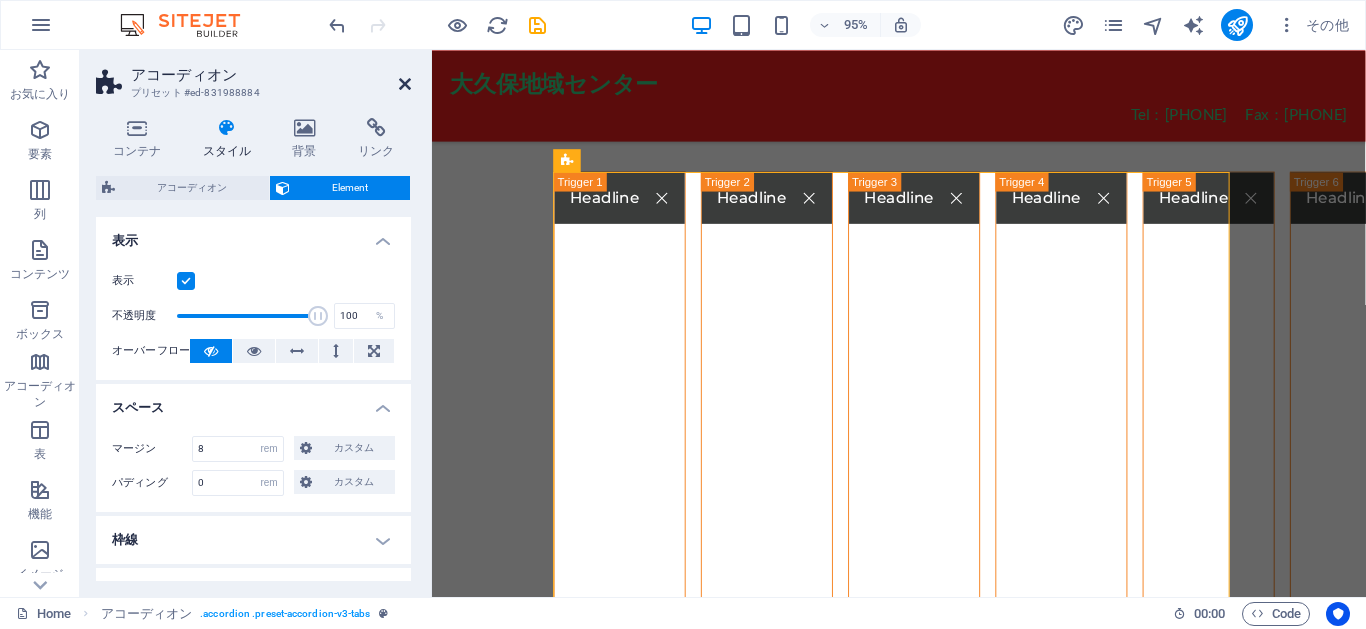 click at bounding box center [405, 84] 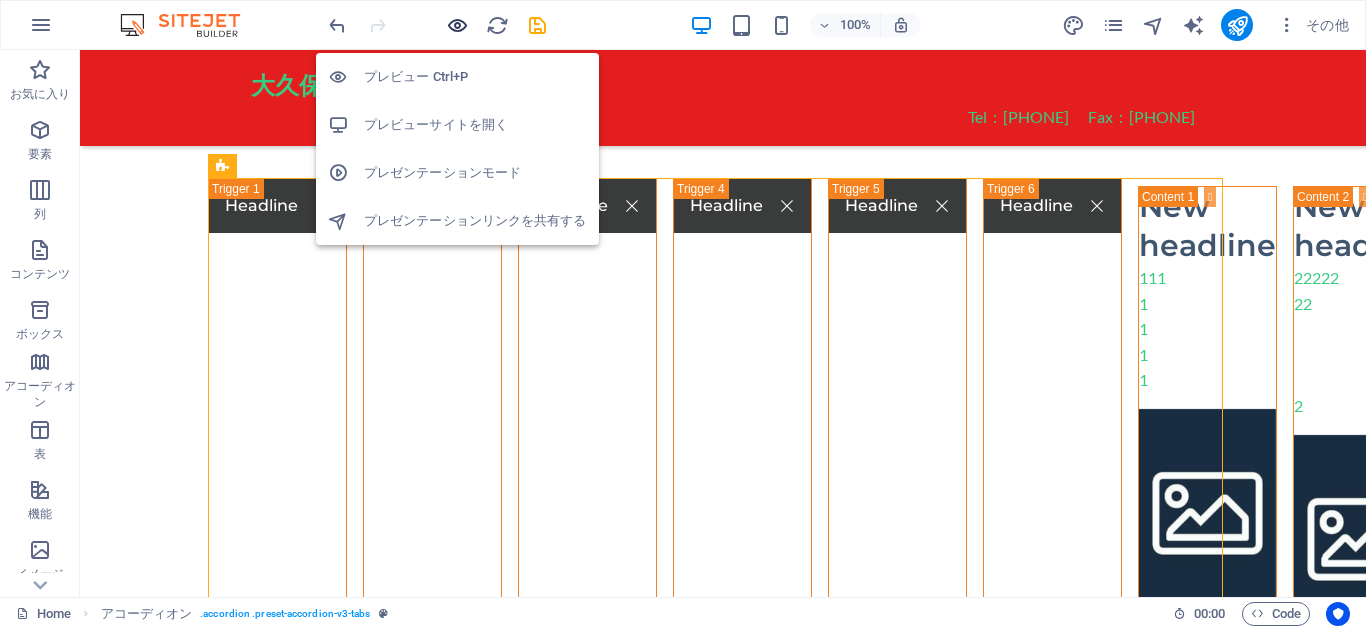 click at bounding box center [457, 25] 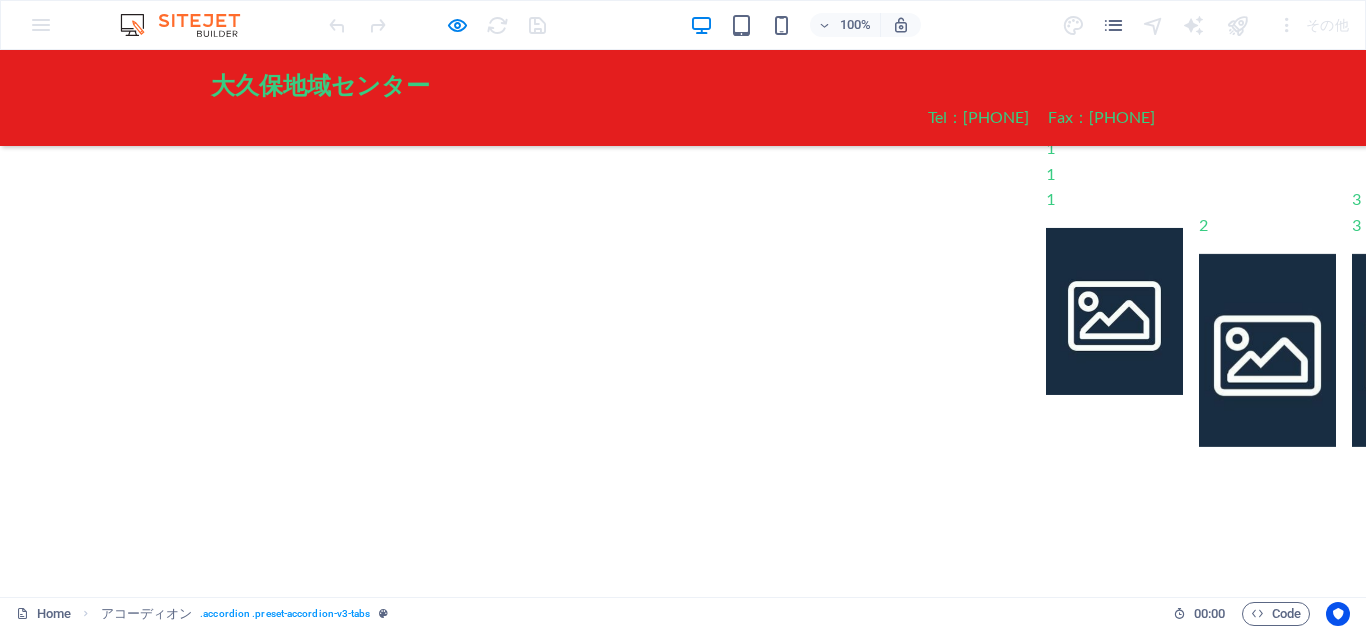 scroll, scrollTop: 0, scrollLeft: 0, axis: both 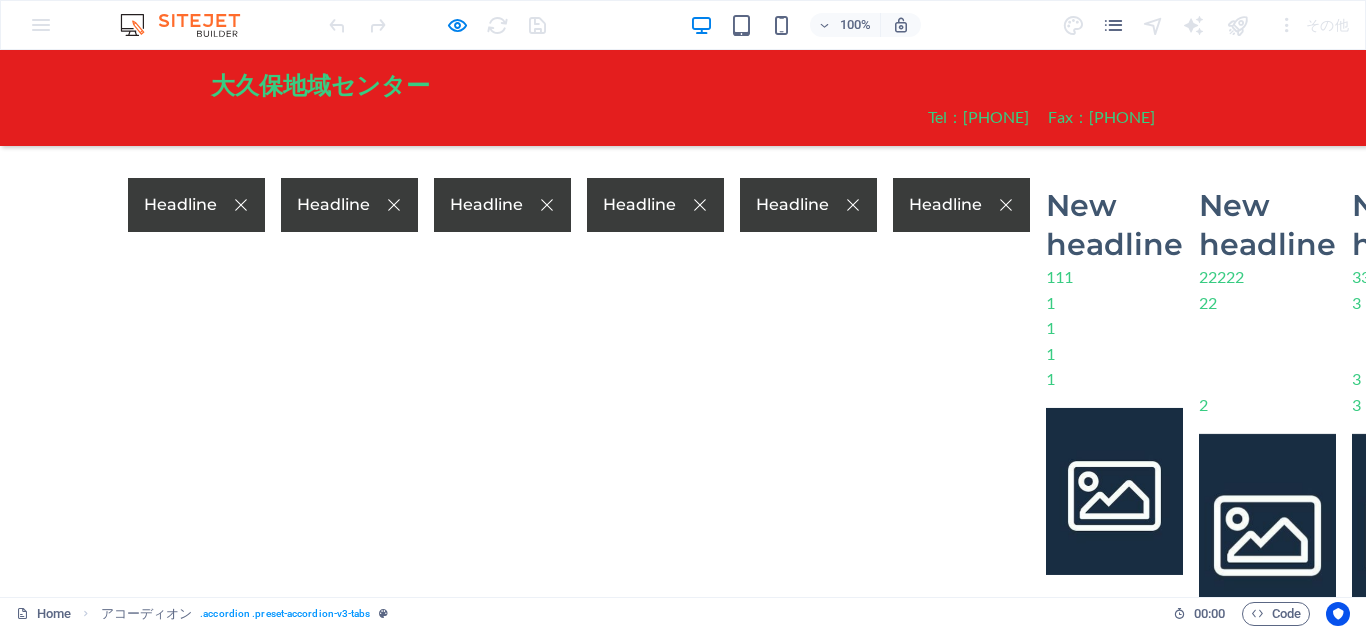 click on "Headline" at bounding box center (196, 205) 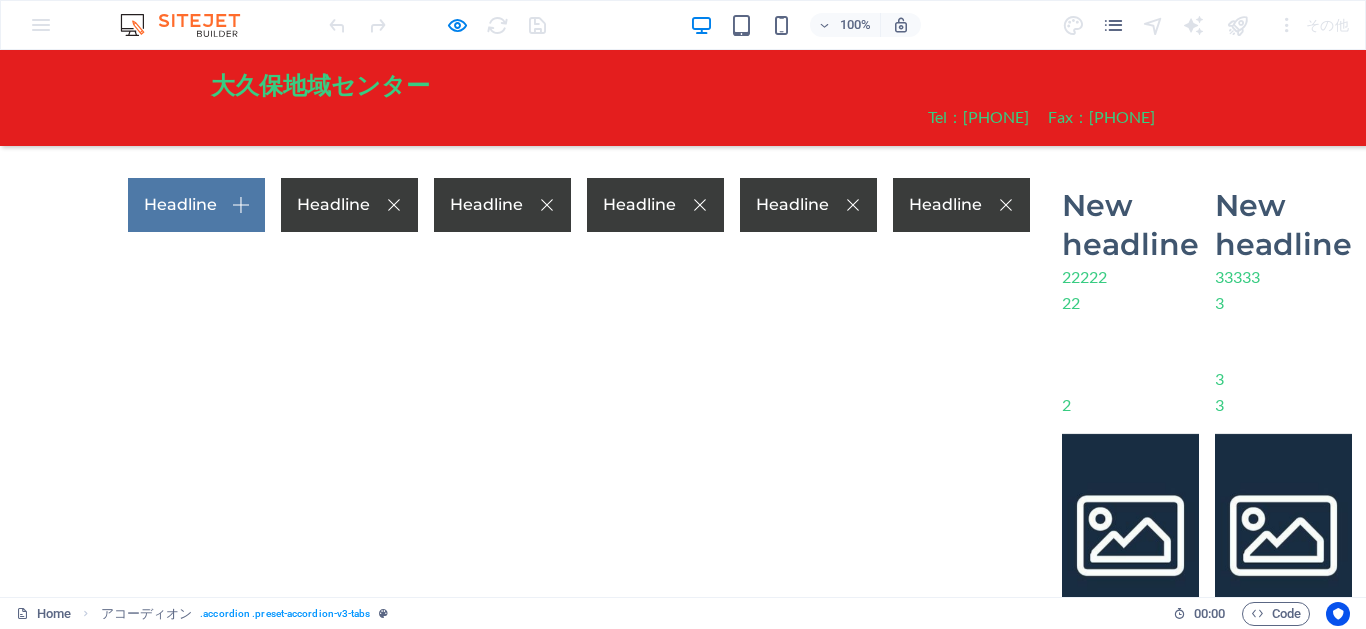 click on "Headline" at bounding box center (349, 205) 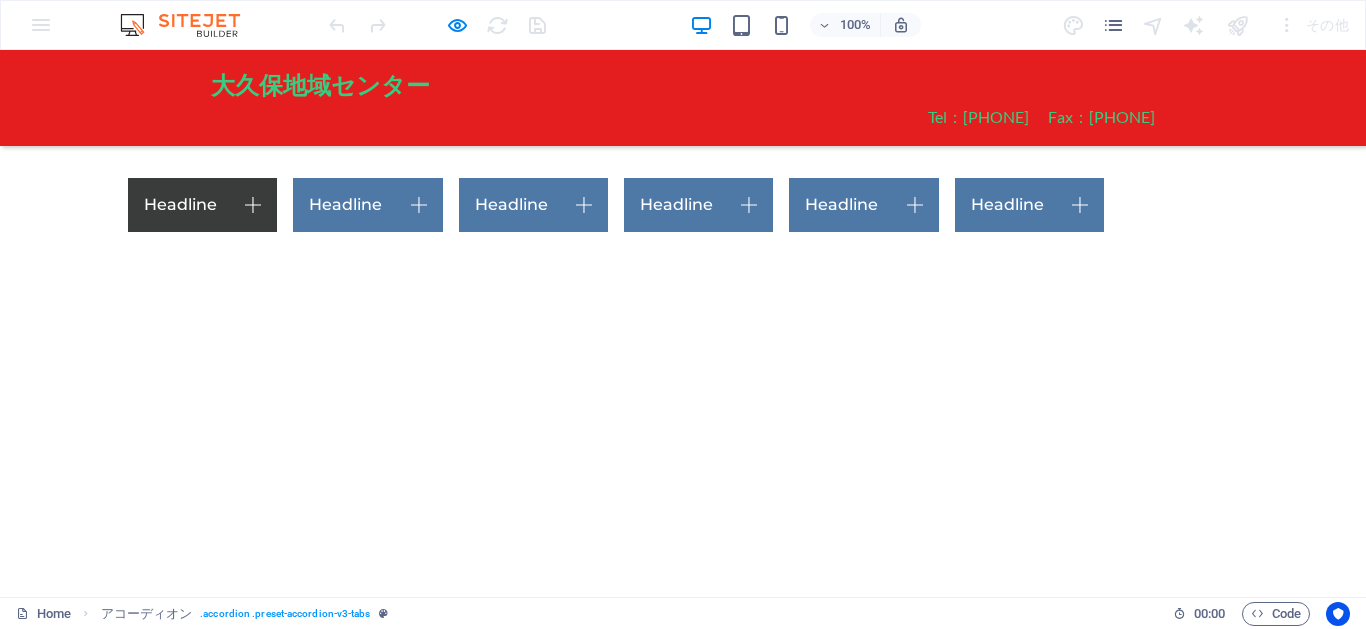 click on "Headline" at bounding box center [202, 205] 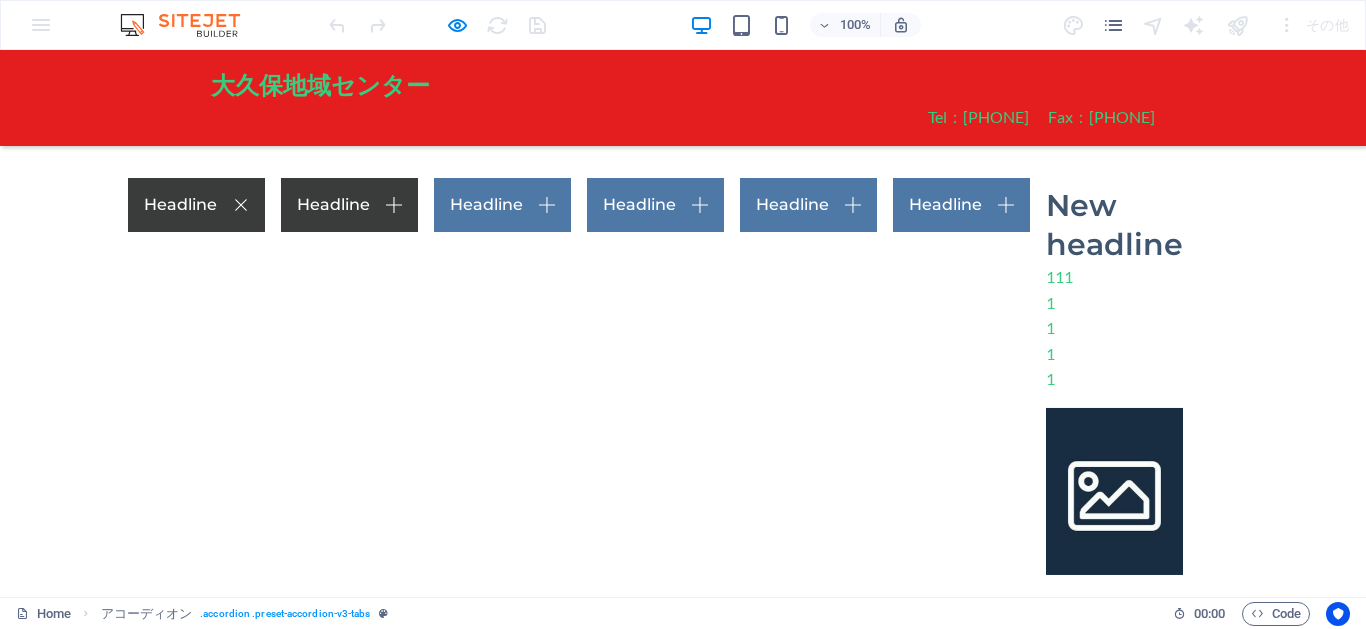 click on "Headline" at bounding box center (349, 205) 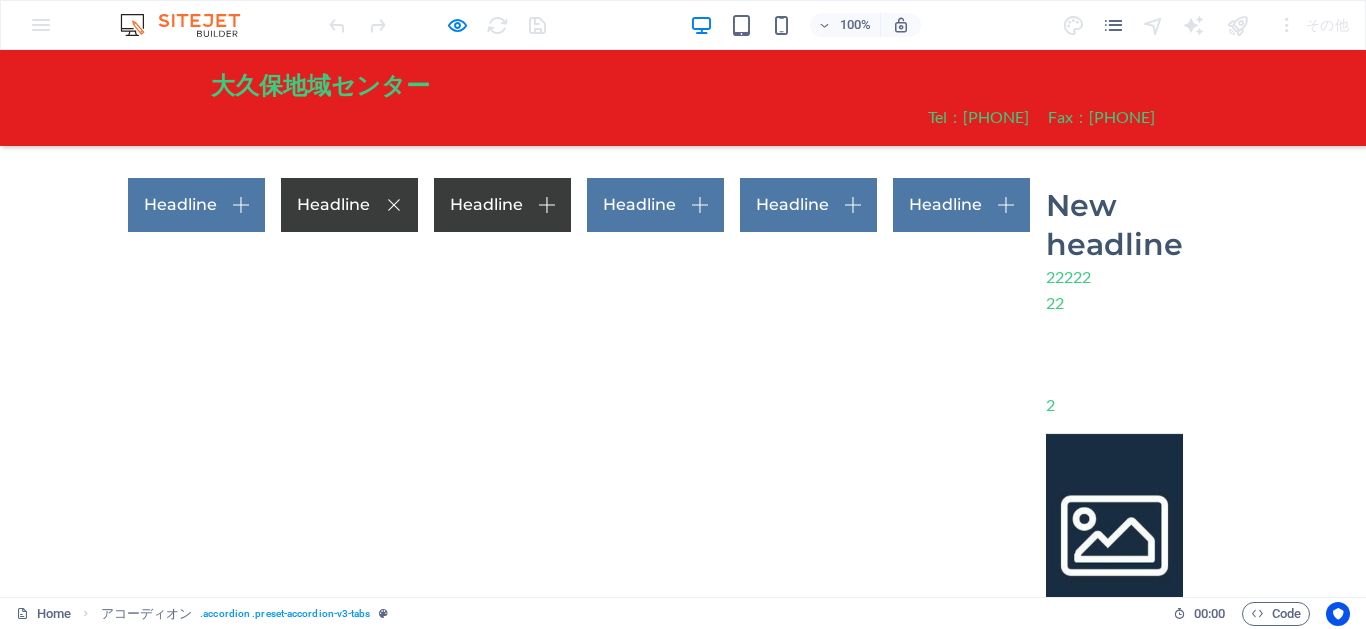 click on "Headline" at bounding box center (502, 205) 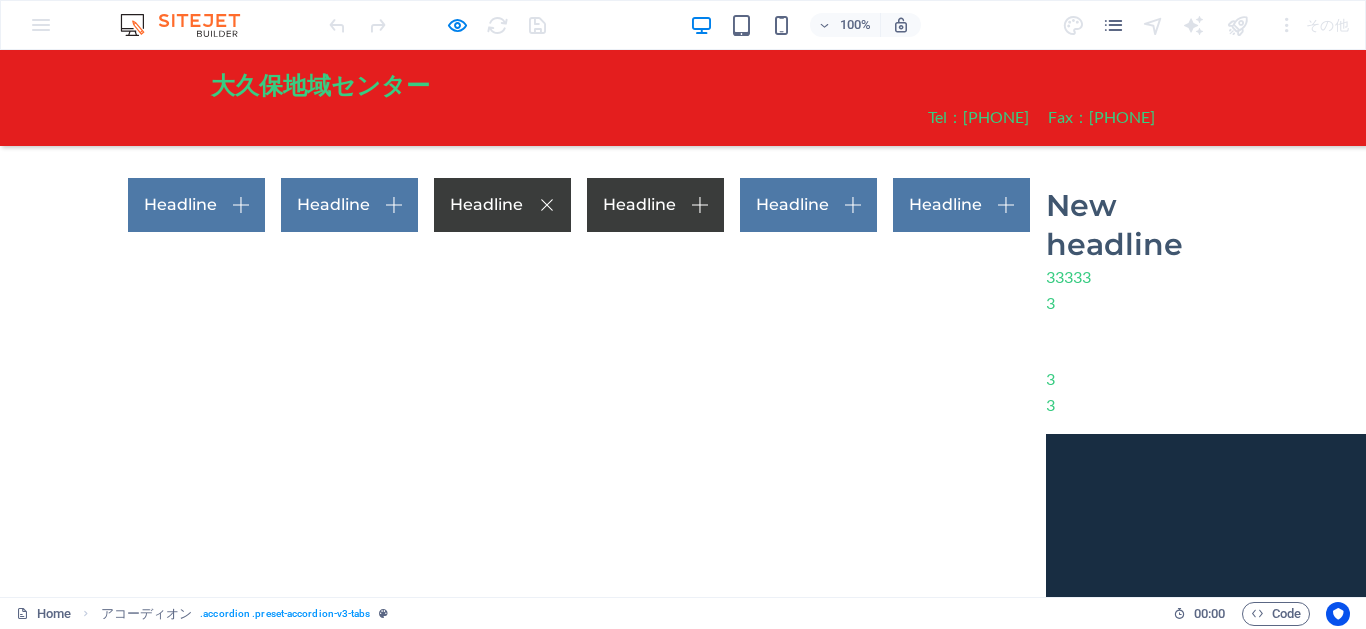 click on "Headline" at bounding box center (655, 205) 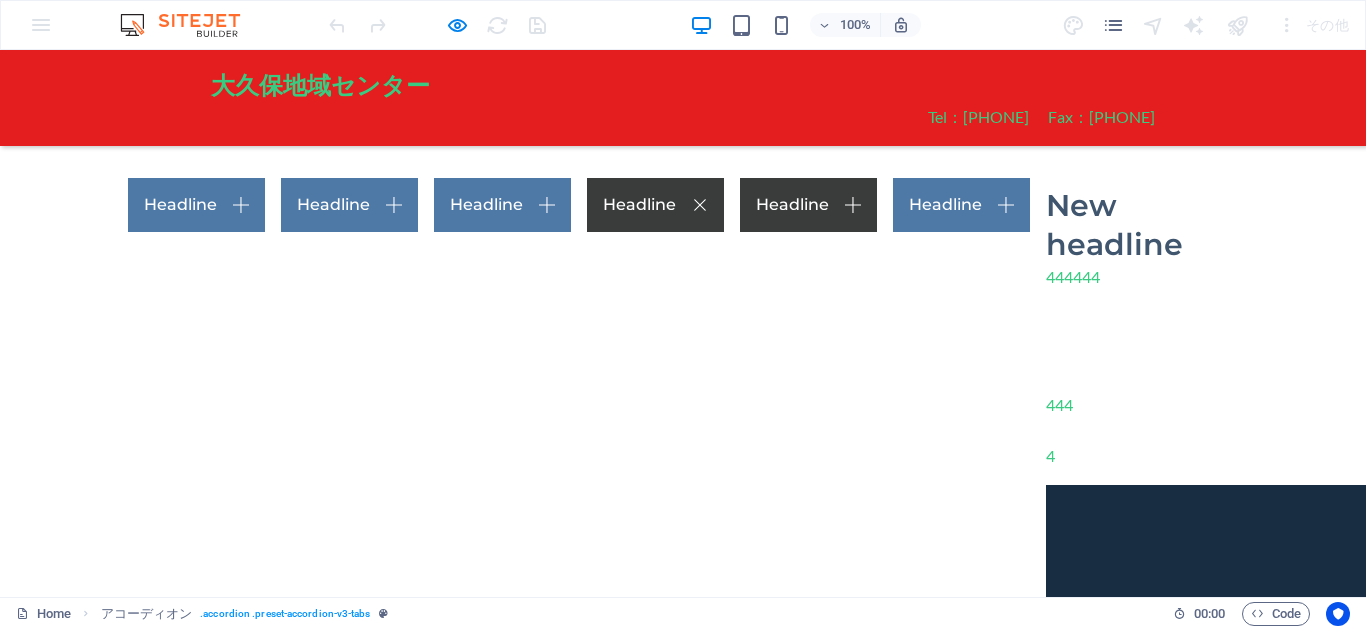 click on "Headline" at bounding box center (808, 205) 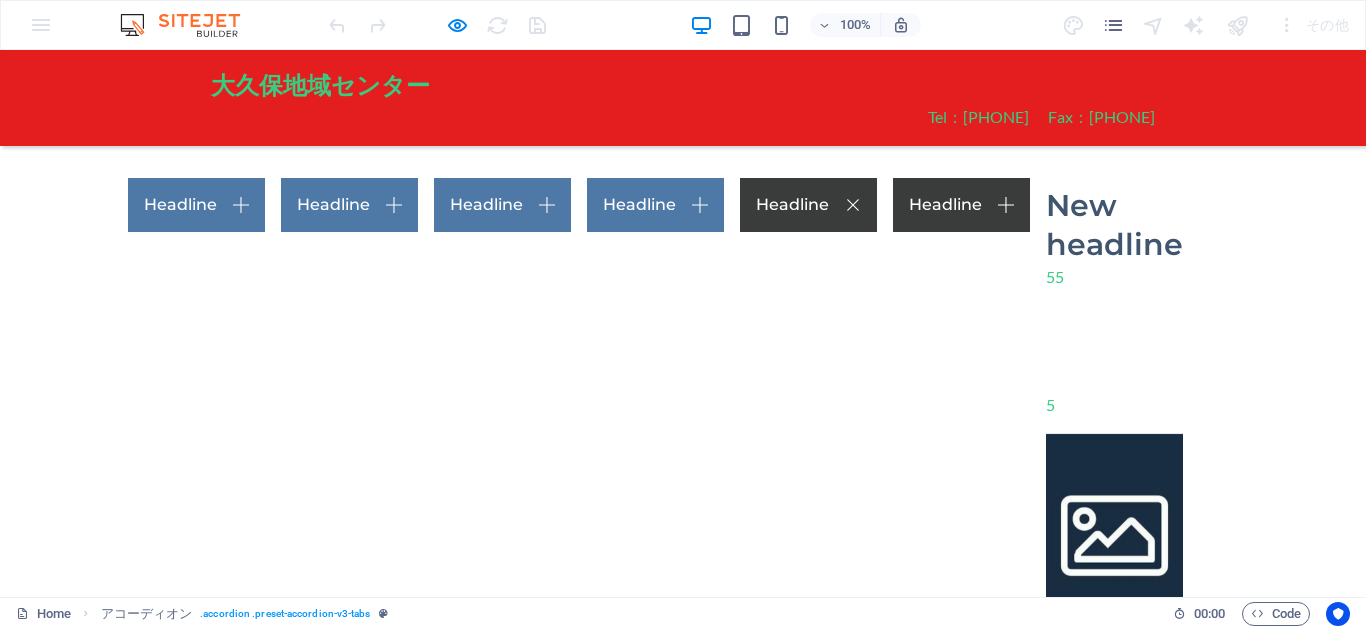 click on "Headline" at bounding box center [961, 205] 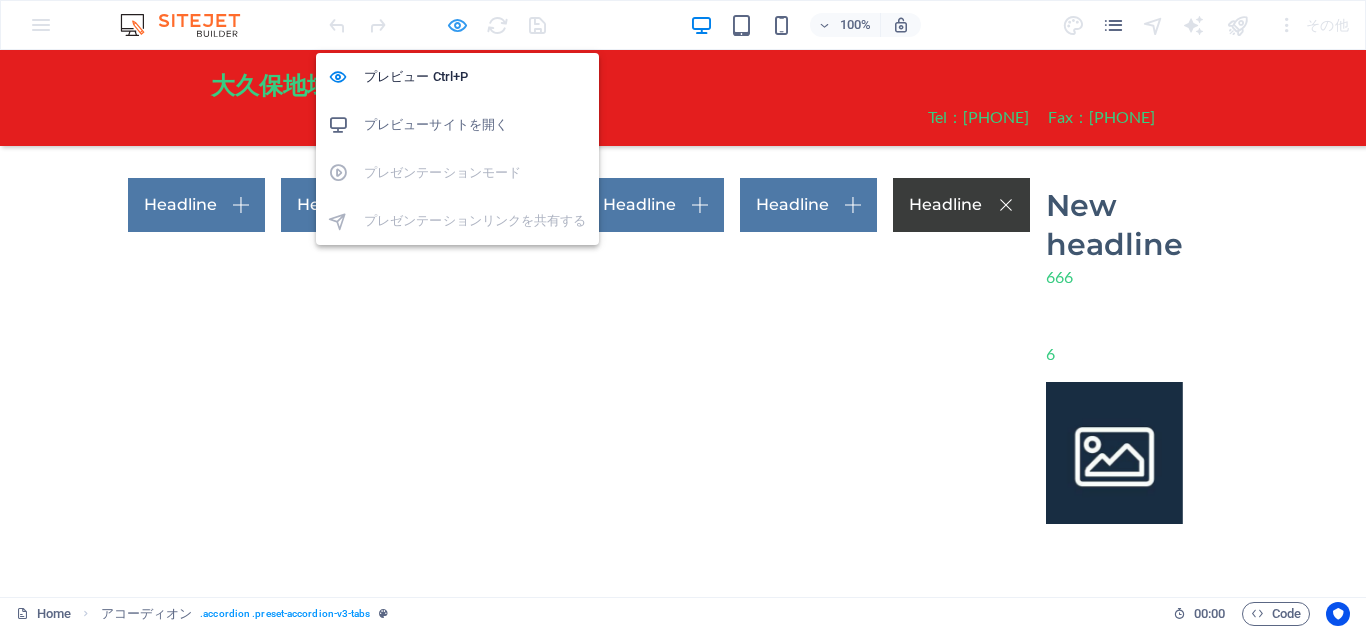 click at bounding box center [457, 25] 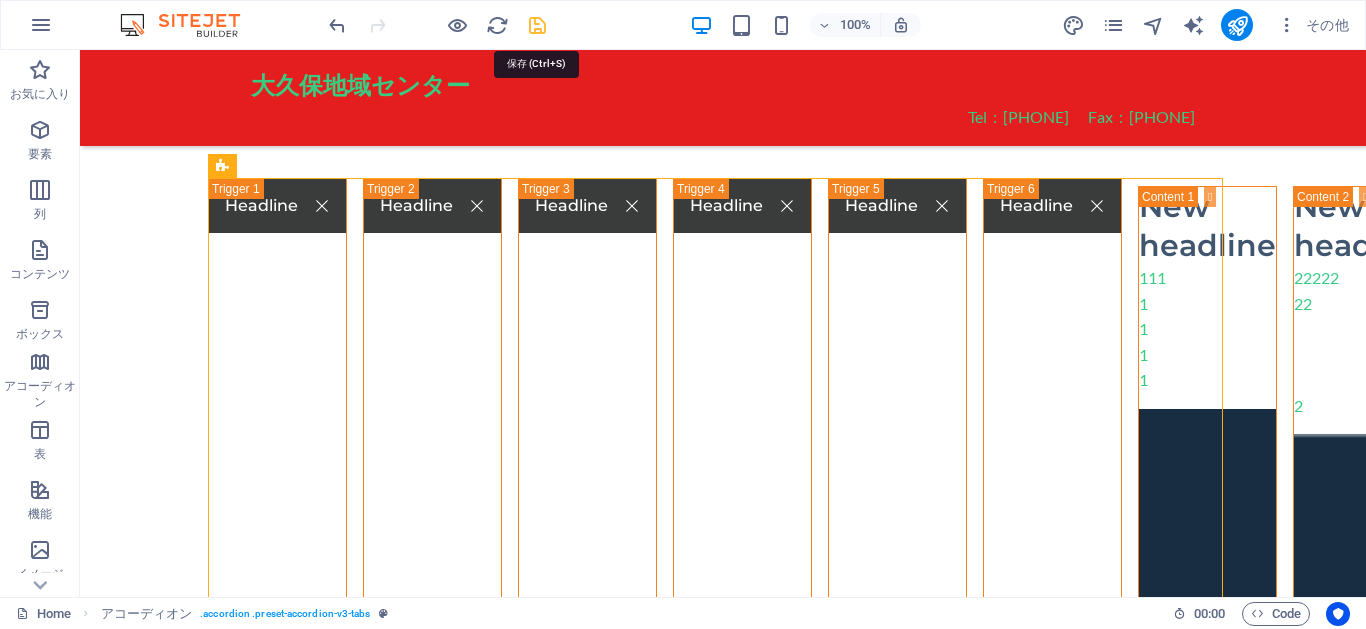click at bounding box center (537, 25) 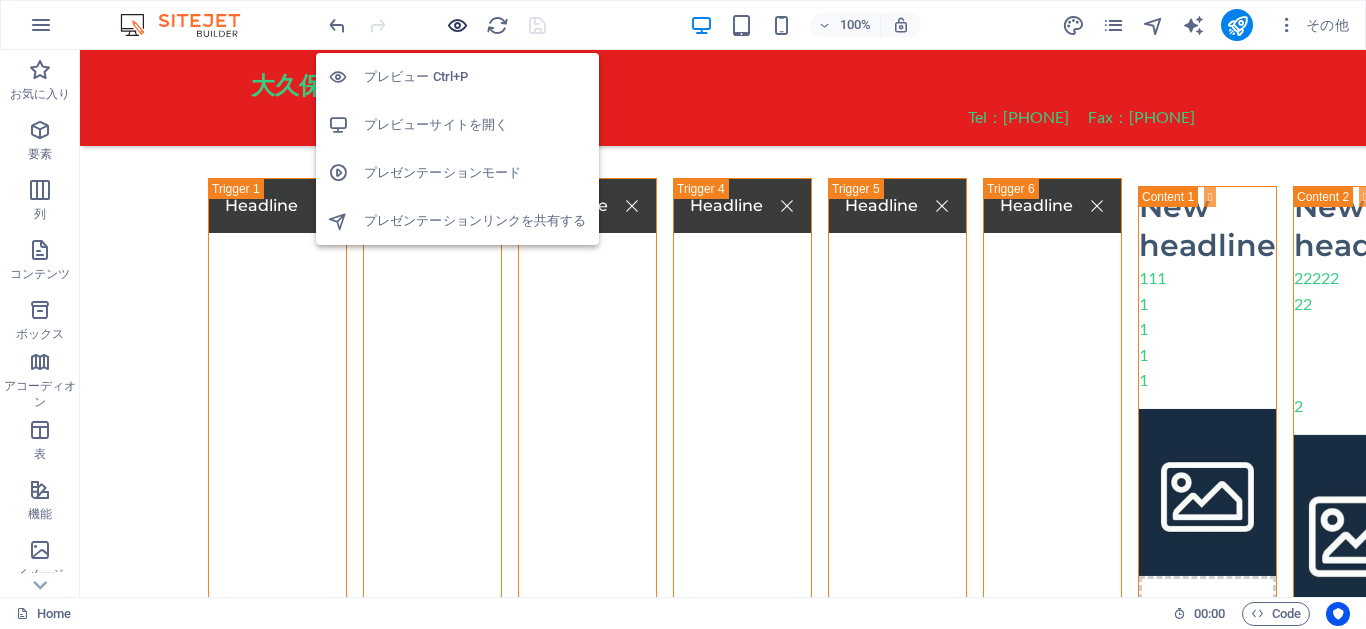 click at bounding box center (457, 25) 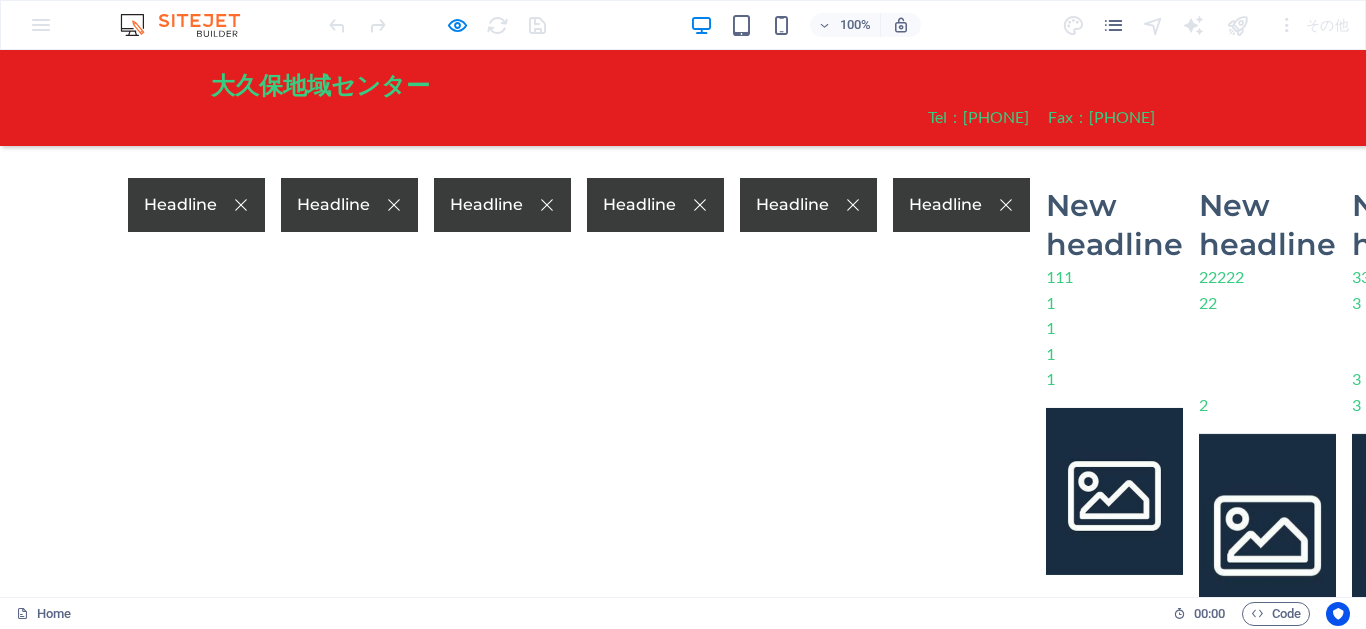 click on "Headline" at bounding box center [502, 205] 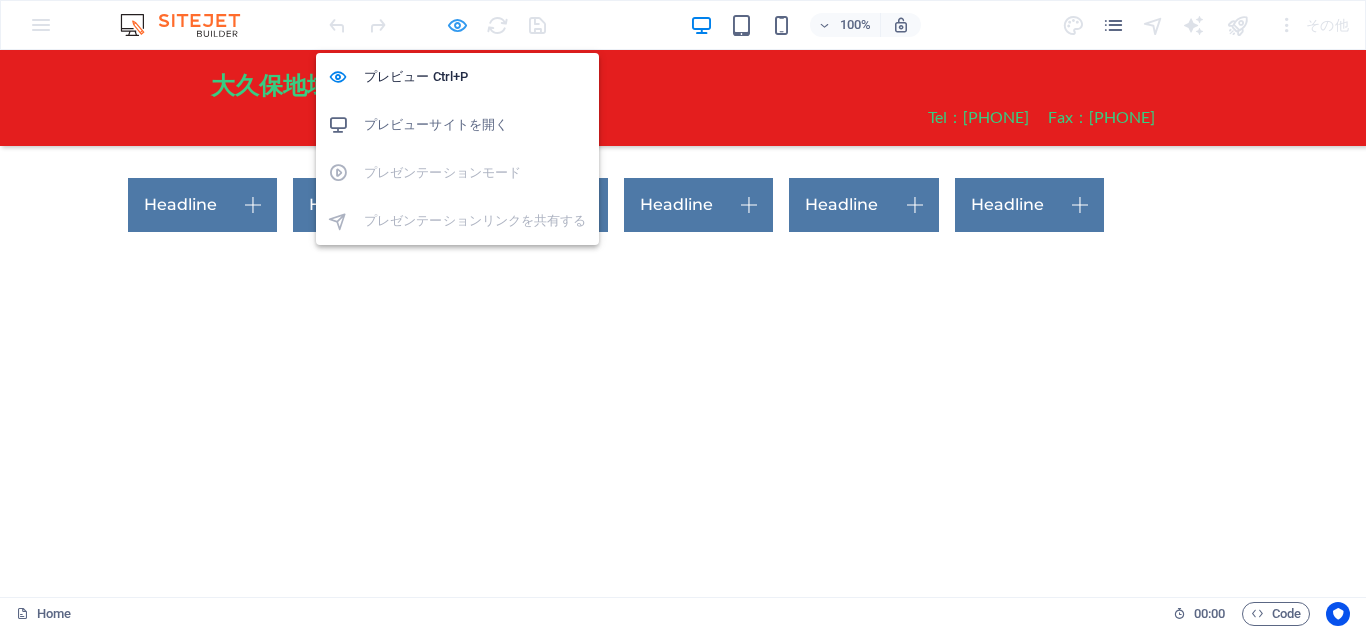 click at bounding box center [457, 25] 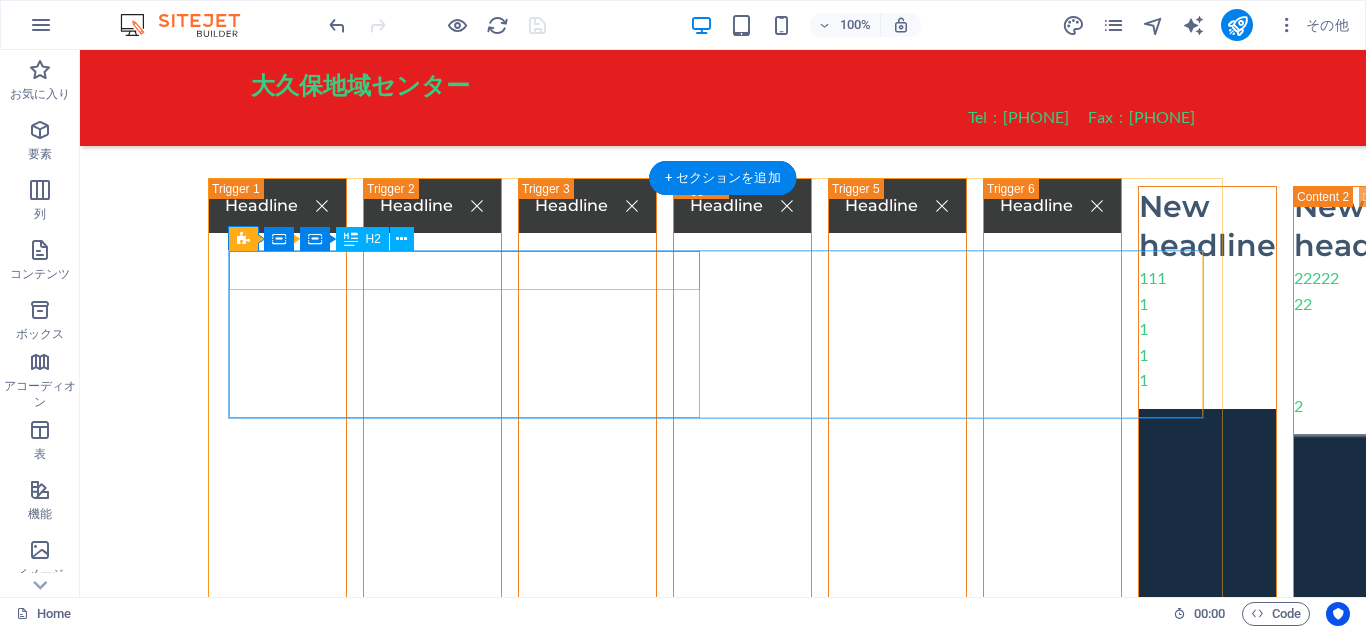 click on "New headline" at bounding box center [1207, 226] 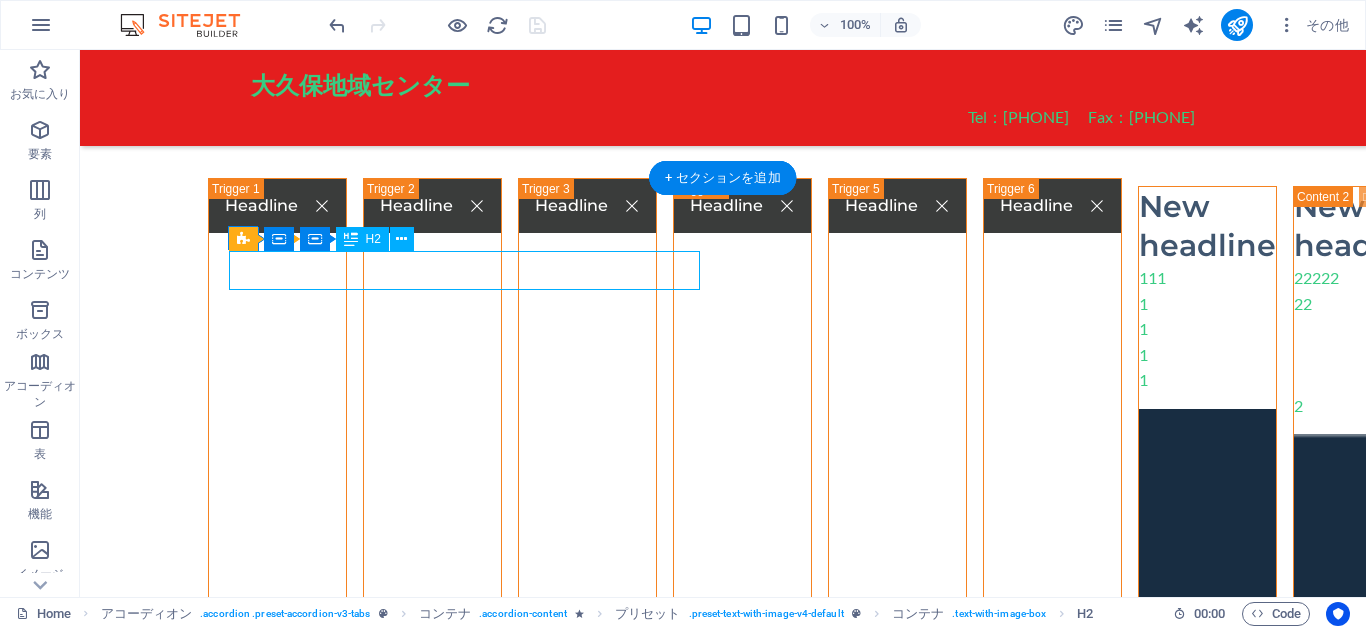 click on "New headline" at bounding box center [1207, 226] 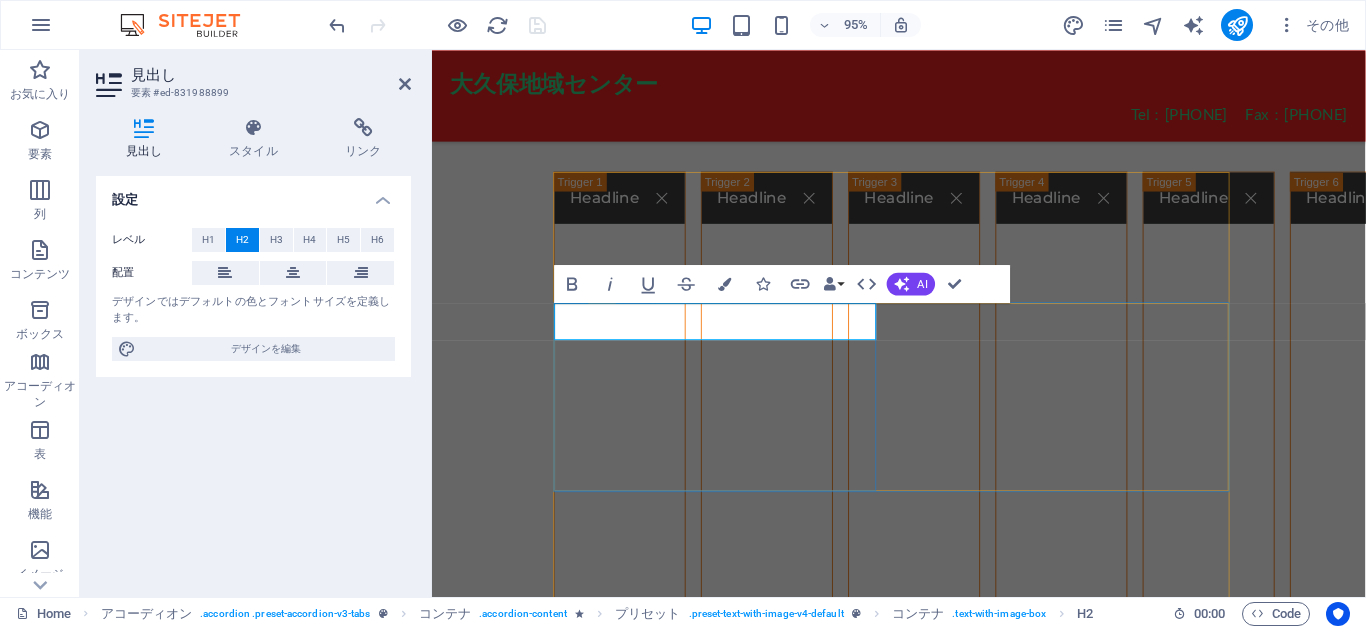 type 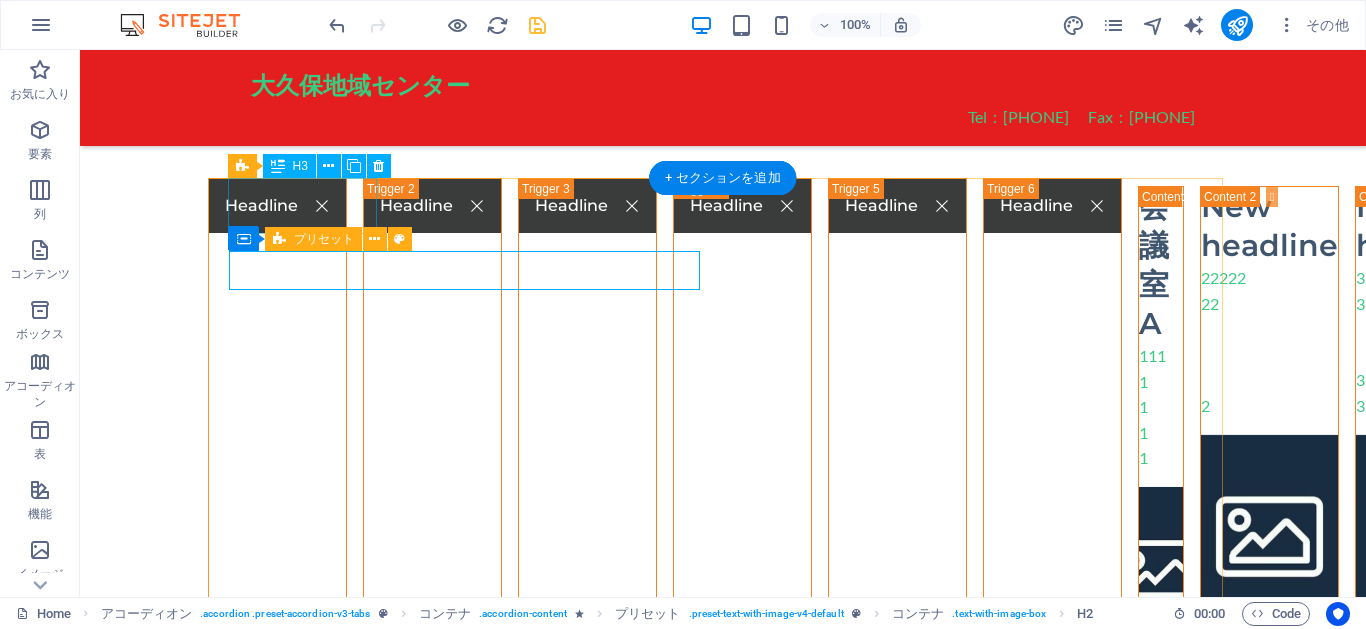 click on "Headline" at bounding box center (277, 865) 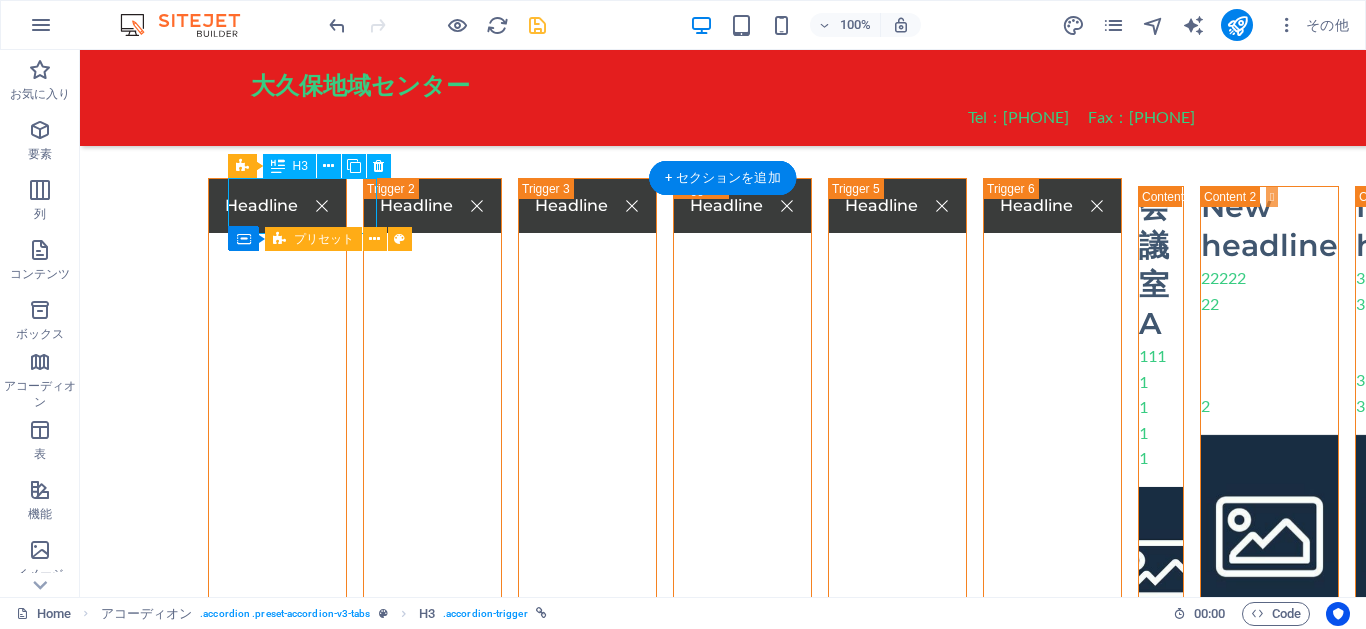 click on "Headline" at bounding box center (277, 865) 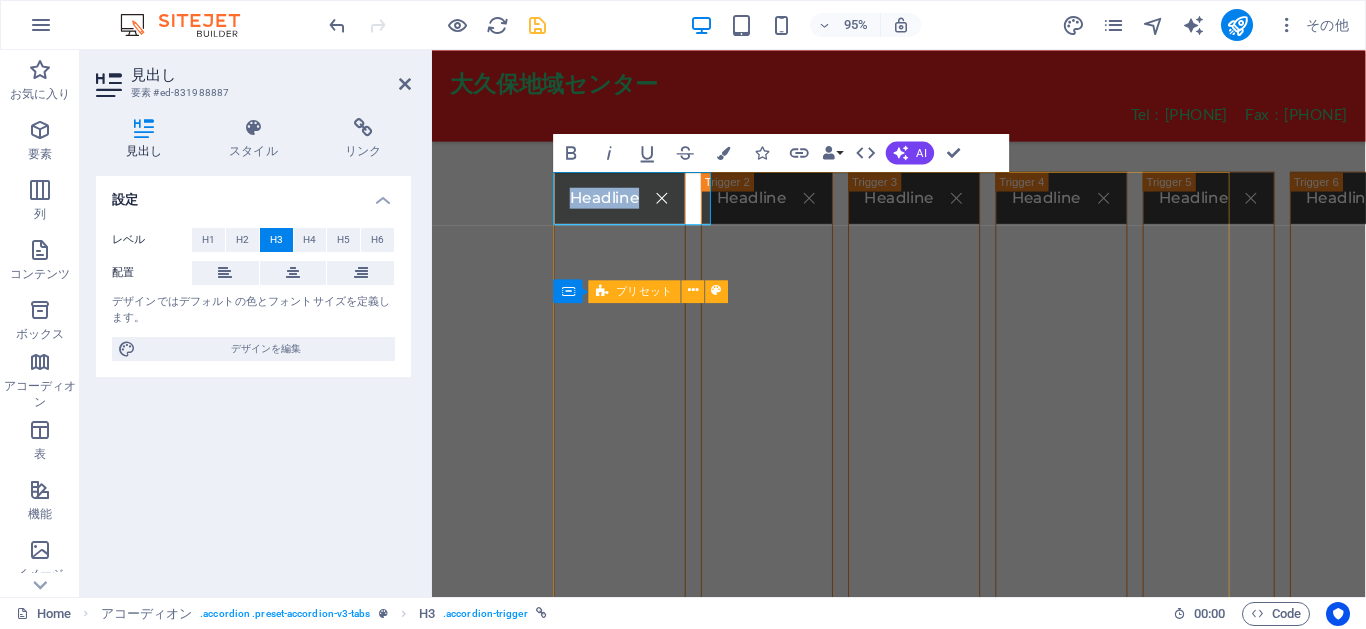 type 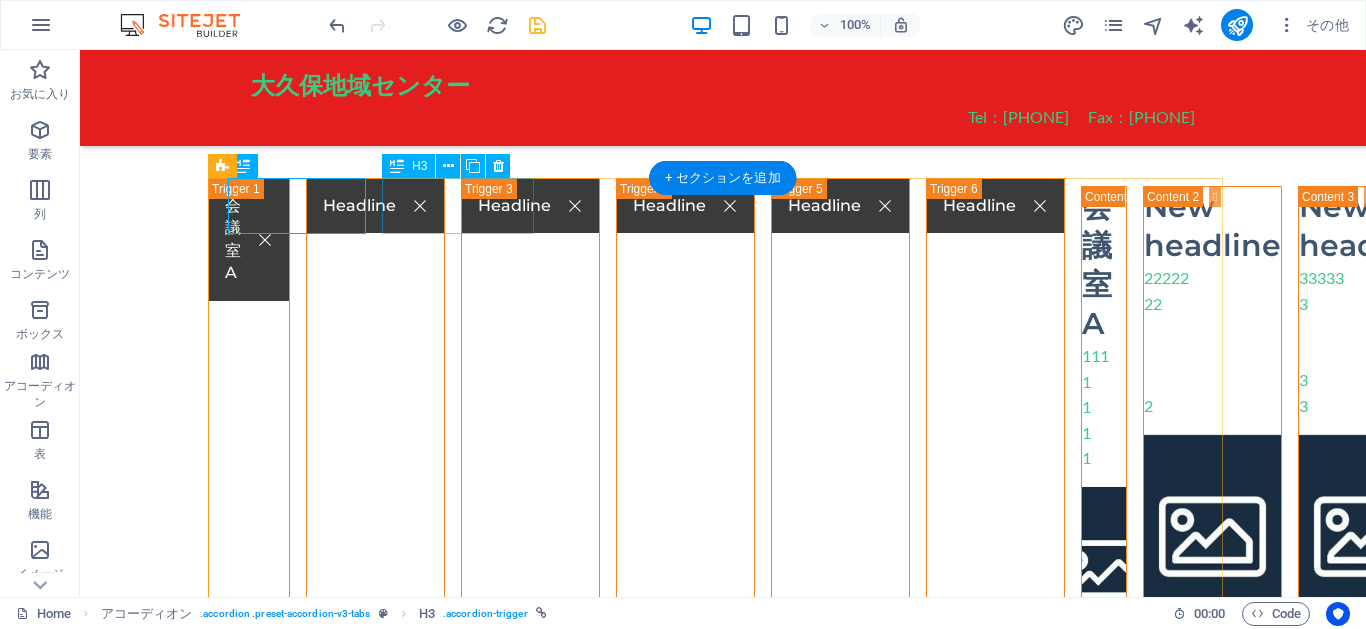 click on "Headline" at bounding box center (375, 865) 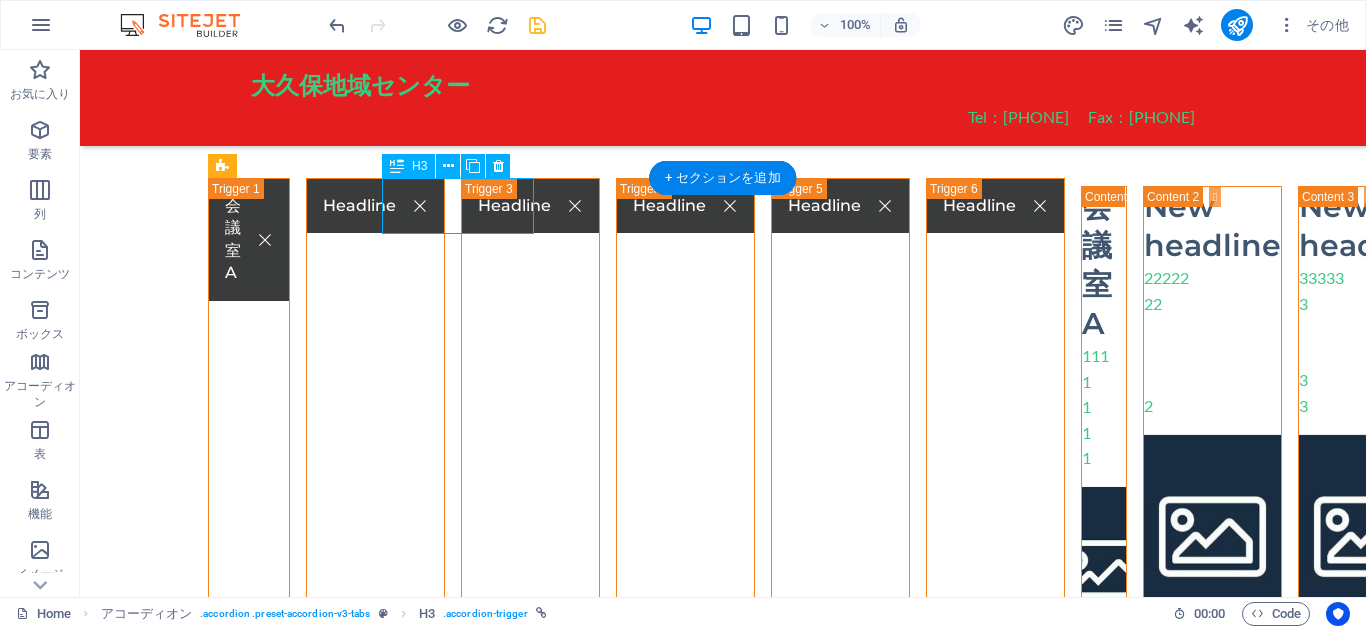 click on "Headline" at bounding box center [375, 865] 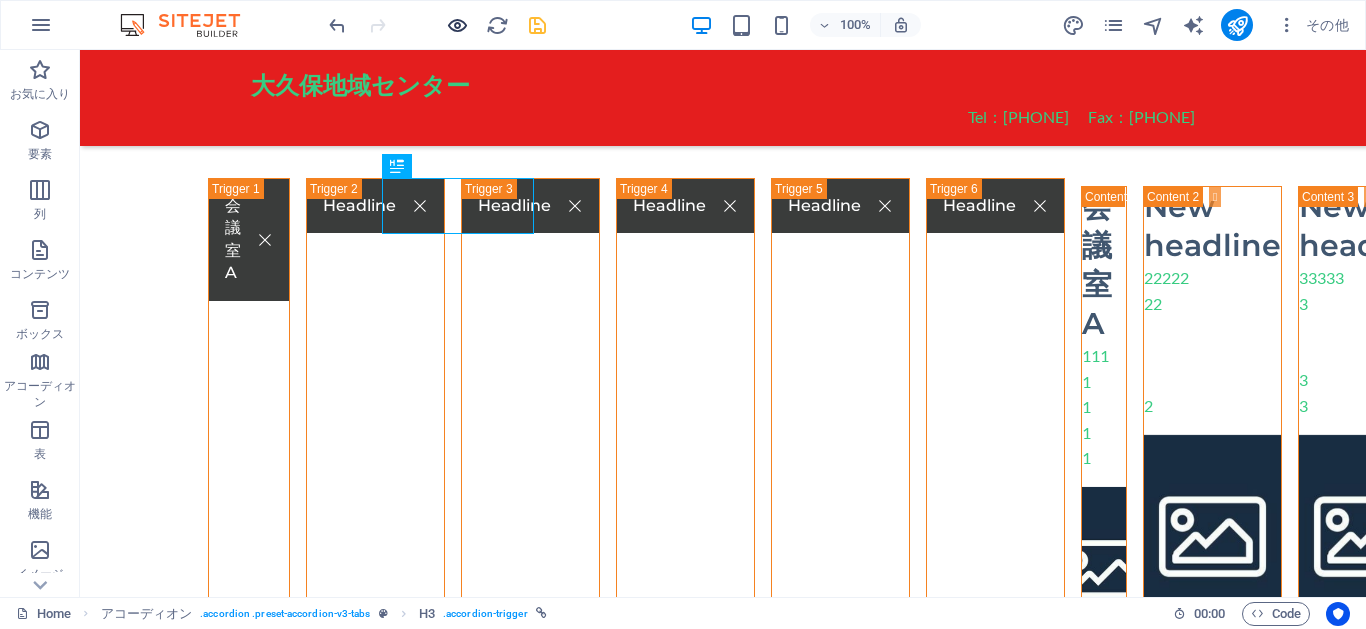click at bounding box center (457, 25) 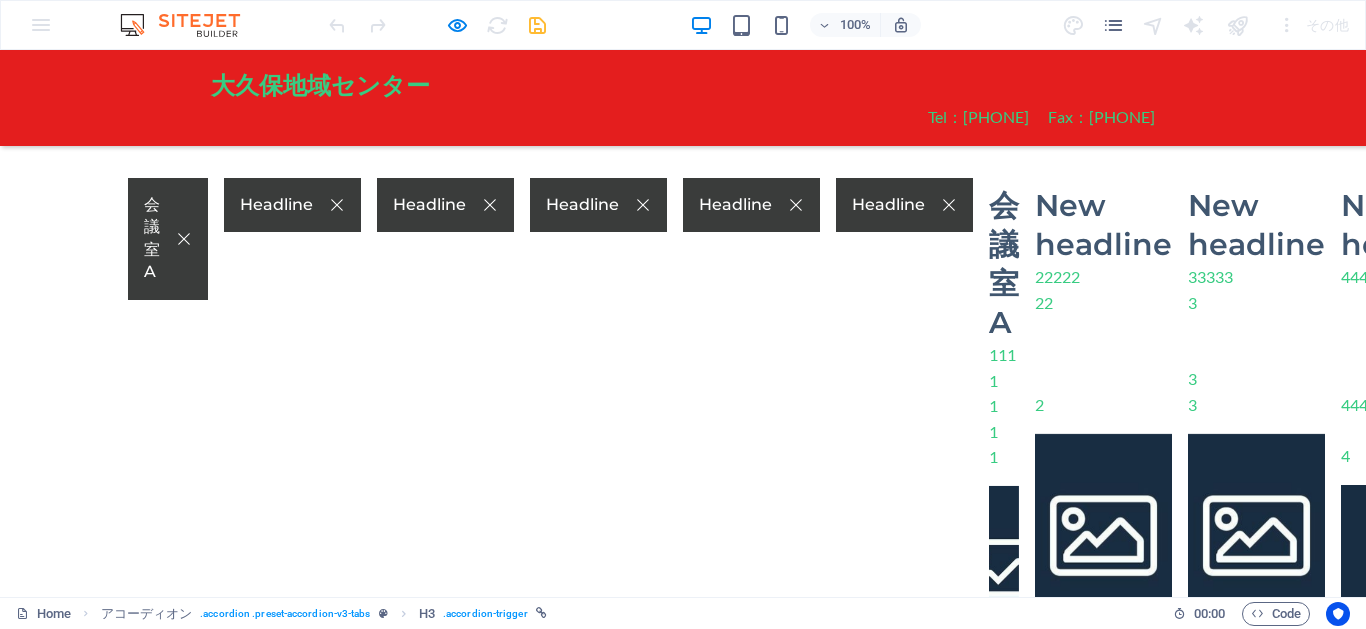 click on "Headline" at bounding box center (292, 205) 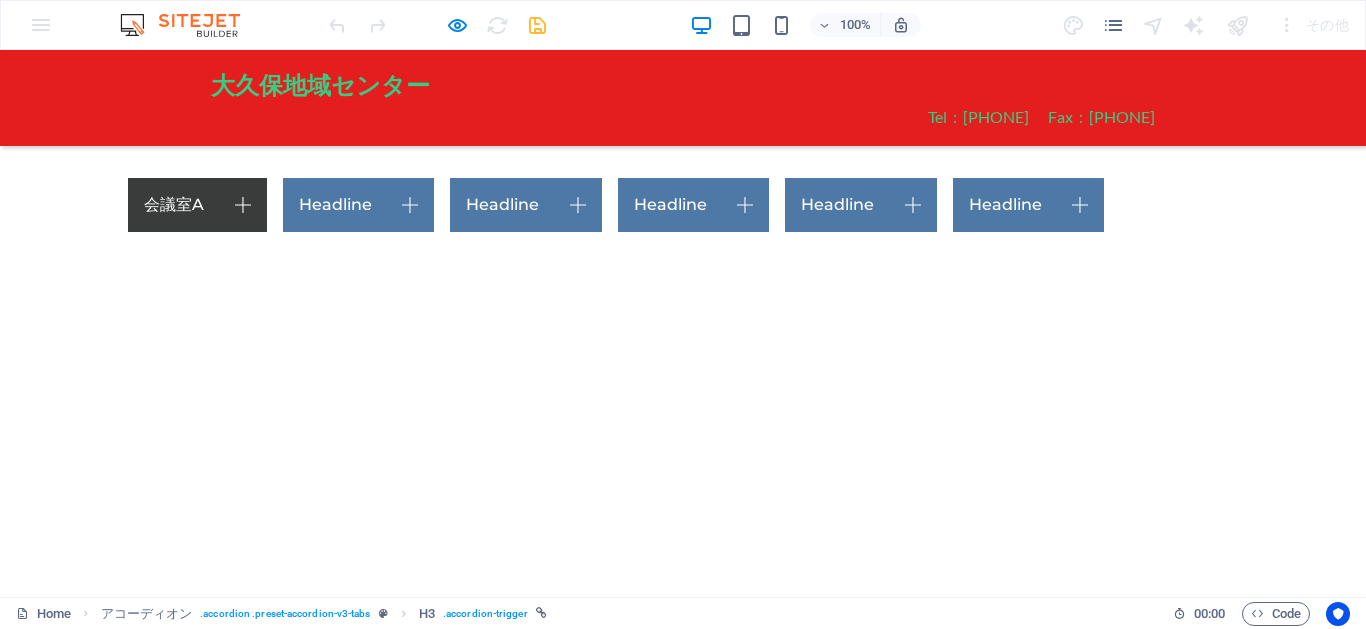 click on "会議室A" at bounding box center (197, 205) 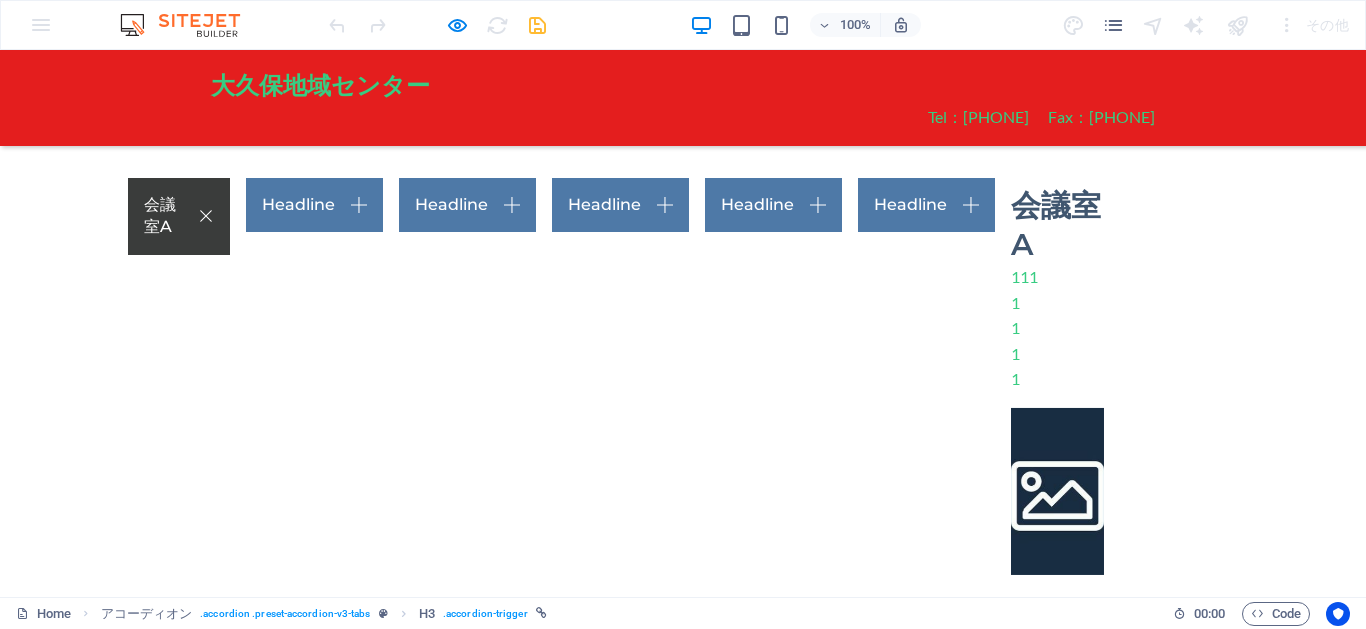 click on "会議室A" at bounding box center [179, 216] 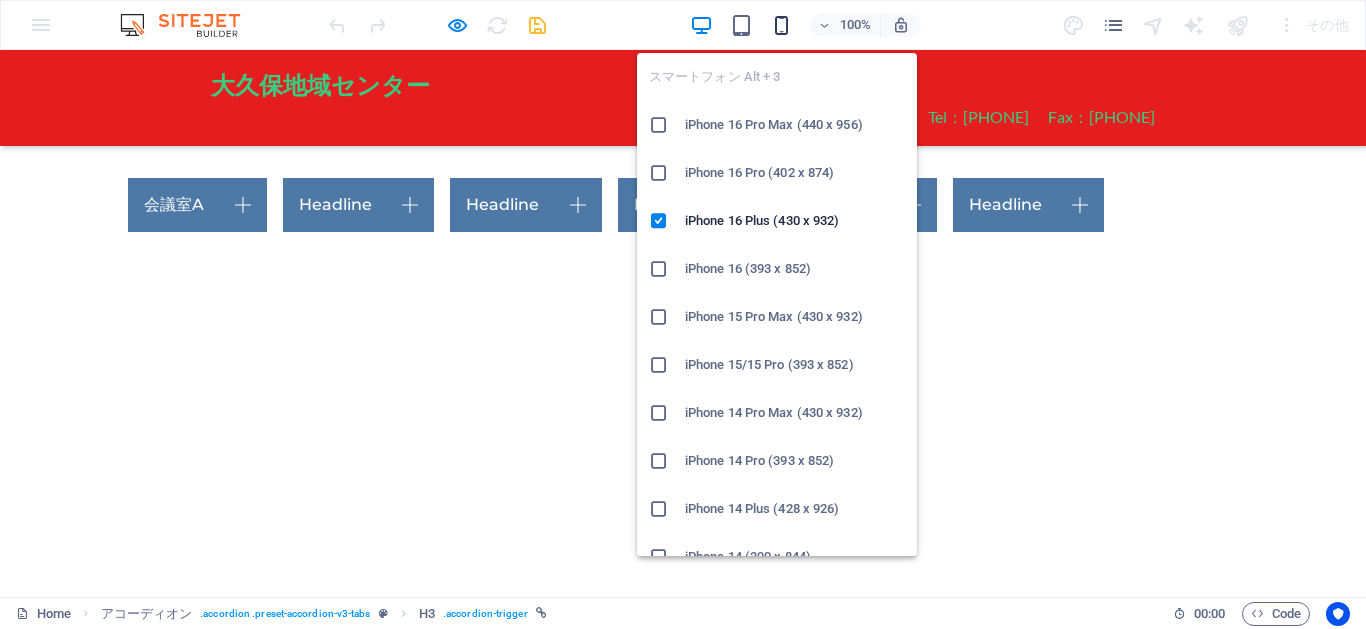 click at bounding box center (781, 25) 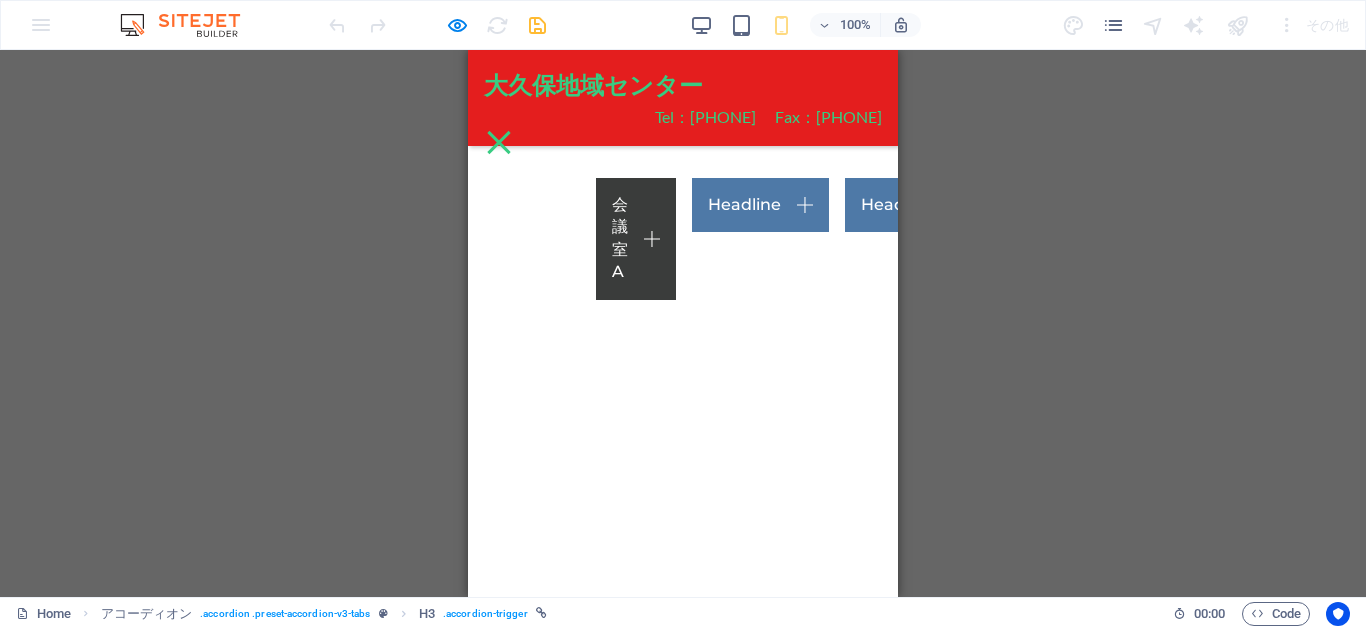 click on "会議室A" at bounding box center (636, 239) 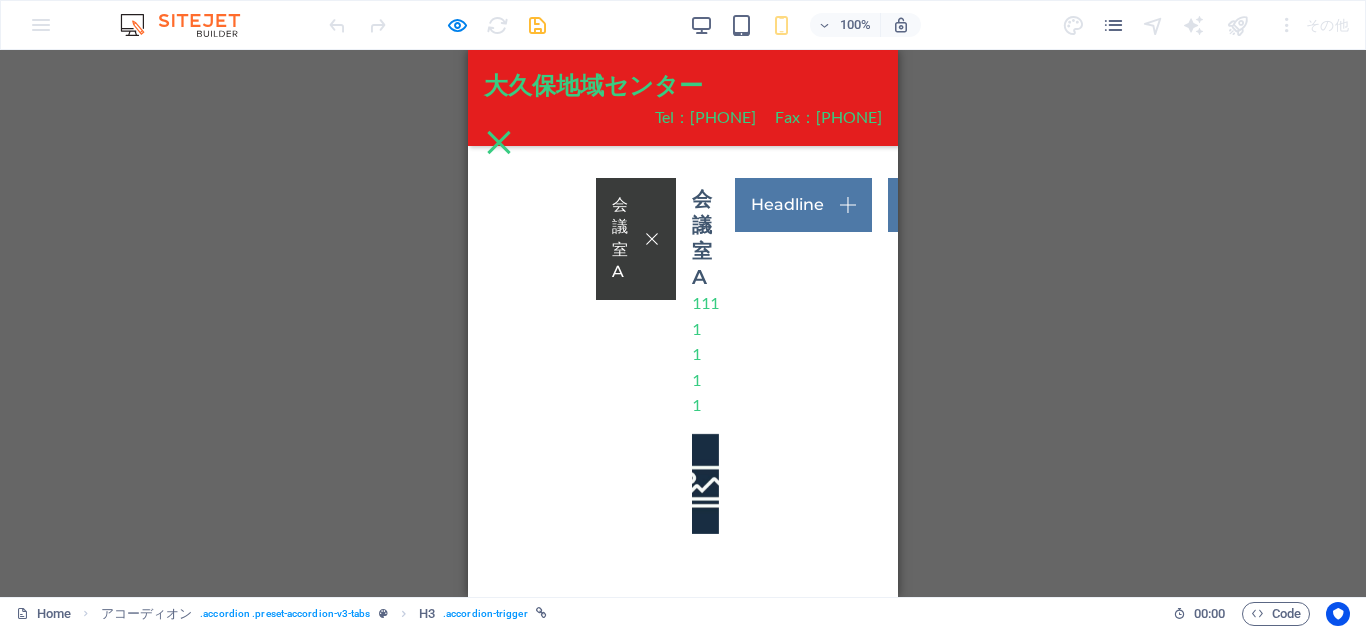 click on "会議室A" at bounding box center (636, 239) 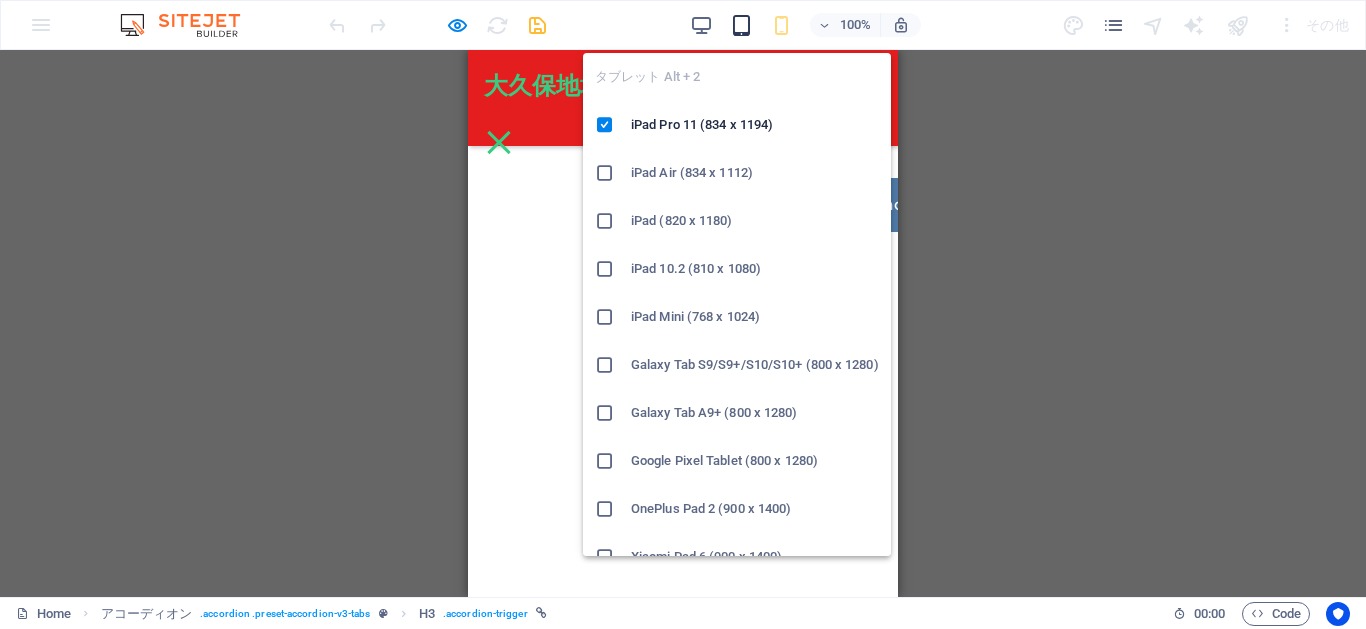 click at bounding box center (741, 25) 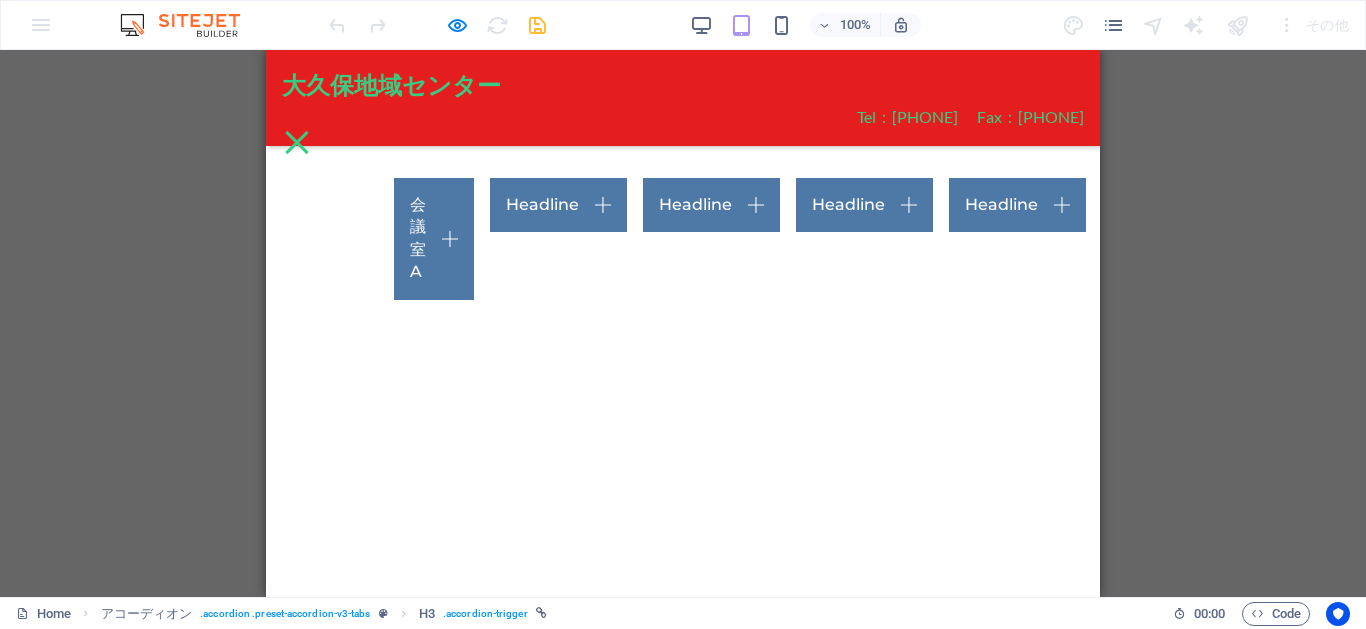 click on "100% その他" at bounding box center [841, 25] 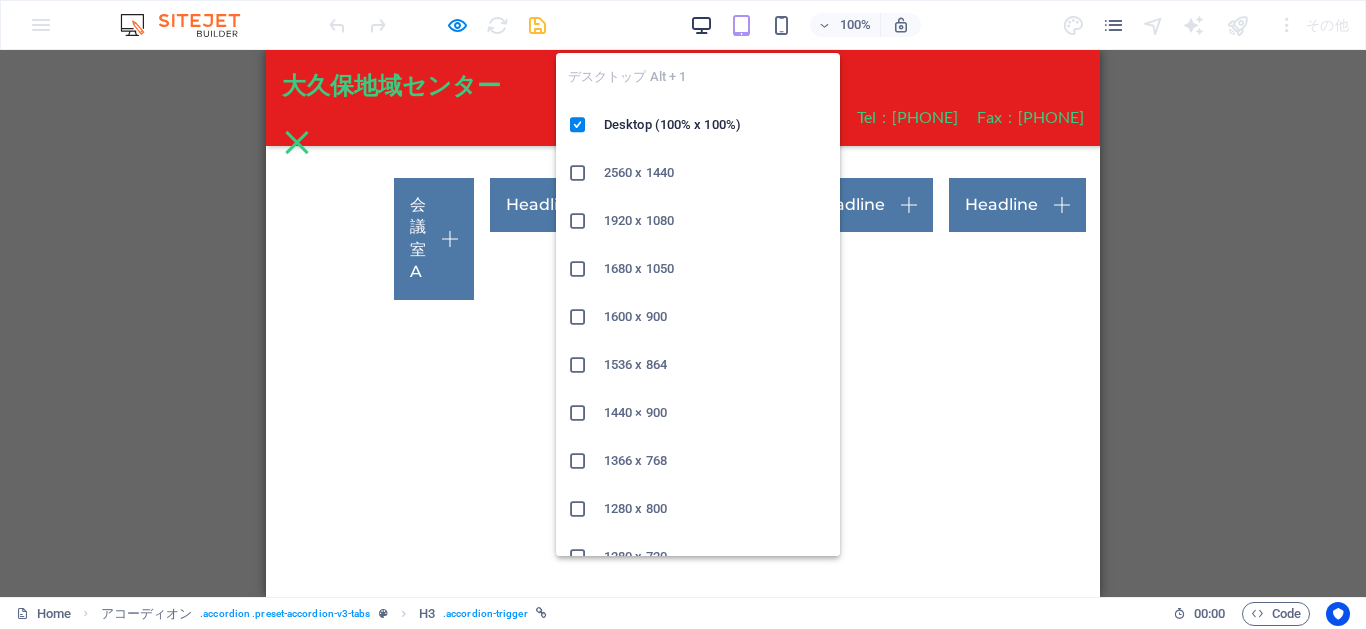 click at bounding box center (701, 25) 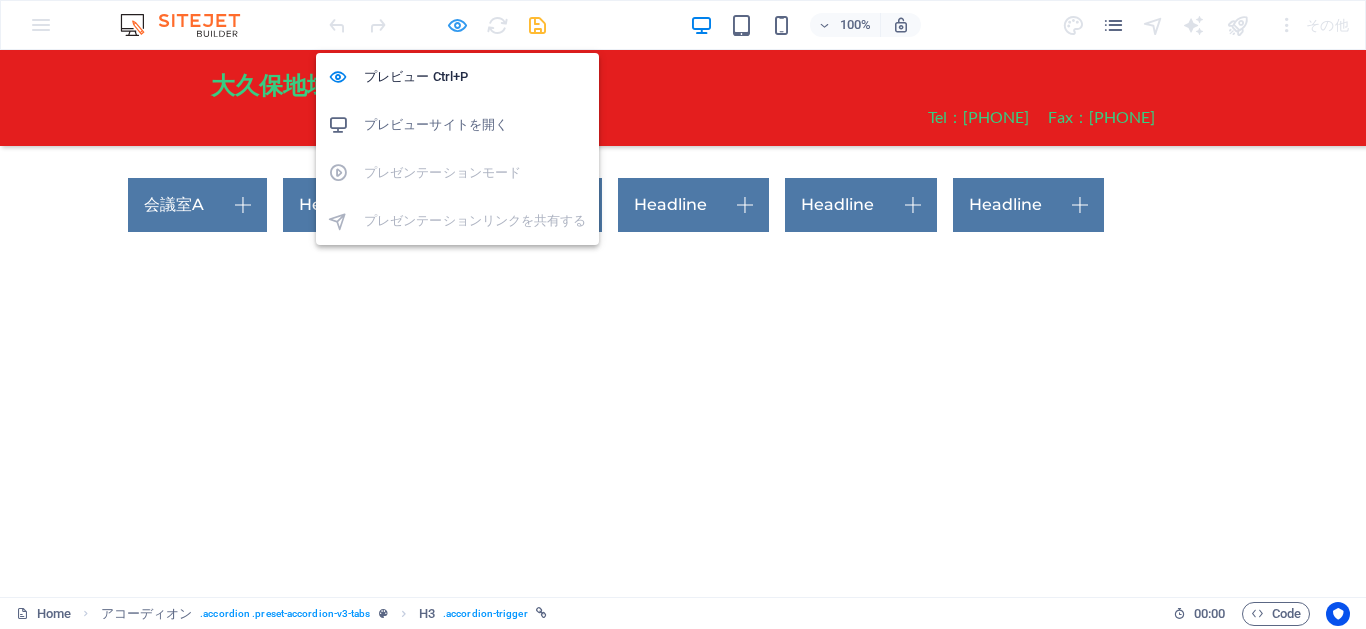 click at bounding box center (457, 25) 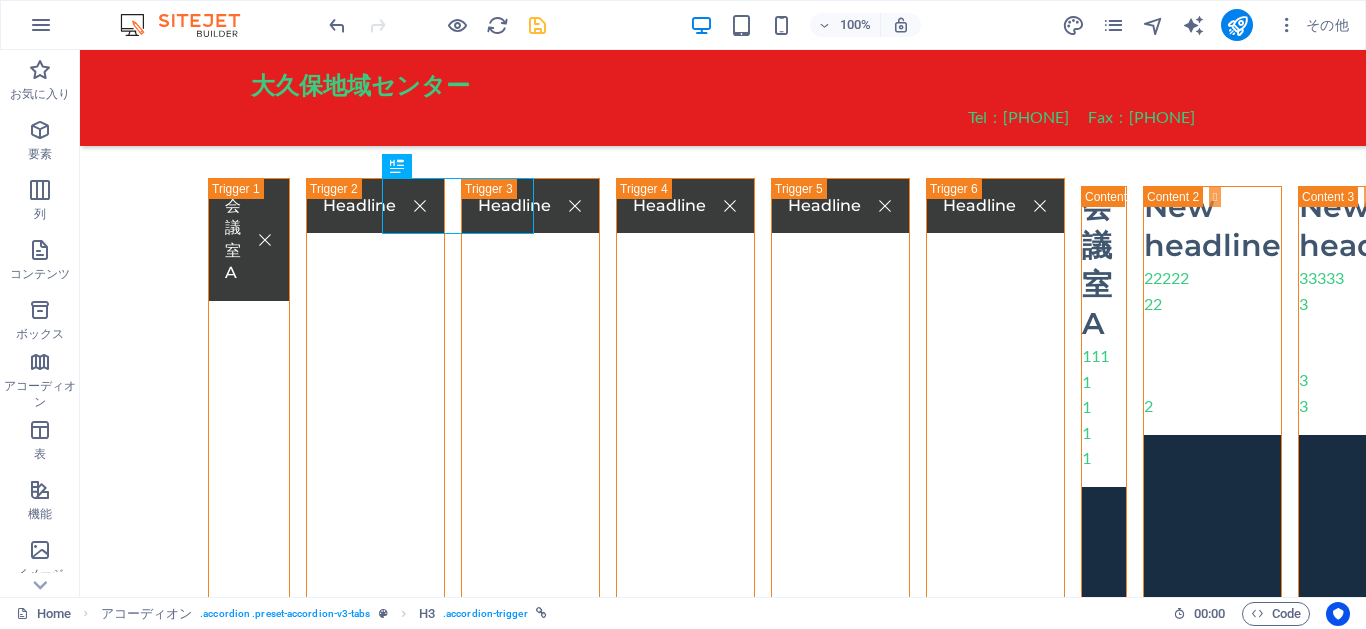 click on "会議室A 会議室A 111 1 1 1 1 ここにコンテンツをドロップしてください または  要素を追加  クリップボードから貼り付ける Headline New headline 22222 22 2 ここにコンテンツをドロップしてください または  要素を追加  クリップボードから貼り付ける Headline New headline 33333 3 3 3 ここにコンテンツをドロップしてください または  要素を追加  クリップボードから貼り付ける Headline New headline 444444 444 4 ここにコンテンツをドロップしてください または  要素を追加  クリップボードから貼り付ける Headline New headline 55 5 ここにコンテンツをドロップしてください または  要素を追加  クリップボードから貼り付ける Headline New headline 666 6 ここにコンテンツをドロップしてください または  要素を追加  クリップボードから貼り付ける 大久保地域センター Menu" at bounding box center [723, 998] 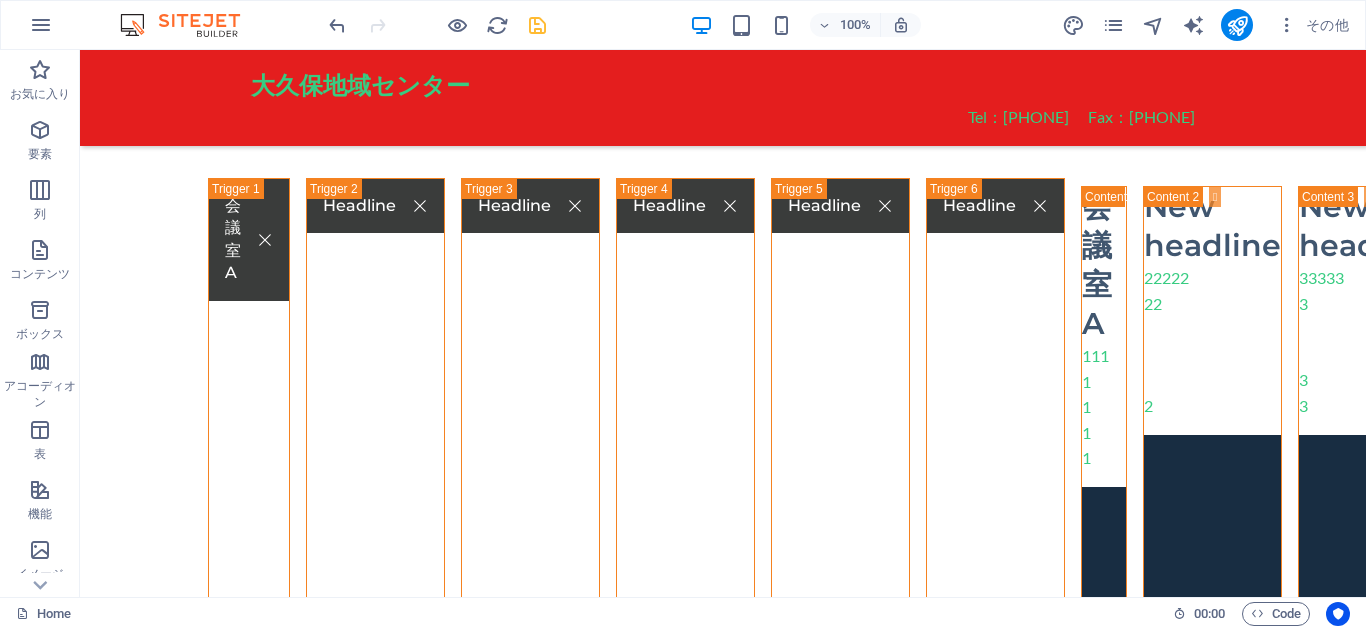 click on "Skip to main content
会議室A 会議室A 111 1 1 1 1 ここにコンテンツをドロップしてください または  要素を追加  クリップボードから貼り付ける Headline New headline 22222 22 2 ここにコンテンツをドロップしてください または  要素を追加  クリップボードから貼り付ける Headline New headline 33333 3 3 3 ここにコンテンツをドロップしてください または  要素を追加  クリップボードから貼り付ける Headline New headline 444444 444 4 ここにコンテンツをドロップしてください または  要素を追加  クリップボードから貼り付ける Headline New headline 55 5 ここにコンテンツをドロップしてください または  要素を追加  クリップボードから貼り付ける Headline New headline 666 6 ここにコンテンツをドロップしてください または  要素を追加  クリップボードから貼り付ける Menu" at bounding box center (723, 934) 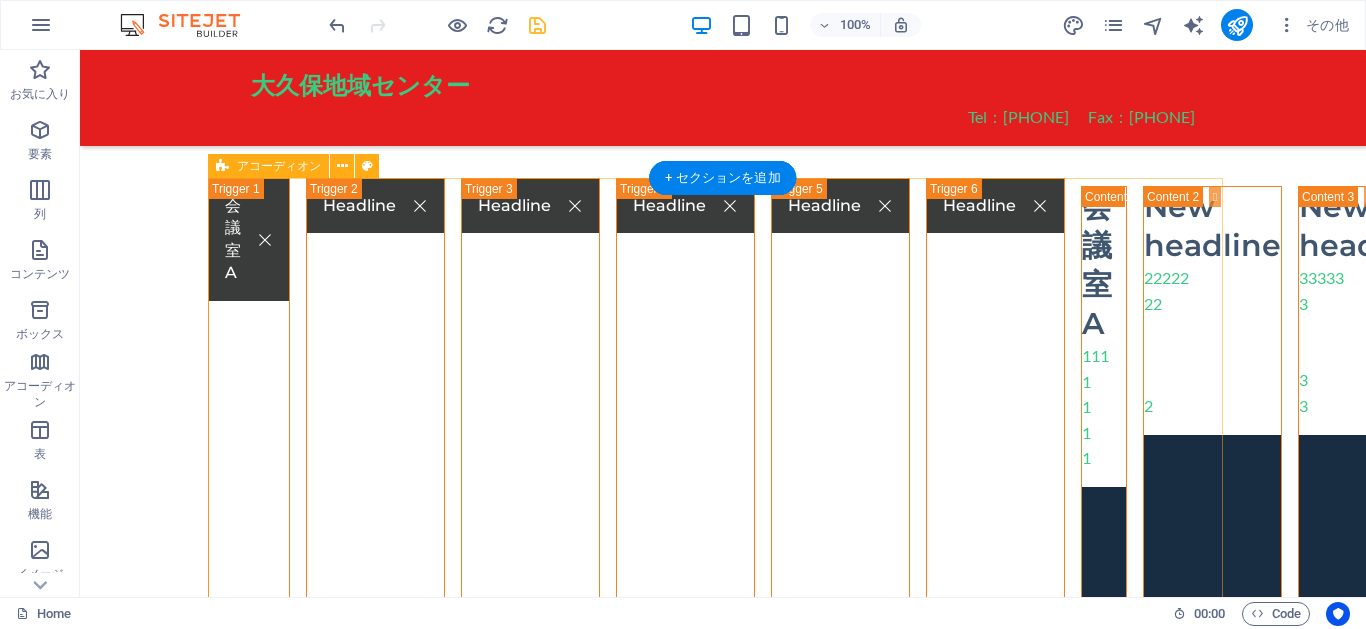 click on "会議室A 会議室A 111 1 1 1 1 ここにコンテンツをドロップしてください または  要素を追加  クリップボードから貼り付ける Headline New headline 22222 22 2 ここにコンテンツをドロップしてください または  要素を追加  クリップボードから貼り付ける Headline New headline 33333 3 3 3 ここにコンテンツをドロップしてください または  要素を追加  クリップボードから貼り付ける Headline New headline 444444 444 4 ここにコンテンツをドロップしてください または  要素を追加  クリップボードから貼り付ける Headline New headline 55 5 ここにコンテンツをドロップしてください または  要素を追加  クリップボードから貼り付ける Headline New headline 666 6 ここにコンテンツをドロップしてください または  要素を追加  クリップボードから貼り付ける" at bounding box center [723, 861] 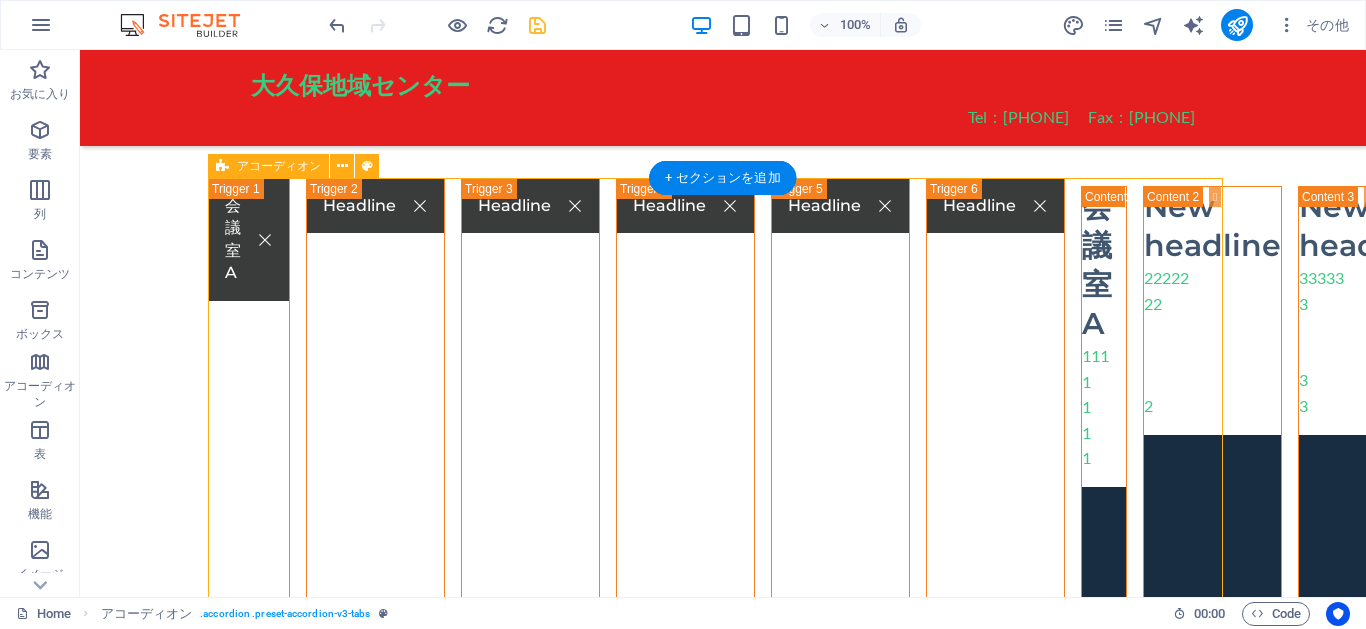 click on "会議室A 会議室A 111 1 1 1 1 ここにコンテンツをドロップしてください または  要素を追加  クリップボードから貼り付ける Headline New headline 22222 22 2 ここにコンテンツをドロップしてください または  要素を追加  クリップボードから貼り付ける Headline New headline 33333 3 3 3 ここにコンテンツをドロップしてください または  要素を追加  クリップボードから貼り付ける Headline New headline 444444 444 4 ここにコンテンツをドロップしてください または  要素を追加  クリップボードから貼り付ける Headline New headline 55 5 ここにコンテンツをドロップしてください または  要素を追加  クリップボードから貼り付ける Headline New headline 666 6 ここにコンテンツをドロップしてください または  要素を追加  クリップボードから貼り付ける" at bounding box center (723, 861) 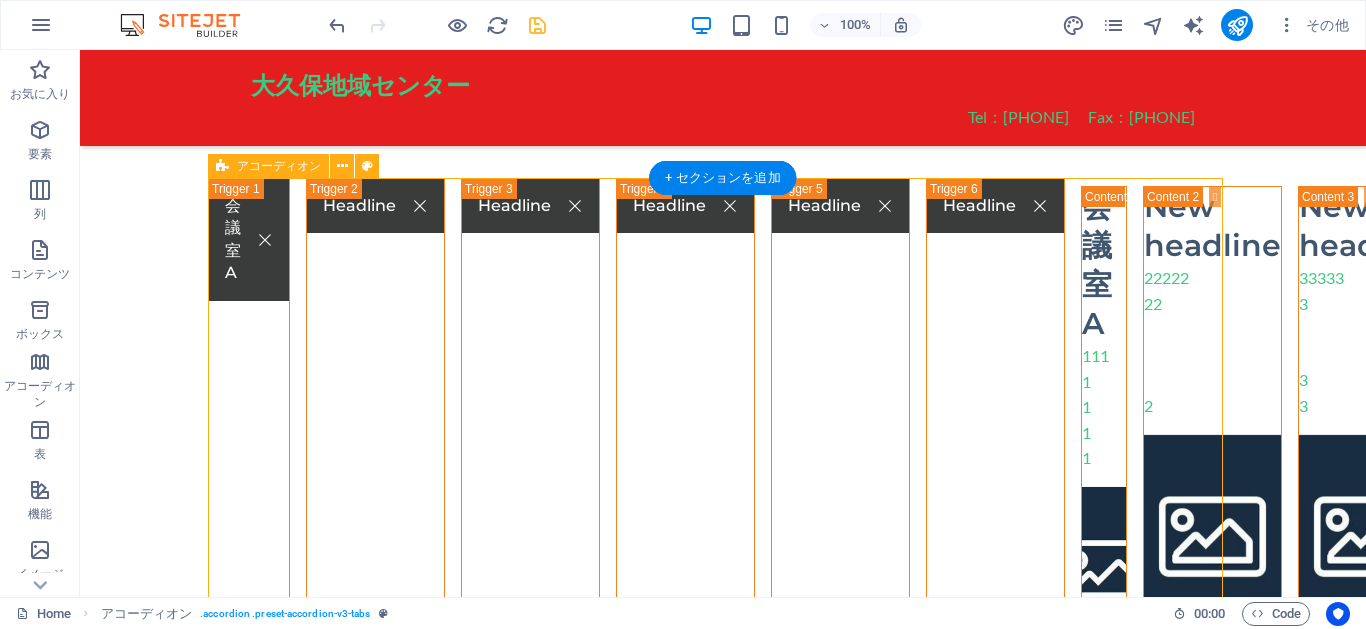 select on "rem" 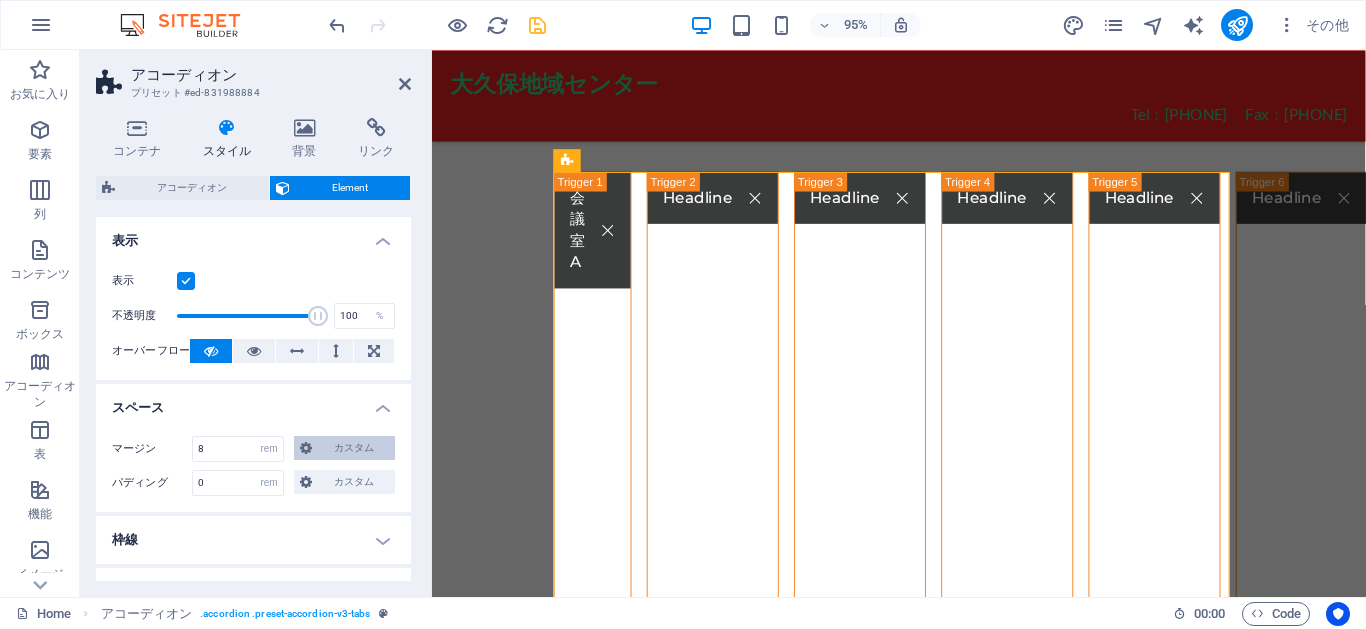 click on "カスタム" at bounding box center (353, 448) 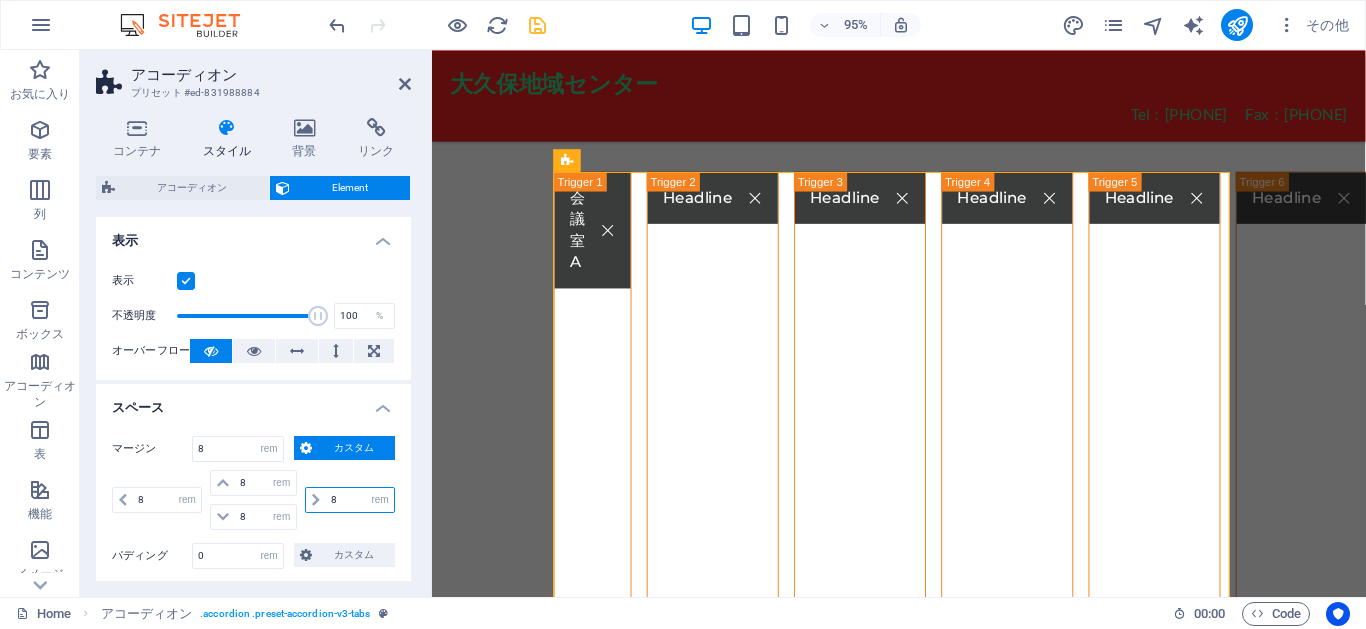 drag, startPoint x: 343, startPoint y: 500, endPoint x: 327, endPoint y: 502, distance: 16.124516 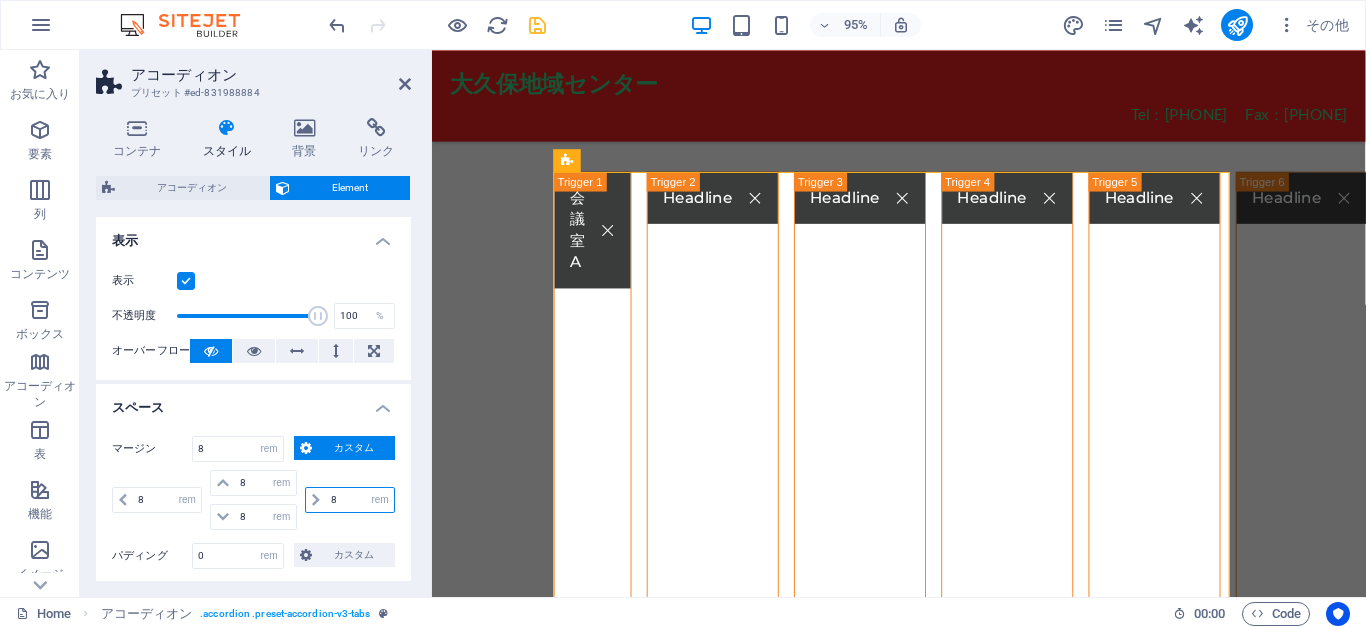 click on "8" at bounding box center (360, 500) 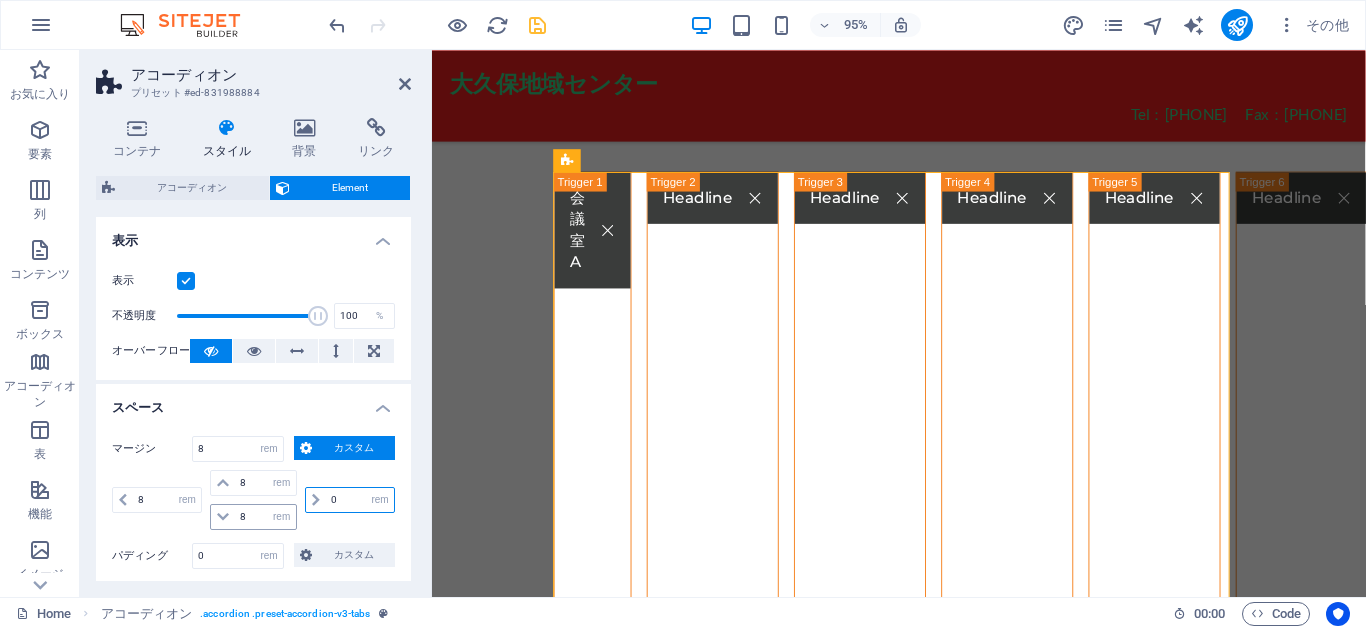 select on "DISABLED_OPTION_VALUE" 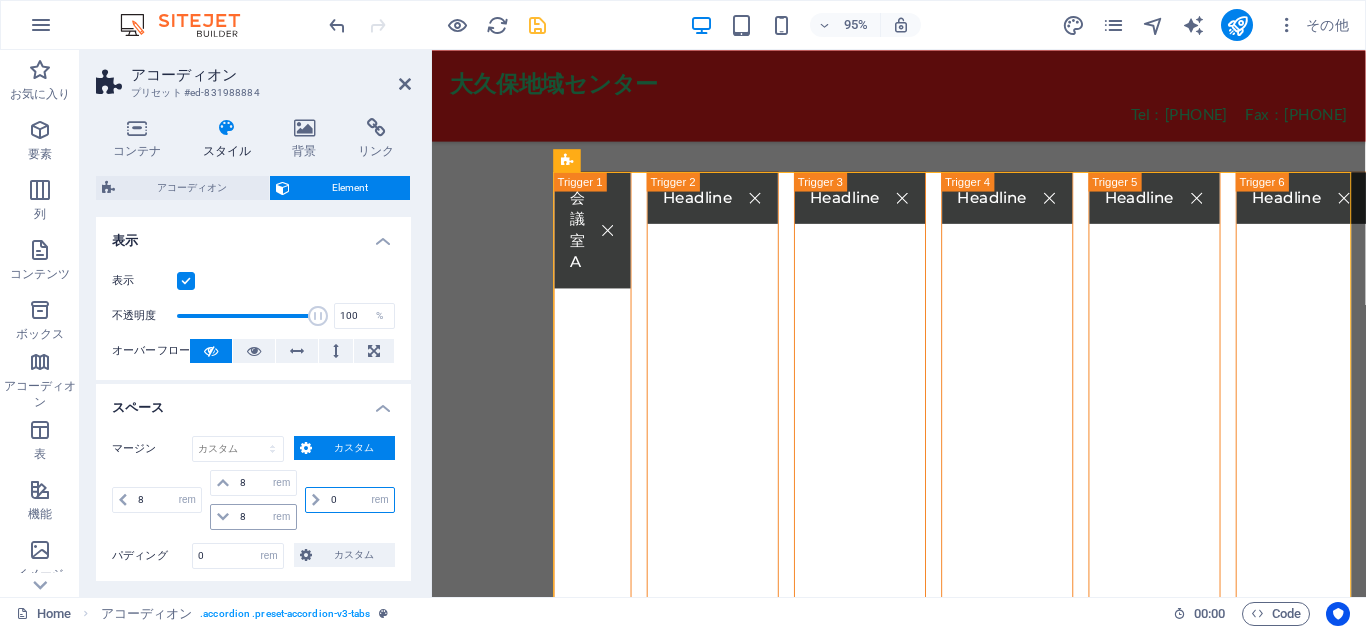 type on "0" 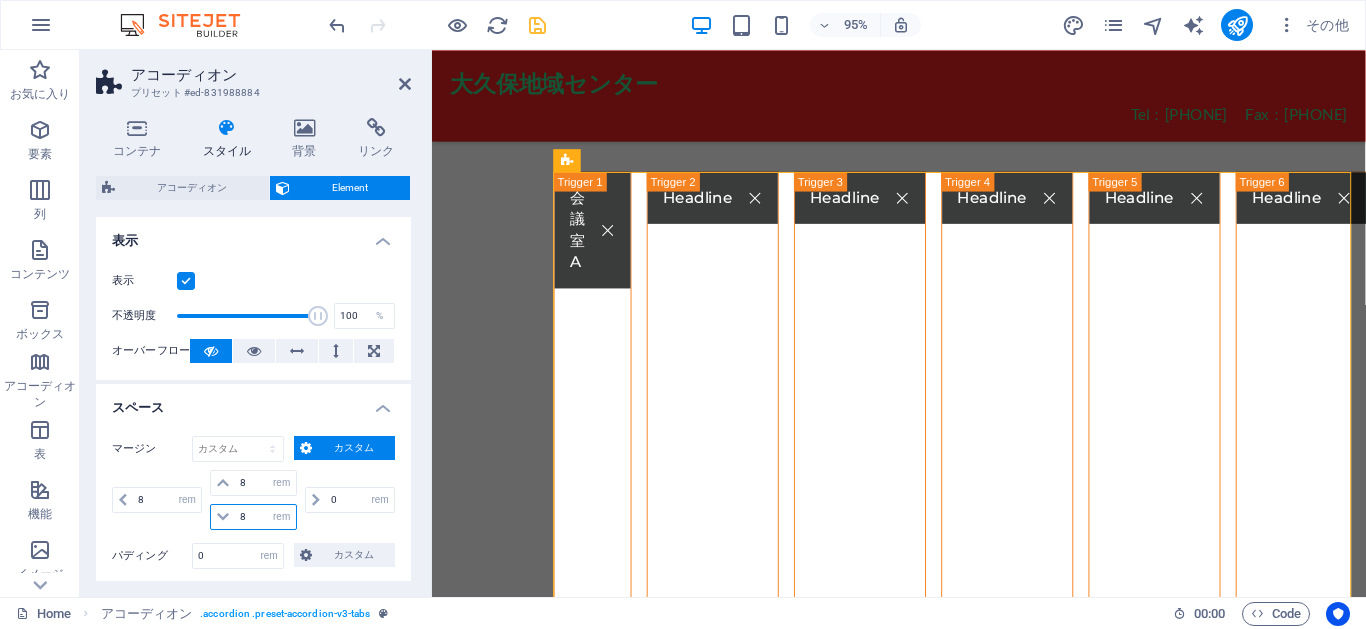 drag, startPoint x: 251, startPoint y: 517, endPoint x: 233, endPoint y: 513, distance: 18.439089 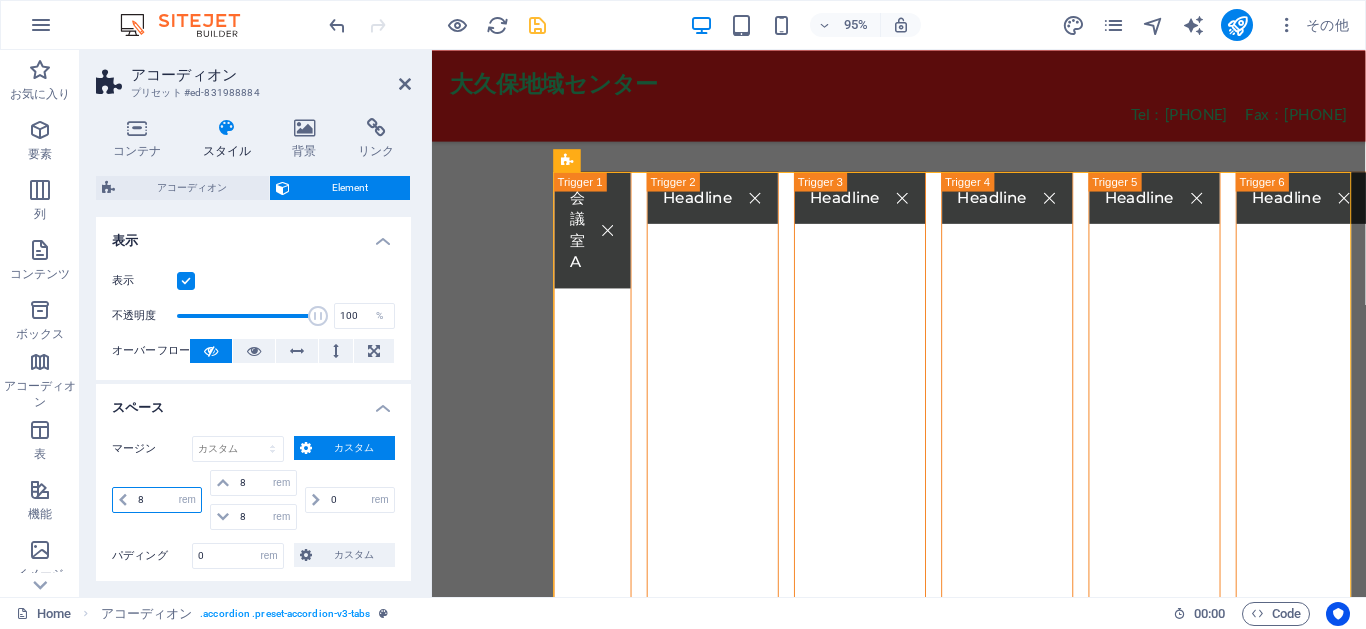 drag, startPoint x: 149, startPoint y: 494, endPoint x: 134, endPoint y: 499, distance: 15.811388 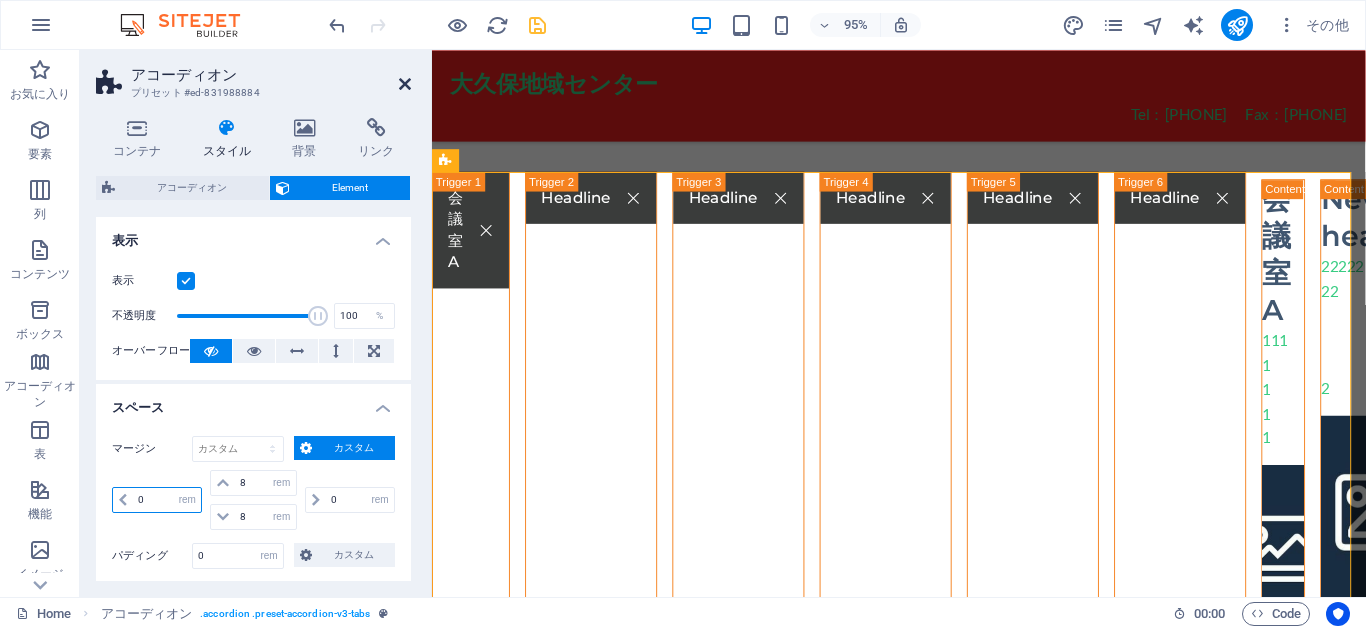 type on "0" 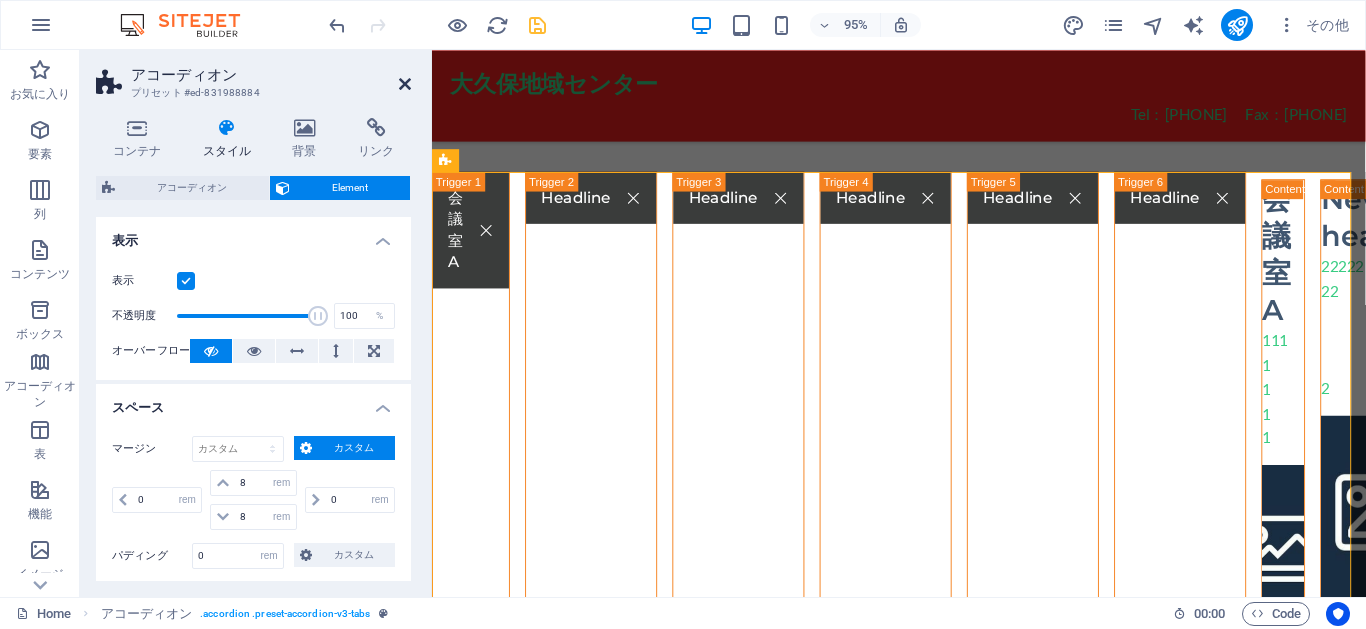 click at bounding box center [405, 84] 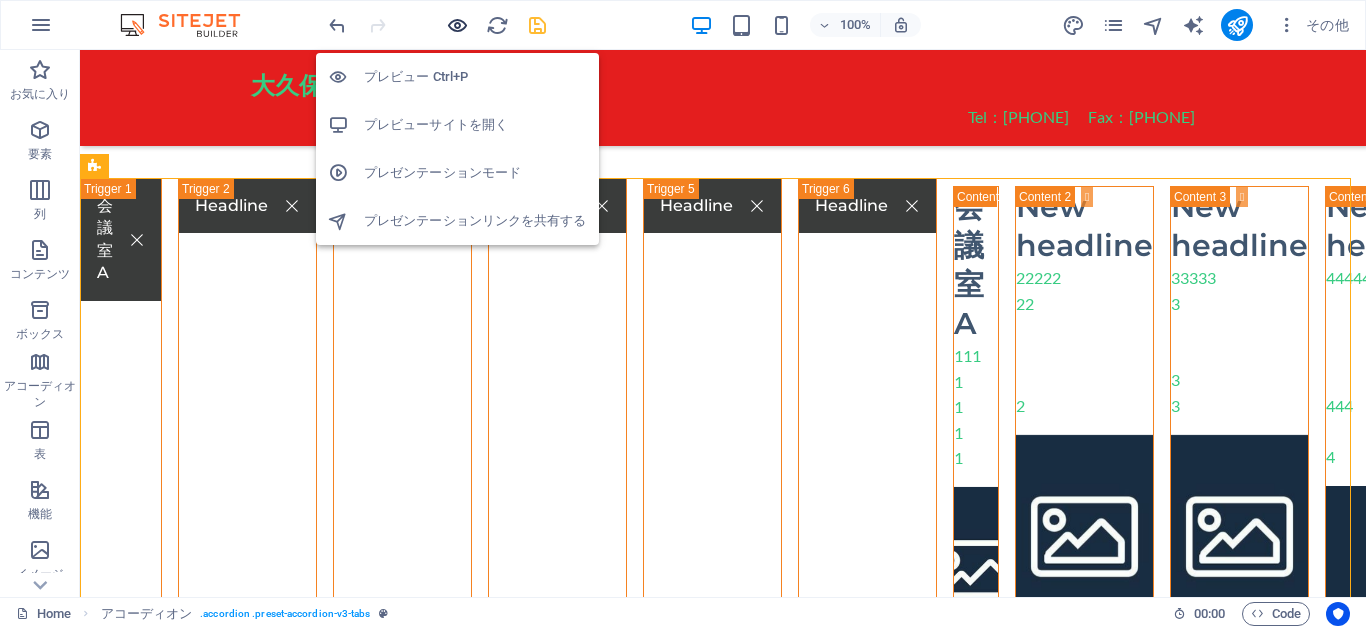 click at bounding box center (457, 25) 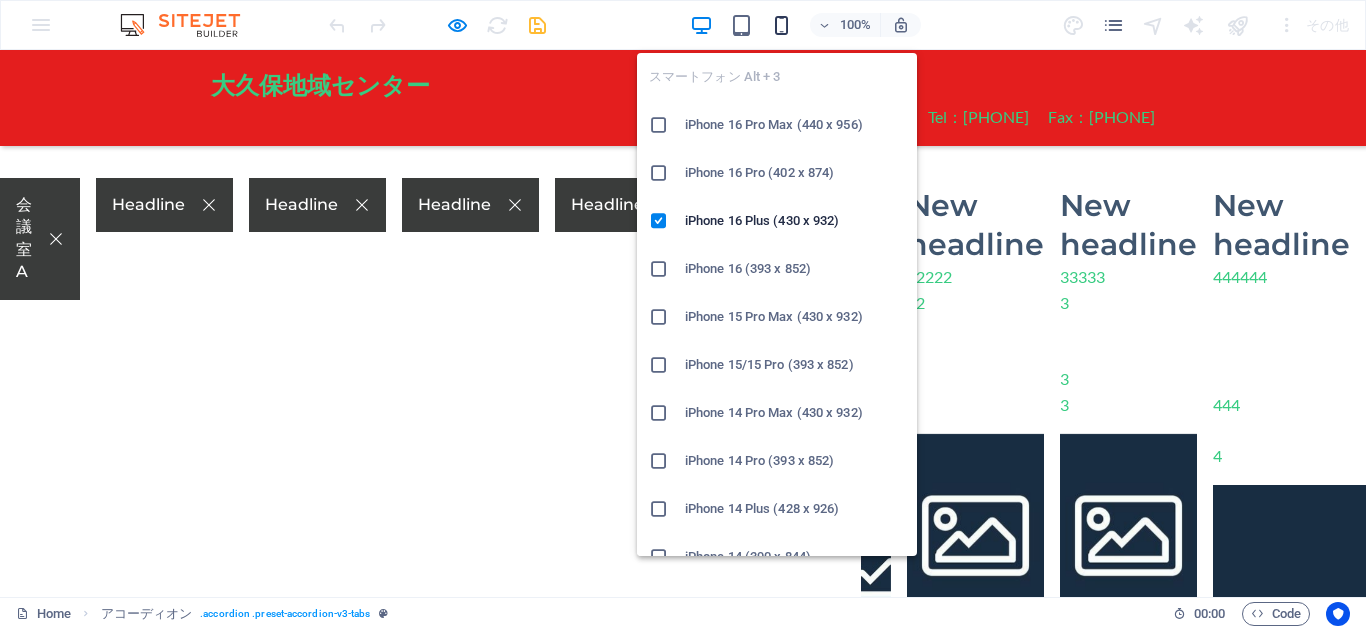 click at bounding box center (781, 25) 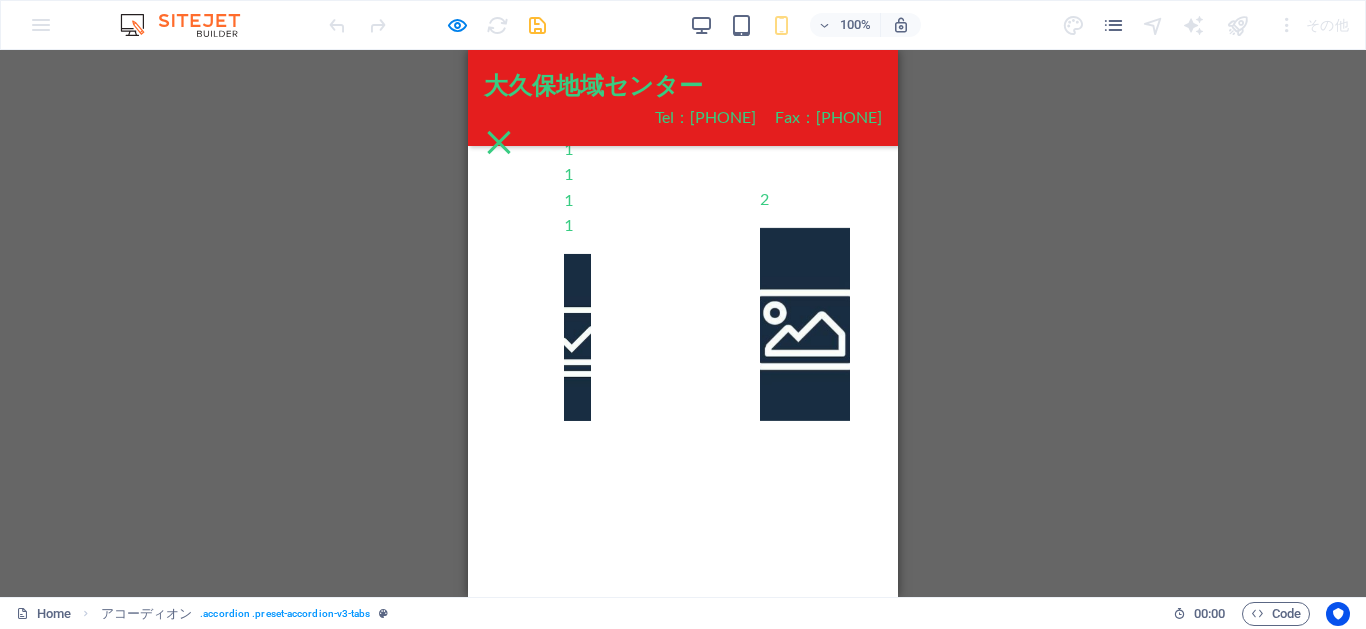 scroll, scrollTop: 0, scrollLeft: 0, axis: both 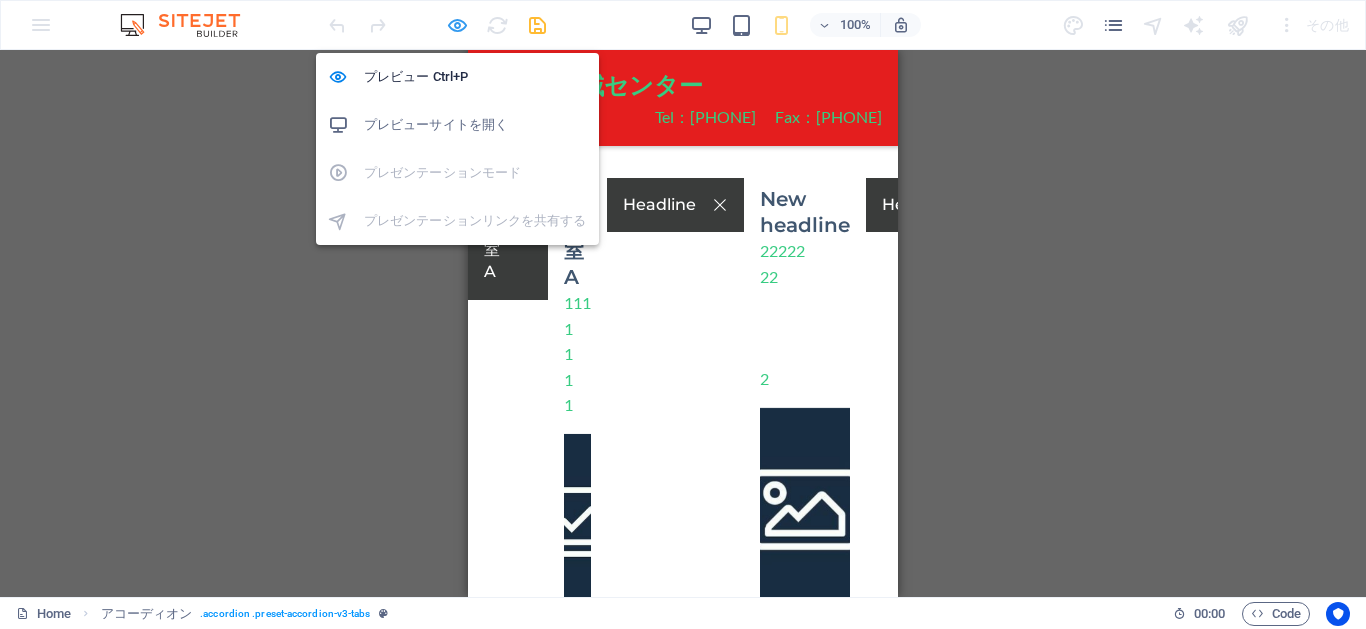 click at bounding box center (457, 25) 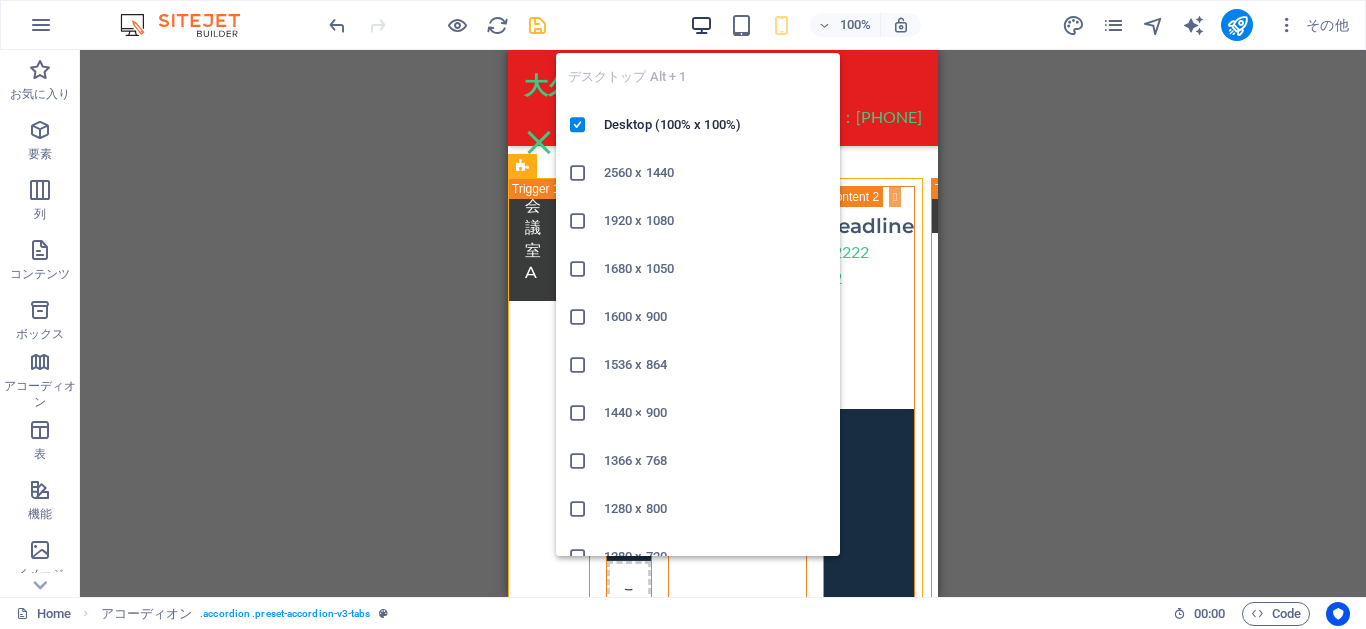 click at bounding box center (701, 25) 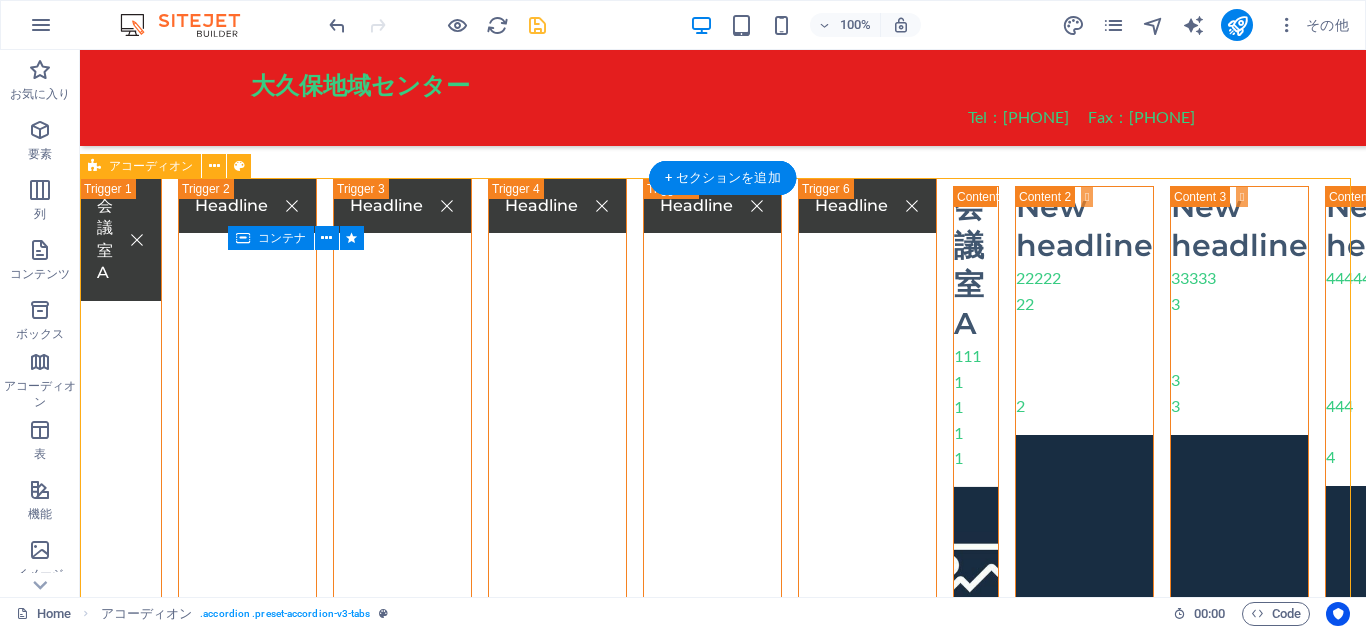 click on "会議室A 会議室A 111 1 1 1 1 ここにコンテンツをドロップしてください または  要素を追加  クリップボードから貼り付ける Headline New headline 22222 22 2 ここにコンテンツをドロップしてください または  要素を追加  クリップボードから貼り付ける Headline New headline 33333 3 3 3 ここにコンテンツをドロップしてください または  要素を追加  クリップボードから貼り付ける Headline New headline 444444 444 4 ここにコンテンツをドロップしてください または  要素を追加  クリップボードから貼り付ける Headline New headline 55 5 ここにコンテンツをドロップしてください または  要素を追加  クリップボードから貼り付ける Headline New headline 666 6 ここにコンテンツをドロップしてください または  要素を追加  クリップボードから貼り付ける" at bounding box center (723, 867) 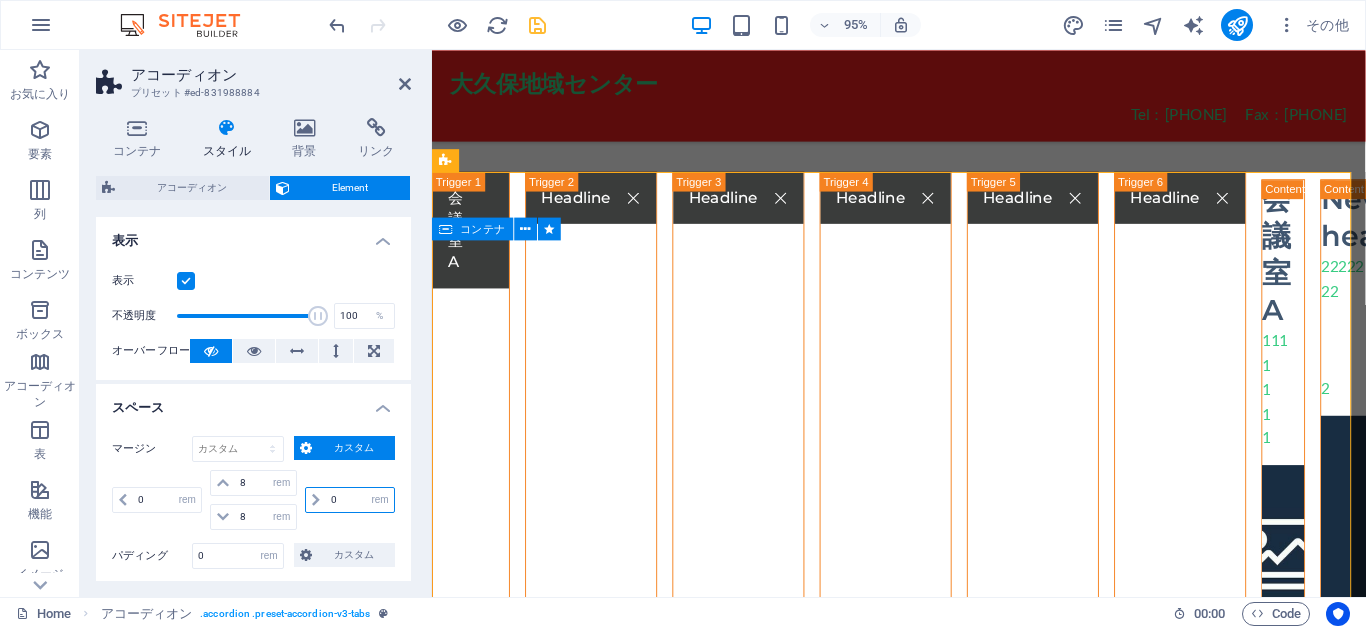 drag, startPoint x: 338, startPoint y: 502, endPoint x: 327, endPoint y: 503, distance: 11.045361 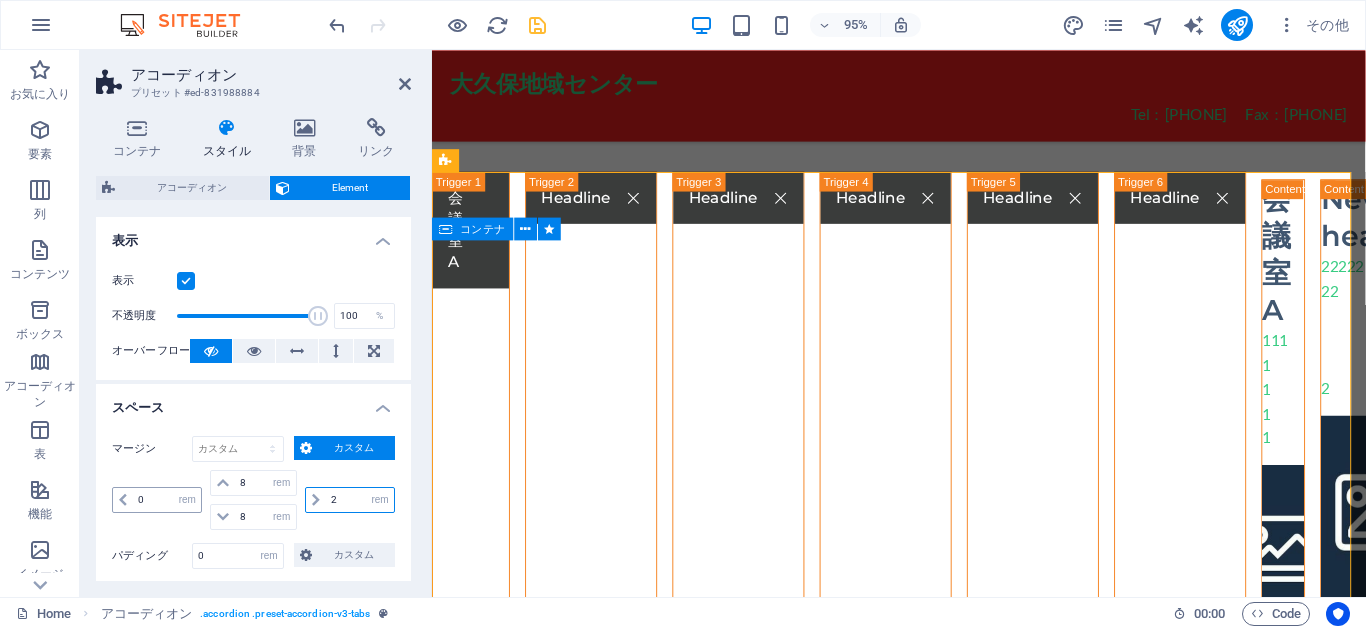 type on "2" 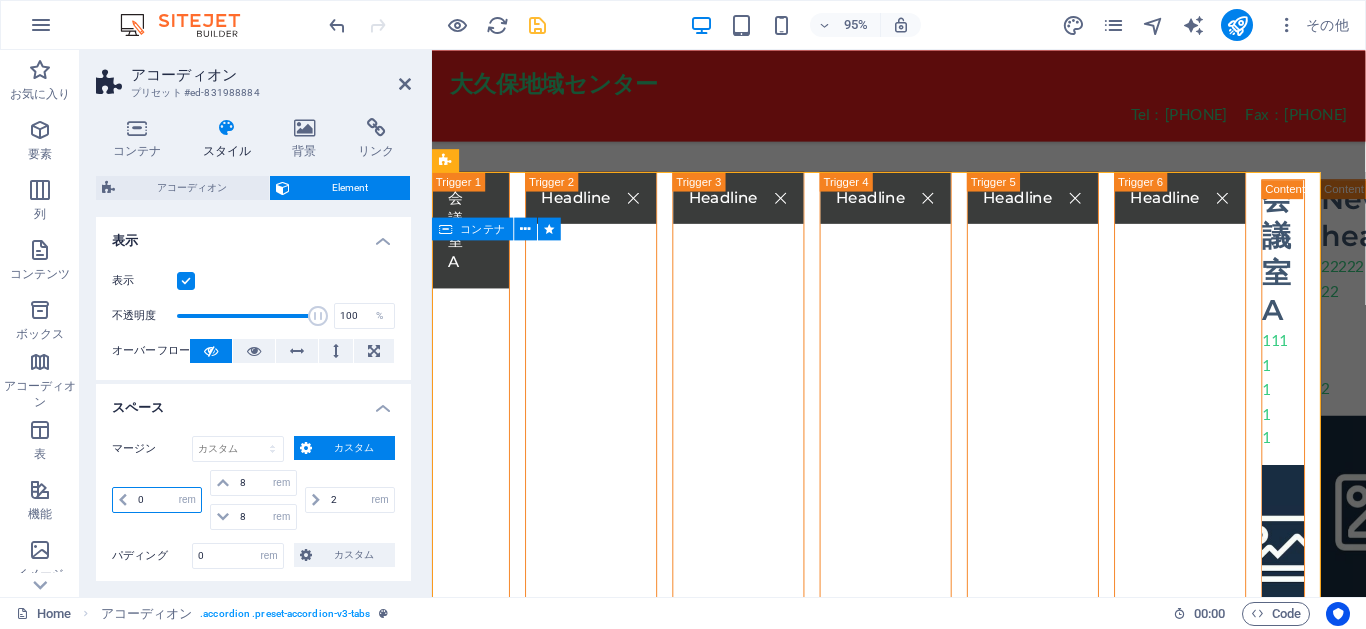 click on "0" at bounding box center (167, 500) 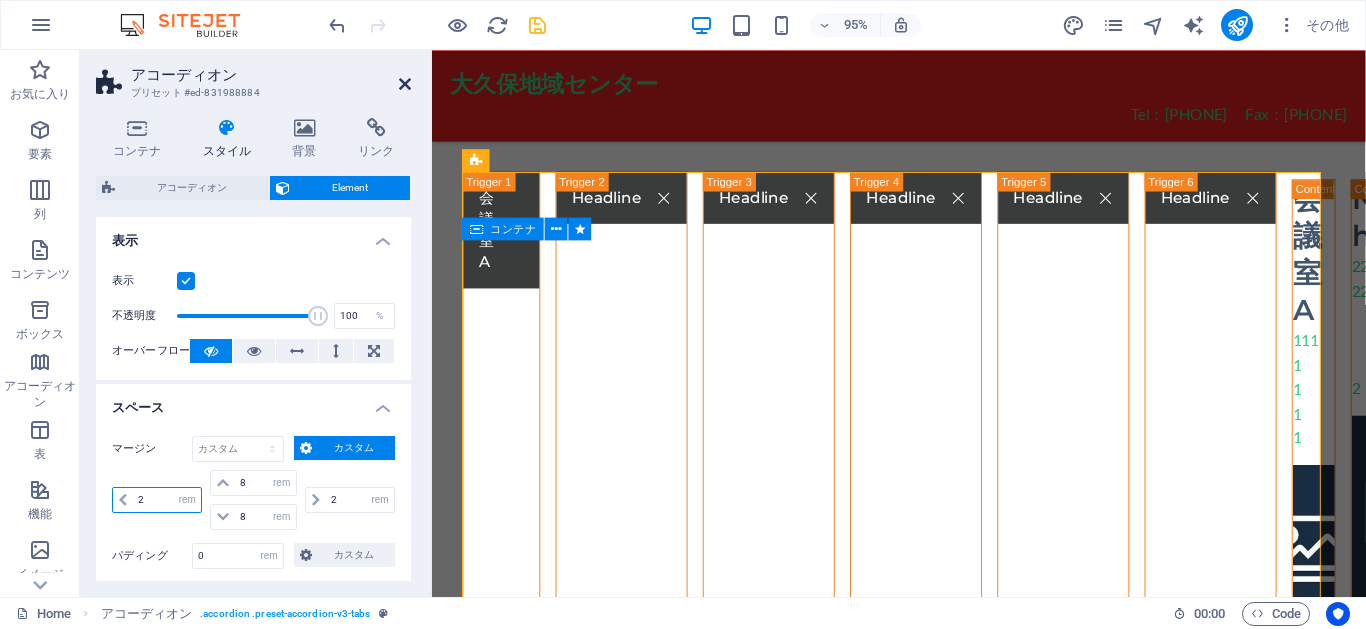 type on "2" 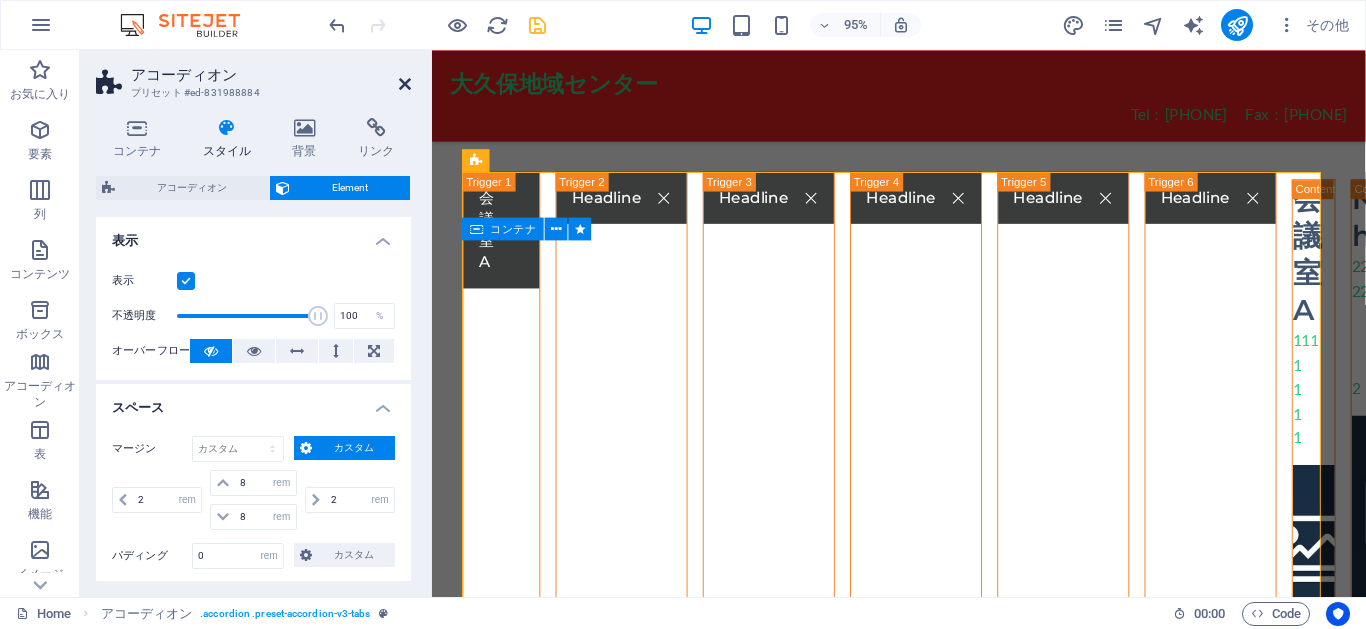click at bounding box center (405, 84) 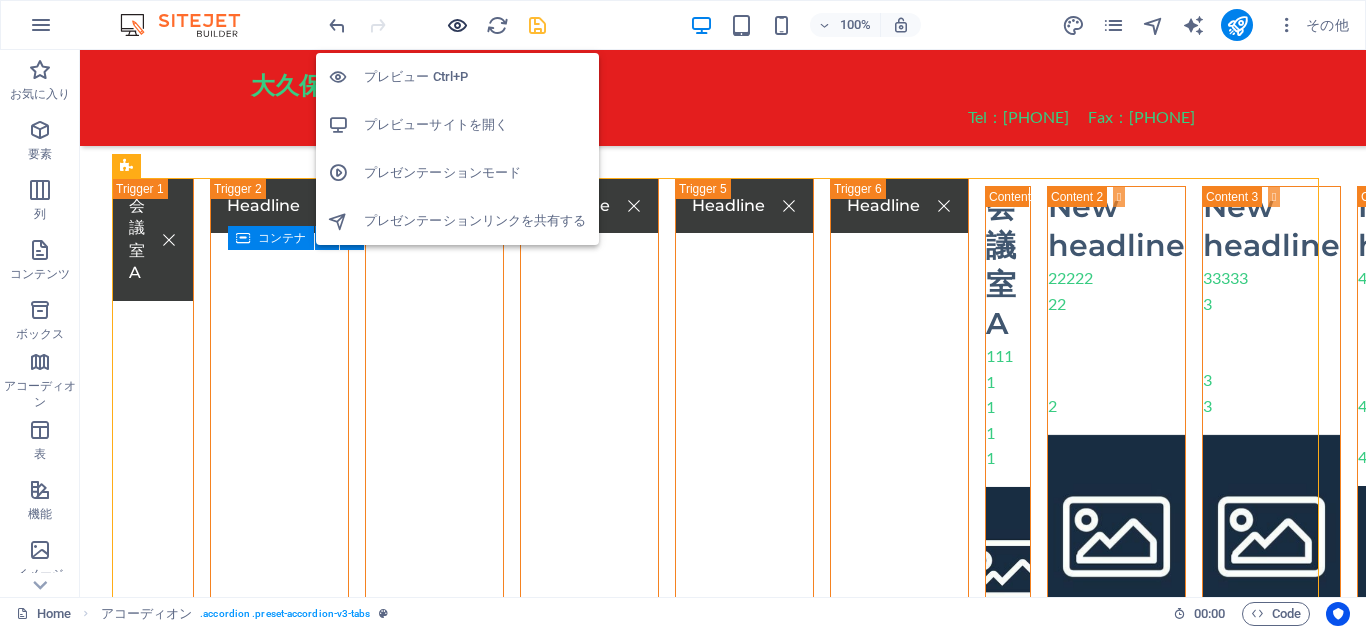 click at bounding box center [457, 25] 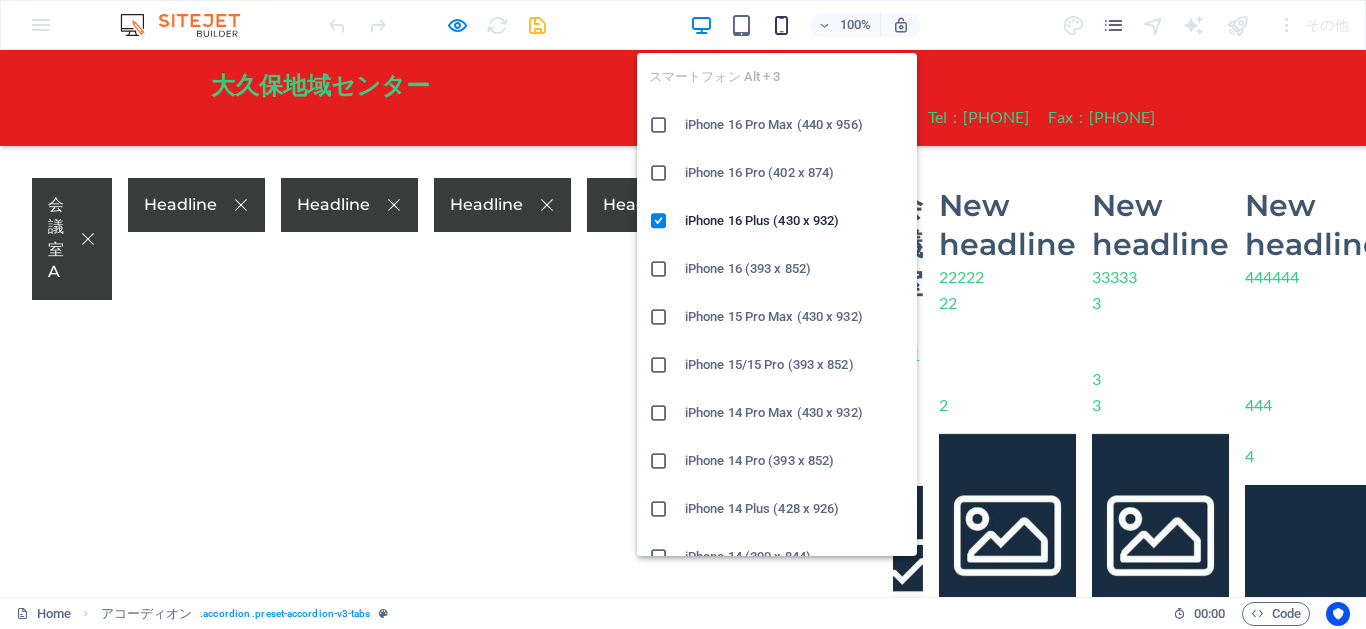 click at bounding box center [781, 25] 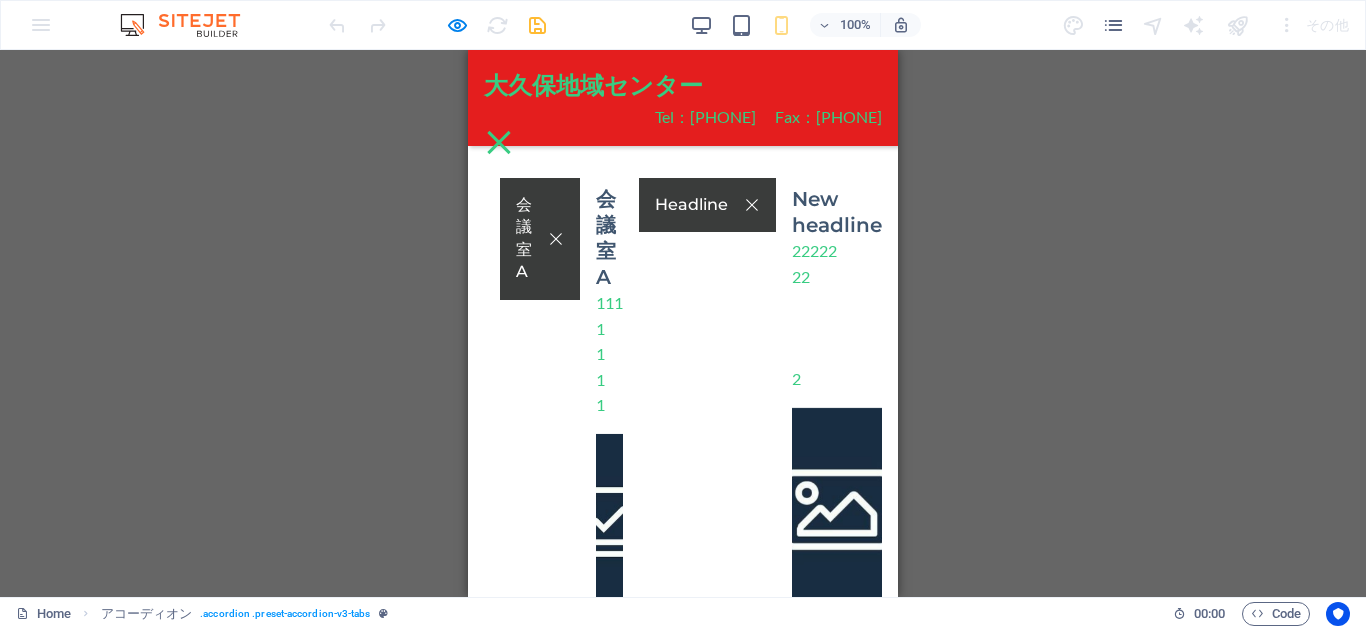 click on "会議室A" at bounding box center (540, 239) 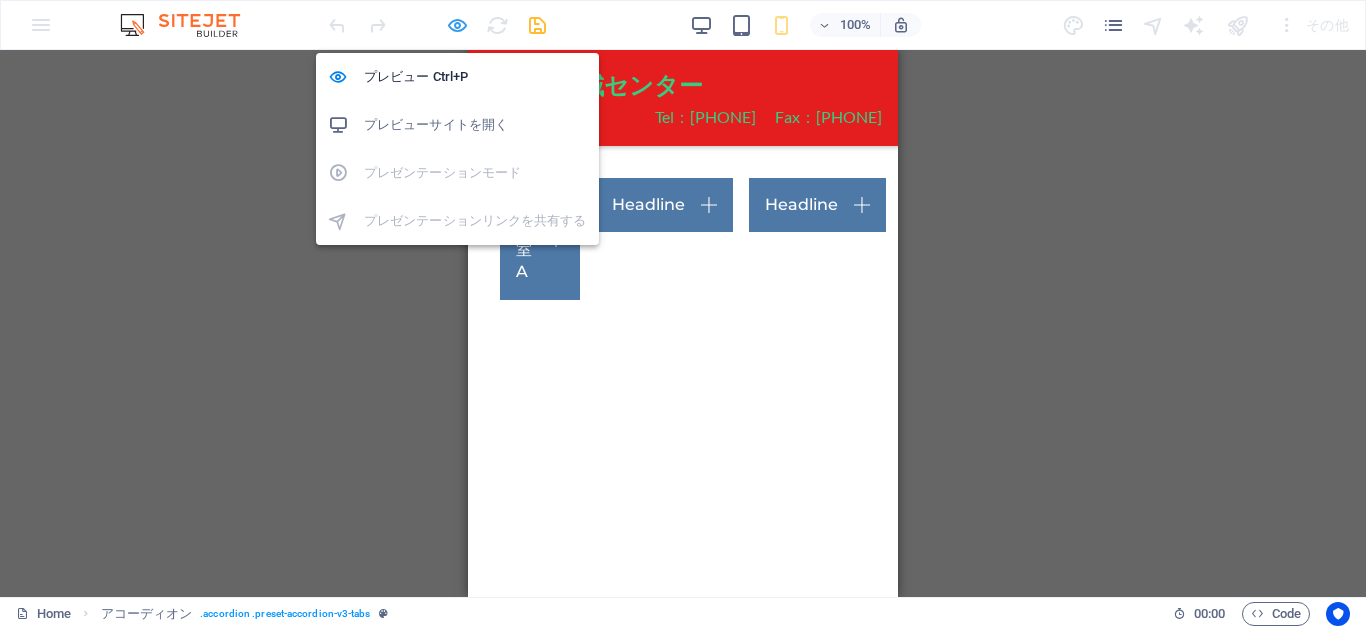 click at bounding box center (457, 25) 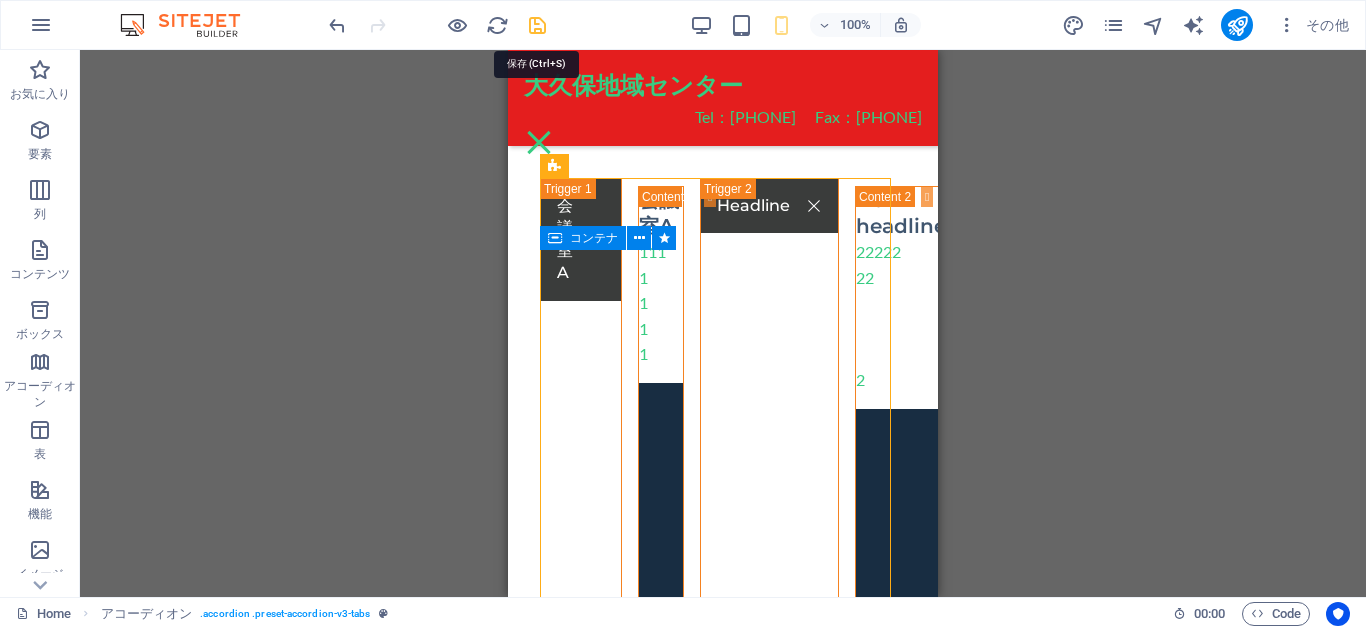 click at bounding box center [537, 25] 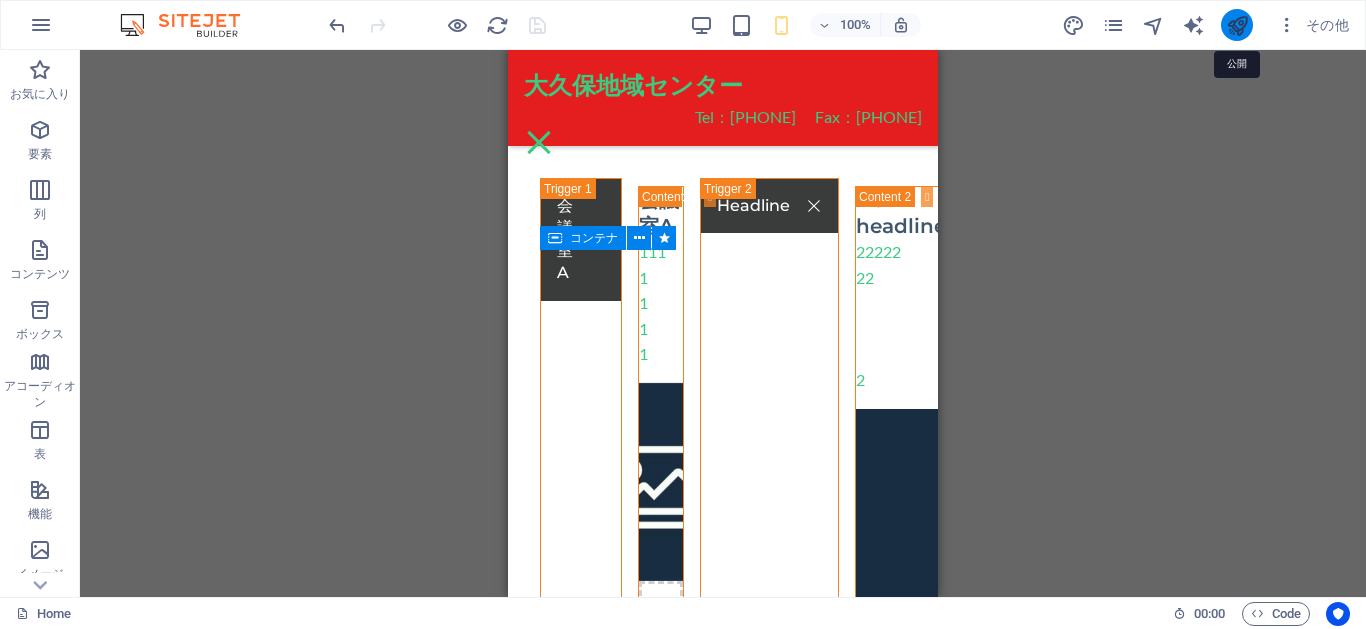 click at bounding box center (1237, 25) 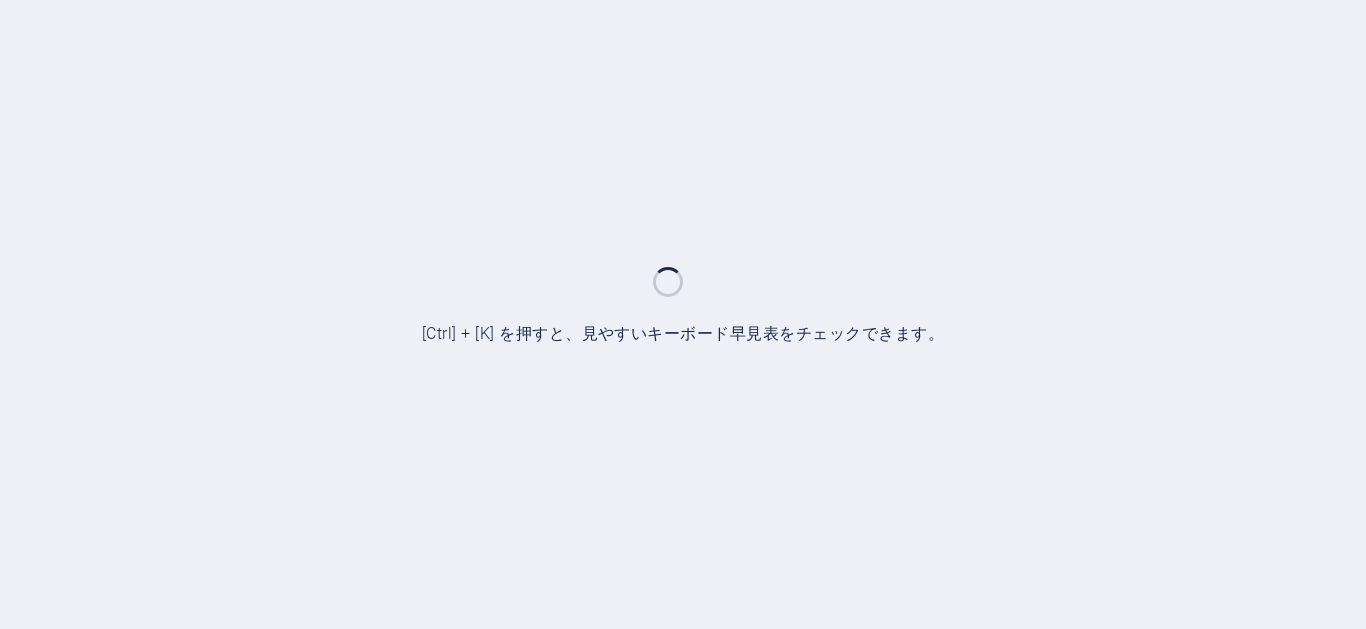 scroll, scrollTop: 0, scrollLeft: 0, axis: both 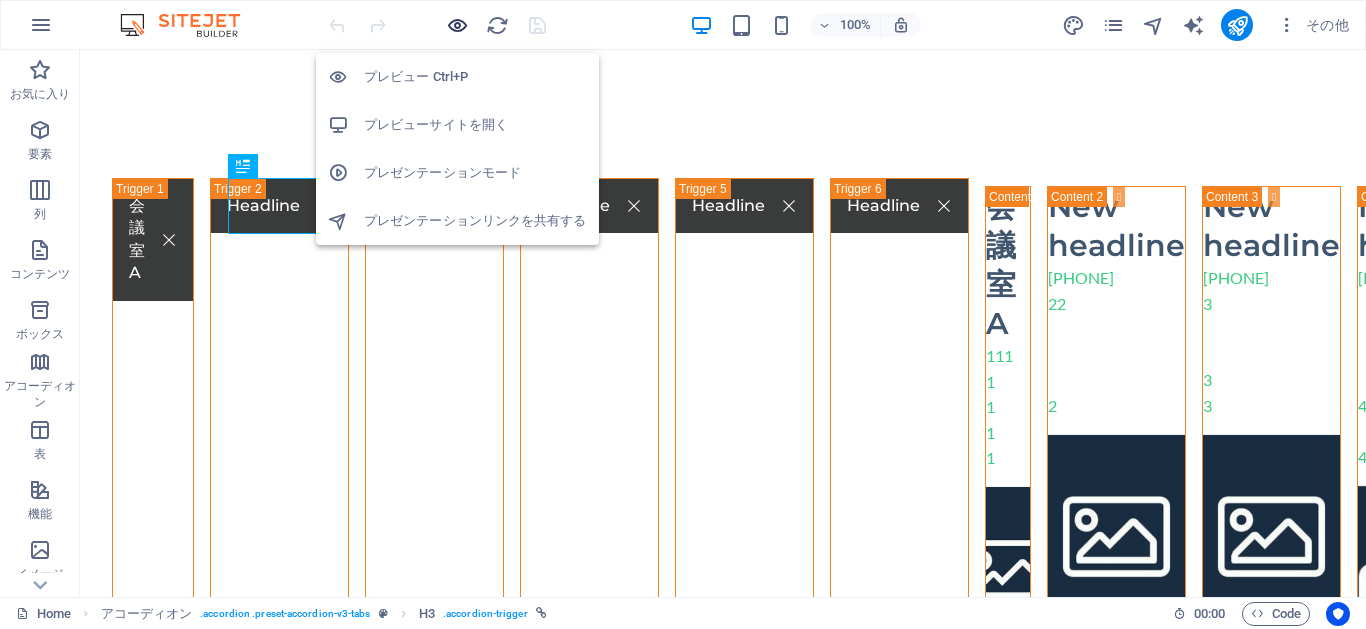 click at bounding box center [457, 25] 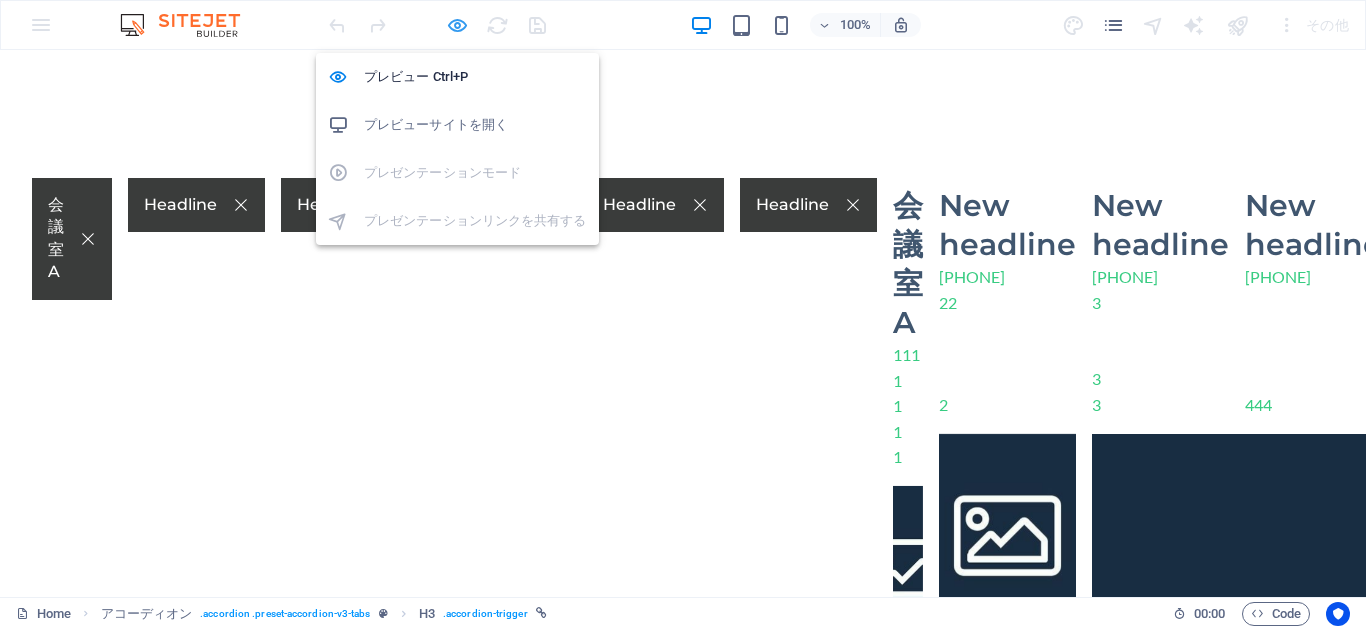 click at bounding box center [457, 25] 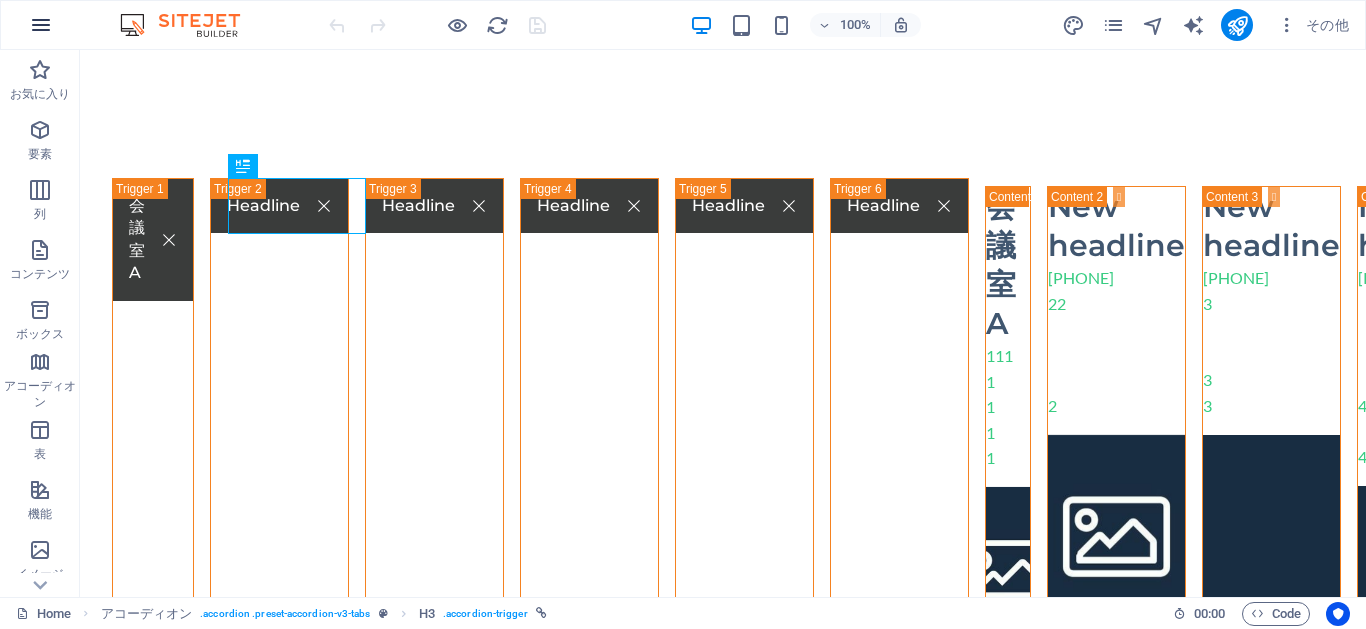 click at bounding box center (41, 25) 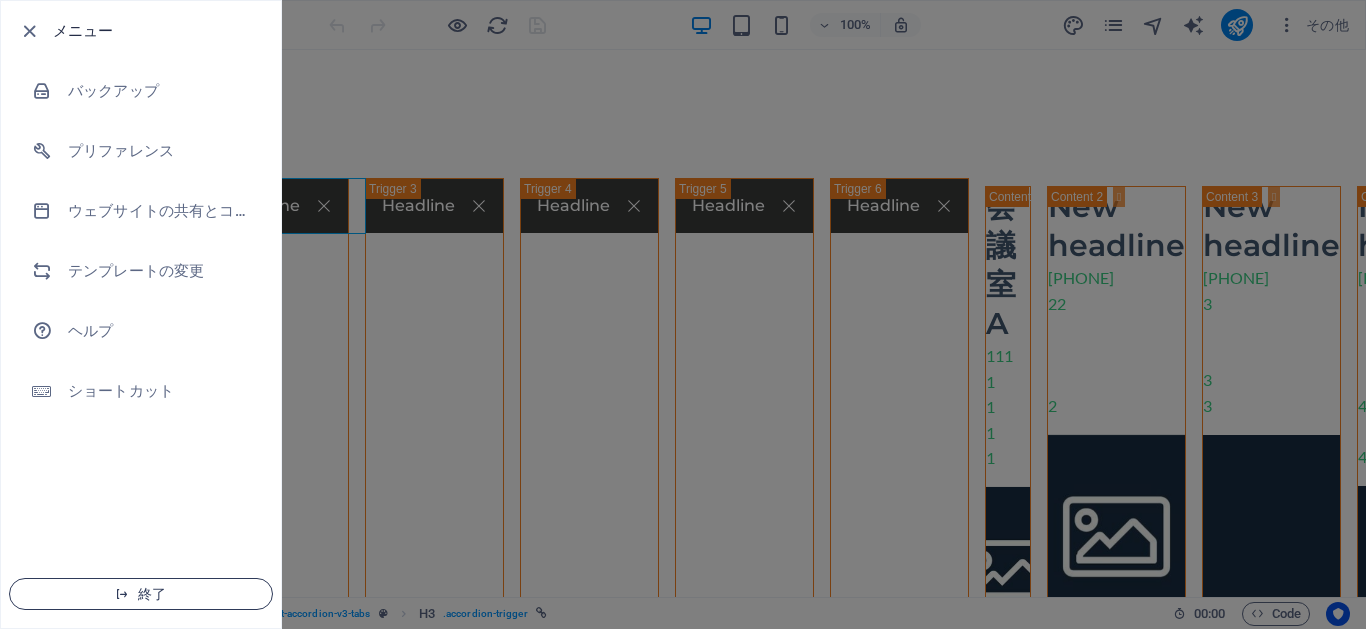 click on "終了" at bounding box center [141, 594] 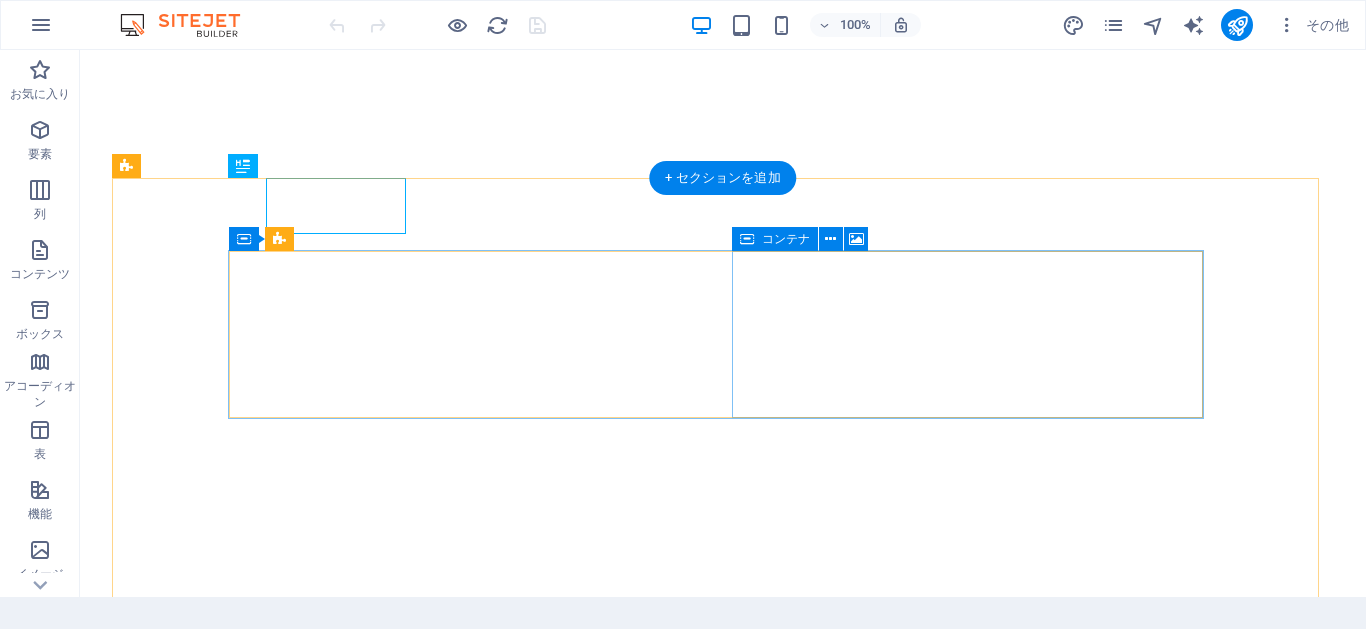 scroll, scrollTop: 0, scrollLeft: 0, axis: both 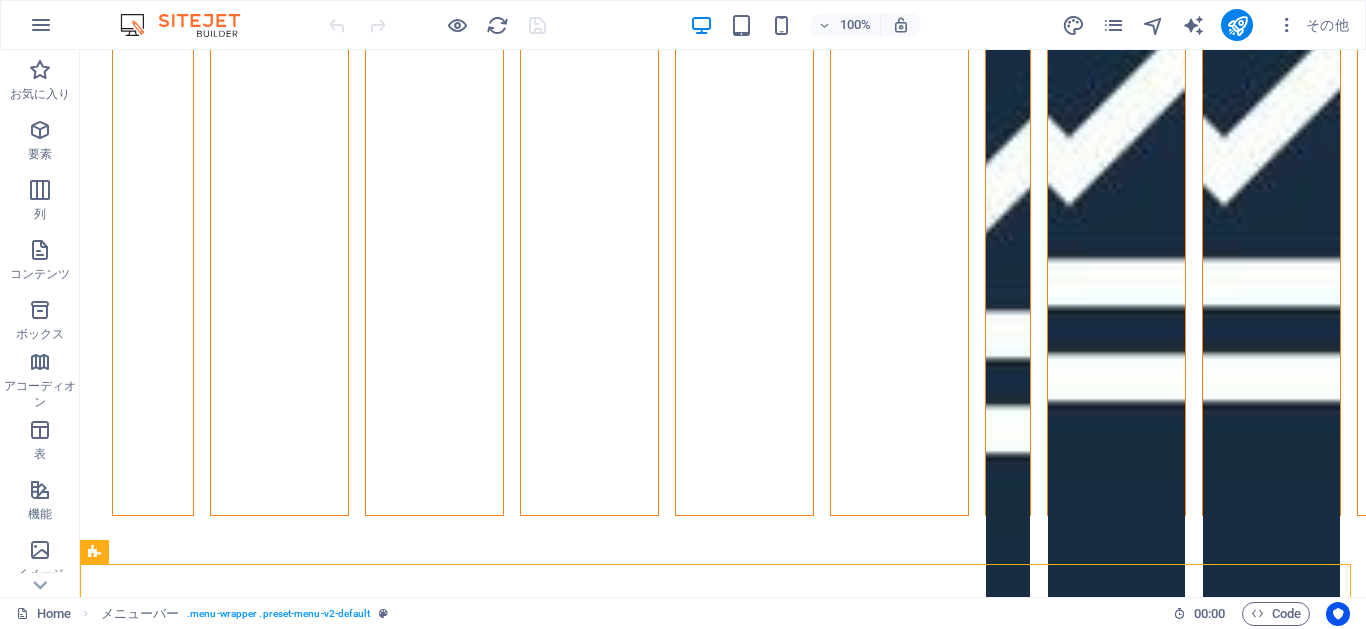 drag, startPoint x: 234, startPoint y: 494, endPoint x: 161, endPoint y: 529, distance: 80.95678 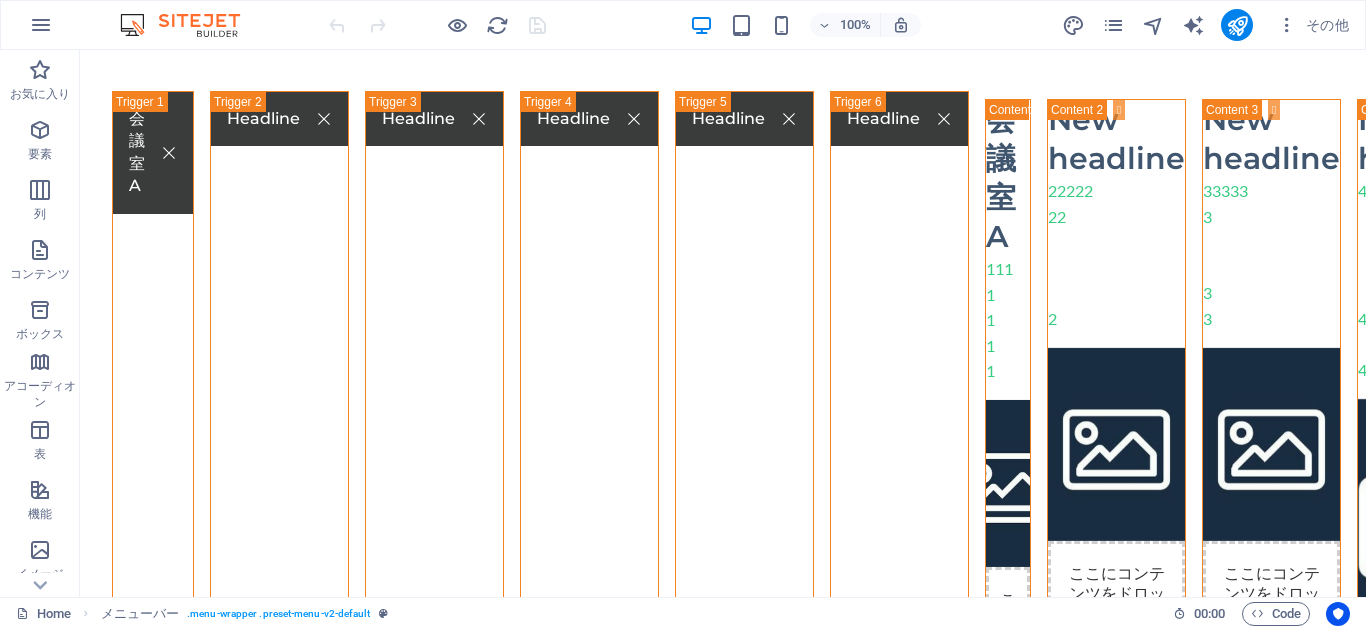 scroll, scrollTop: 0, scrollLeft: 0, axis: both 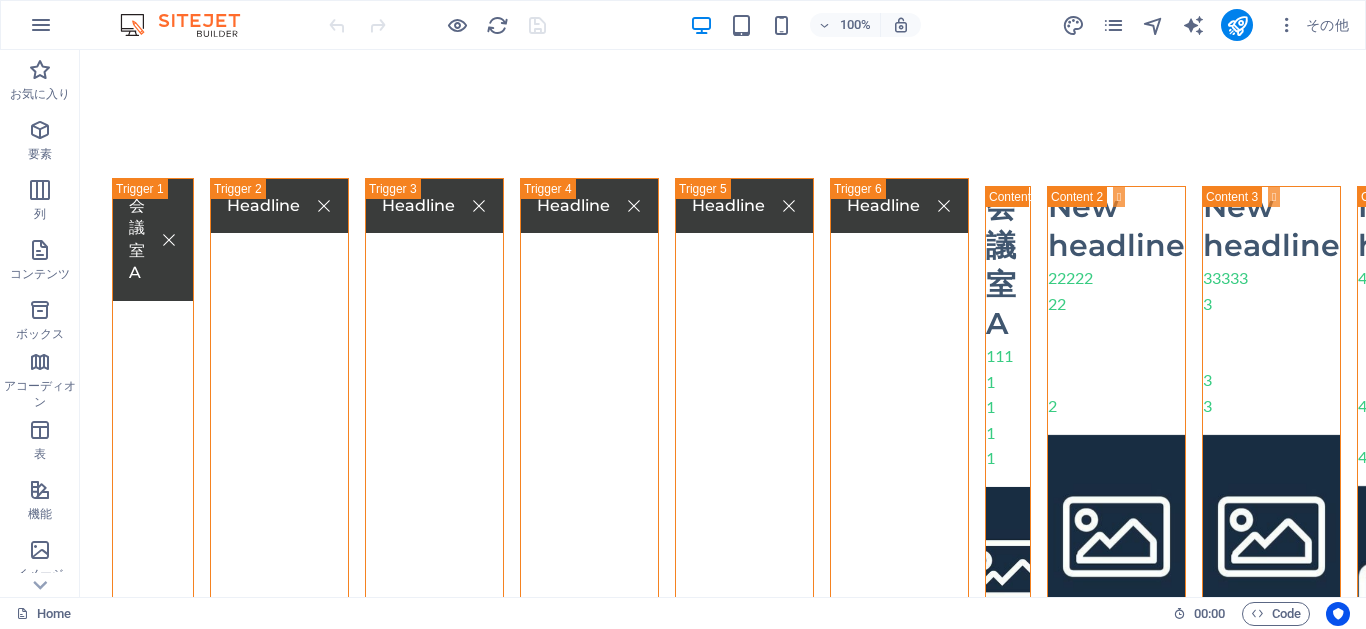 drag, startPoint x: 199, startPoint y: 578, endPoint x: 156, endPoint y: 54, distance: 525.76135 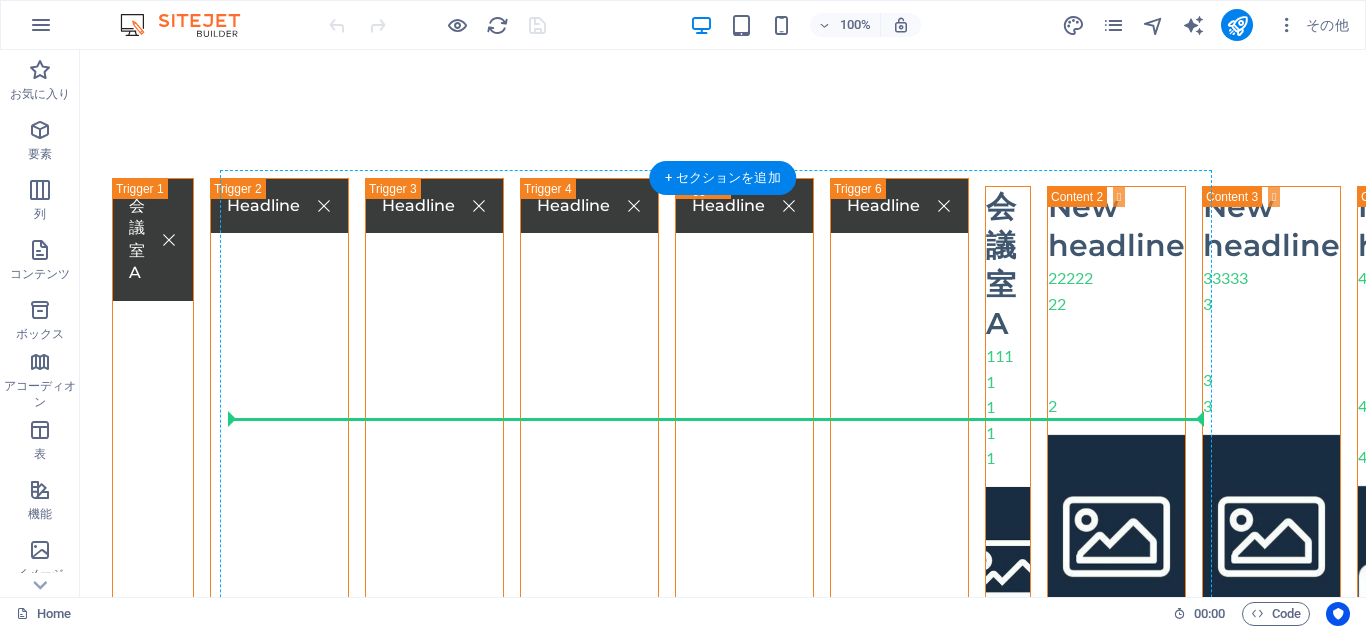 drag, startPoint x: 607, startPoint y: 167, endPoint x: 560, endPoint y: 419, distance: 256.34546 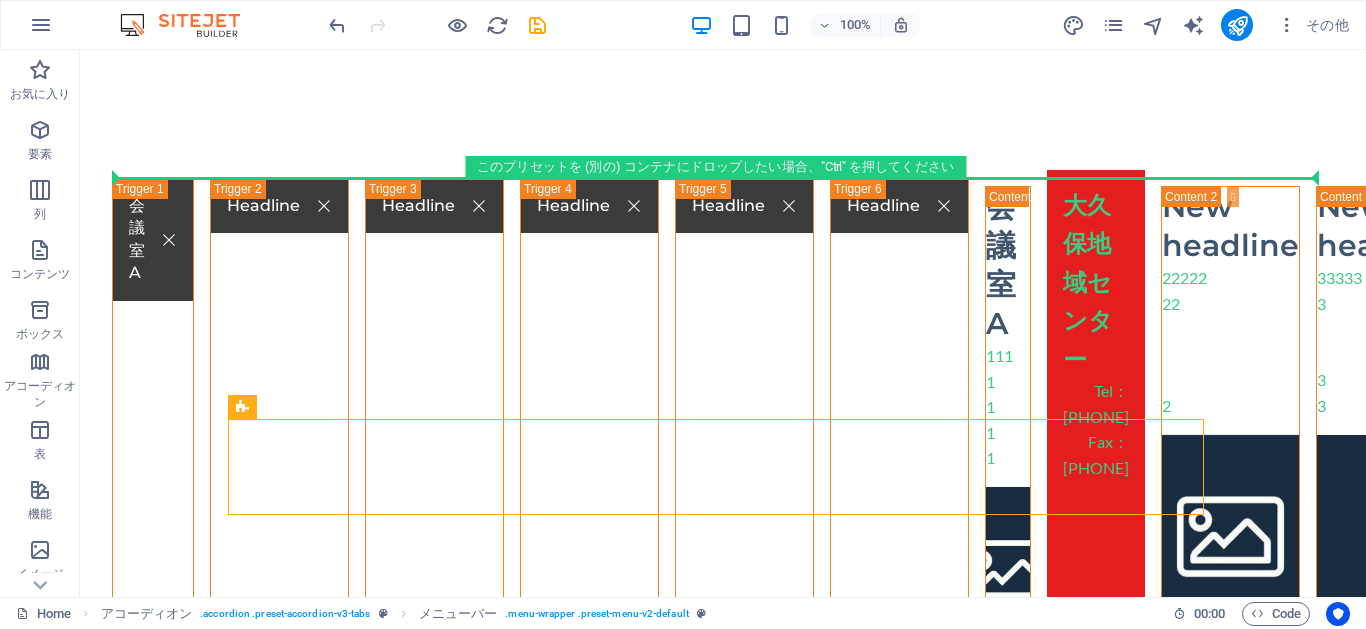 drag, startPoint x: 352, startPoint y: 460, endPoint x: 155, endPoint y: 157, distance: 361.41113 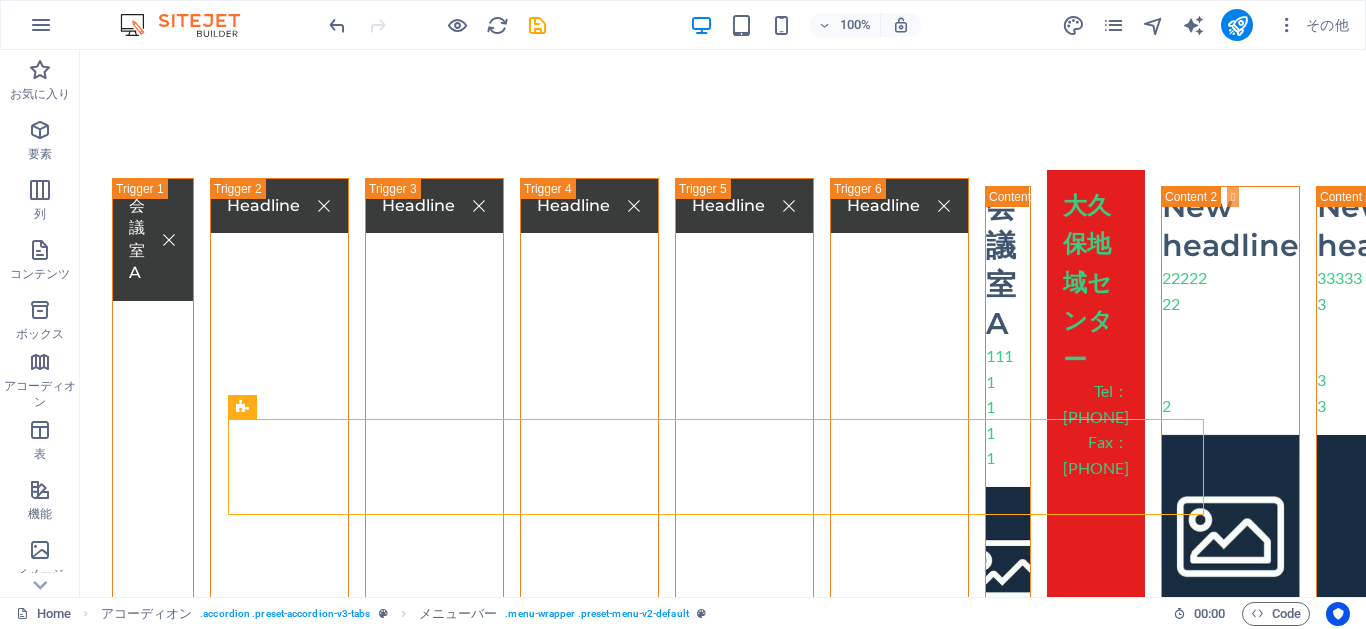 drag, startPoint x: 247, startPoint y: 430, endPoint x: 103, endPoint y: 109, distance: 351.81955 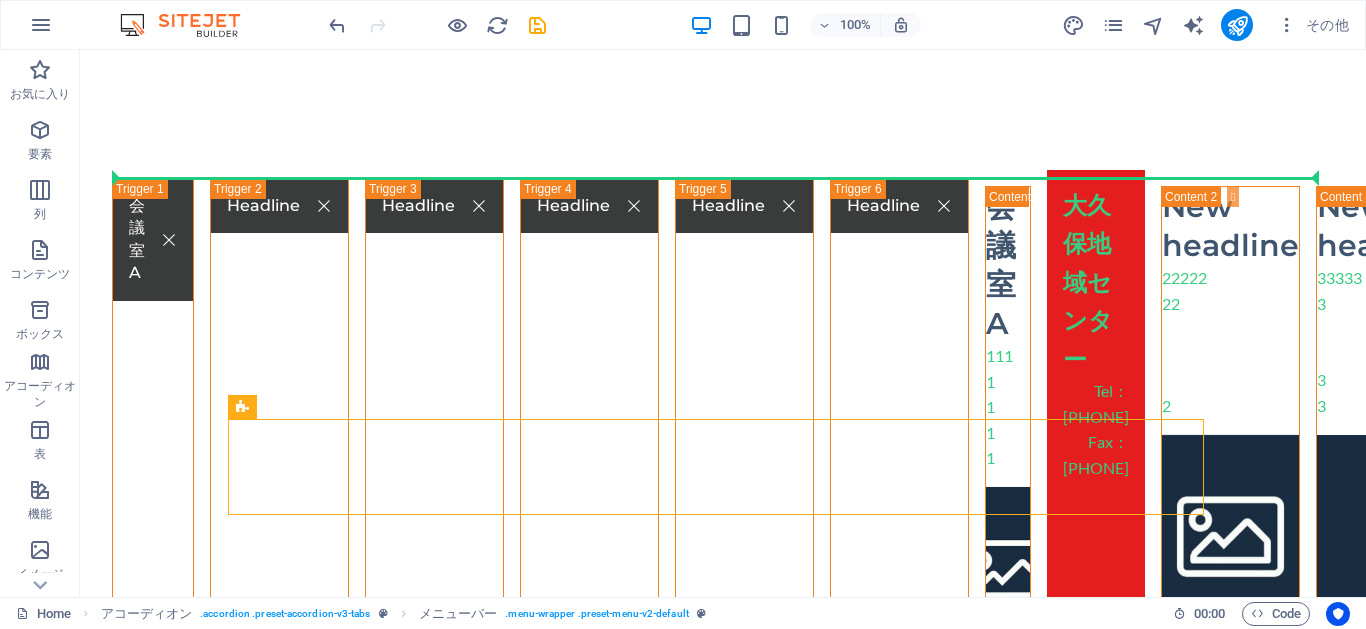 drag, startPoint x: 323, startPoint y: 457, endPoint x: 143, endPoint y: 95, distance: 404.28207 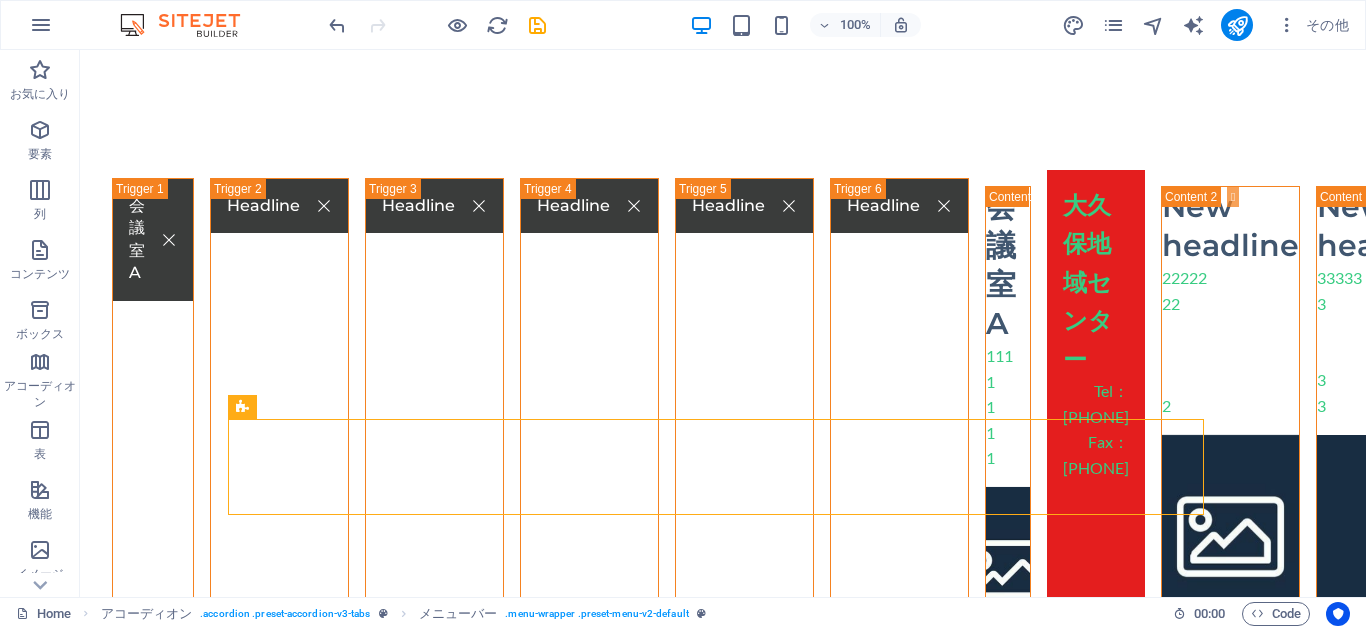 drag, startPoint x: 316, startPoint y: 464, endPoint x: 142, endPoint y: 148, distance: 360.73813 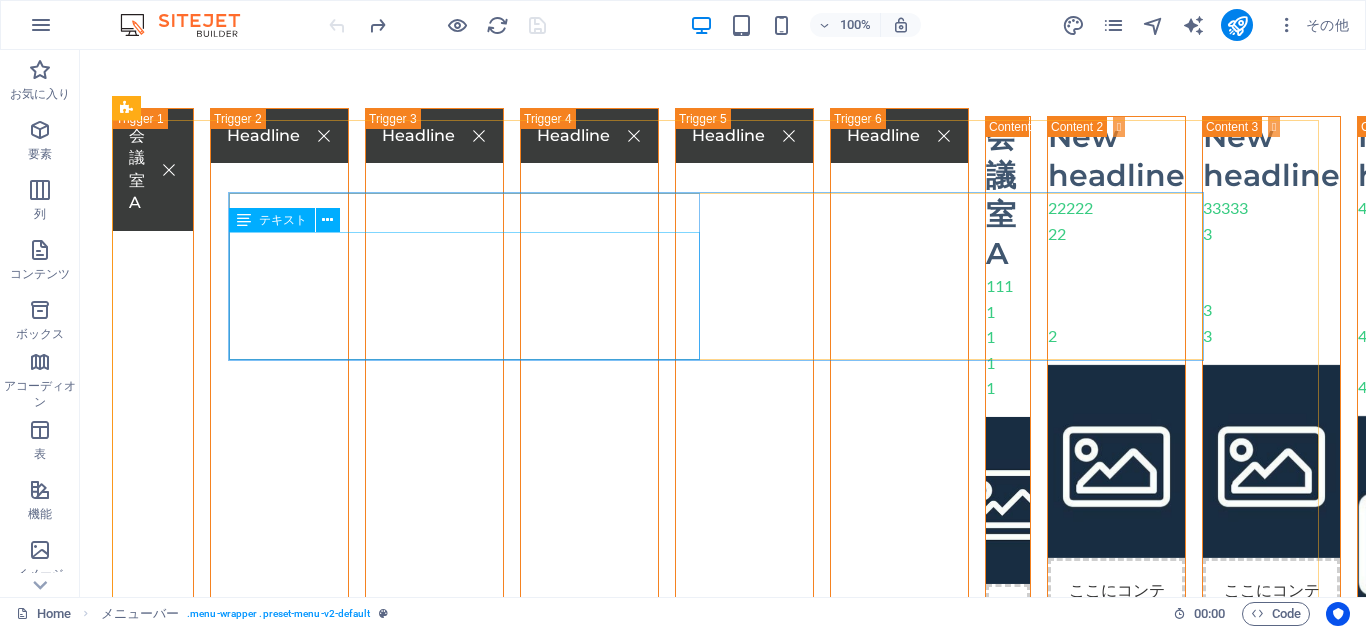 scroll, scrollTop: 0, scrollLeft: 0, axis: both 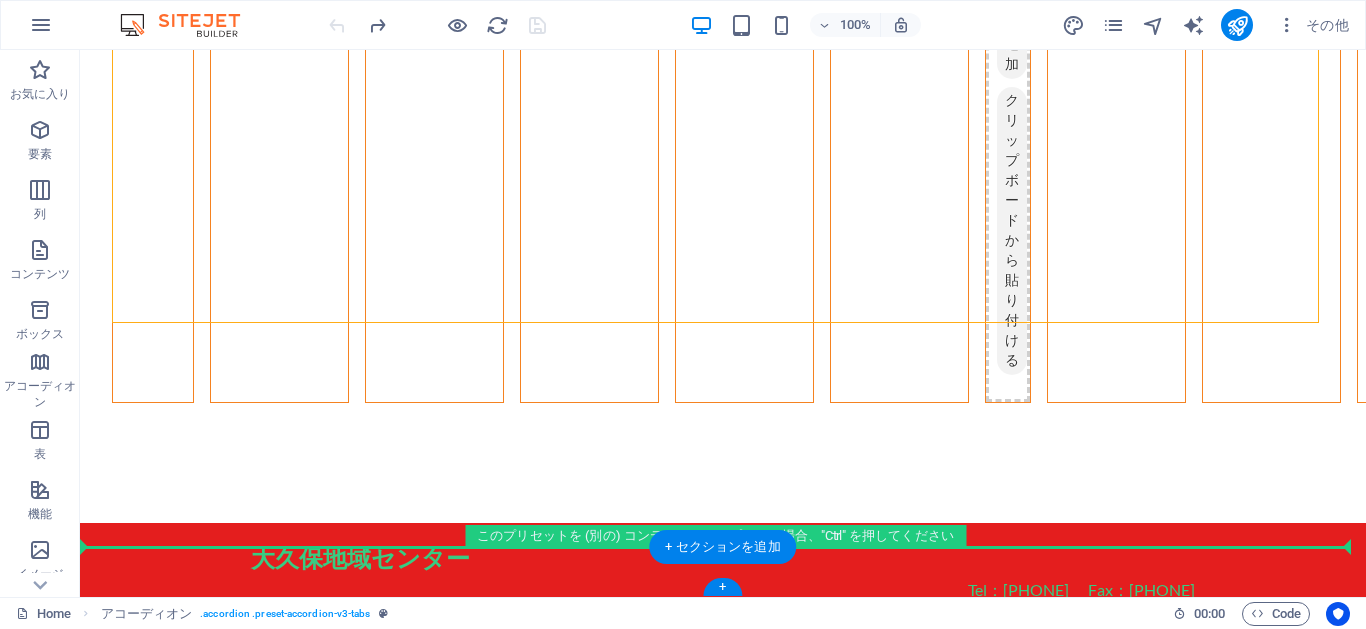 drag, startPoint x: 262, startPoint y: 215, endPoint x: 142, endPoint y: 567, distance: 371.89246 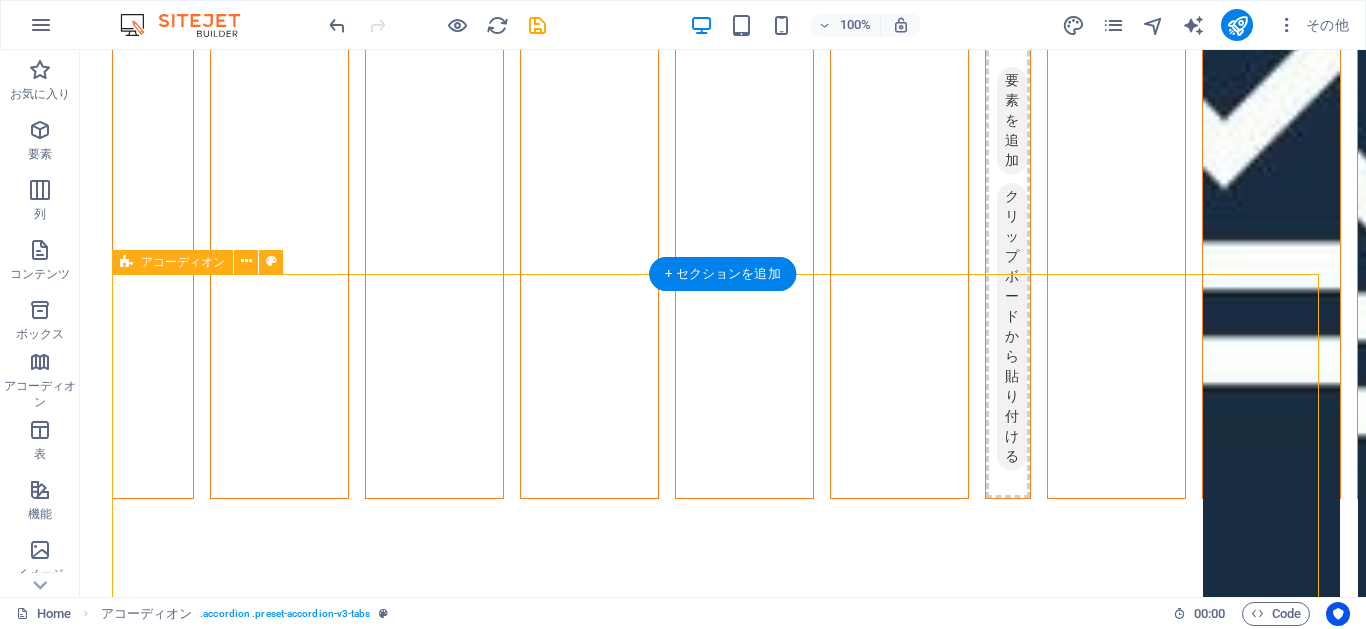 scroll, scrollTop: 0, scrollLeft: 0, axis: both 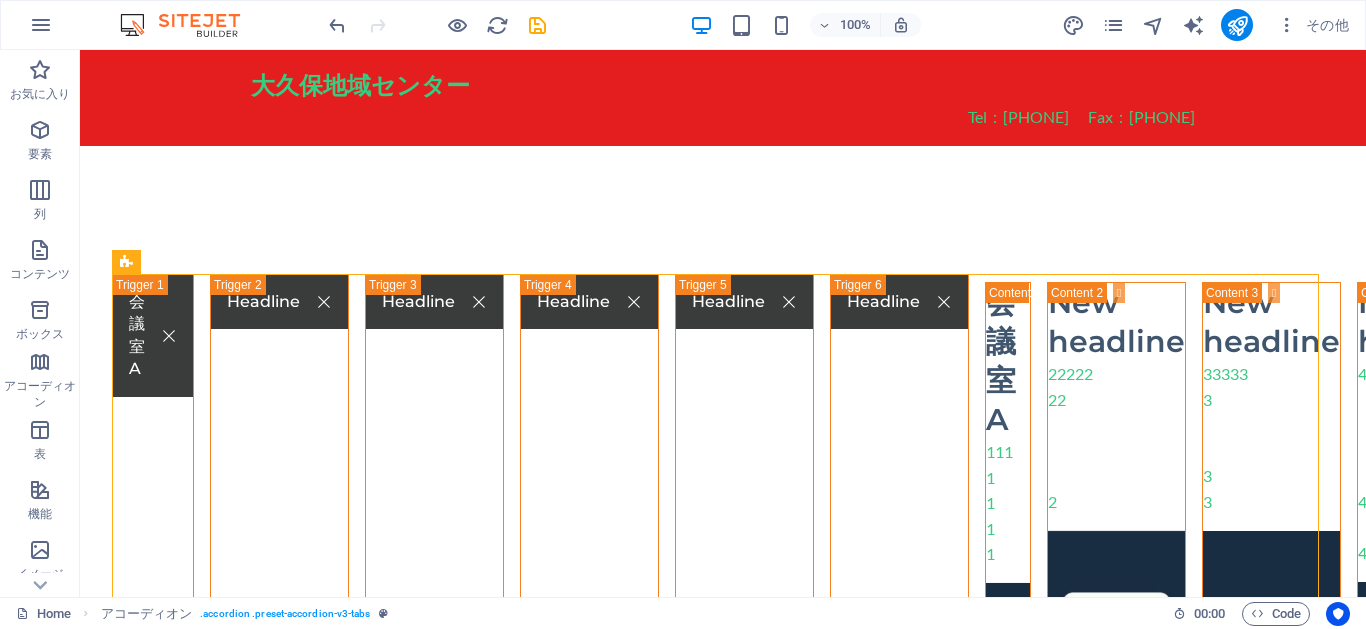 click on "[LOCATION] Tel：[PHONE] 　Fax：[PHONE] Menu 会議室A 会議室A 111 1 1 1 1 ここにコンテンツをドロップしてください または  要素を追加  クリップボードから貼り付ける Headline New headline 22222 22 2 ここにコンテンツをドロップしてください または  要素を追加  クリップボードから貼り付ける Headline New headline 33333 3 3 3 ここにコンテンツをドロップしてください または  要素を追加  クリップボードから貼り付ける Headline New headline 444444 444 4 ここにコンテンツをドロップしてください または  要素を追加  クリップボードから貼り付ける Headline New headline 55 5 ここにコンテンツをドロップしてください または  要素を追加  クリップボードから貼り付ける Headline New headline 666 6 ここにコンテンツをドロップしてください または  要素を追加" at bounding box center [723, 934] 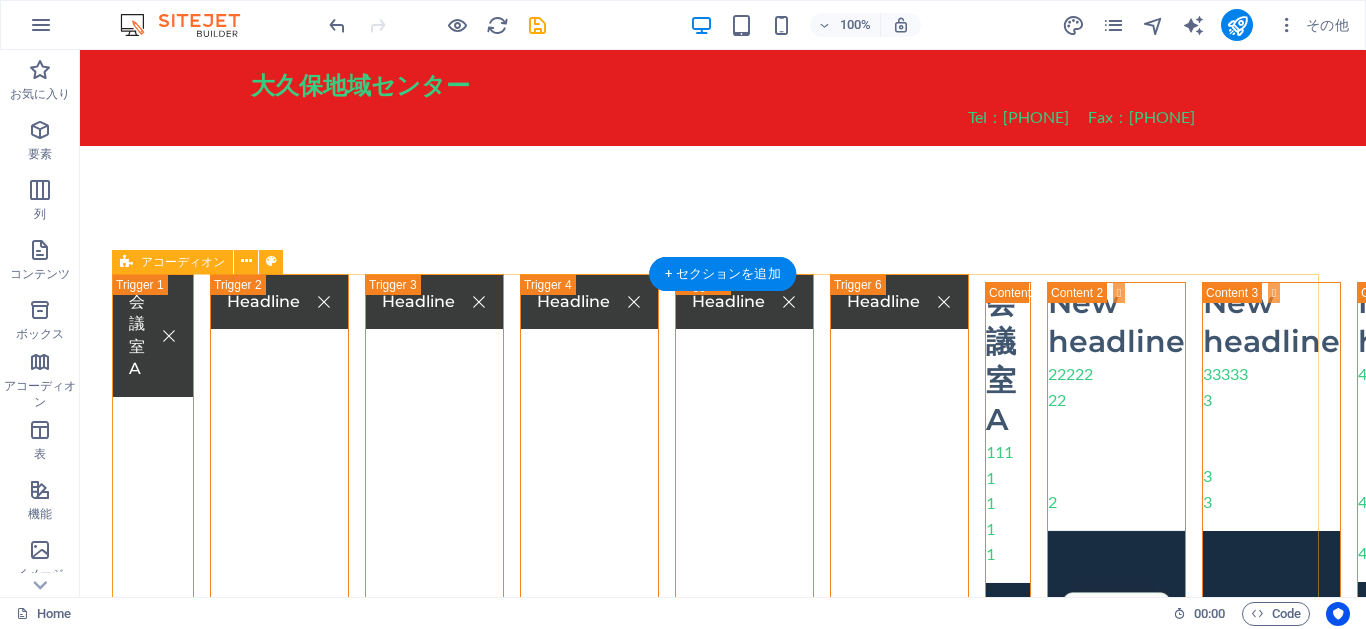click on "会議室A 会議室A 111 1 1 1 1 ここにコンテンツをドロップしてください または  要素を追加  クリップボードから貼り付ける Headline New headline 22222 22 2 ここにコンテンツをドロップしてください または  要素を追加  クリップボードから貼り付ける Headline New headline 33333 3 3 3 ここにコンテンツをドロップしてください または  要素を追加  クリップボードから貼り付ける Headline New headline 444444 444 4 ここにコンテンツをドロップしてください または  要素を追加  クリップボードから貼り付ける Headline New headline 55 5 ここにコンテンツをドロップしてください または  要素を追加  クリップボードから貼り付ける Headline New headline 666 6 ここにコンテンツをドロップしてください または  要素を追加  クリップボードから貼り付ける" at bounding box center [723, 957] 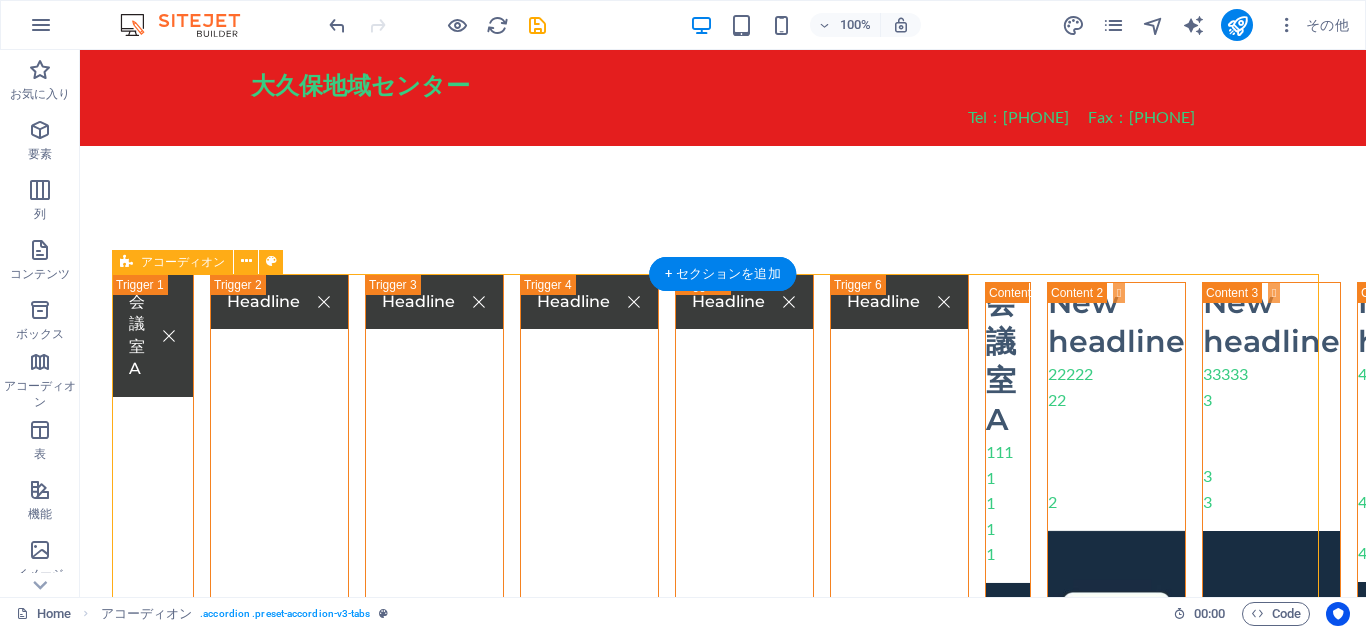 click on "会議室A 会議室A 111 1 1 1 1 ここにコンテンツをドロップしてください または  要素を追加  クリップボードから貼り付ける Headline New headline 22222 22 2 ここにコンテンツをドロップしてください または  要素を追加  クリップボードから貼り付ける Headline New headline 33333 3 3 3 ここにコンテンツをドロップしてください または  要素を追加  クリップボードから貼り付ける Headline New headline 444444 444 4 ここにコンテンツをドロップしてください または  要素を追加  クリップボードから貼り付ける Headline New headline 55 5 ここにコンテンツをドロップしてください または  要素を追加  クリップボードから貼り付ける Headline New headline 666 6 ここにコンテンツをドロップしてください または  要素を追加  クリップボードから貼り付ける" at bounding box center [723, 957] 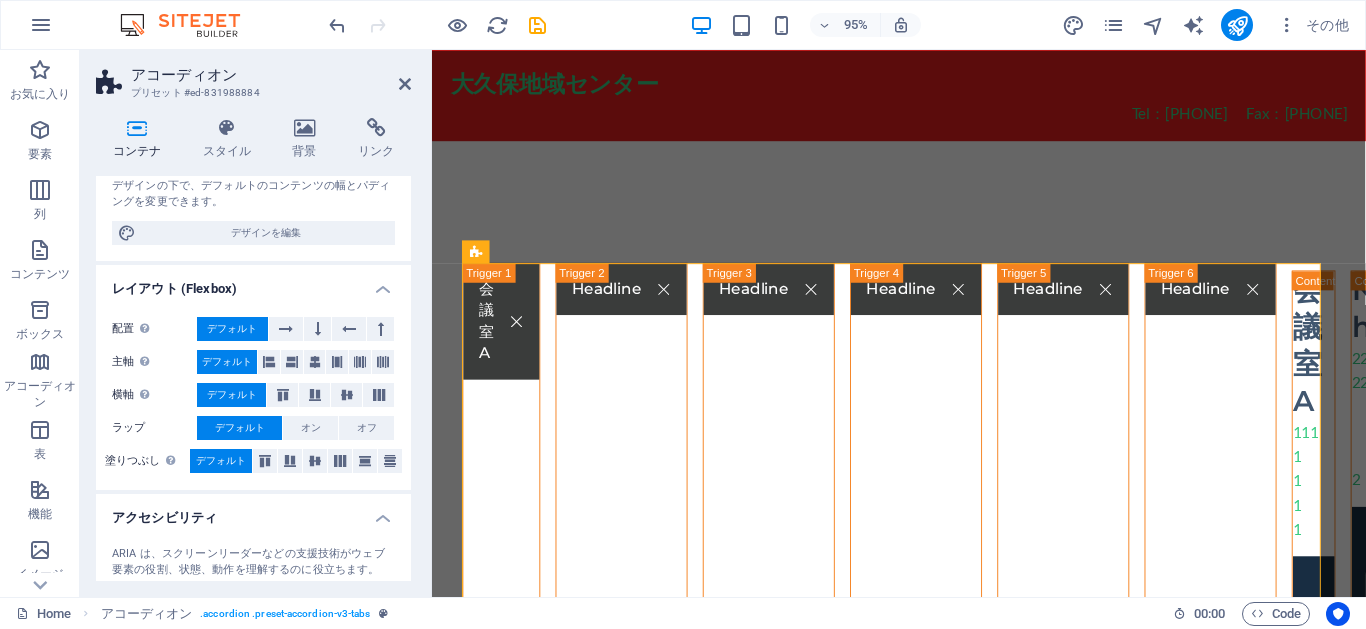 scroll, scrollTop: 0, scrollLeft: 0, axis: both 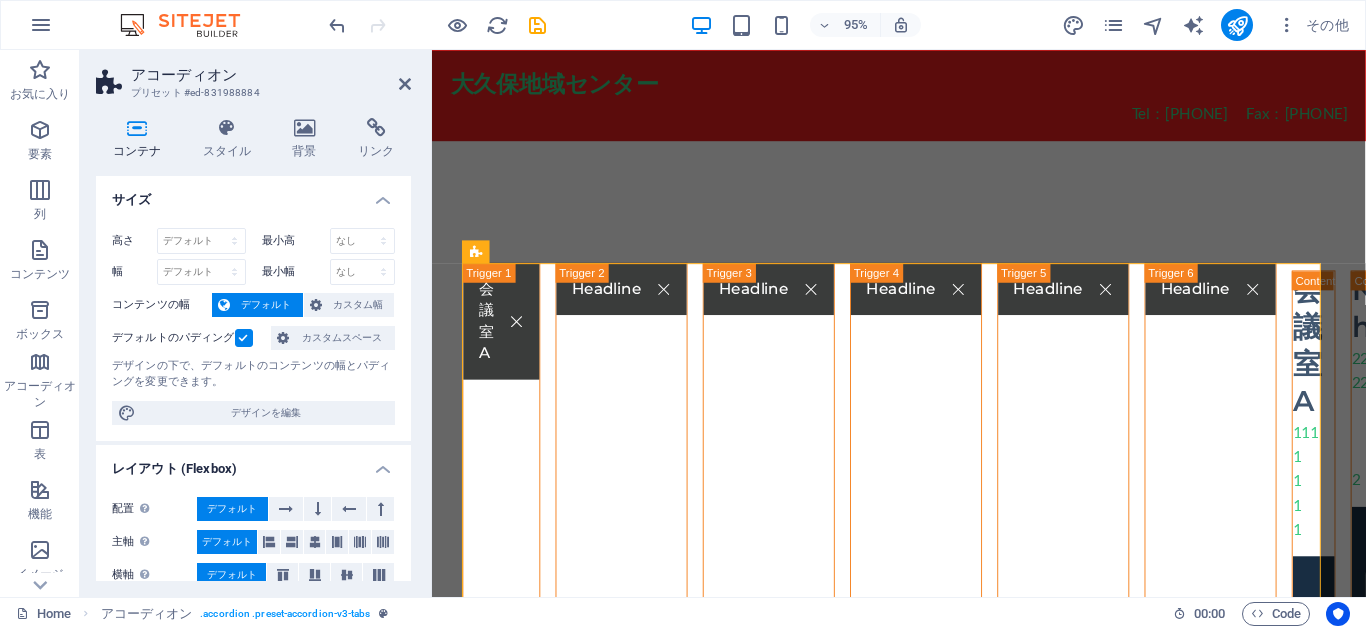 click on "コンテナ スタイル 背景 リンク サイズ 高さ デフォルト px rem % vh vw 最小高 なし px rem % vh vw 幅 デフォルト px rem % em vh vw 最小幅 なし px rem % vh vw コンテンツの幅 デフォルト カスタム幅 幅 デフォルト px rem % em vh vw 最小幅 なし px rem % vh vw デフォルトのパディング カスタムスペース デザインの下で、デフォルトのコンテンツの幅とパディングを変更できます。 デザインを編集 レイアウト (Flexbox) 配置 フレックスディレクションを決定します。 デフォルト 主軸 このコンテンツ内の主軸に沿って要素をどのように配置するかを決定します (justify-content)。 デフォルト 横軸 コンテナ内の要素の縦方向の配置を制御します (align-items)。 デフォルト ラップ デフォルト オン オフ 塗りつぶし デフォルト アクセシビリティ 役割 こちら をご覧ください なし %" at bounding box center (253, 349) 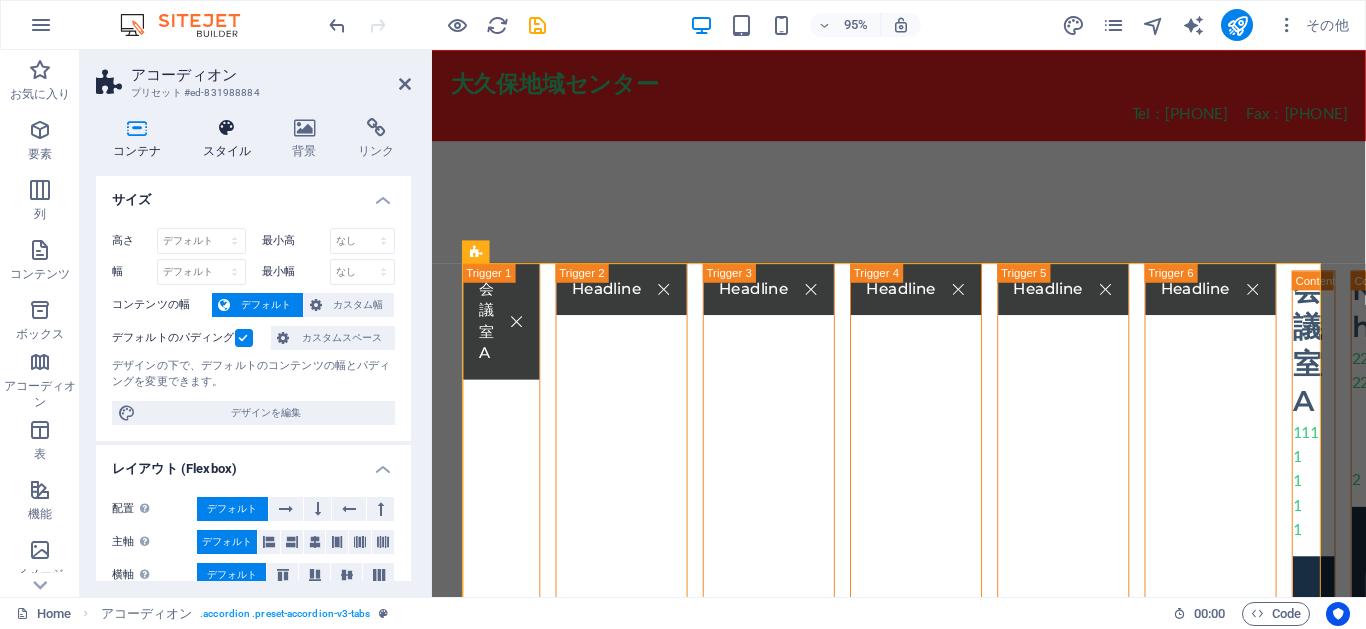 click at bounding box center (227, 128) 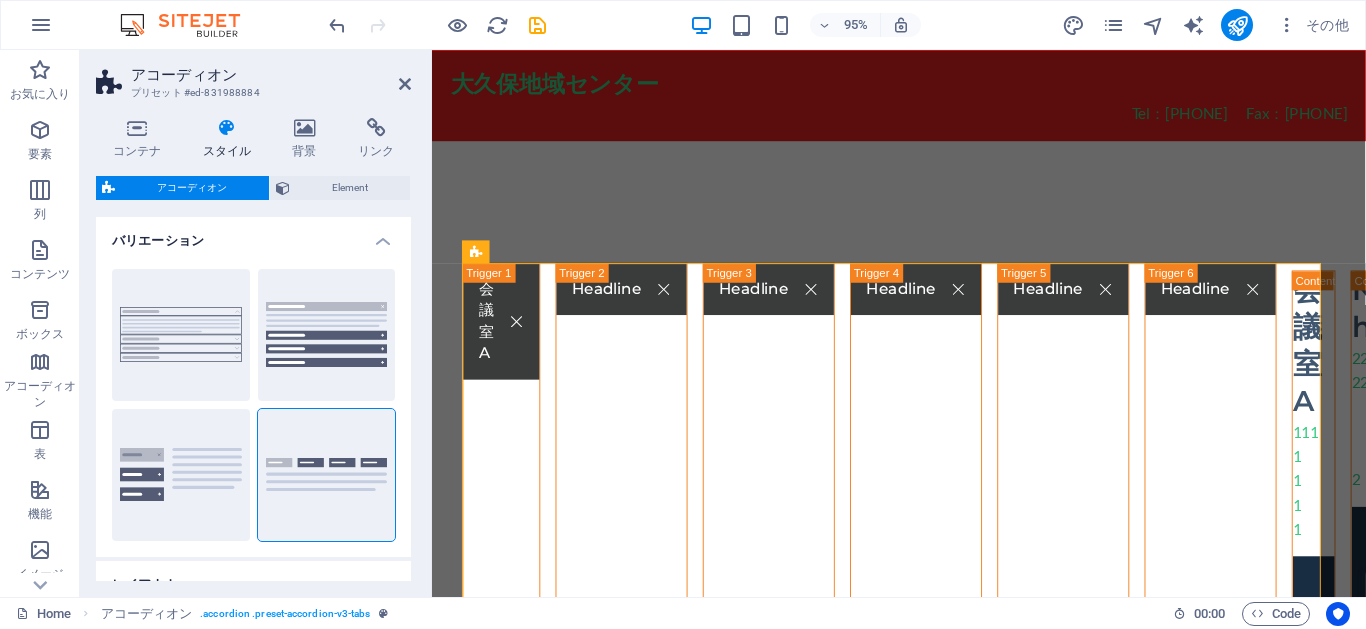 scroll, scrollTop: 333, scrollLeft: 0, axis: vertical 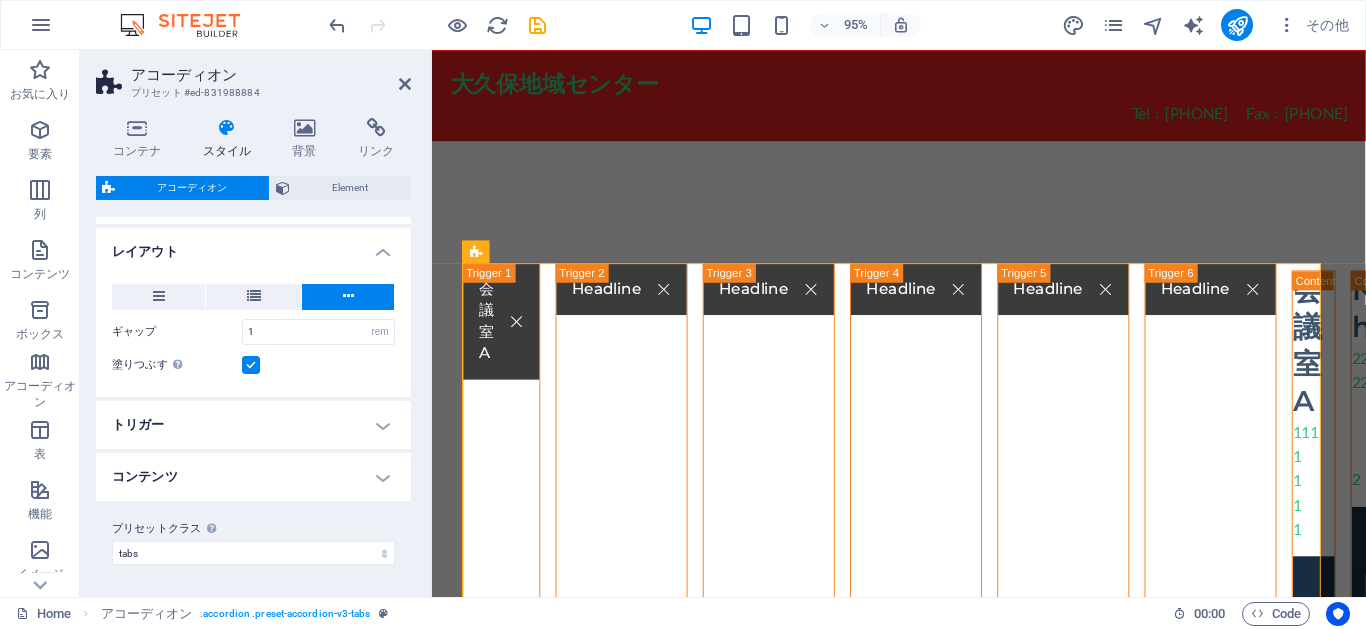click on "トリガー" at bounding box center (253, 425) 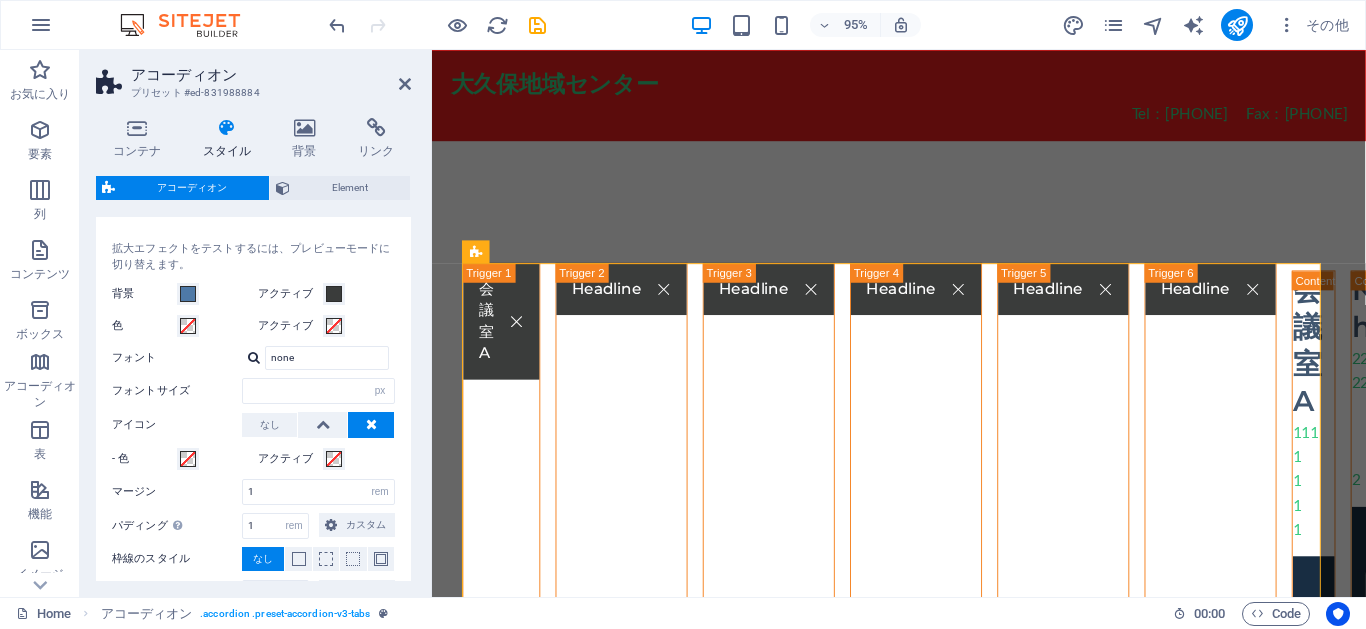 scroll, scrollTop: 399, scrollLeft: 0, axis: vertical 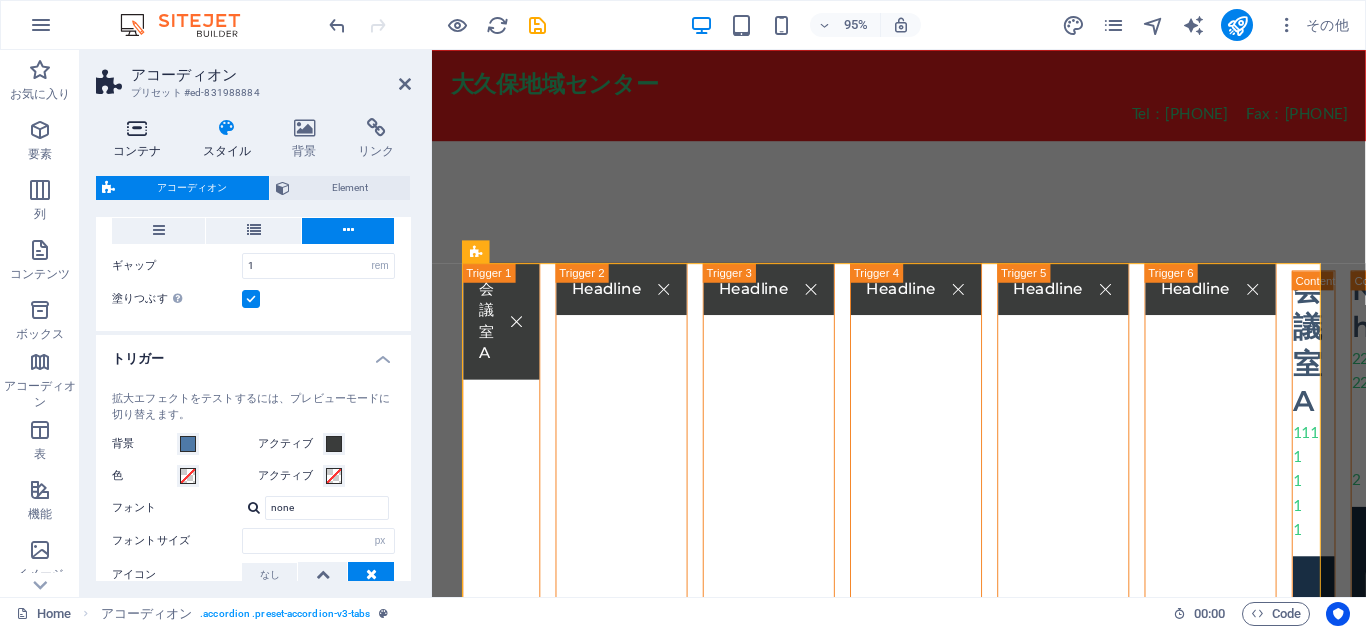 click at bounding box center (137, 128) 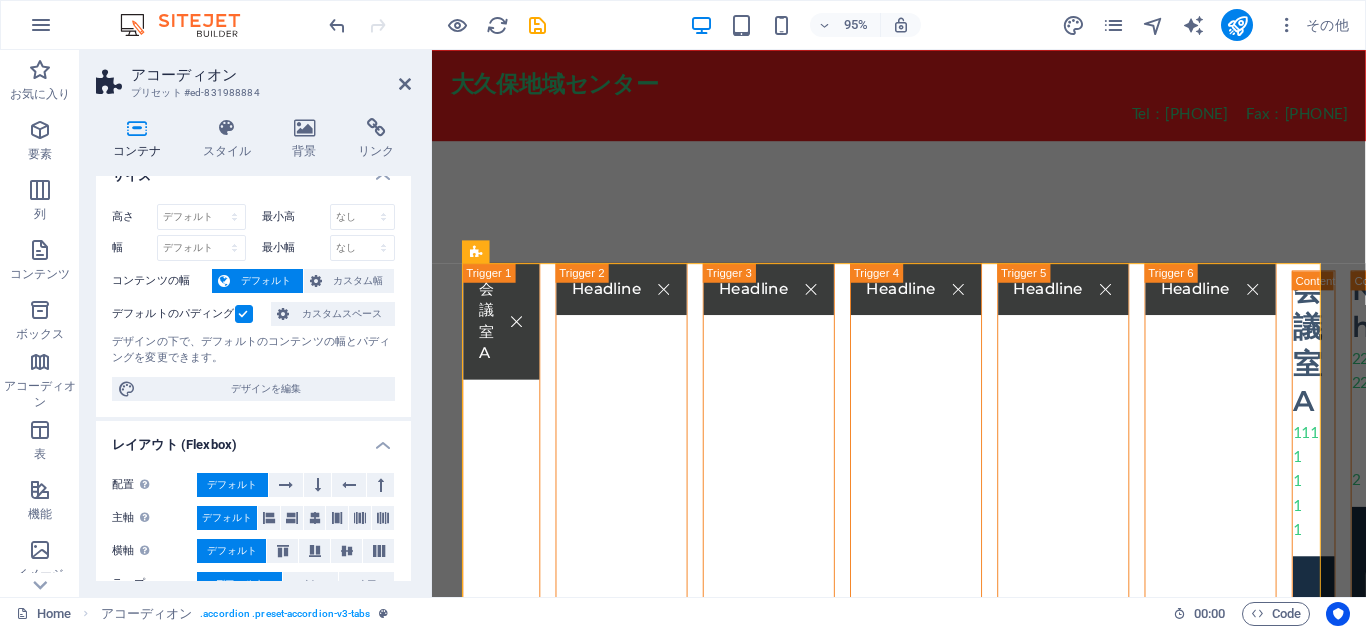scroll, scrollTop: 0, scrollLeft: 0, axis: both 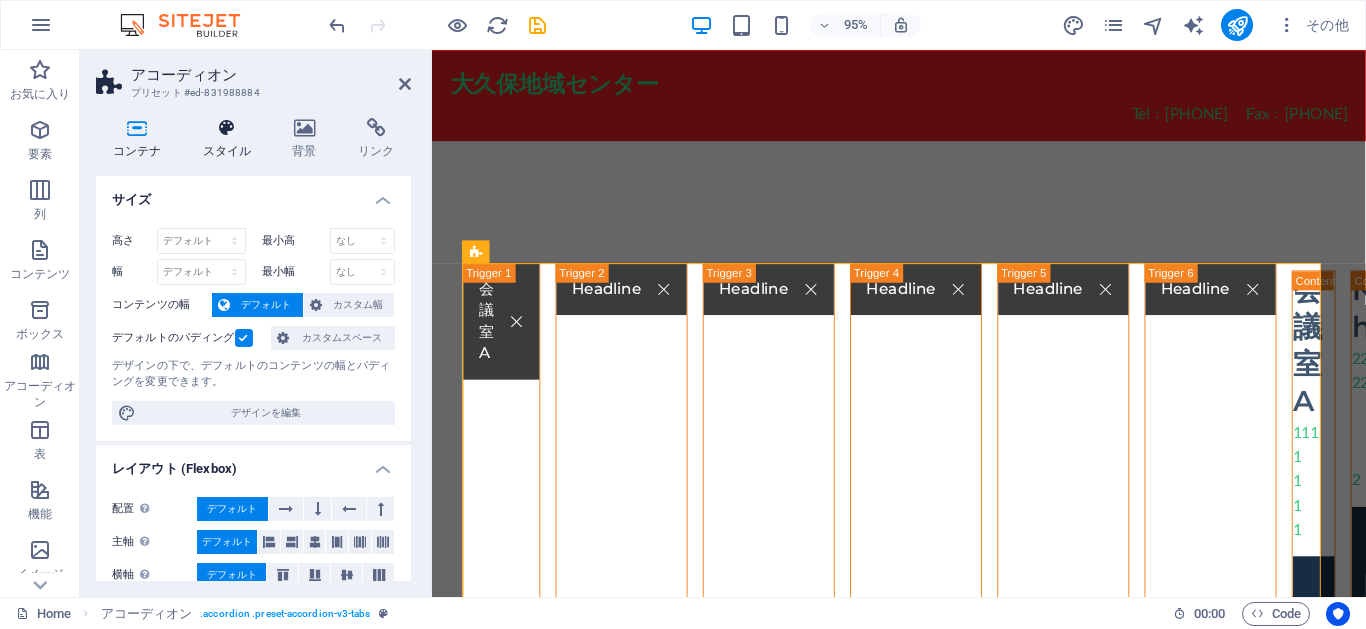 click at bounding box center (227, 128) 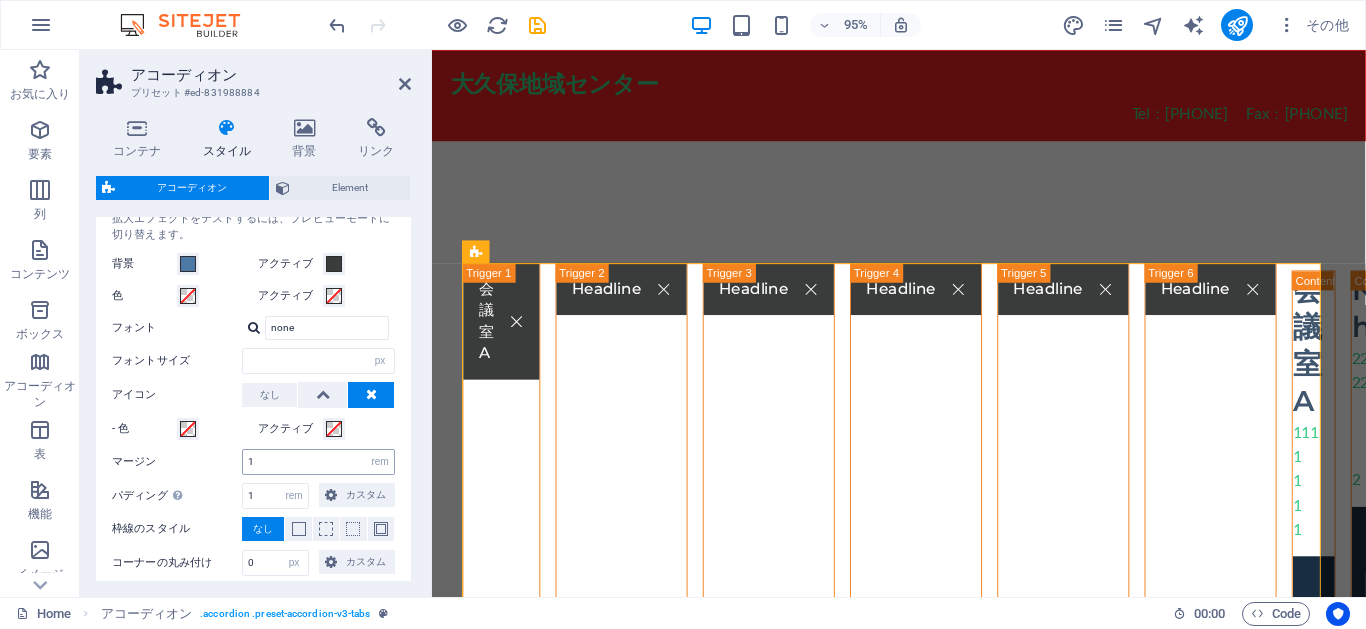 scroll, scrollTop: 759, scrollLeft: 0, axis: vertical 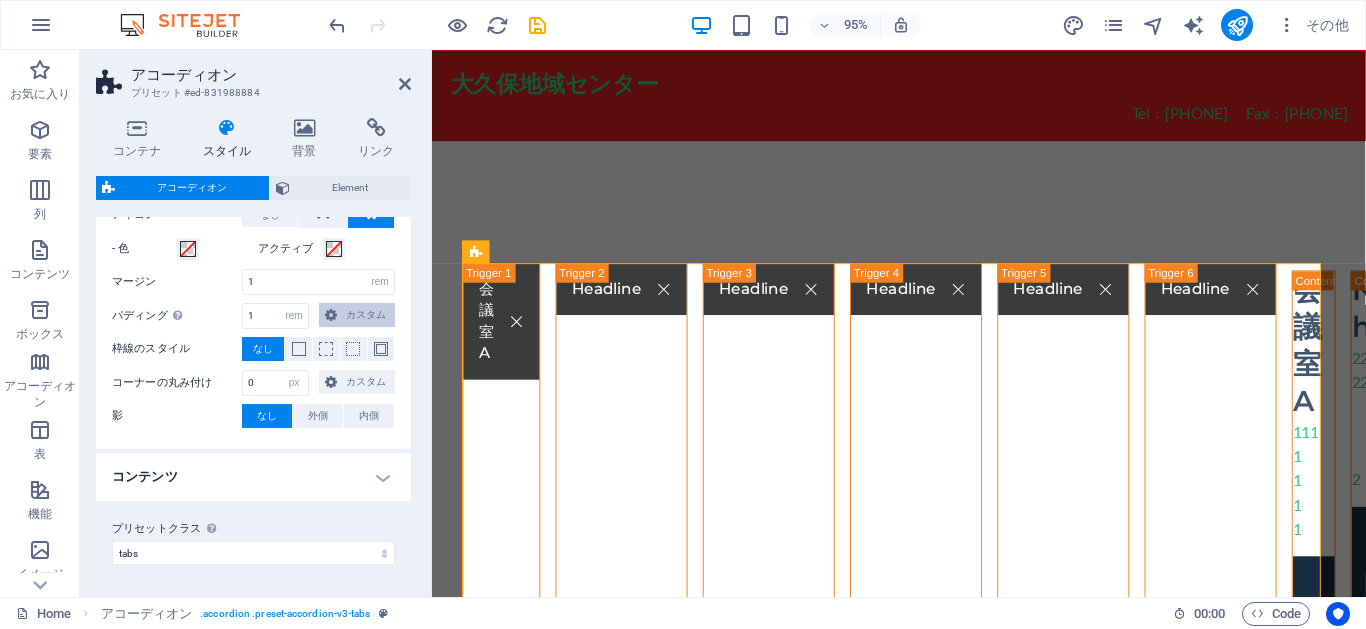 click on "カスタム" at bounding box center (366, 315) 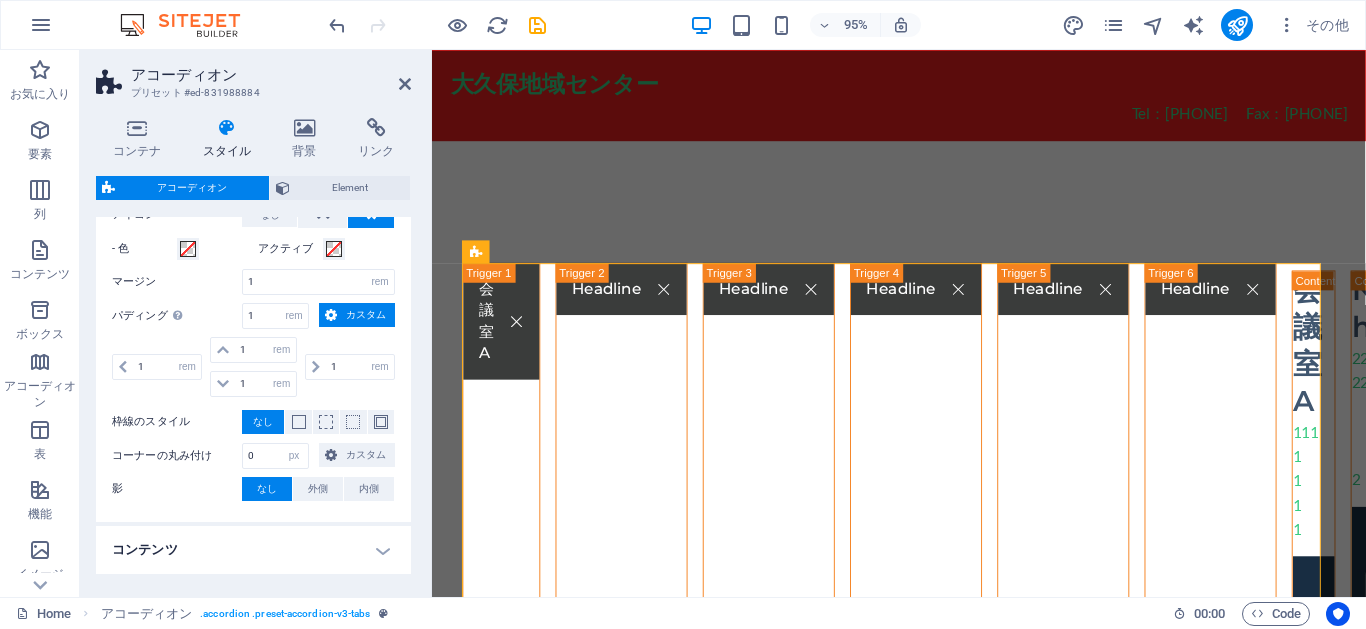 click on "カスタム" at bounding box center (366, 315) 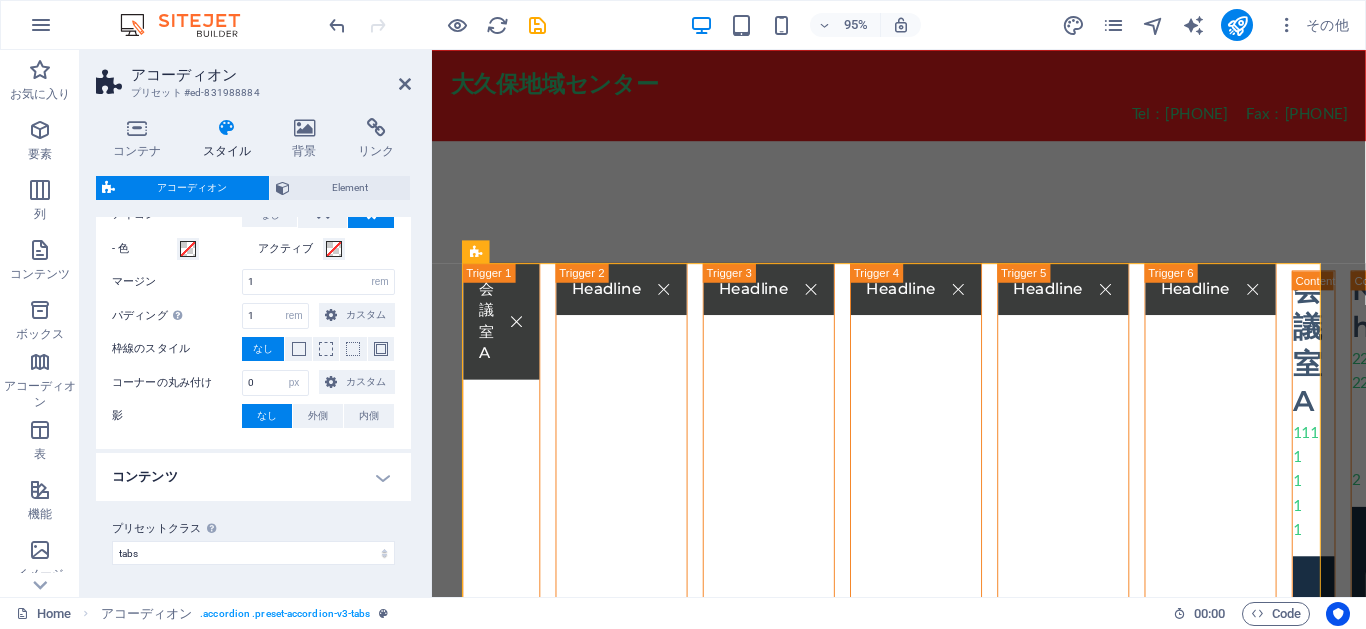 click on "アコーディオン" at bounding box center (271, 75) 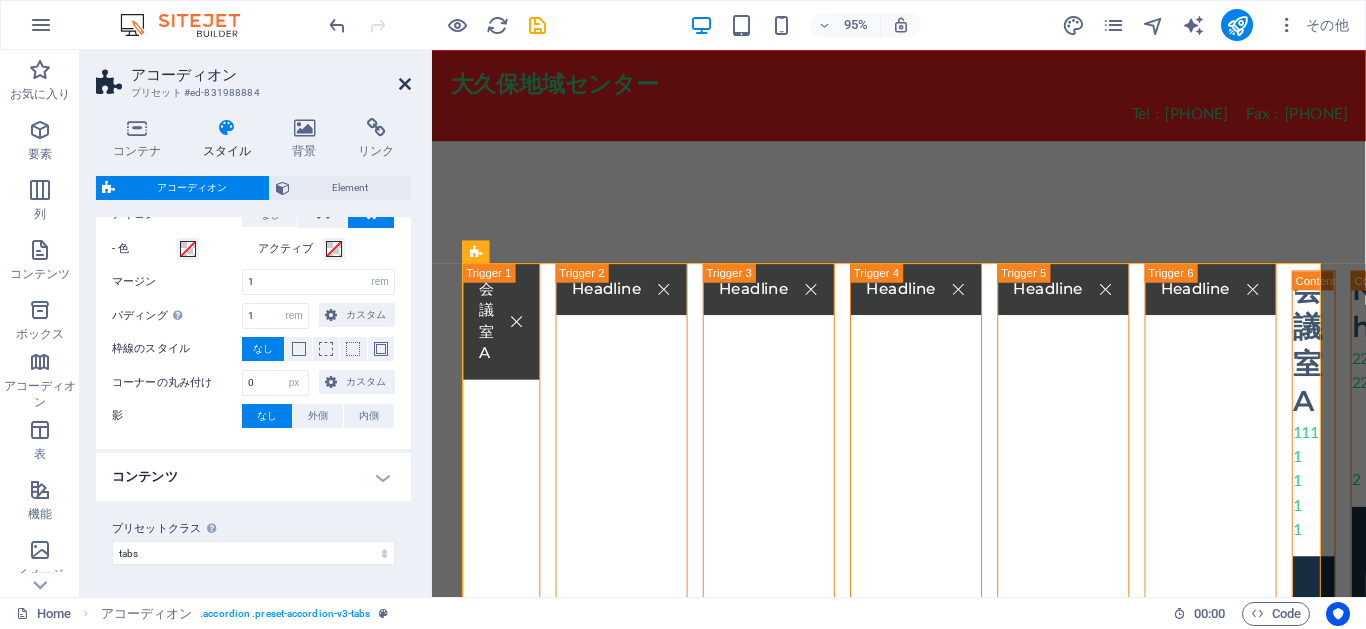 click at bounding box center [405, 84] 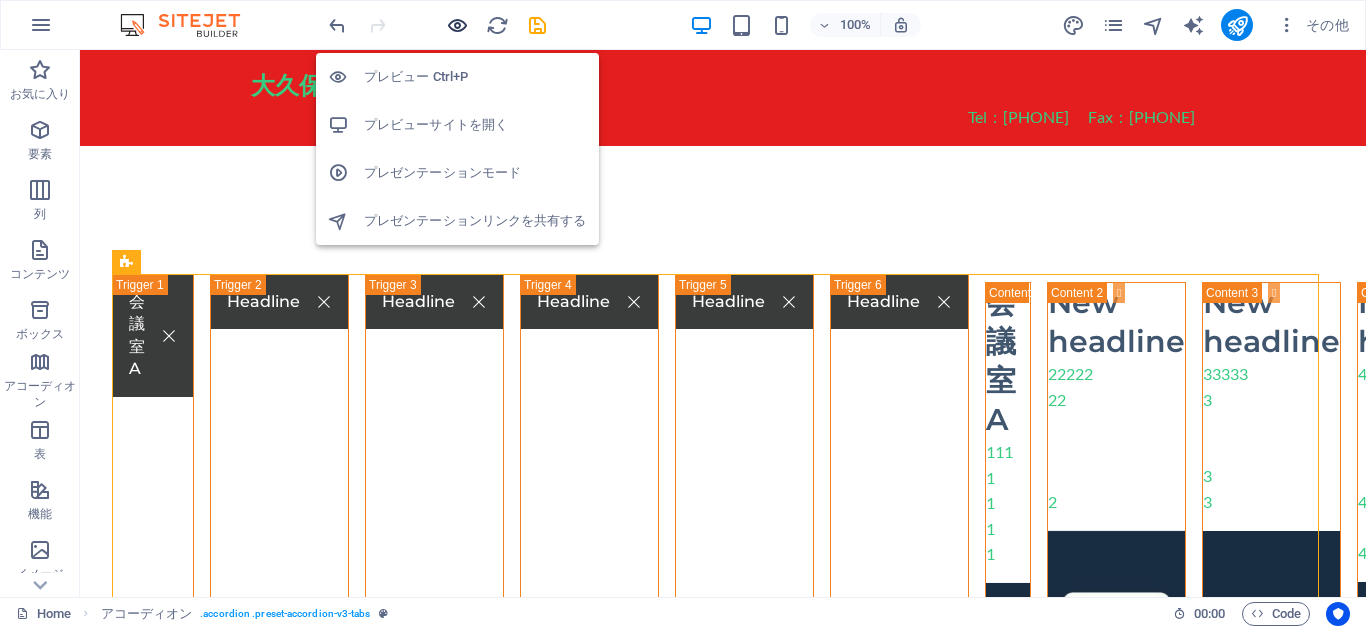 click at bounding box center [457, 25] 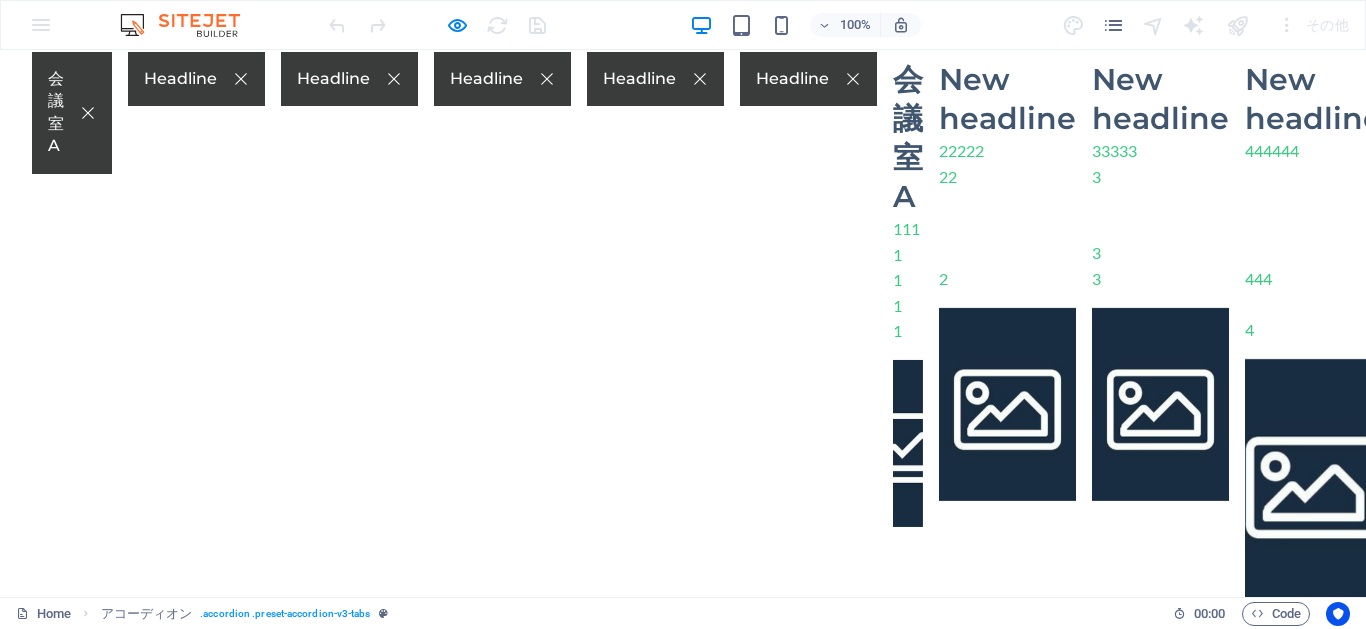 scroll, scrollTop: 180, scrollLeft: 0, axis: vertical 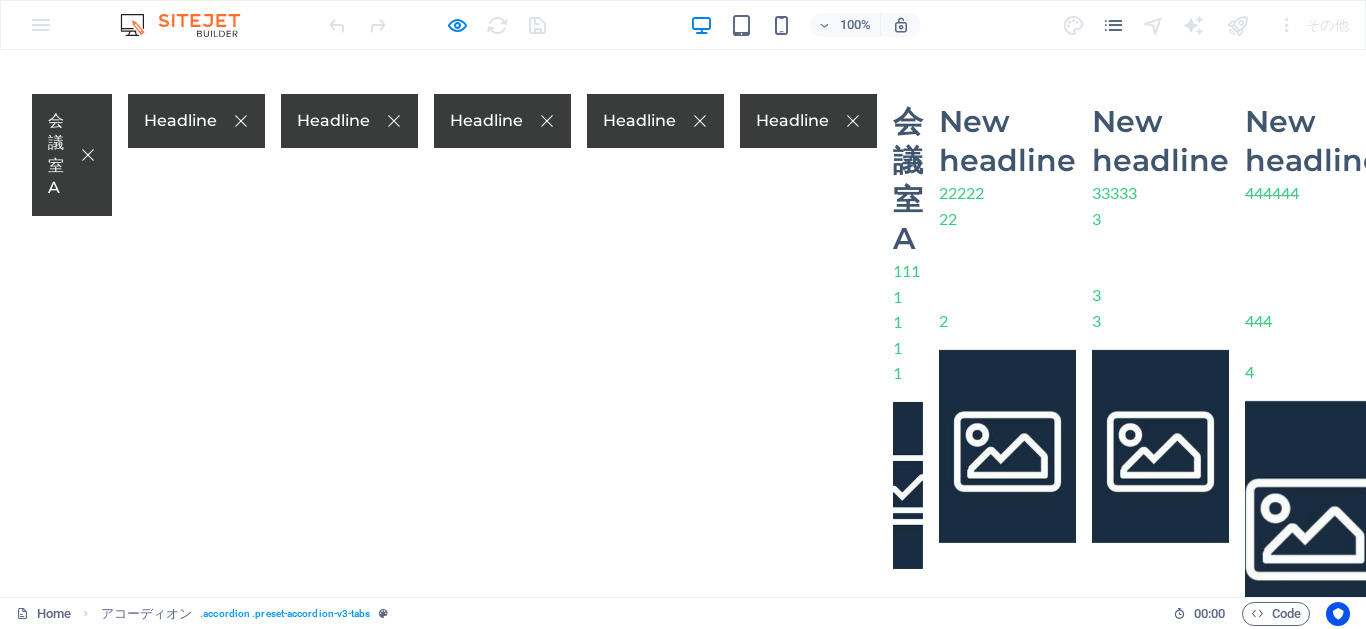 click on "会議室A" at bounding box center (72, 155) 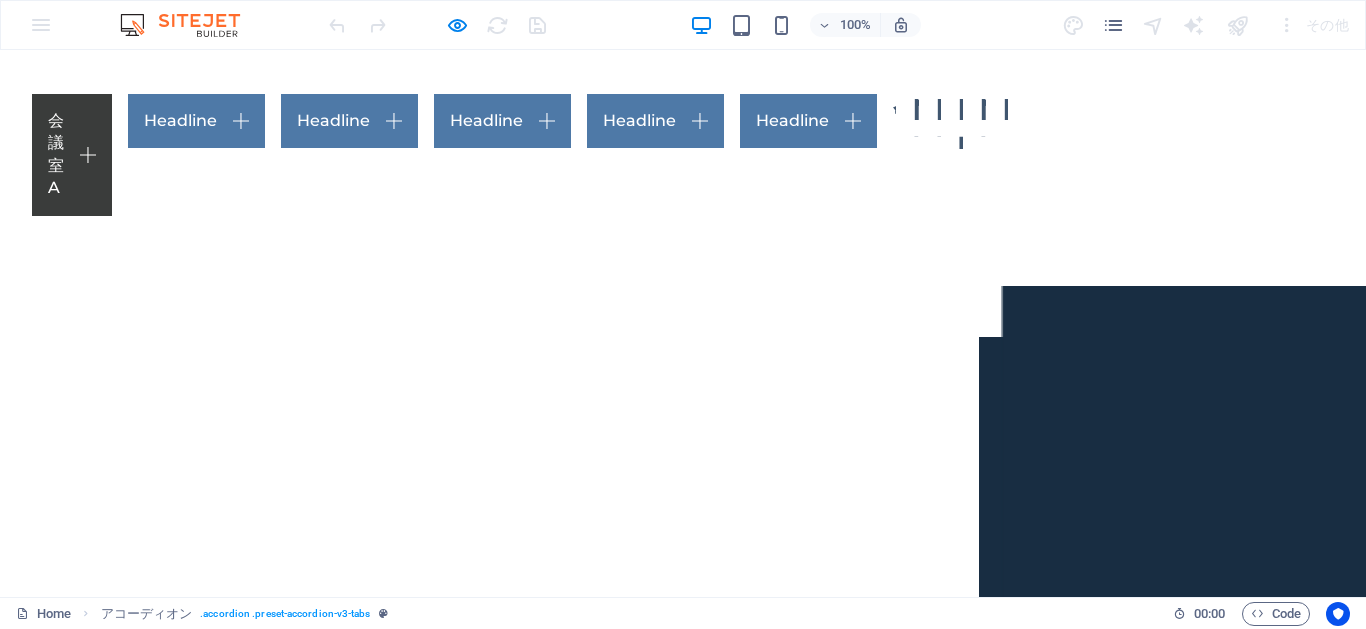 scroll, scrollTop: 0, scrollLeft: 0, axis: both 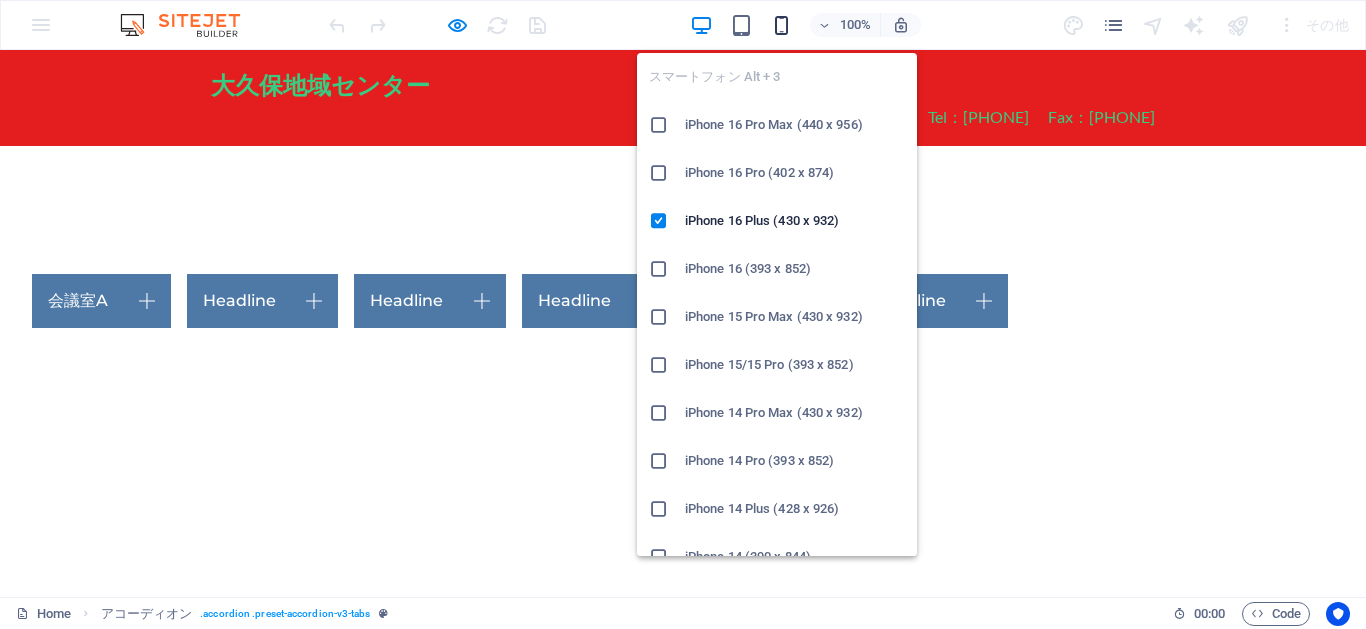 click at bounding box center [781, 25] 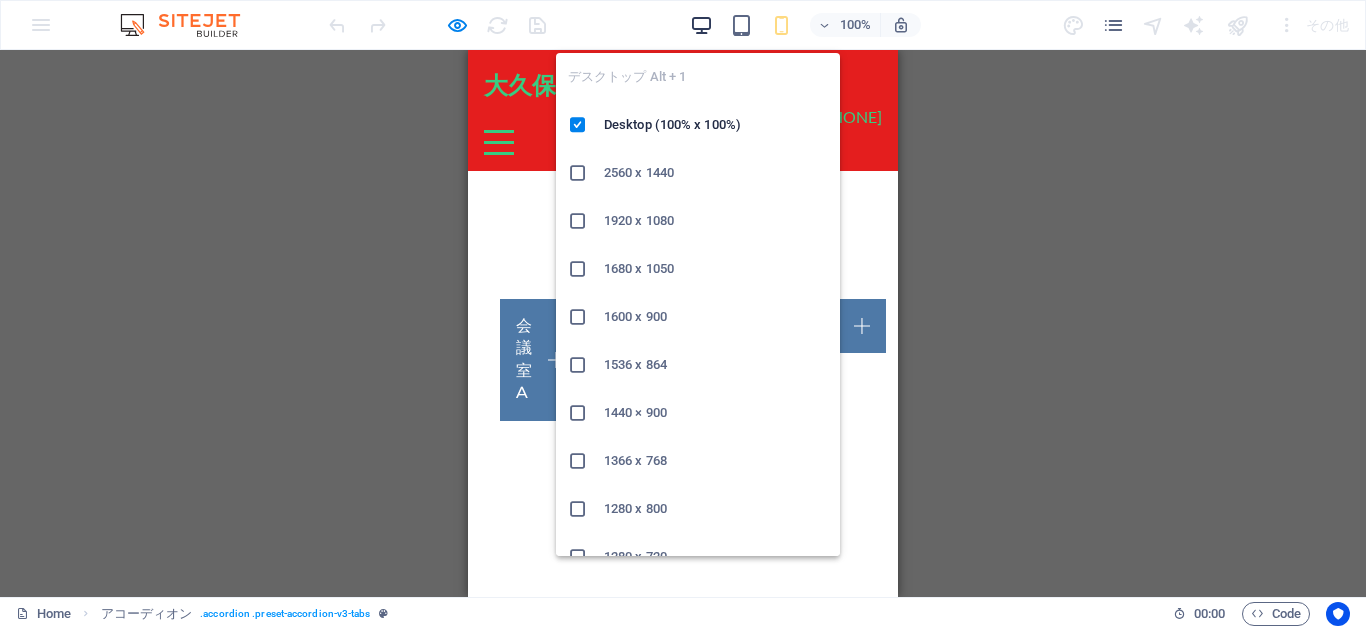 click at bounding box center [701, 25] 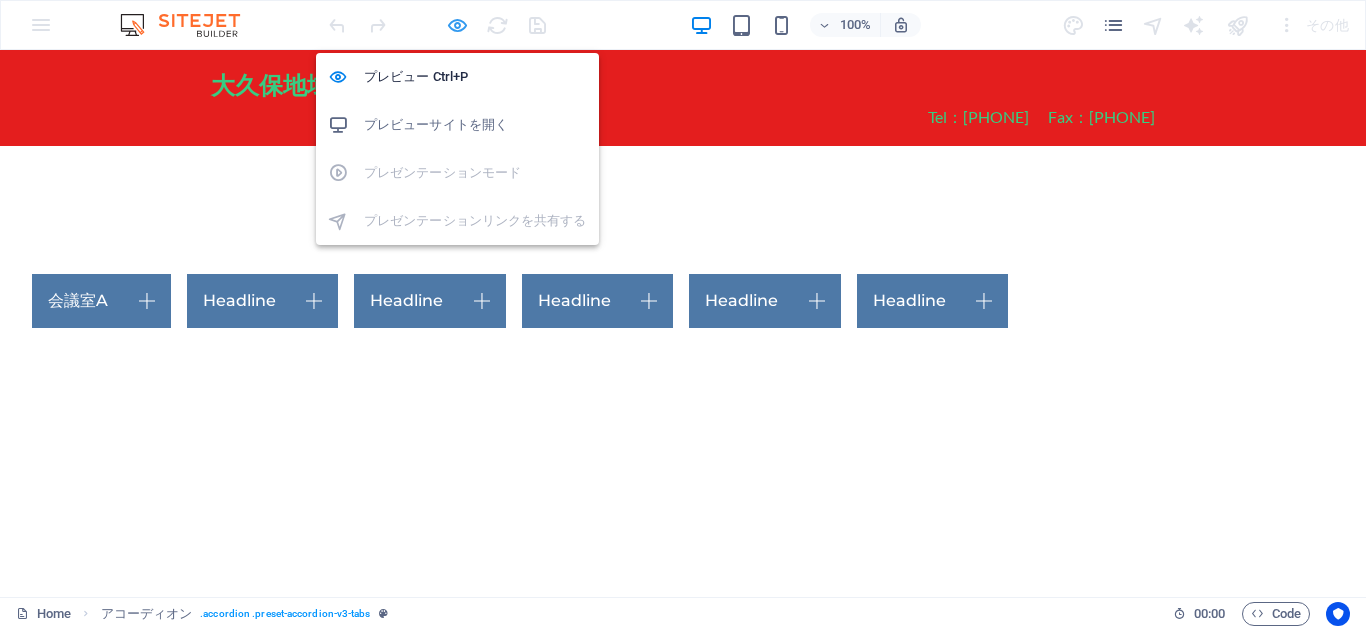 click at bounding box center [457, 25] 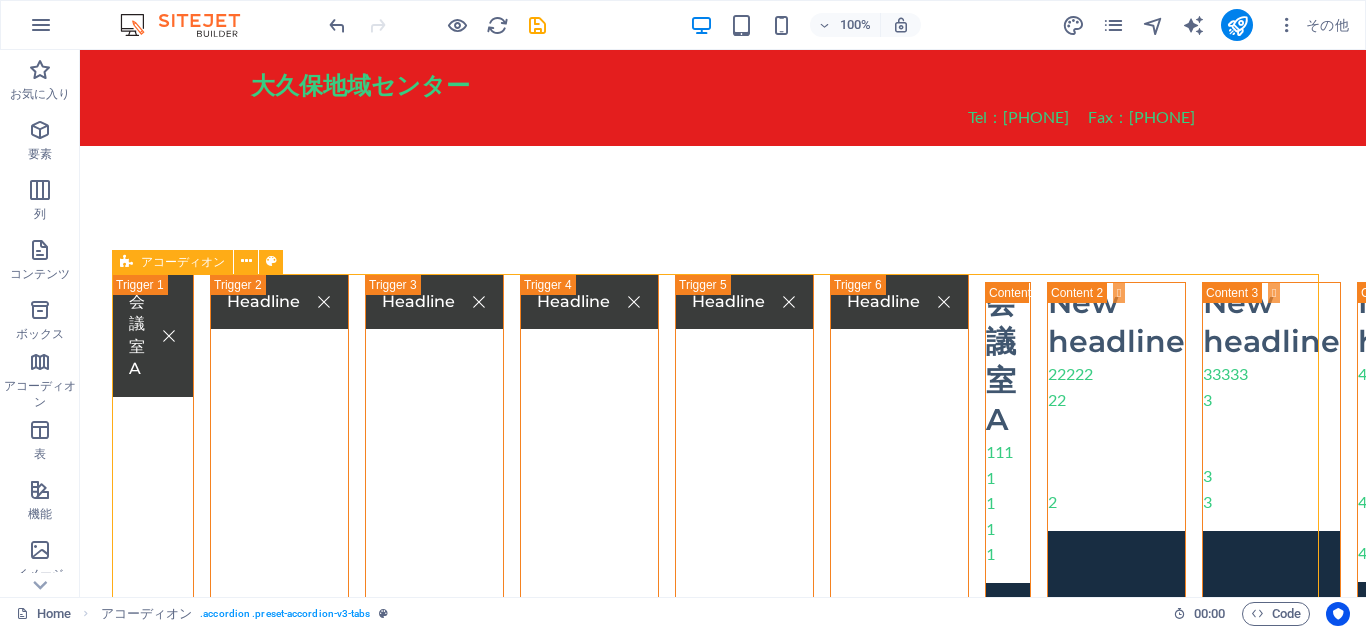 click at bounding box center (126, 262) 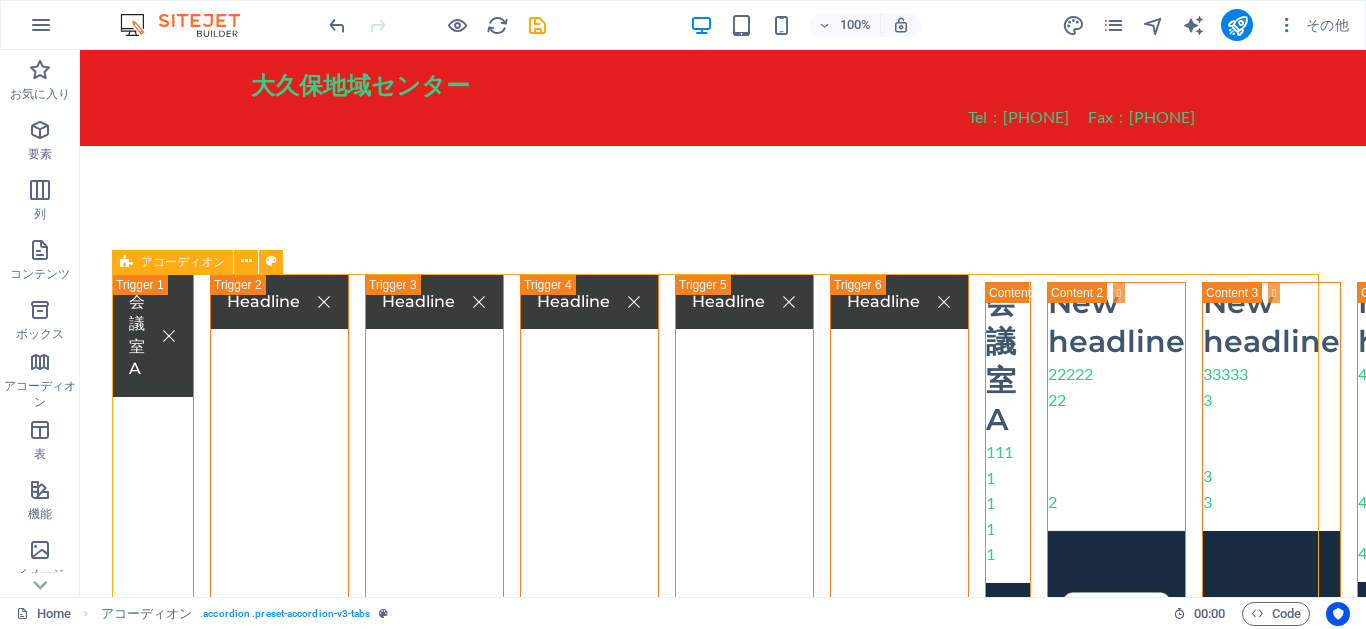 select on "rem" 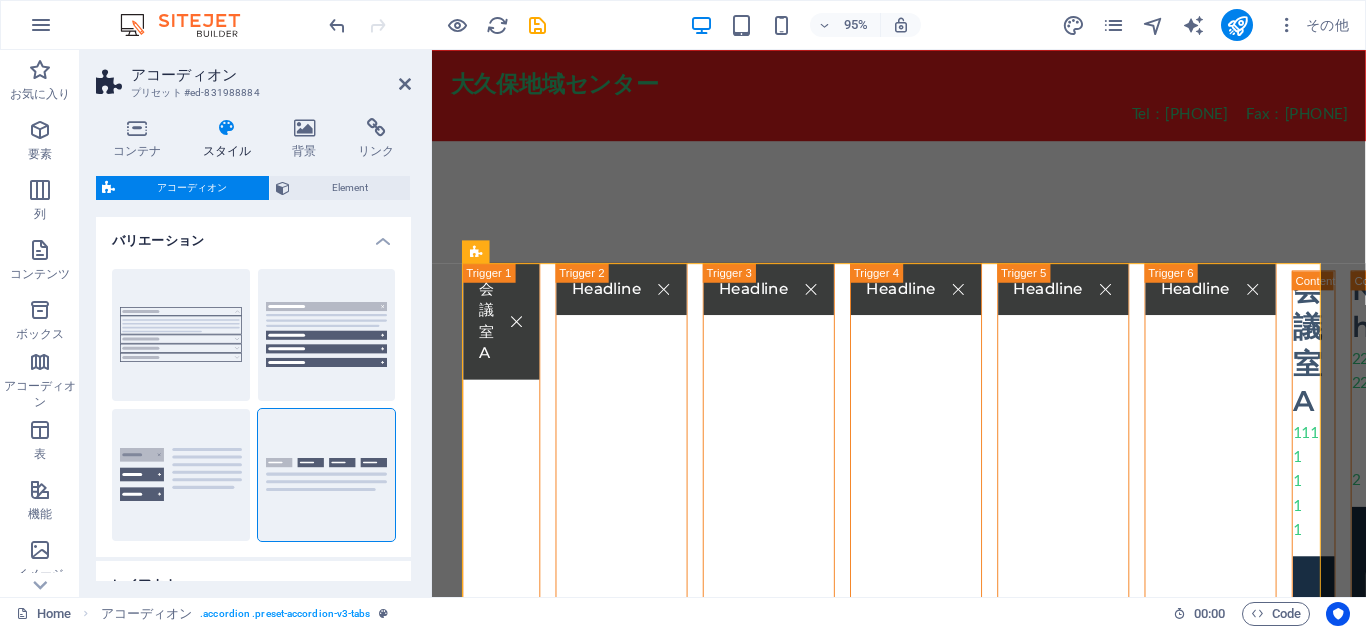 type 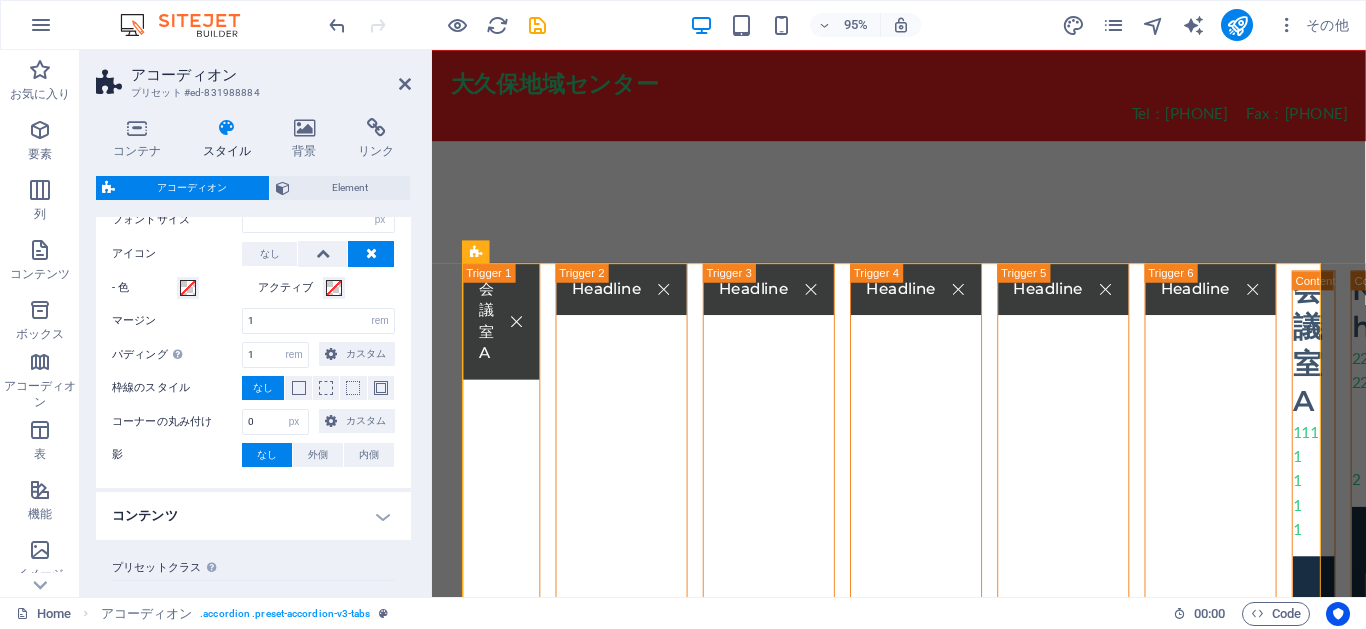scroll, scrollTop: 540, scrollLeft: 0, axis: vertical 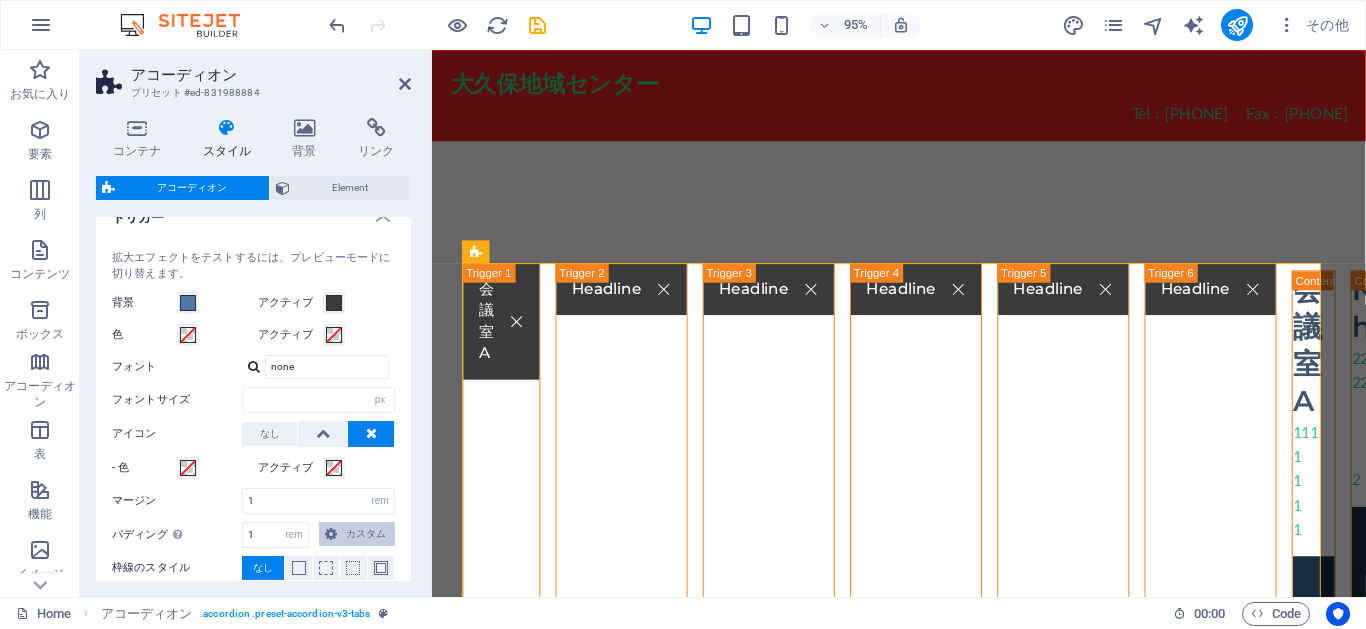 click on "カスタム" at bounding box center (357, 534) 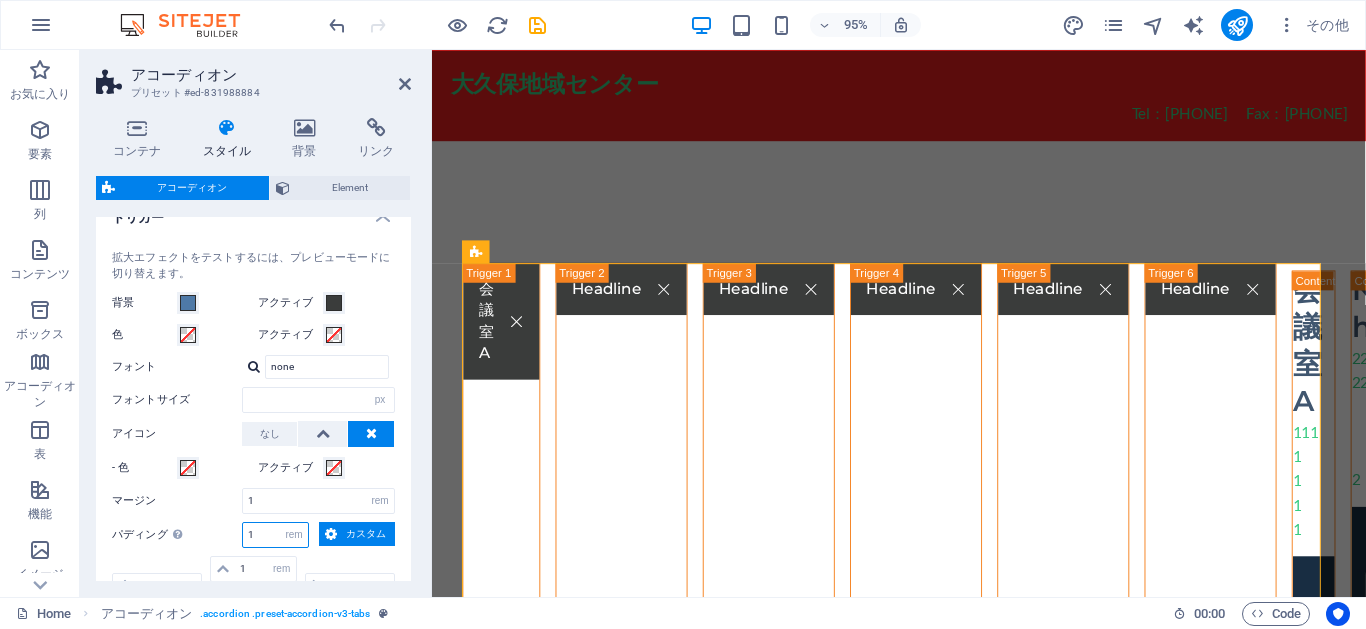 drag, startPoint x: 267, startPoint y: 534, endPoint x: 249, endPoint y: 534, distance: 18 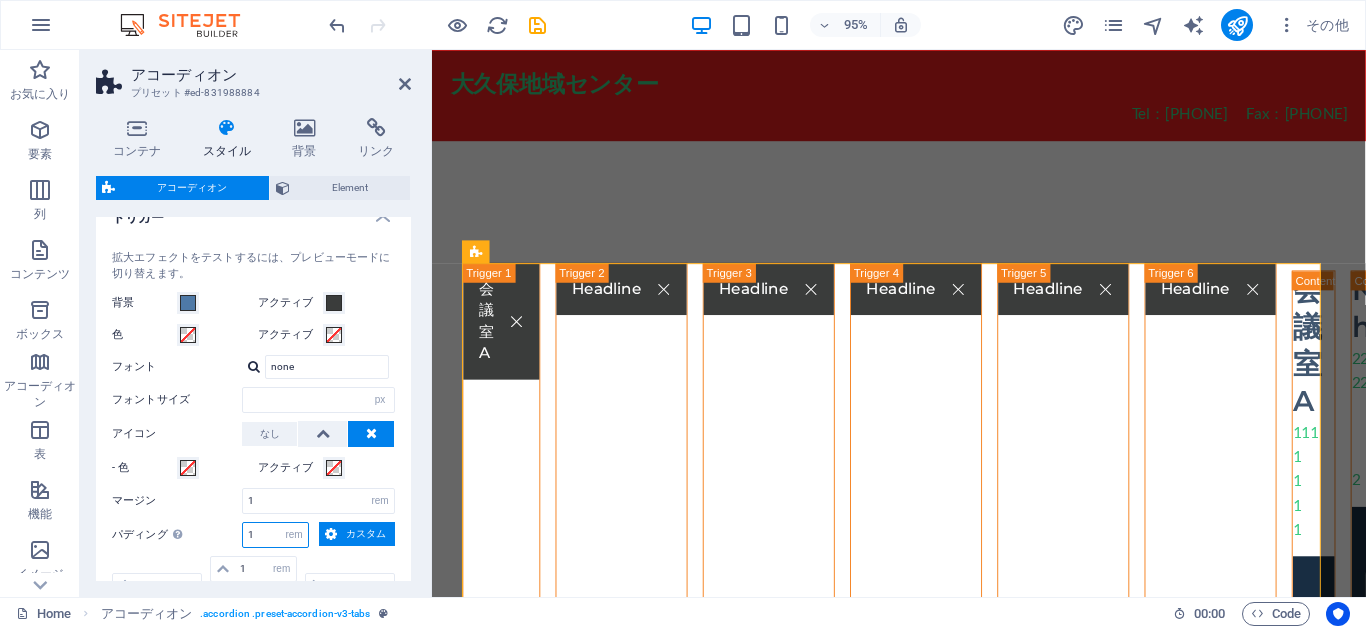 type on "0" 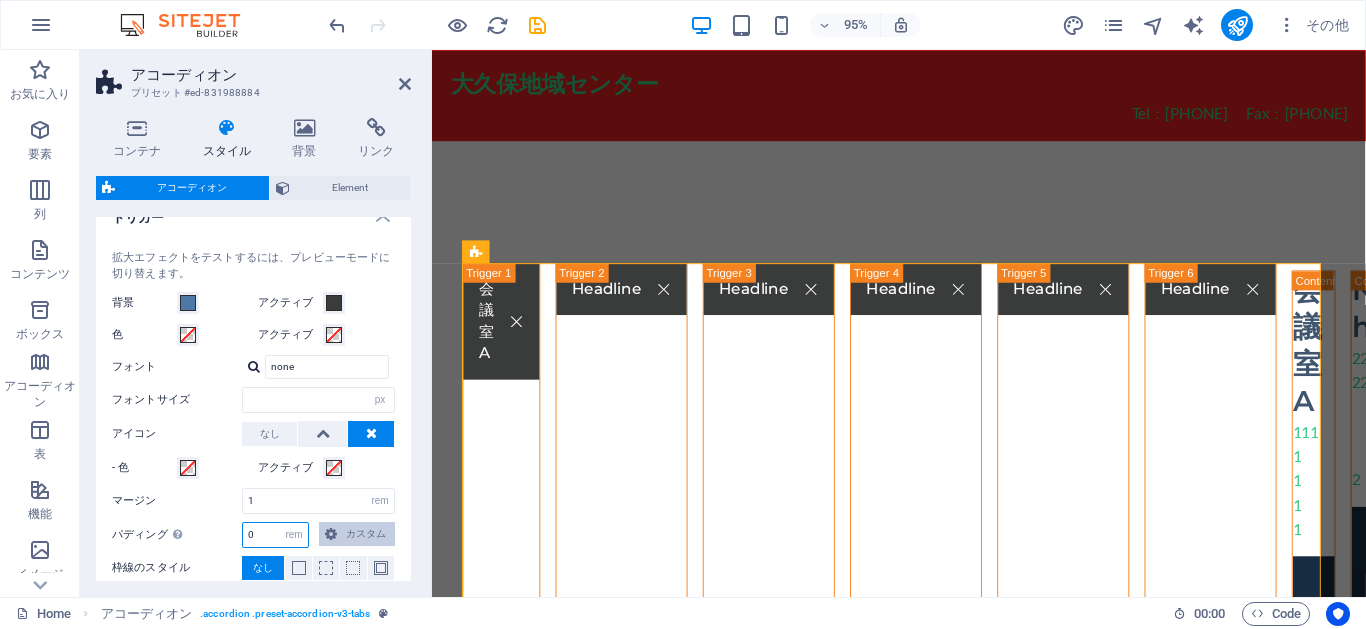 type 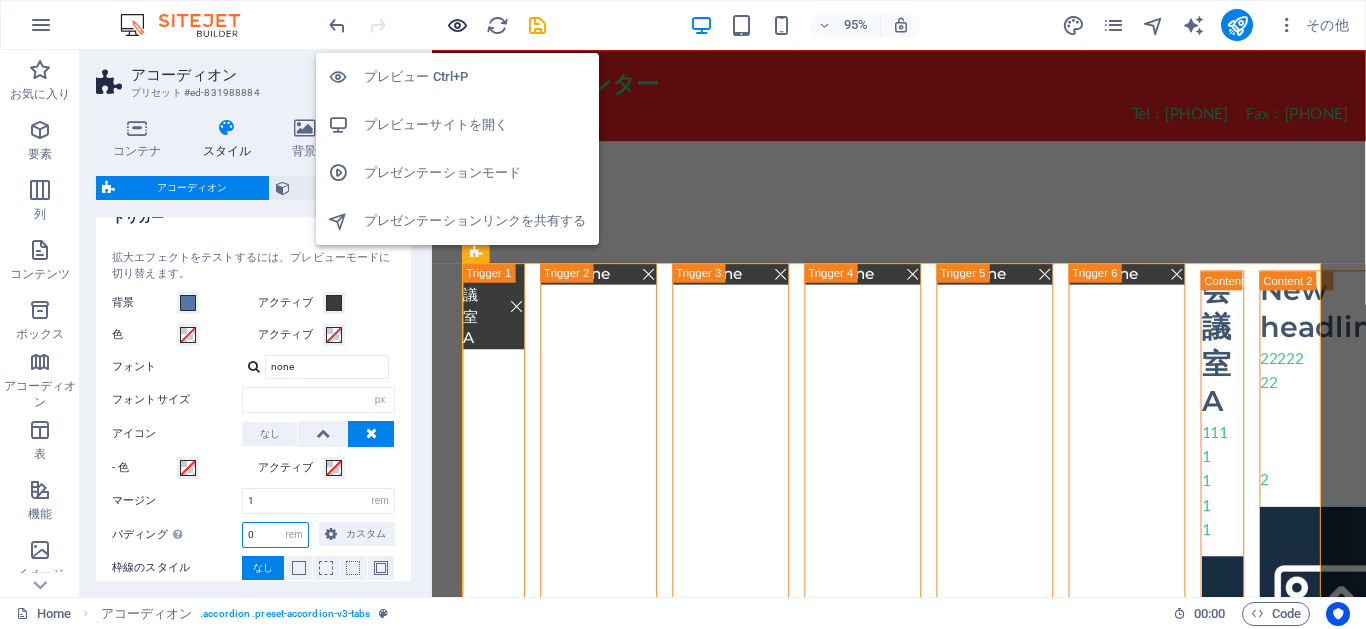 type on "0" 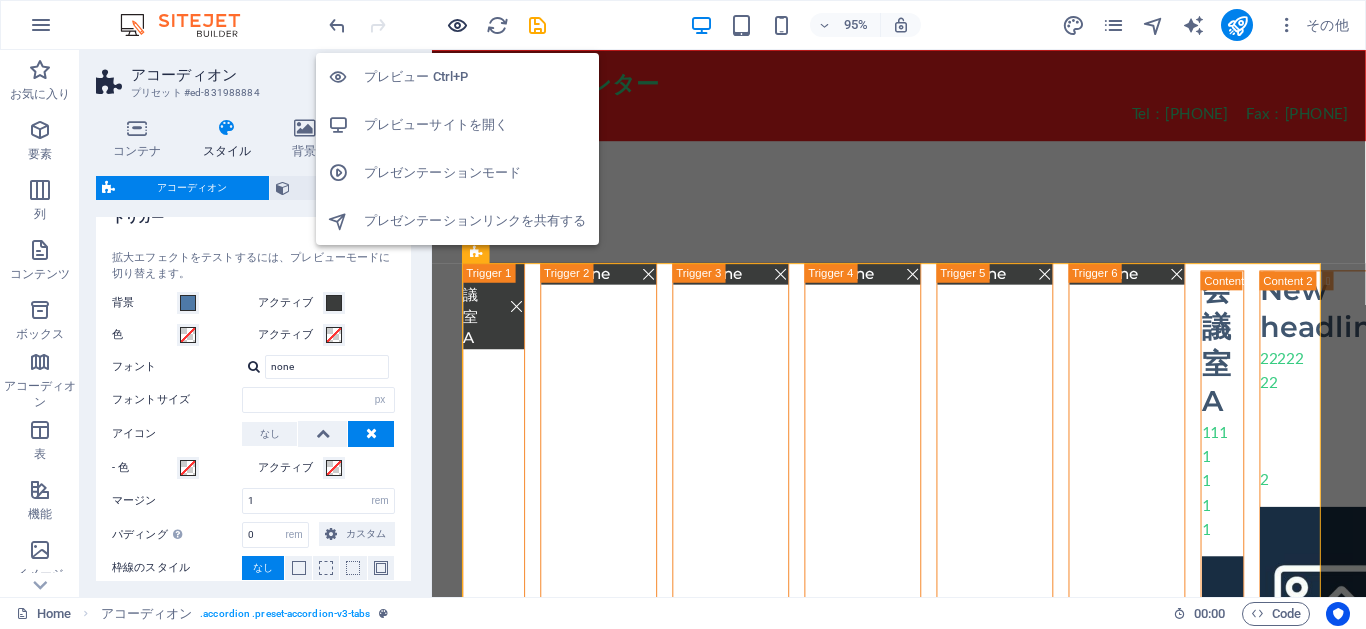 click at bounding box center (457, 25) 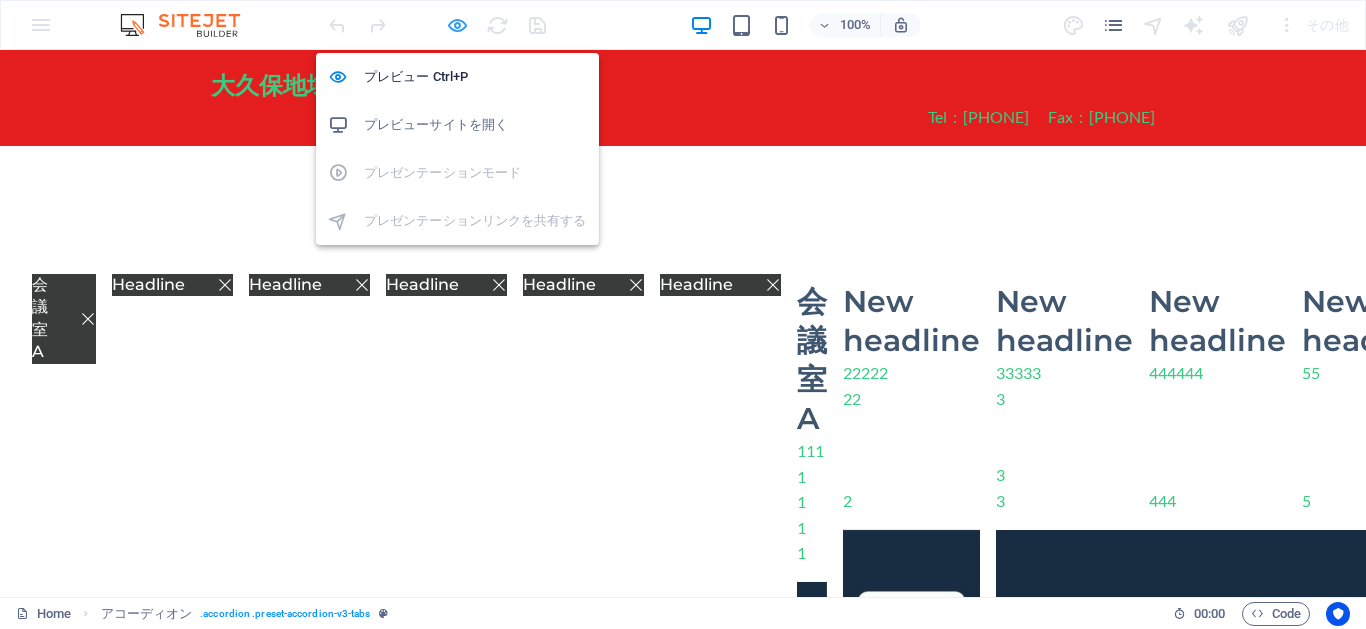 click at bounding box center [457, 25] 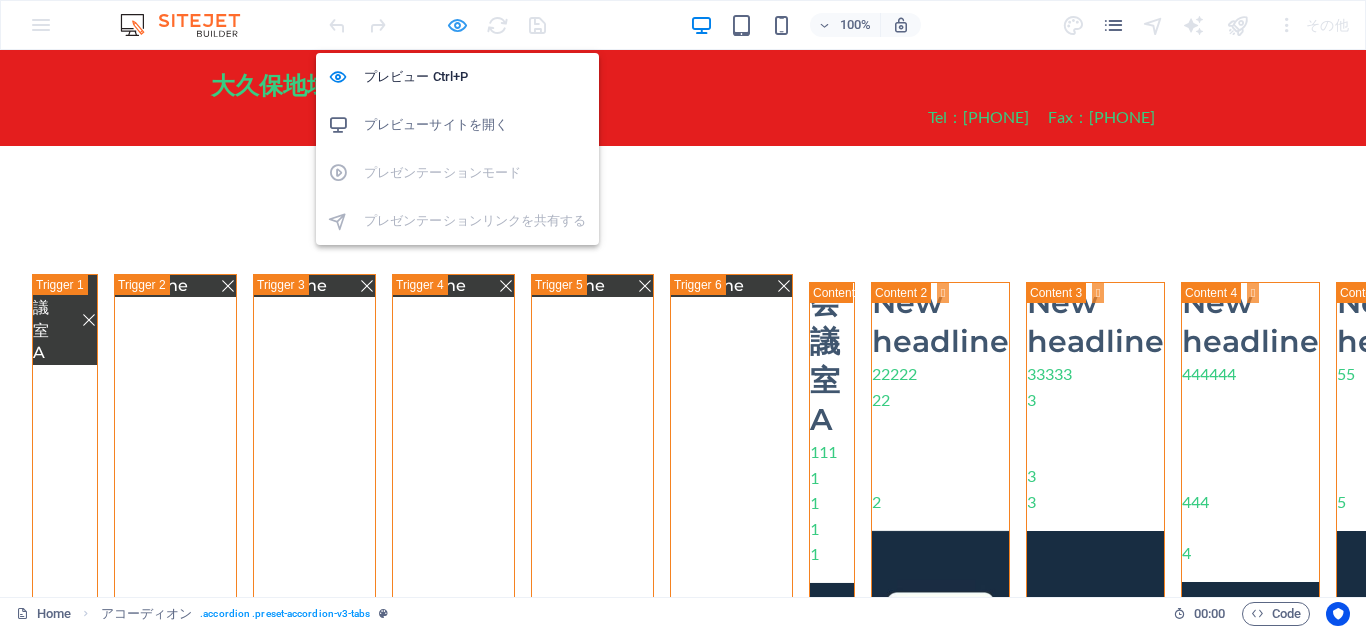 select on "rem" 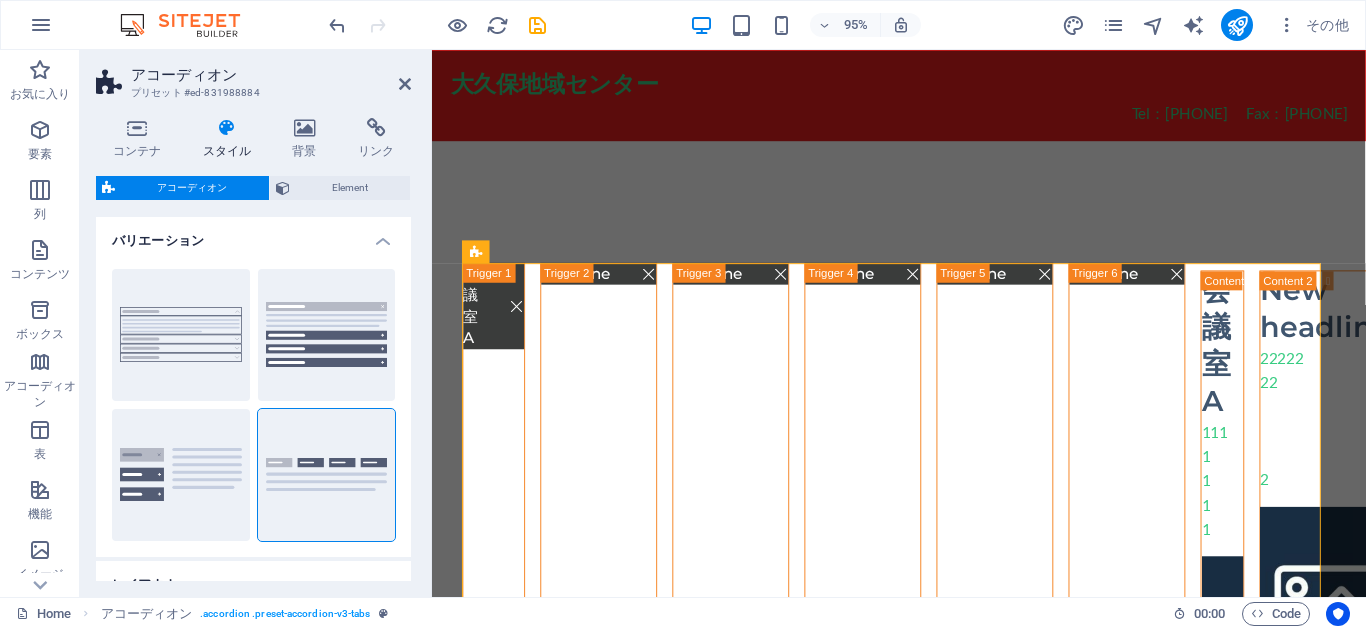 type 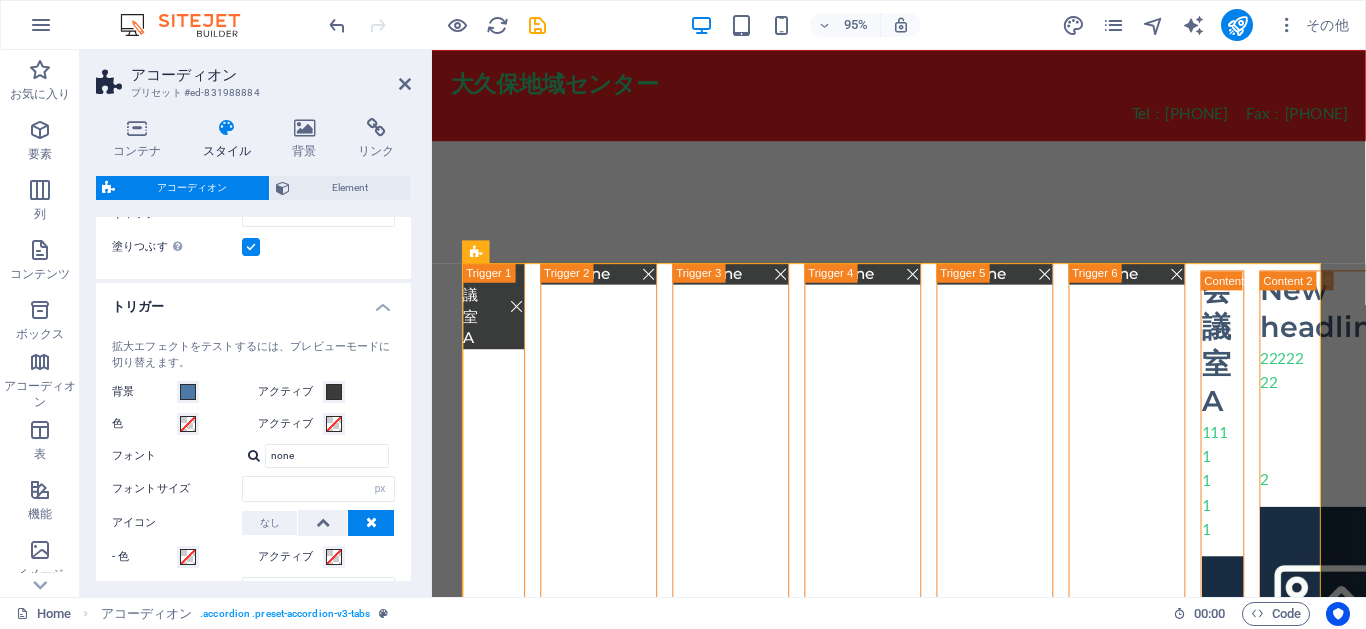 scroll, scrollTop: 540, scrollLeft: 0, axis: vertical 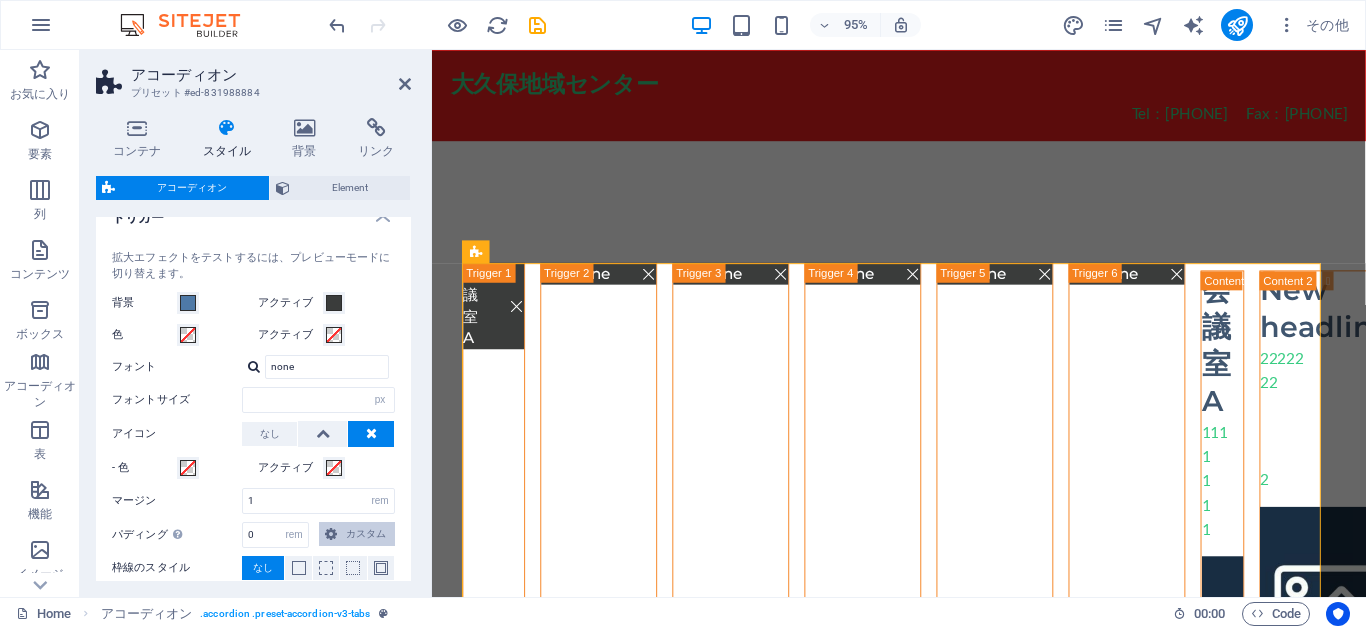 click at bounding box center (331, 534) 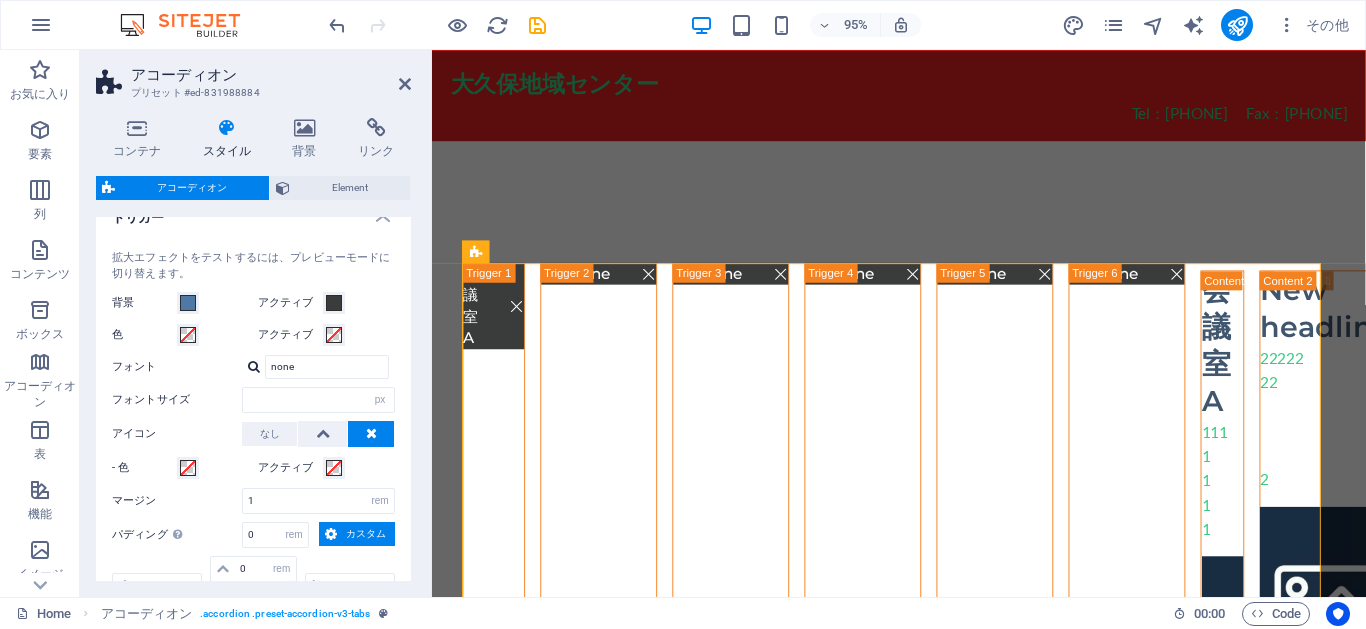 scroll, scrollTop: 832, scrollLeft: 0, axis: vertical 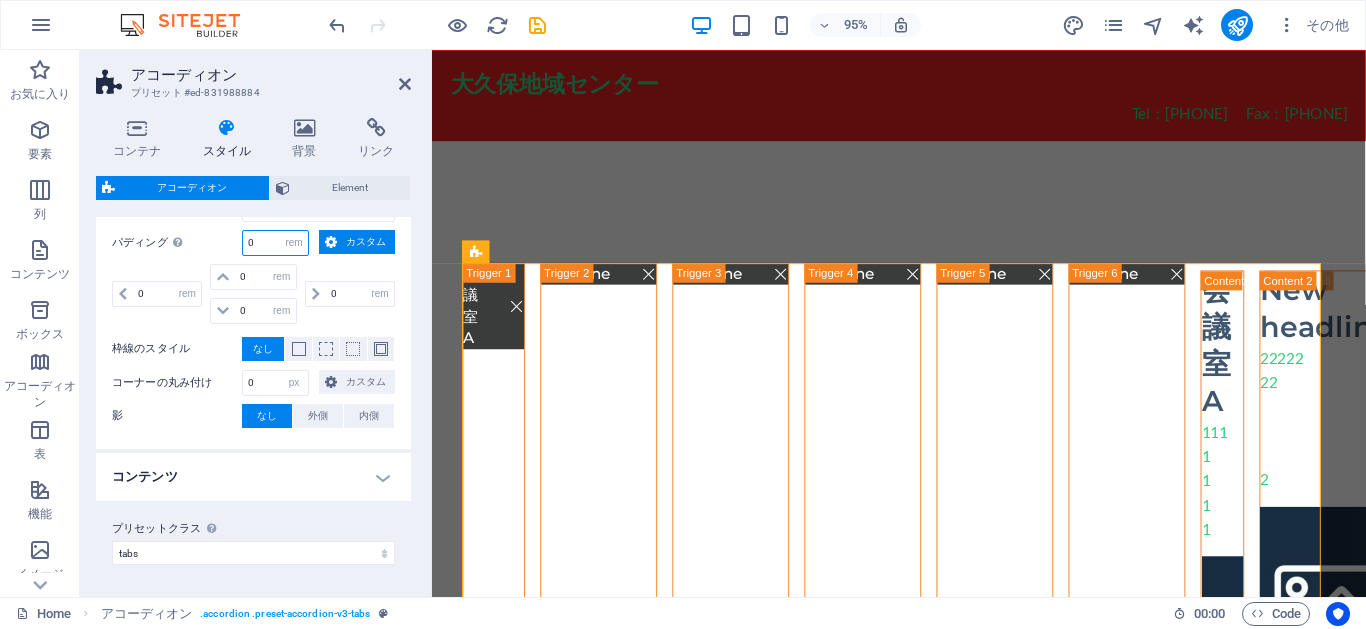 drag, startPoint x: 266, startPoint y: 248, endPoint x: 231, endPoint y: 241, distance: 35.69314 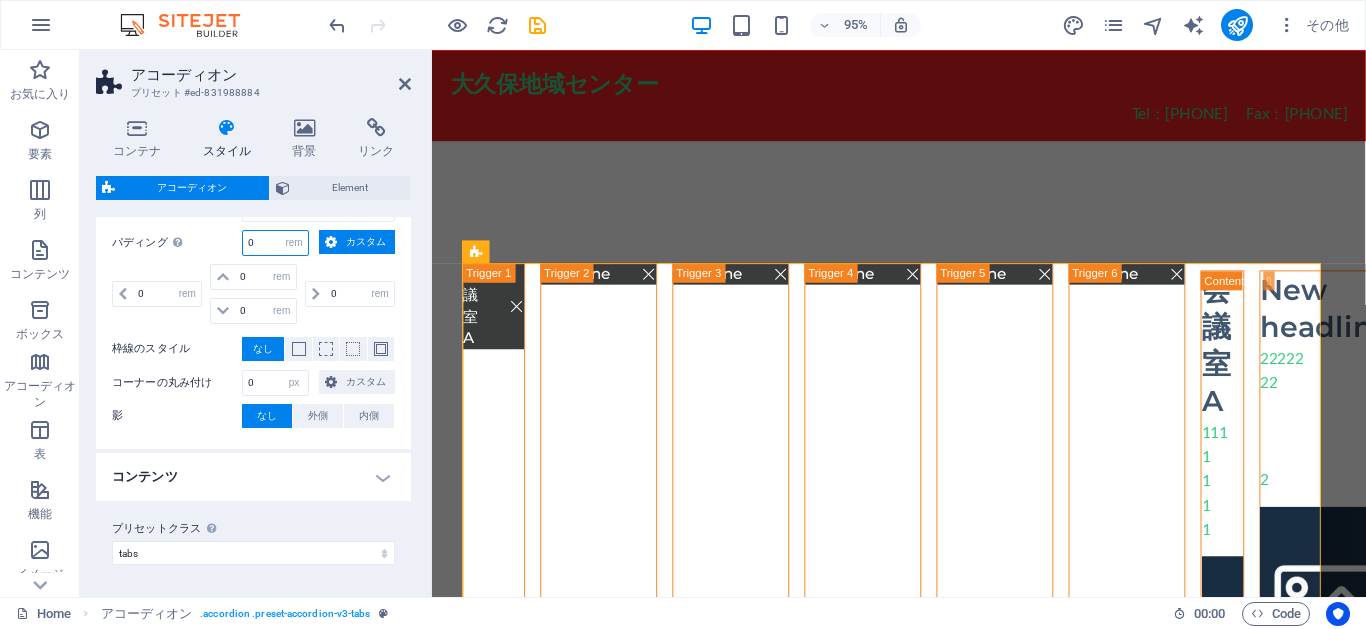 type on "1" 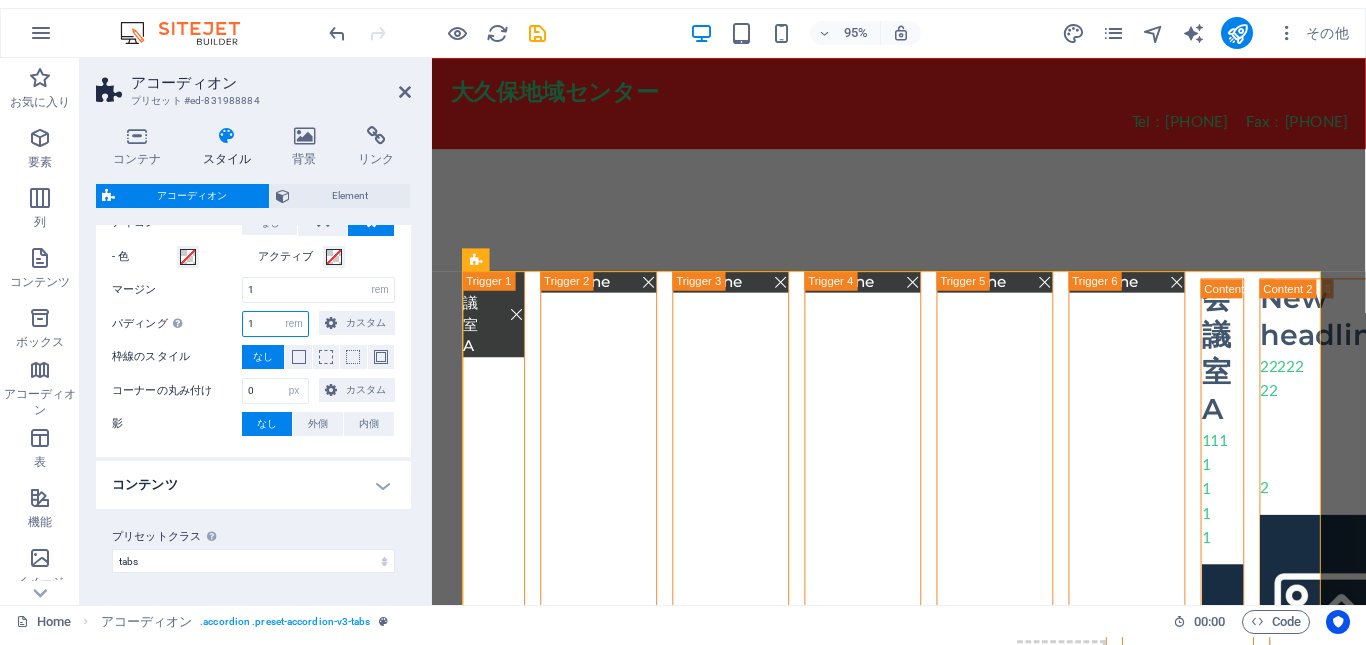 scroll, scrollTop: 759, scrollLeft: 0, axis: vertical 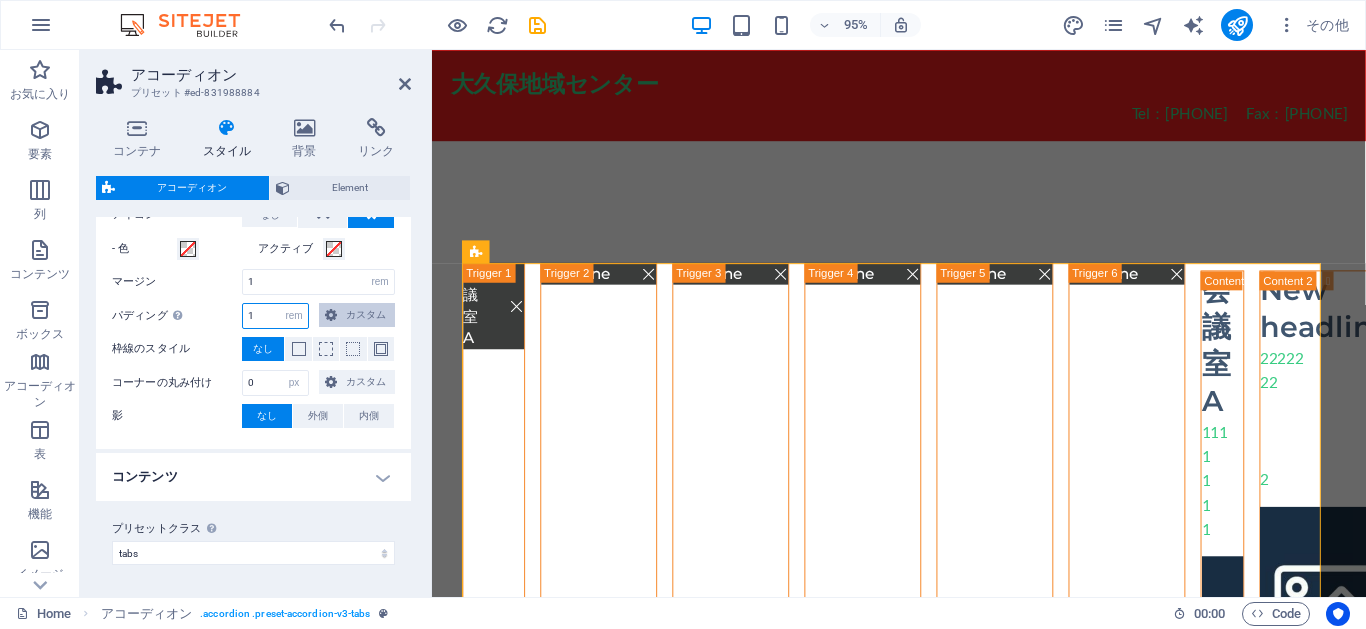 type 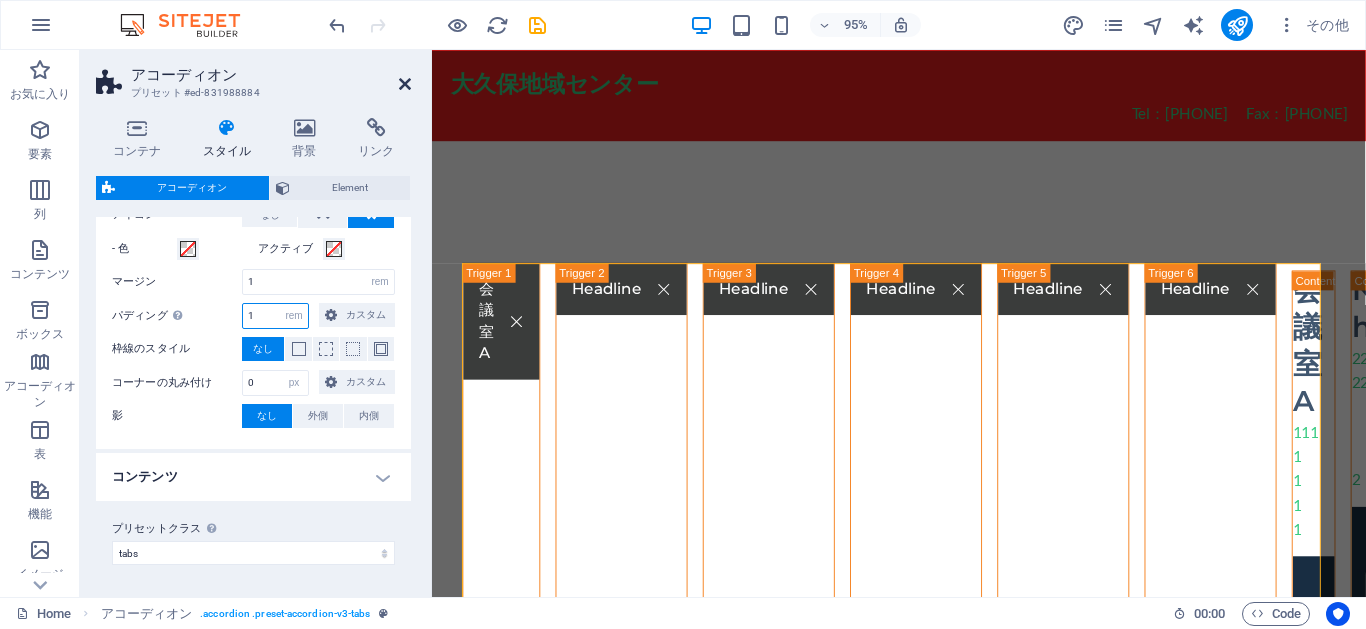 type on "1" 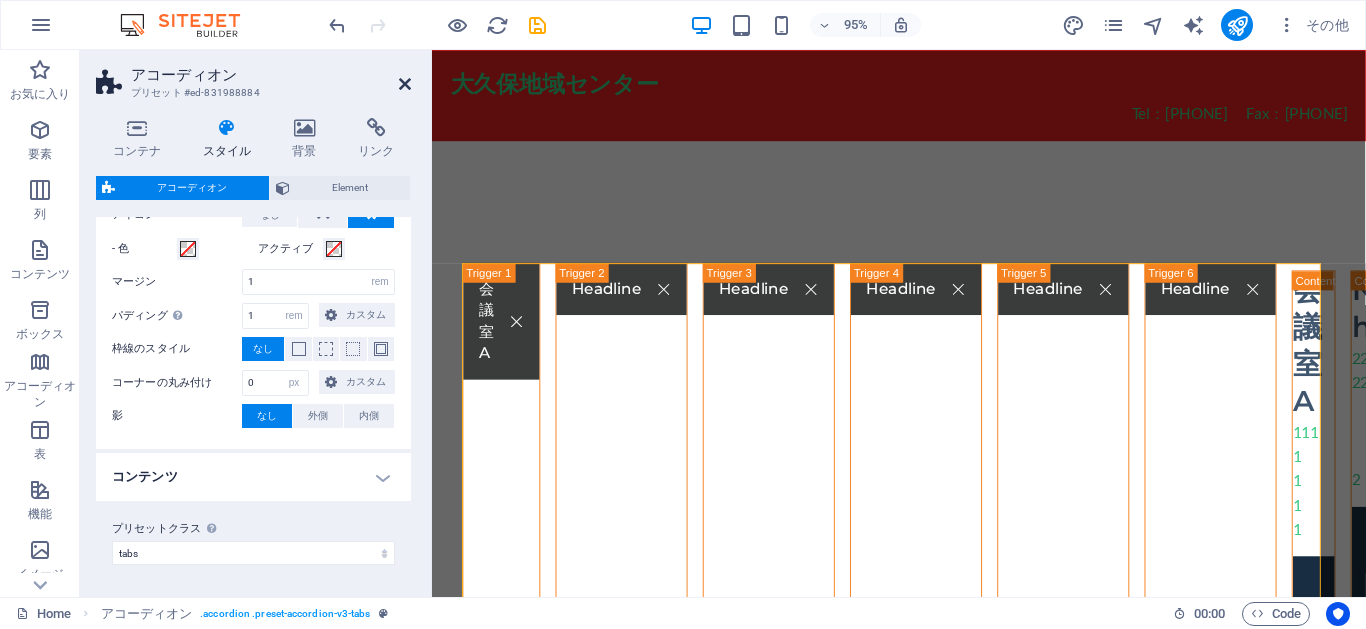 click at bounding box center (405, 84) 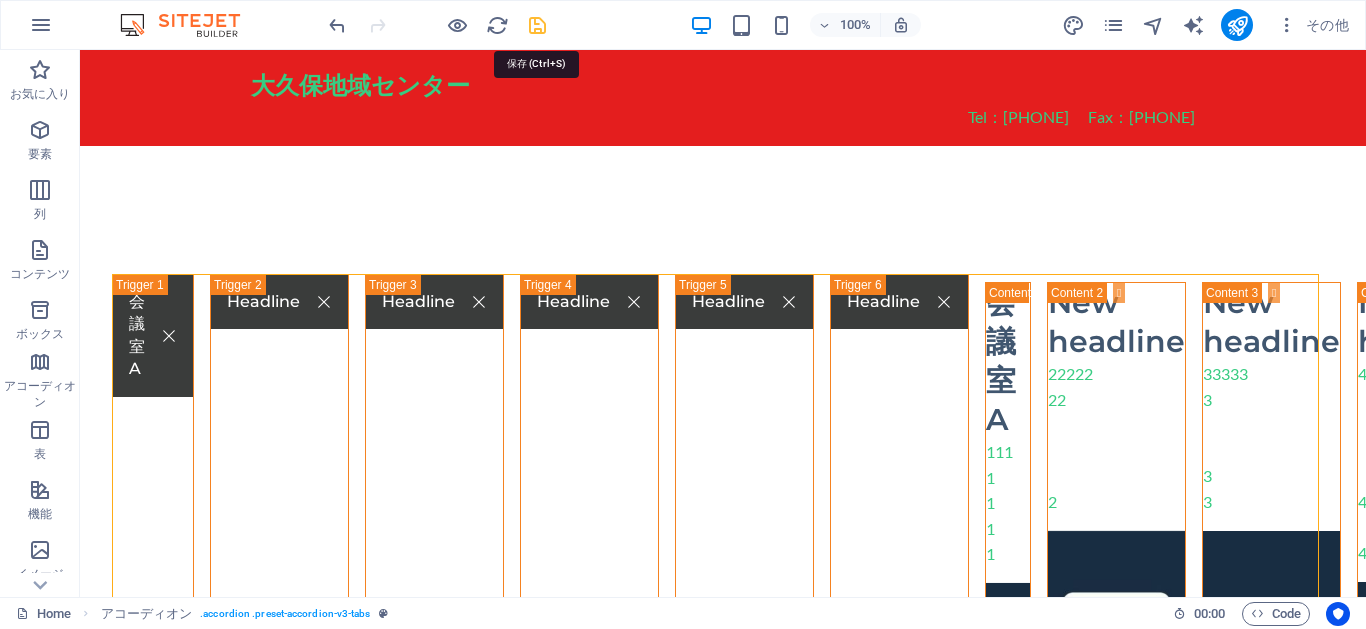 click at bounding box center [537, 25] 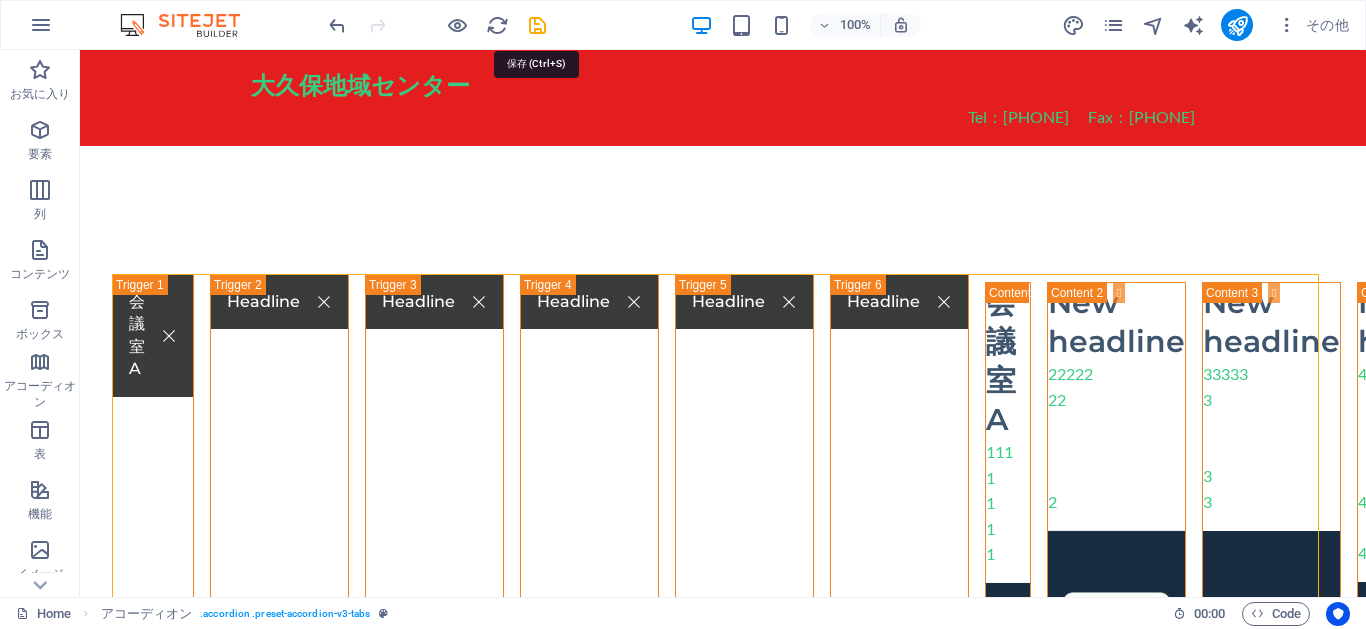 select on "rem" 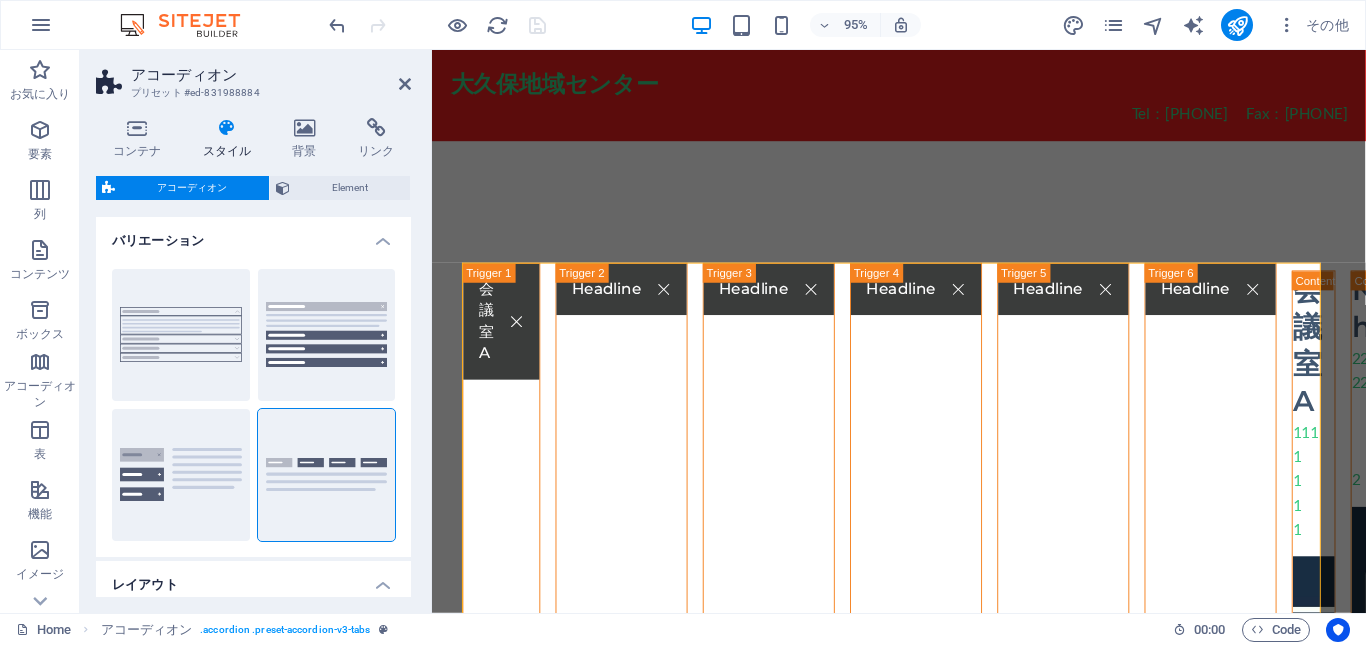 type 